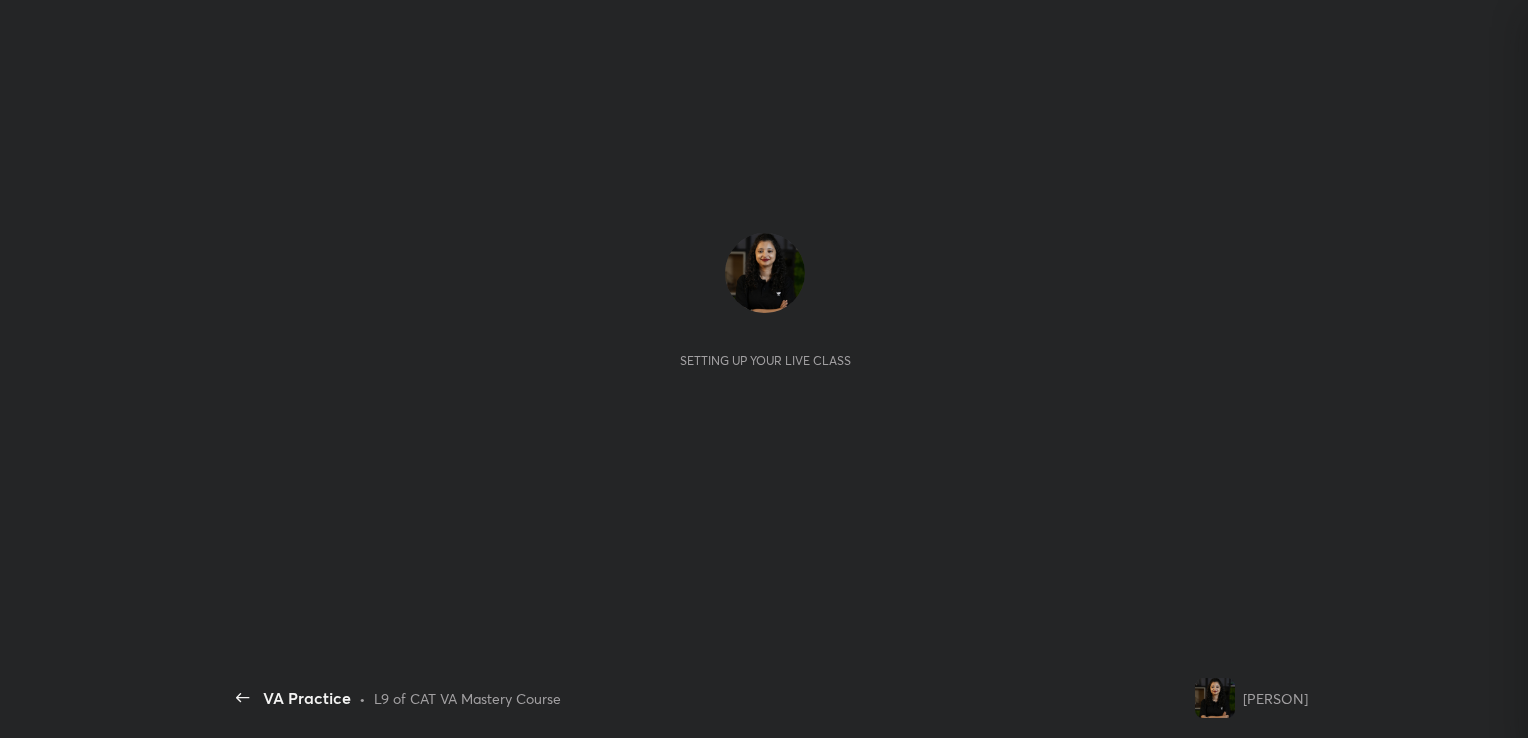 scroll, scrollTop: 0, scrollLeft: 0, axis: both 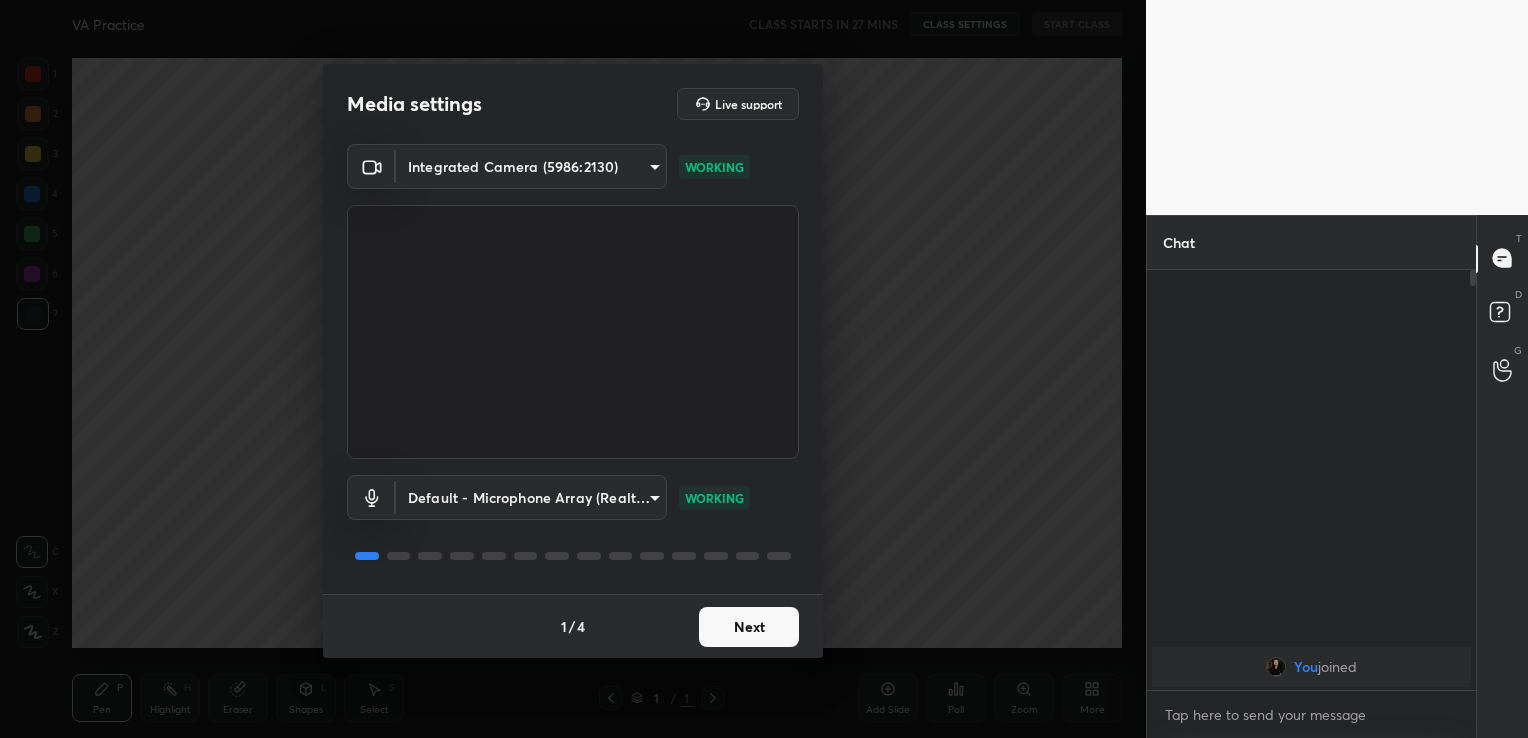 click on "Next" at bounding box center [749, 627] 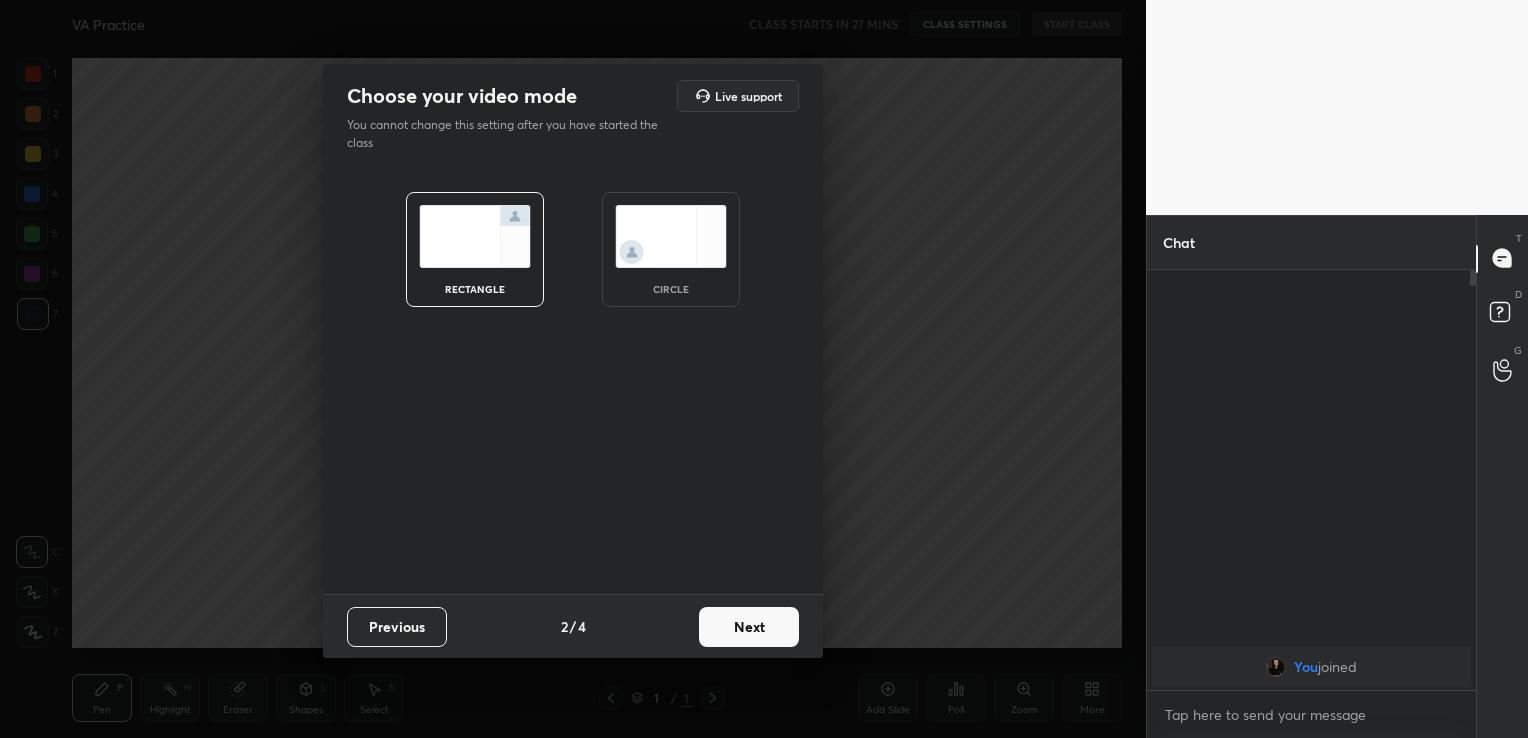 click on "Next" at bounding box center [749, 627] 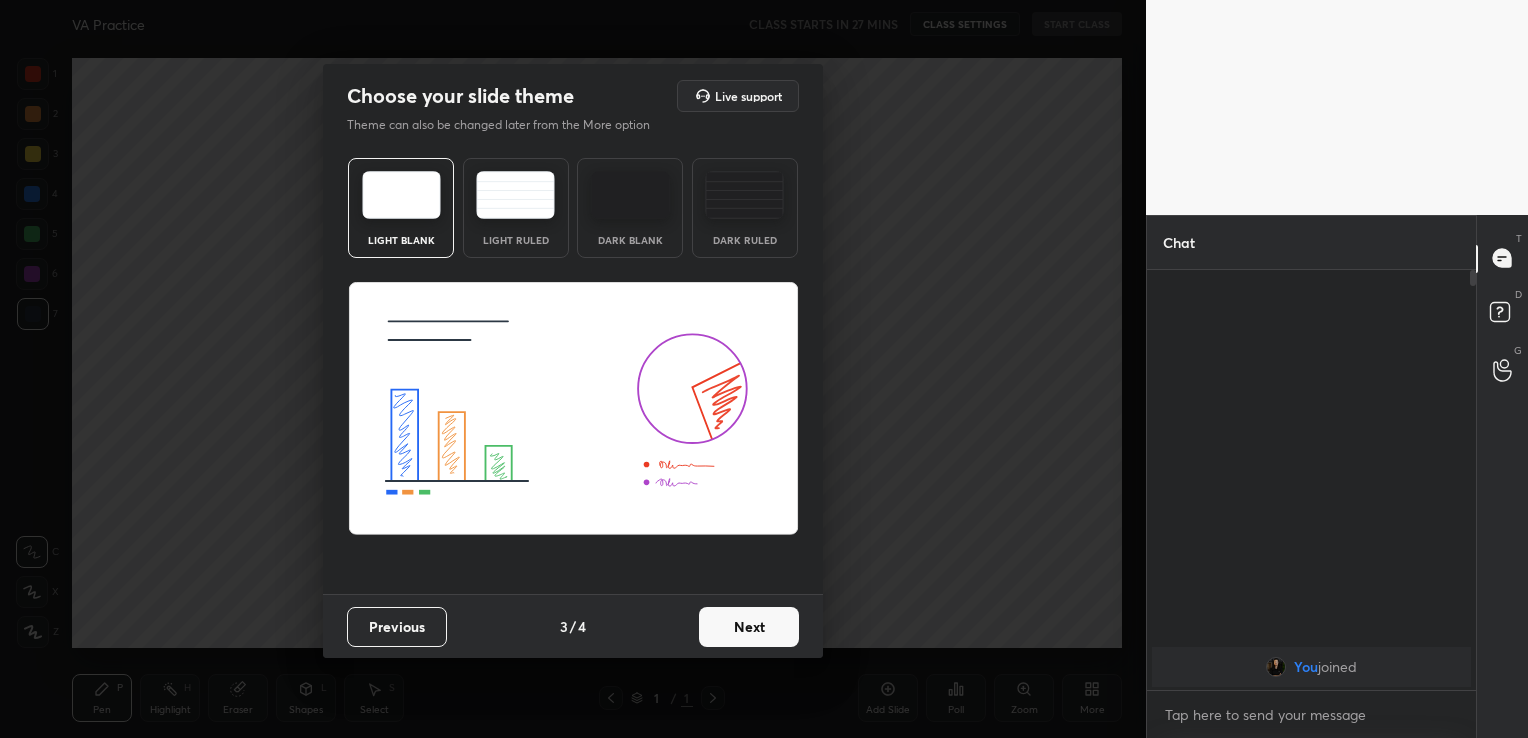 click on "Next" at bounding box center [749, 627] 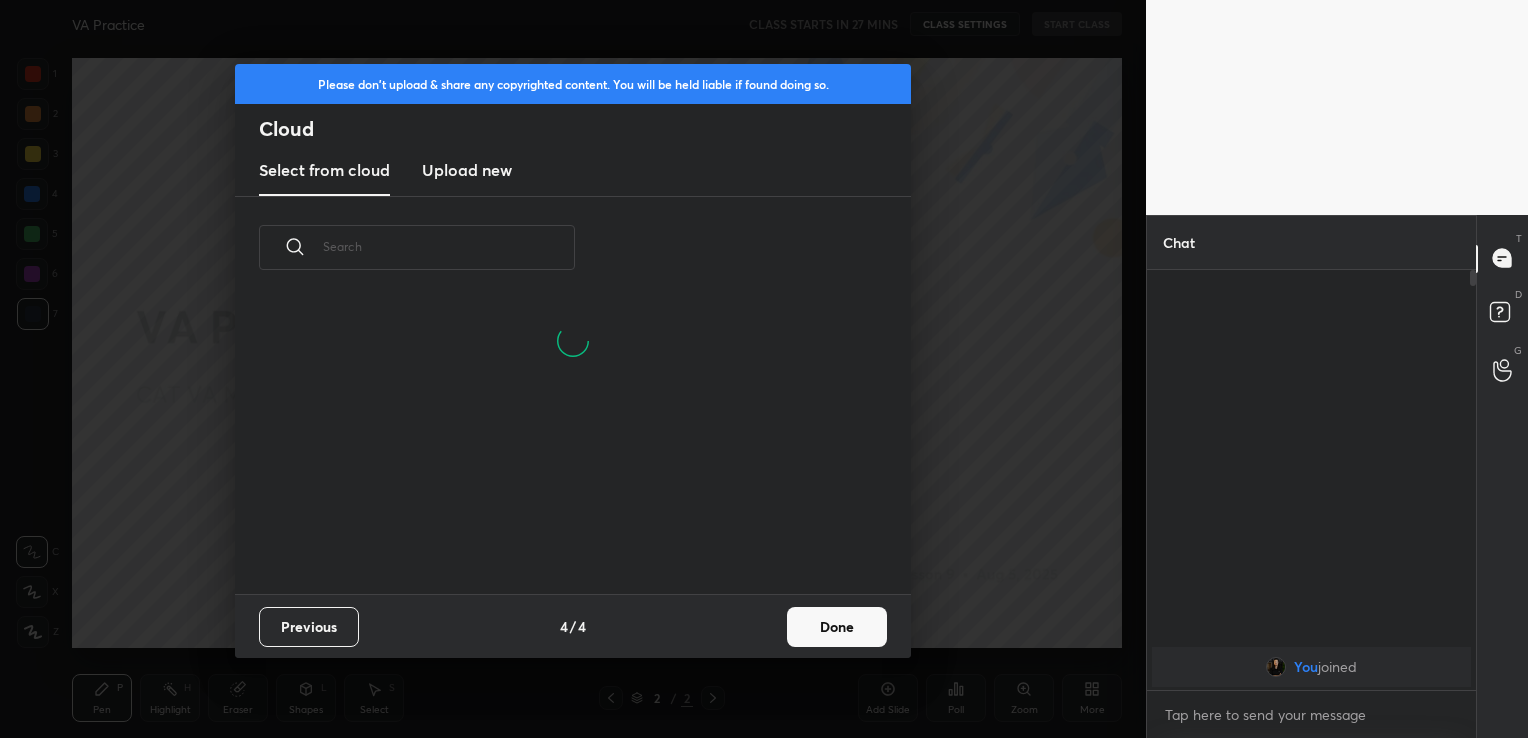 scroll, scrollTop: 6, scrollLeft: 10, axis: both 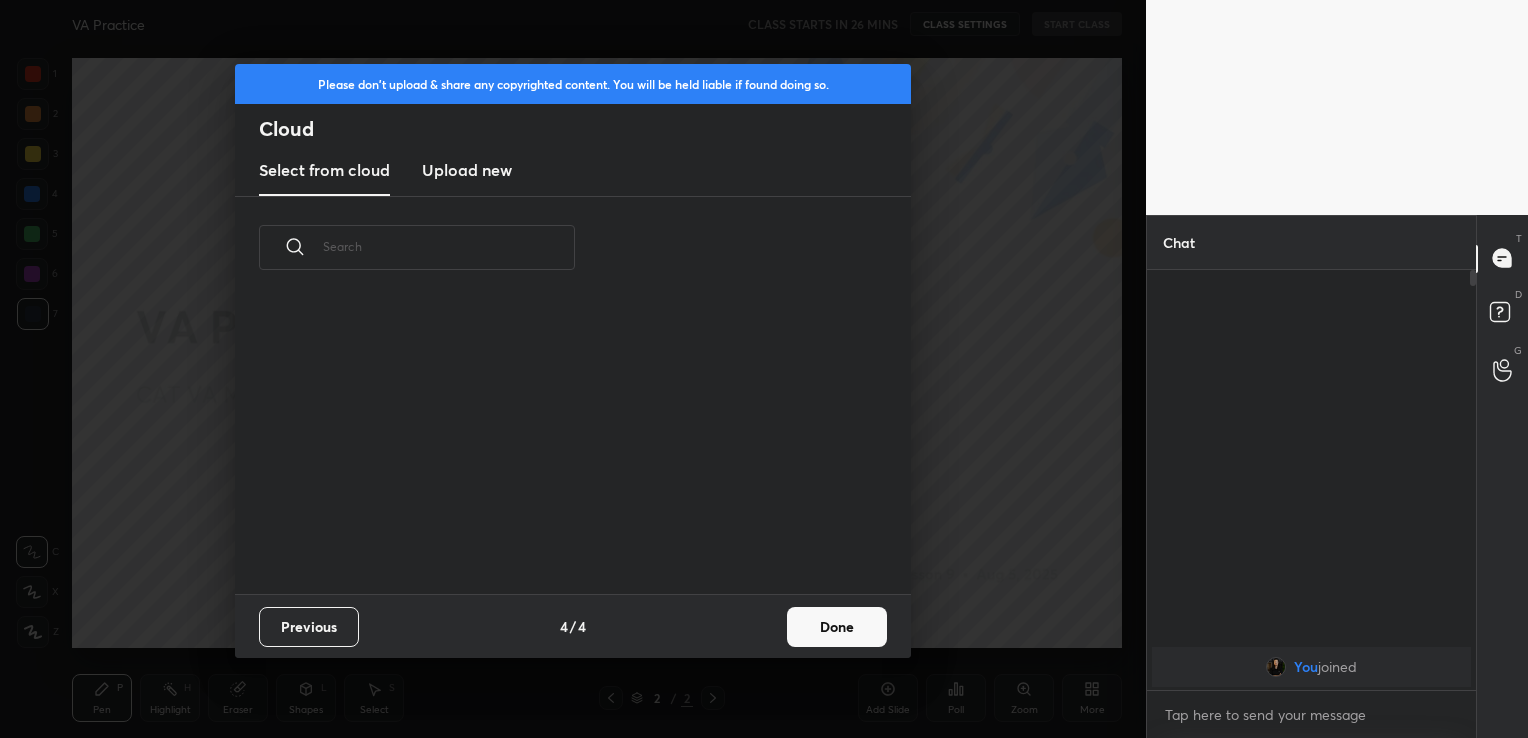 click on "Upload new" at bounding box center [467, 170] 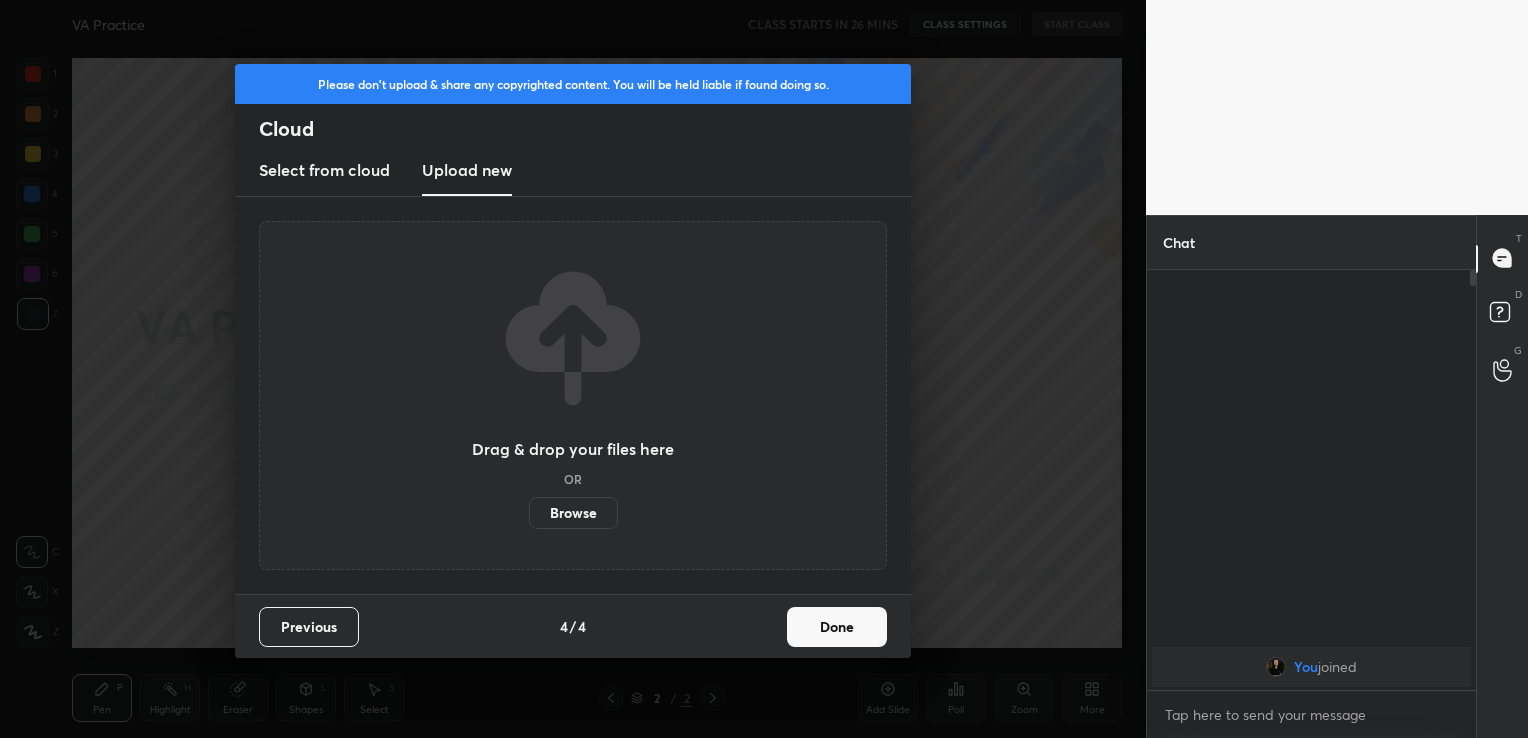 click on "Browse" at bounding box center [573, 513] 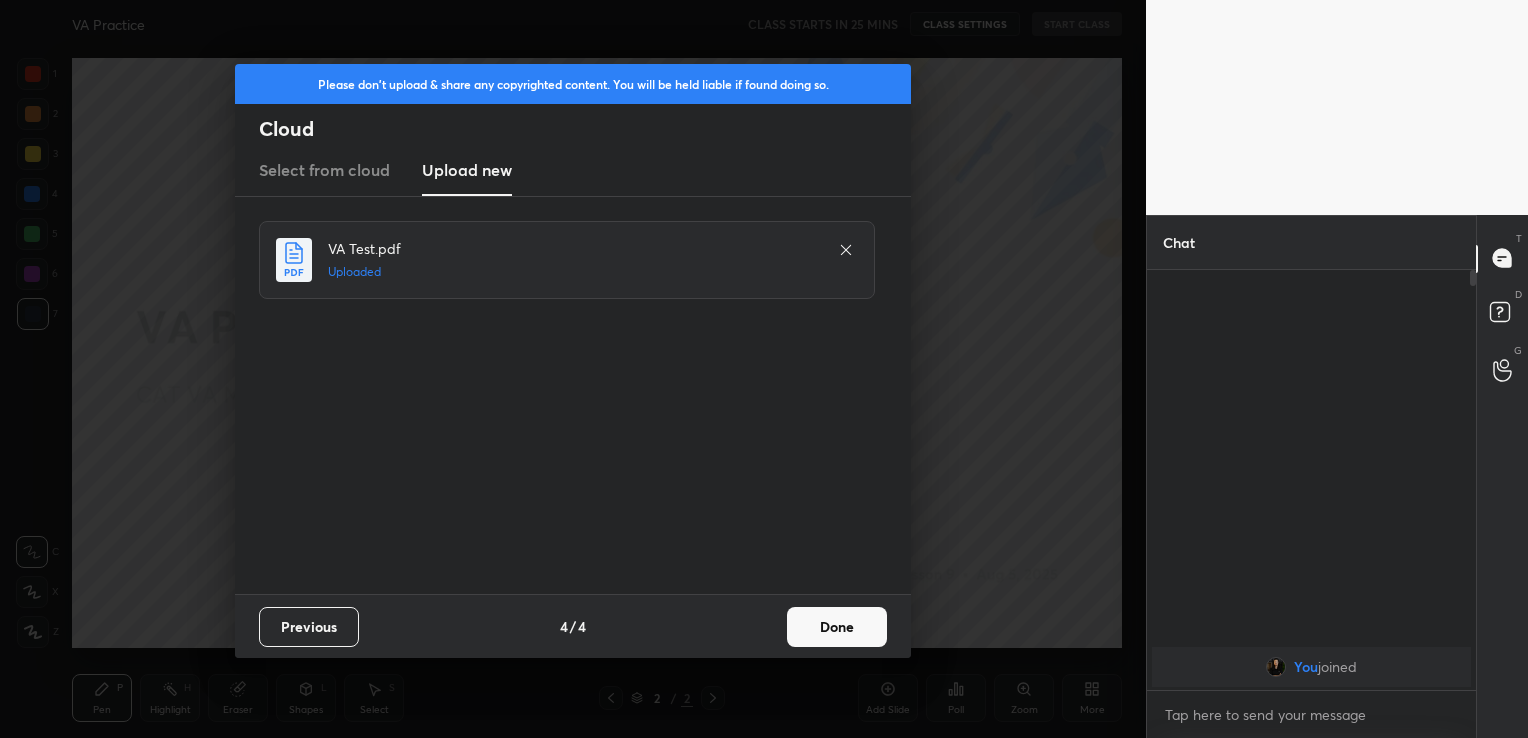 click on "Done" at bounding box center [837, 627] 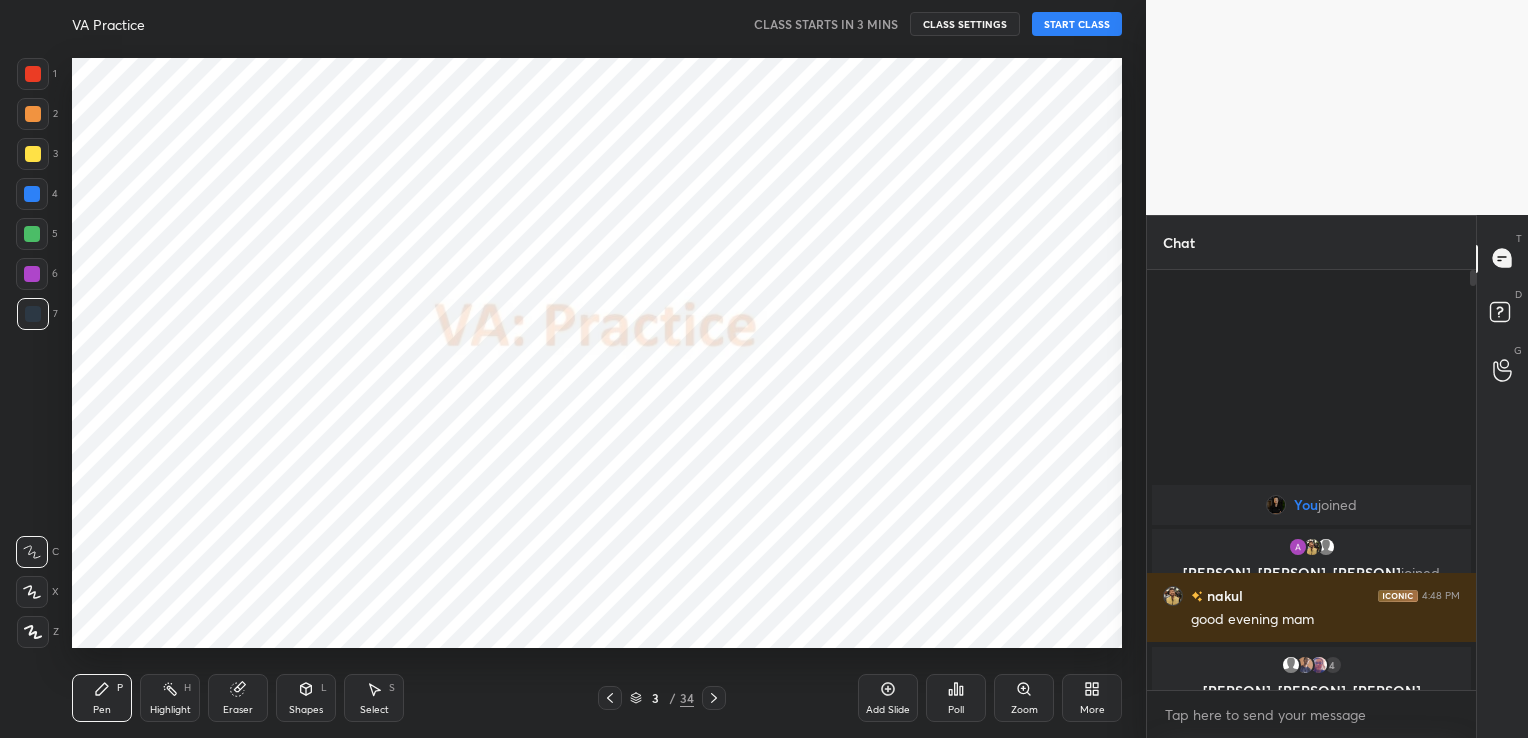 click on "START CLASS" at bounding box center [1077, 24] 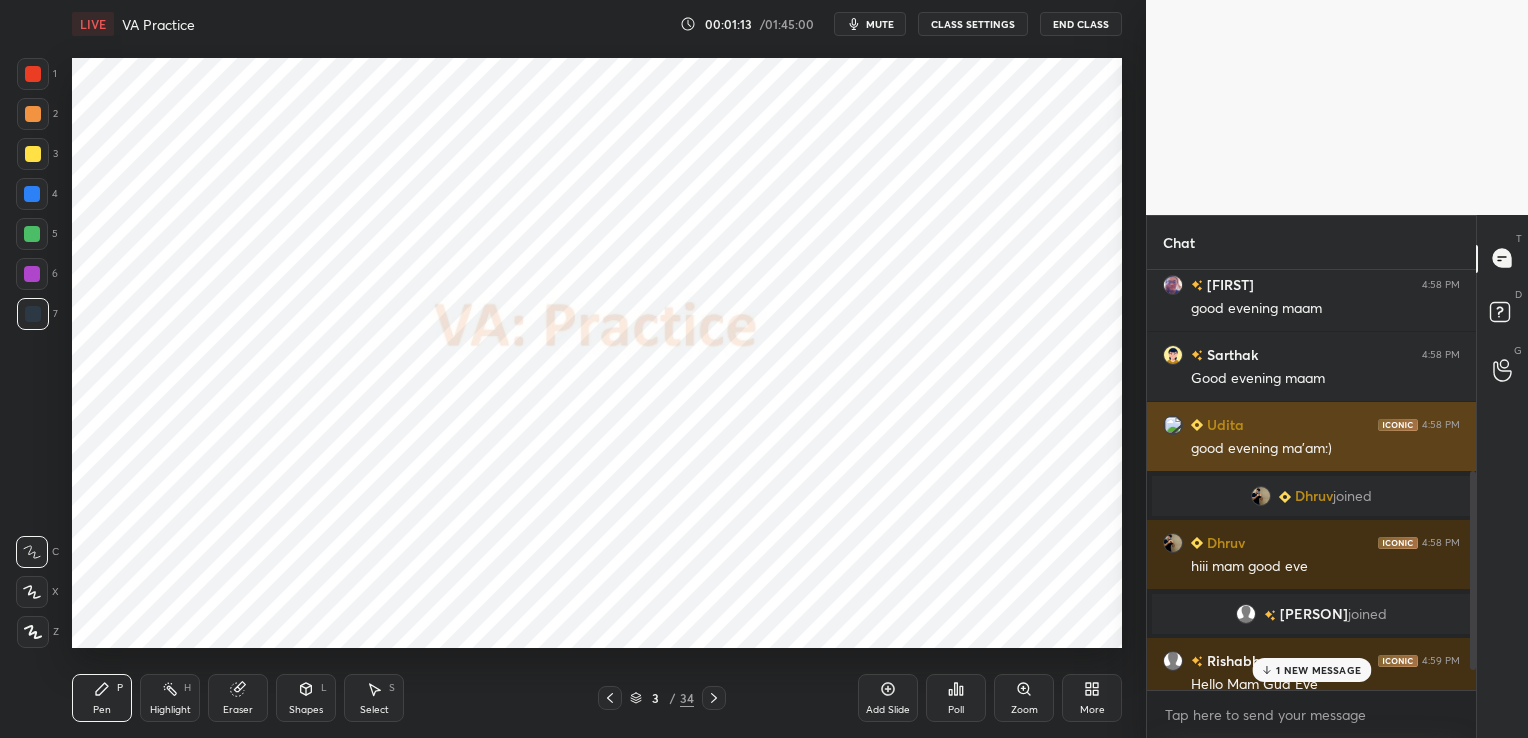 scroll, scrollTop: 464, scrollLeft: 0, axis: vertical 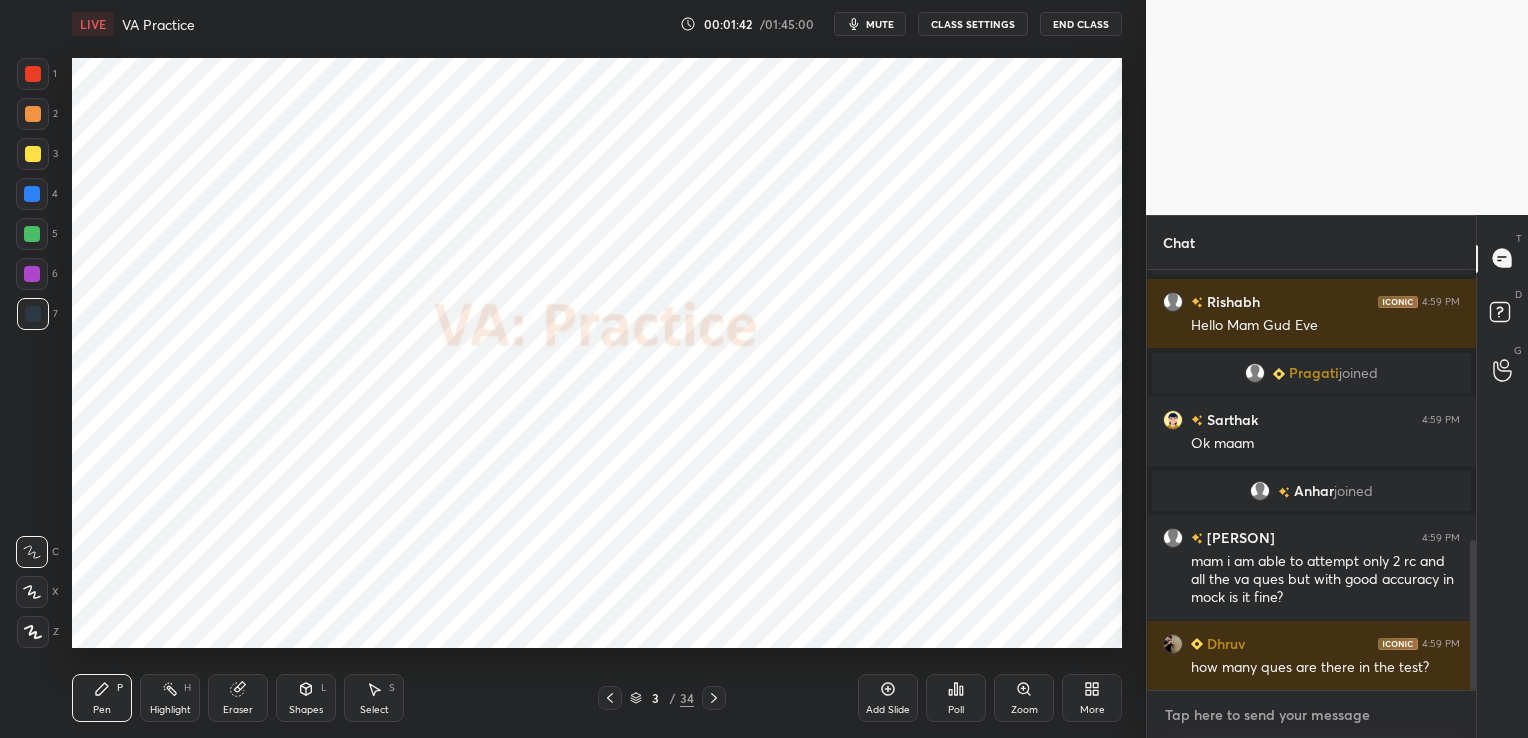 type on "x" 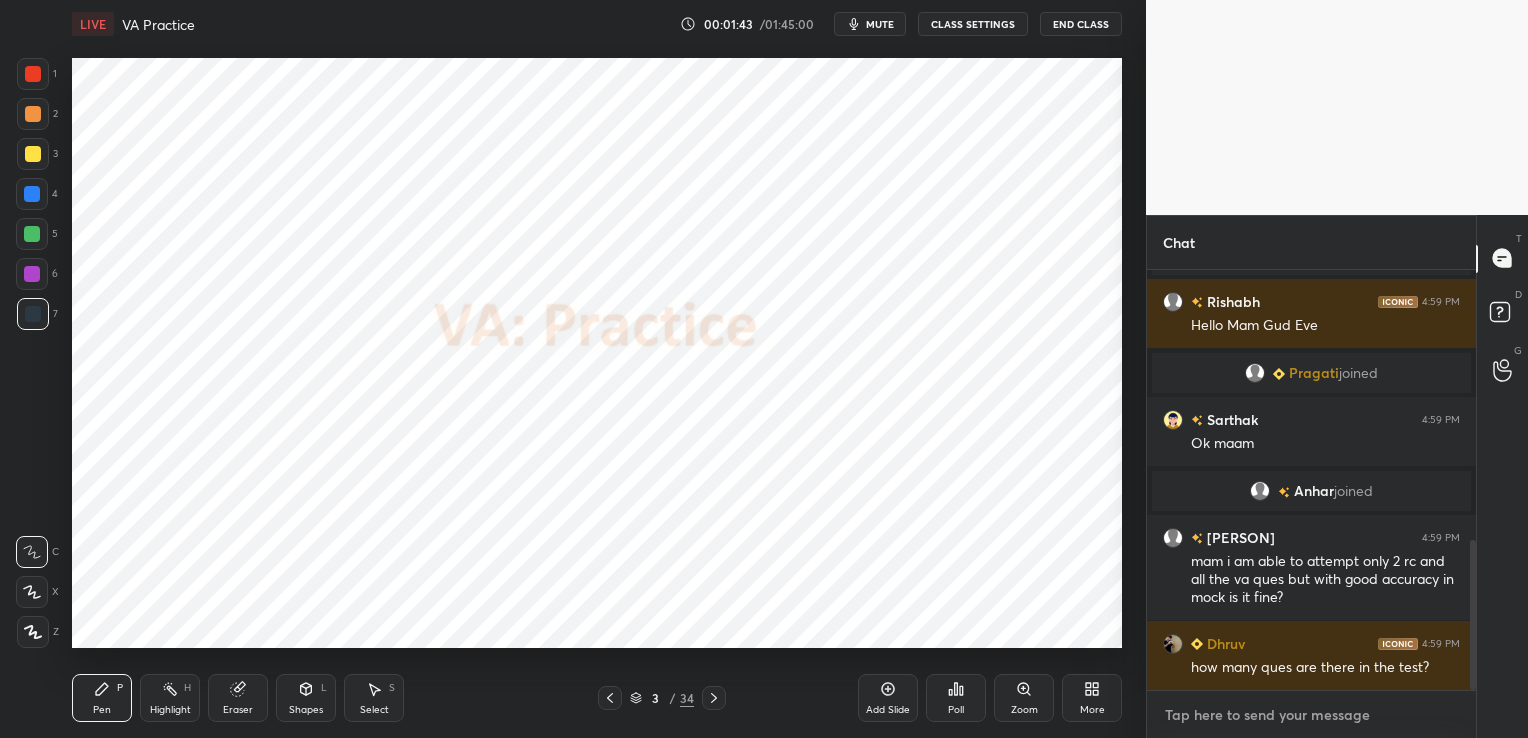 paste on "https://t.me/+XsPZA97FNn5jN2Y1" 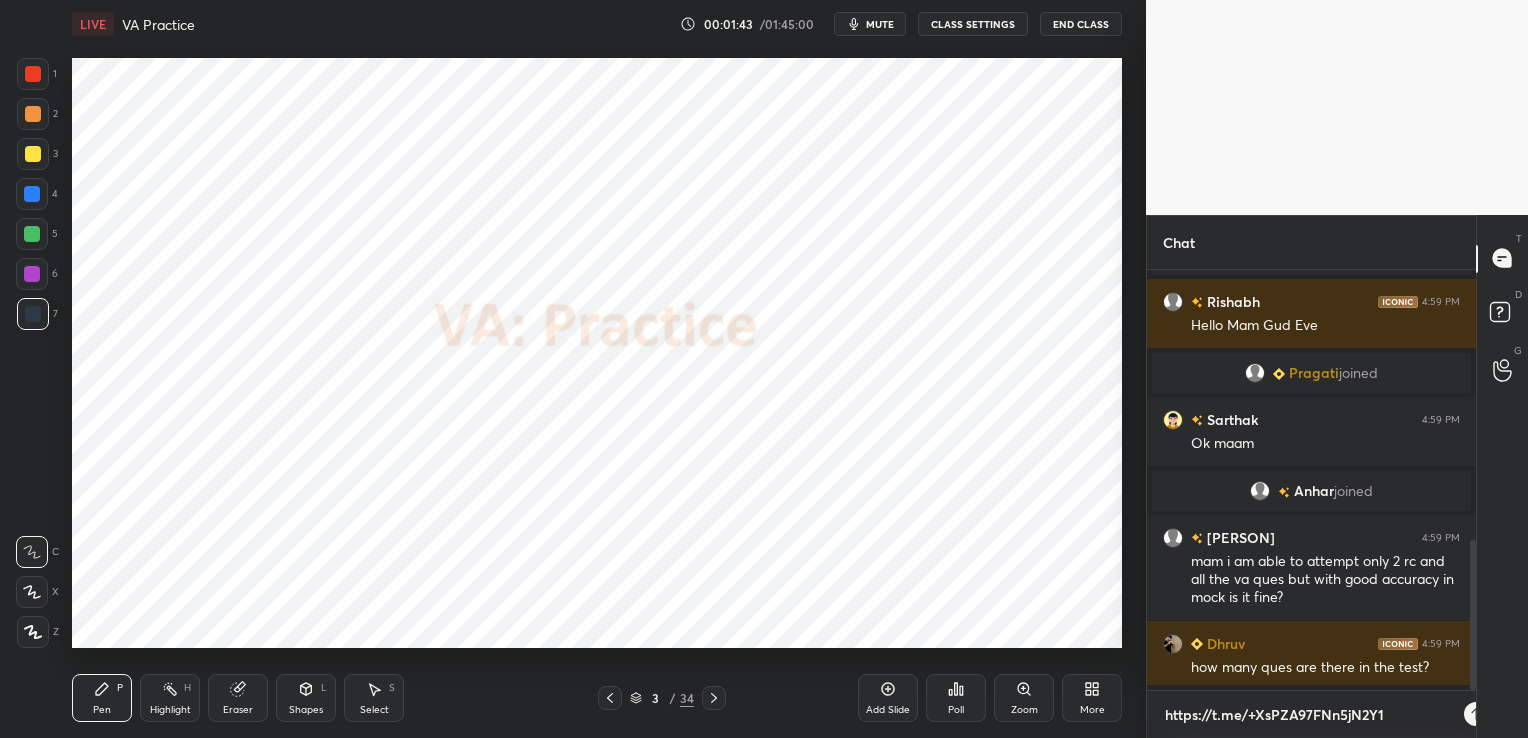scroll, scrollTop: 409, scrollLeft: 323, axis: both 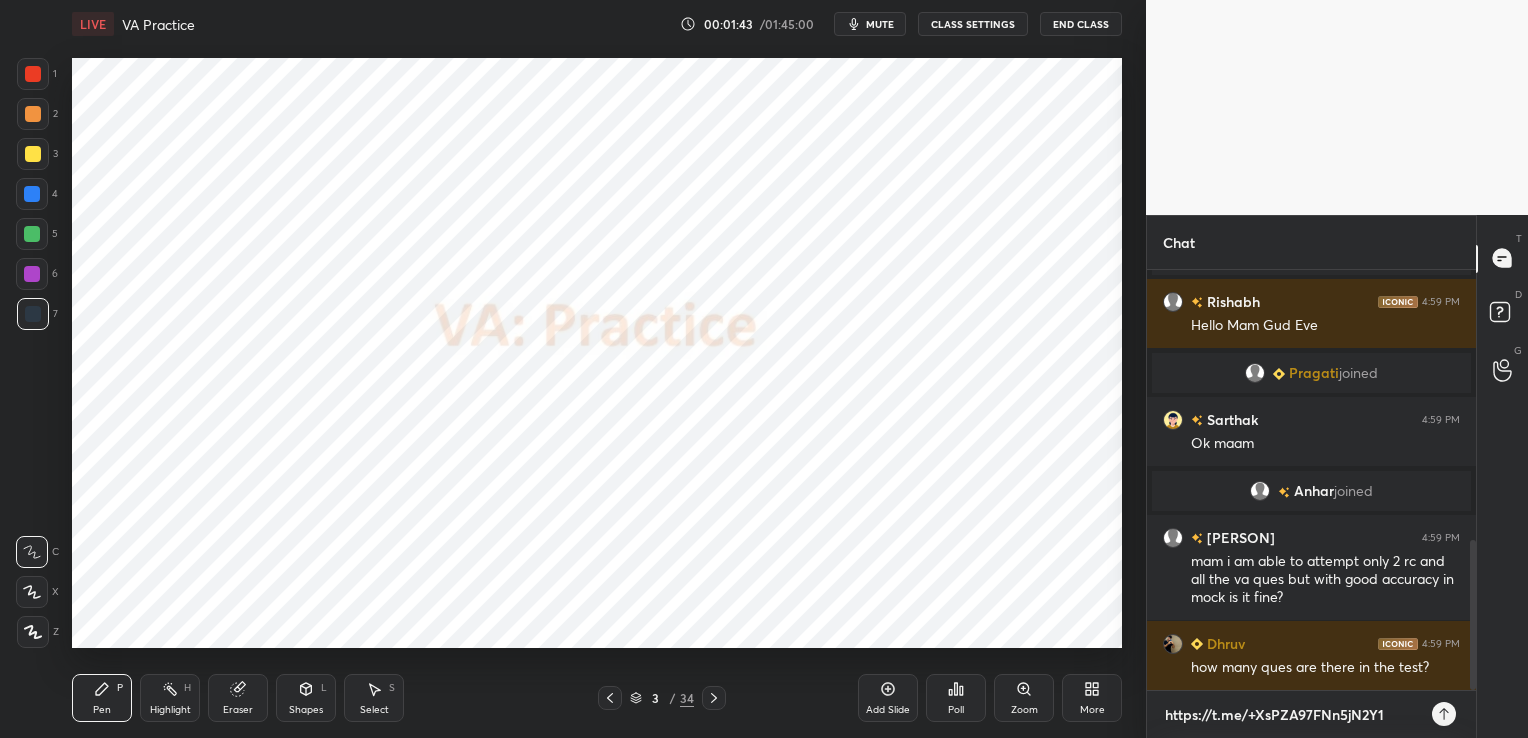 type 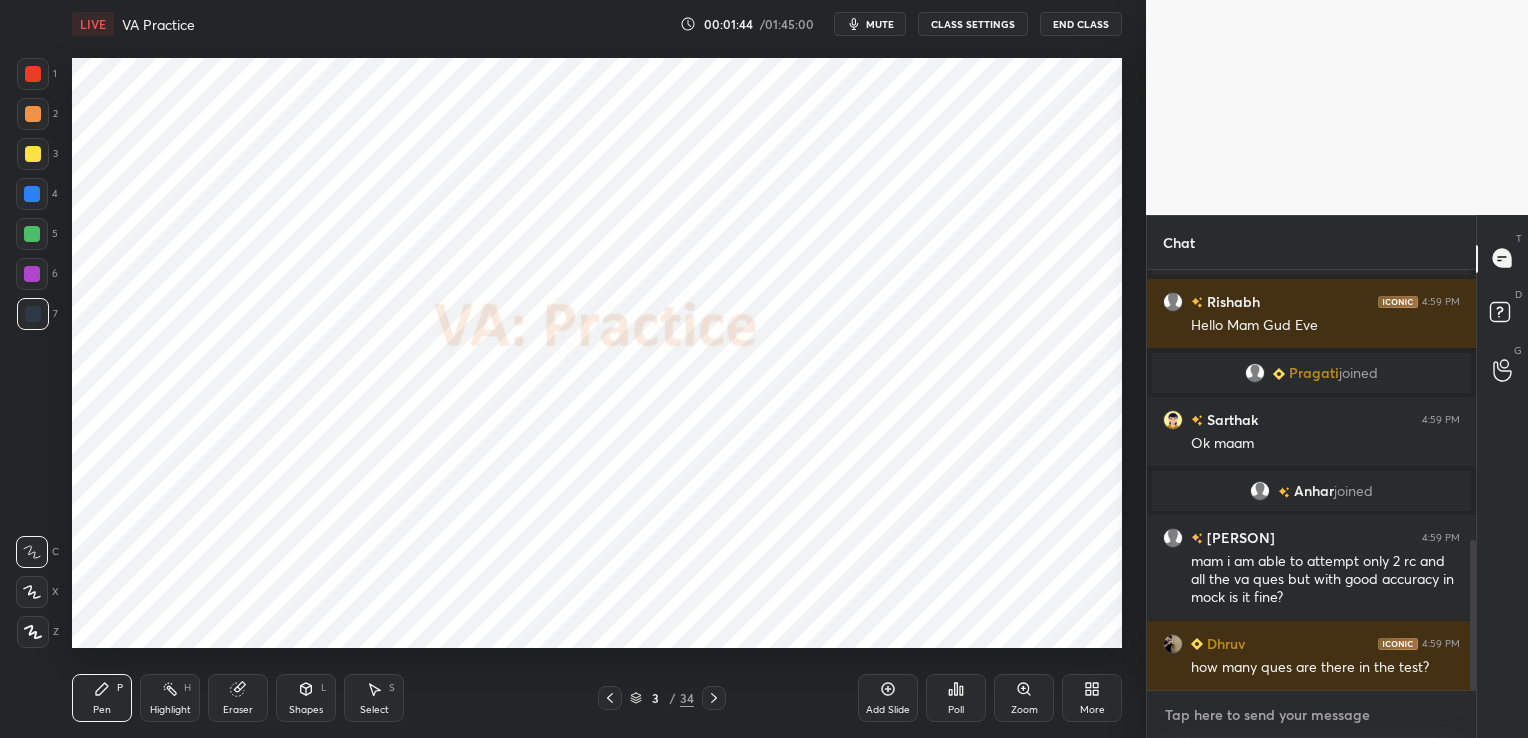 scroll, scrollTop: 871, scrollLeft: 0, axis: vertical 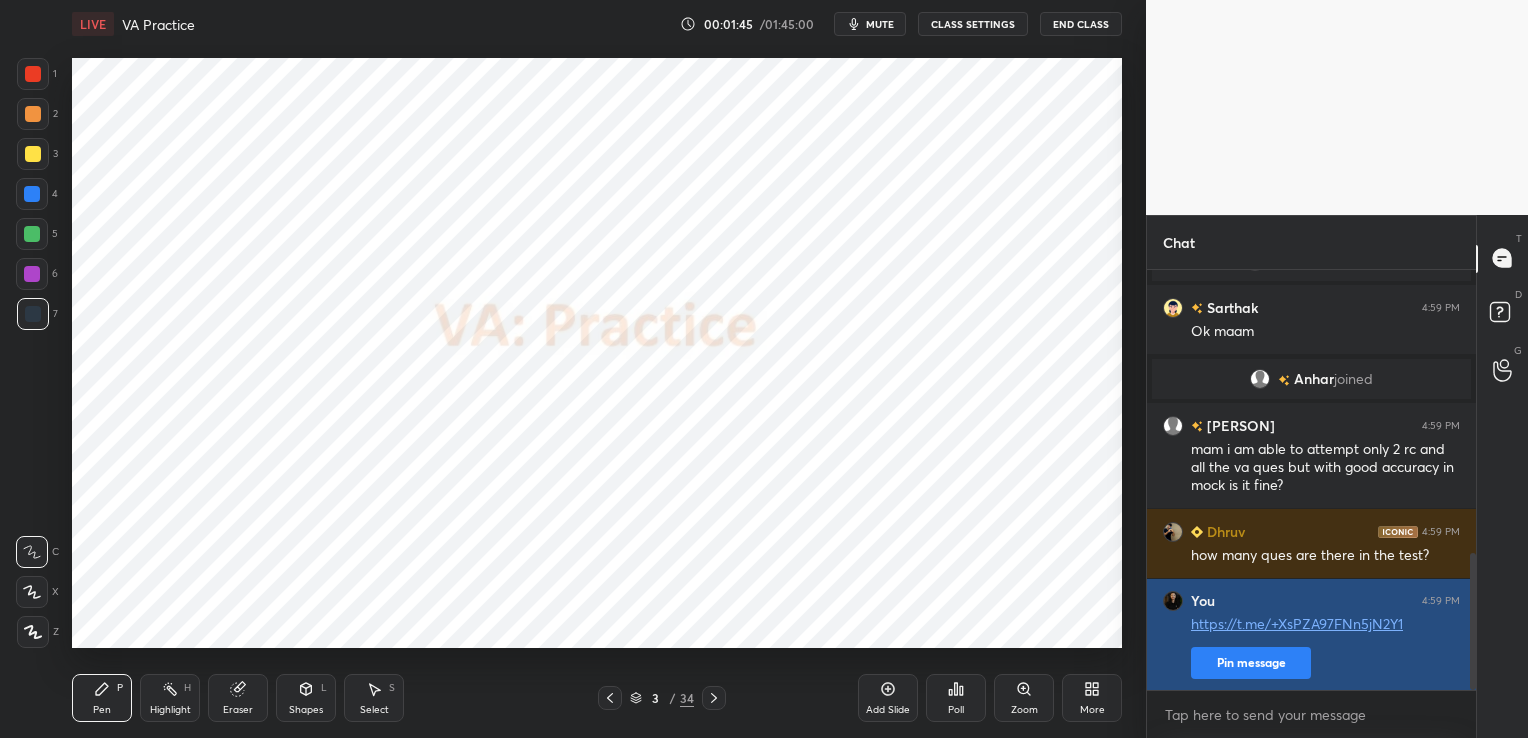 click on "Pin message" at bounding box center (1251, 663) 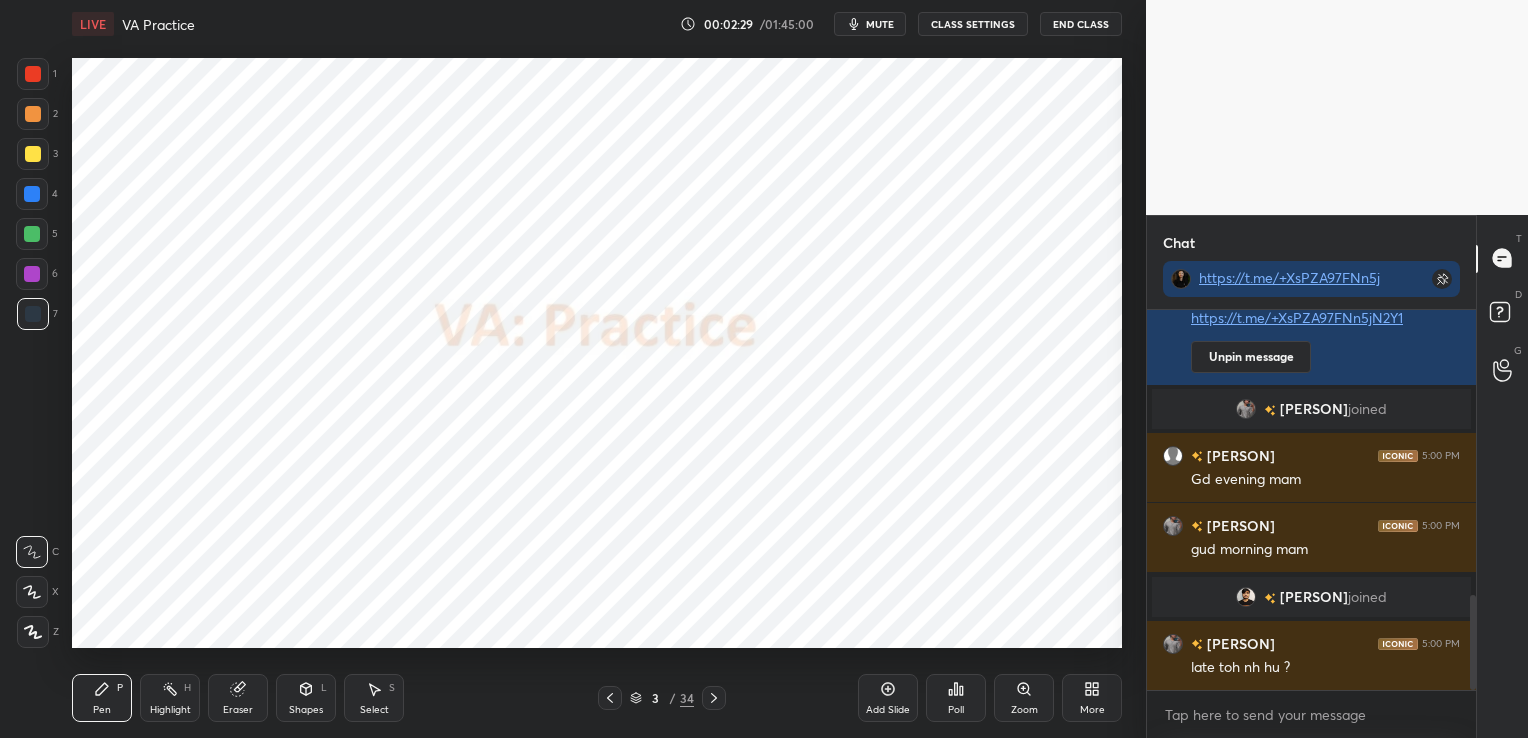 scroll, scrollTop: 1212, scrollLeft: 0, axis: vertical 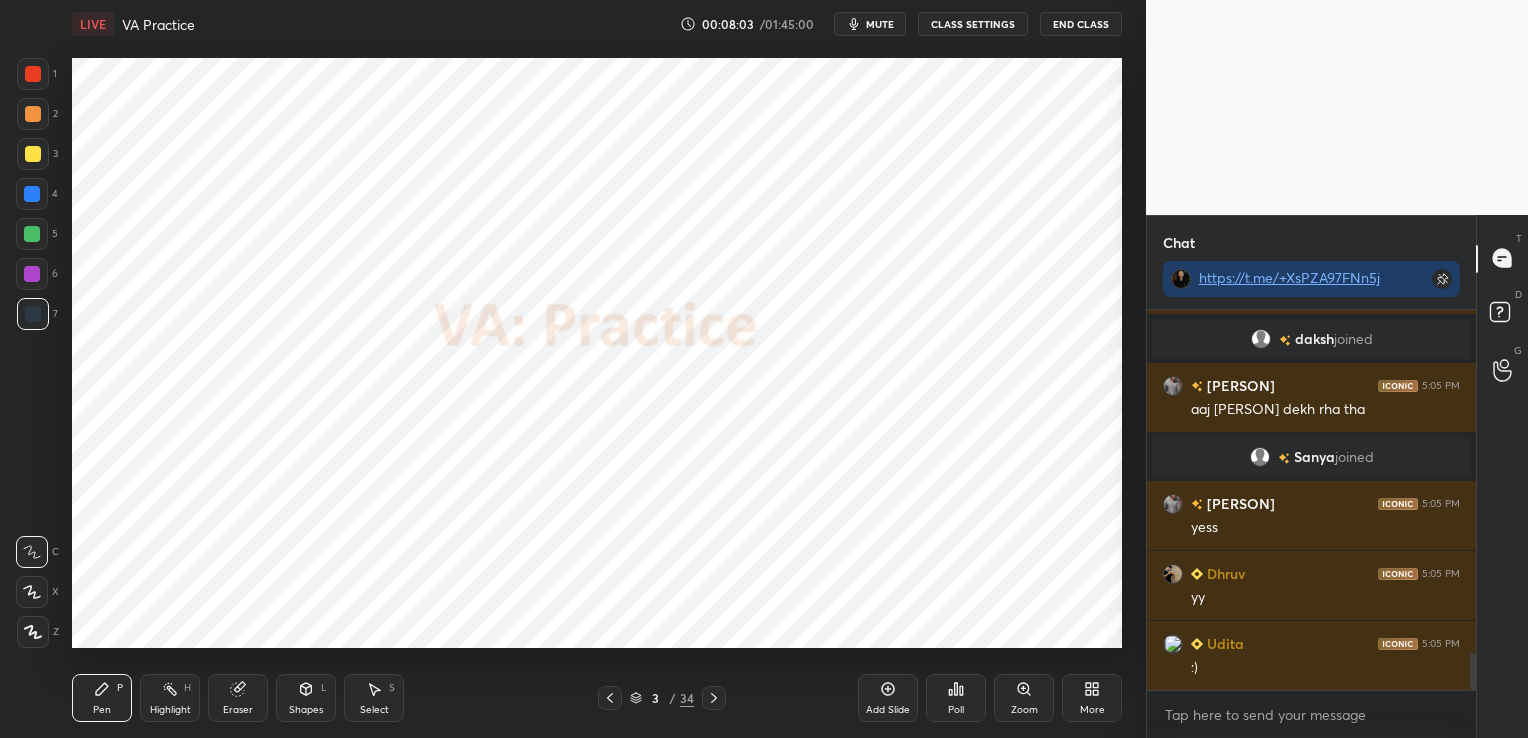 click on "Eraser" at bounding box center (238, 698) 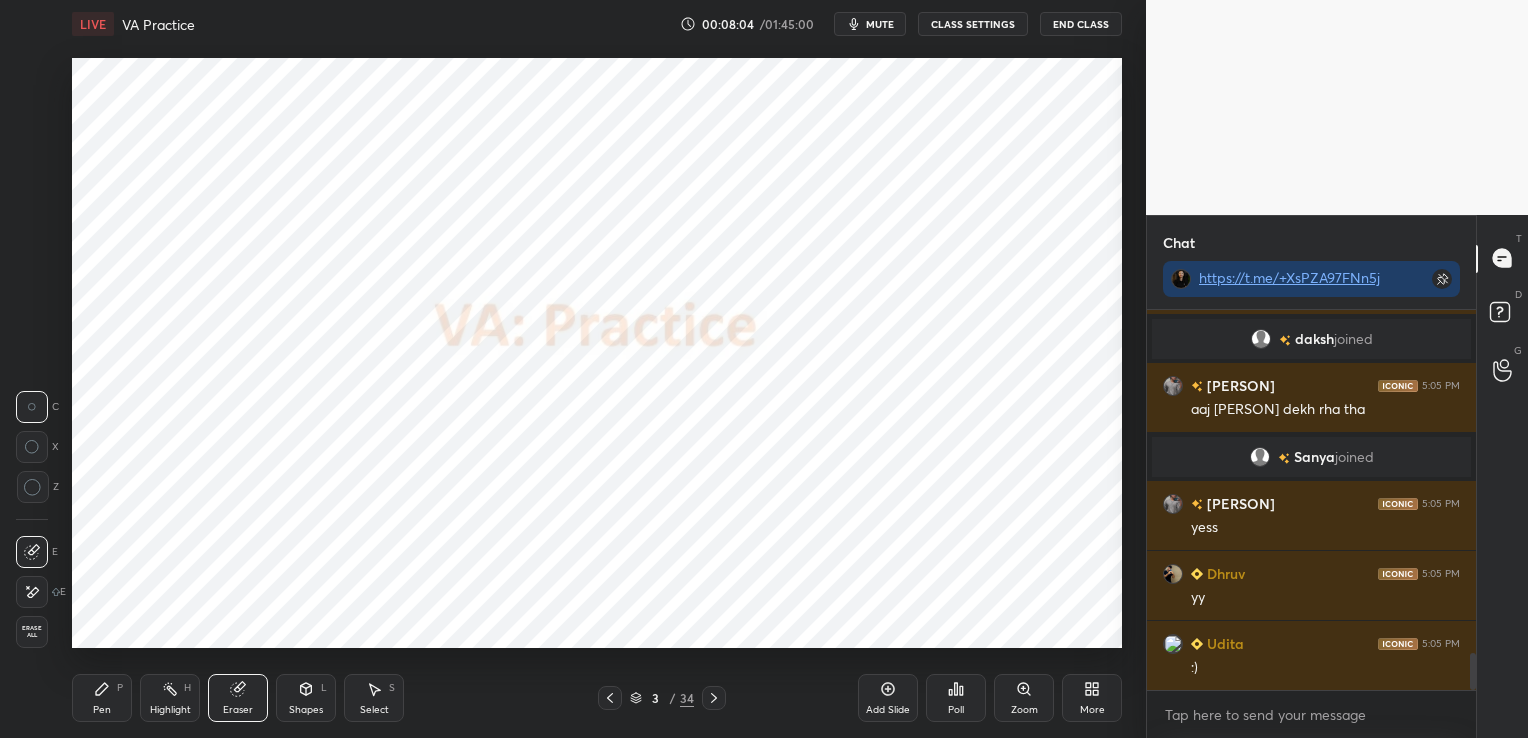 click on "Erase all" at bounding box center (32, 632) 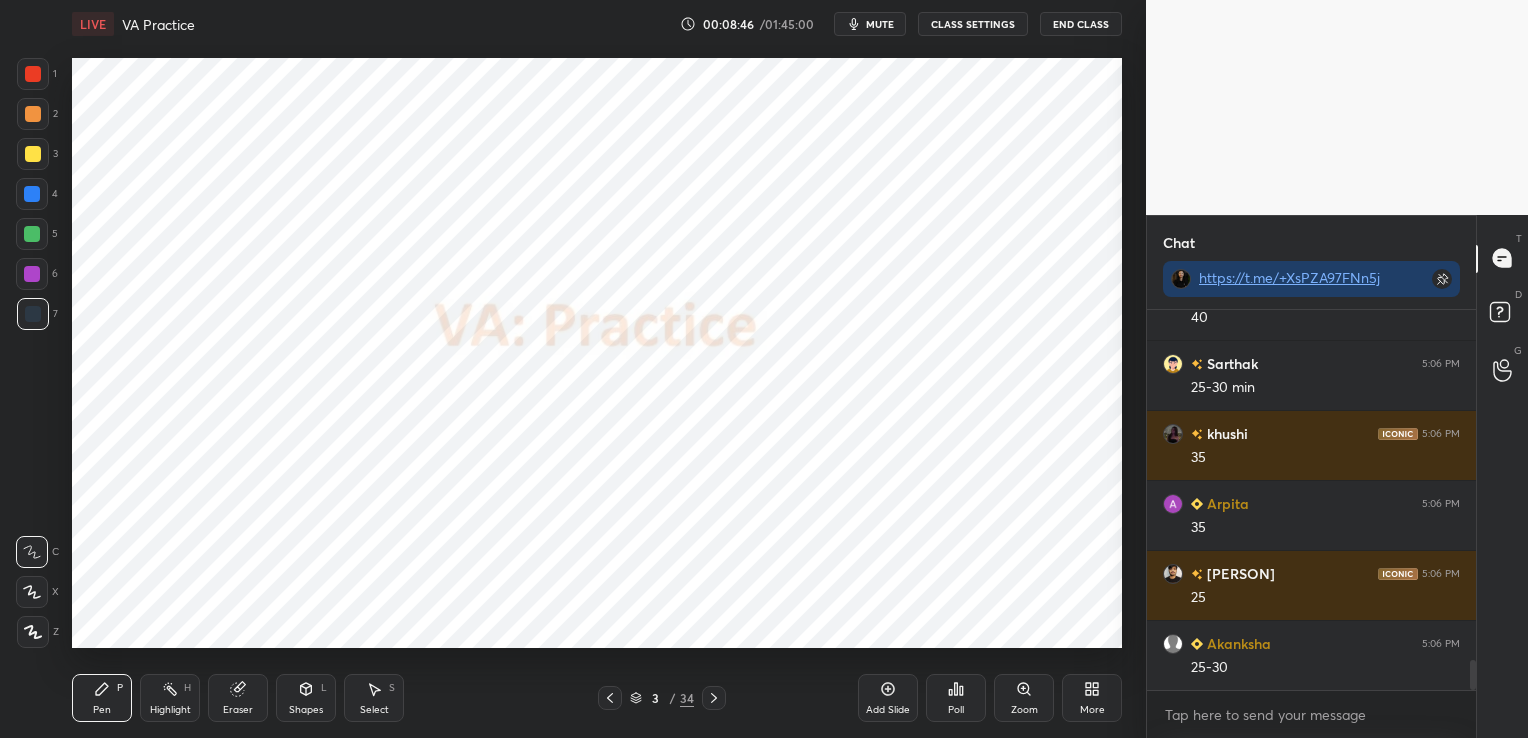 scroll, scrollTop: 4488, scrollLeft: 0, axis: vertical 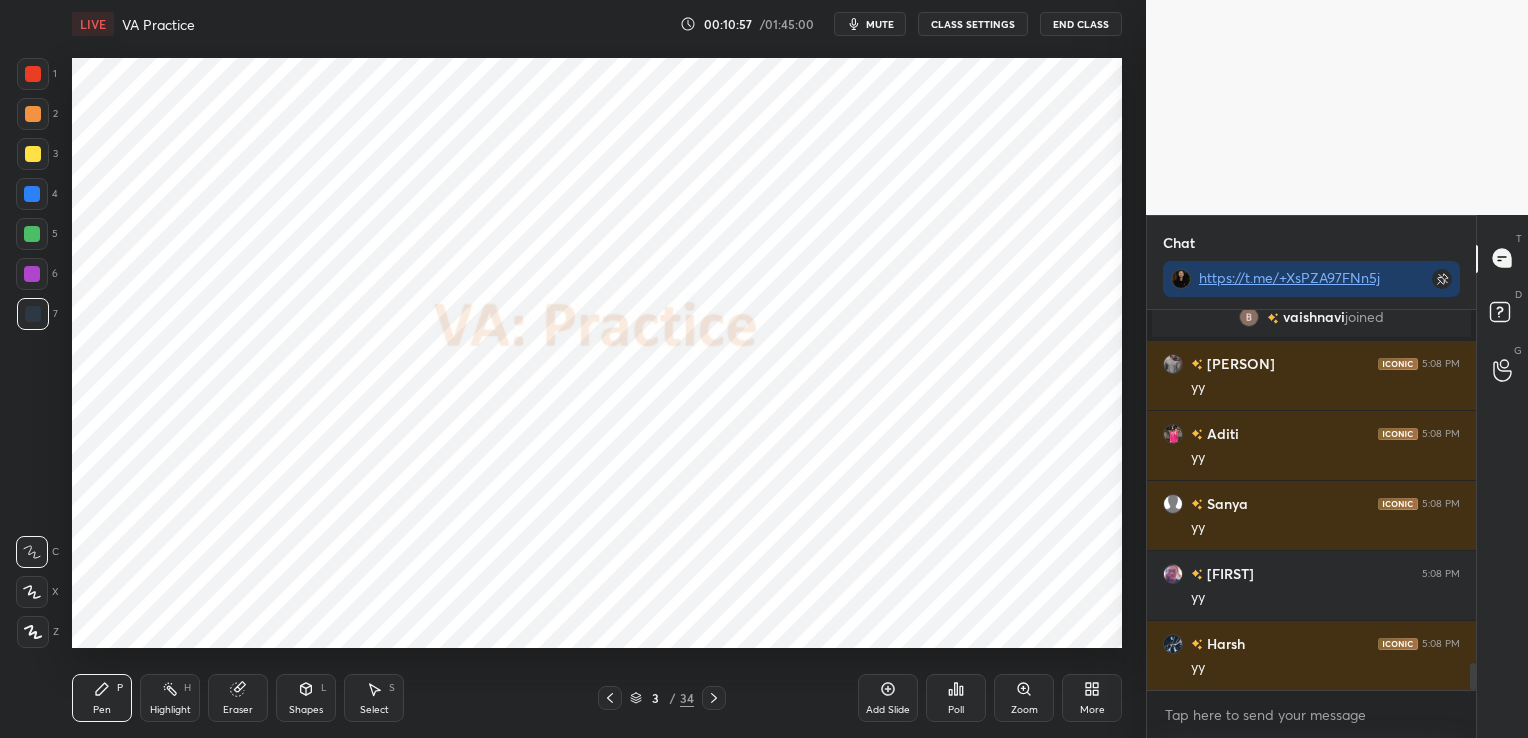 click at bounding box center (714, 698) 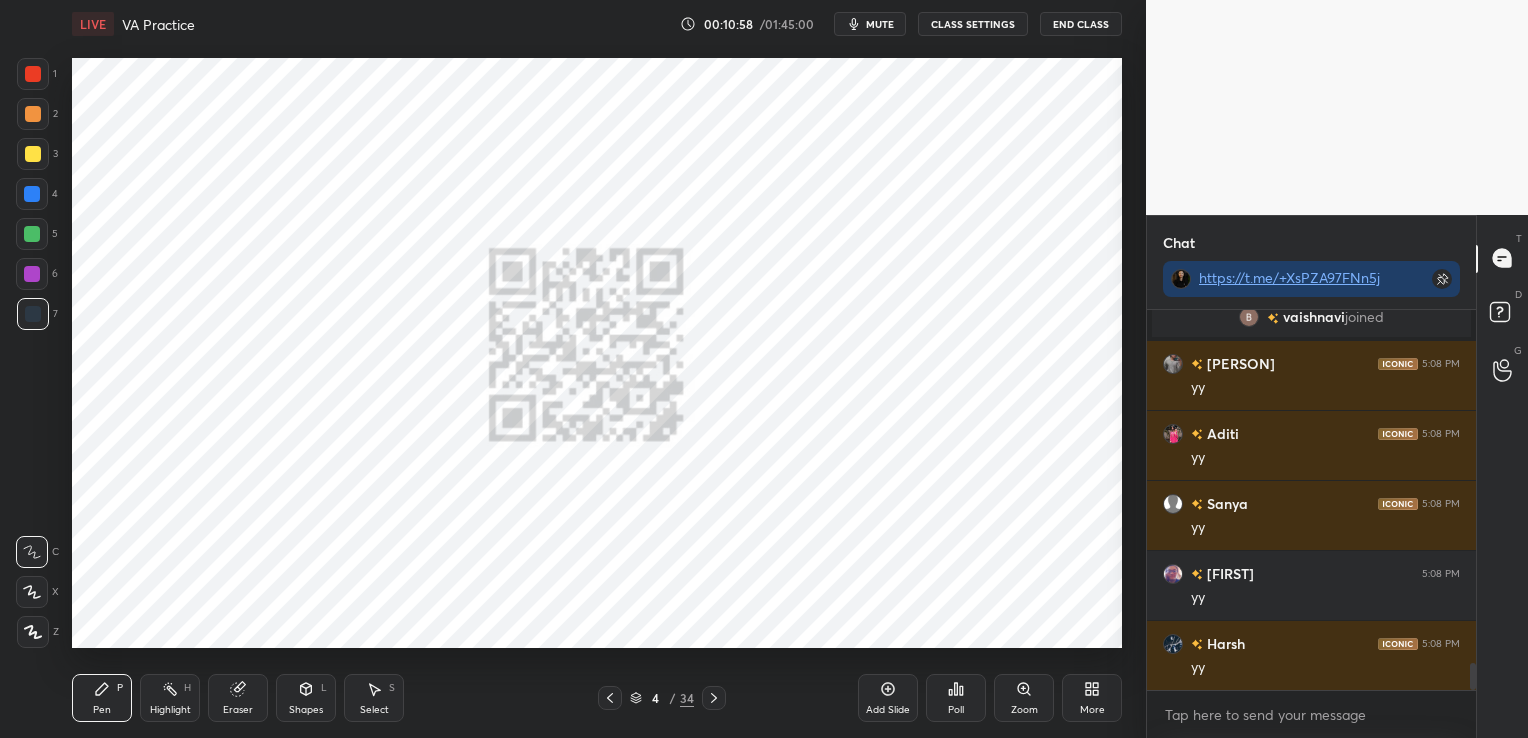 click at bounding box center [714, 698] 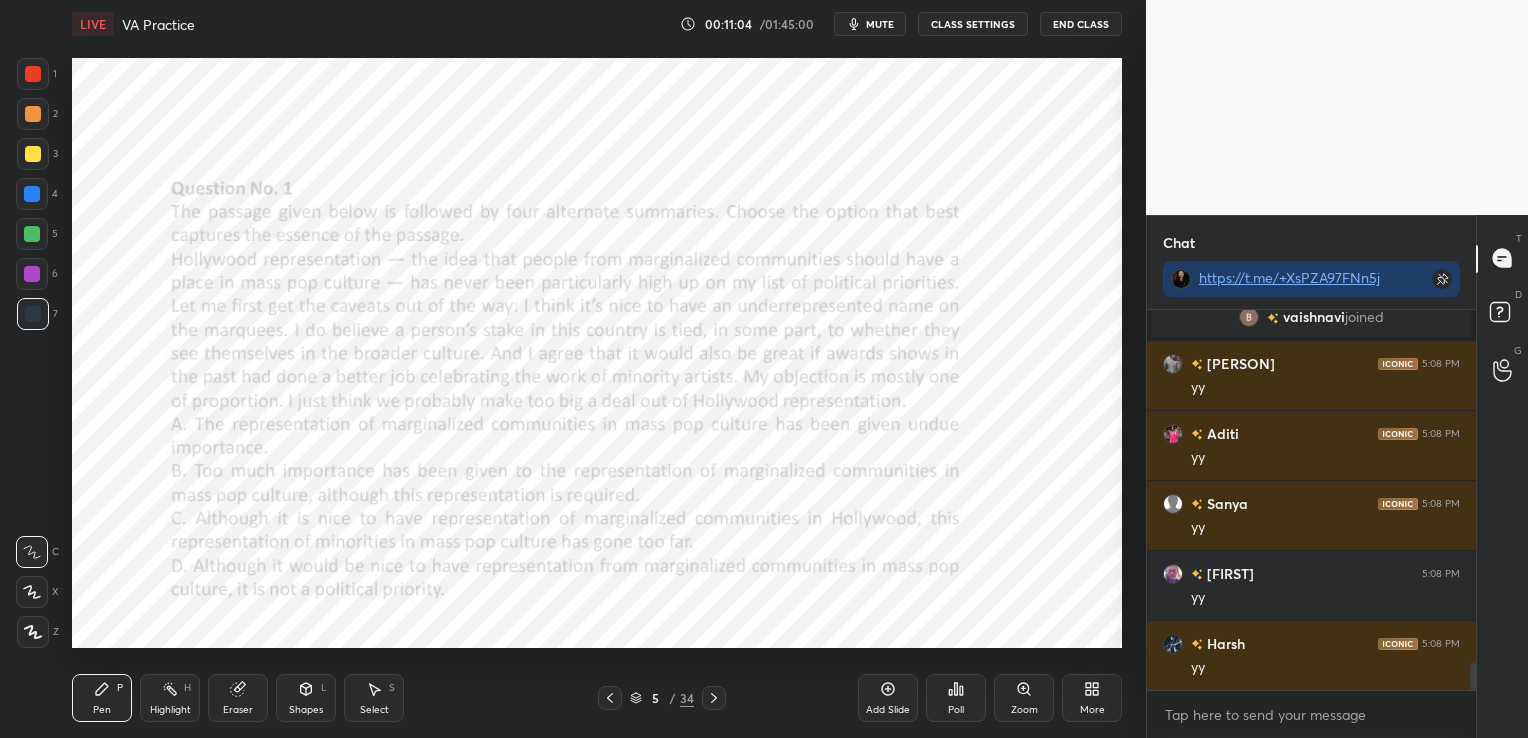 click at bounding box center (610, 698) 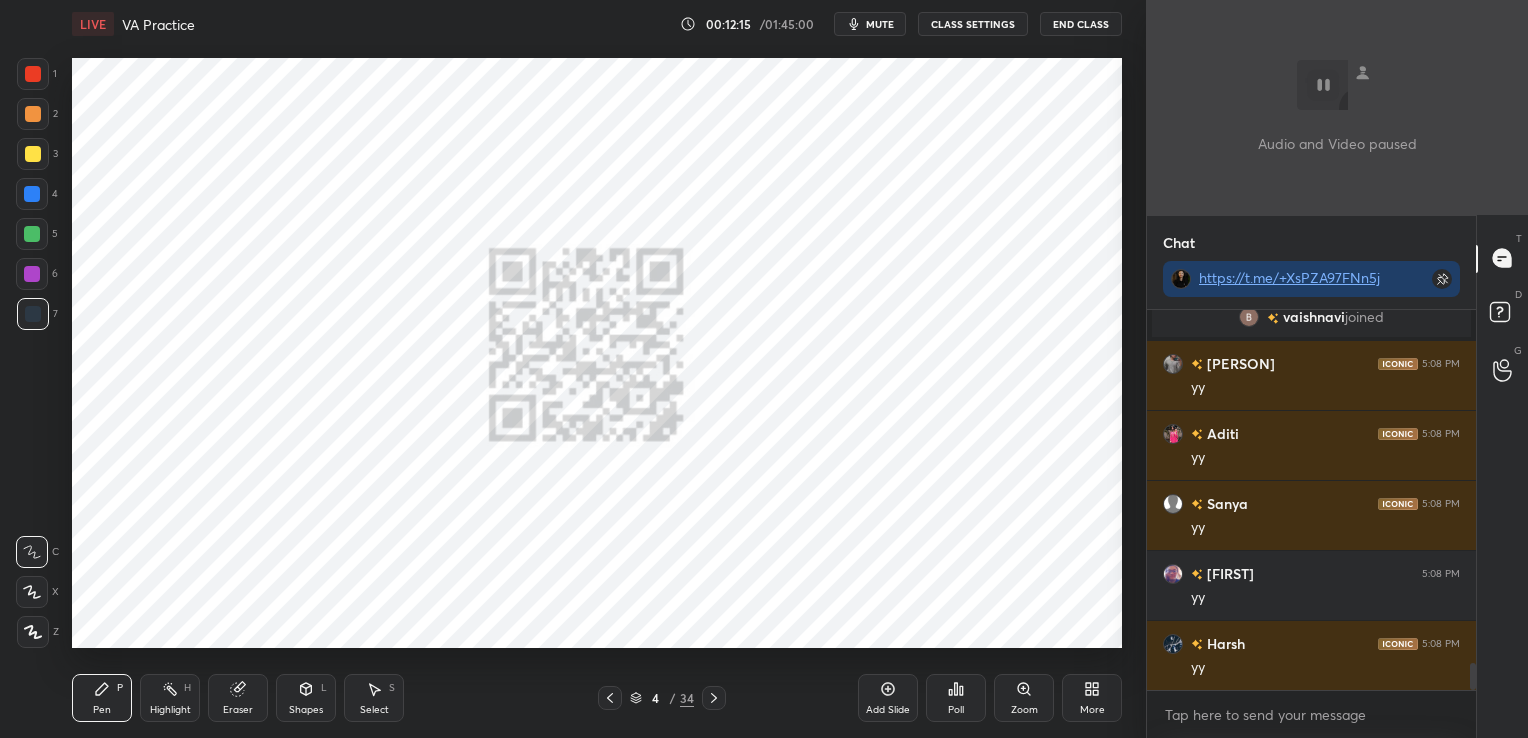 scroll, scrollTop: 4987, scrollLeft: 0, axis: vertical 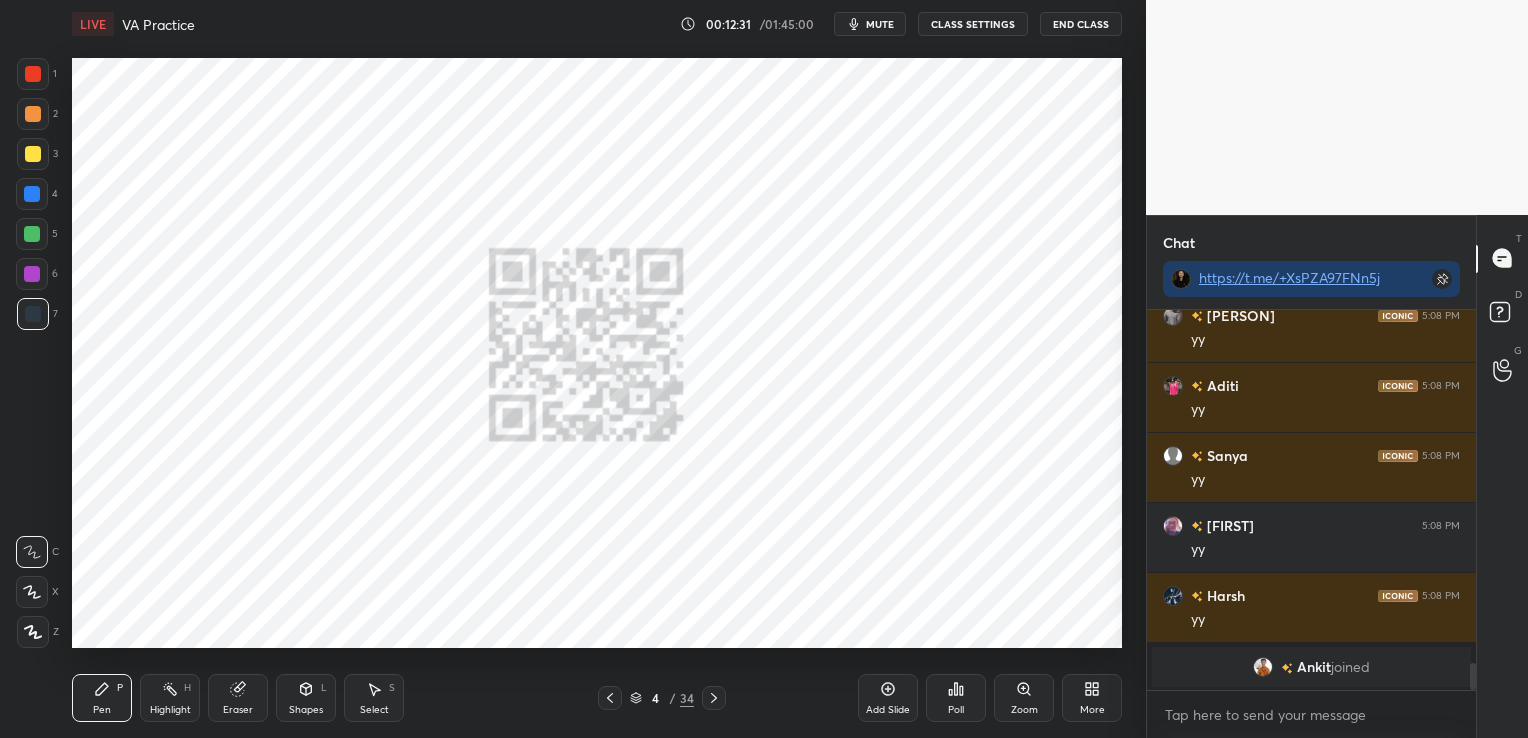 click on "mute" at bounding box center [870, 24] 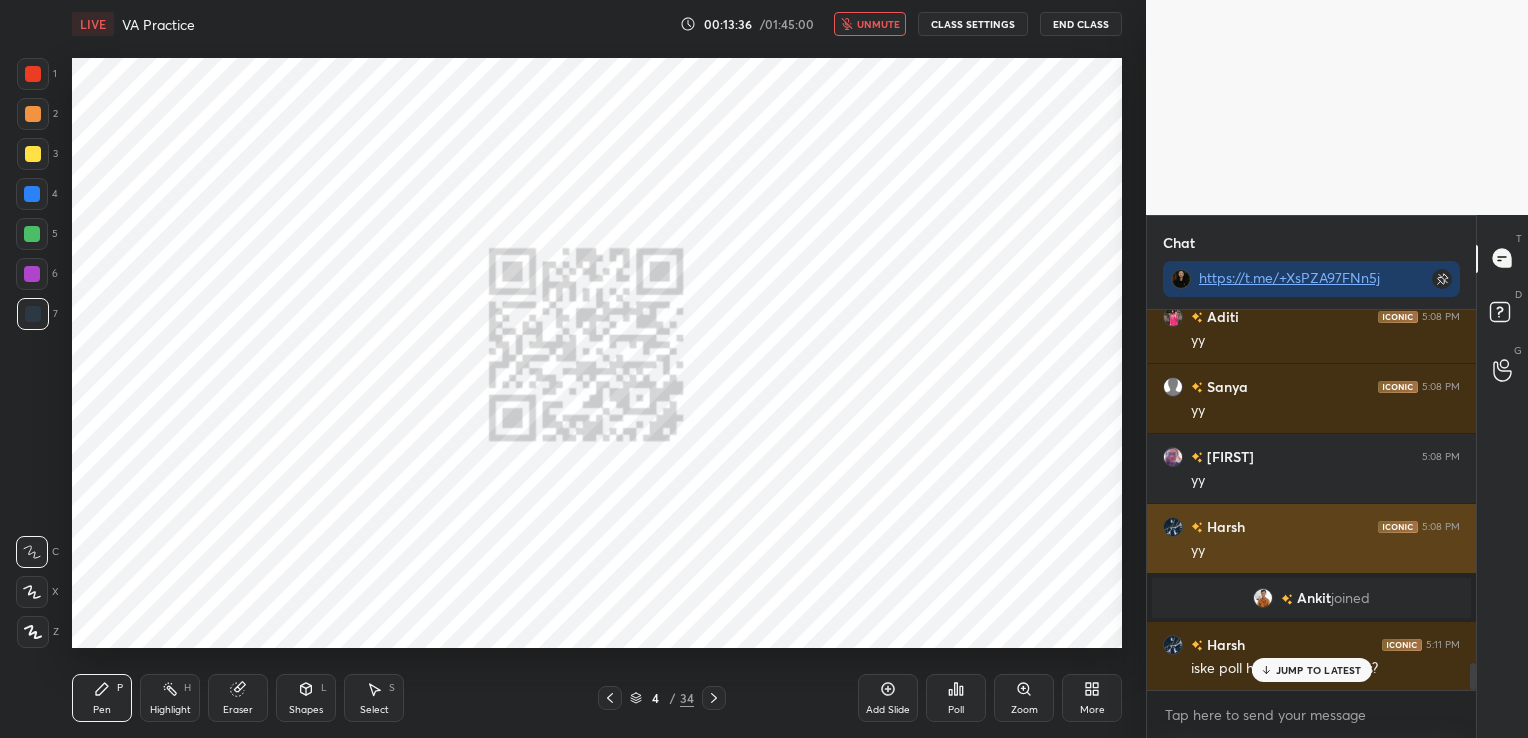 scroll, scrollTop: 4957, scrollLeft: 0, axis: vertical 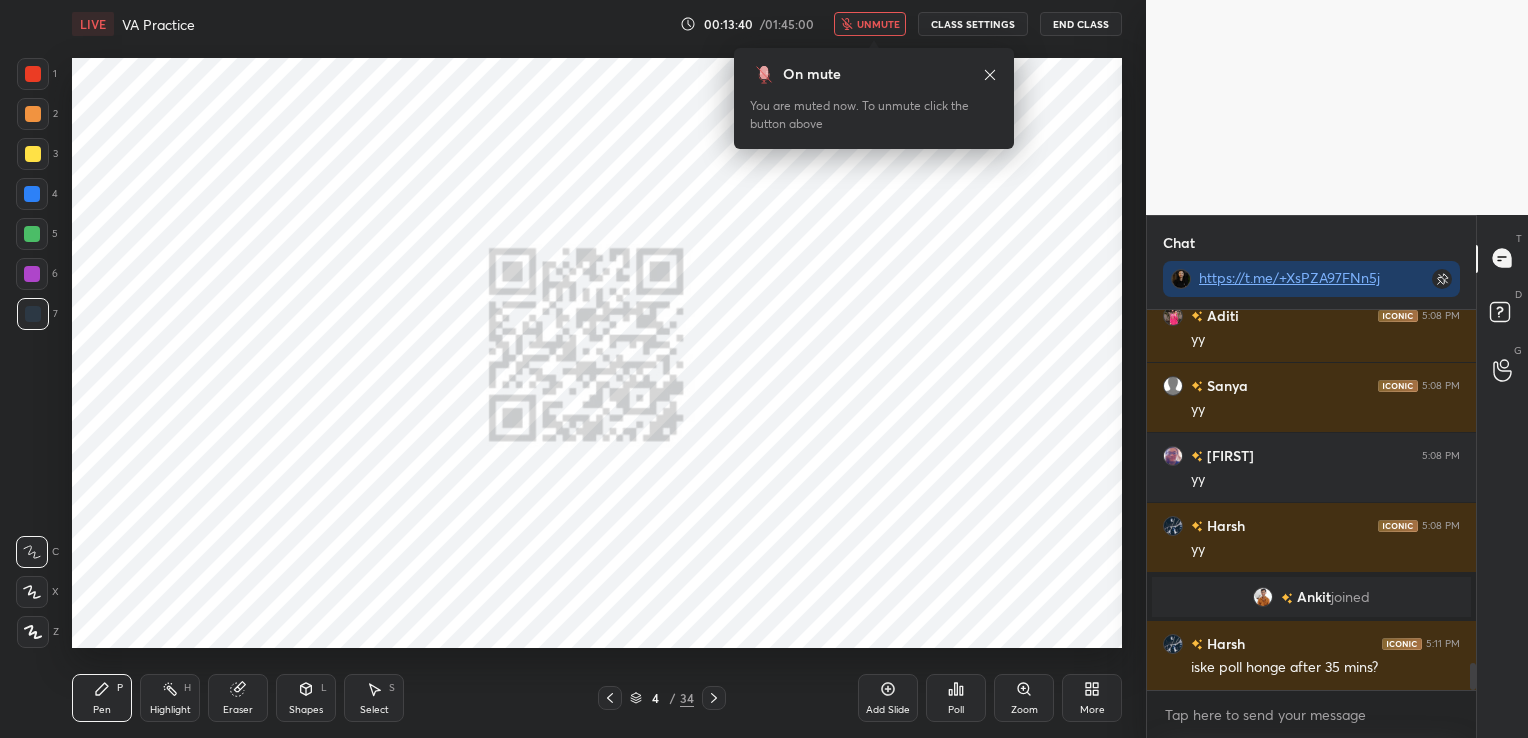 click 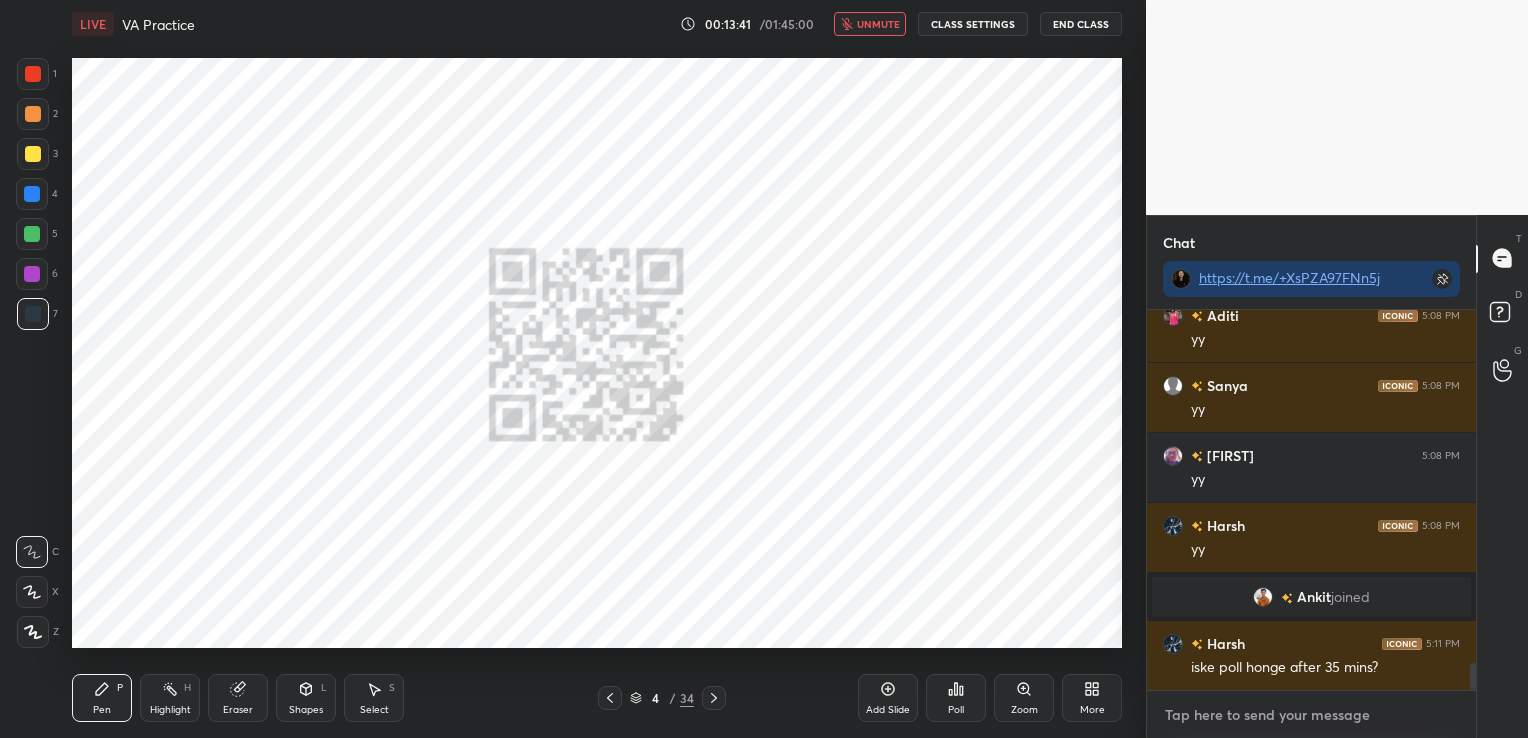 type on "x" 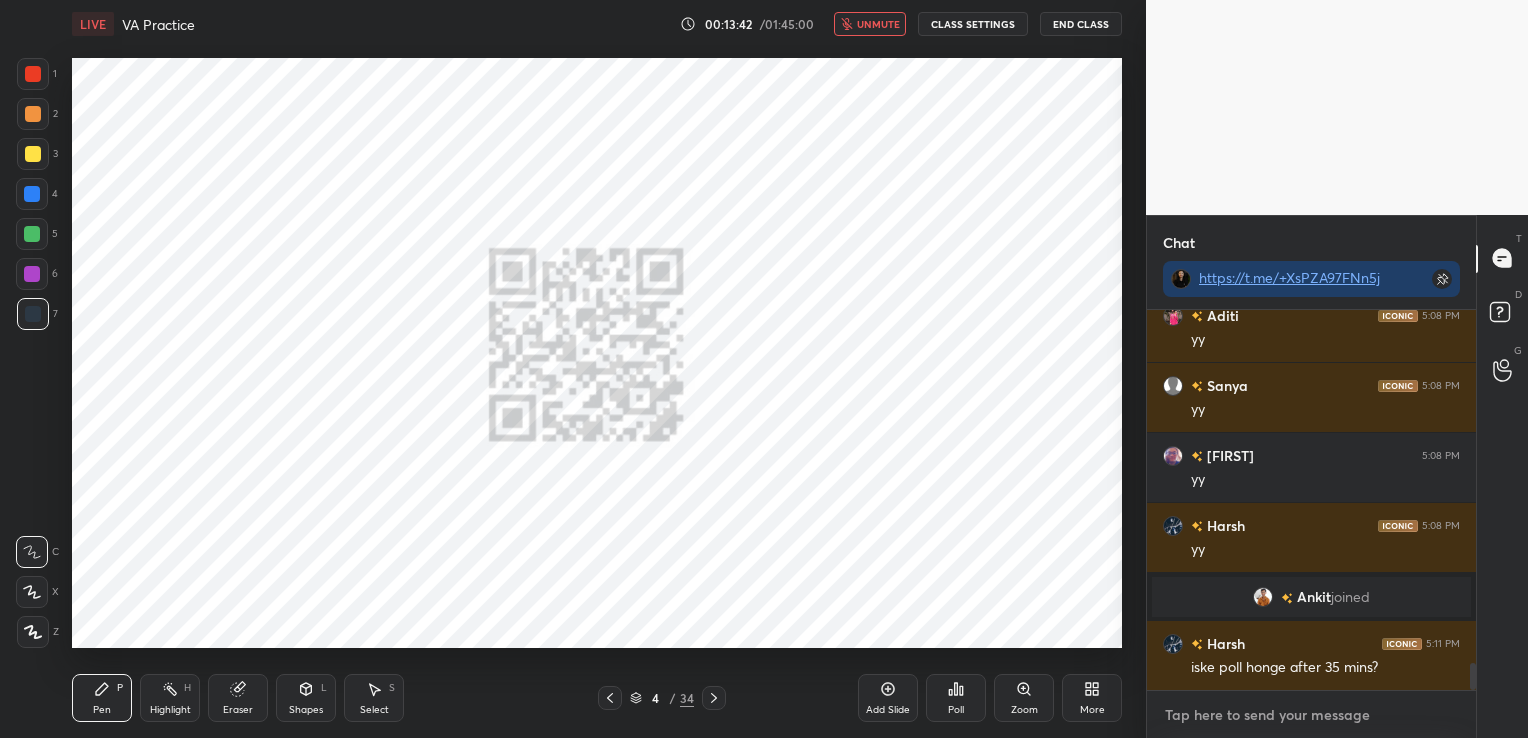 click at bounding box center (1311, 715) 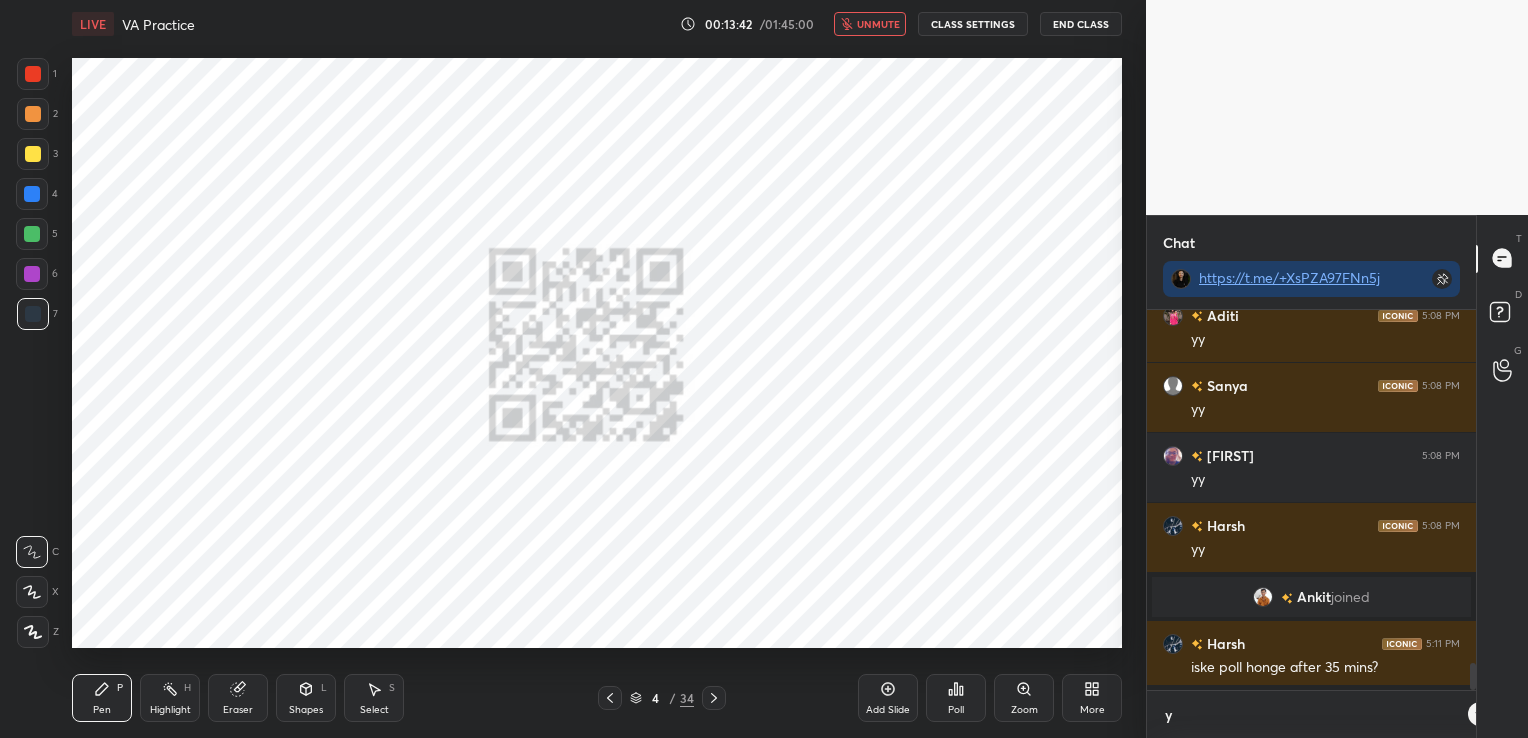 scroll, scrollTop: 369, scrollLeft: 323, axis: both 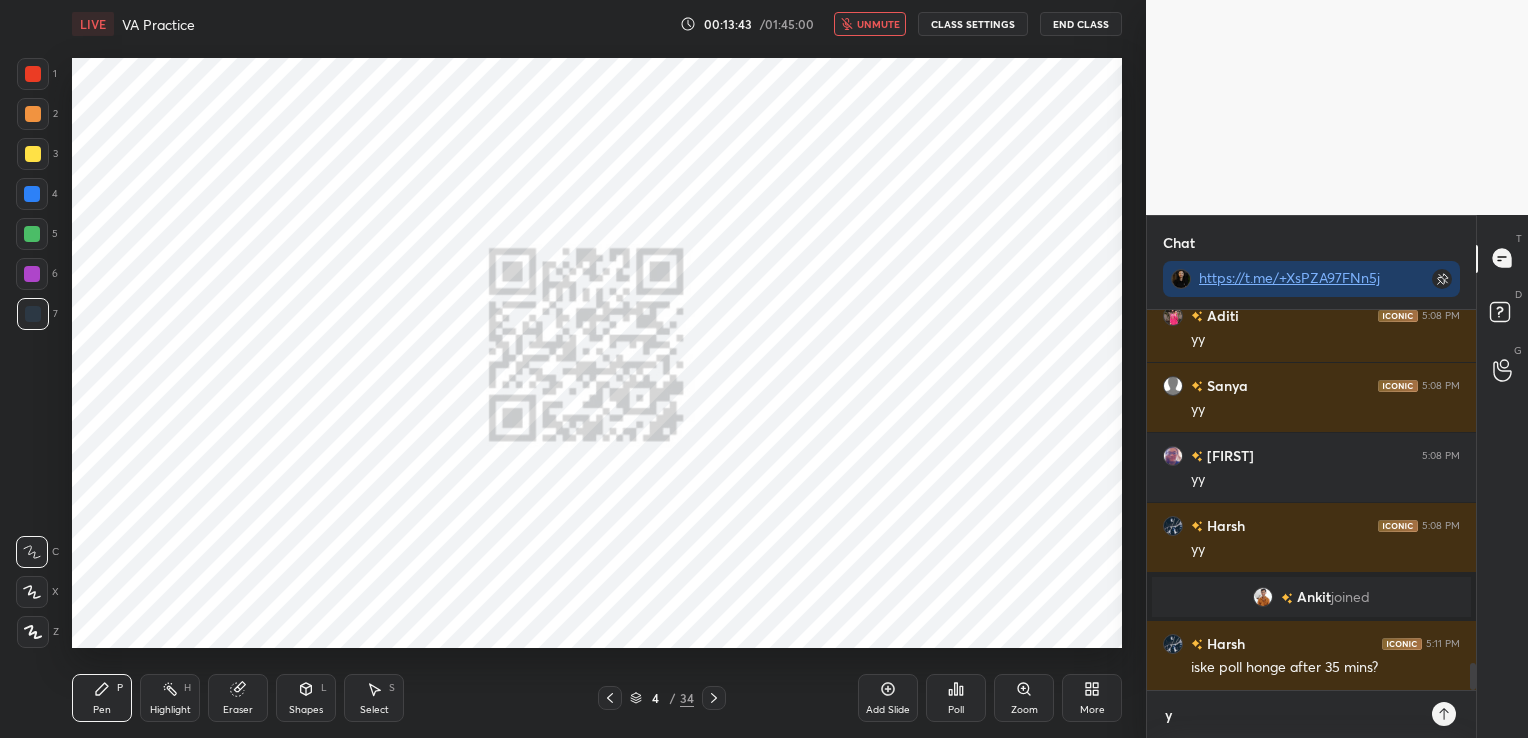 type on "ye" 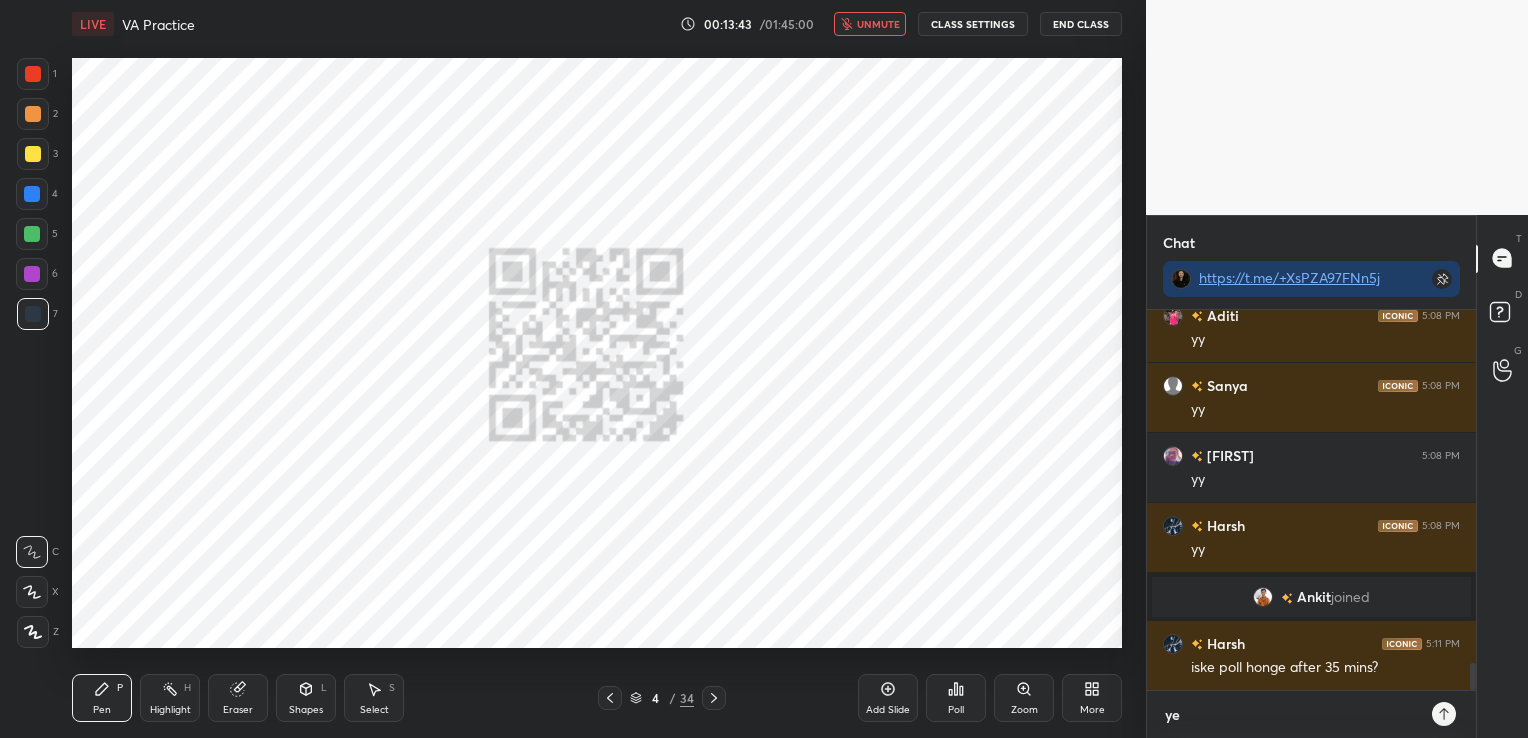 type on "yes" 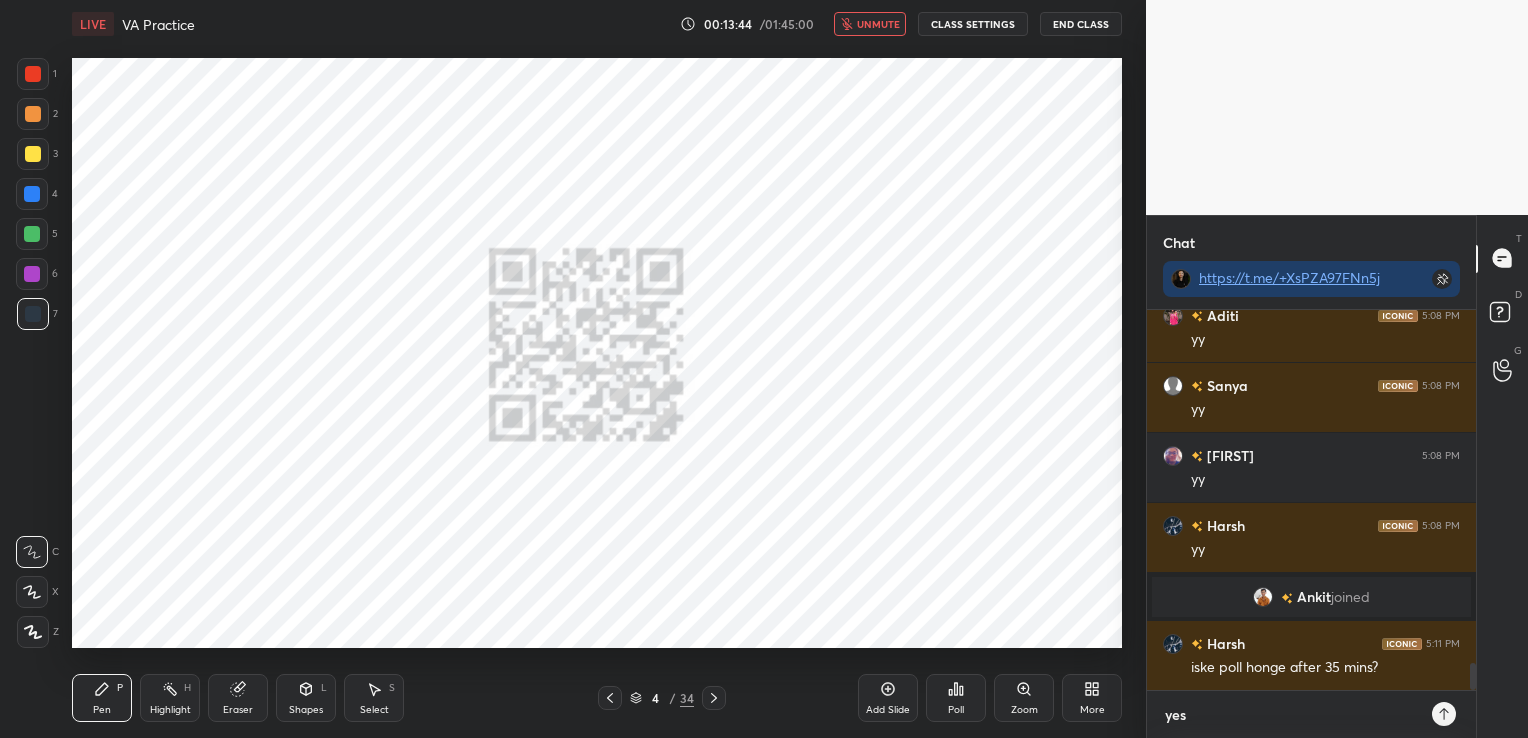 type 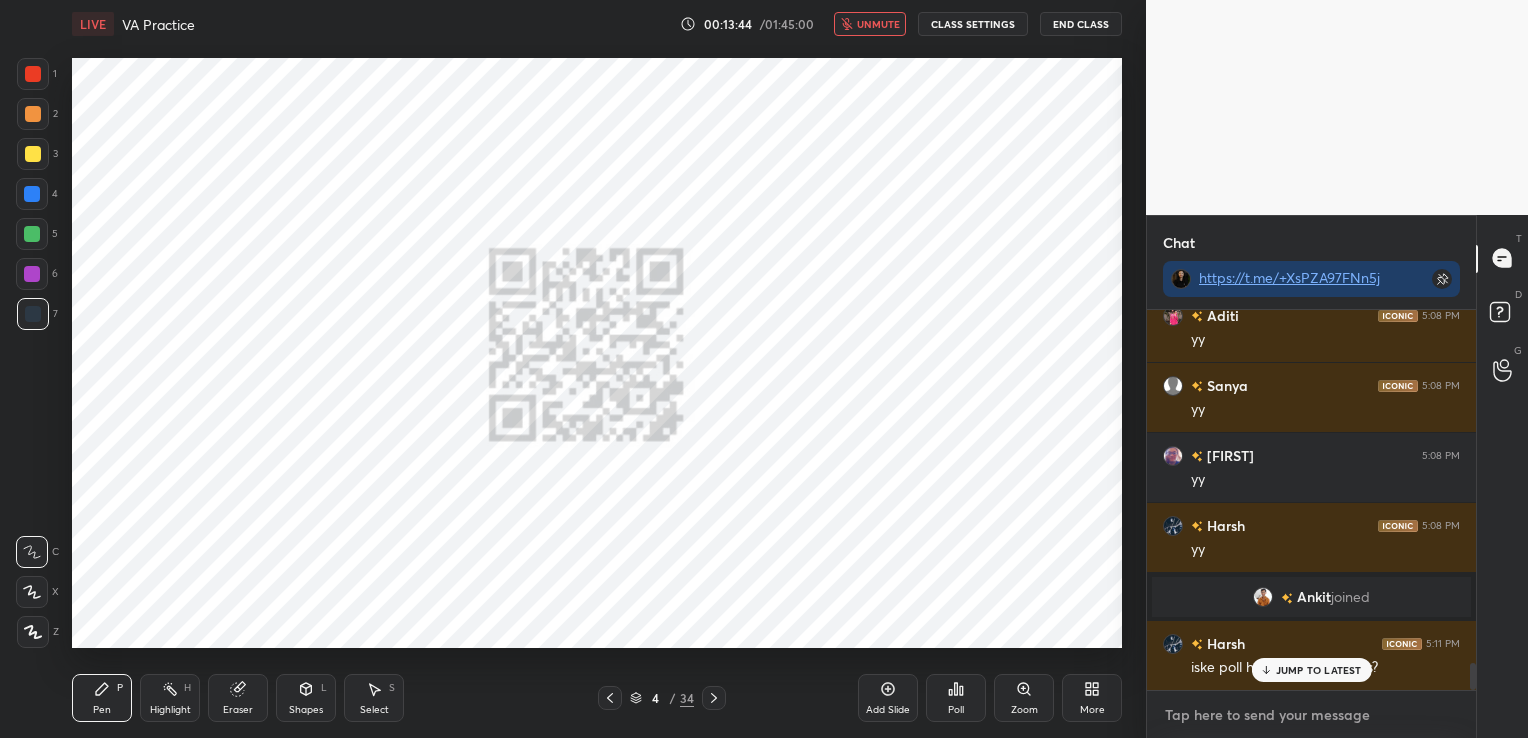 scroll, scrollTop: 5068, scrollLeft: 0, axis: vertical 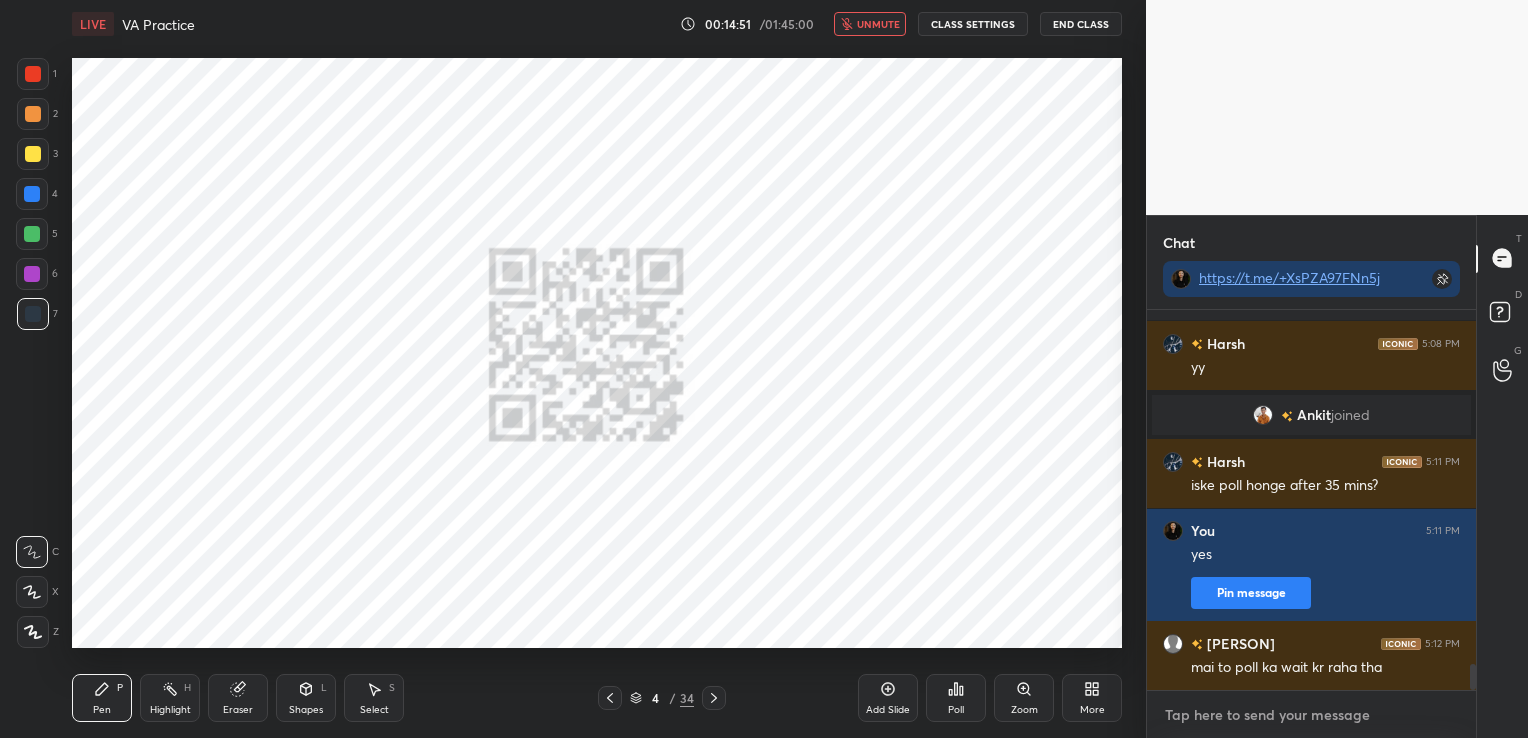 type on "x" 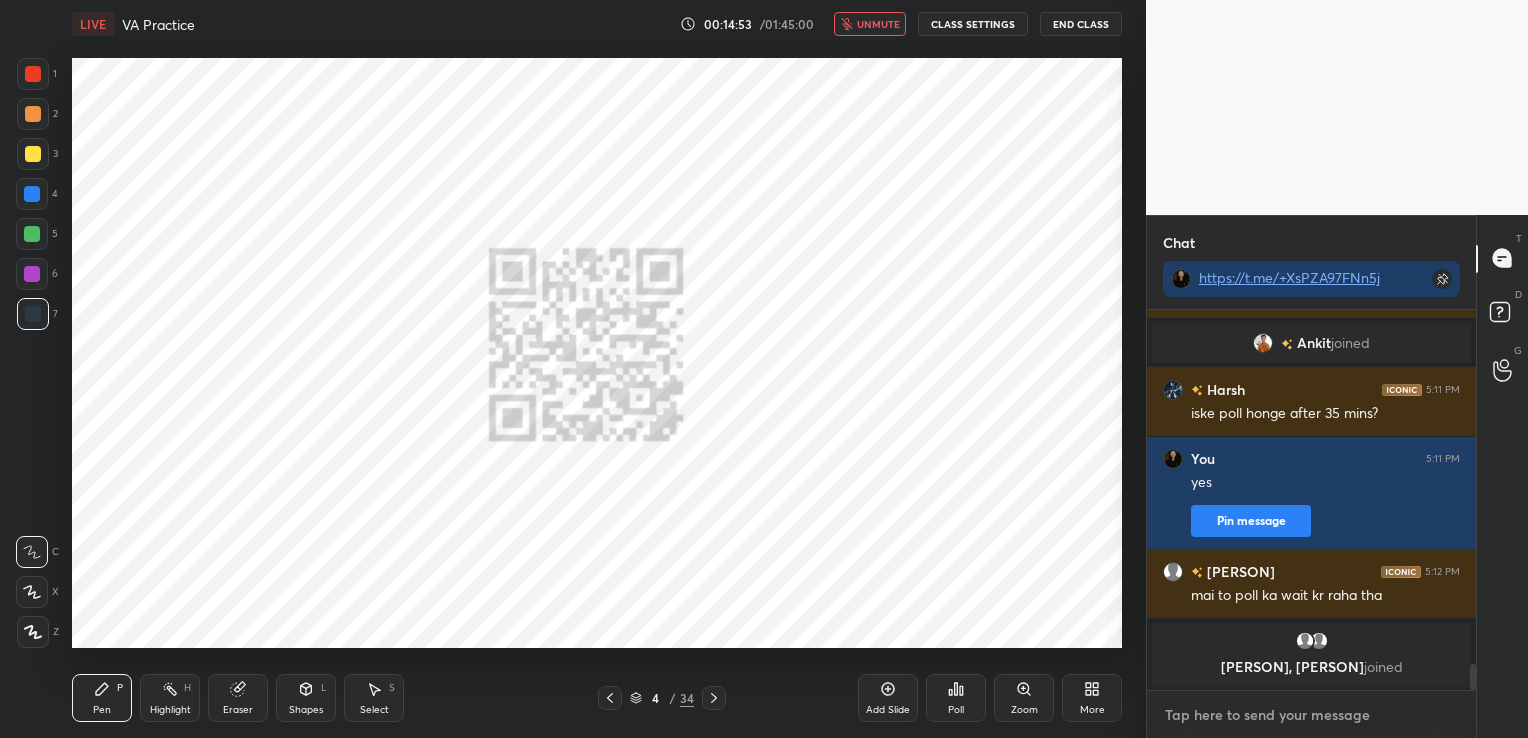click at bounding box center (1311, 715) 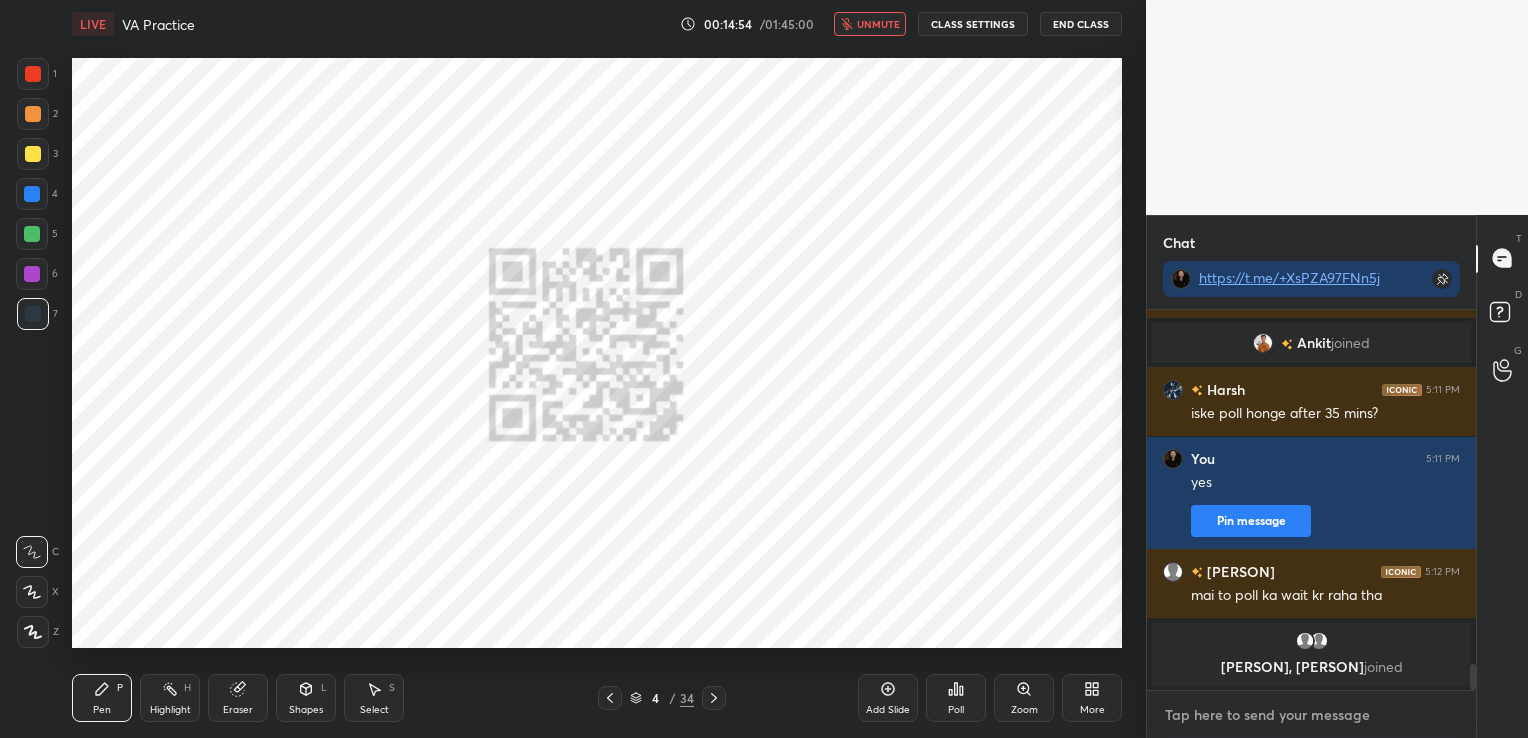 type on "d" 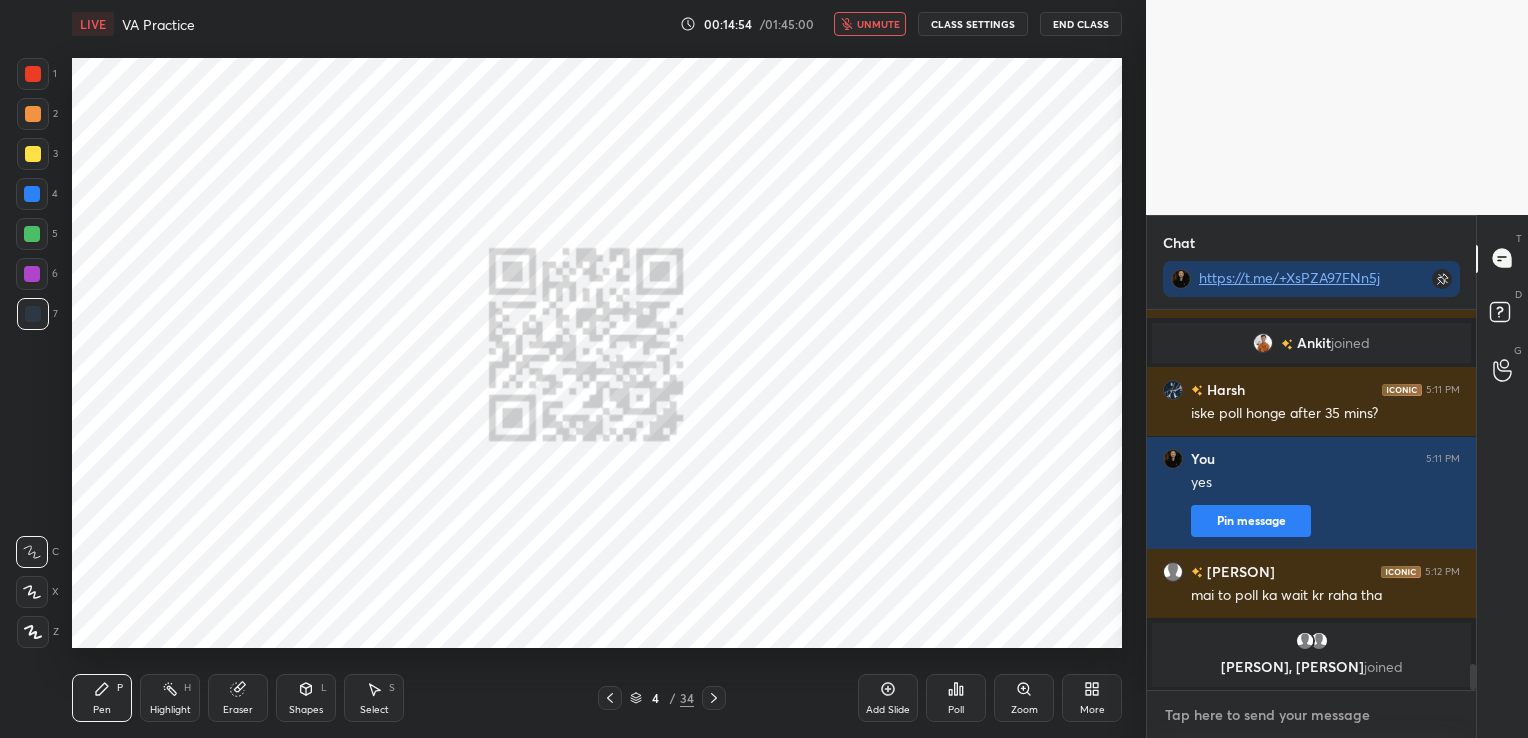 type on "x" 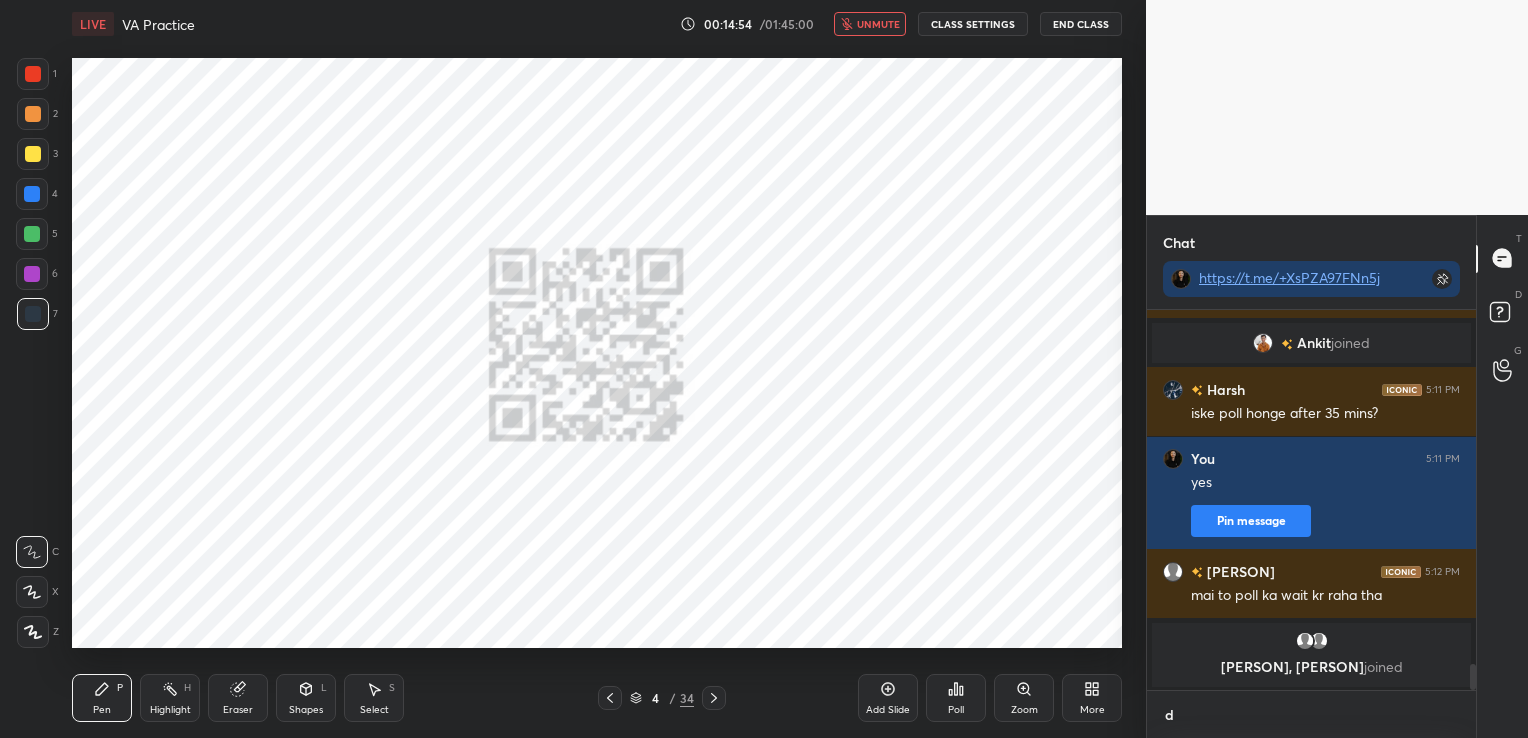 scroll, scrollTop: 369, scrollLeft: 323, axis: both 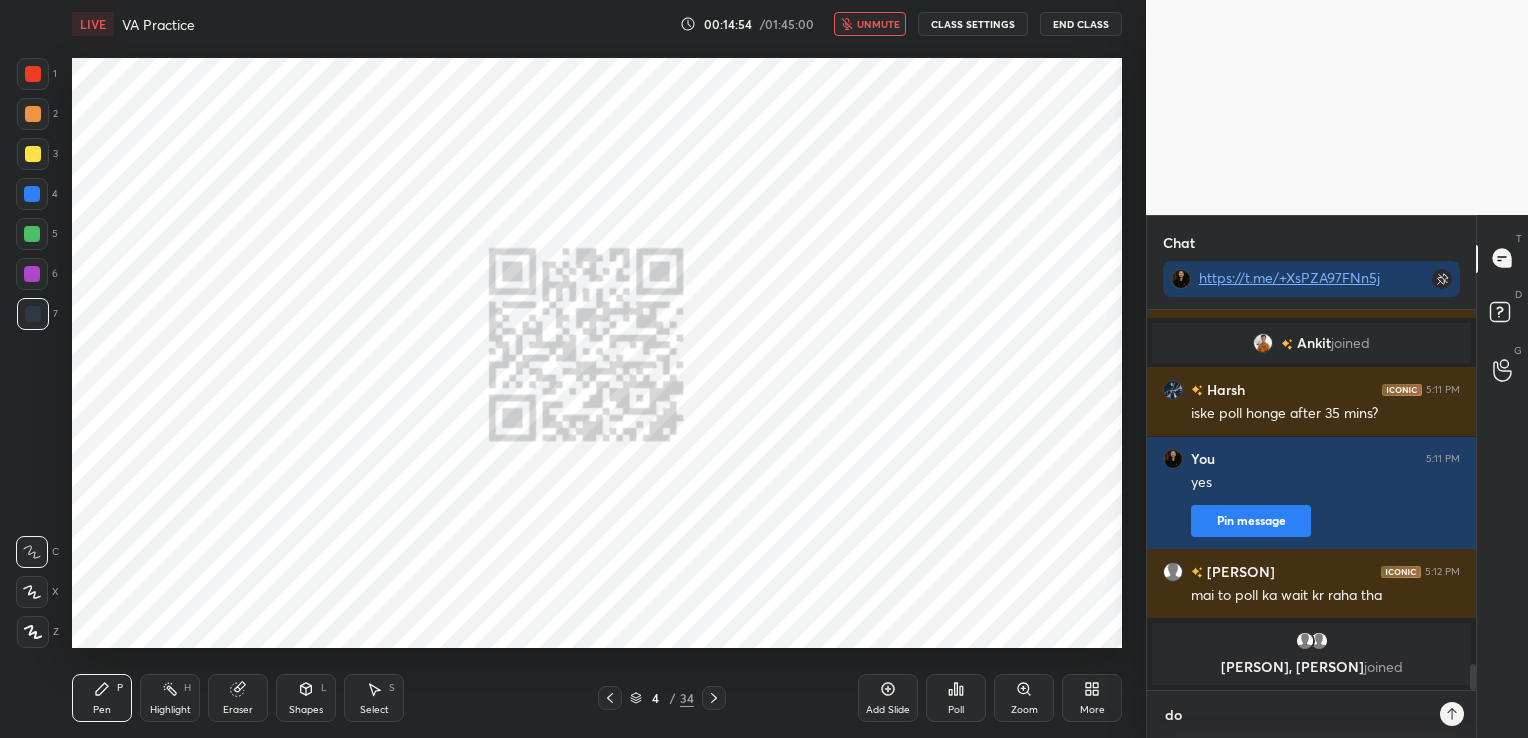 type on "do" 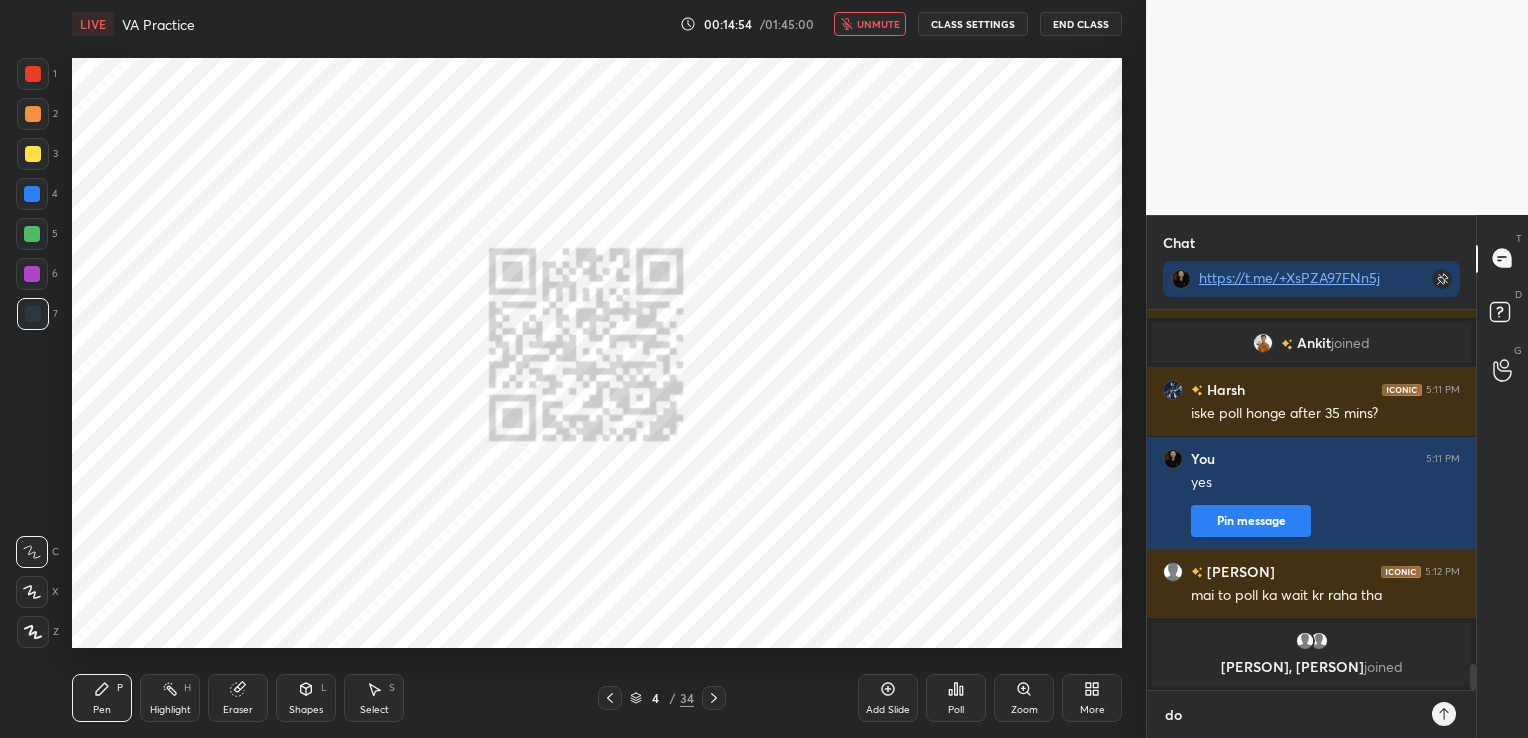 type on "do n" 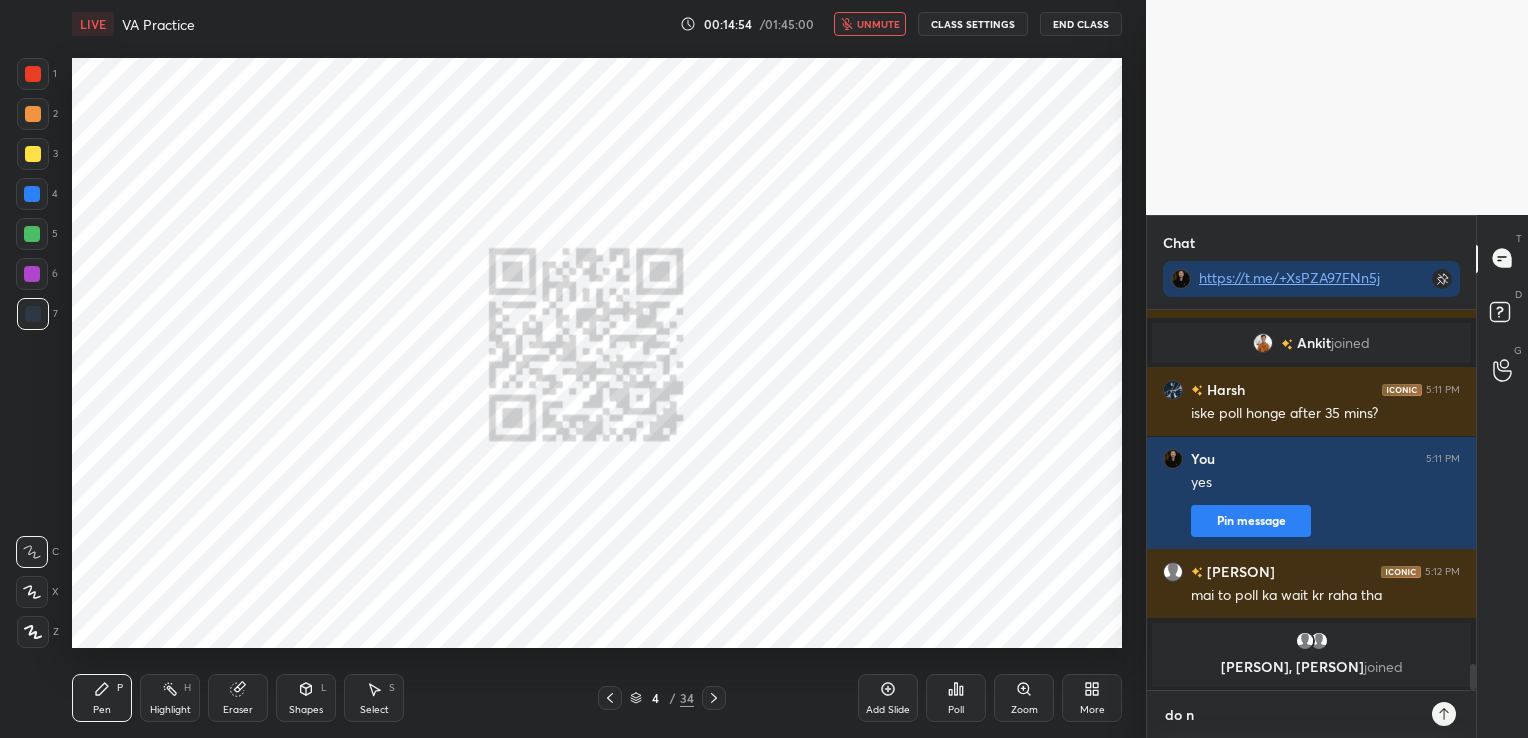 type on "do no" 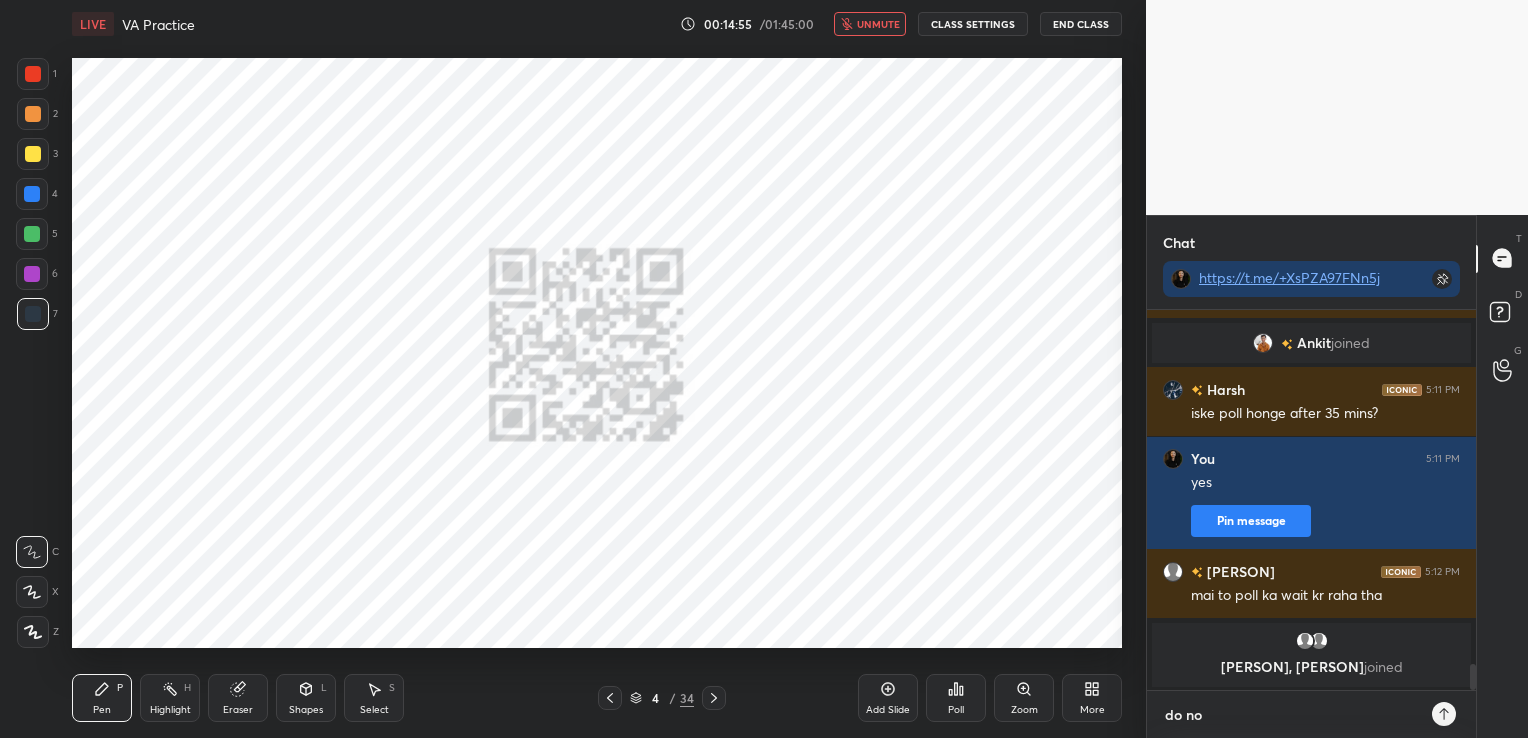 type on "do not" 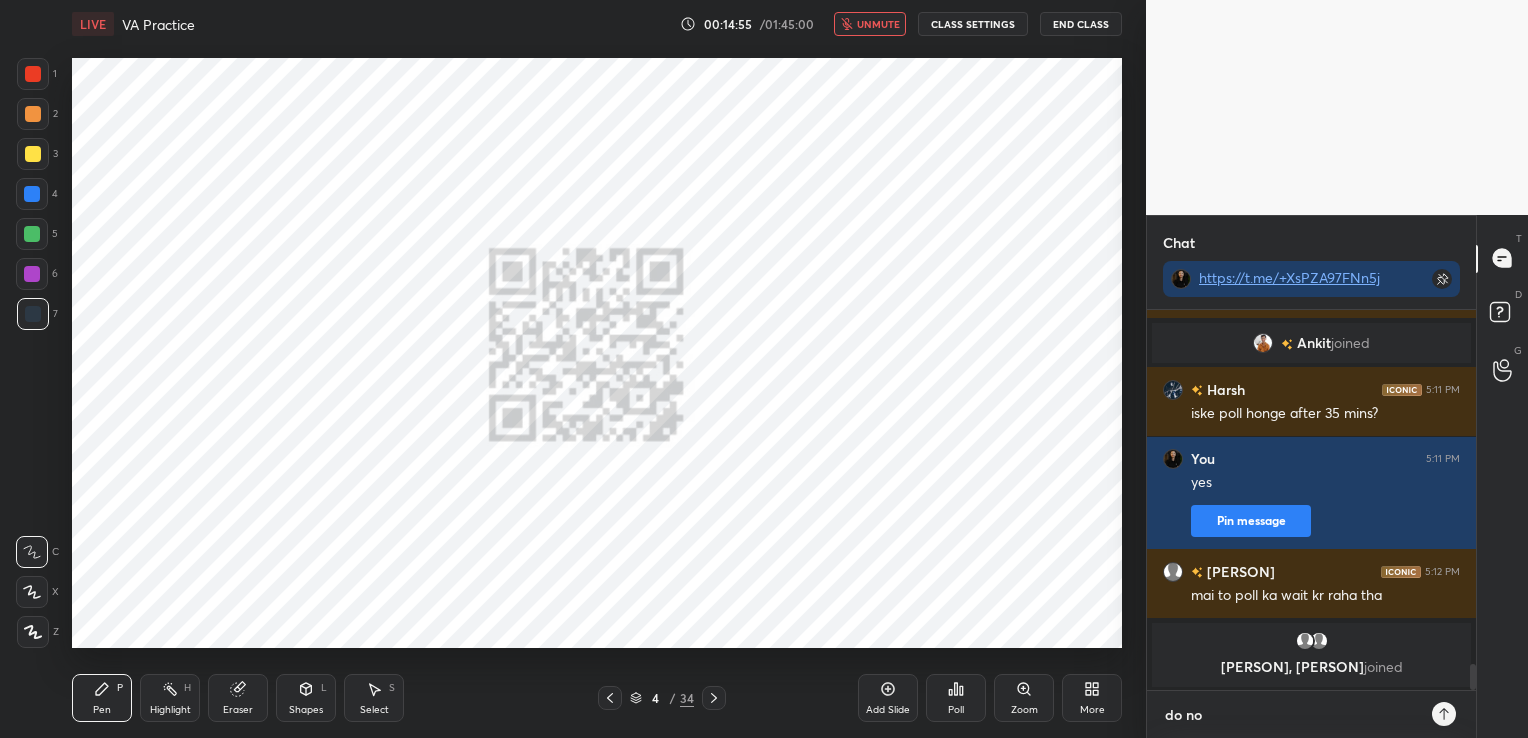type on "x" 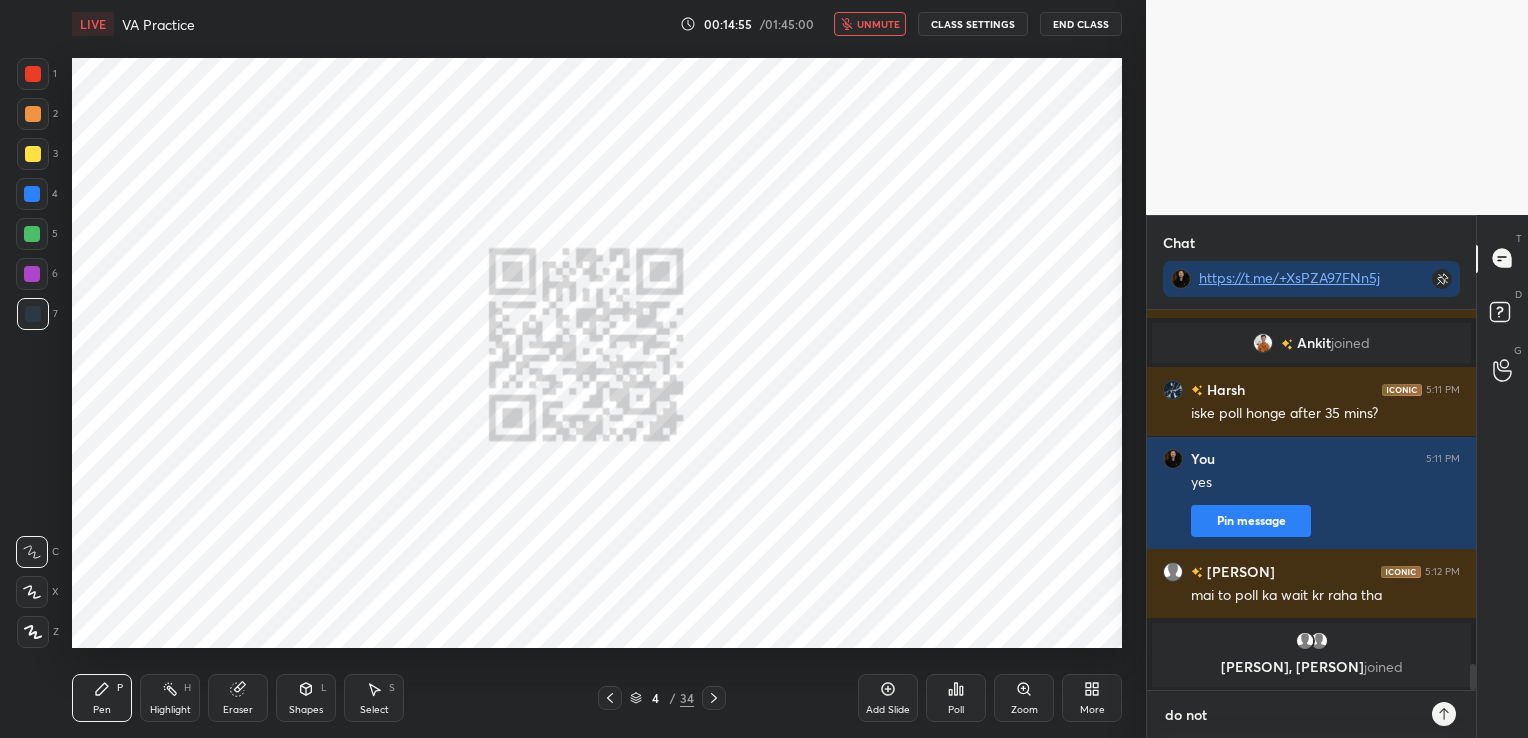 type on "do not" 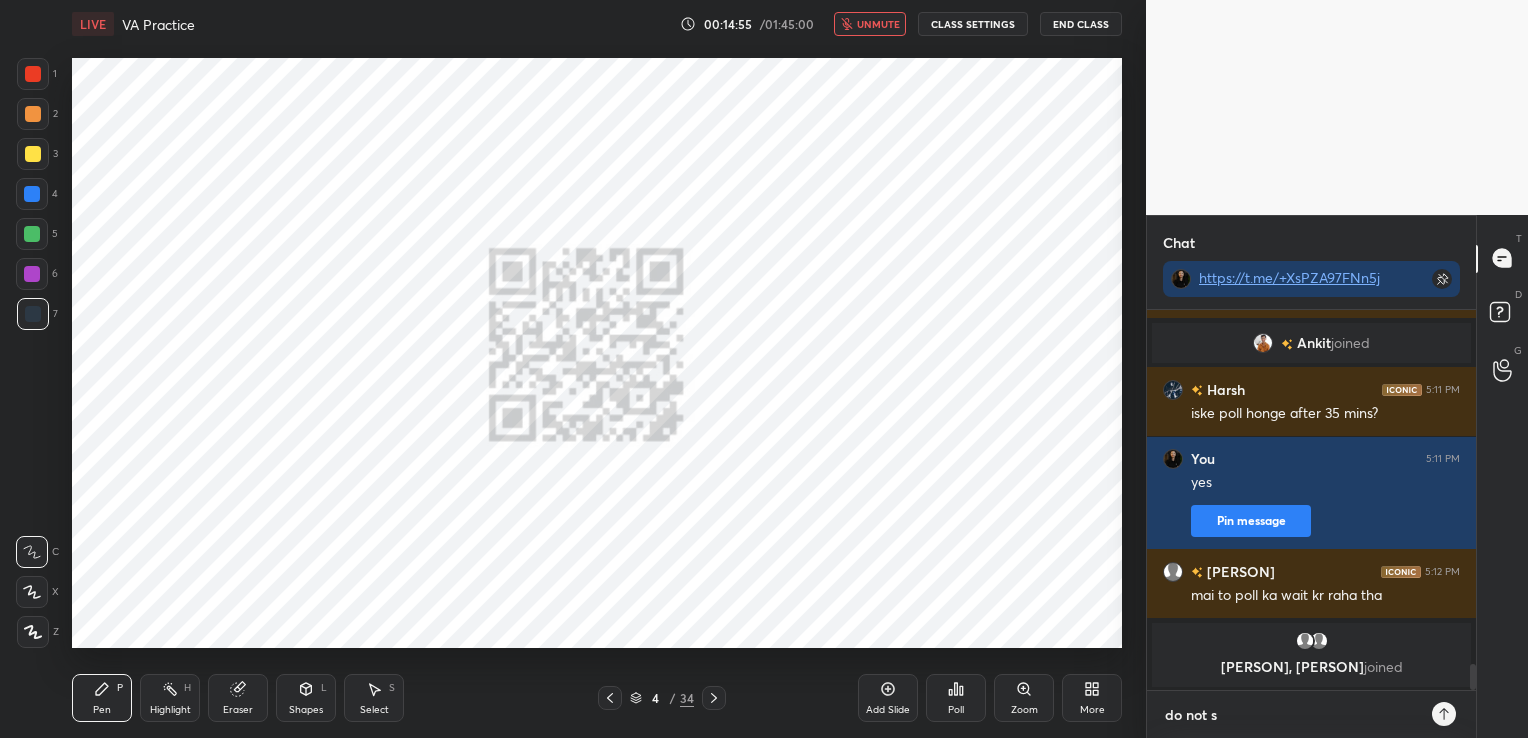 type on "do not so" 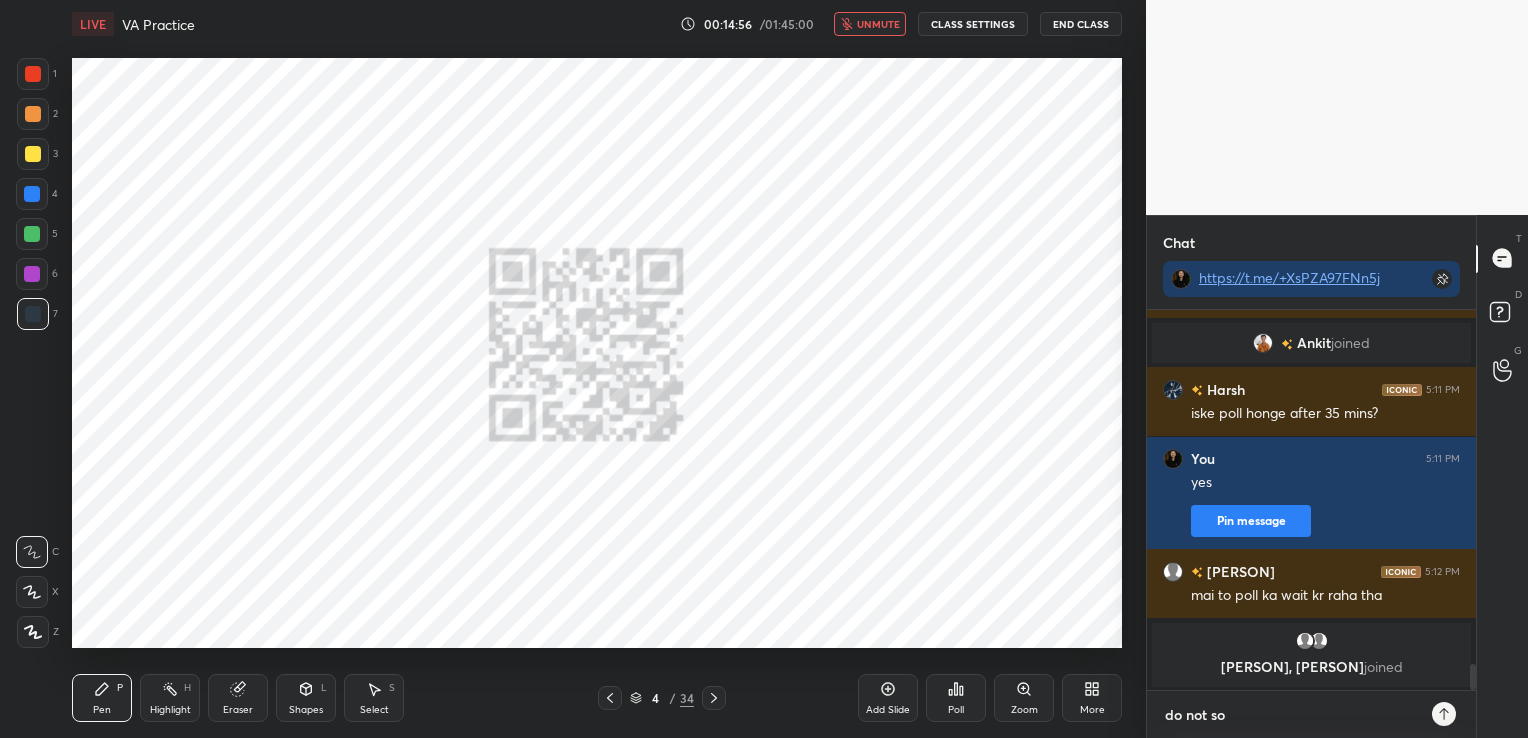 type on "do not sol" 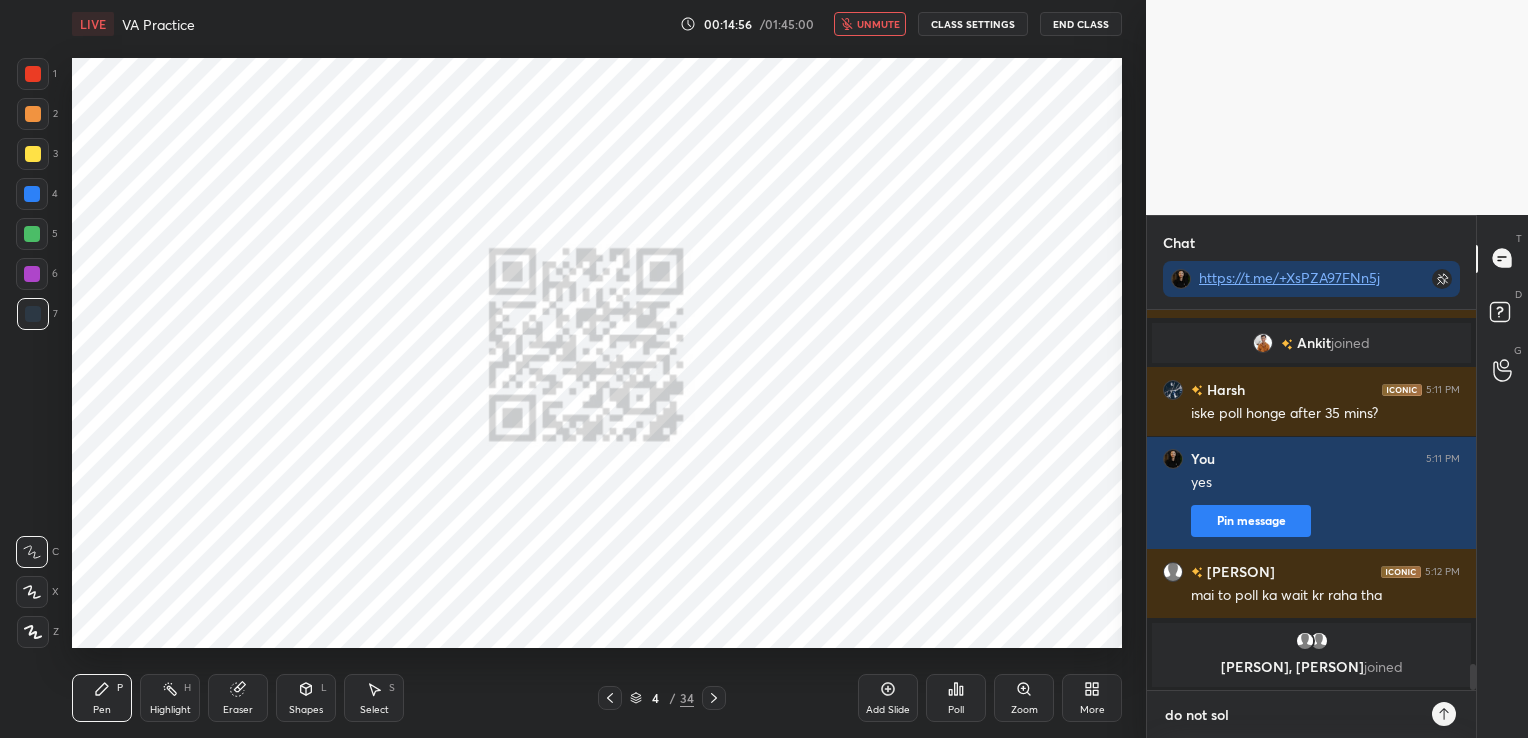 type on "do not solv" 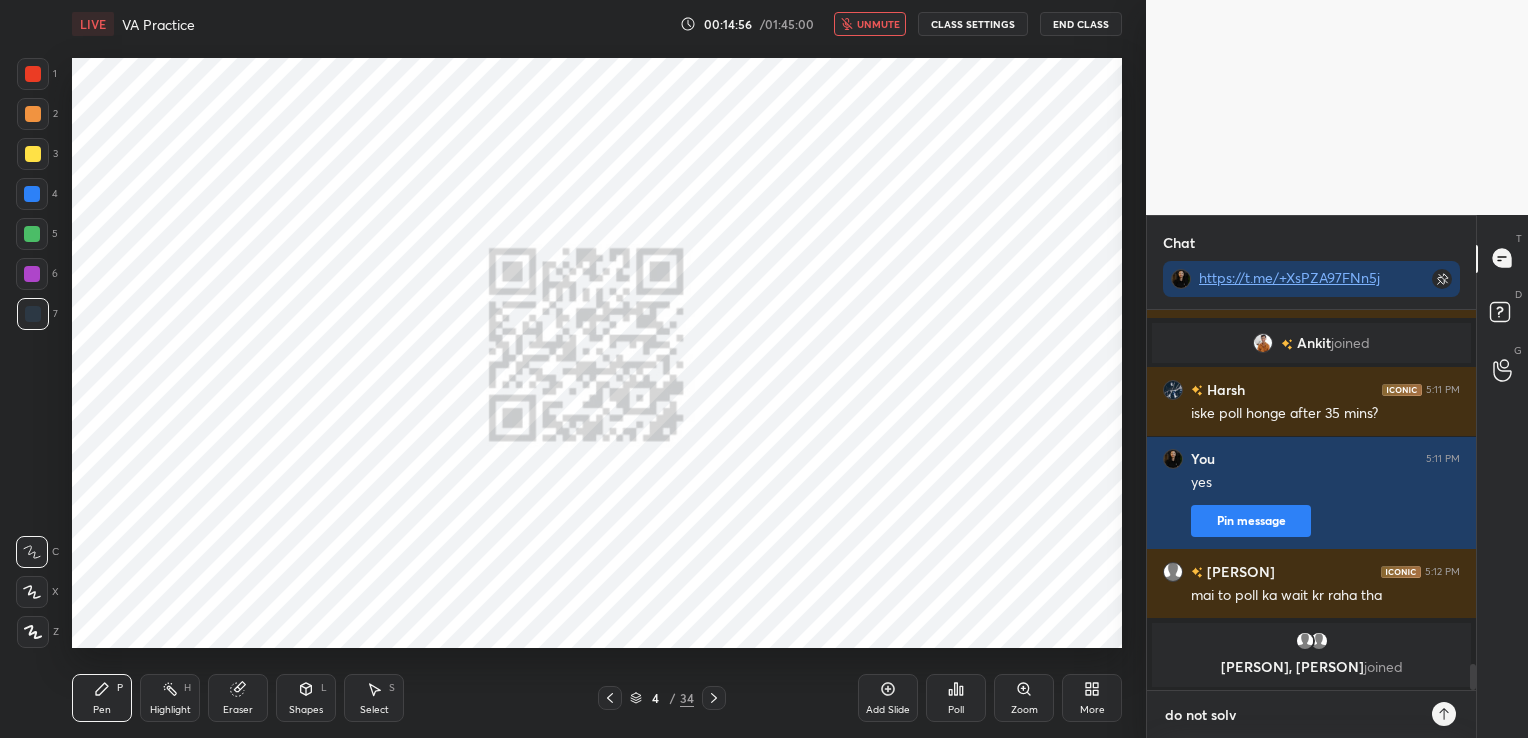 type on "do not solve" 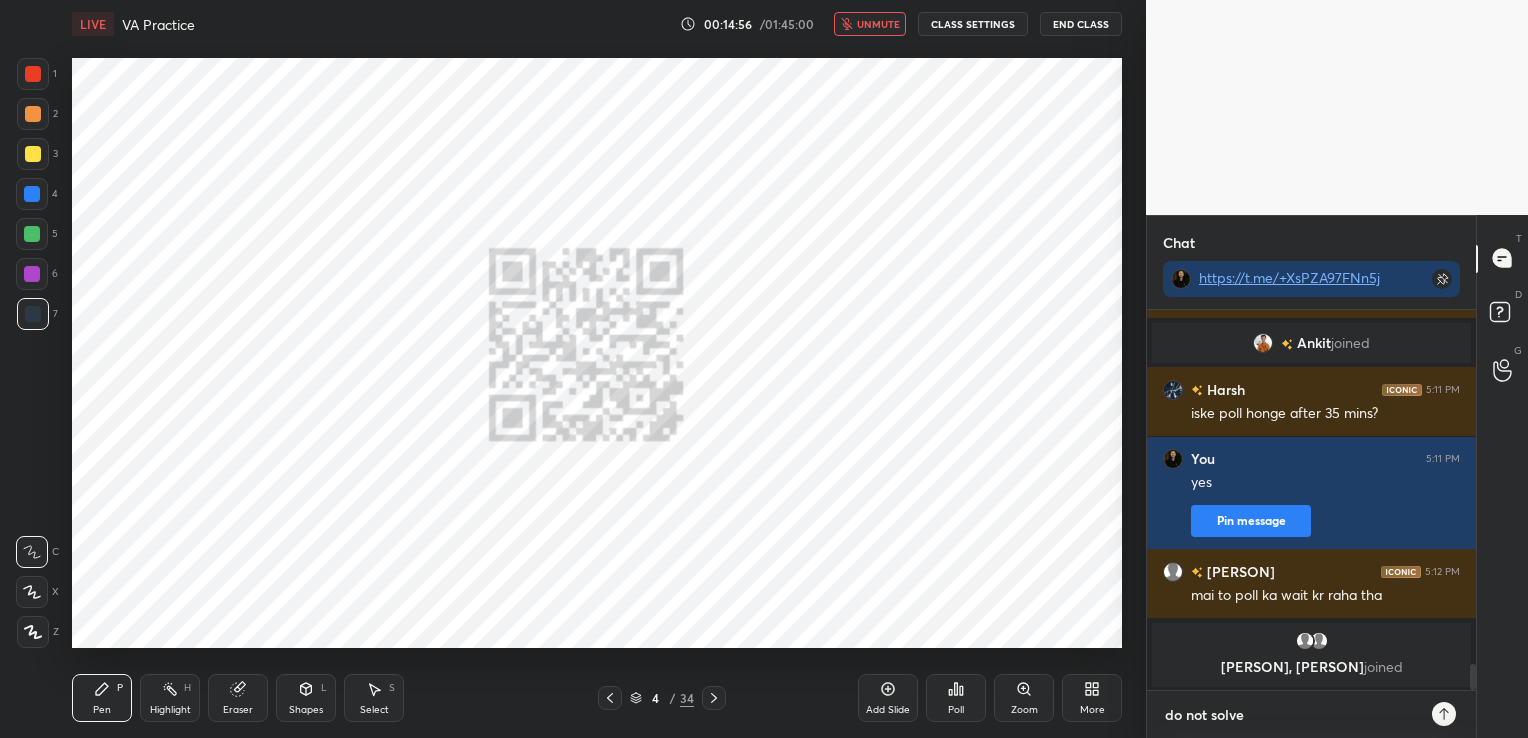 type on "do not solve" 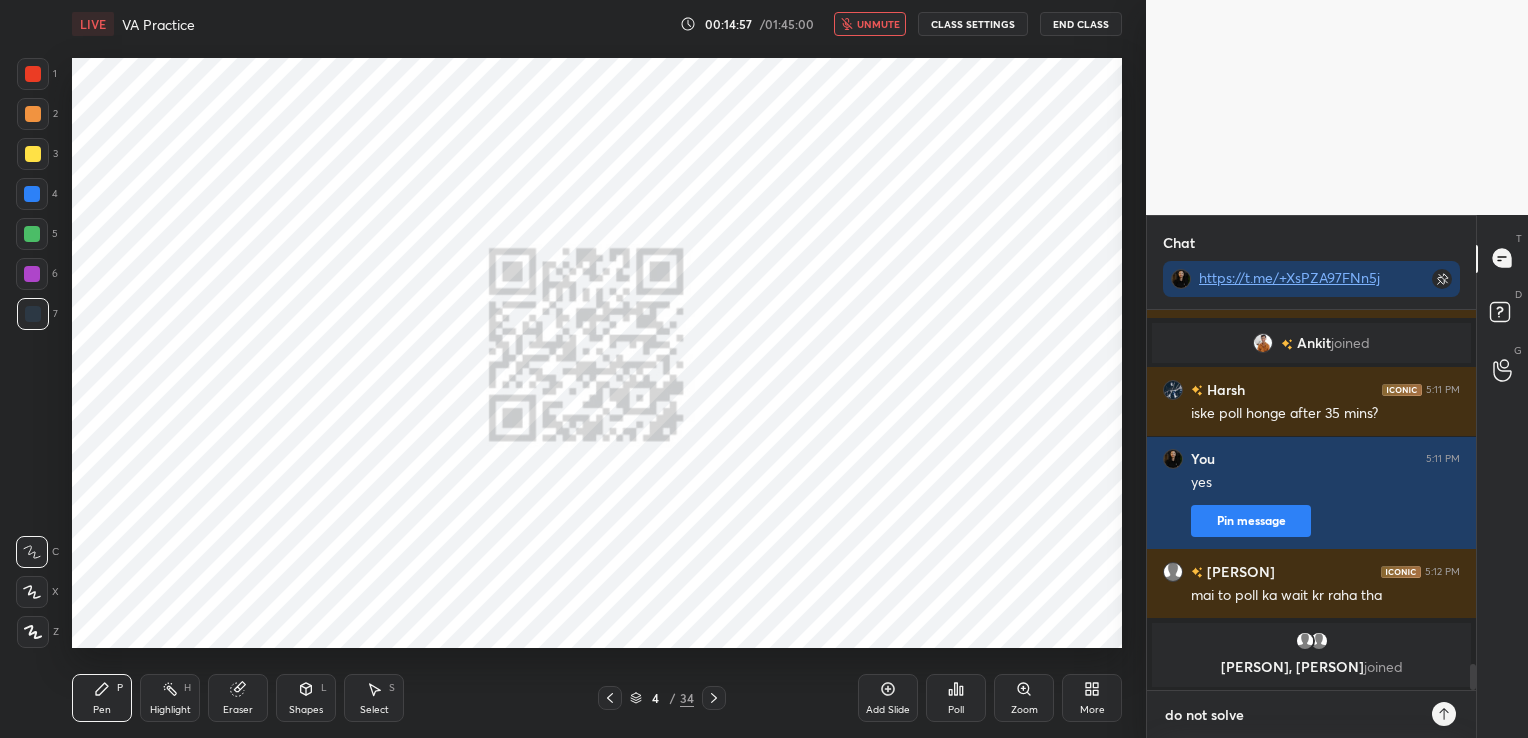 type on "do not solve q" 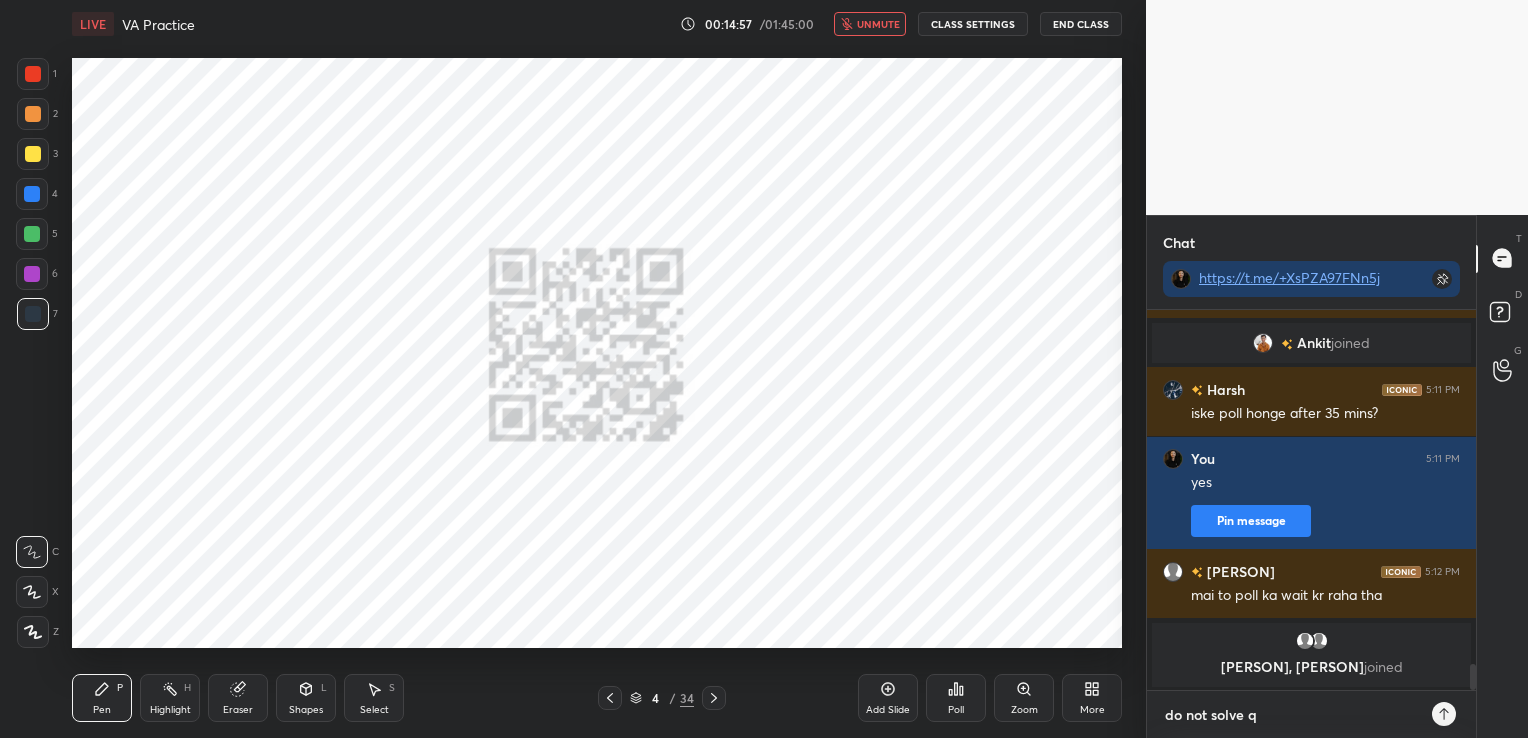 type on "do not solve q" 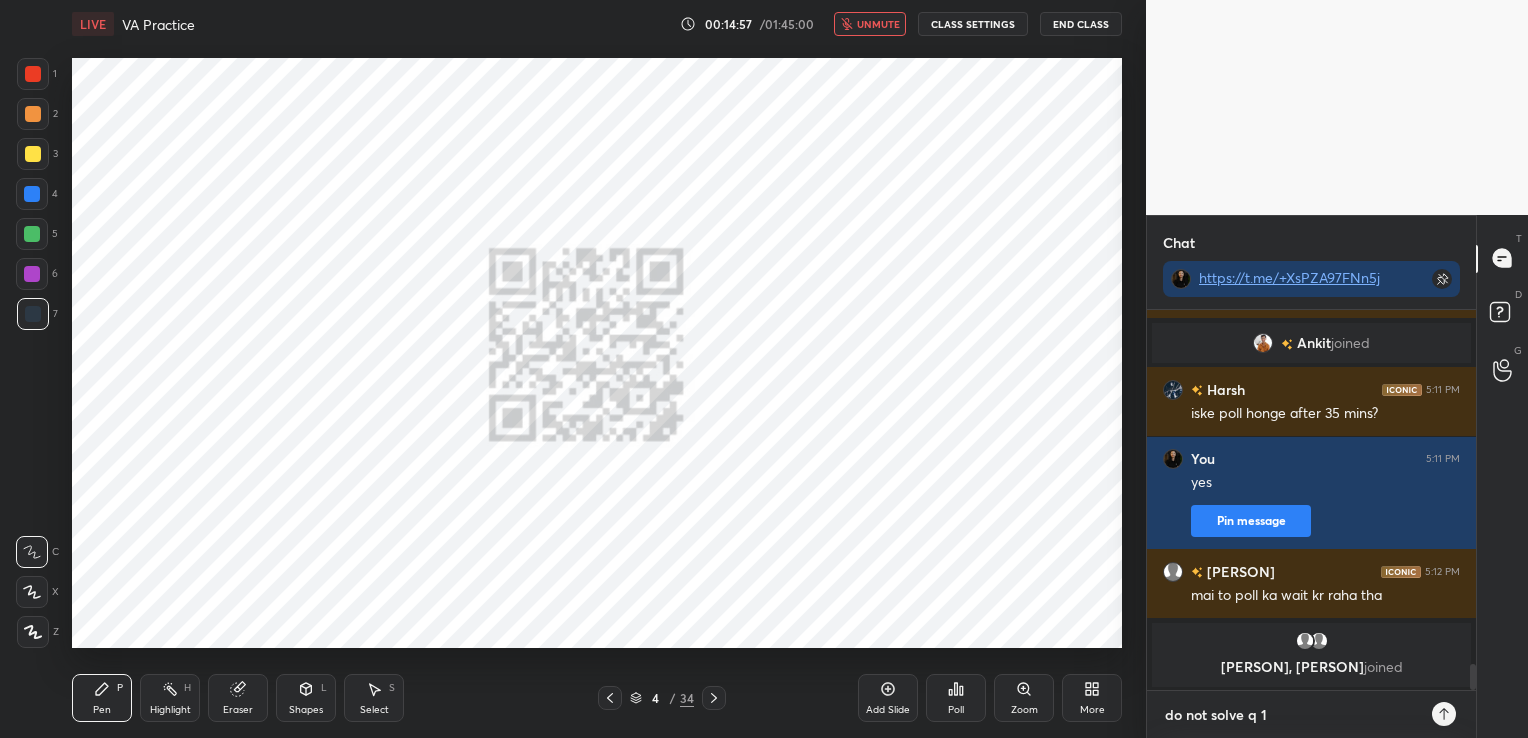type on "do not solve q 11" 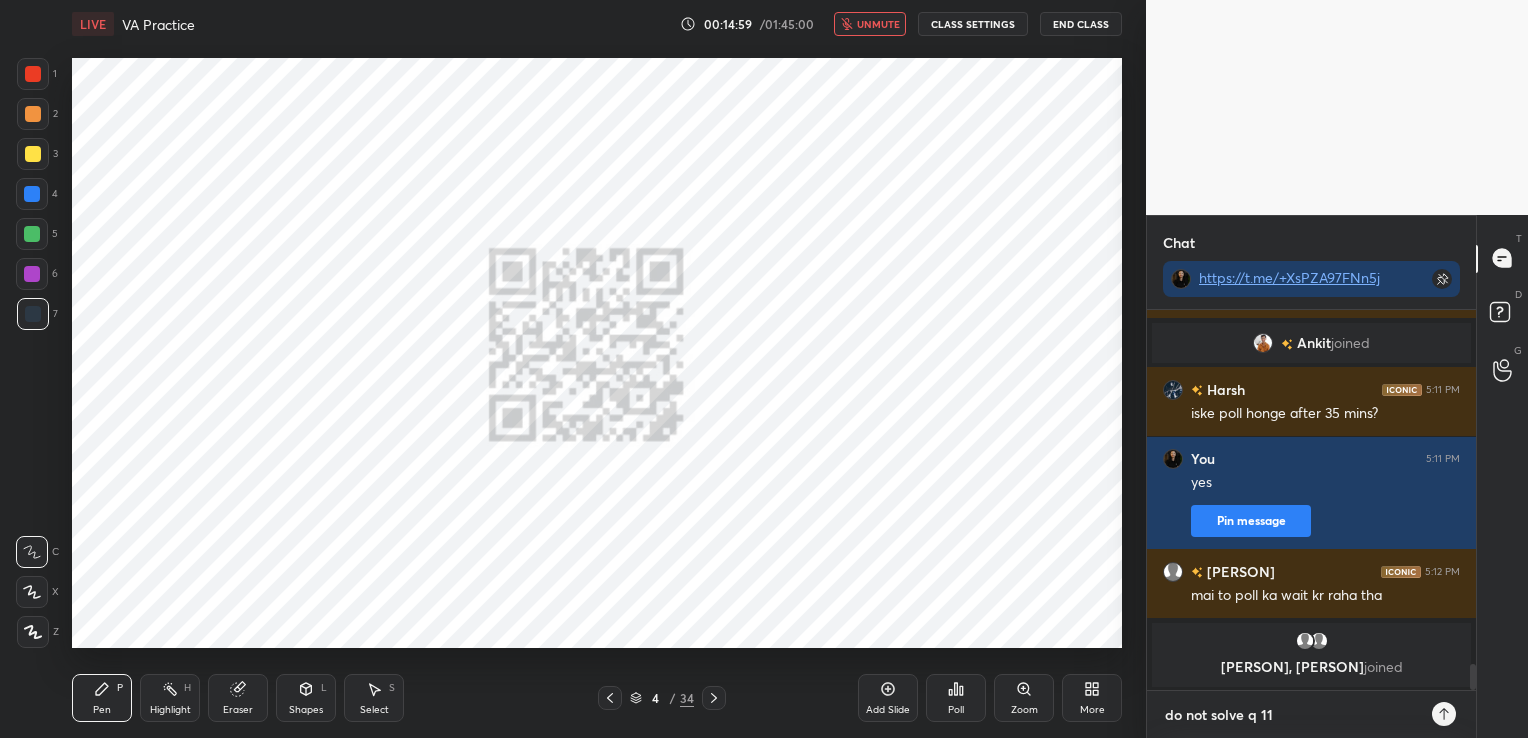 type on "do not solve q 11" 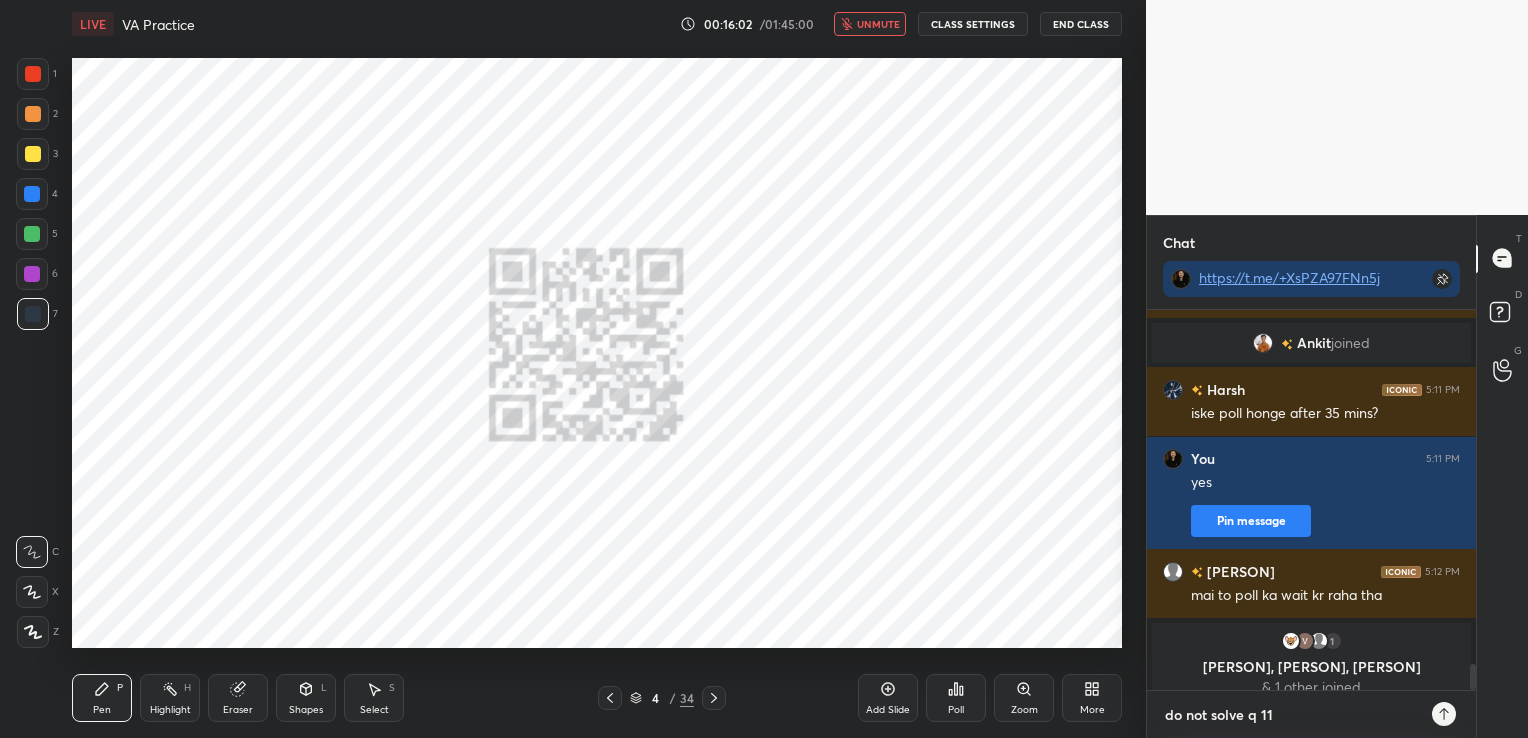 type on "x" 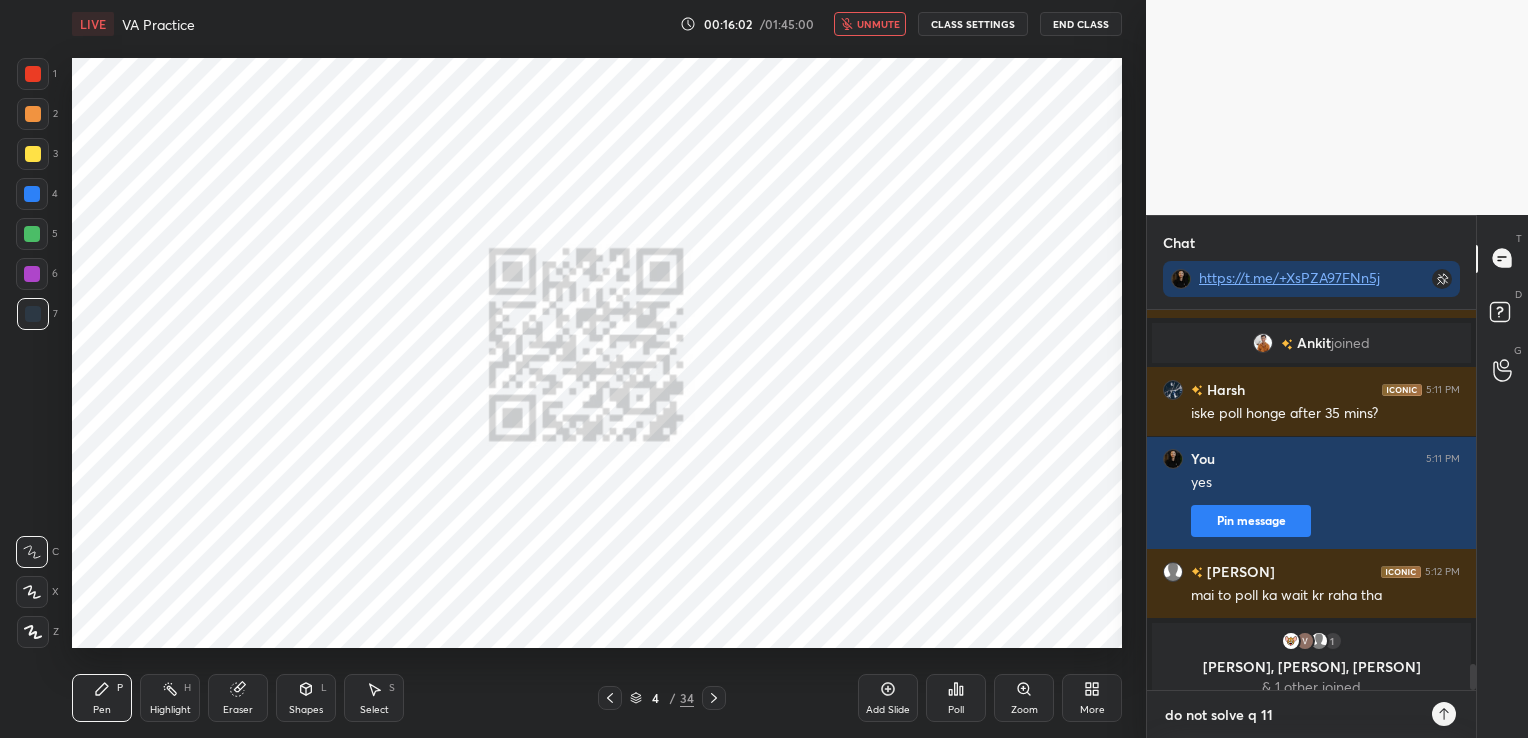 scroll, scrollTop: 5227, scrollLeft: 0, axis: vertical 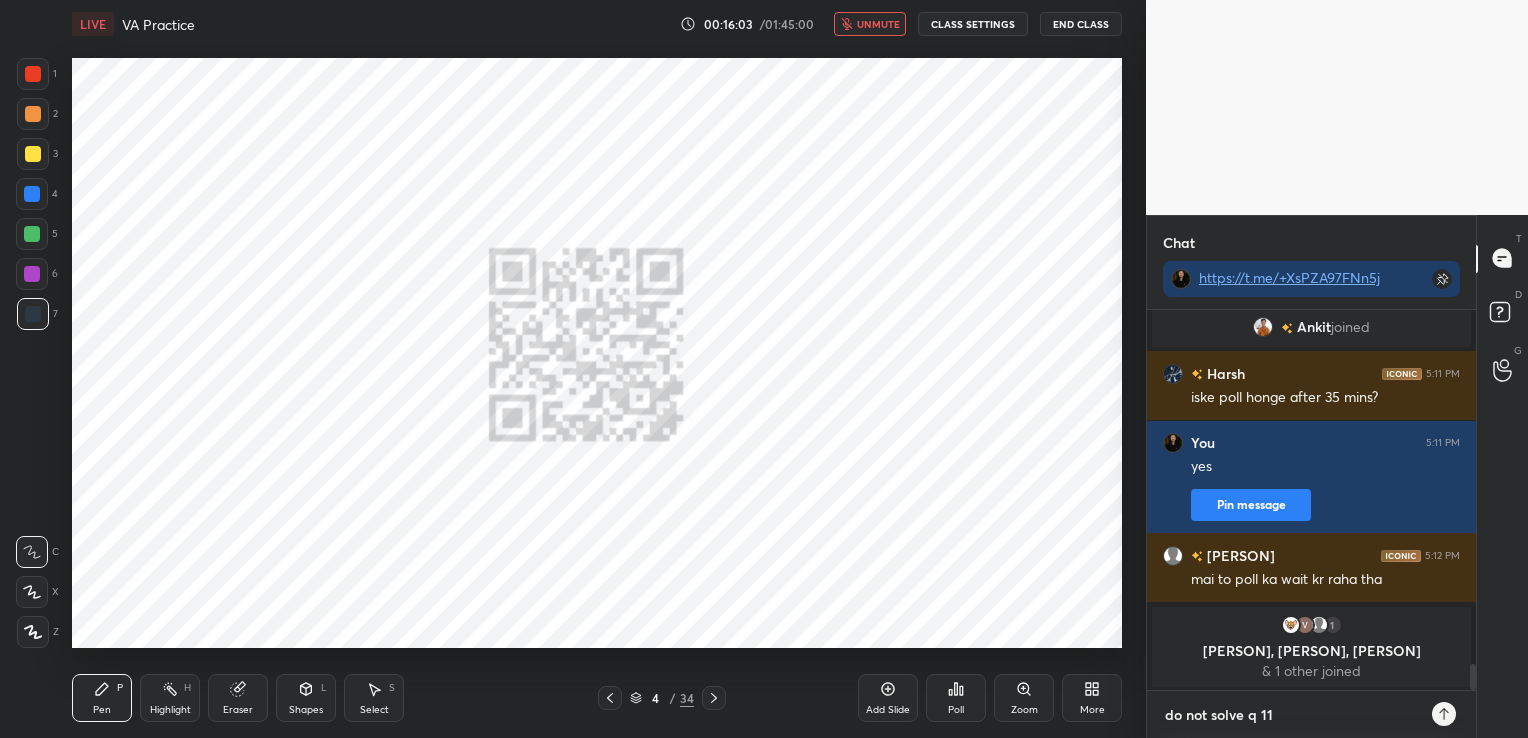 click on "do not solve q 11" at bounding box center [1291, 715] 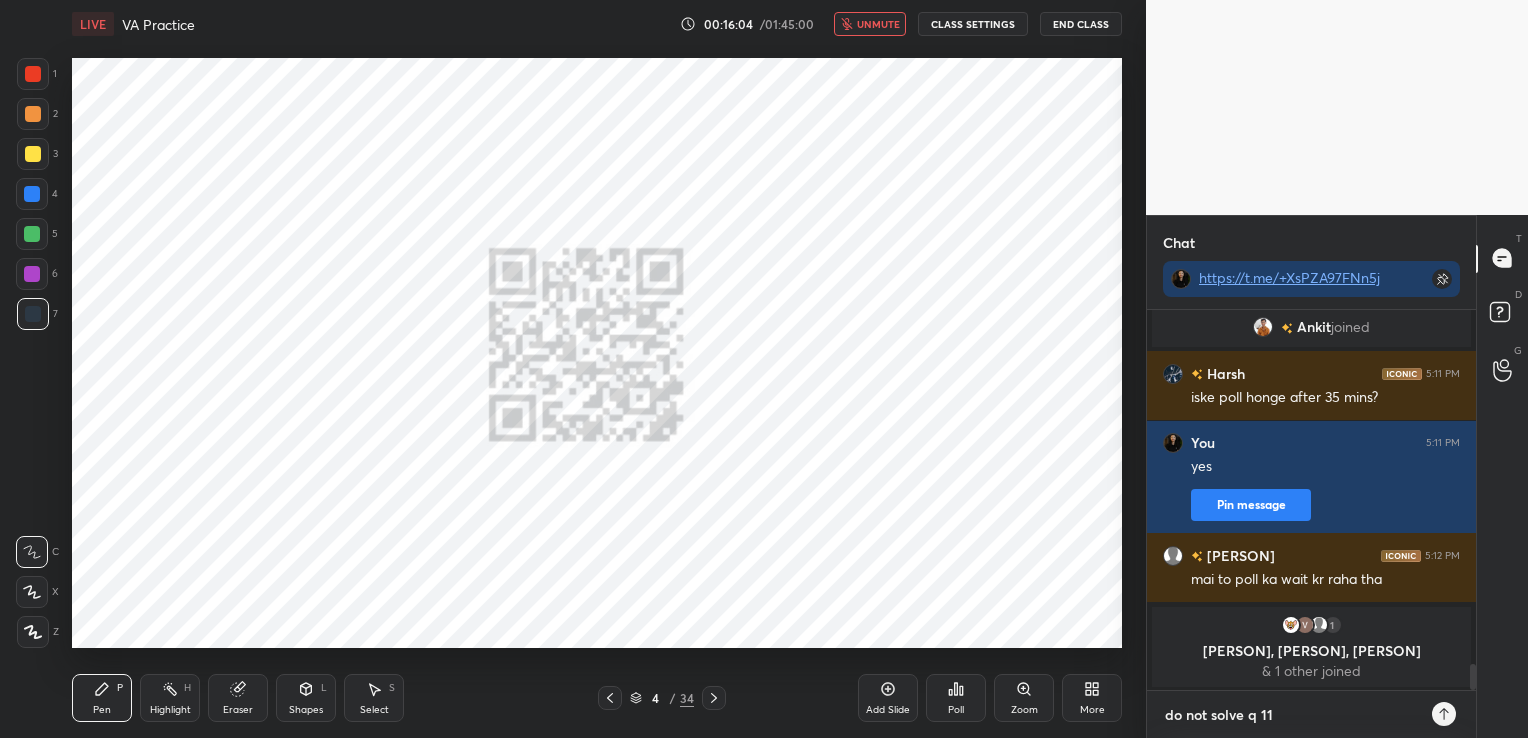 click on "do not solve q 11" at bounding box center (1291, 715) 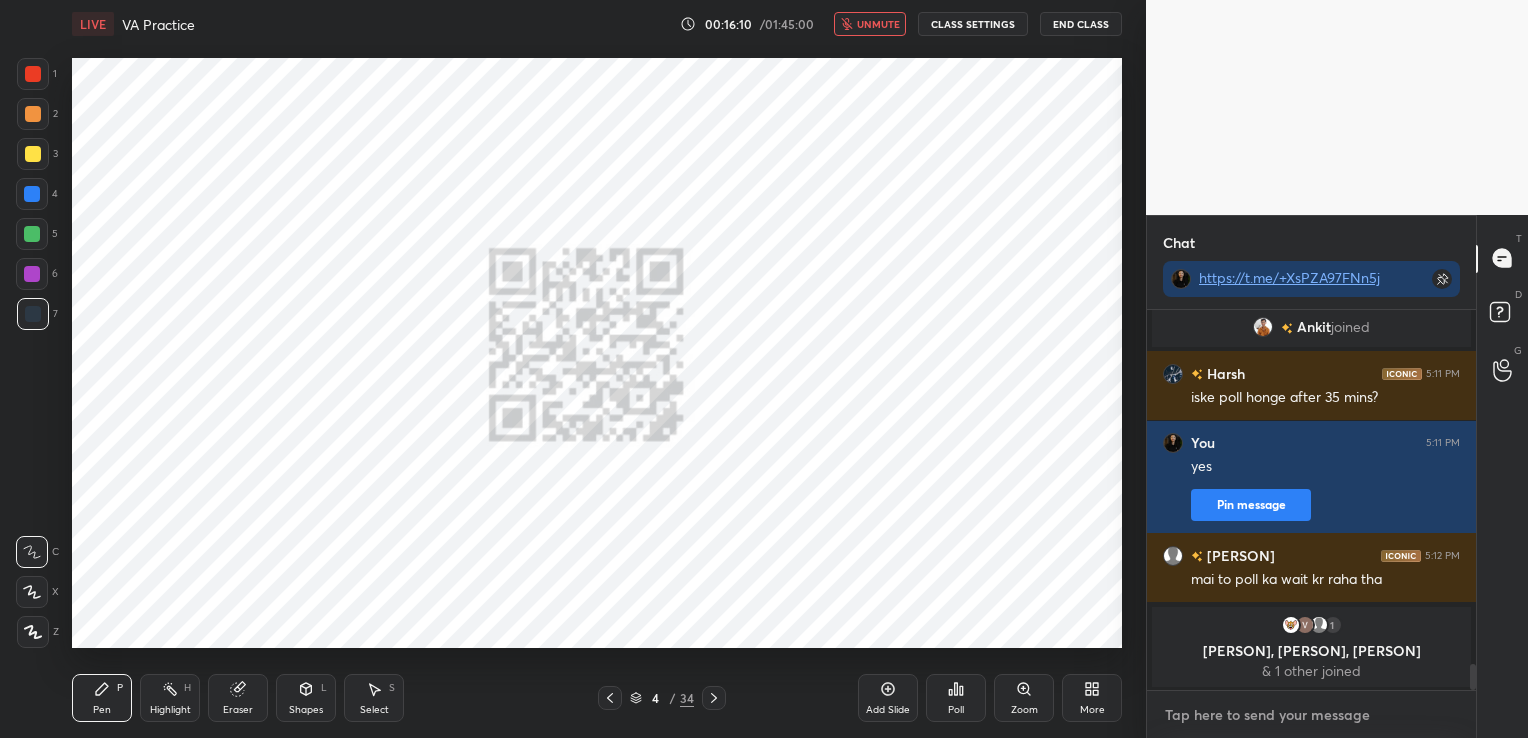 type 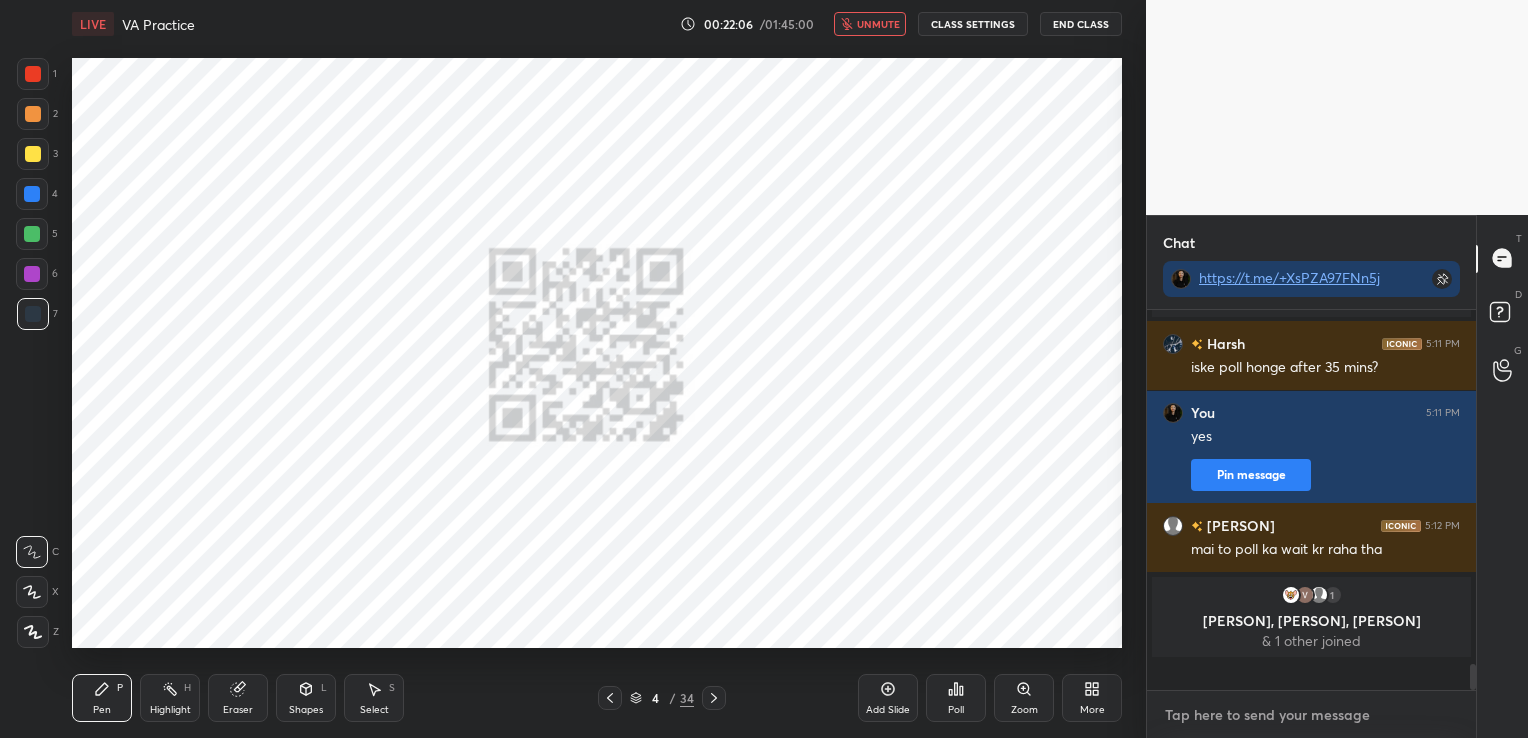 type on "x" 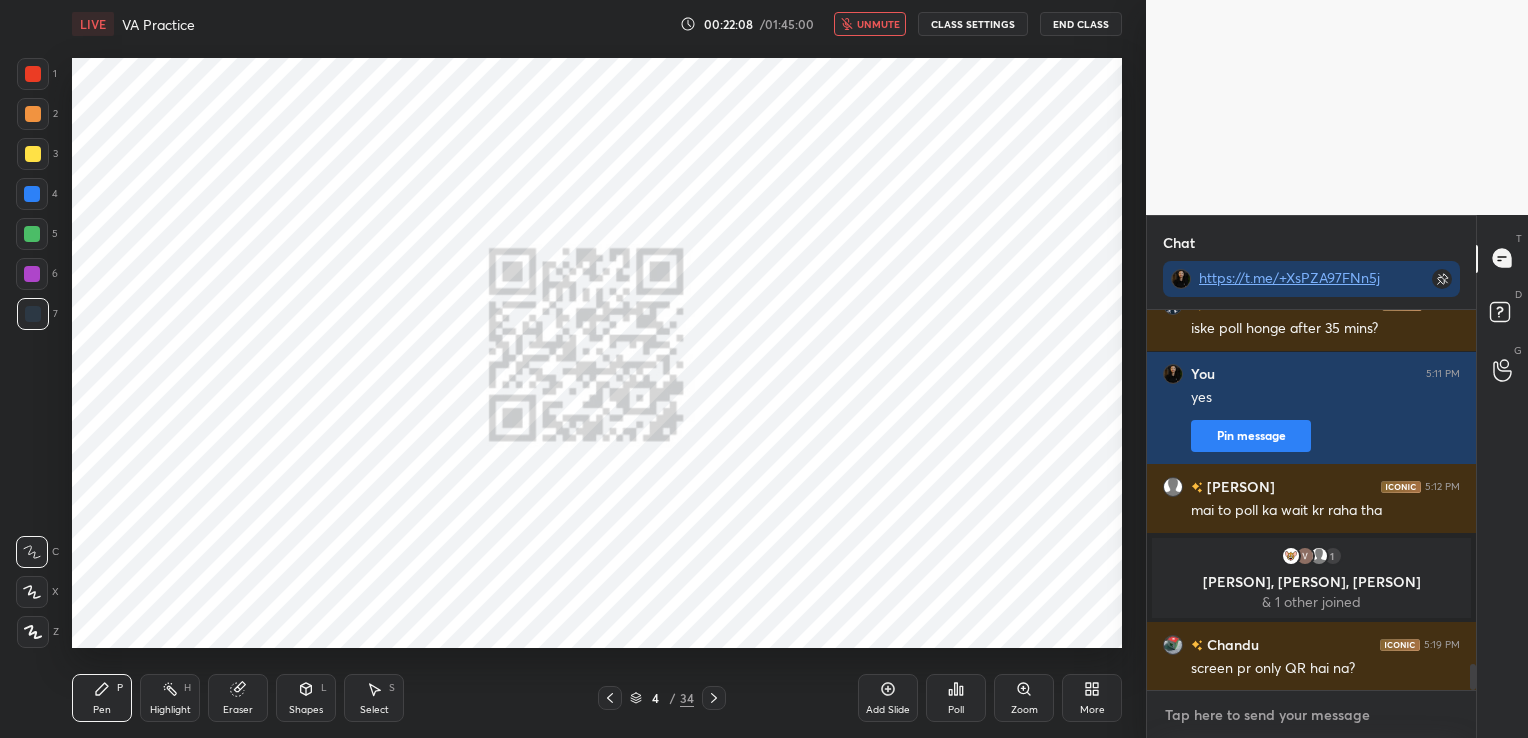 scroll, scrollTop: 5217, scrollLeft: 0, axis: vertical 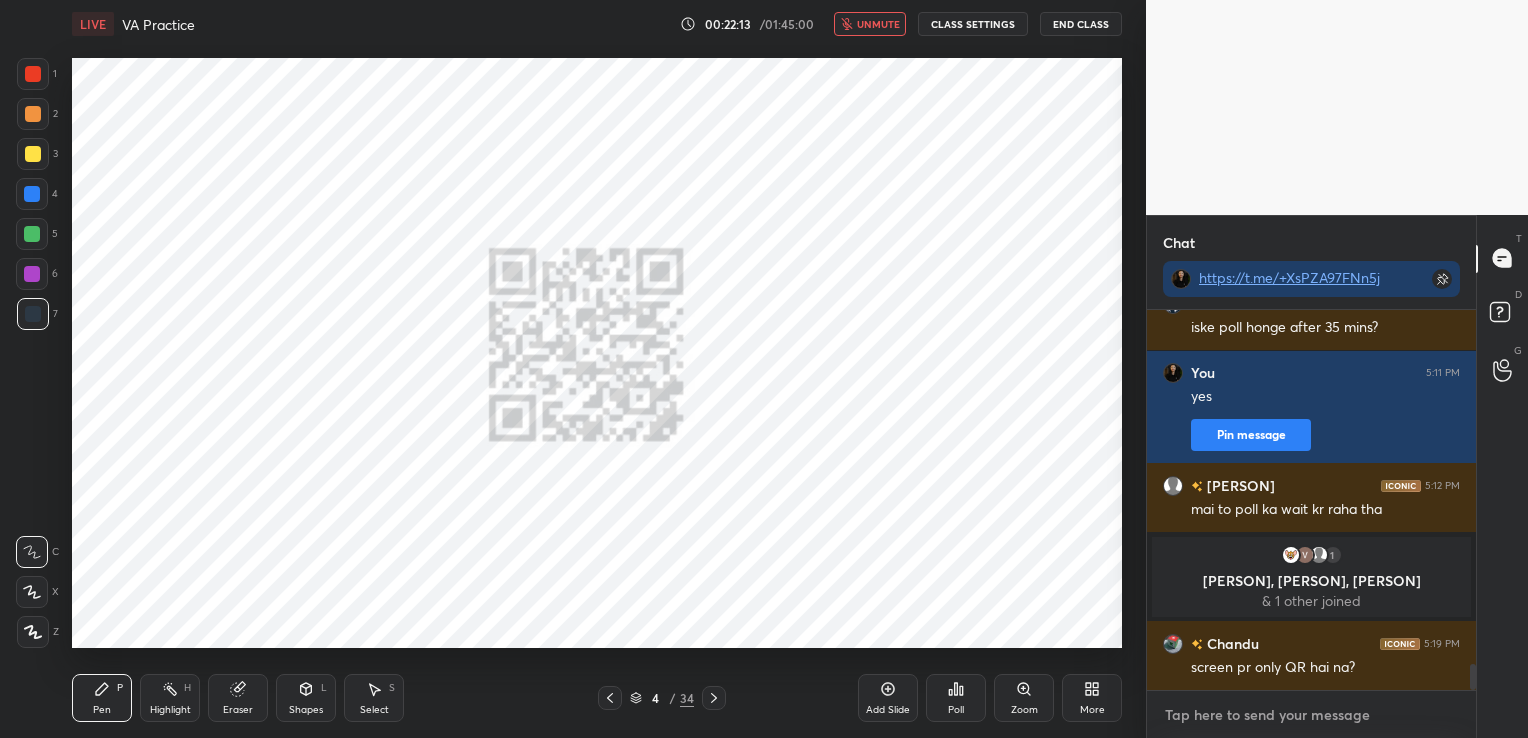 click at bounding box center (1311, 715) 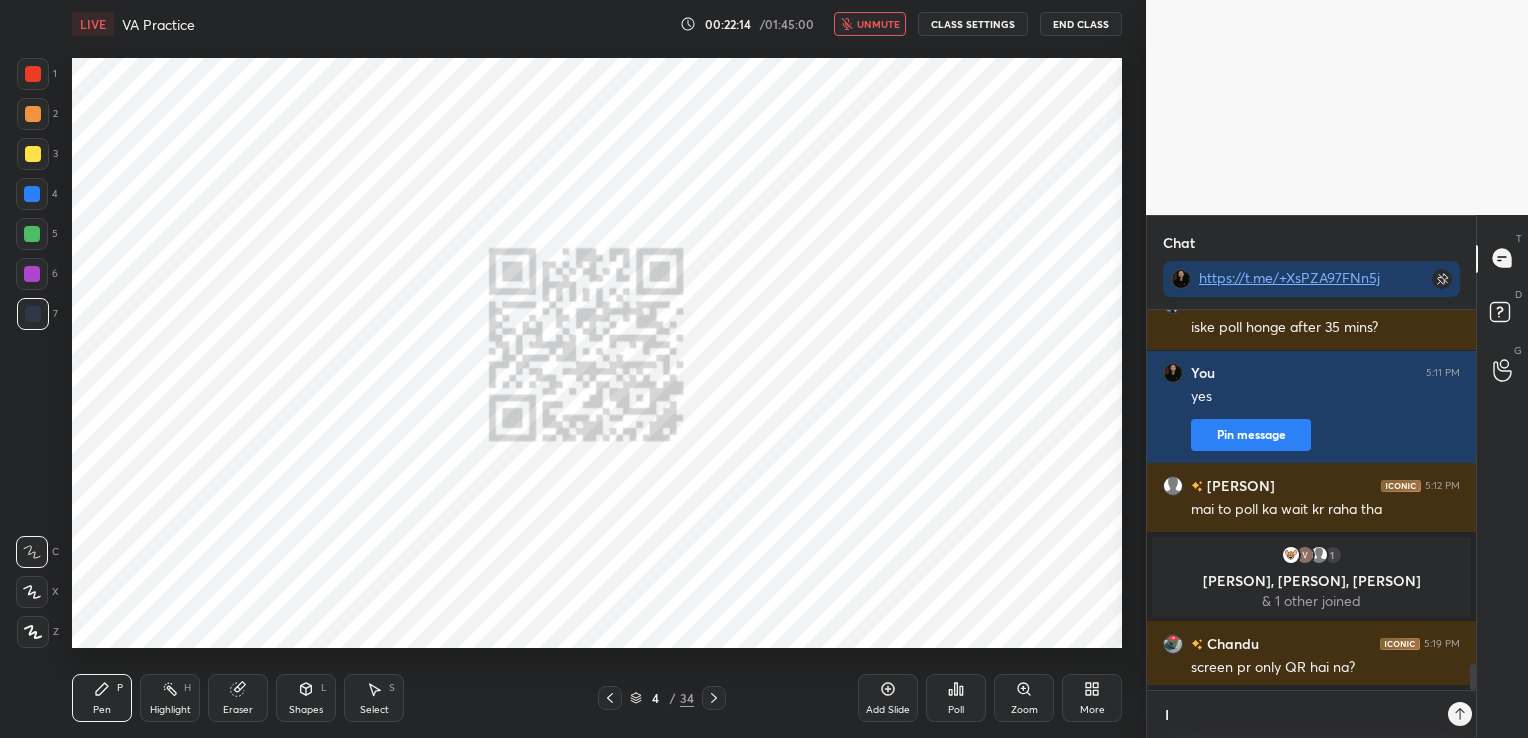 scroll, scrollTop: 375, scrollLeft: 323, axis: both 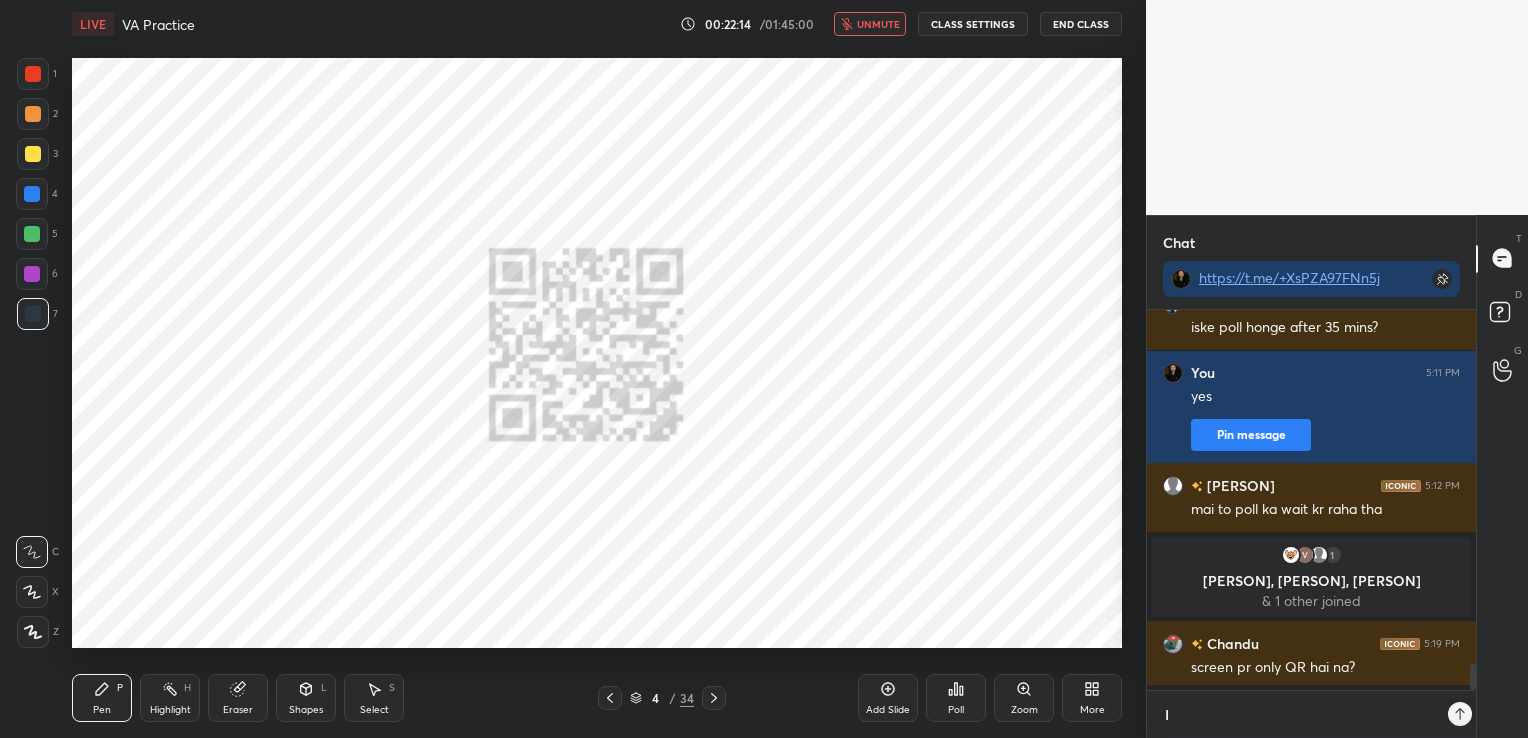type on "I" 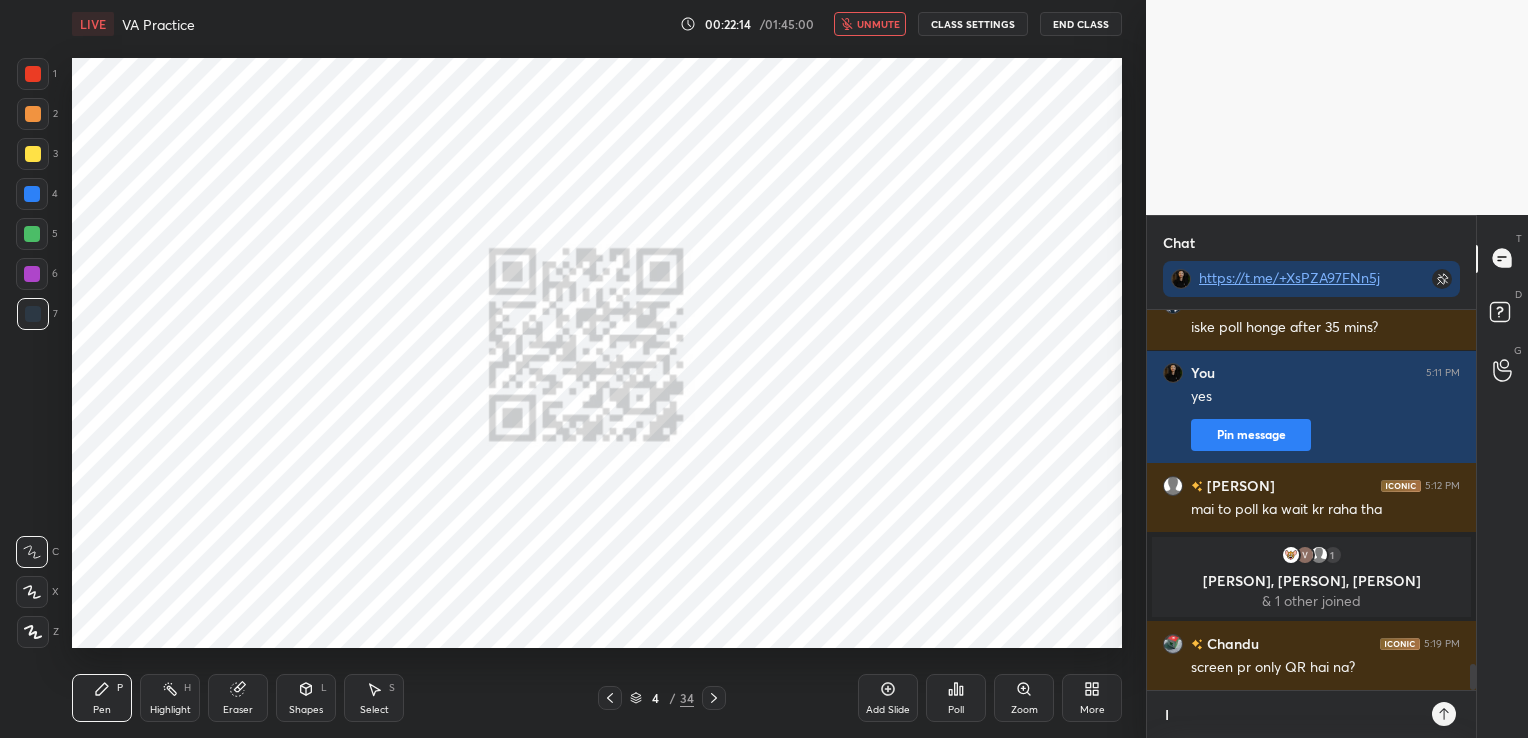type on "I h" 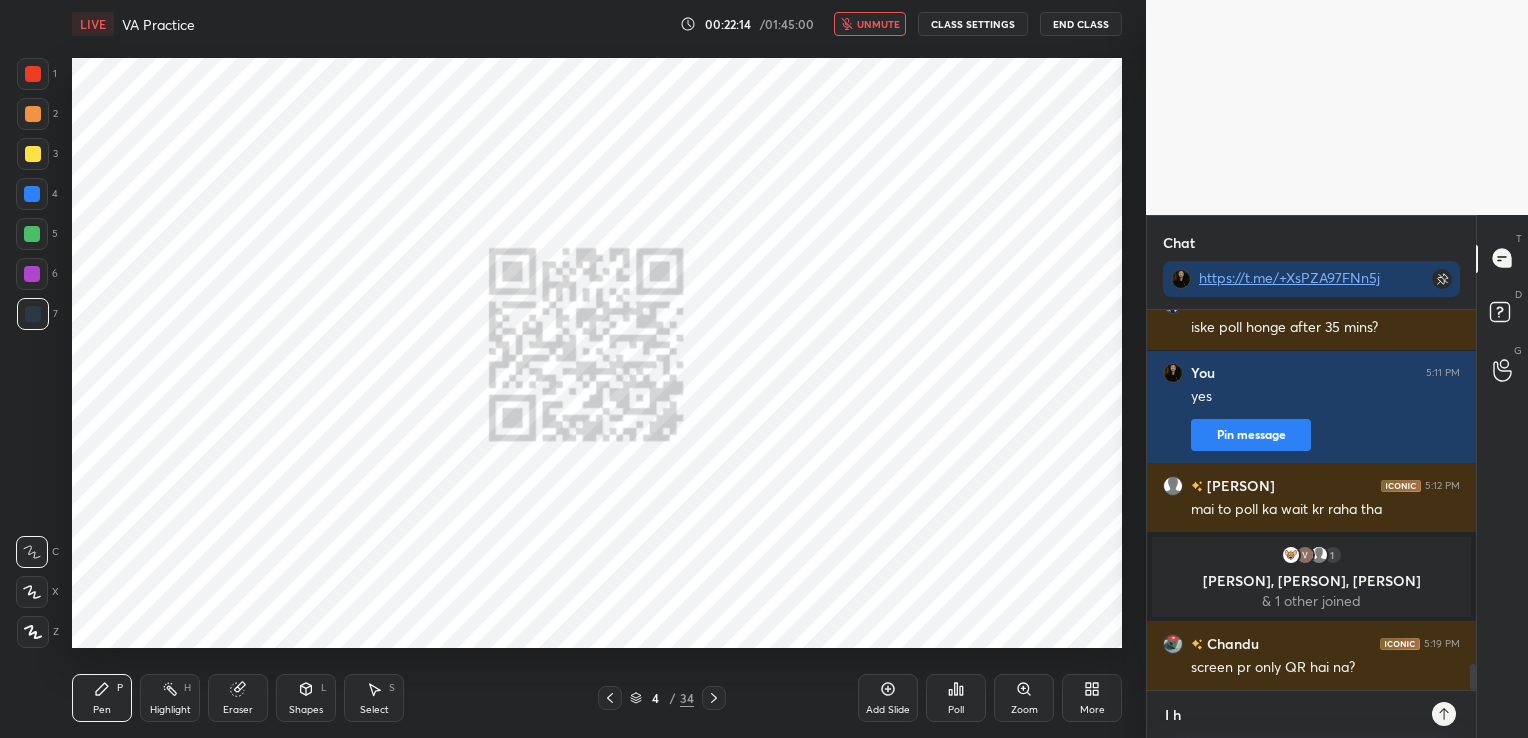 type on "I ha" 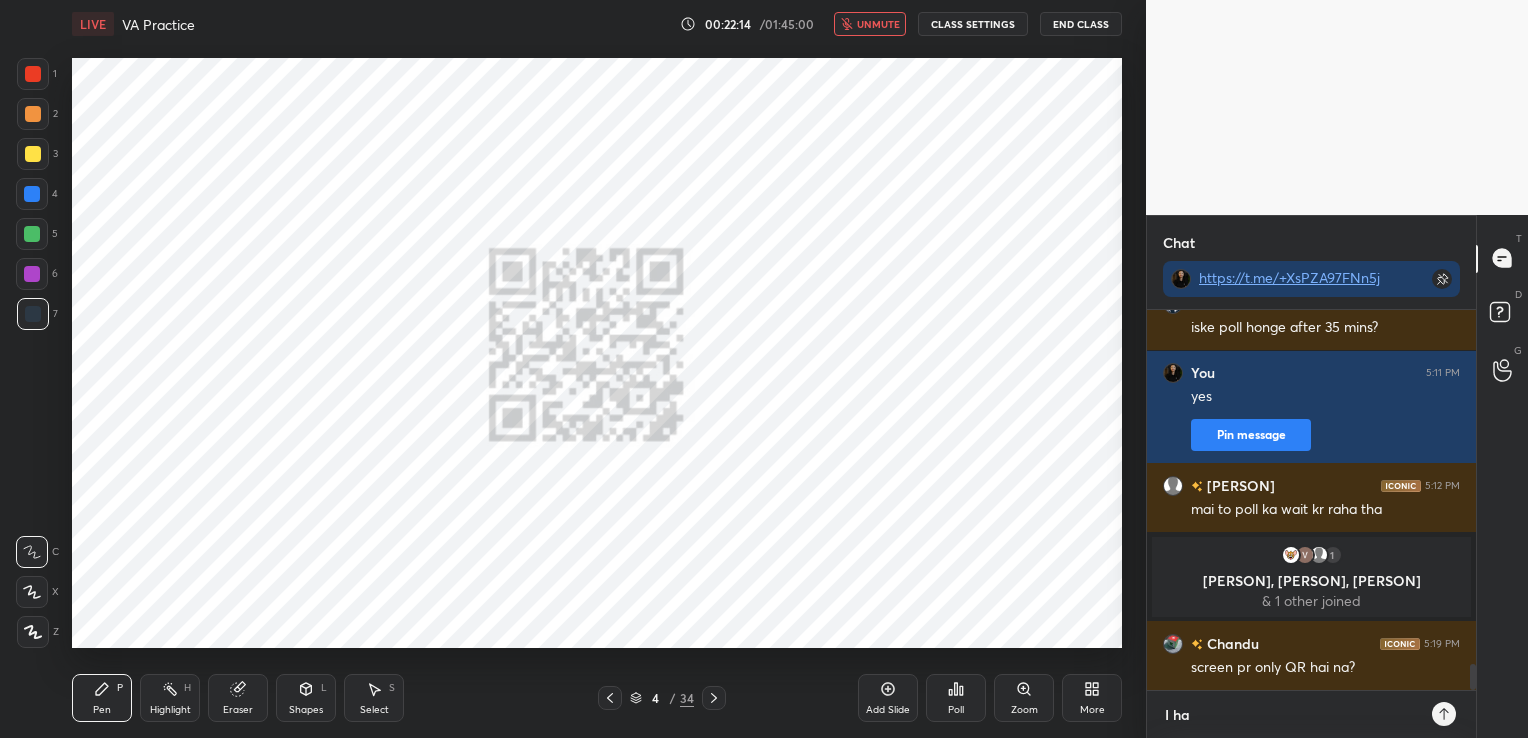 type on "I hav" 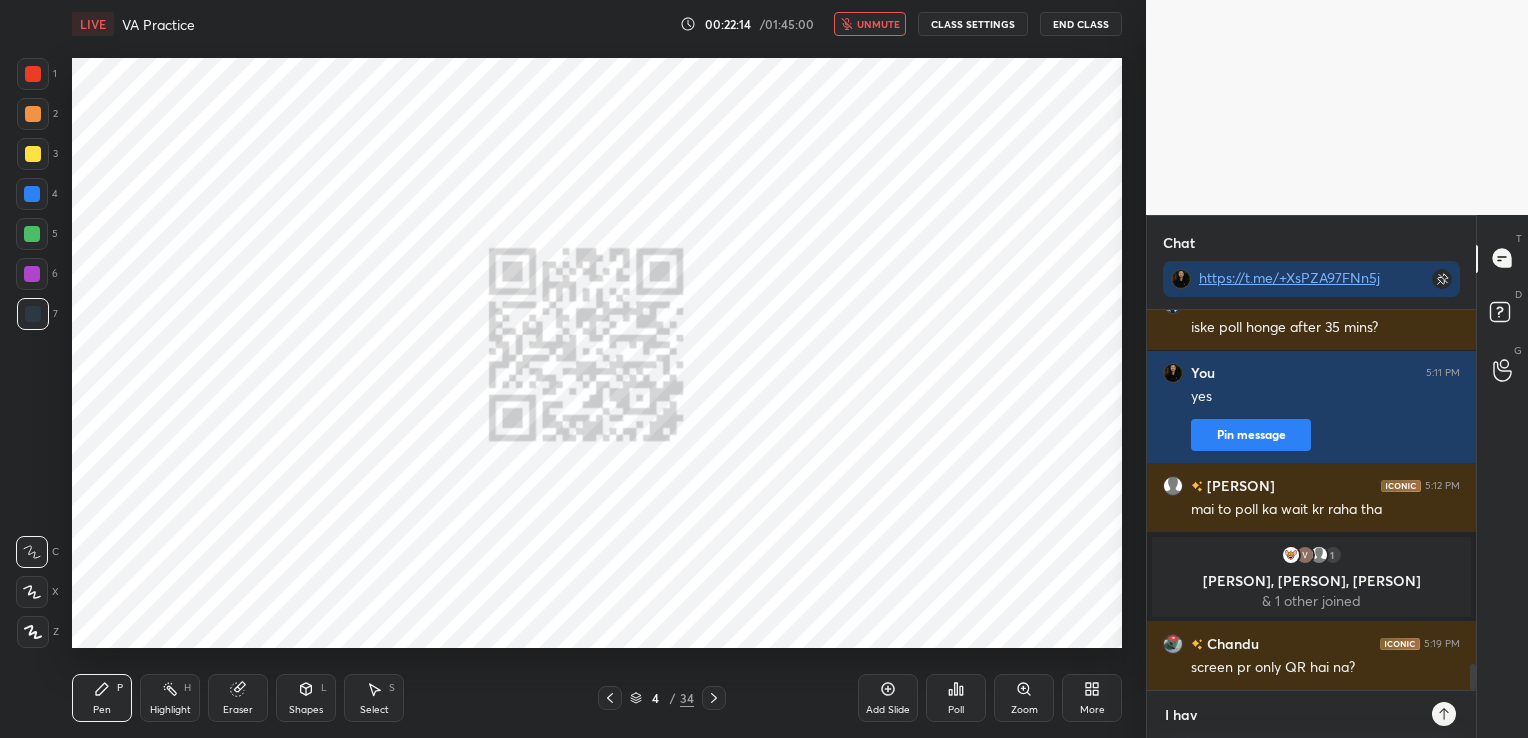 type on "I have" 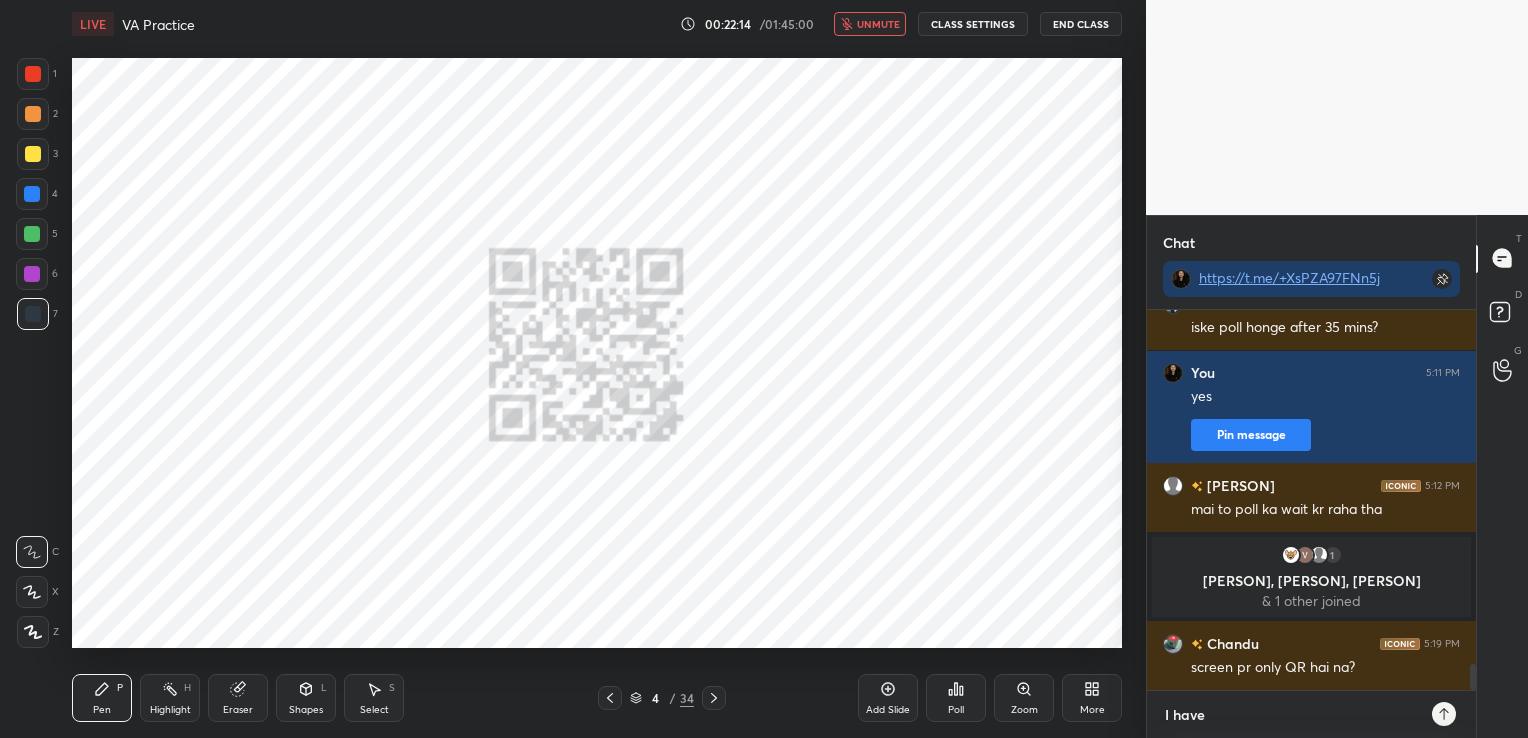 type on "I have" 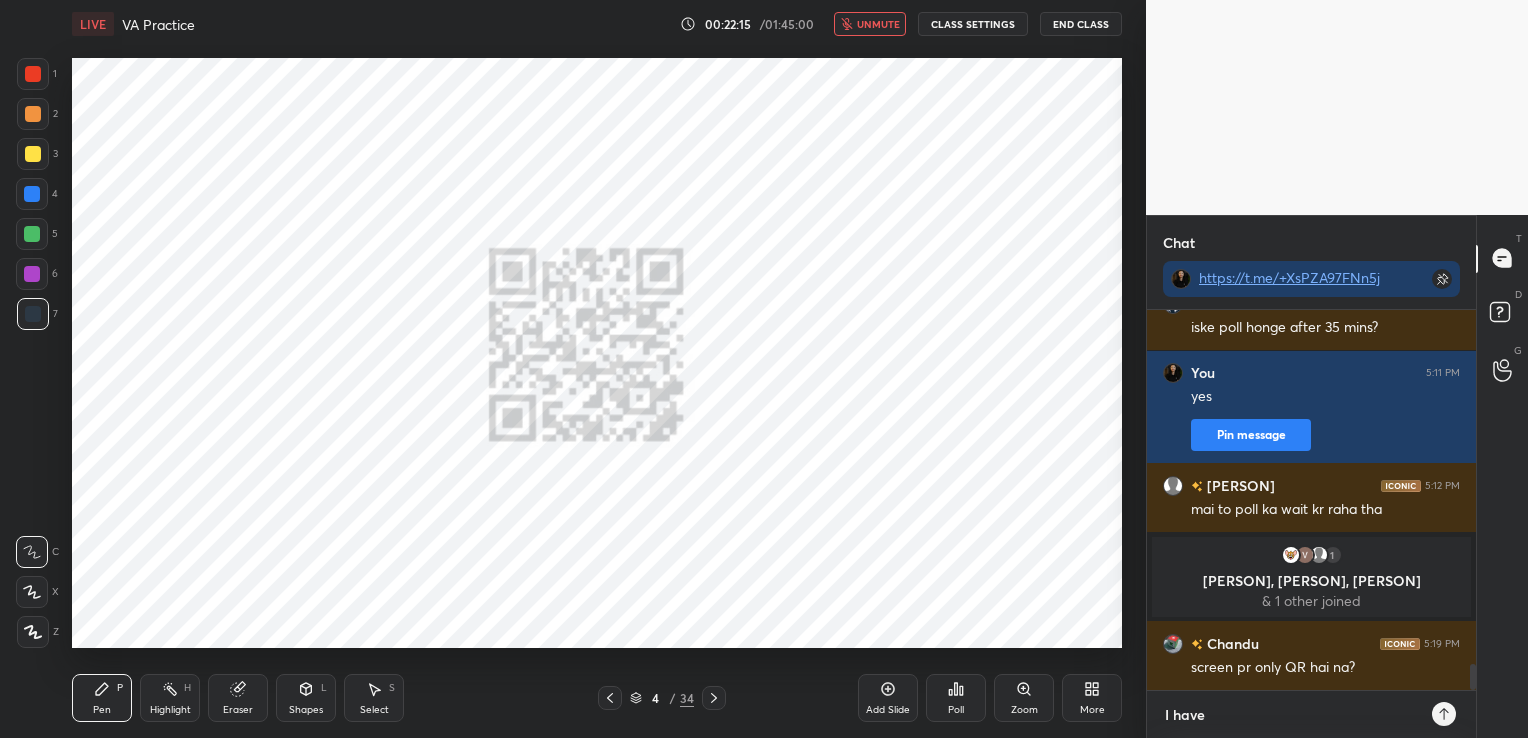 type on "I have s" 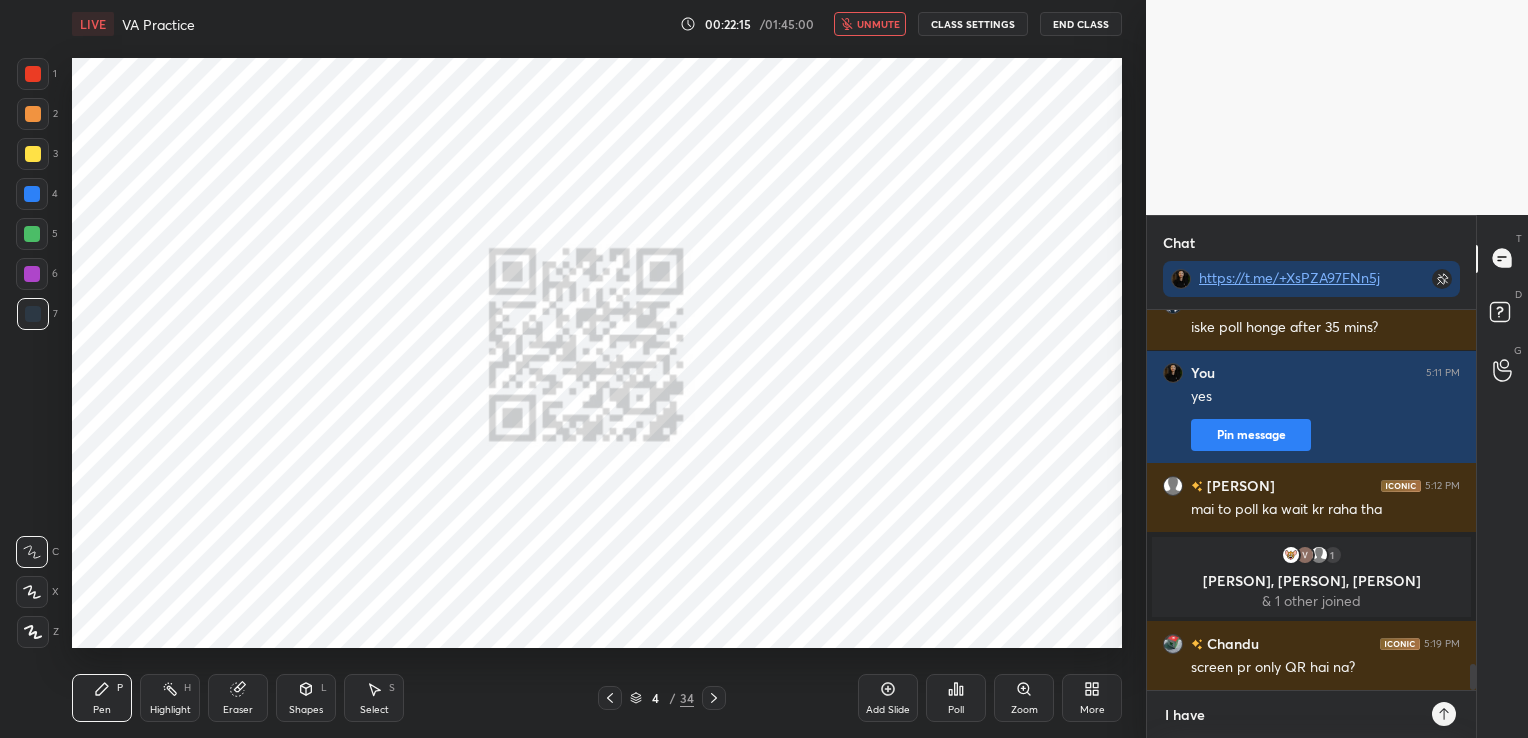 type on "x" 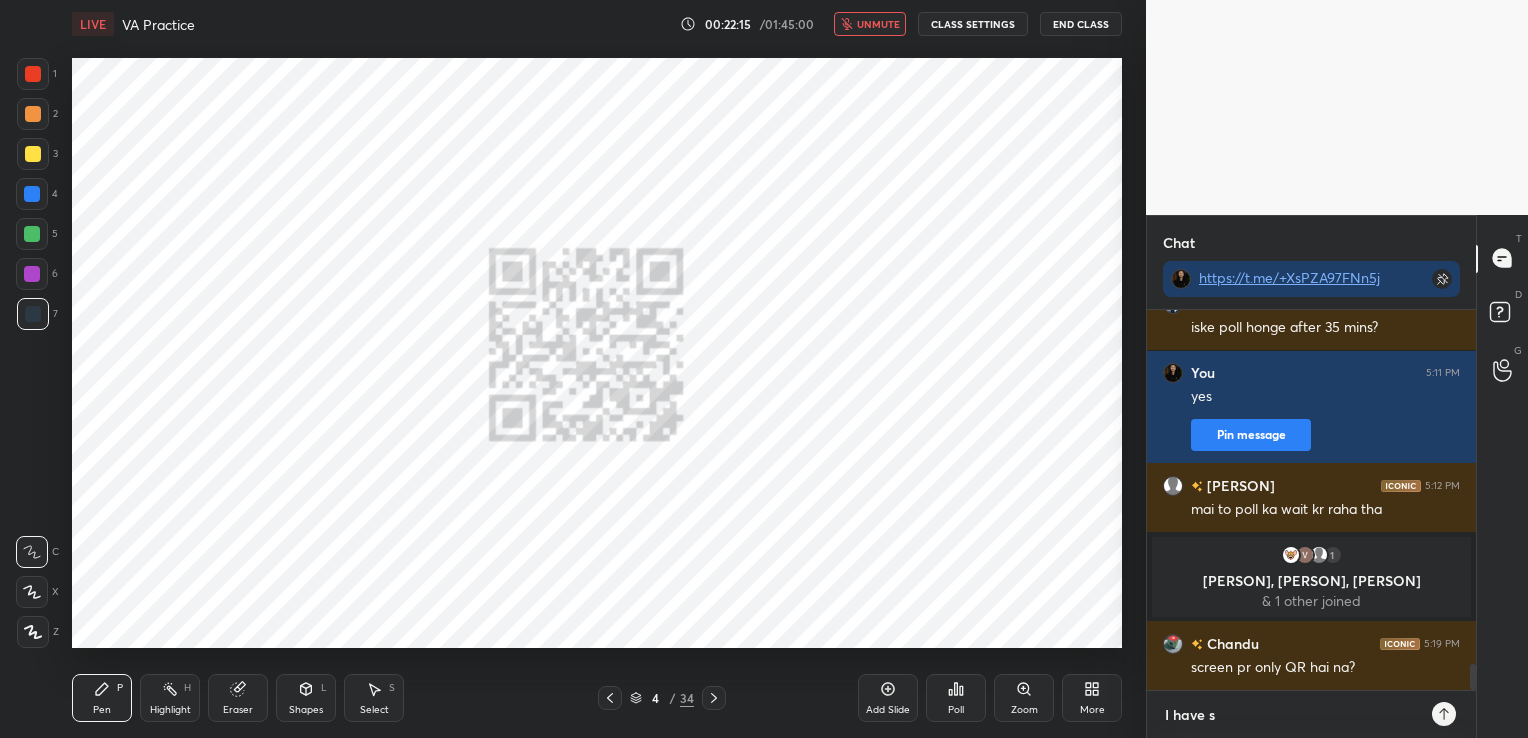 type on "I have sh" 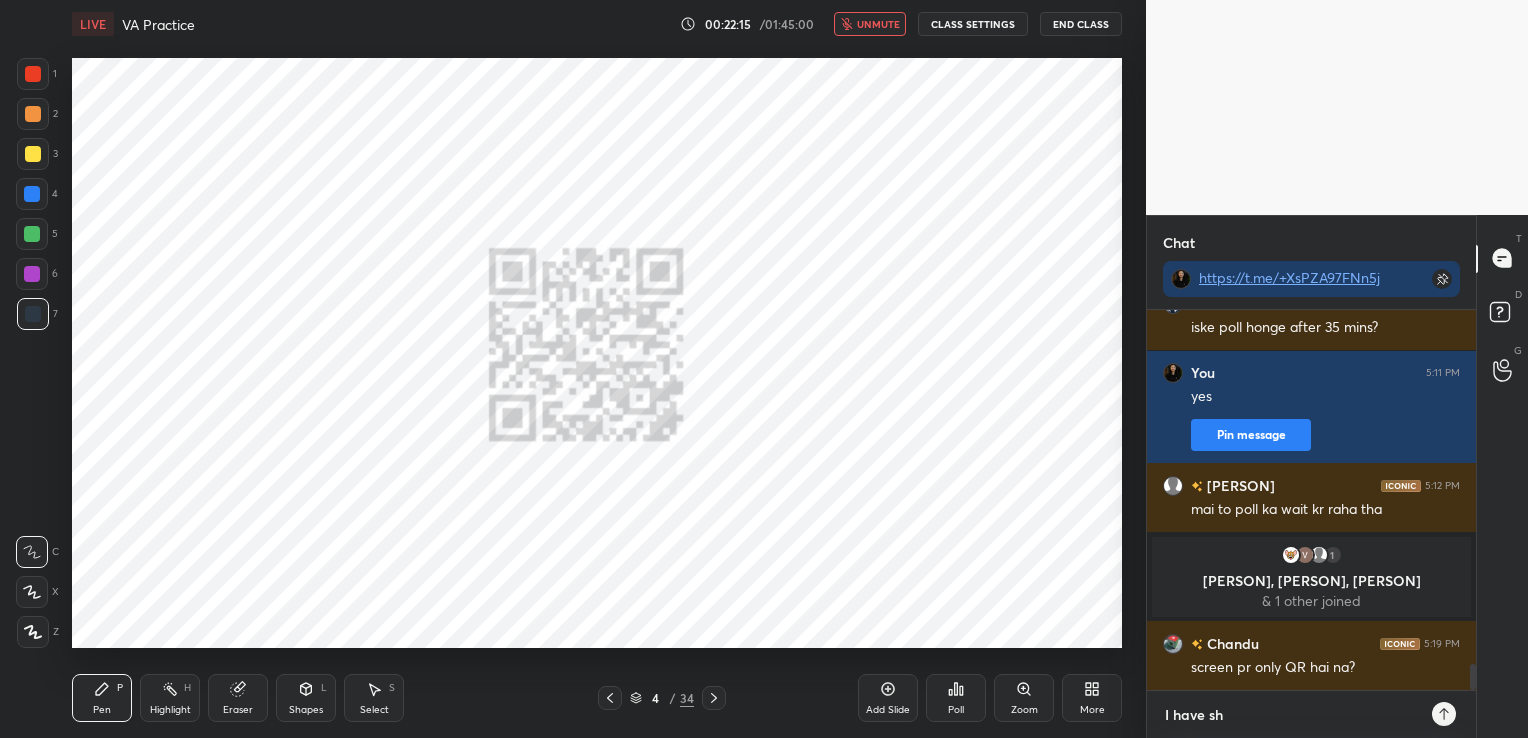 type on "I have sha" 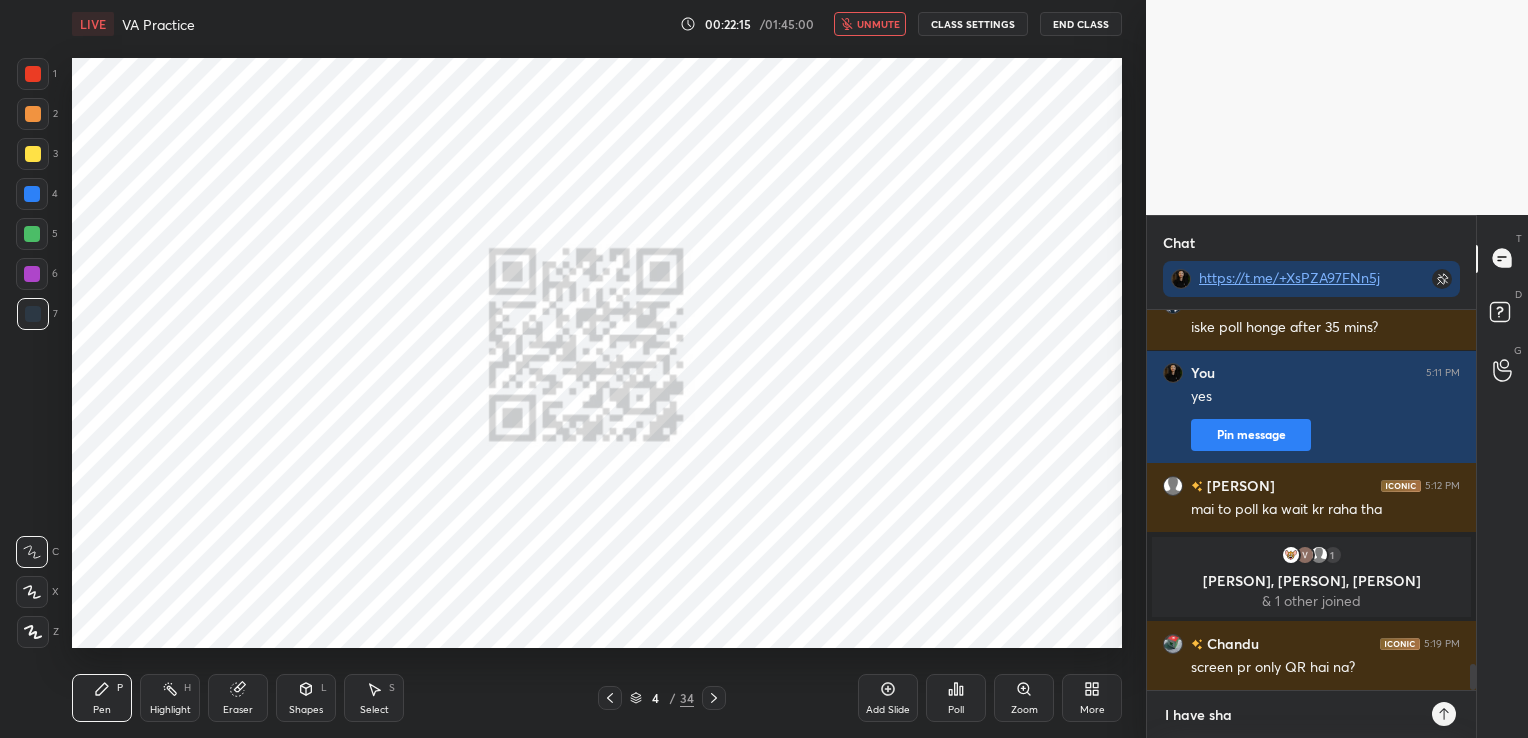 type on "I have shar" 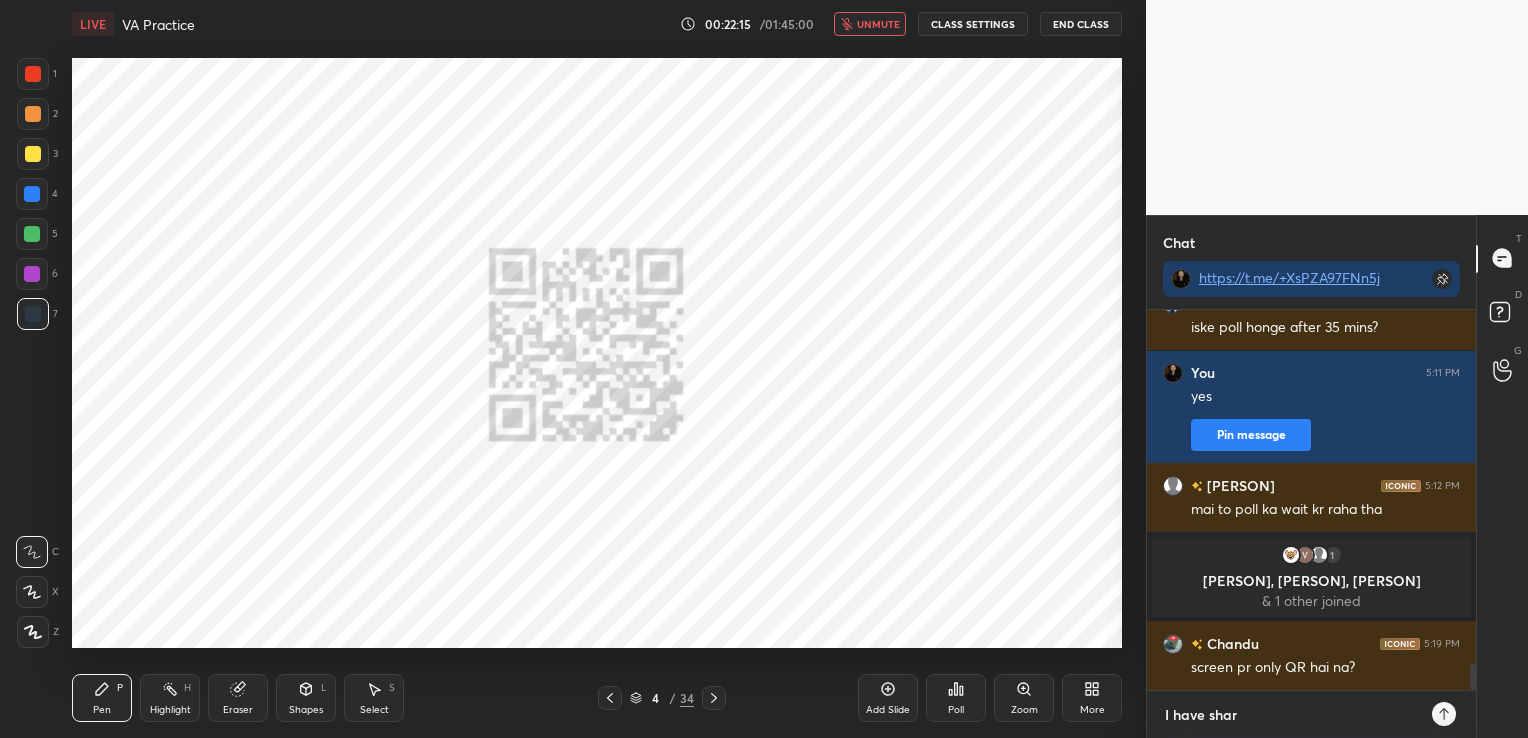 type on "I have share" 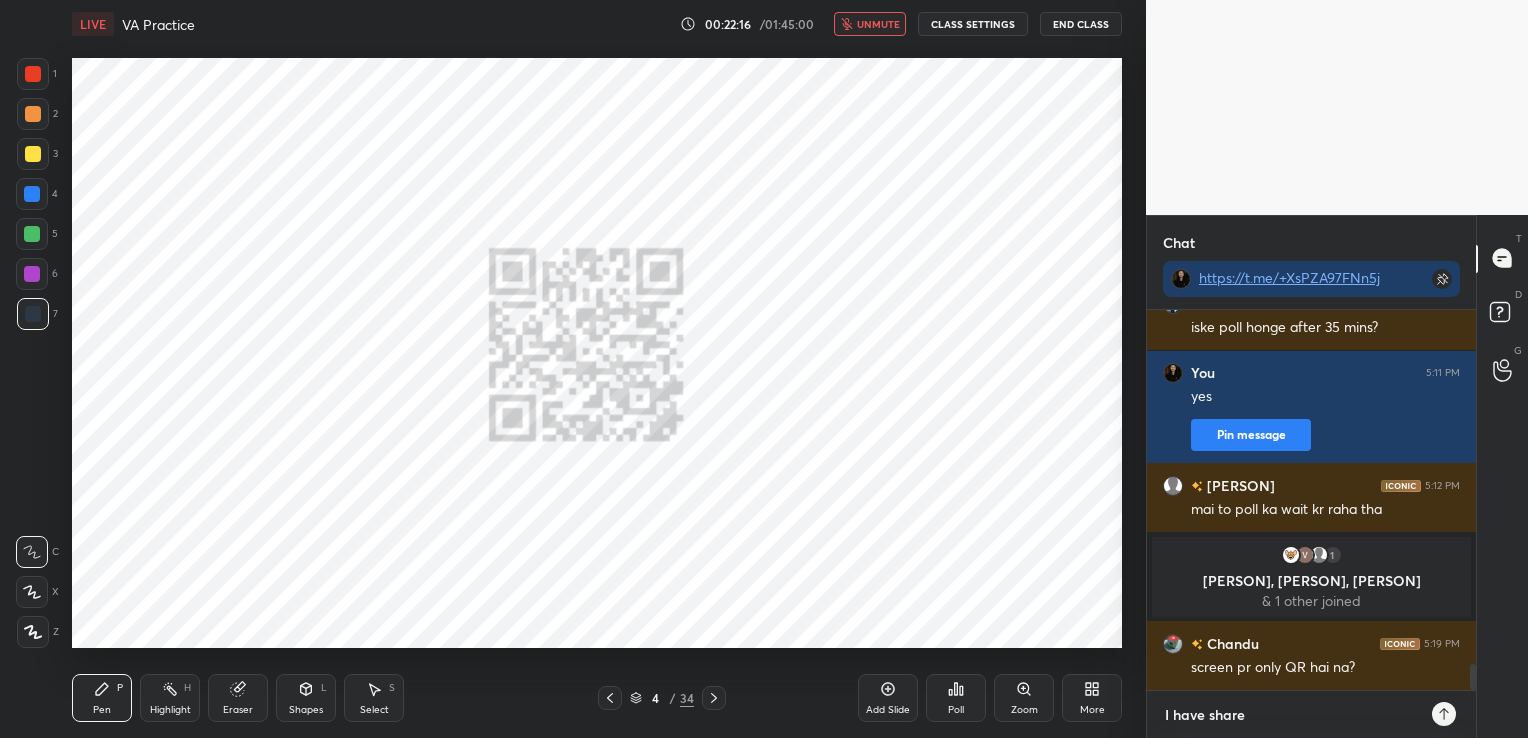 type on "I have shared" 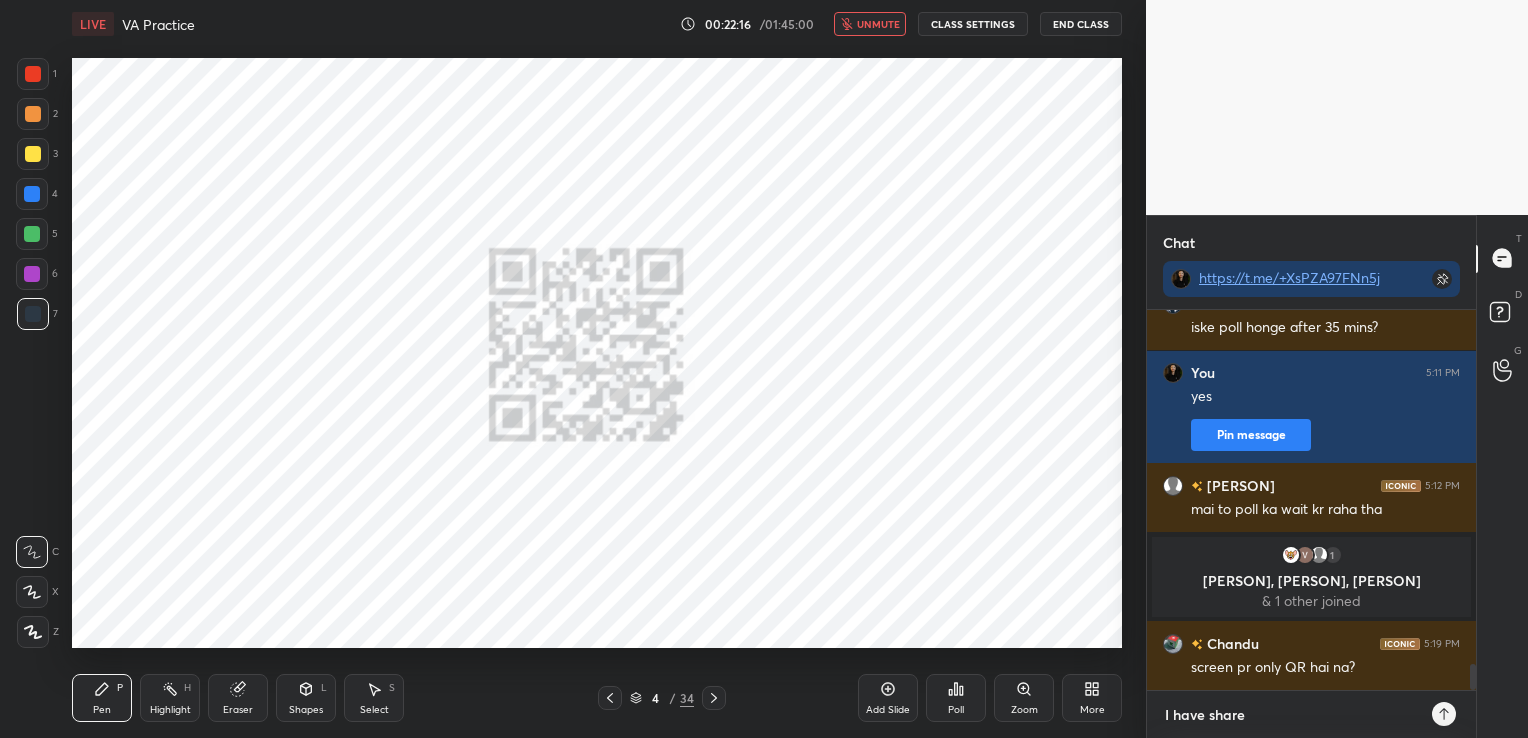 type on "x" 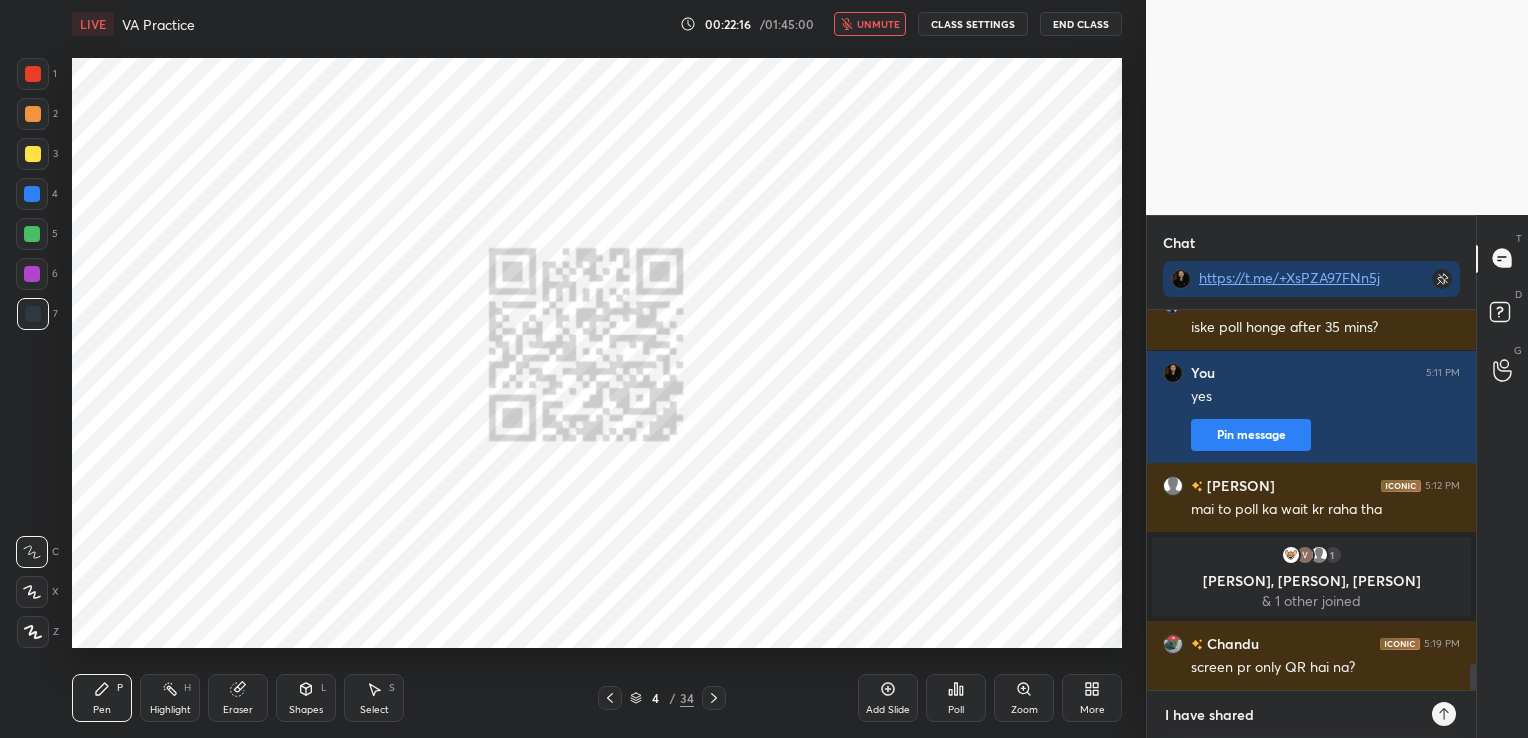 type on "I have shared" 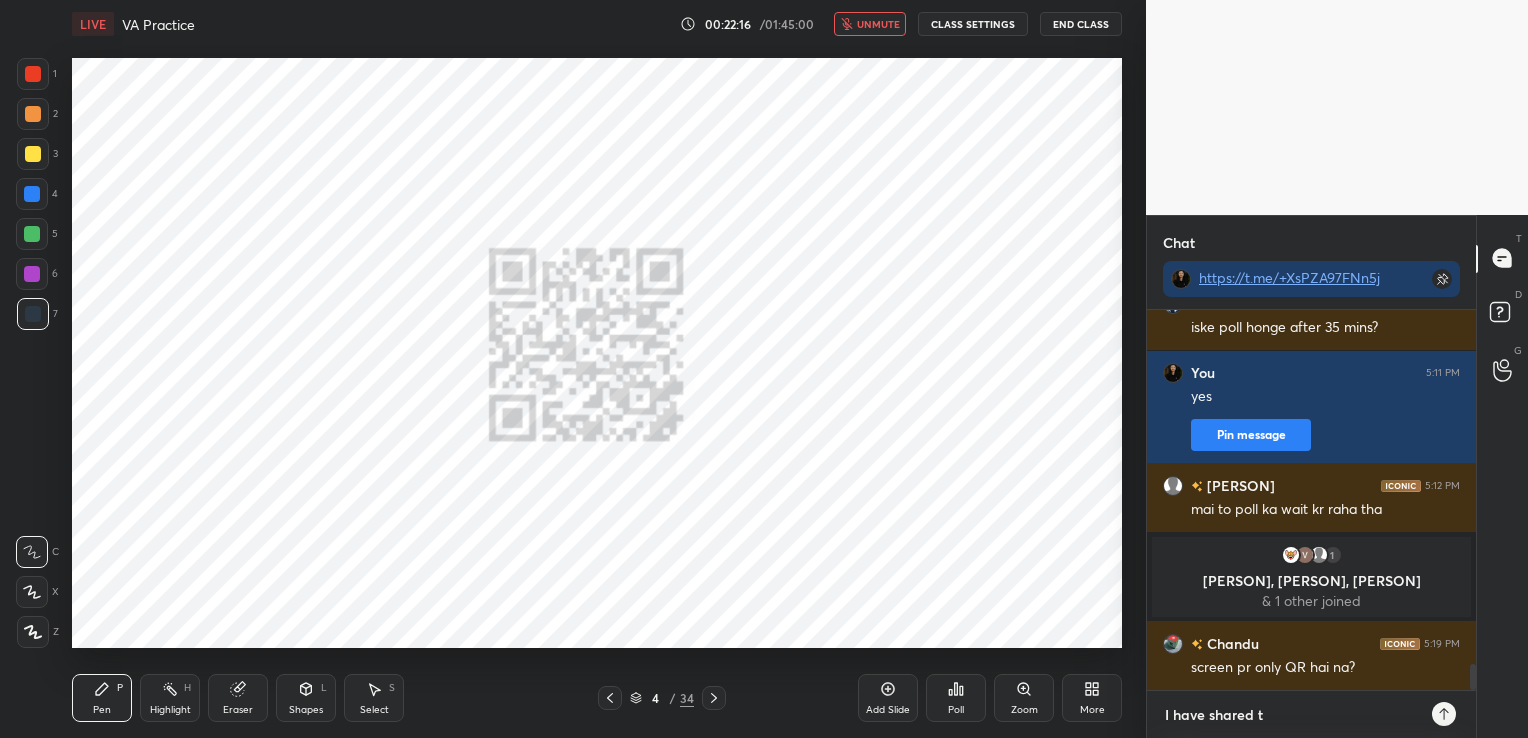 type on "I have shared th" 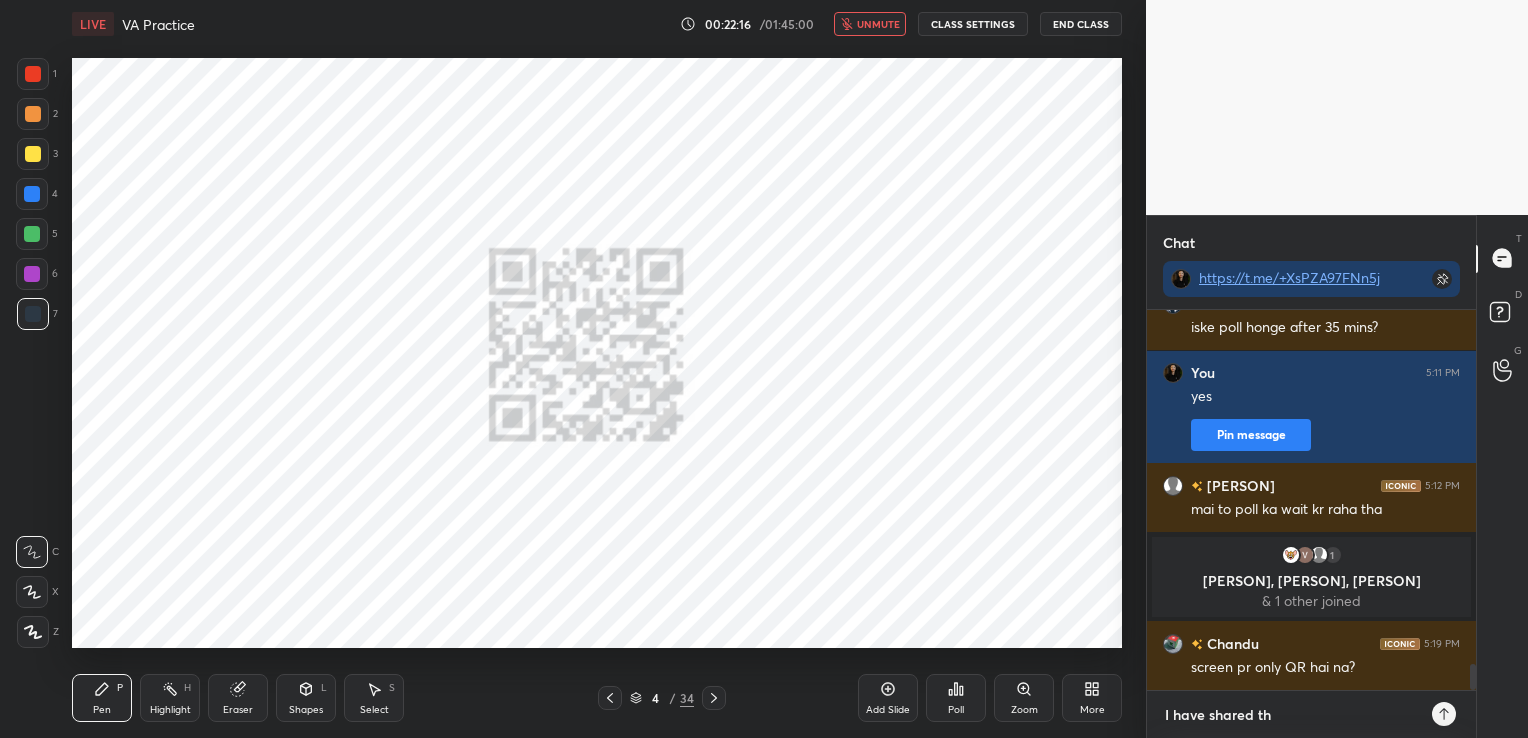 type on "I have shared the" 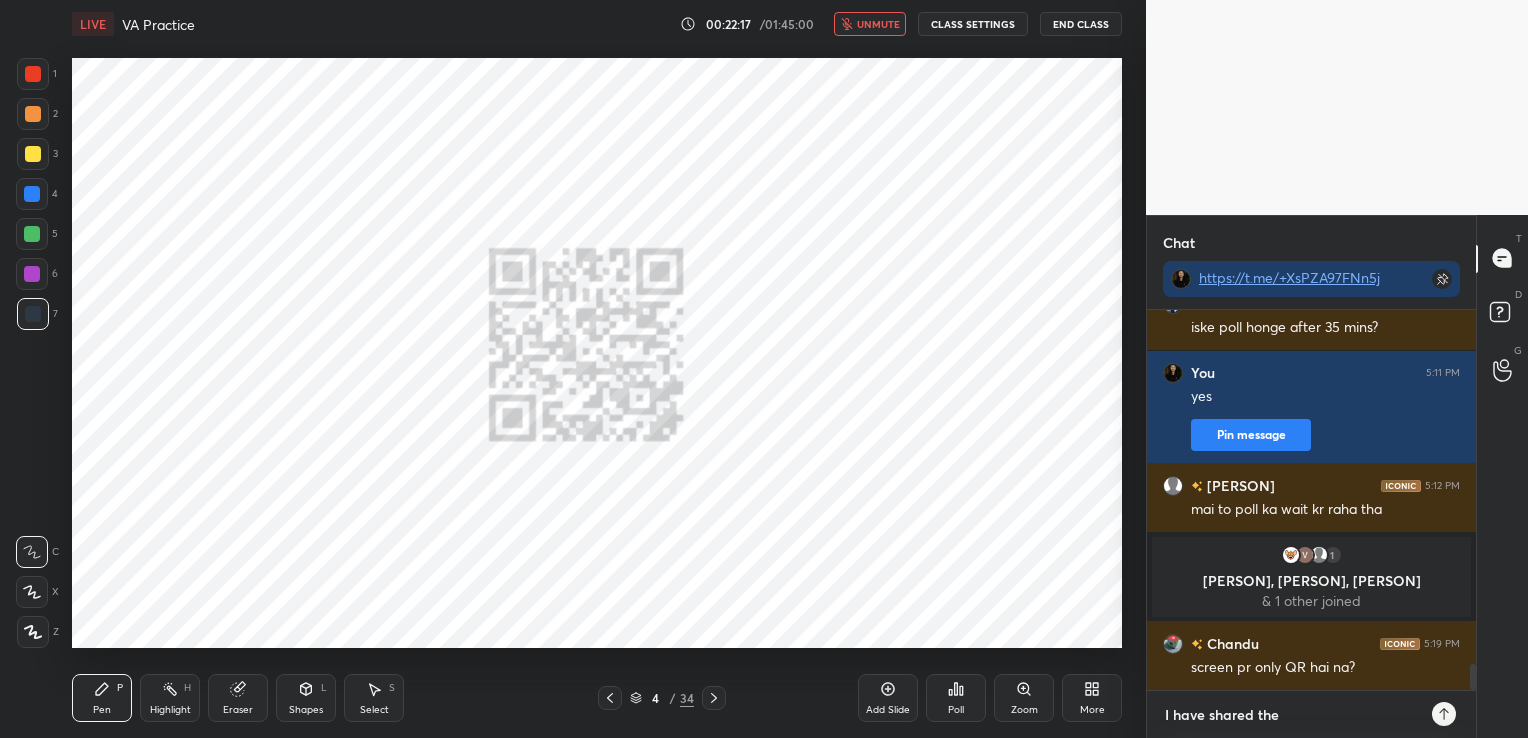 type on "I have shared the" 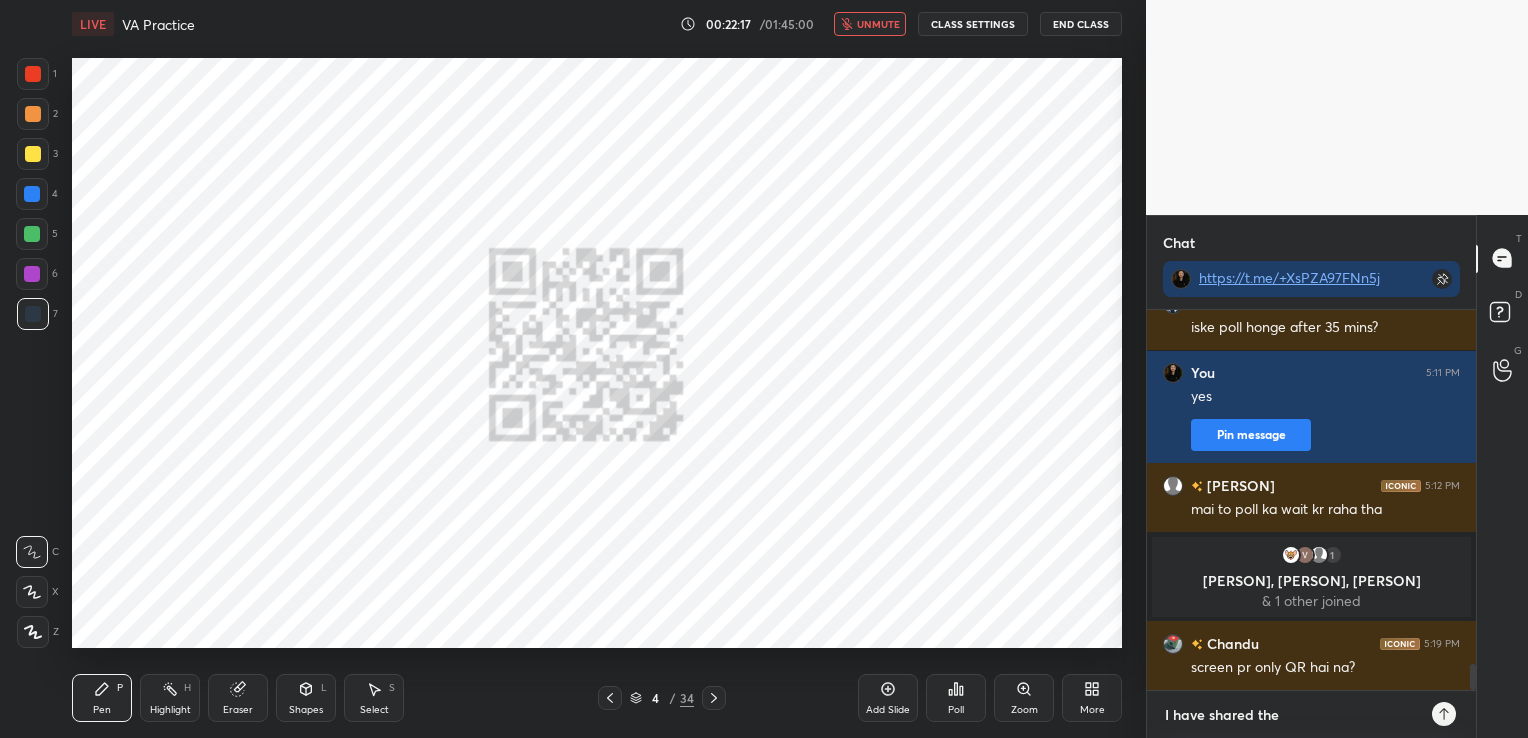 type on "x" 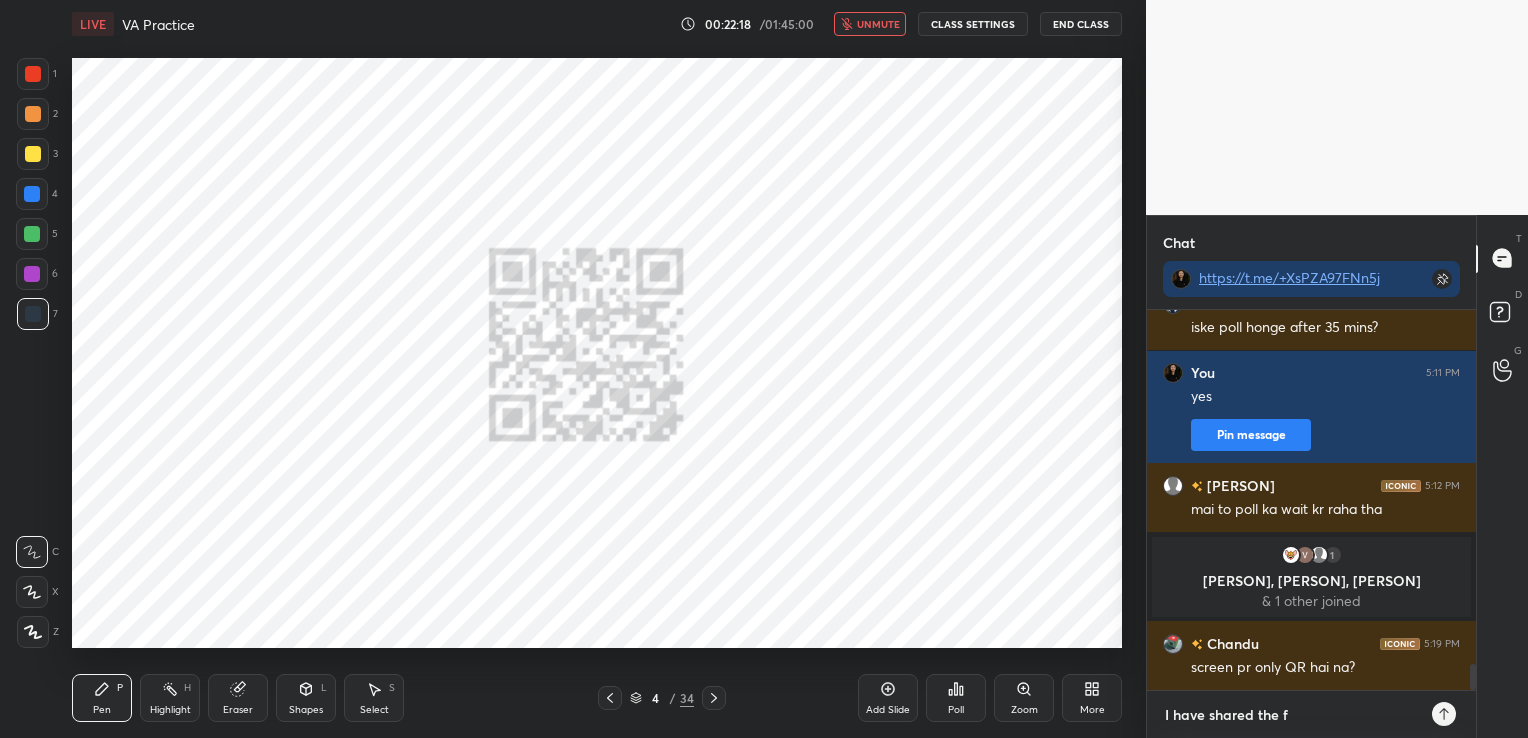 type on "I have shared the fi" 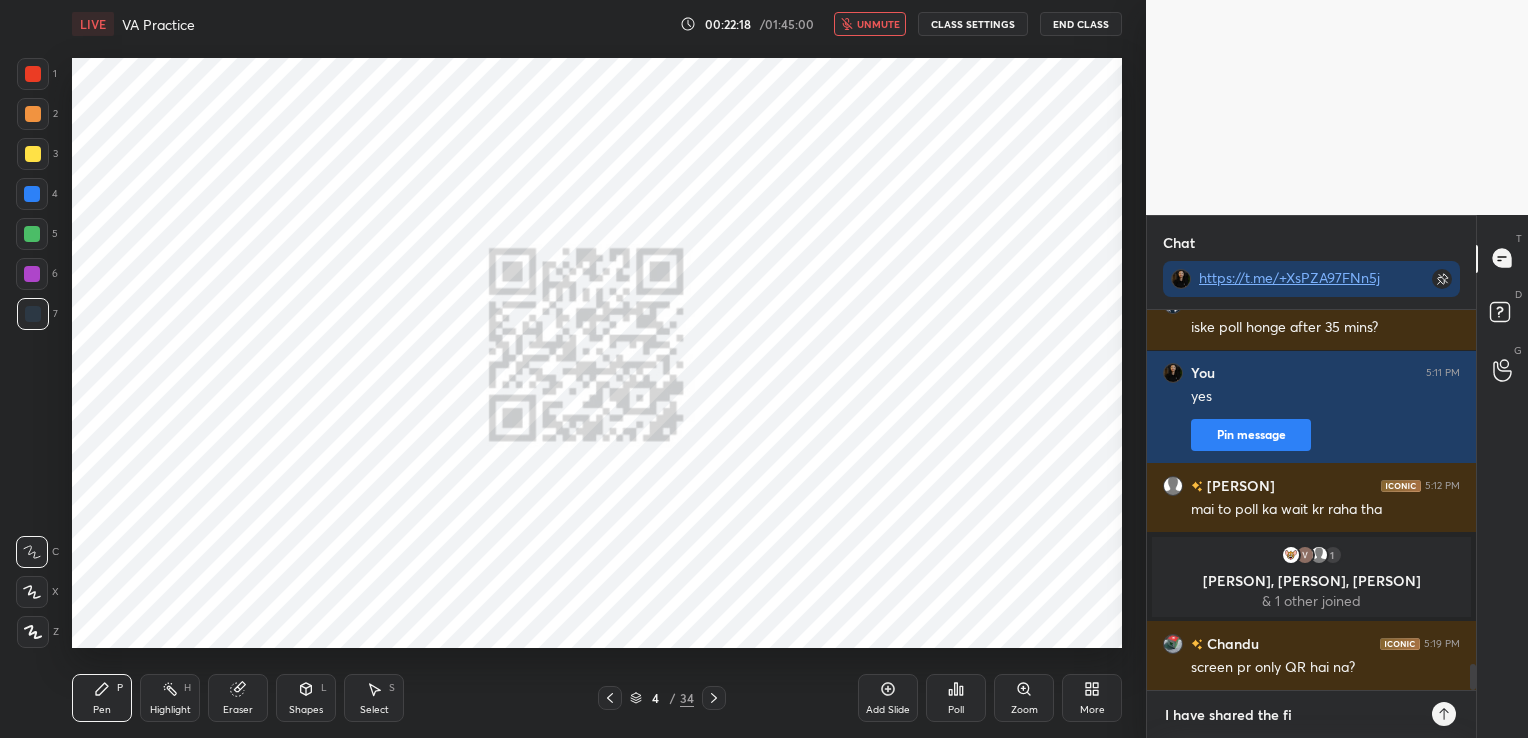 type on "I have shared the fil" 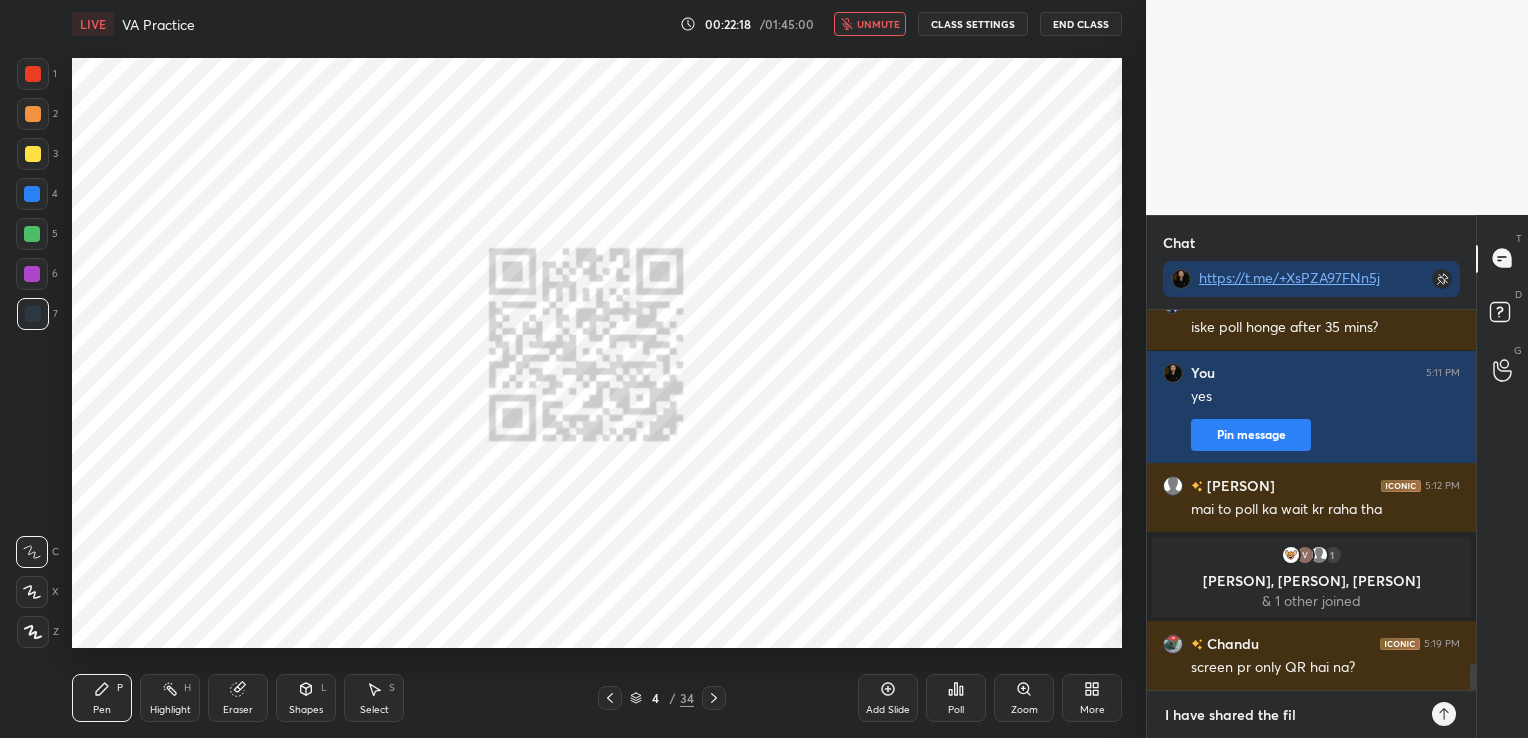 type on "I have shared the file" 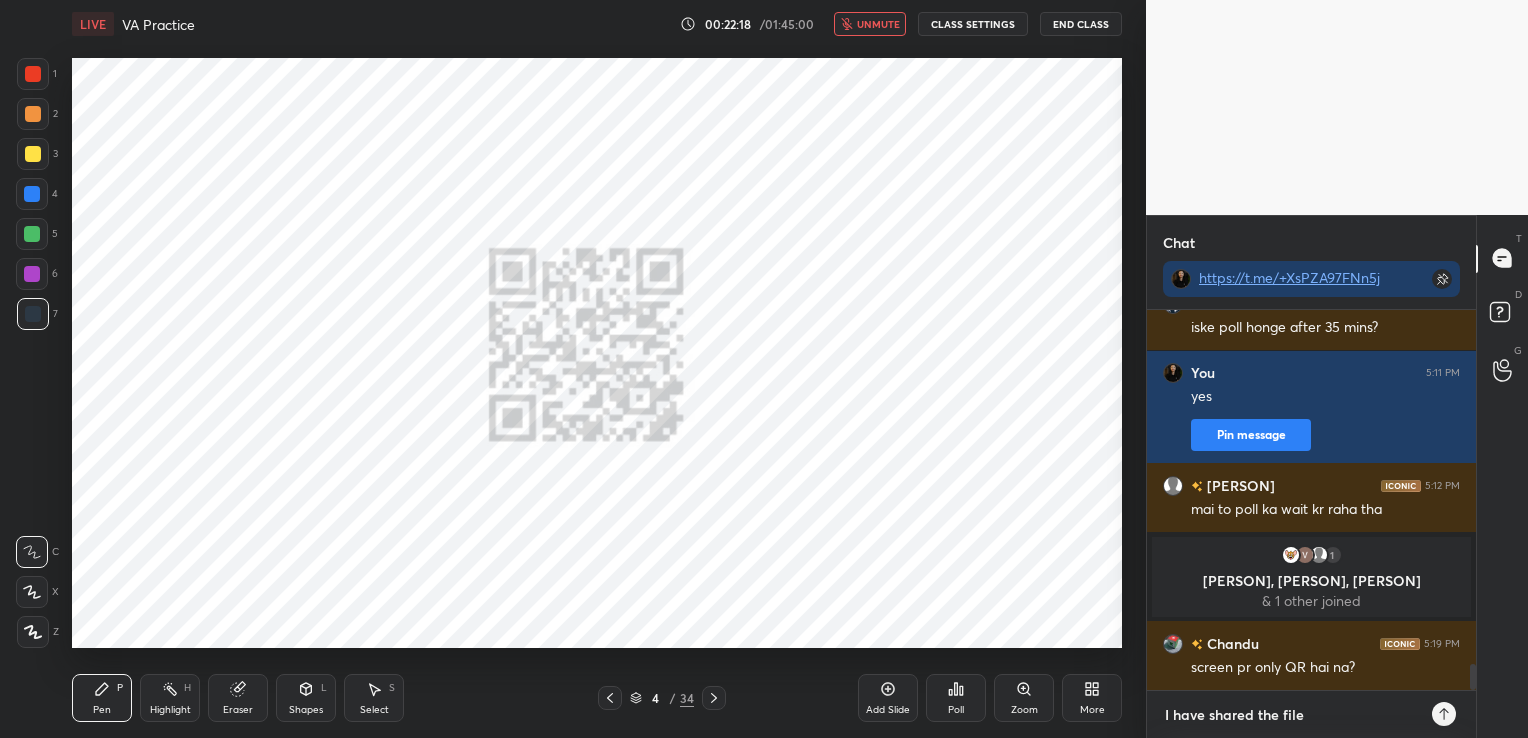 type on "I have shared the file" 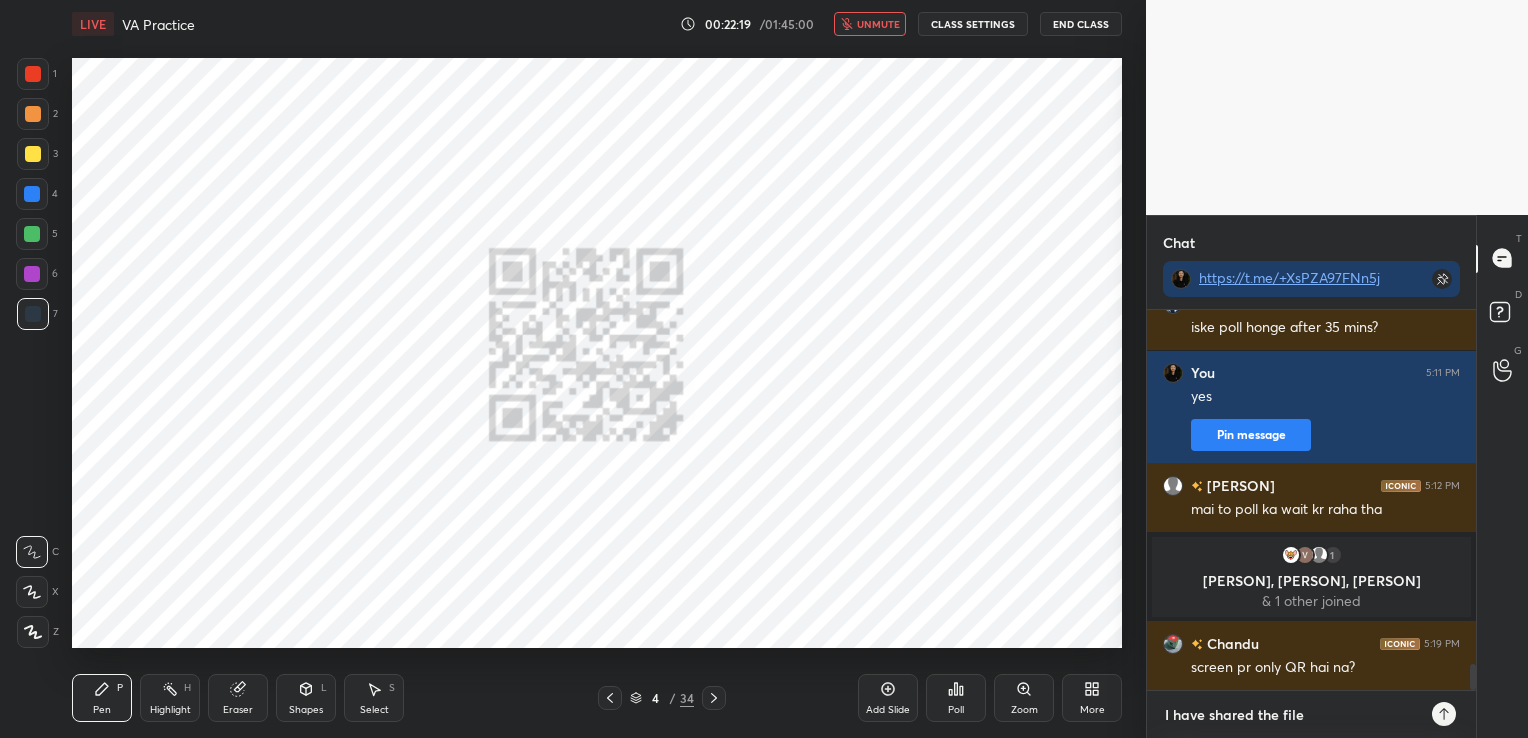 type on "I have shared the file t" 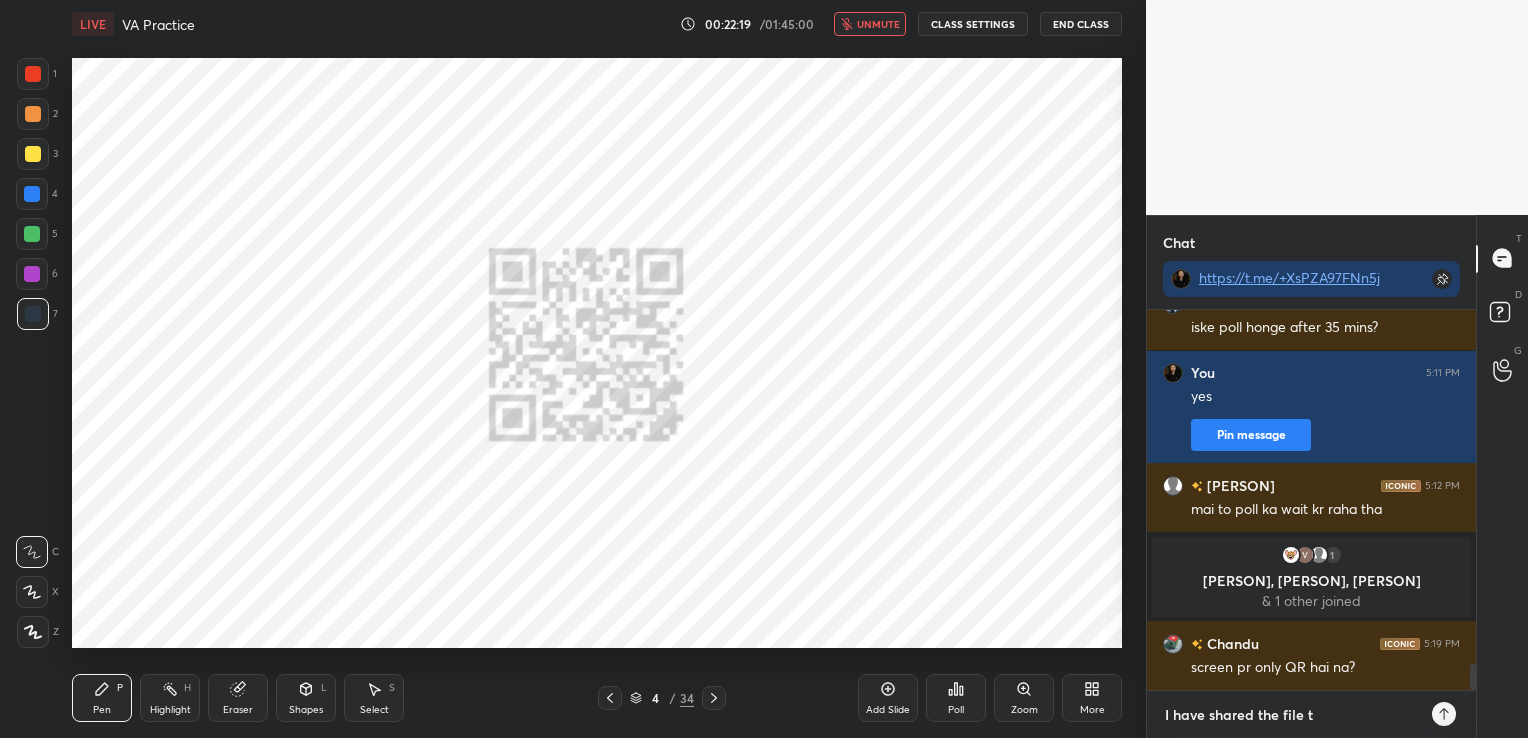 type on "I have shared the file th" 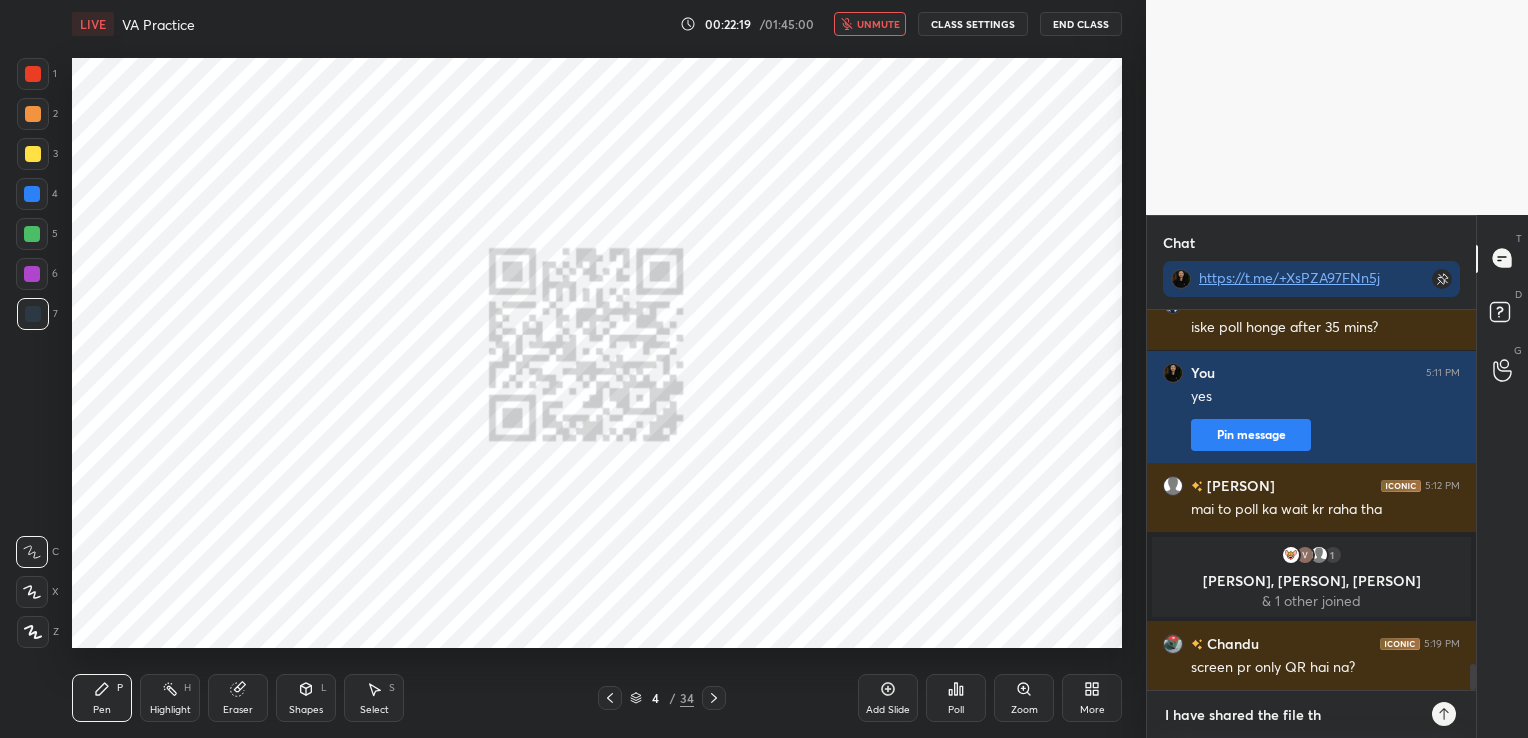 type on "I have shared the file tha" 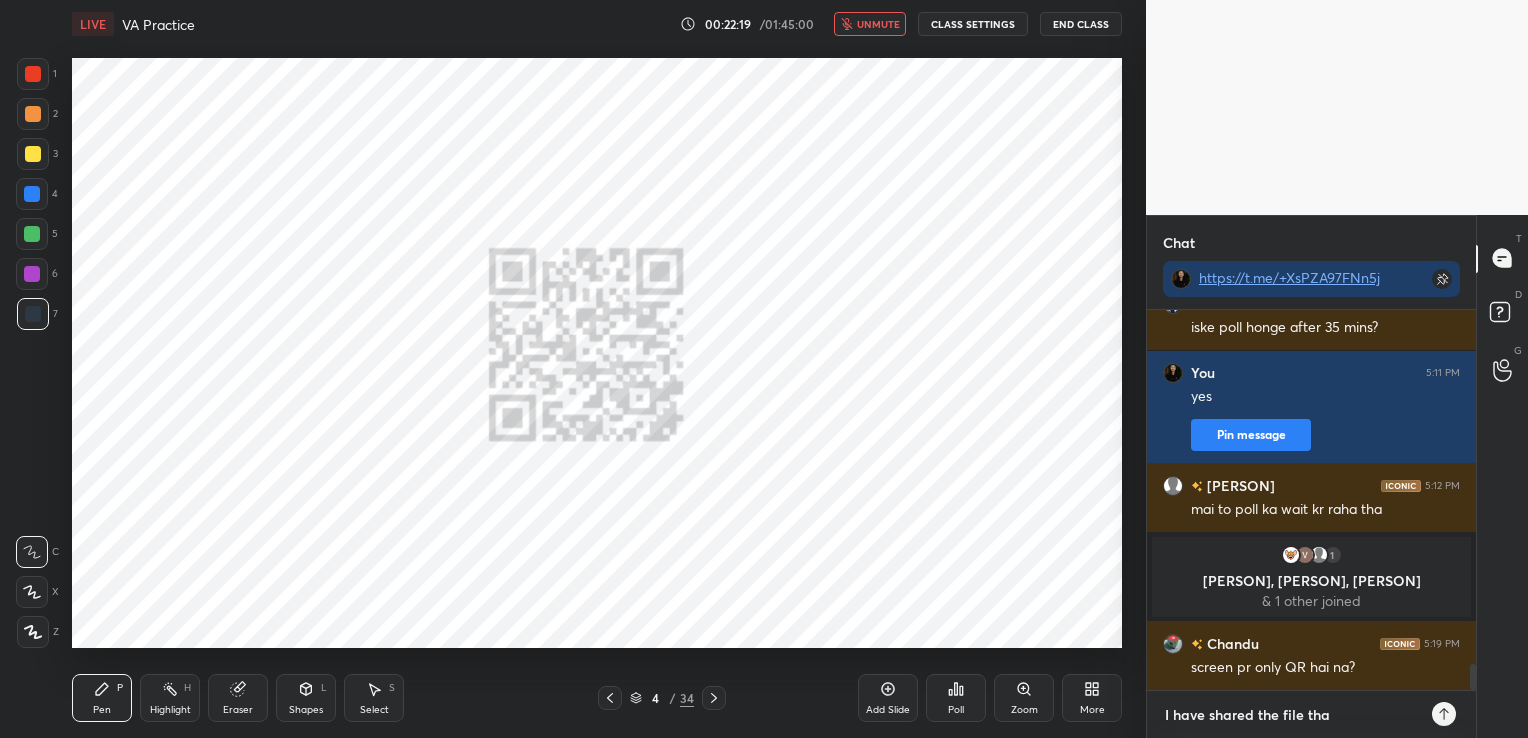 type on "I have shared the file that" 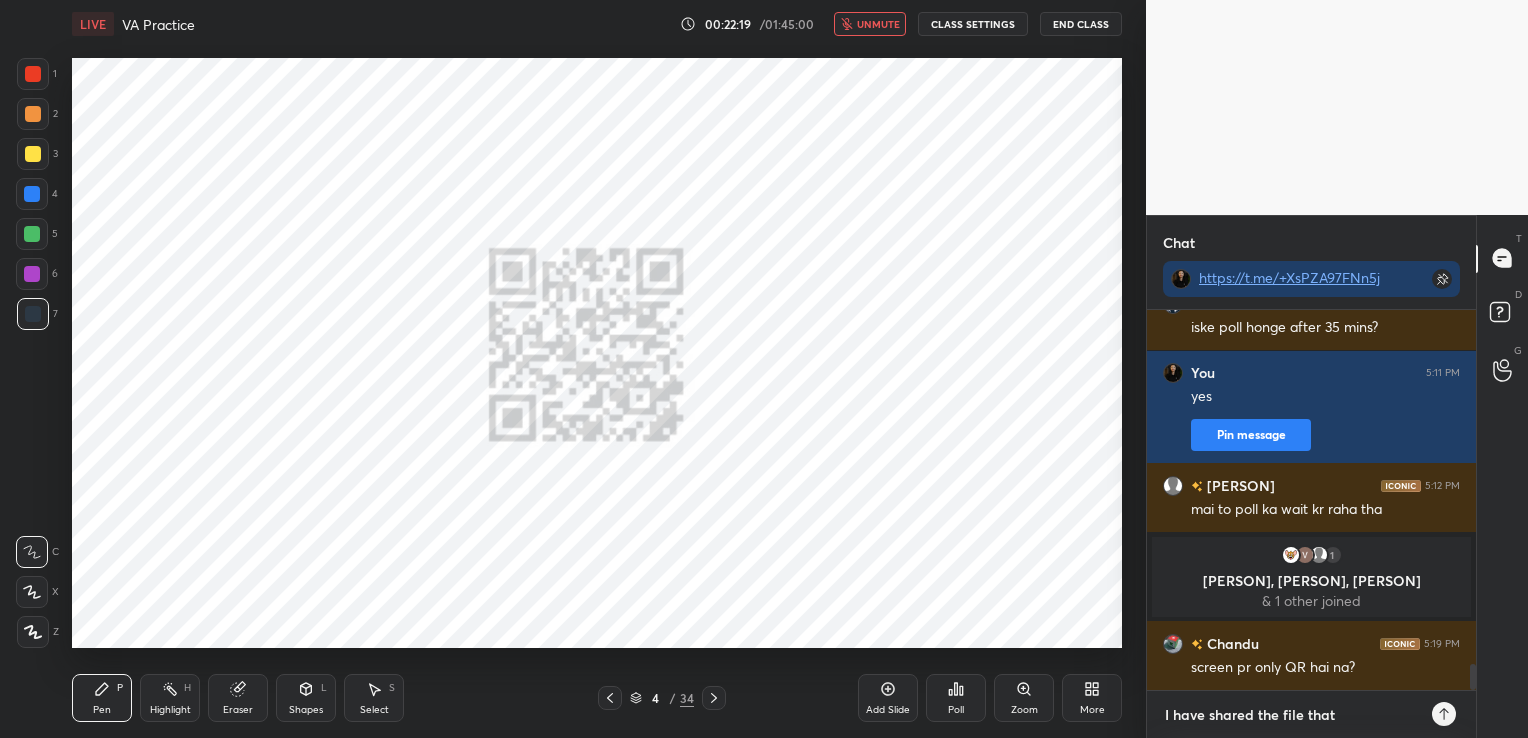type on "I have shared the file that" 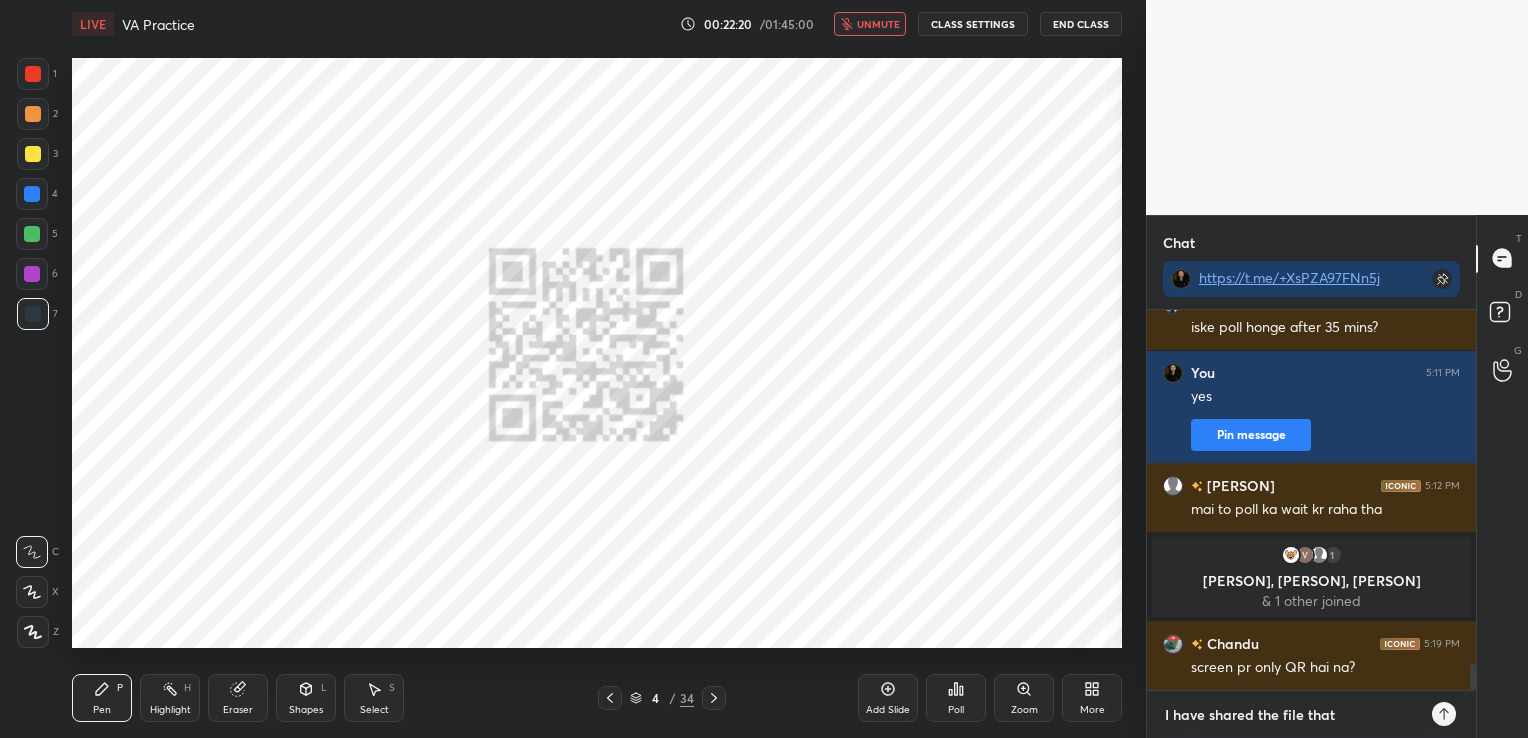 type on "I have shared the file that y" 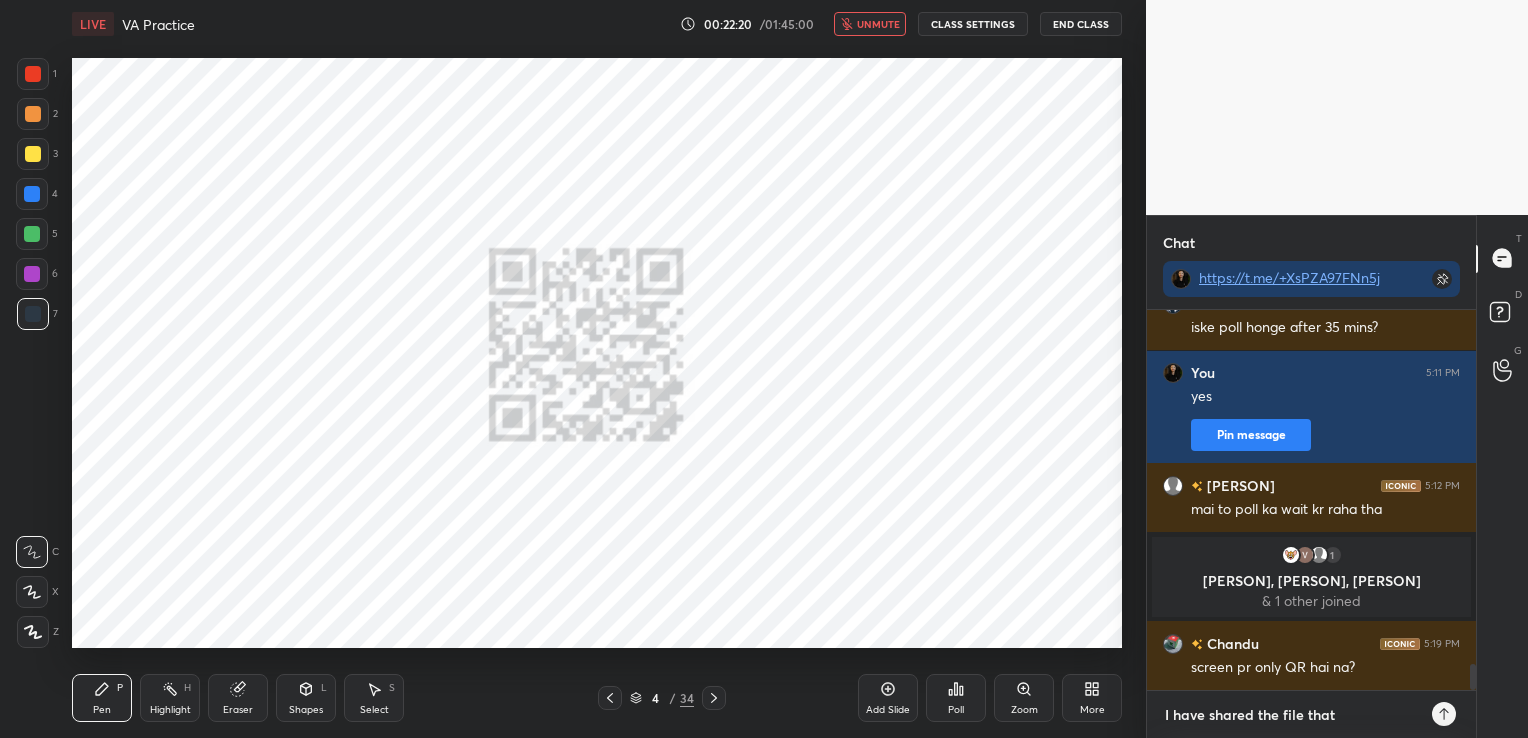 type on "x" 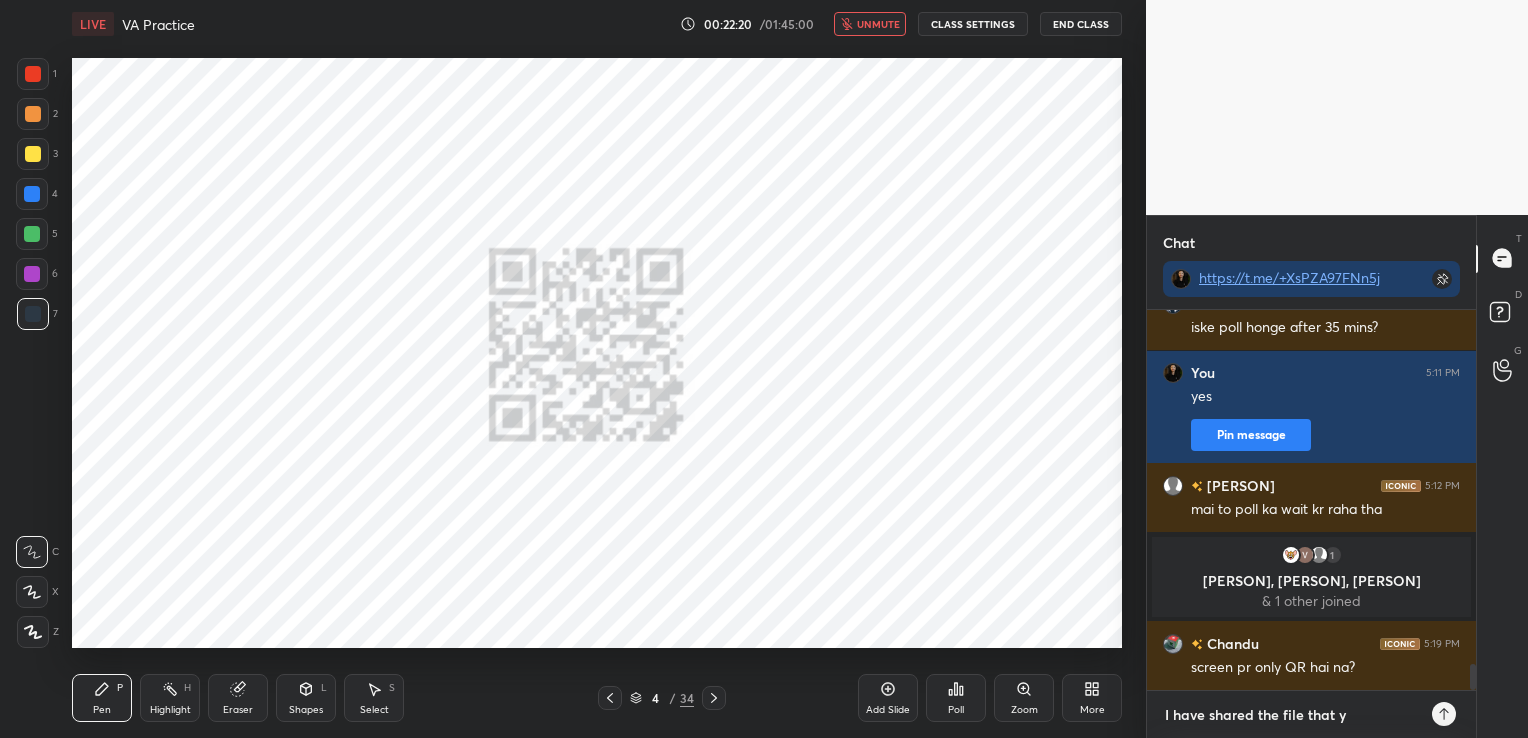 type on "I have shared the file that yo" 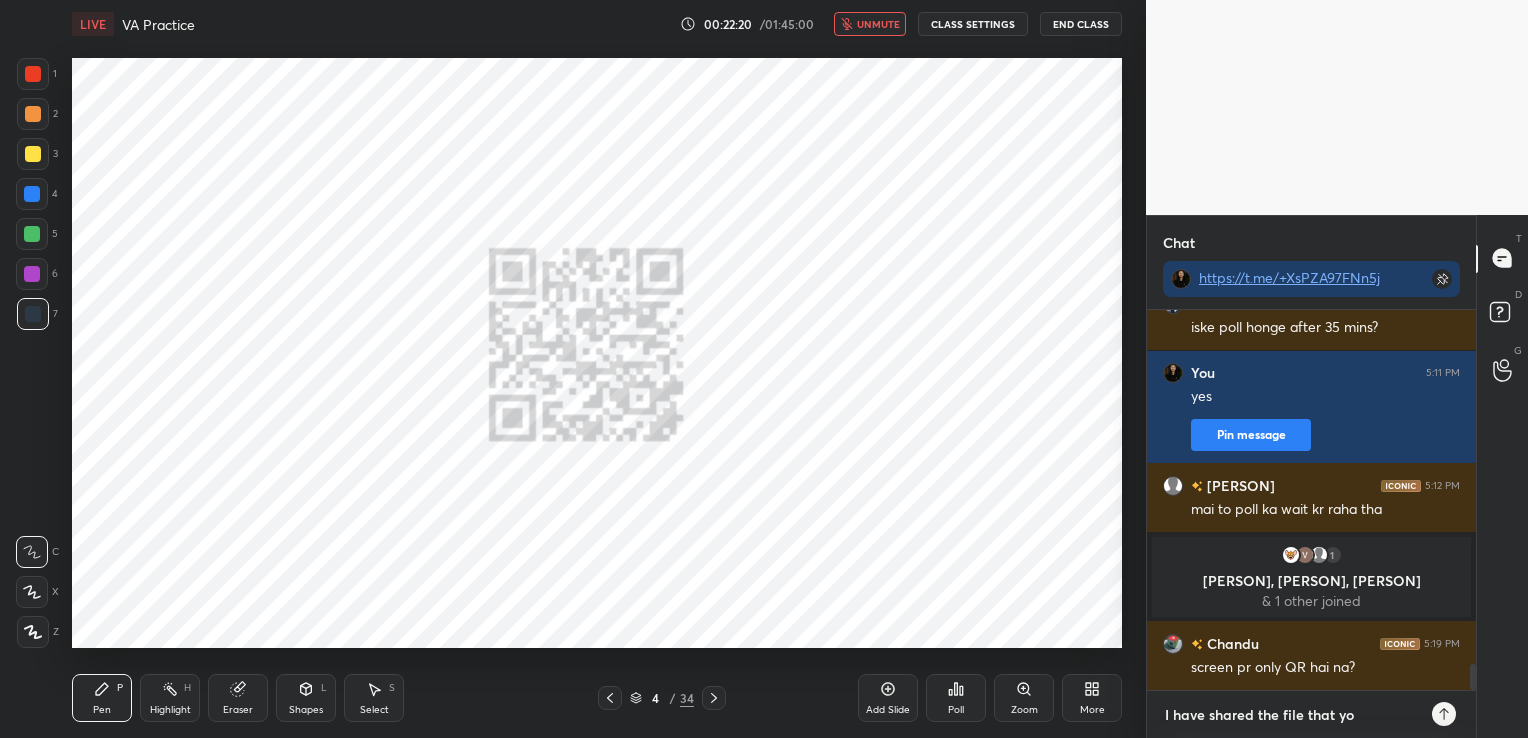 type on "I have shared the file that you" 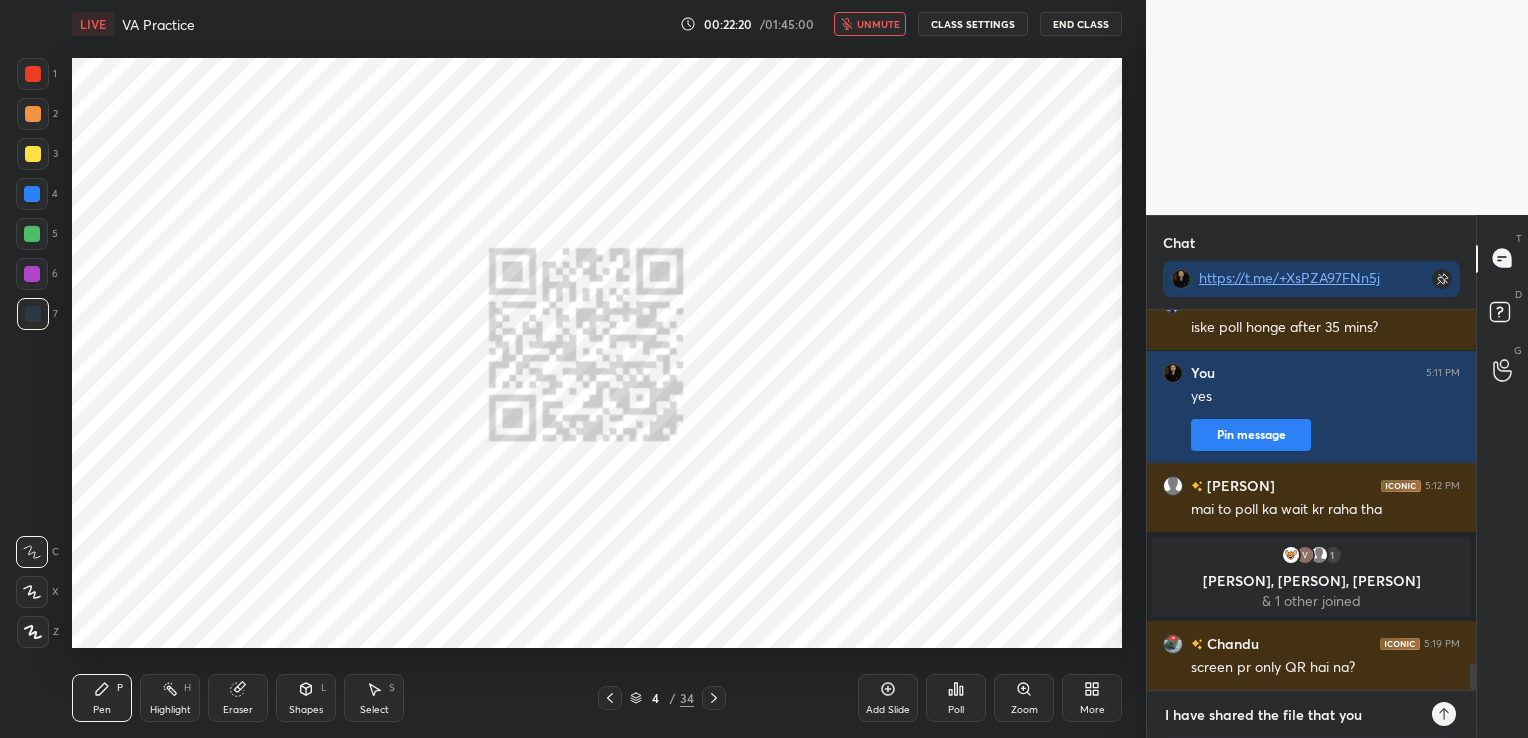type on "I have shared the file that you" 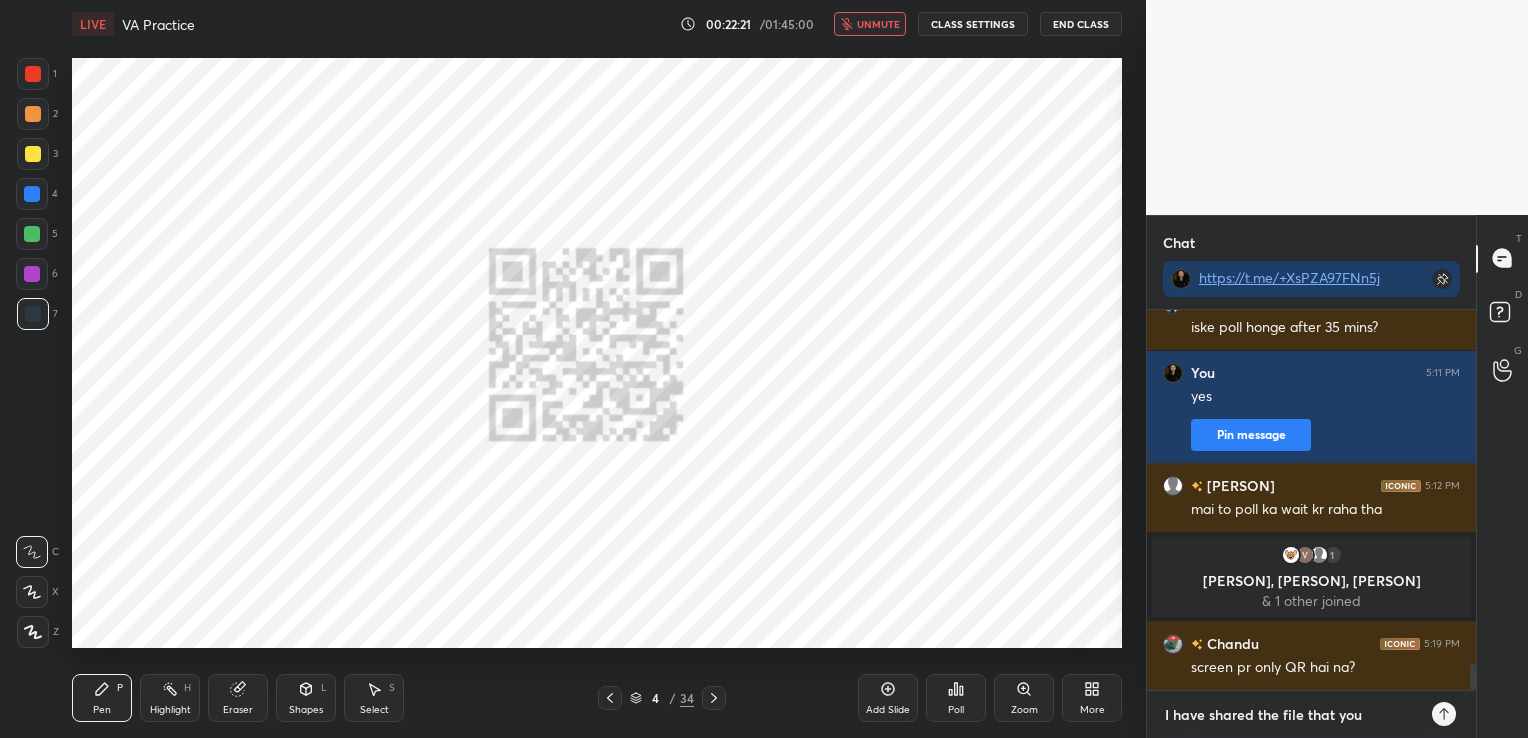 type on "I have shared the file that you n" 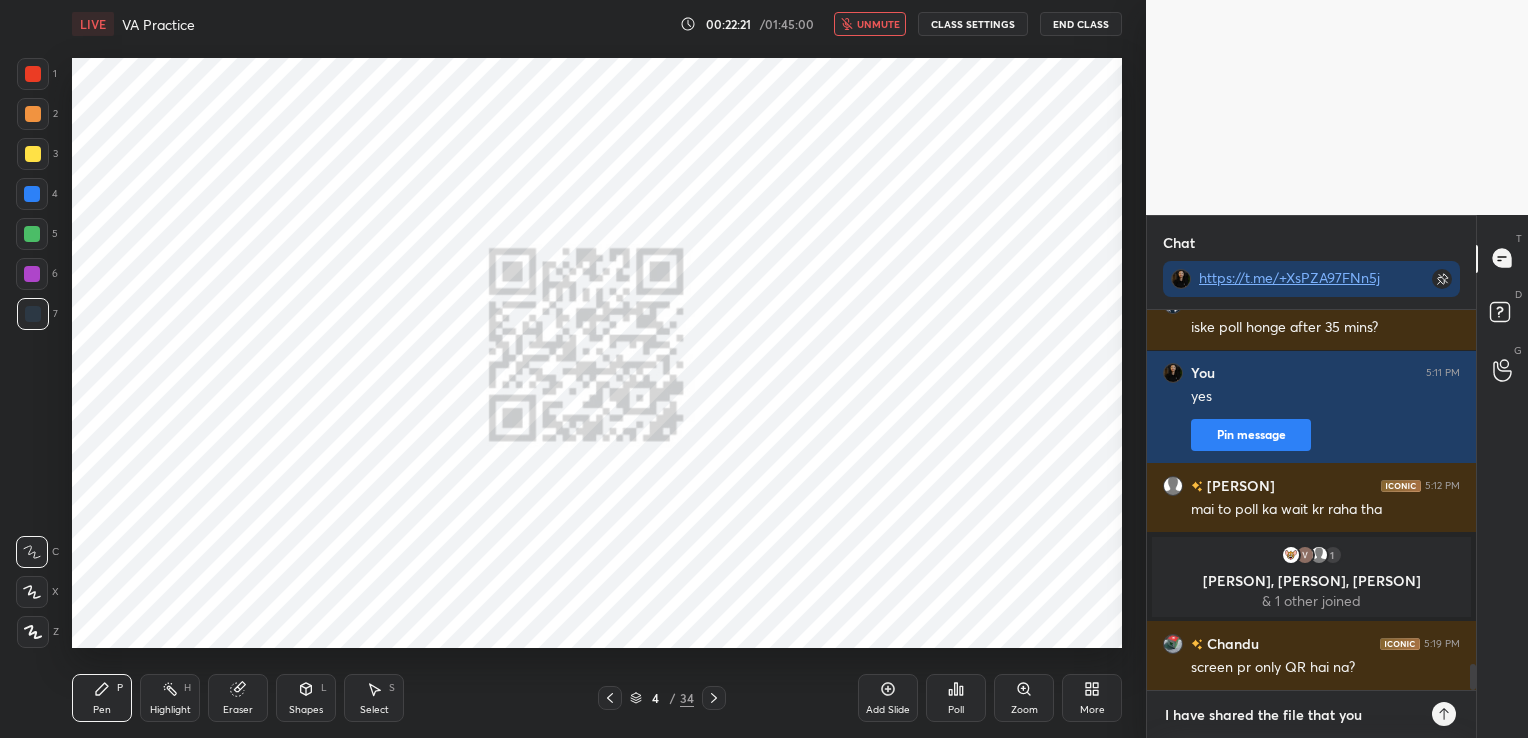 type on "x" 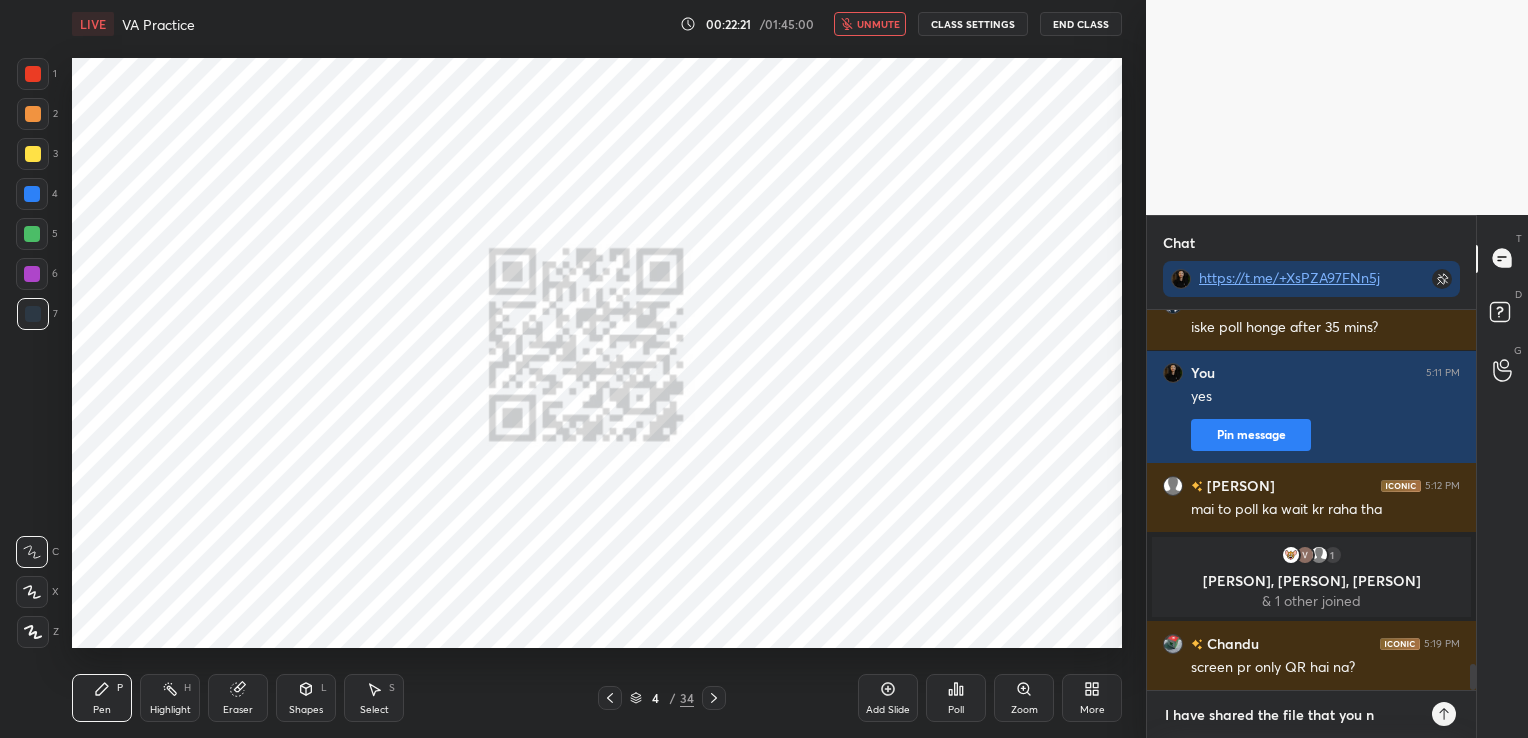 type on "I have shared the file that you ne" 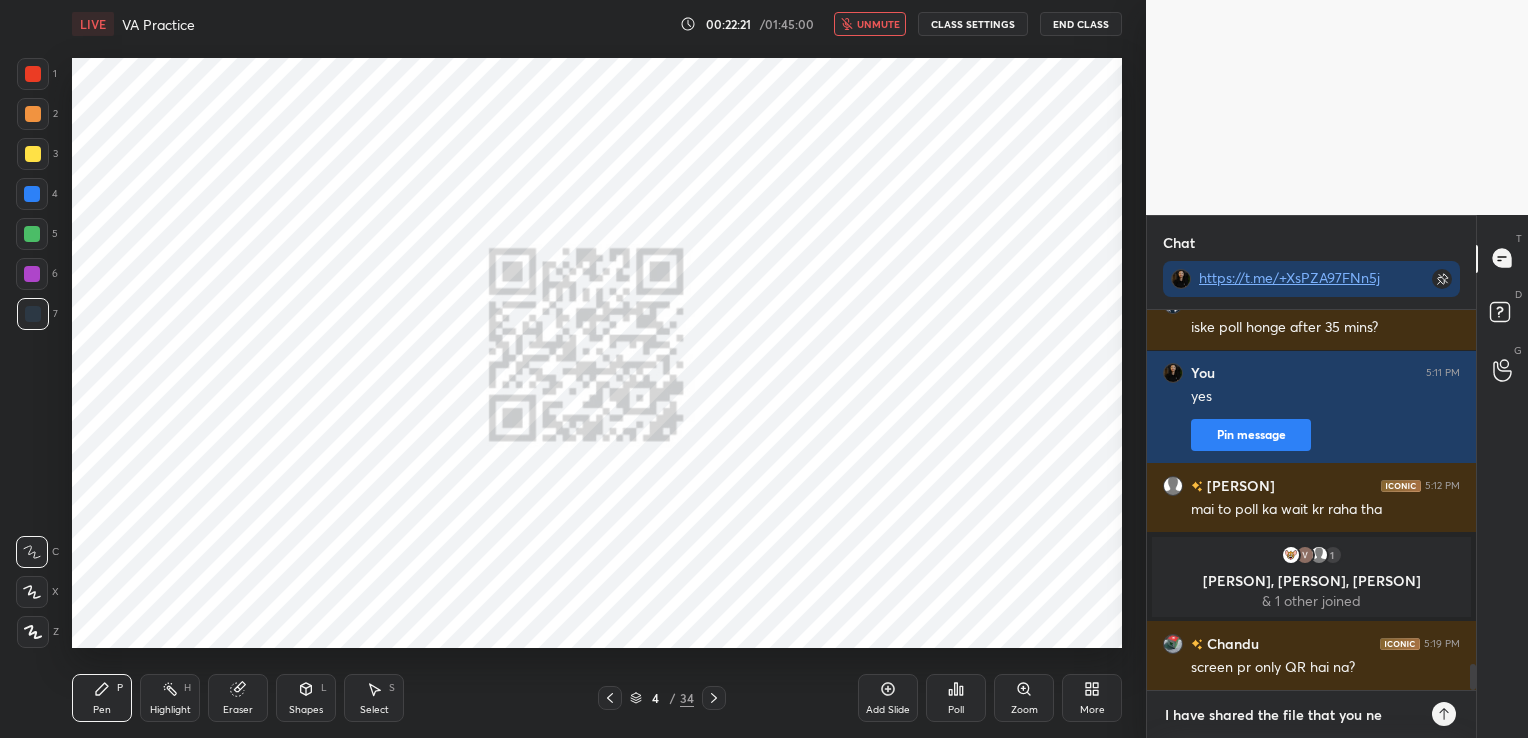 type on "I have shared the file that you nee" 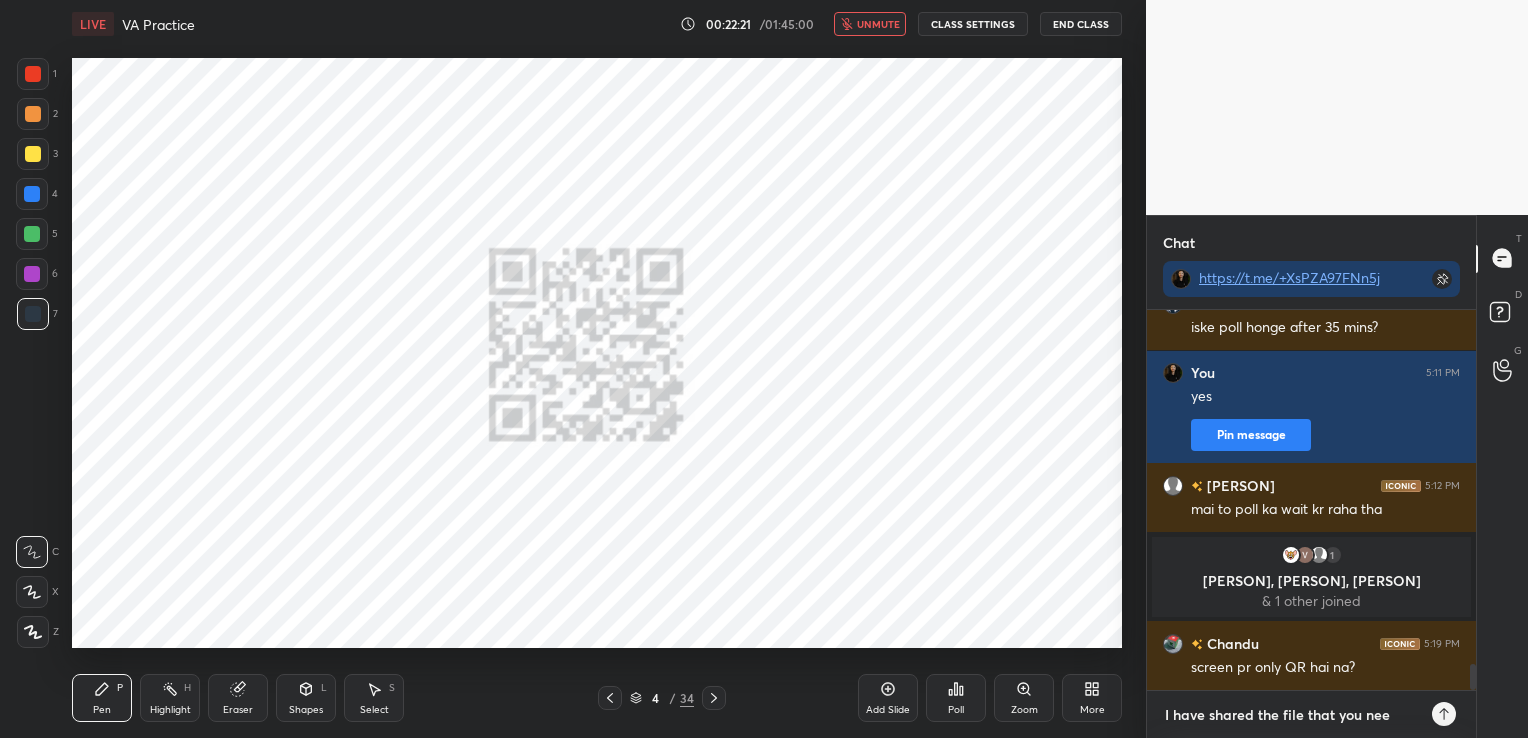 type on "I have shared the file that you need" 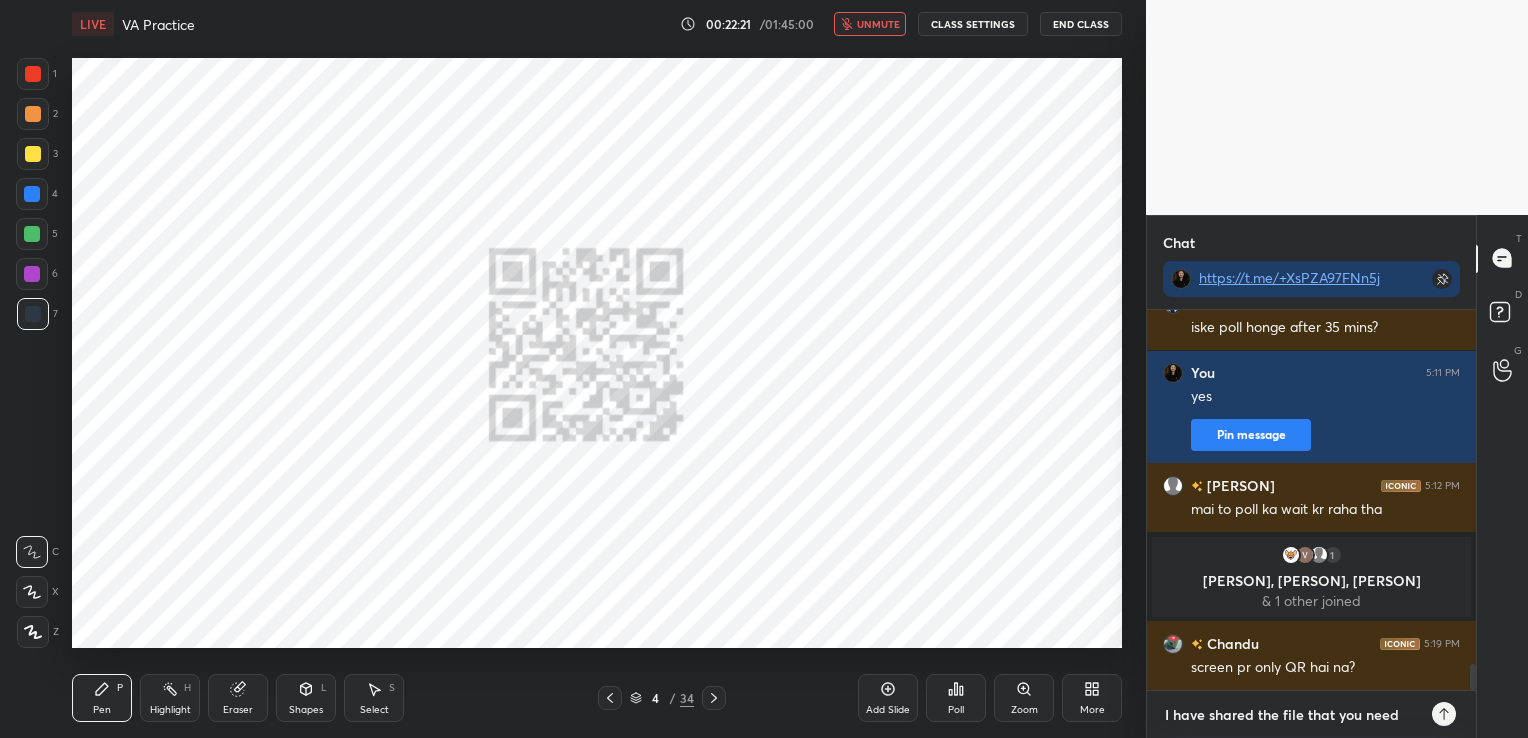 type on "I have shared the file that you need" 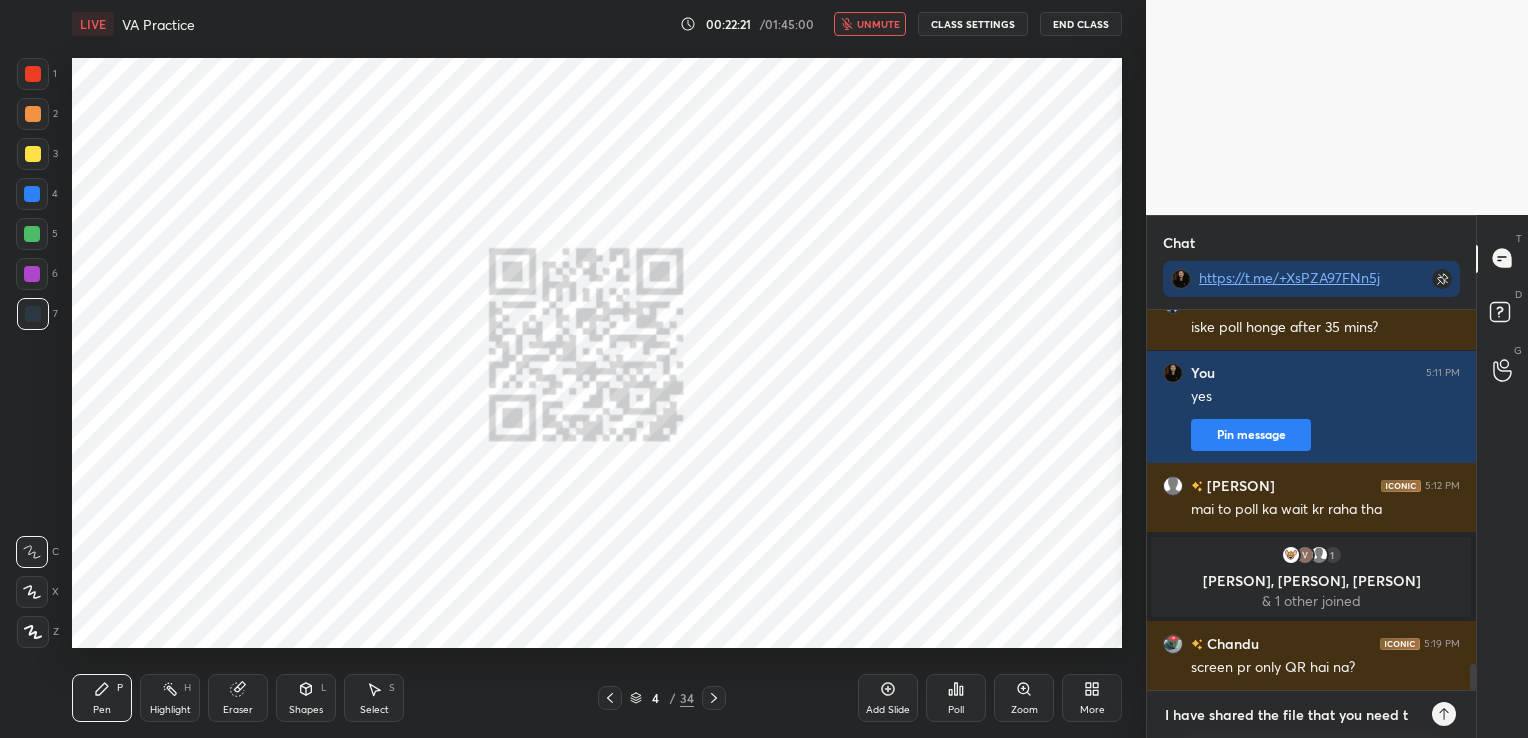type on "x" 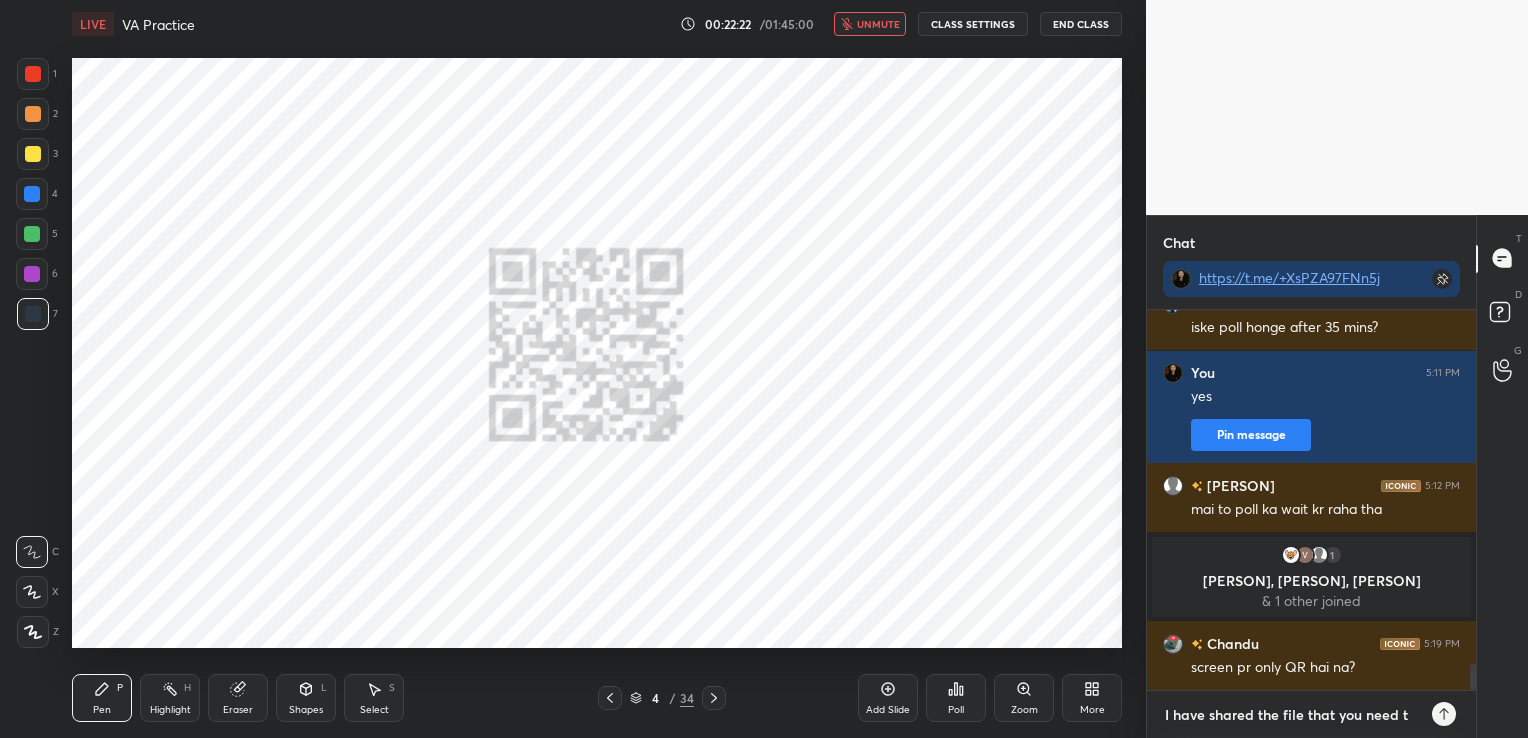 type on "I have shared the file that you need to" 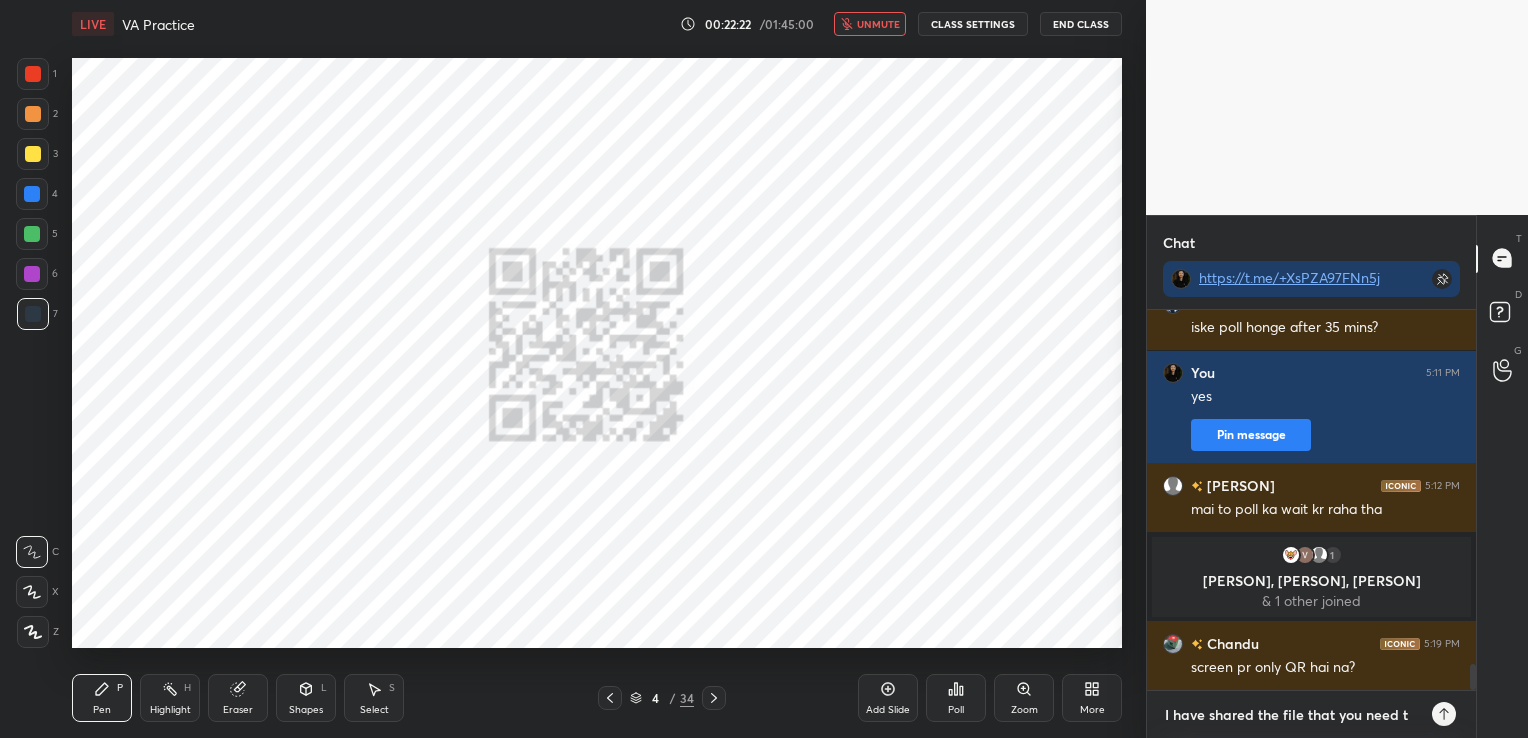 type on "x" 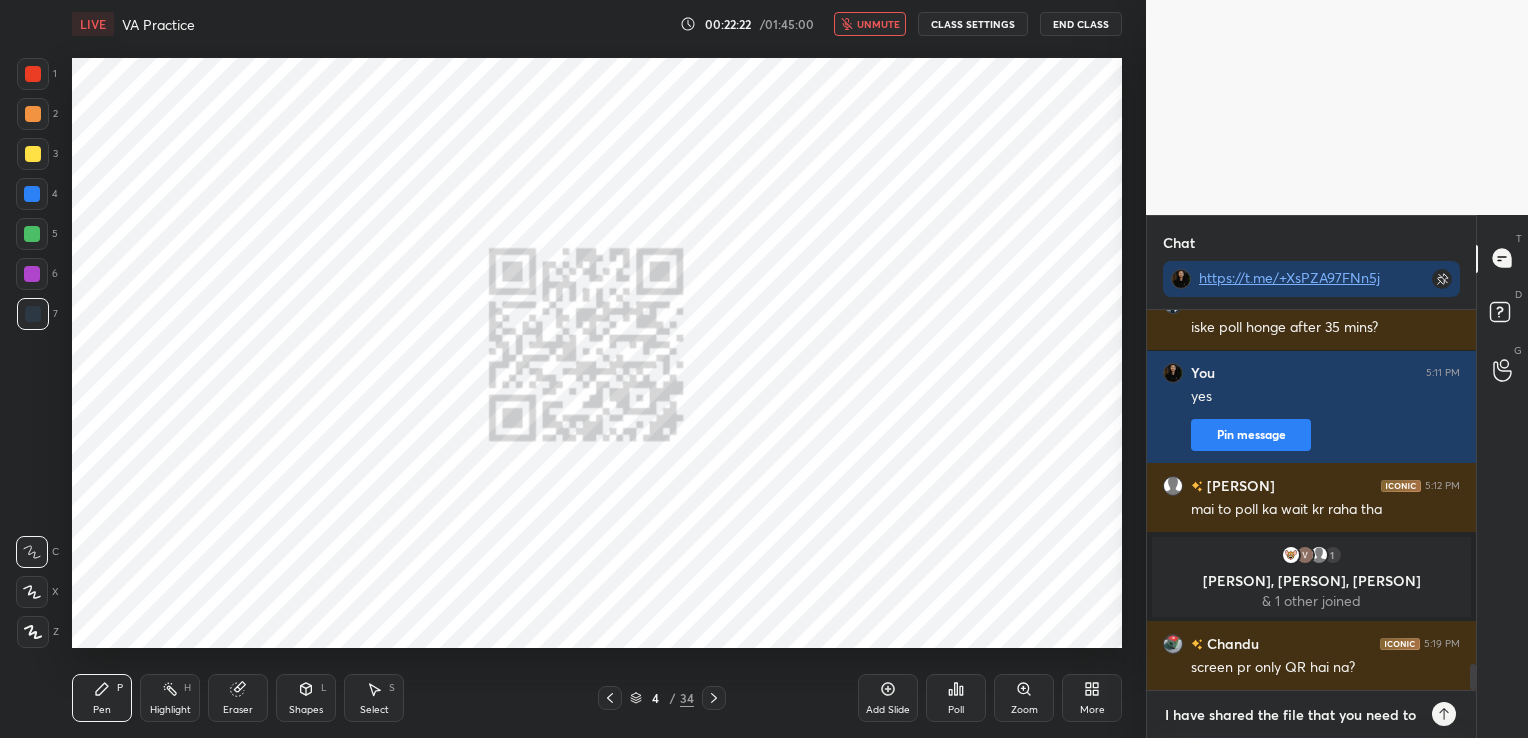 type on "I have shared the file that you need to" 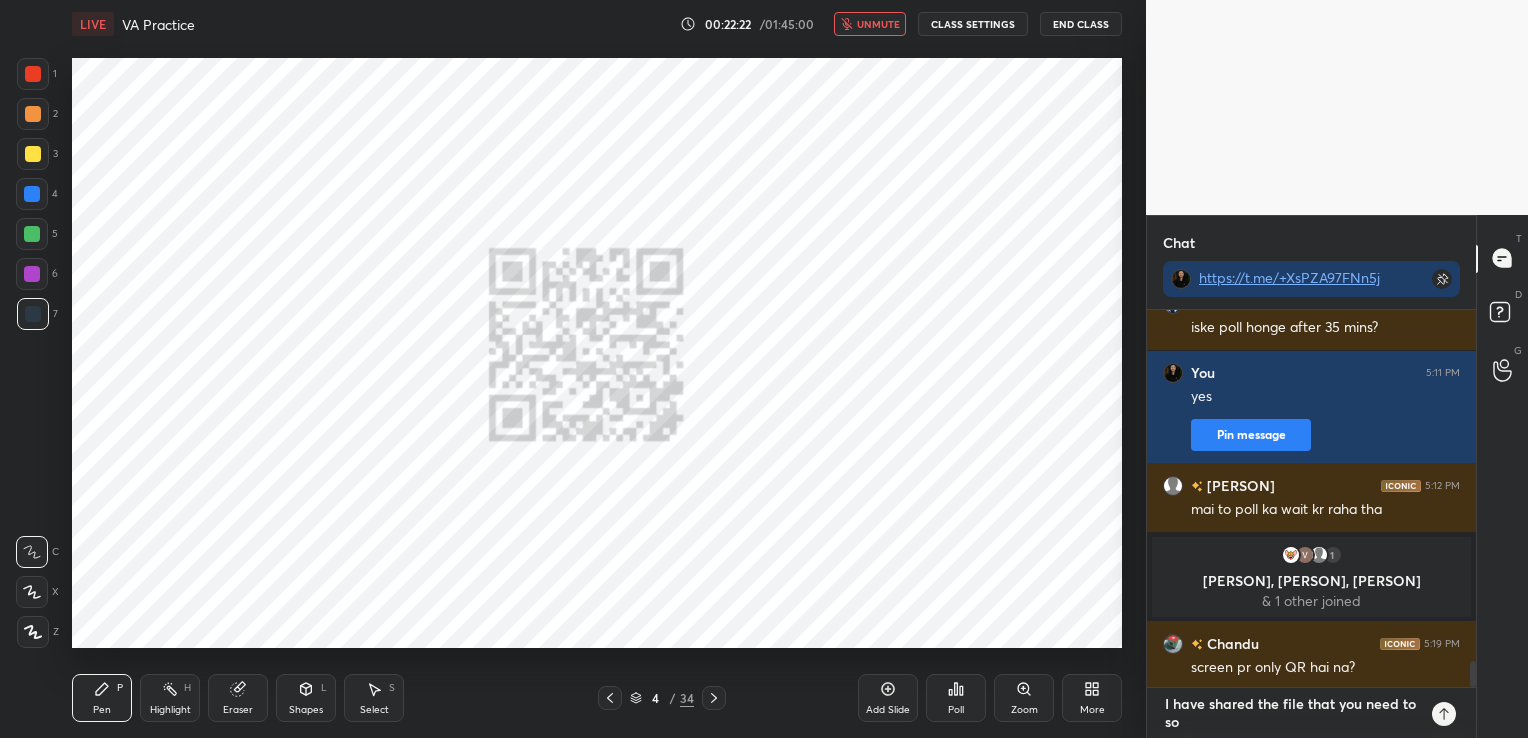 type on "I have shared the file that you need to sol" 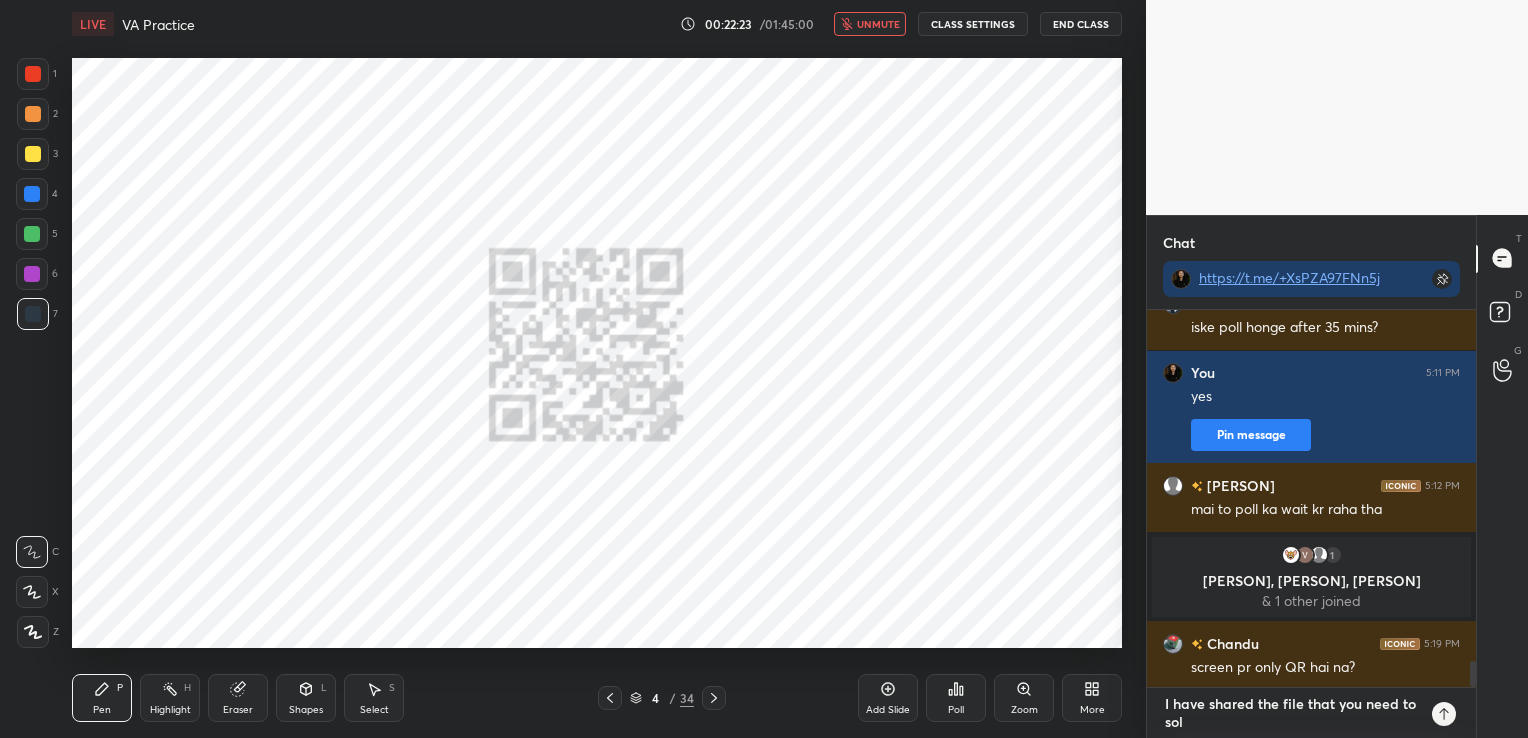type on "I have shared the file that you need to solv" 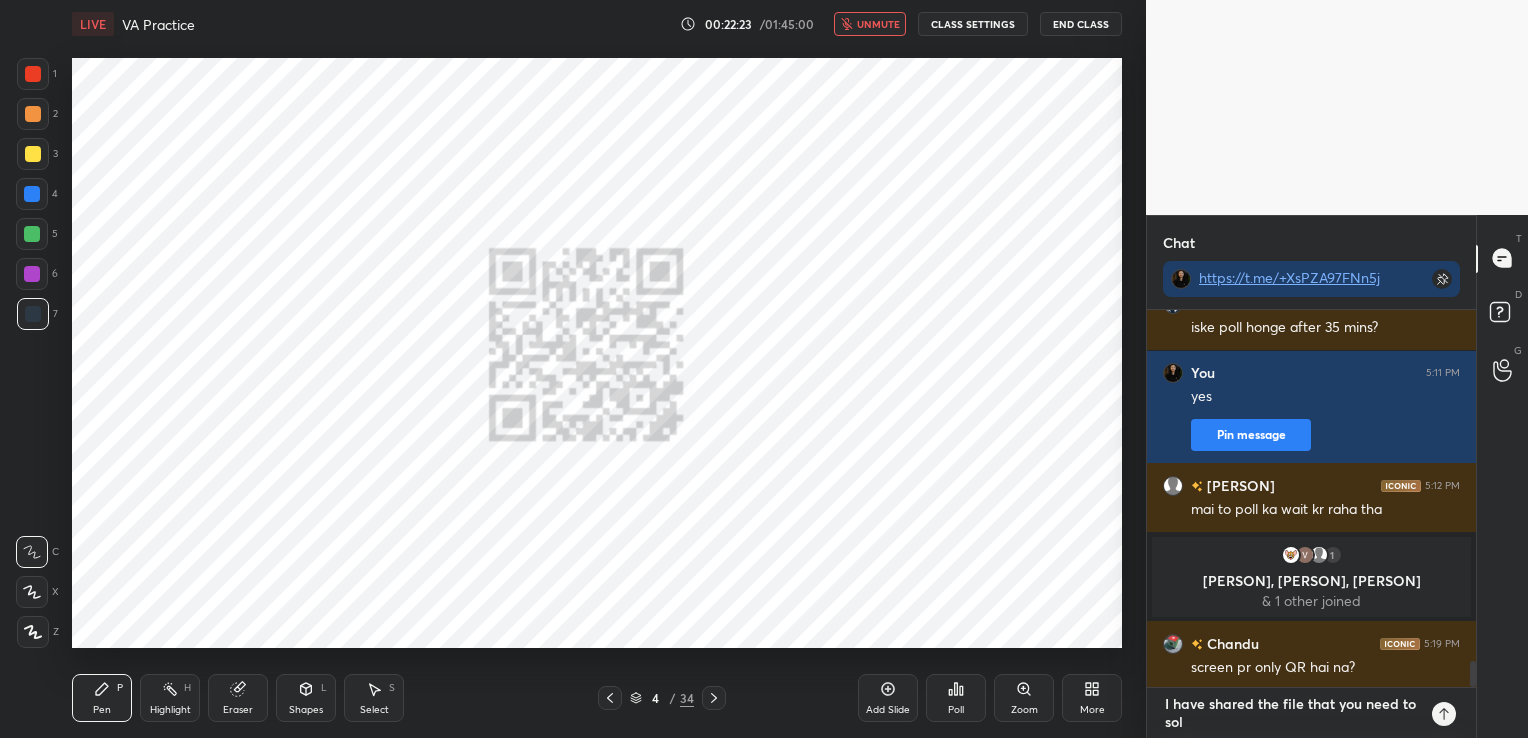 type on "x" 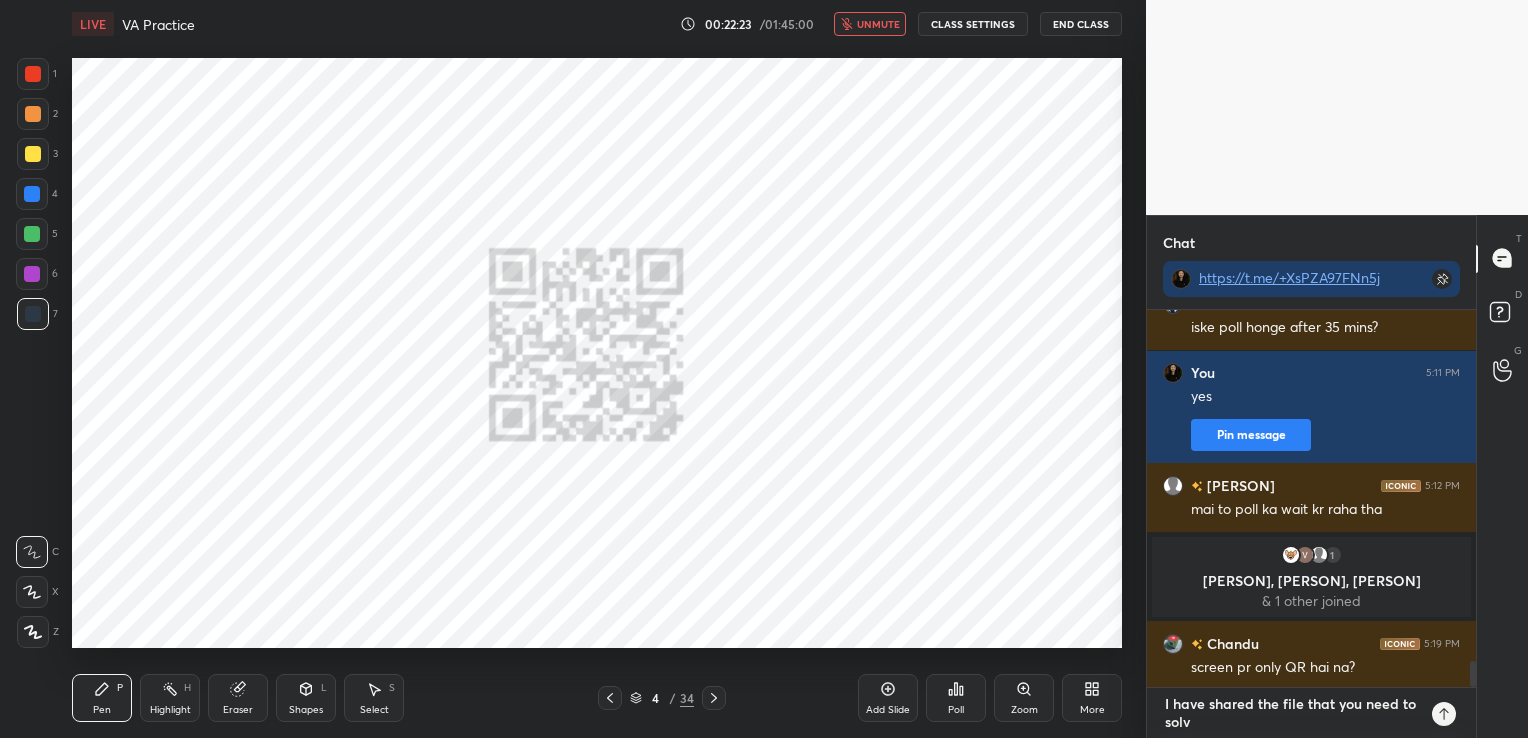 type on "I have shared the file that you need to solve" 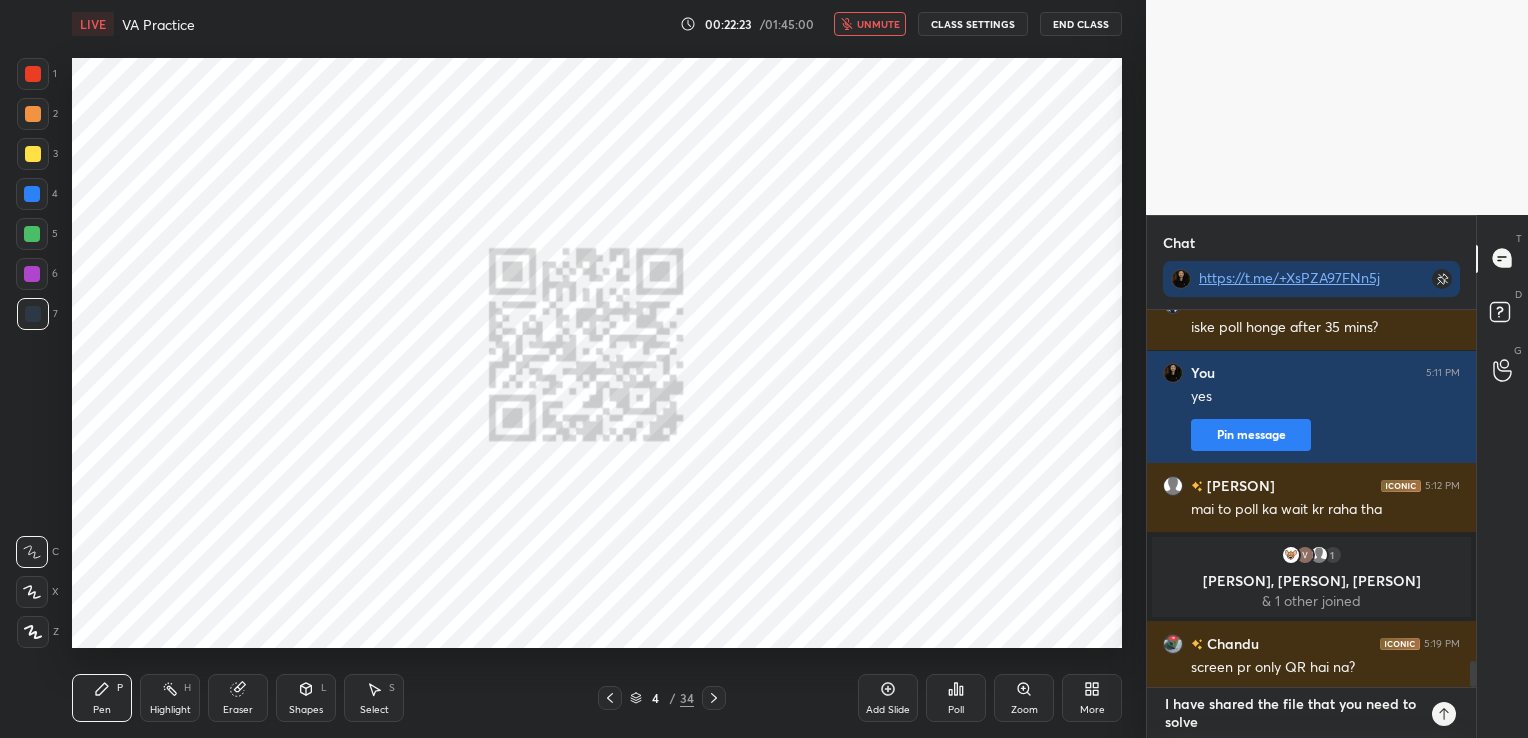 type 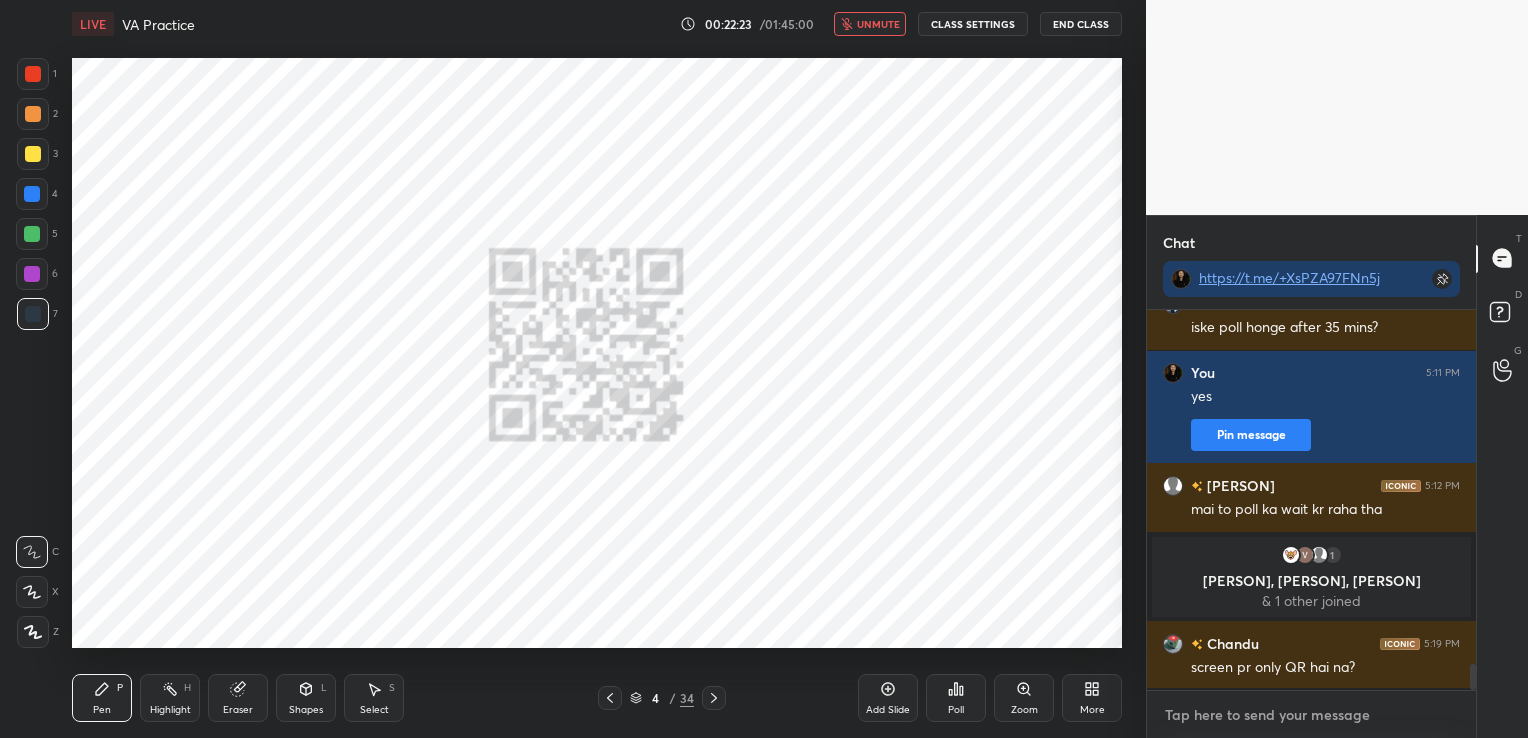 scroll, scrollTop: 7, scrollLeft: 6, axis: both 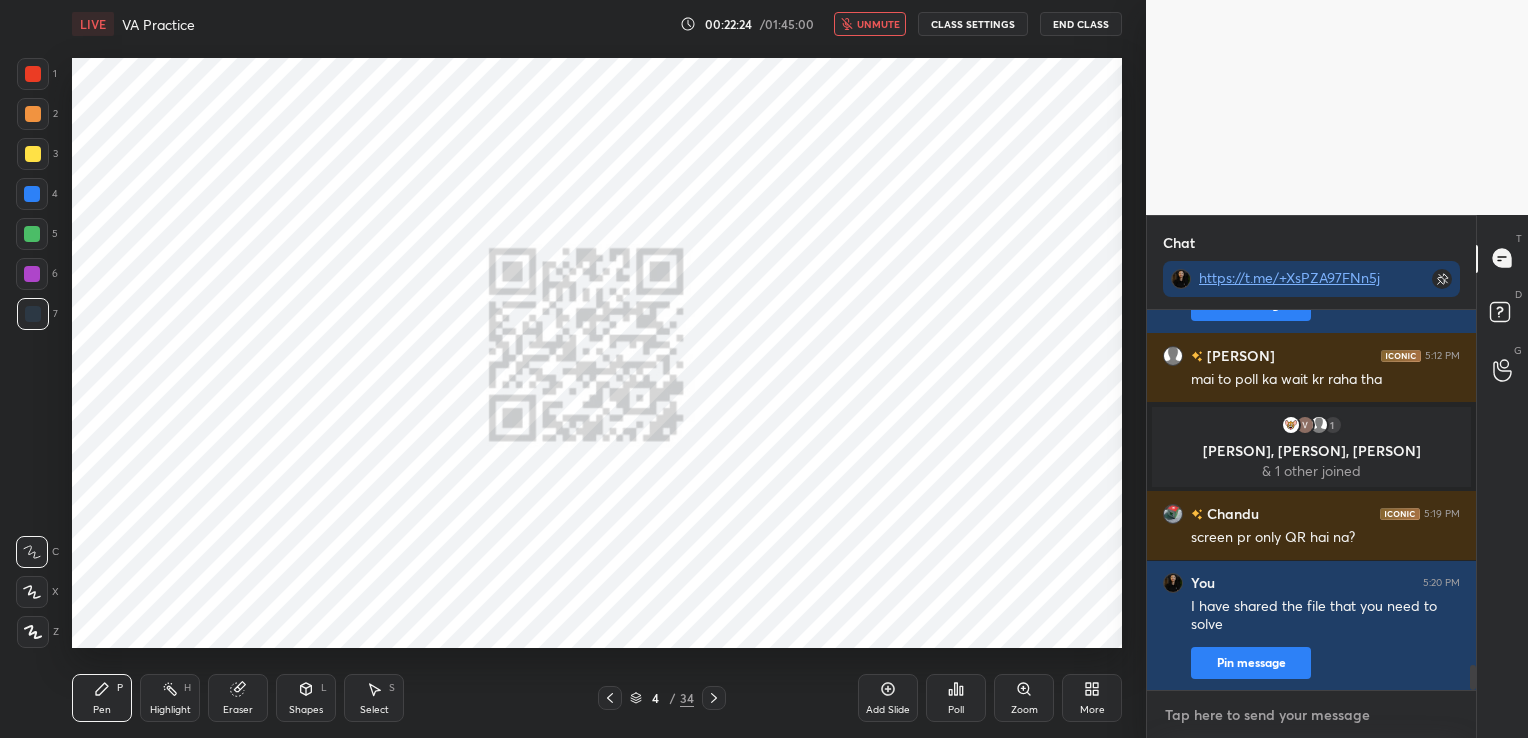 type on "i" 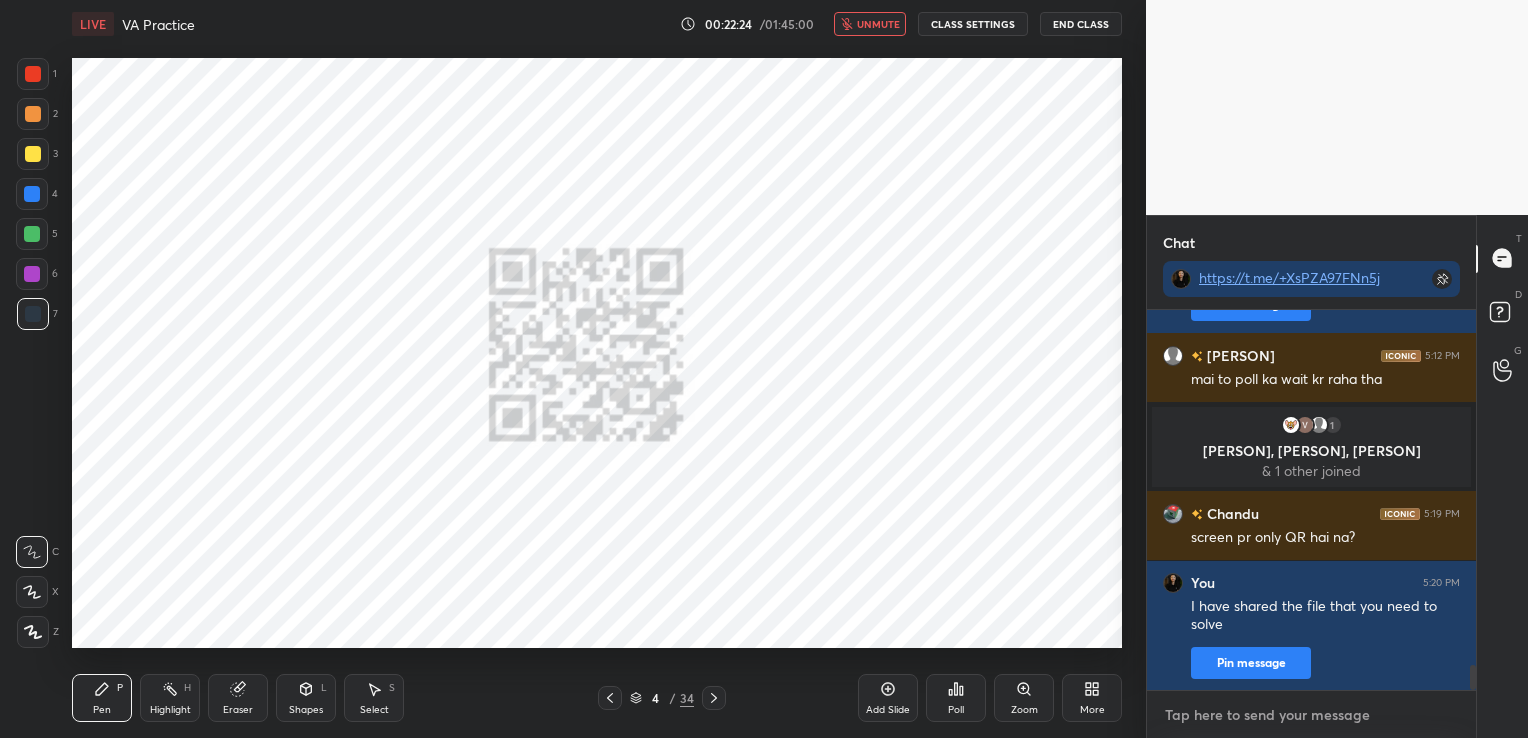 type on "x" 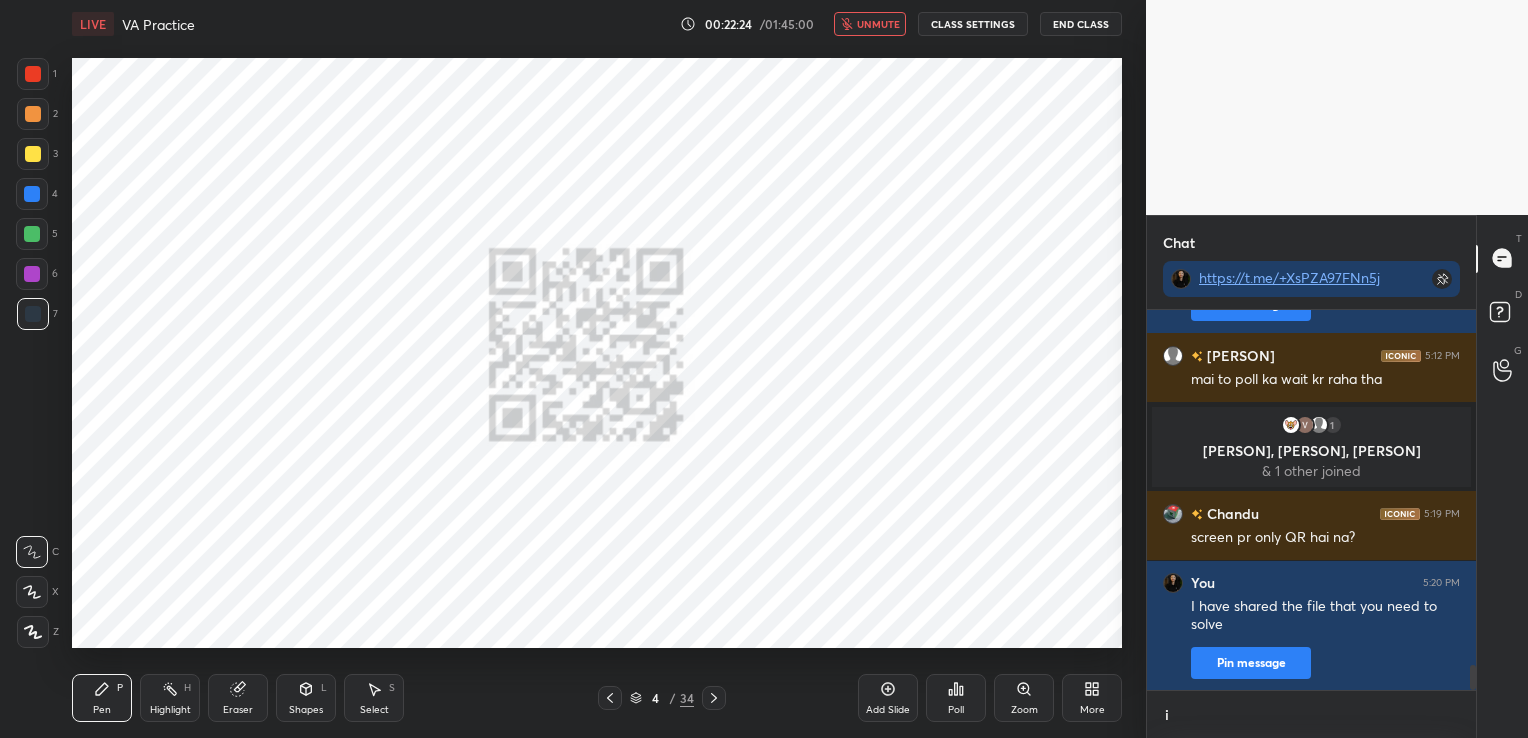 scroll, scrollTop: 369, scrollLeft: 323, axis: both 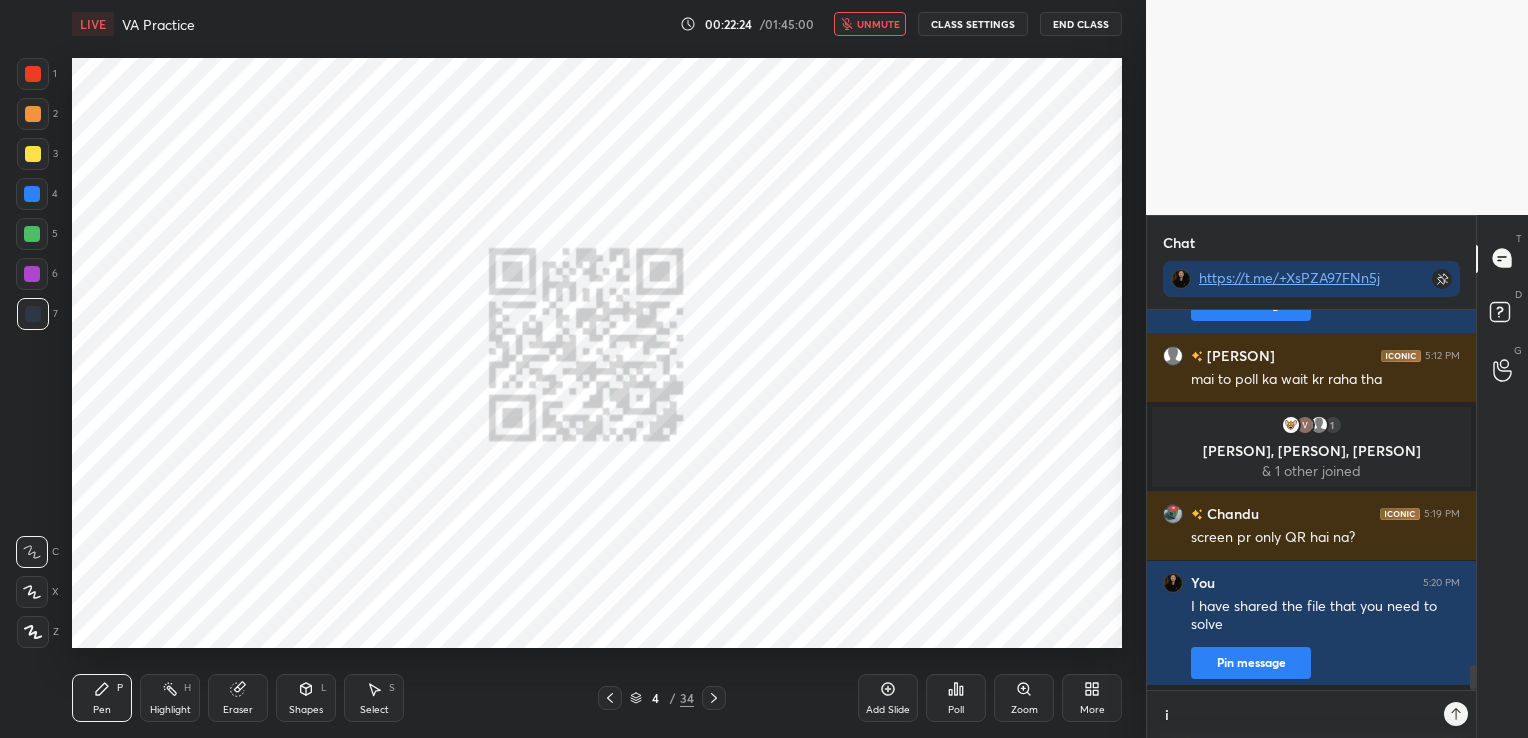 type on "in" 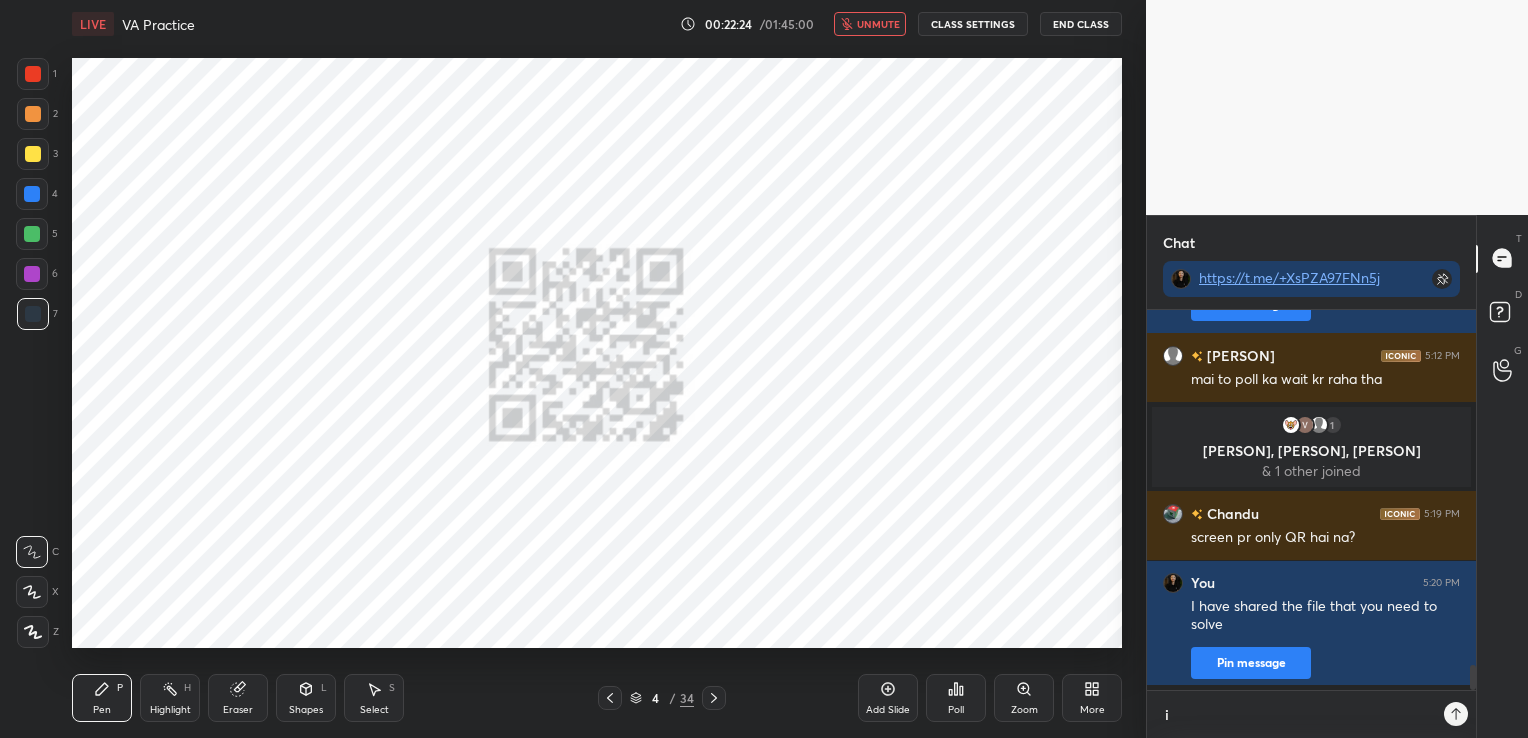 type on "x" 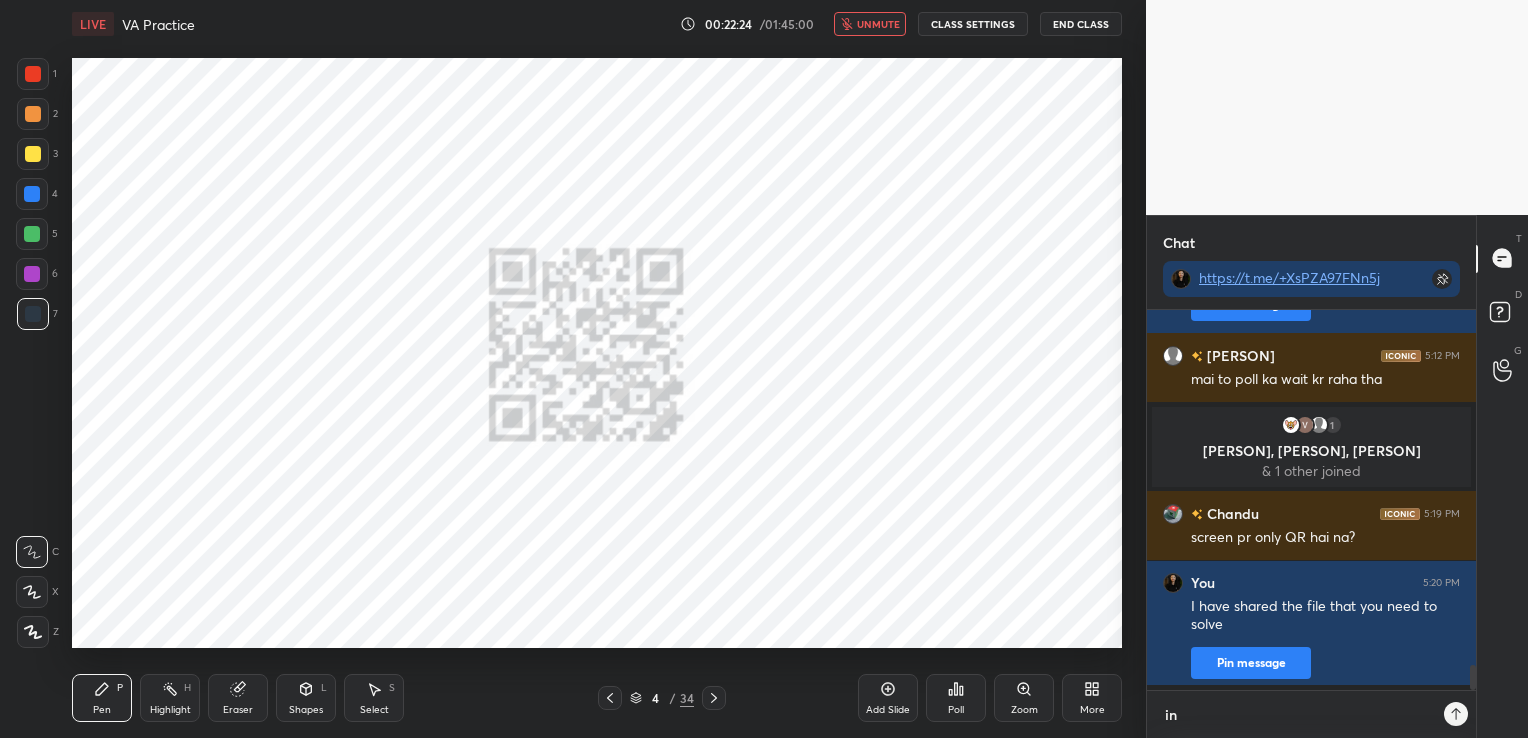 scroll, scrollTop: 7, scrollLeft: 6, axis: both 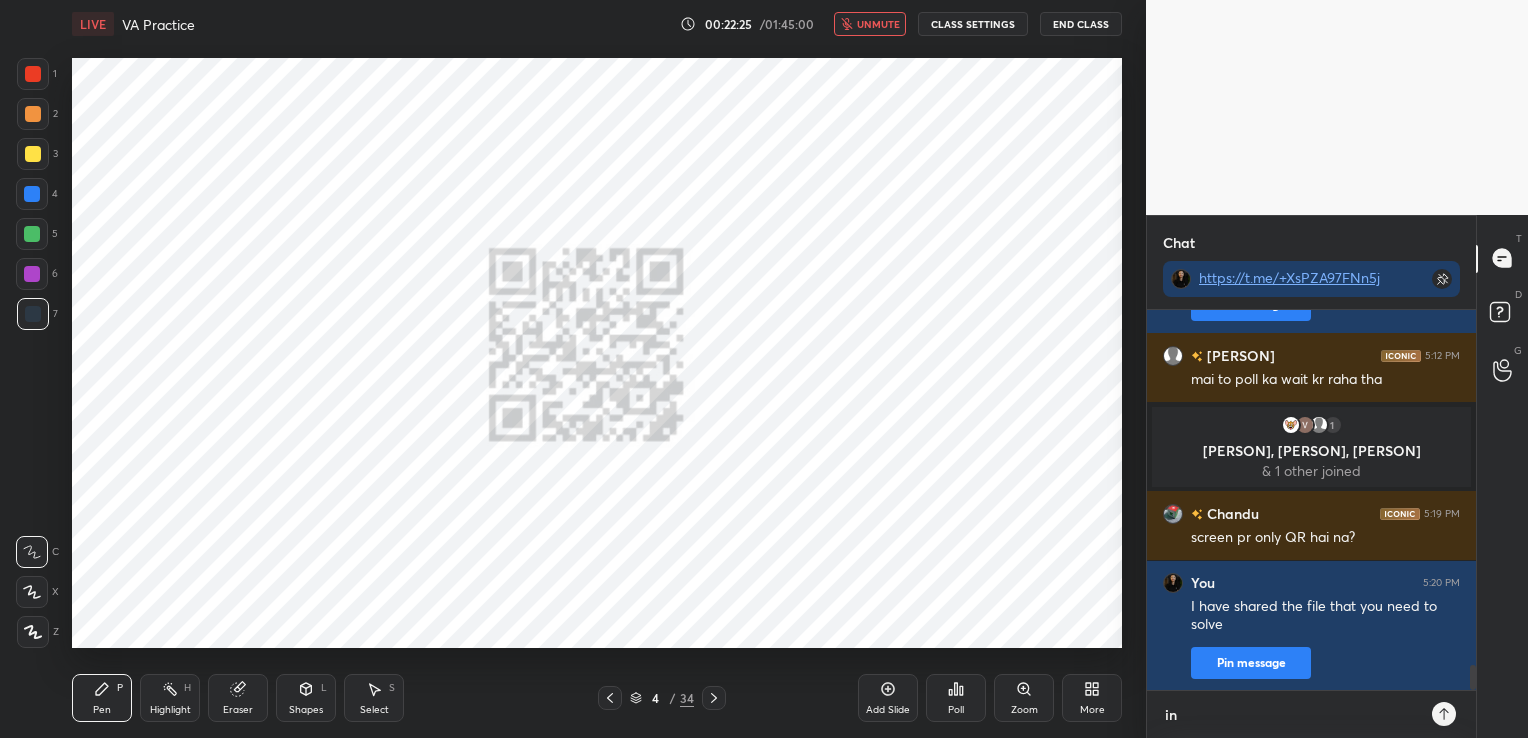 type on "in t" 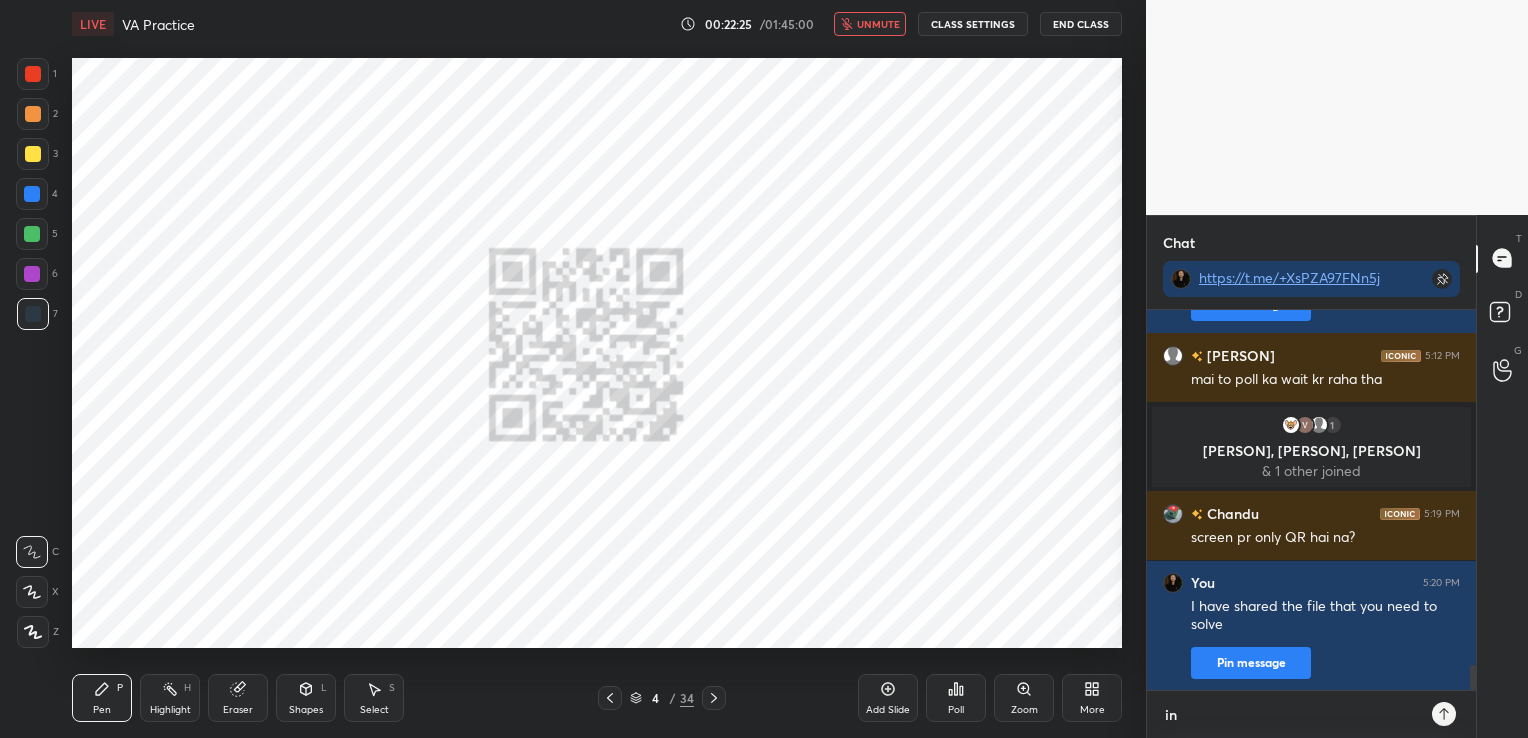 type on "x" 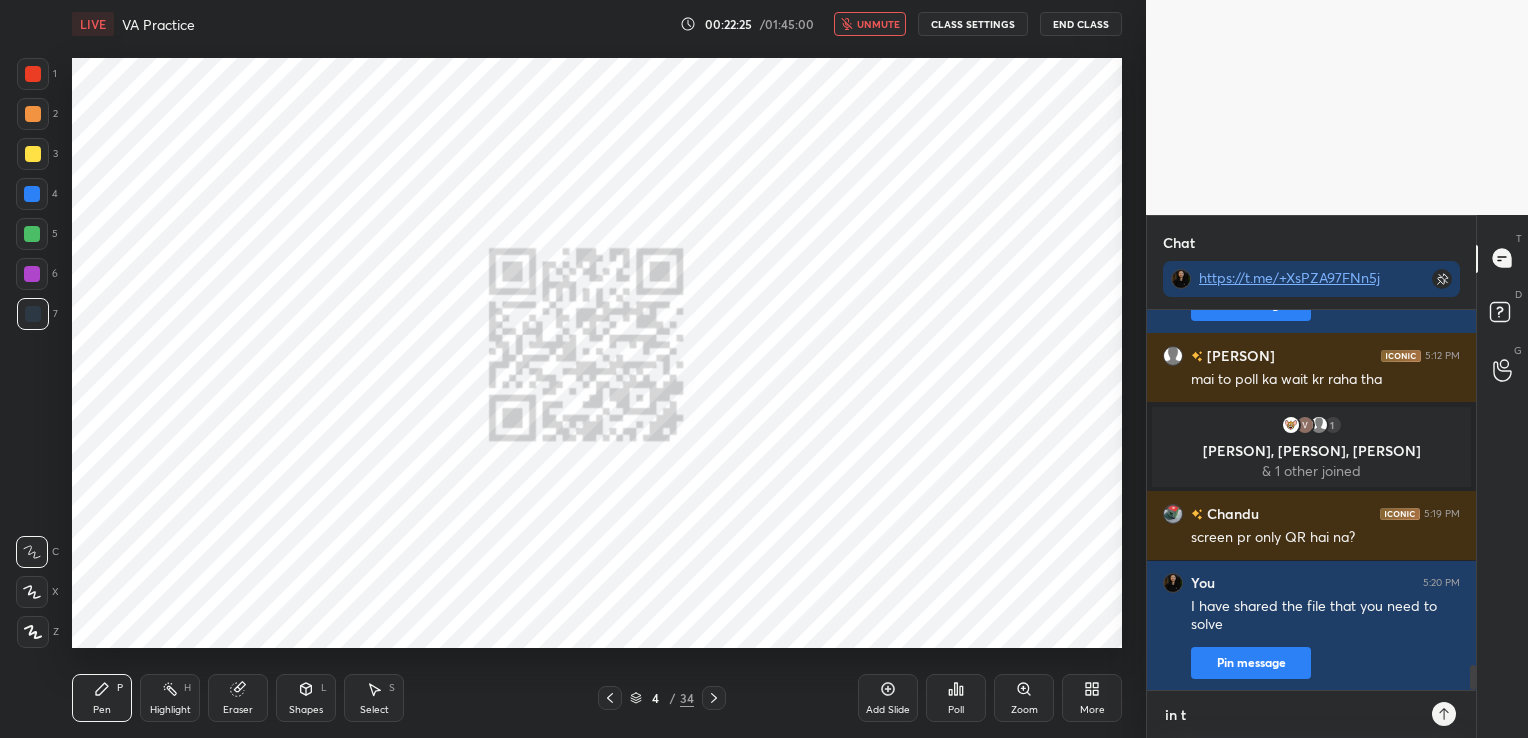 type on "in th" 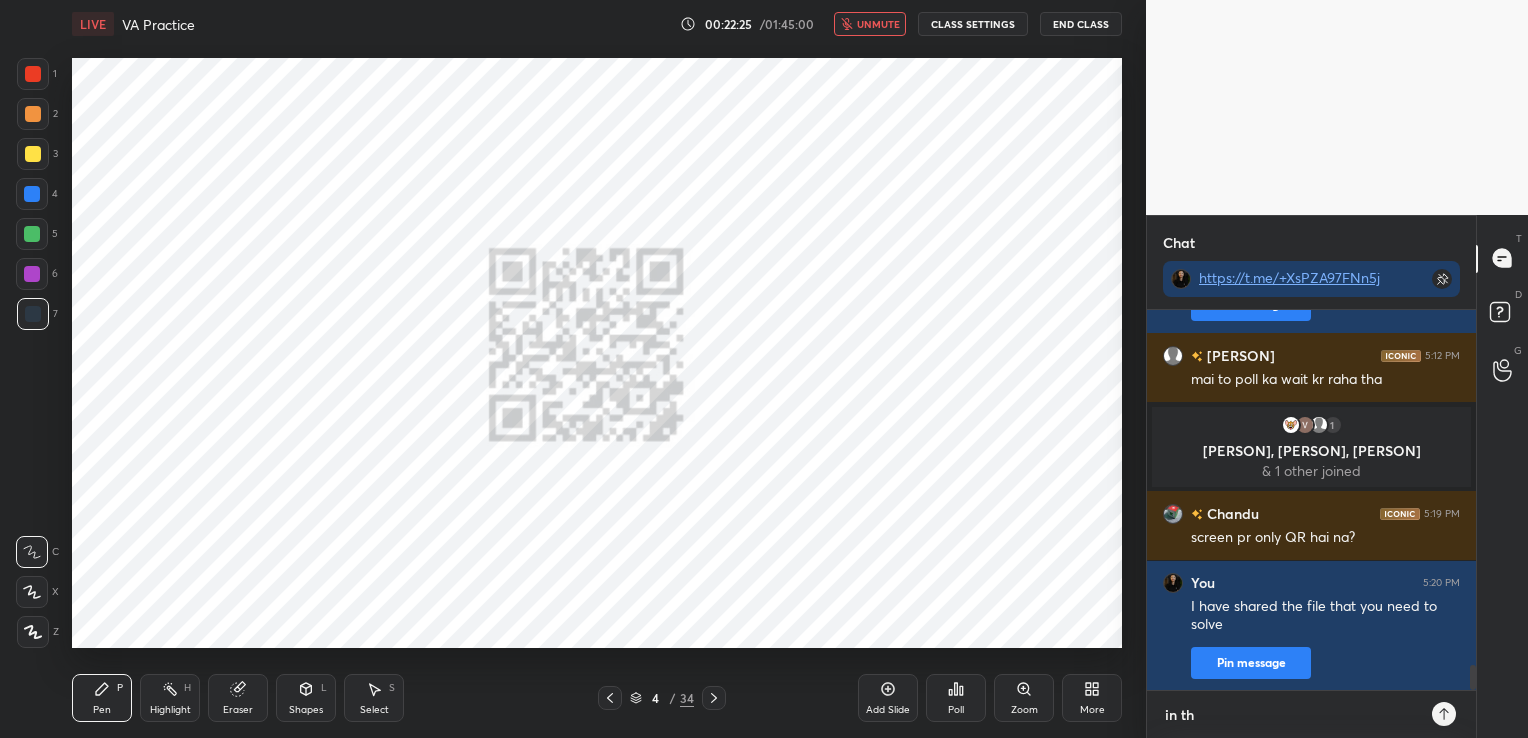 type on "in the" 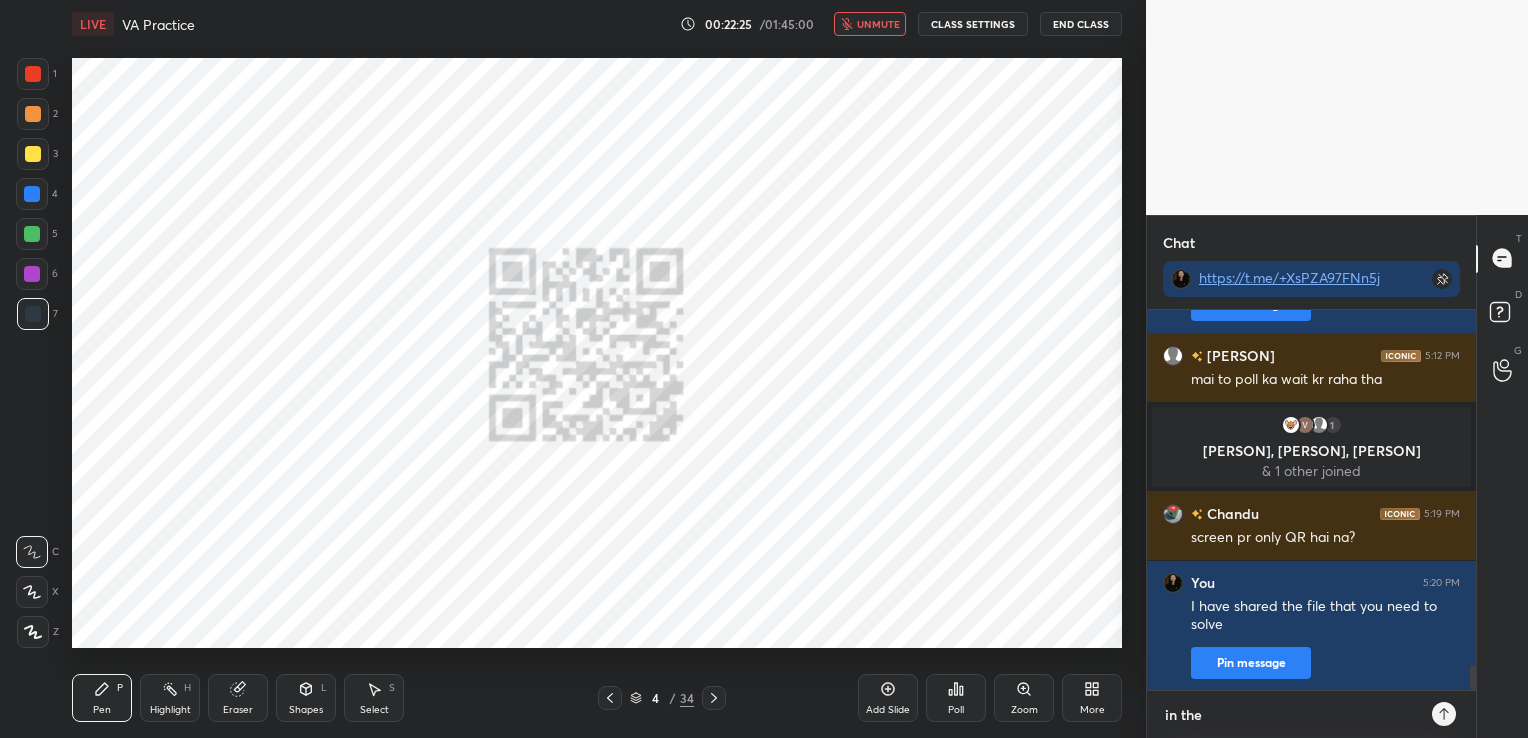 type on "in the" 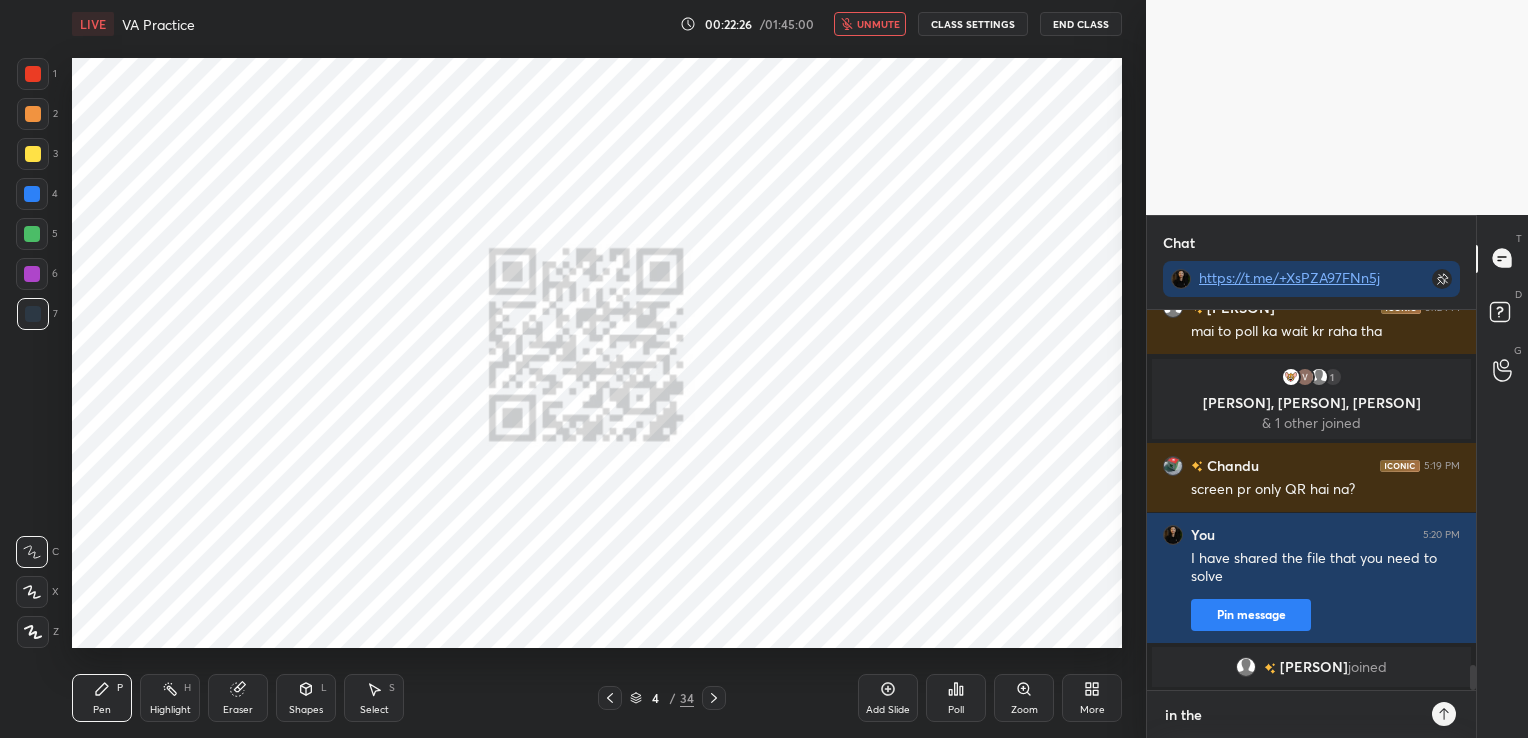 type on "in the t" 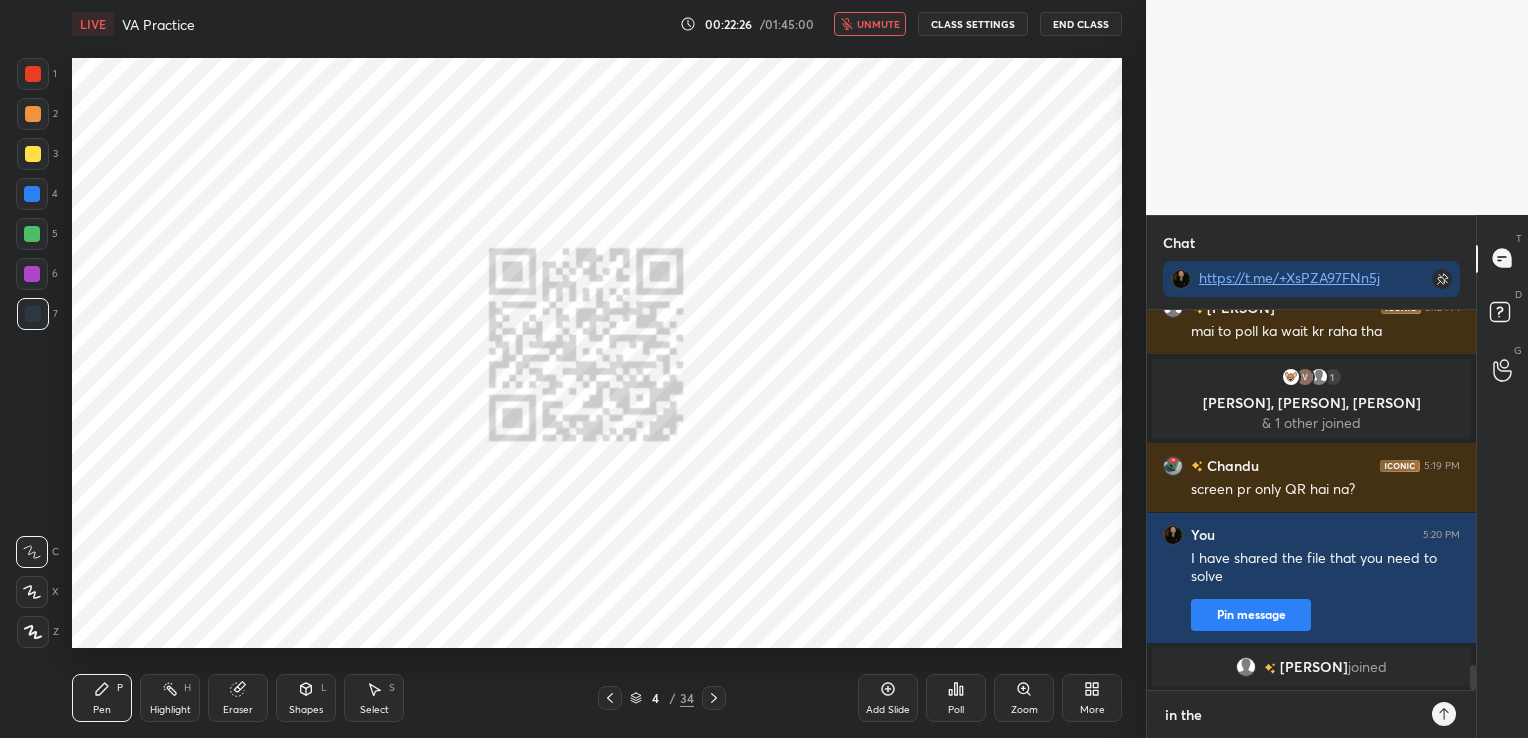 type on "x" 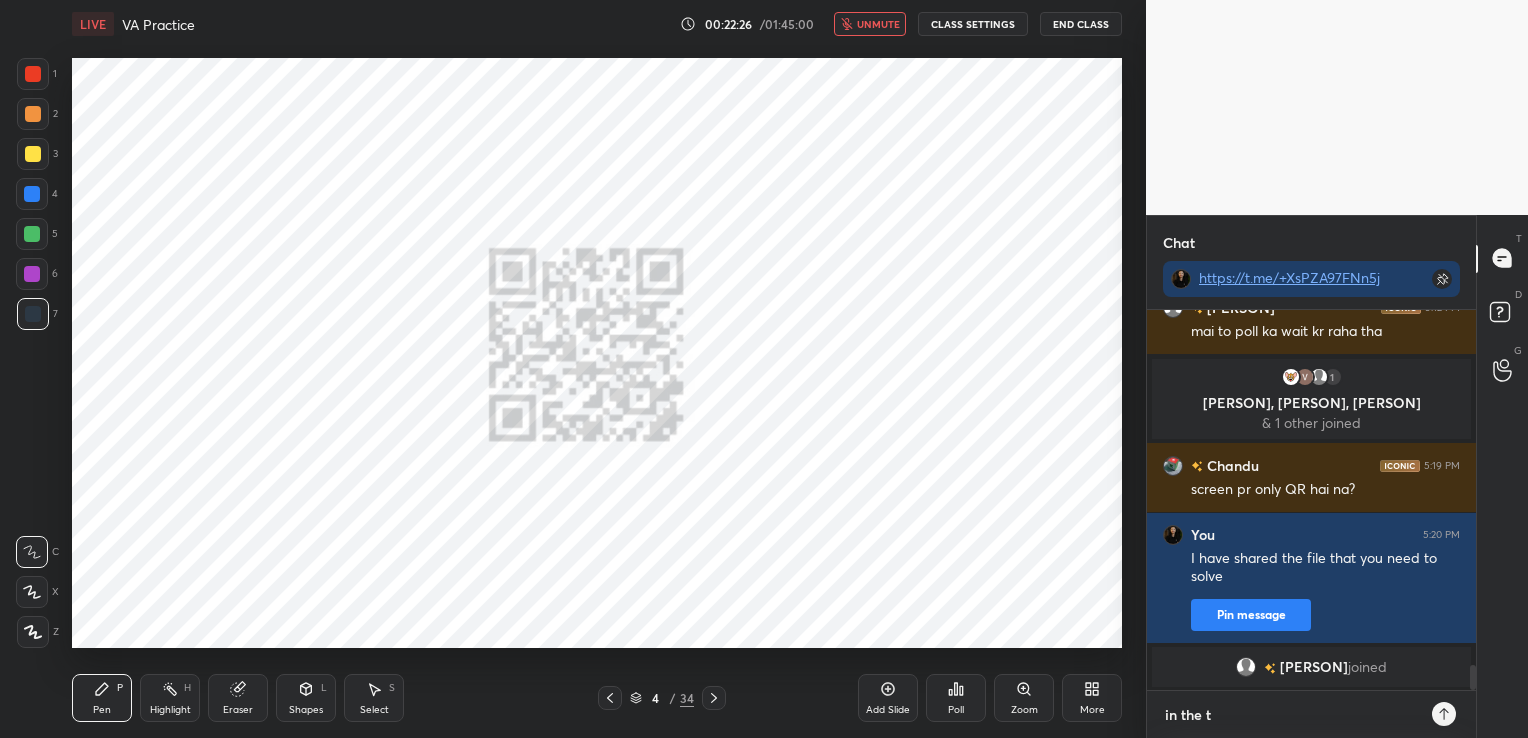 type on "in the te" 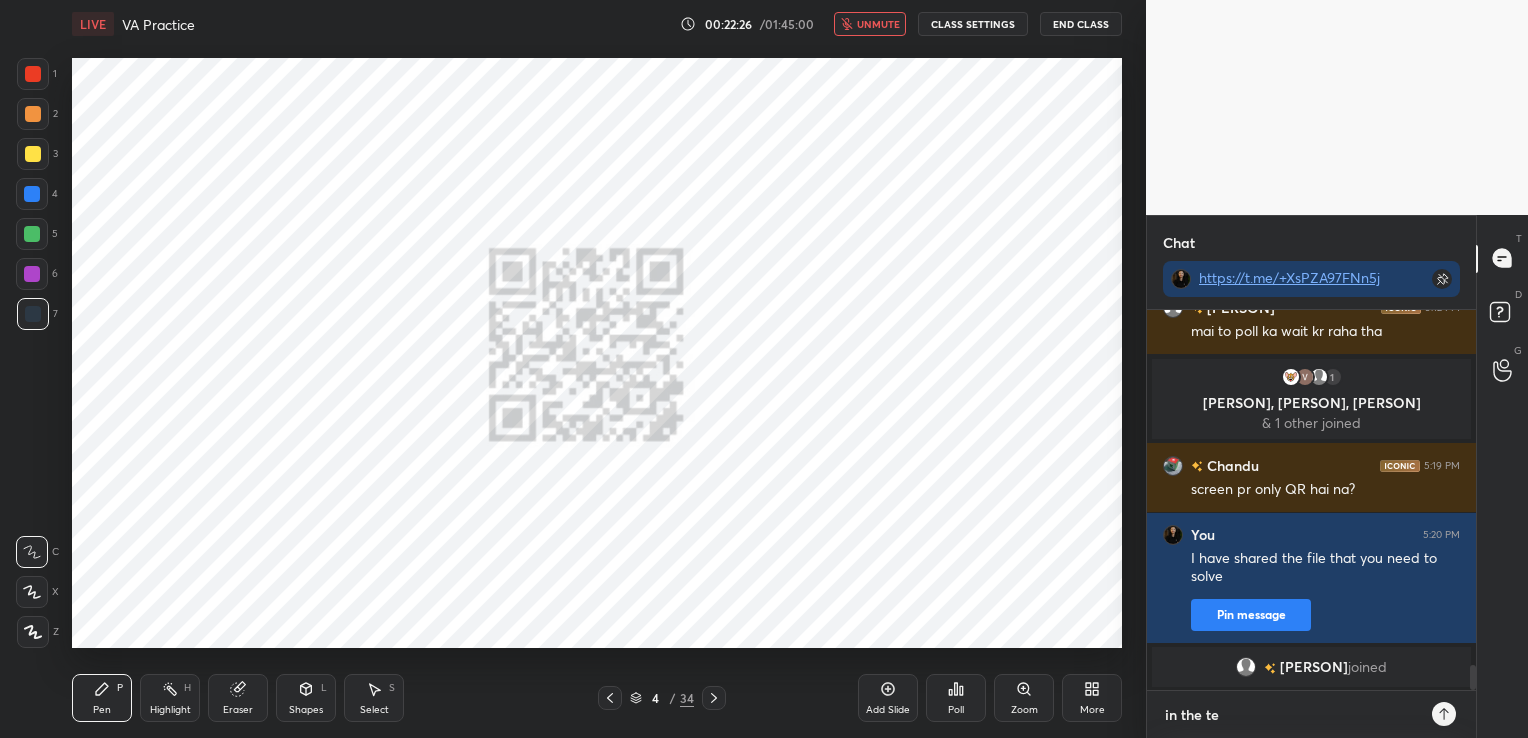 type on "in the tel" 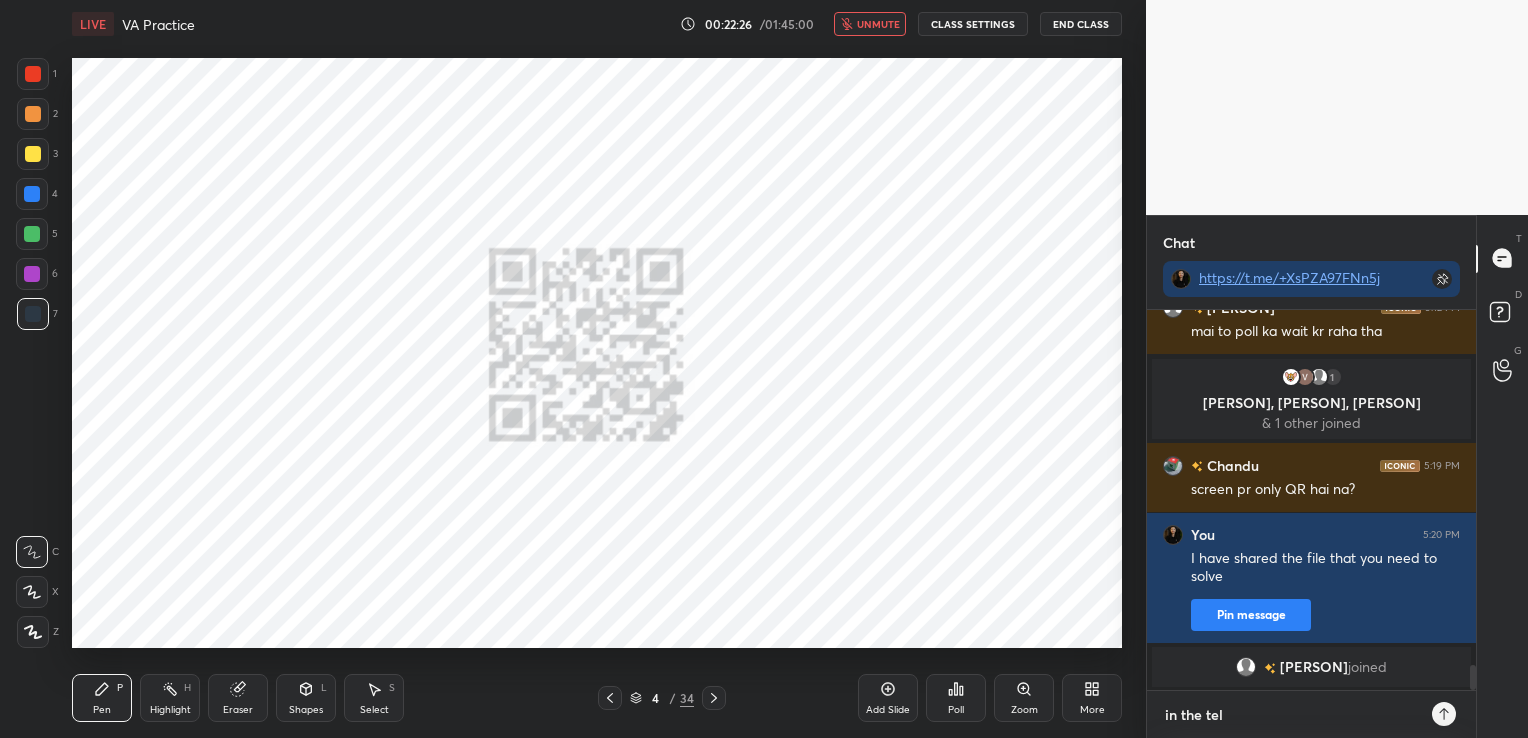 type on "in the tele" 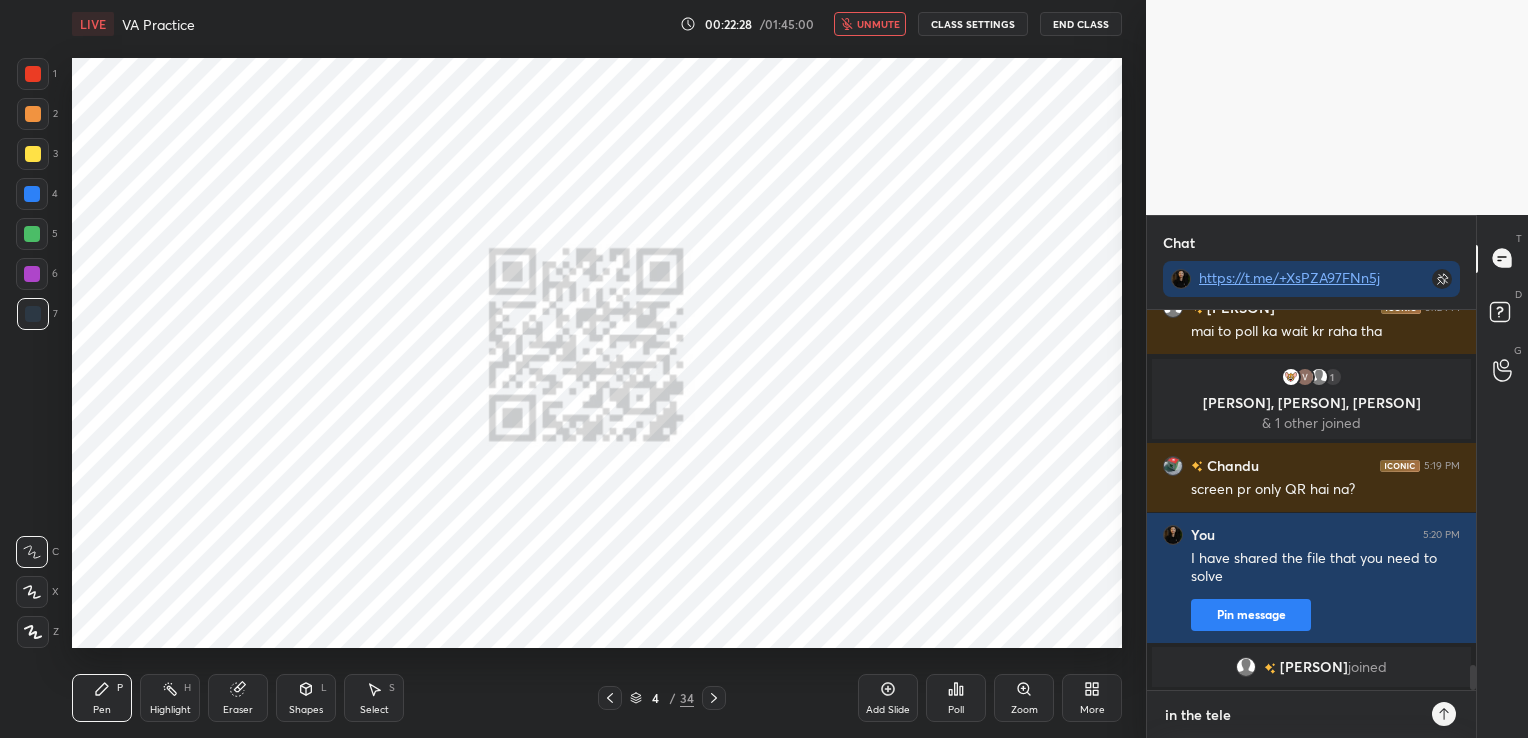type on "in the teleg" 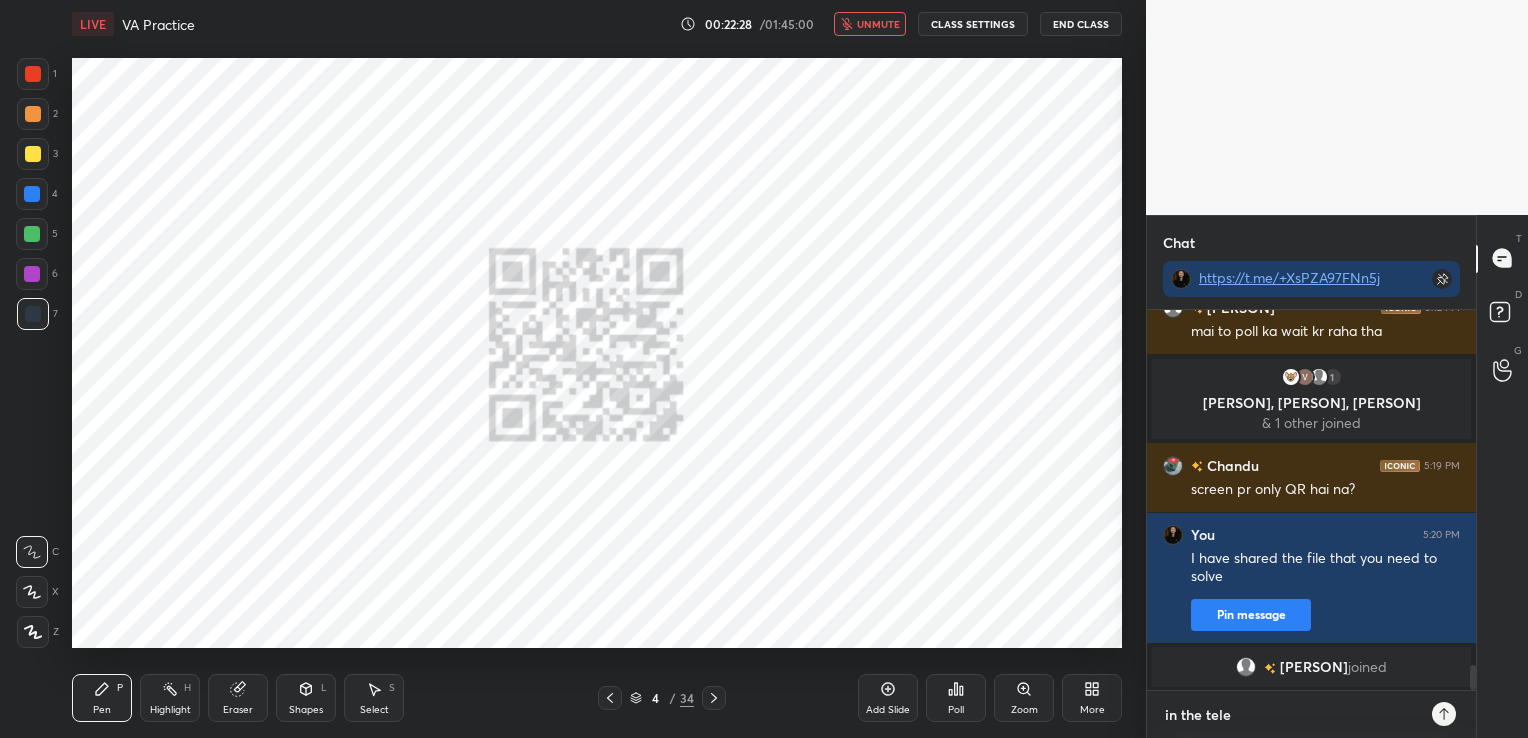 type on "x" 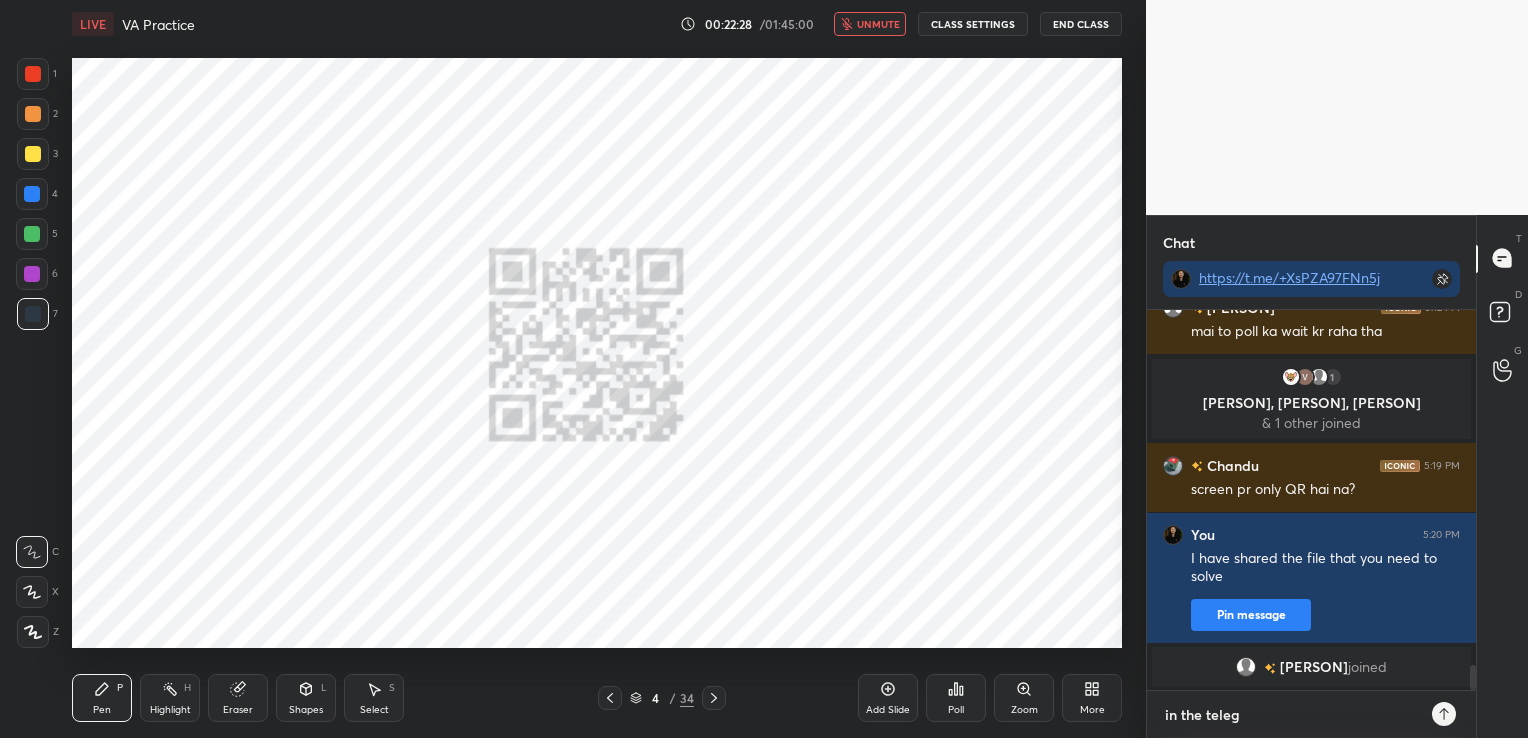 type on "in the telegr" 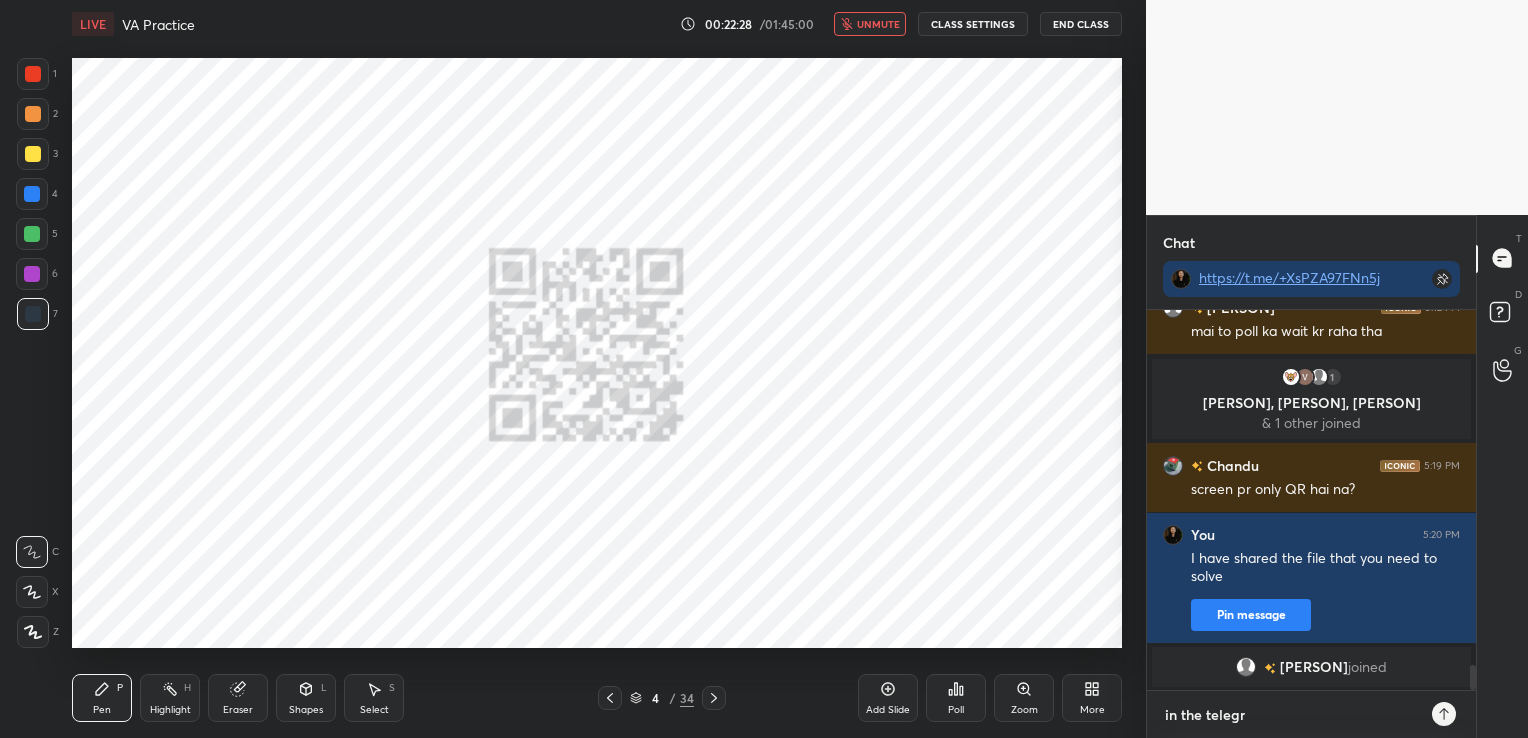 type on "in the telegra" 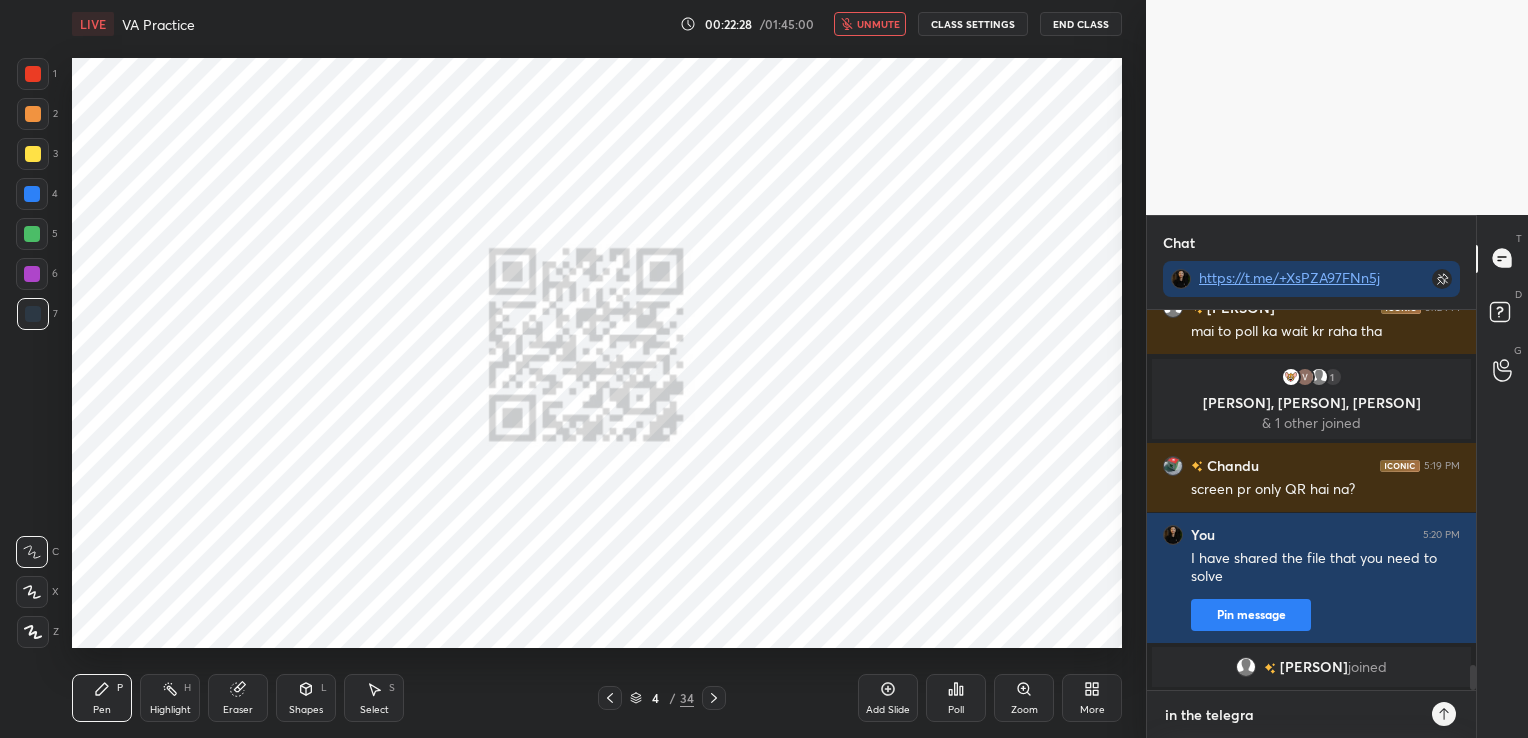 type on "in the telegram" 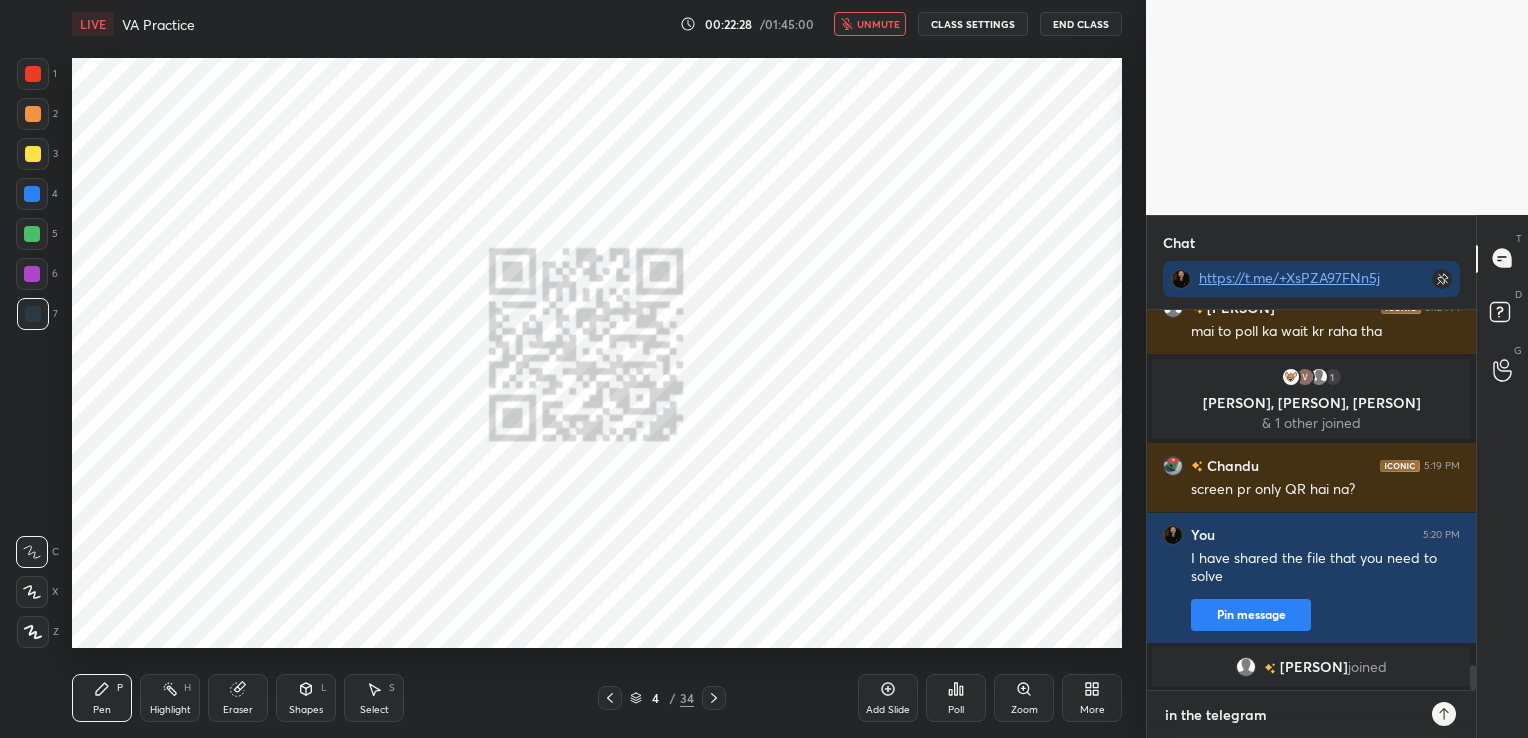 type on "in the telegram" 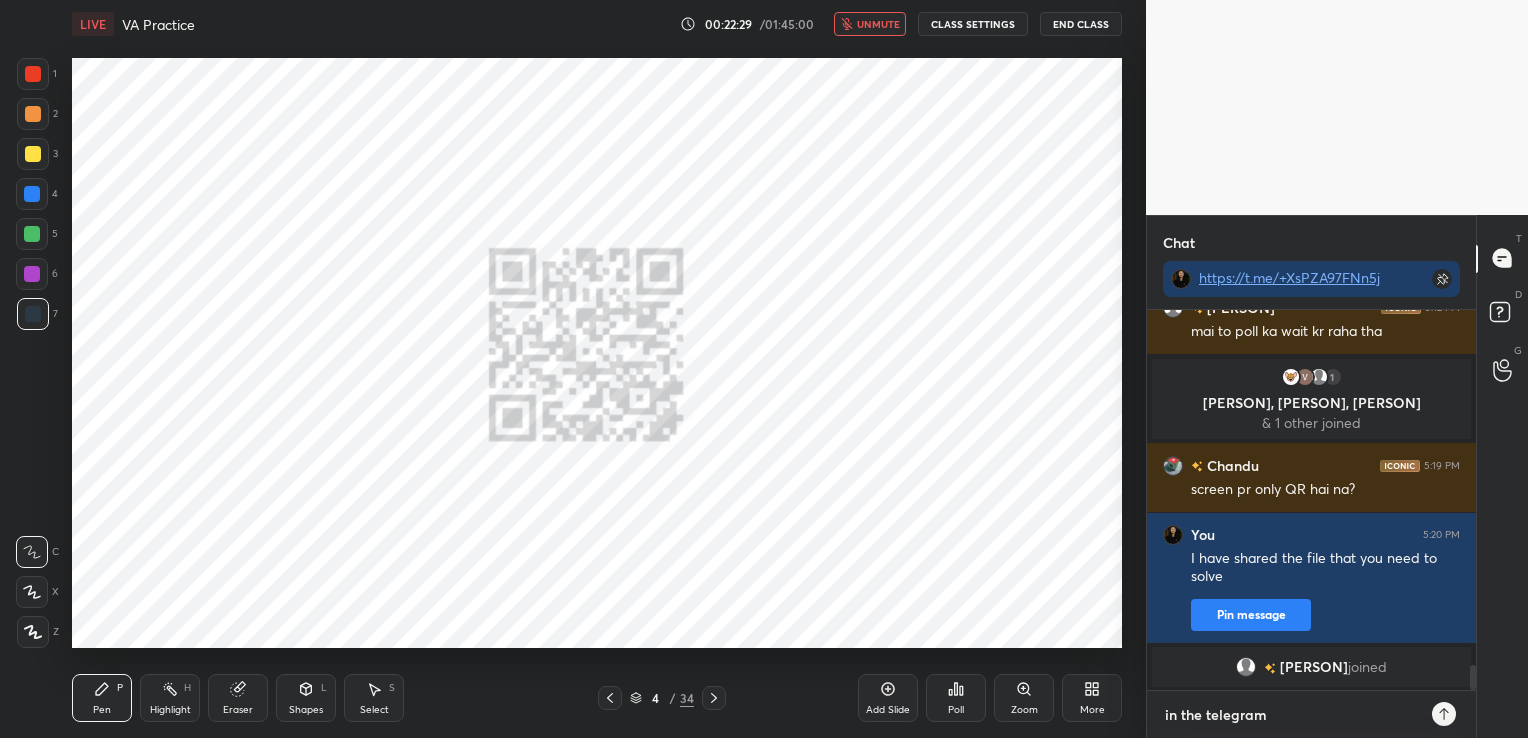 type on "in the telegram g" 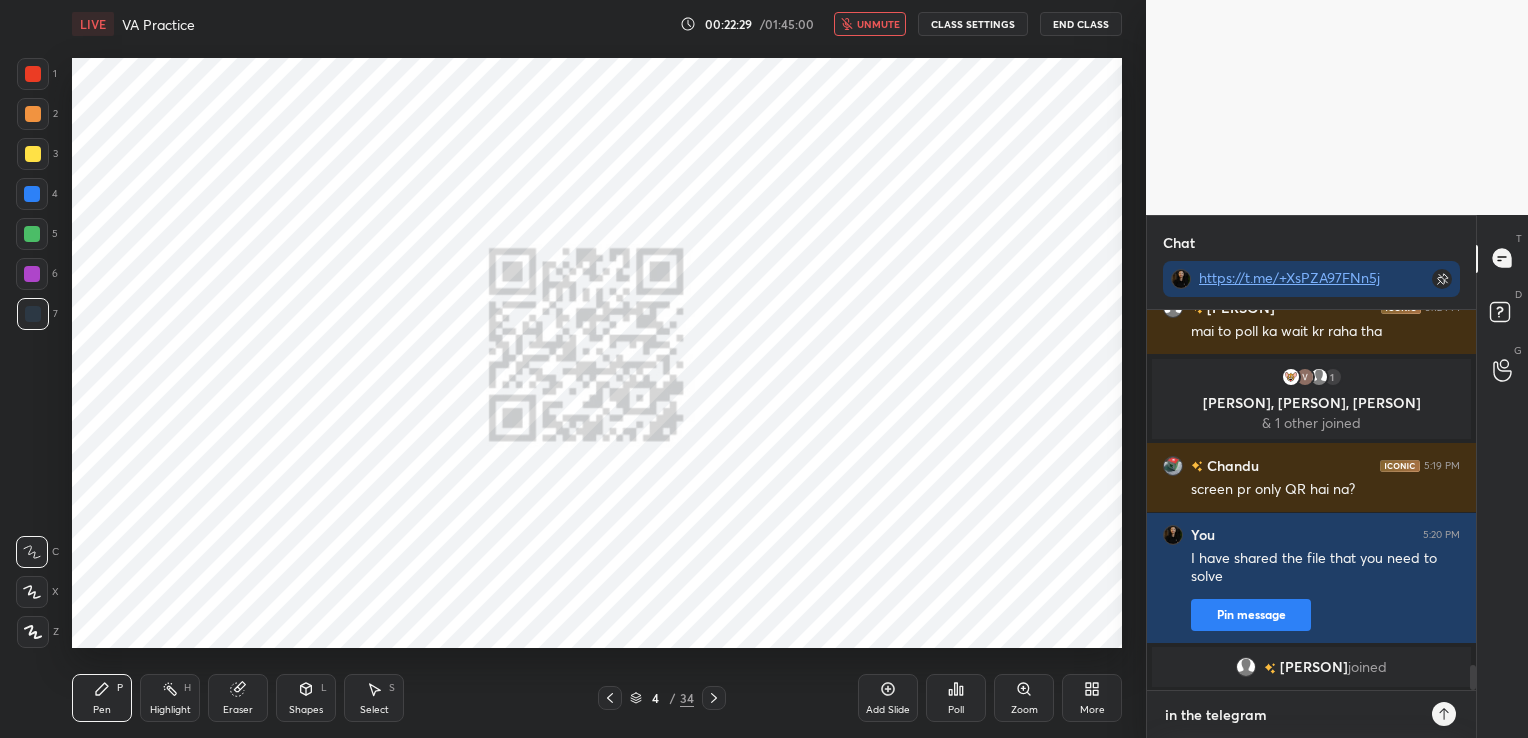type on "x" 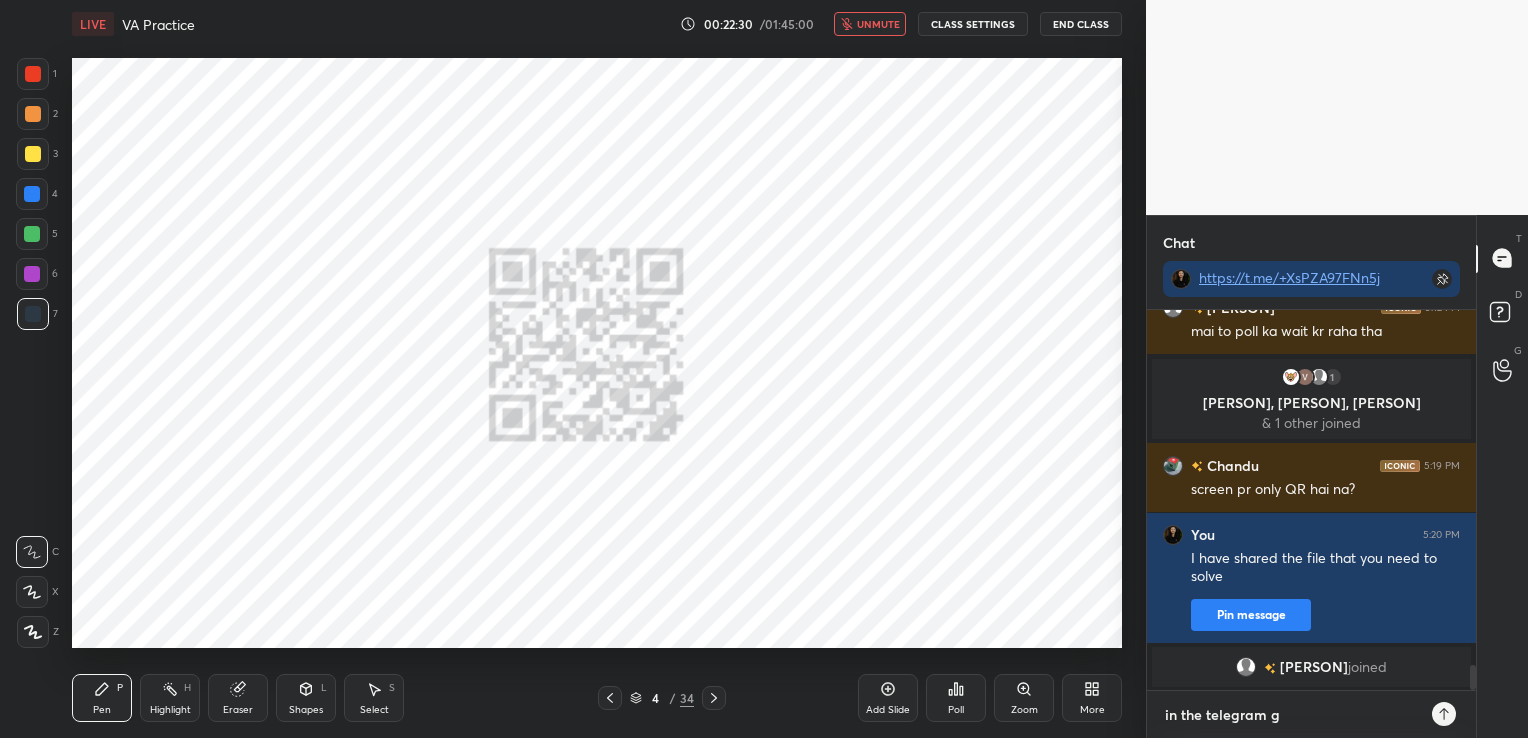 type on "in the telegram gr" 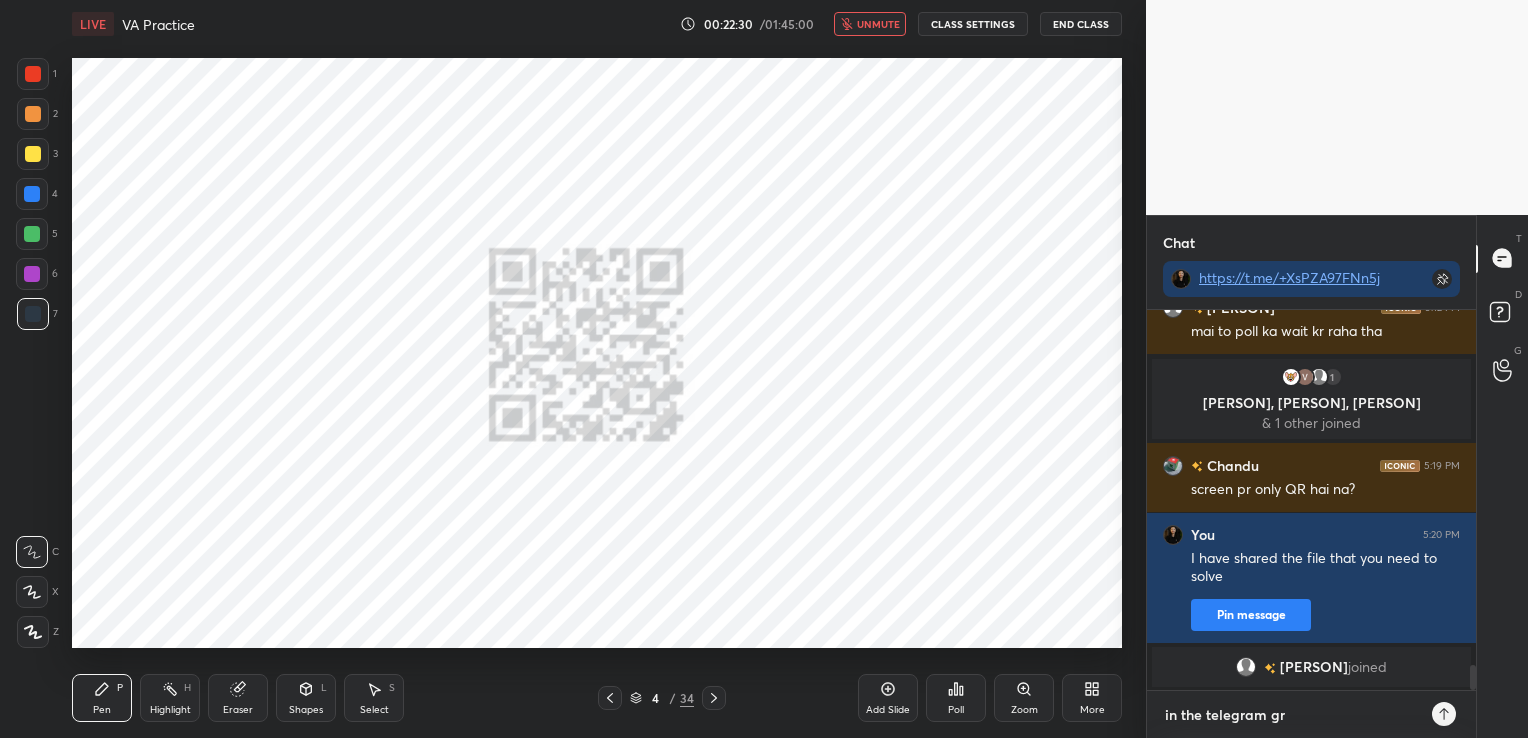 type on "in the telegram gro" 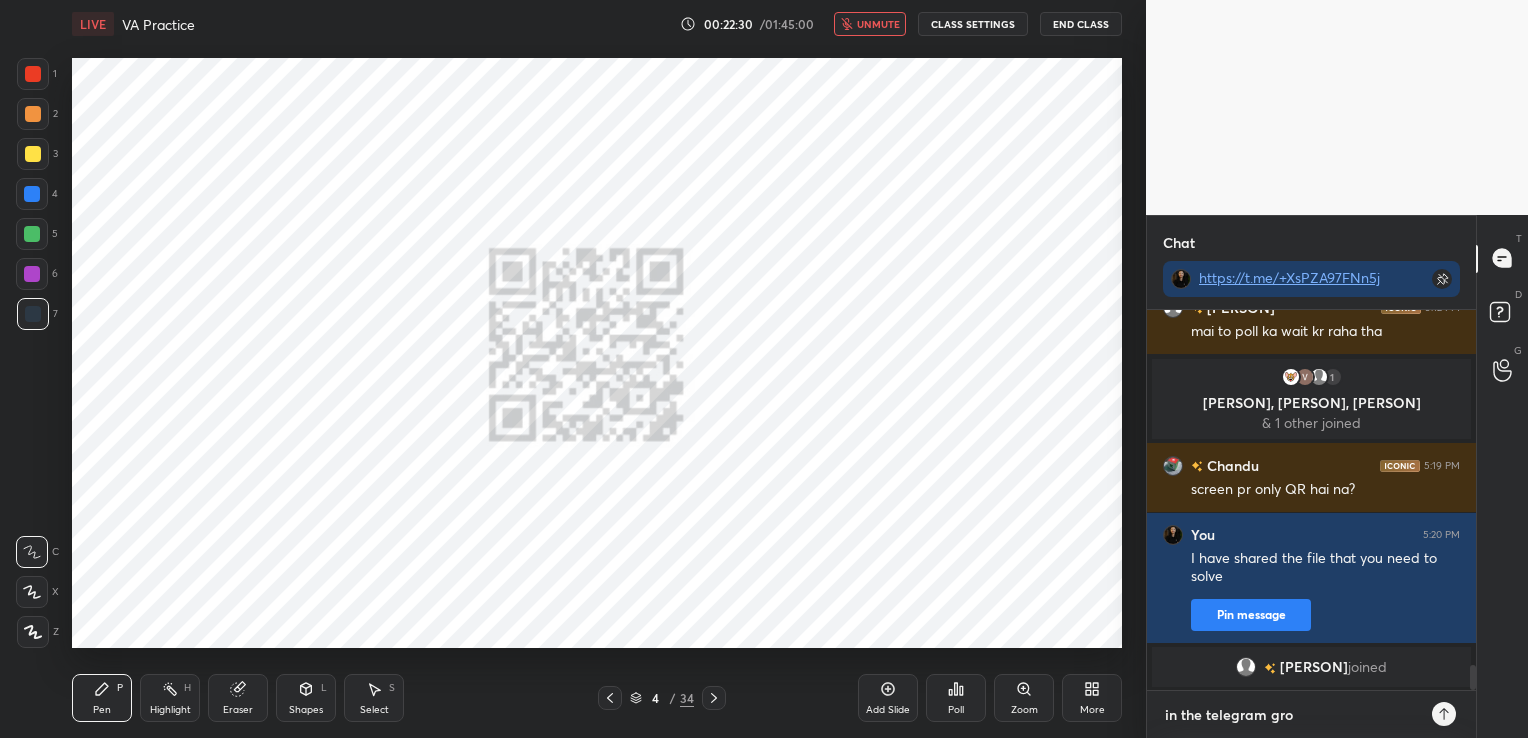 type on "in the telegram grou" 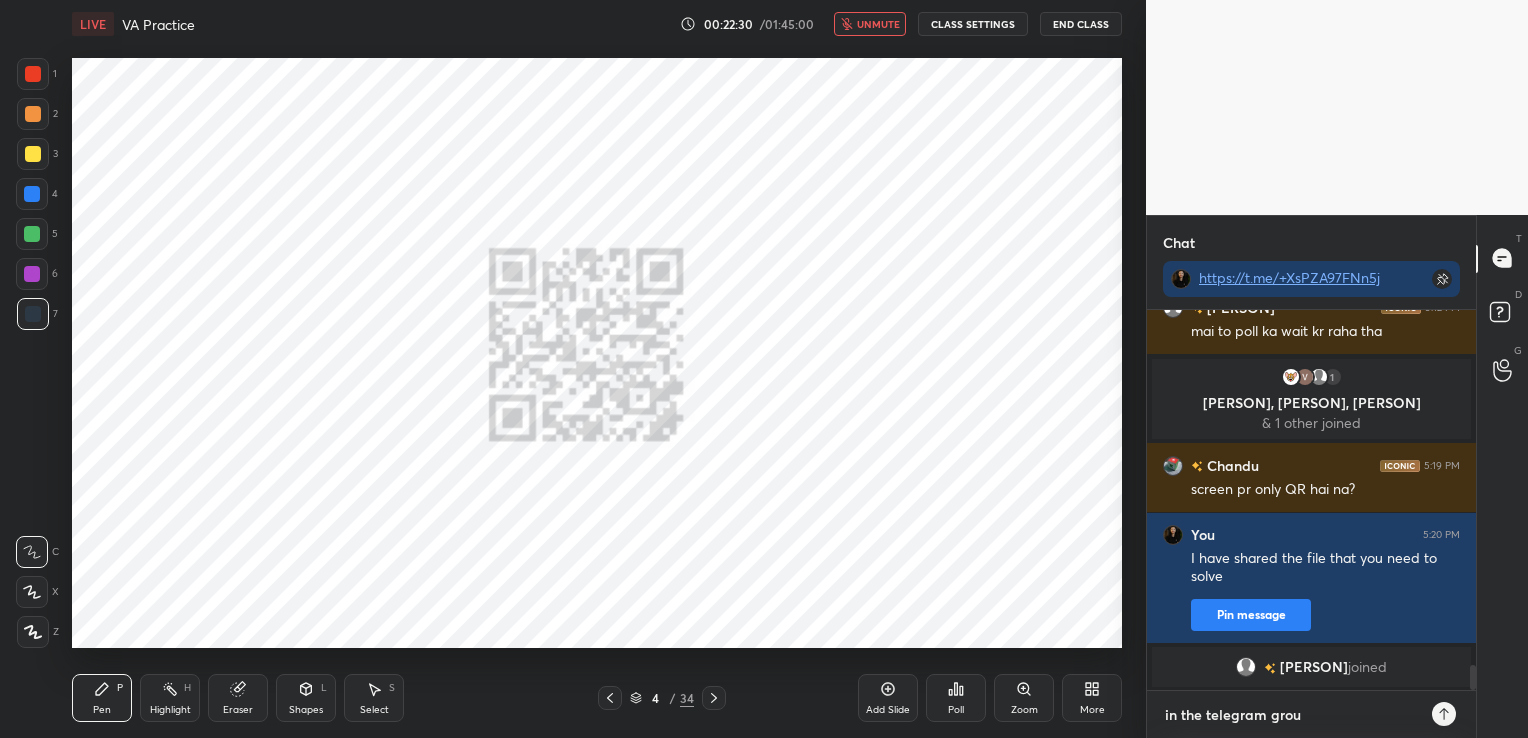 type on "in the telegram group" 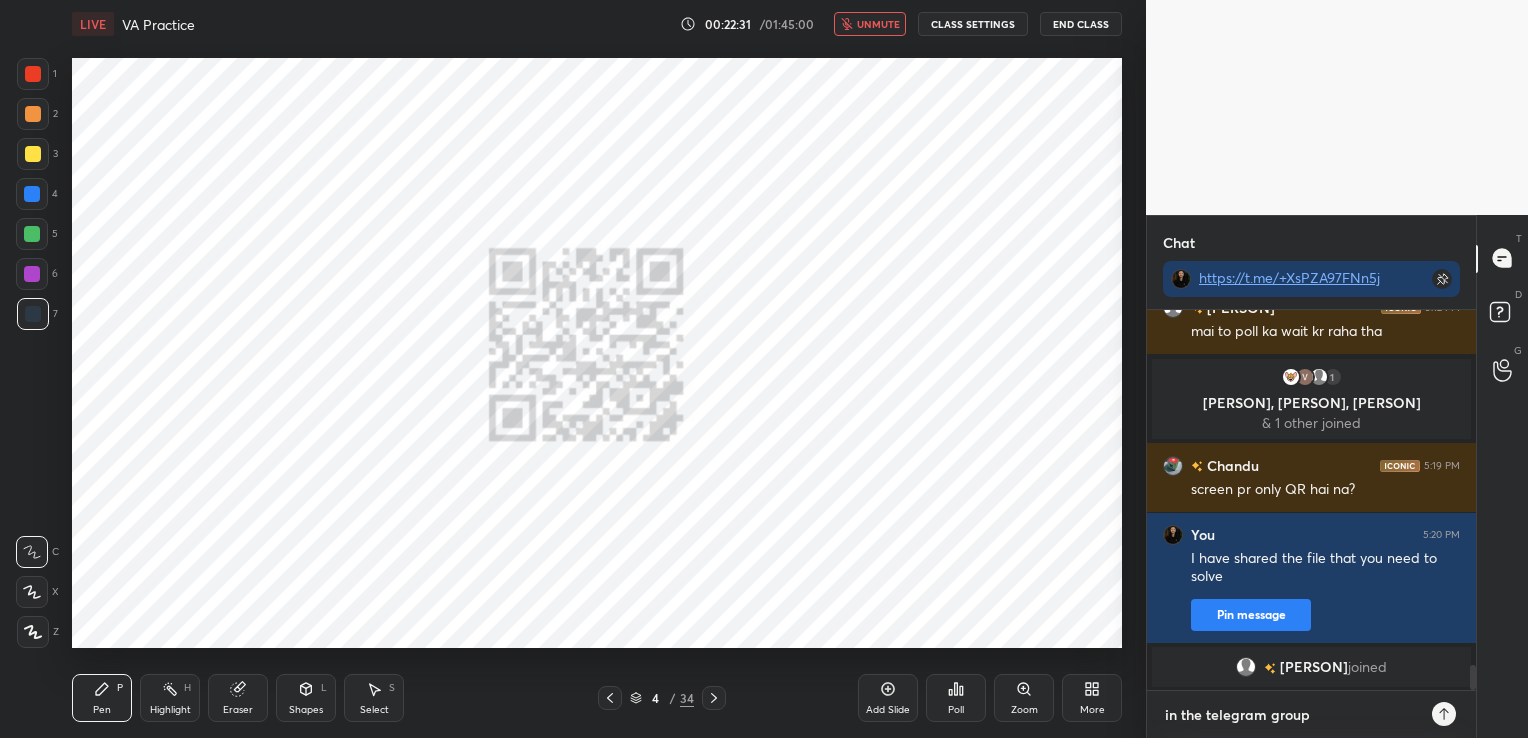 type 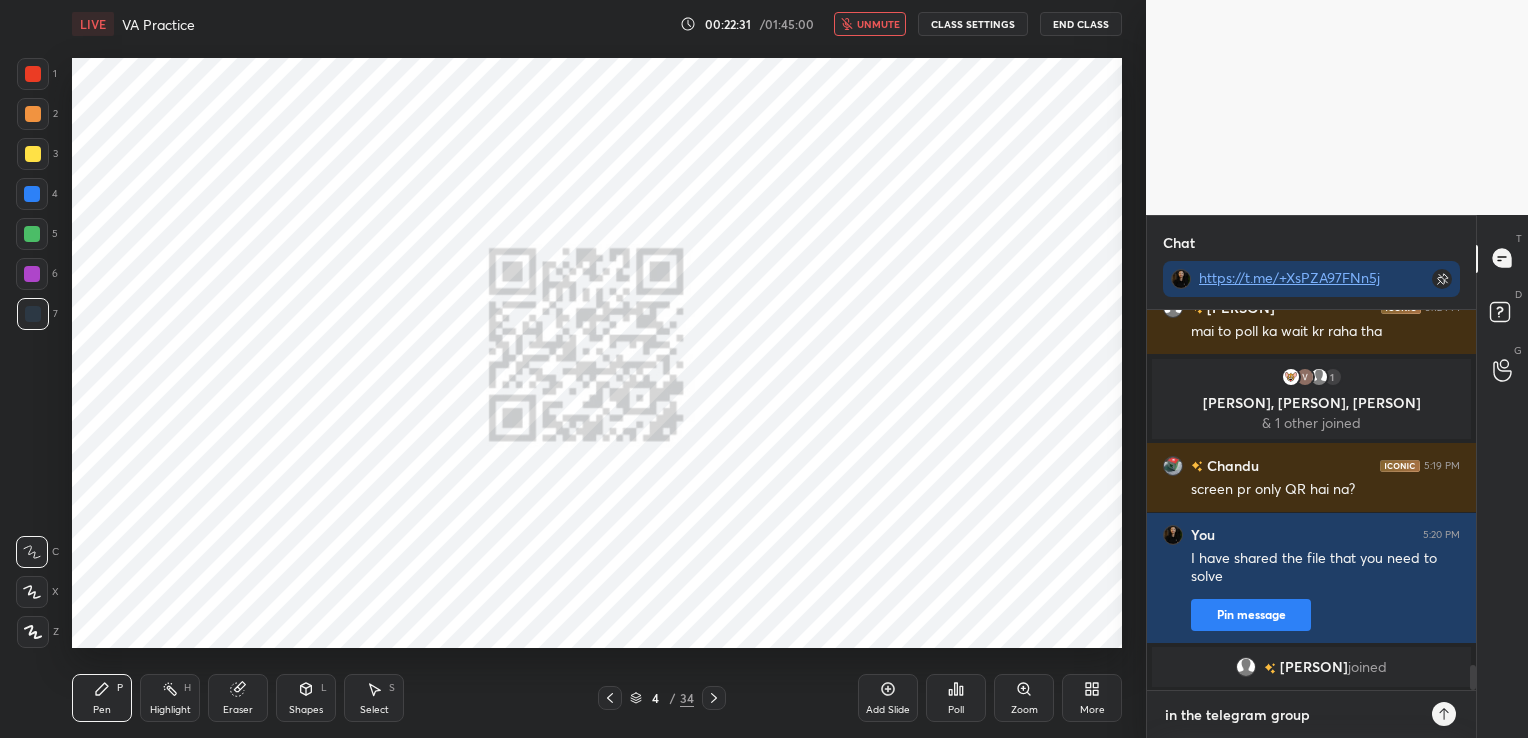 type on "x" 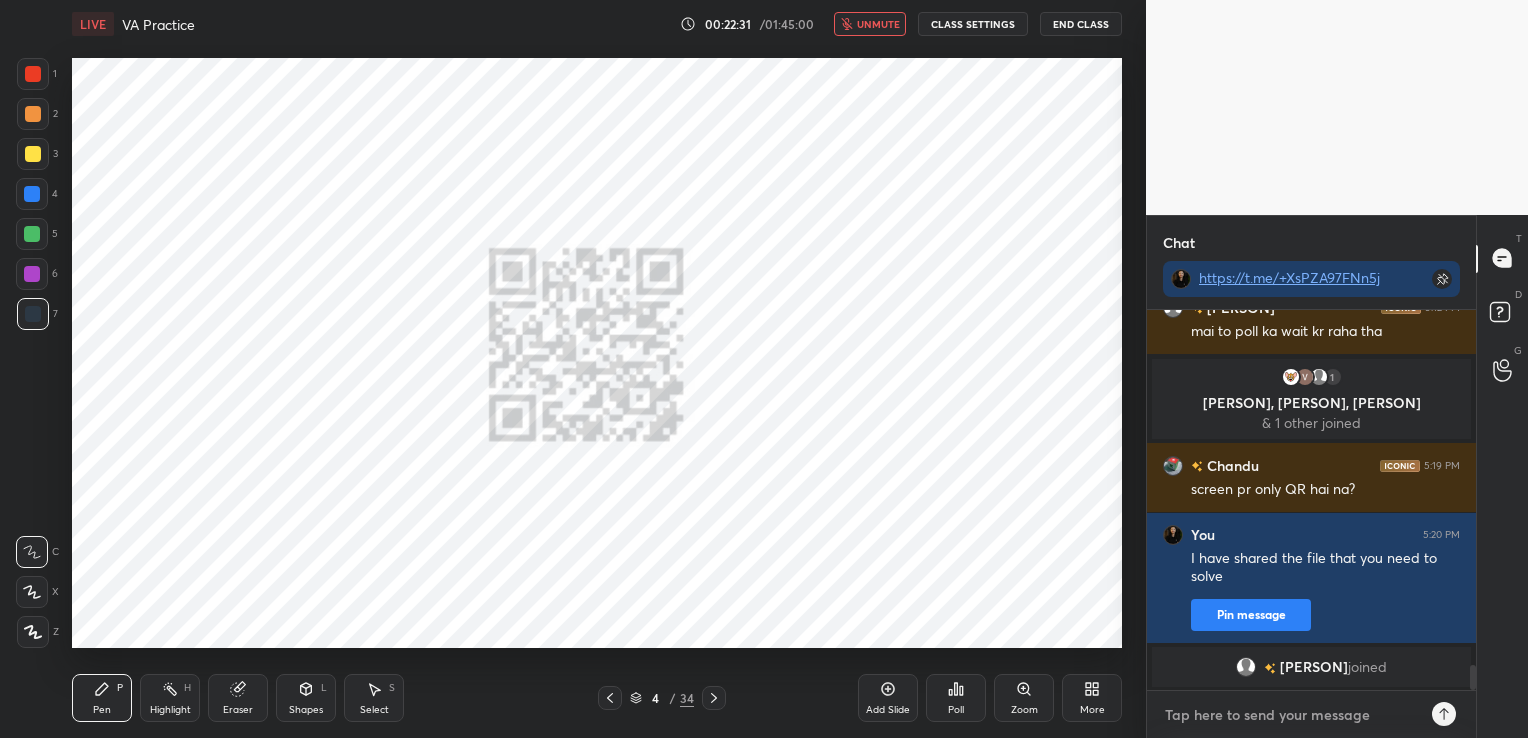 scroll, scrollTop: 5407, scrollLeft: 0, axis: vertical 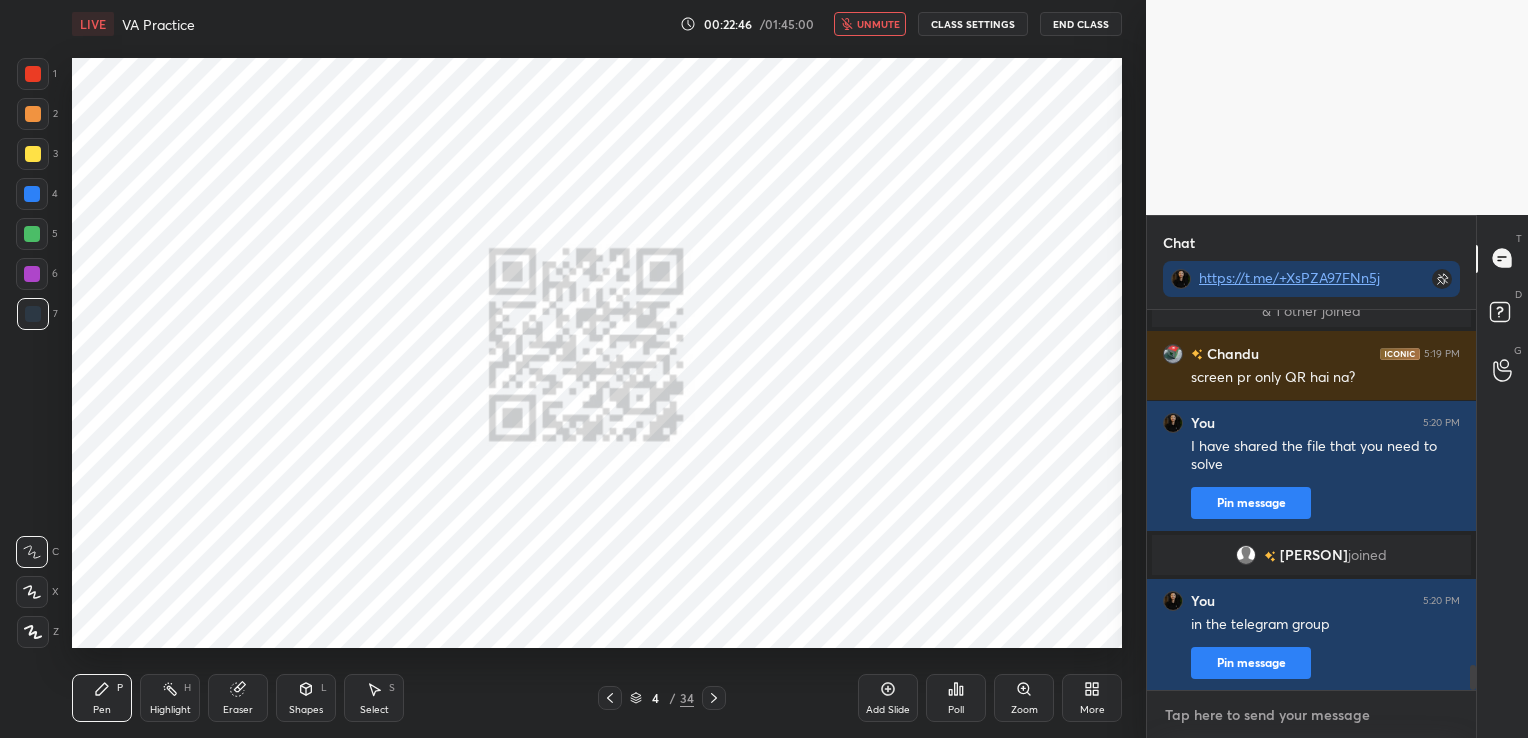 type on "2" 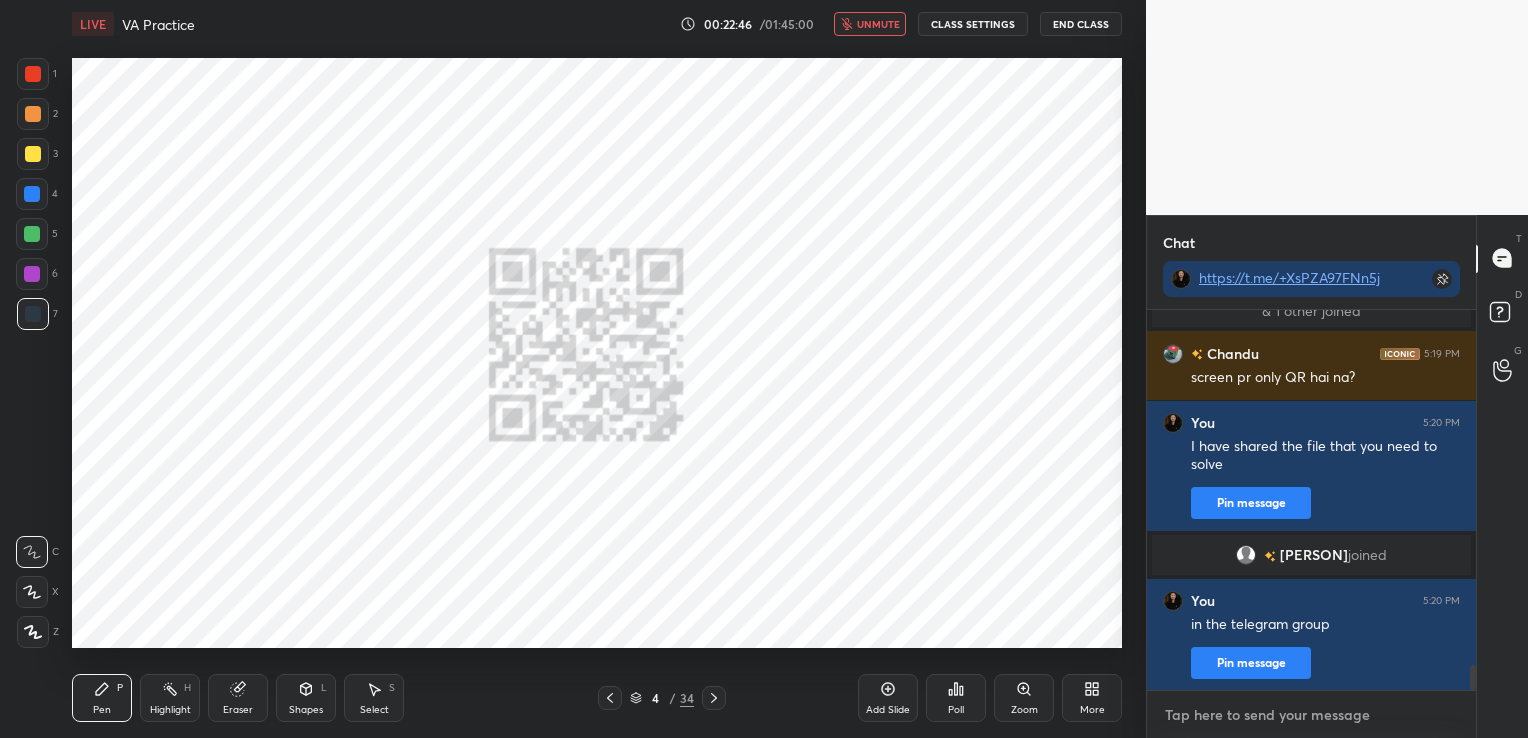 type on "x" 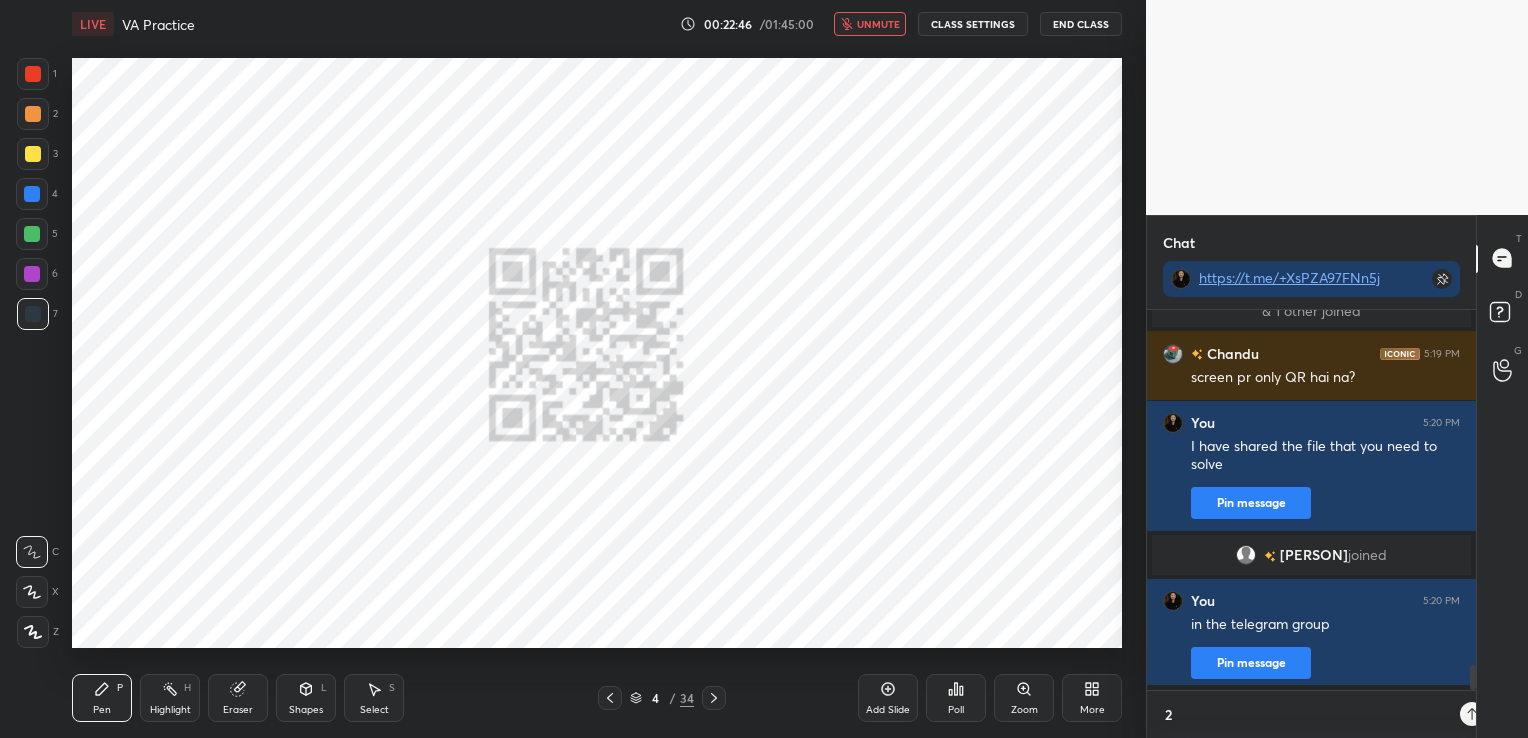 scroll, scrollTop: 369, scrollLeft: 323, axis: both 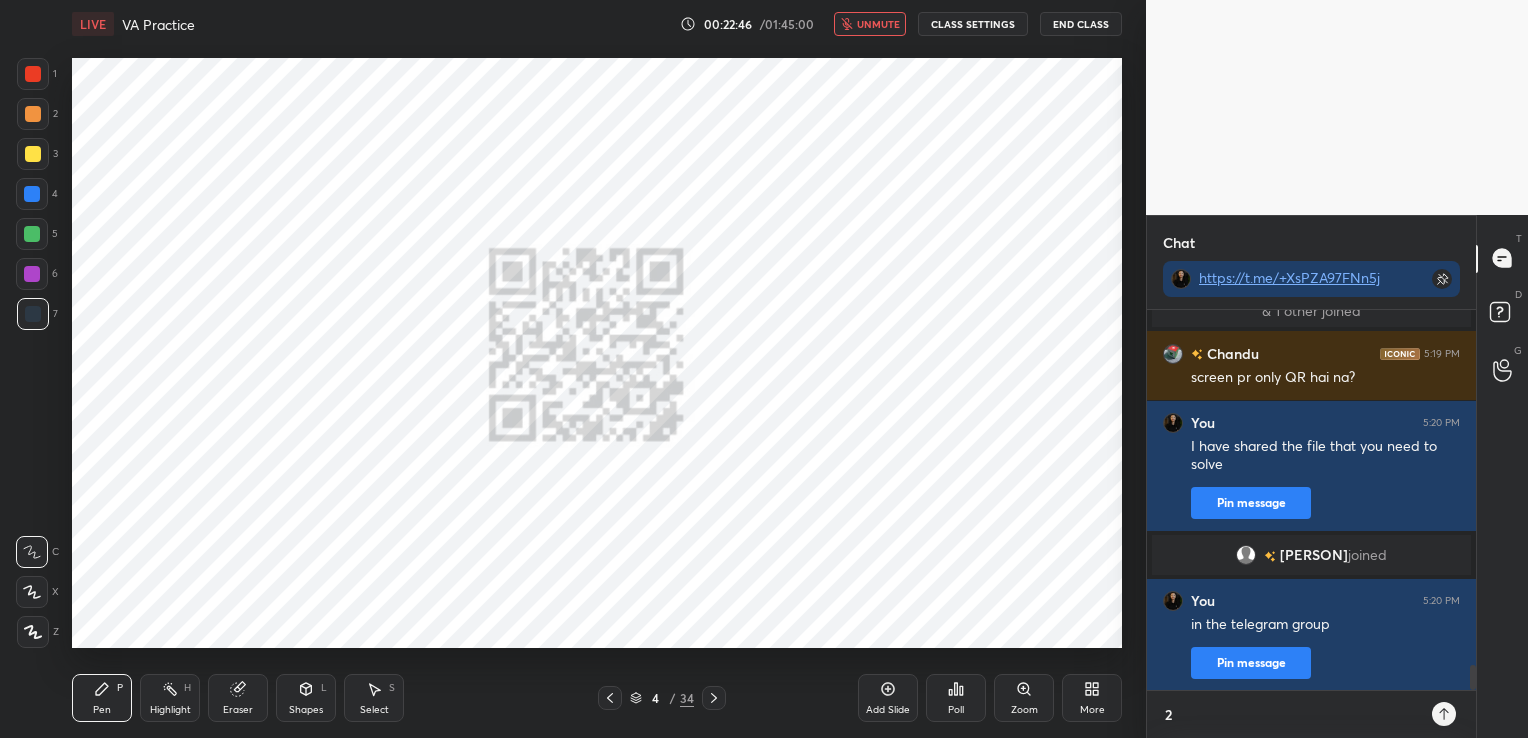 type on "23" 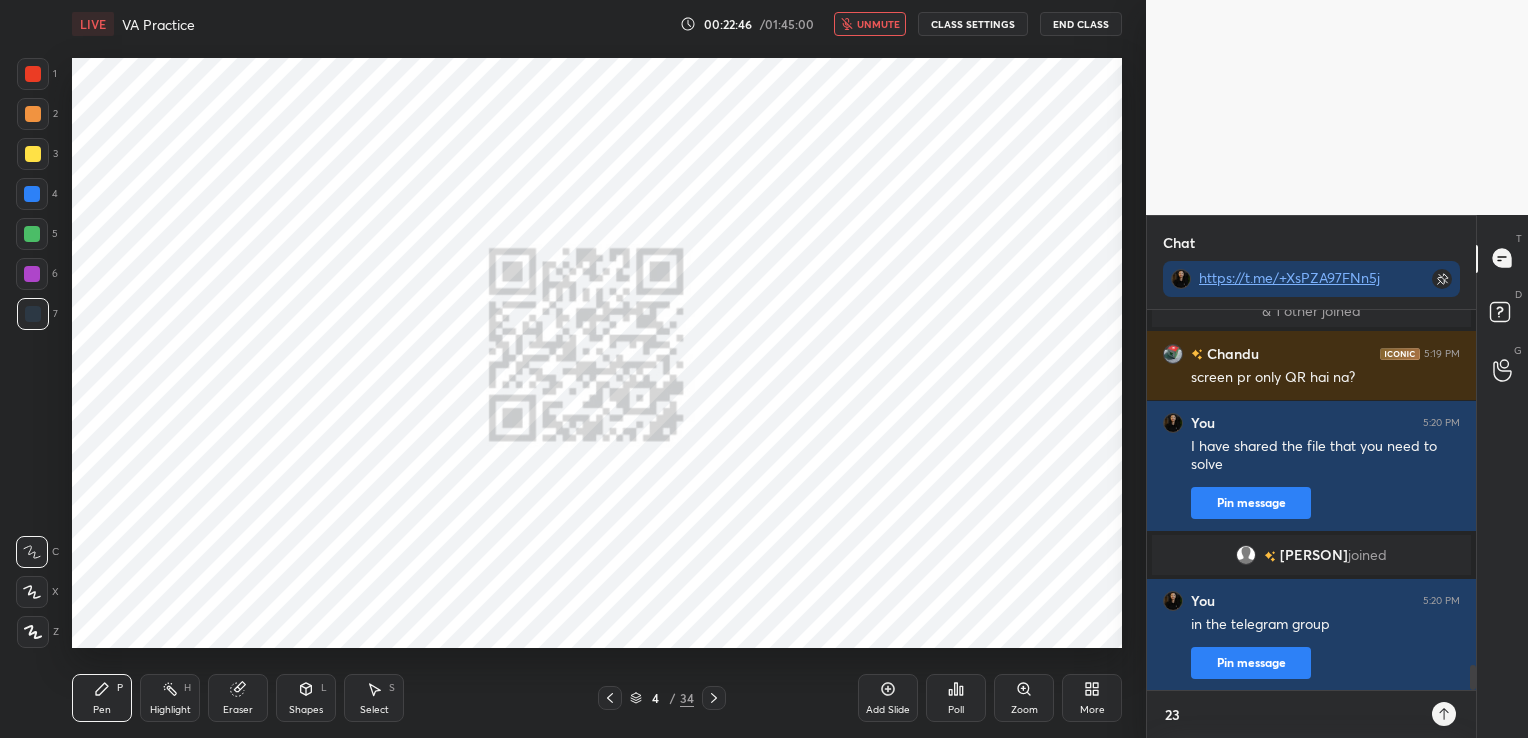 type on "23" 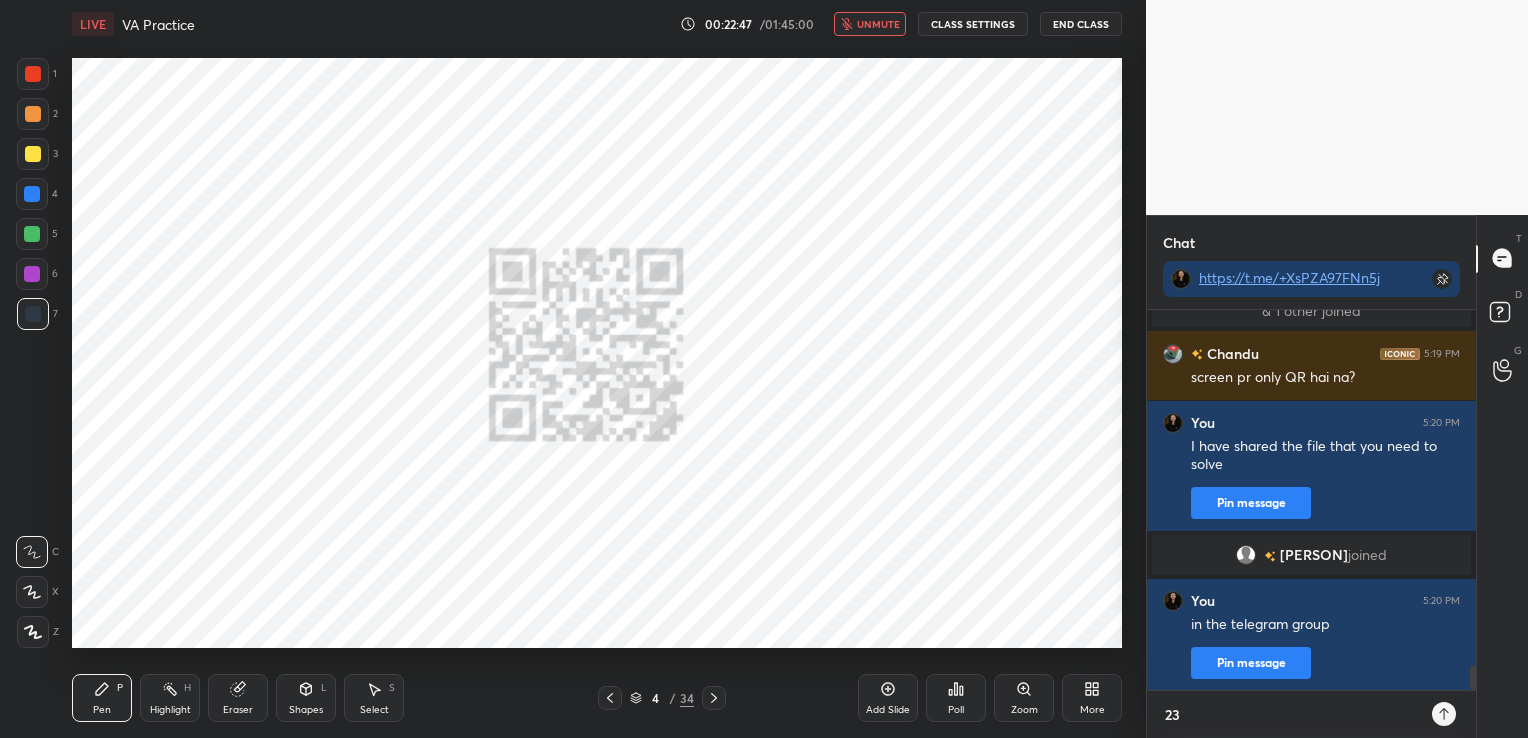 type on "23 m" 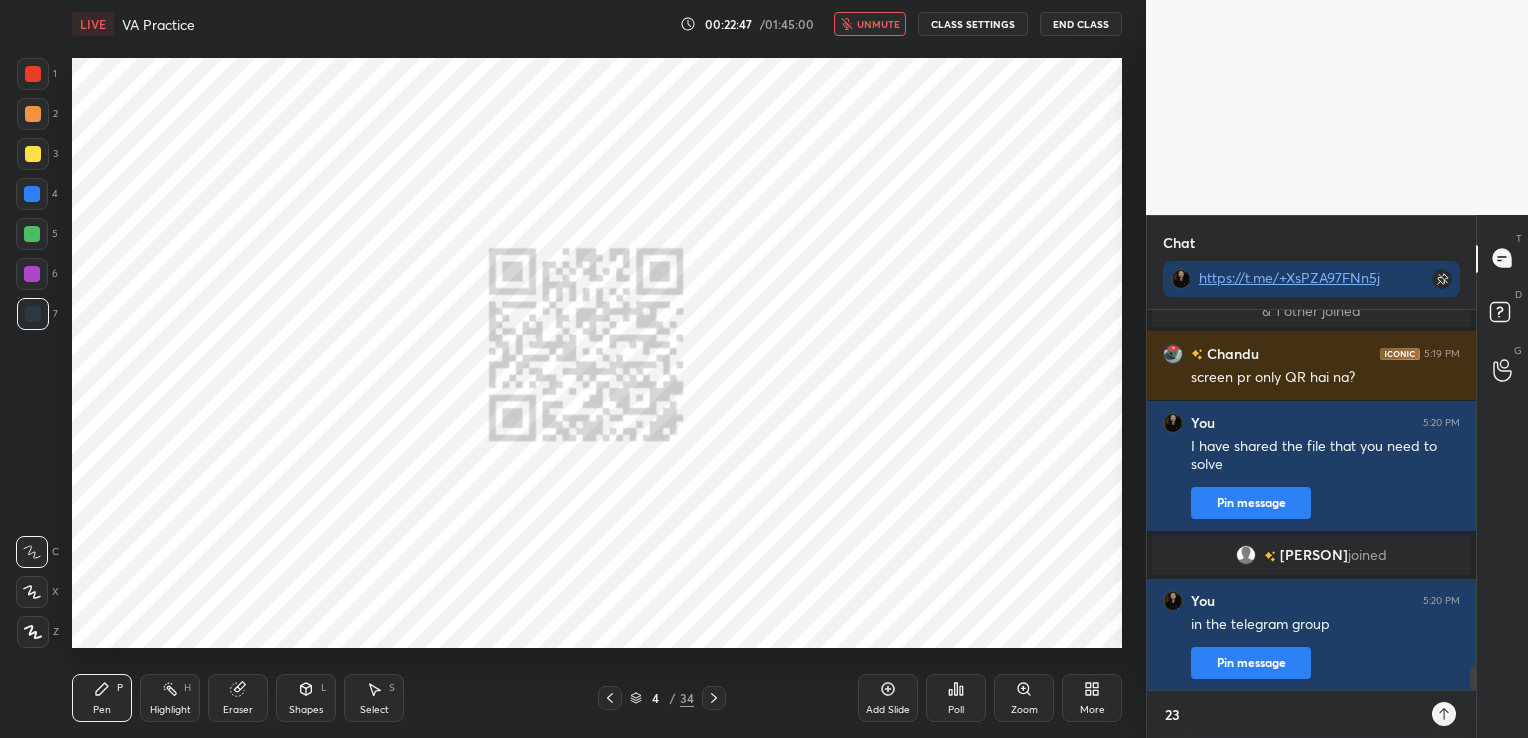 type on "x" 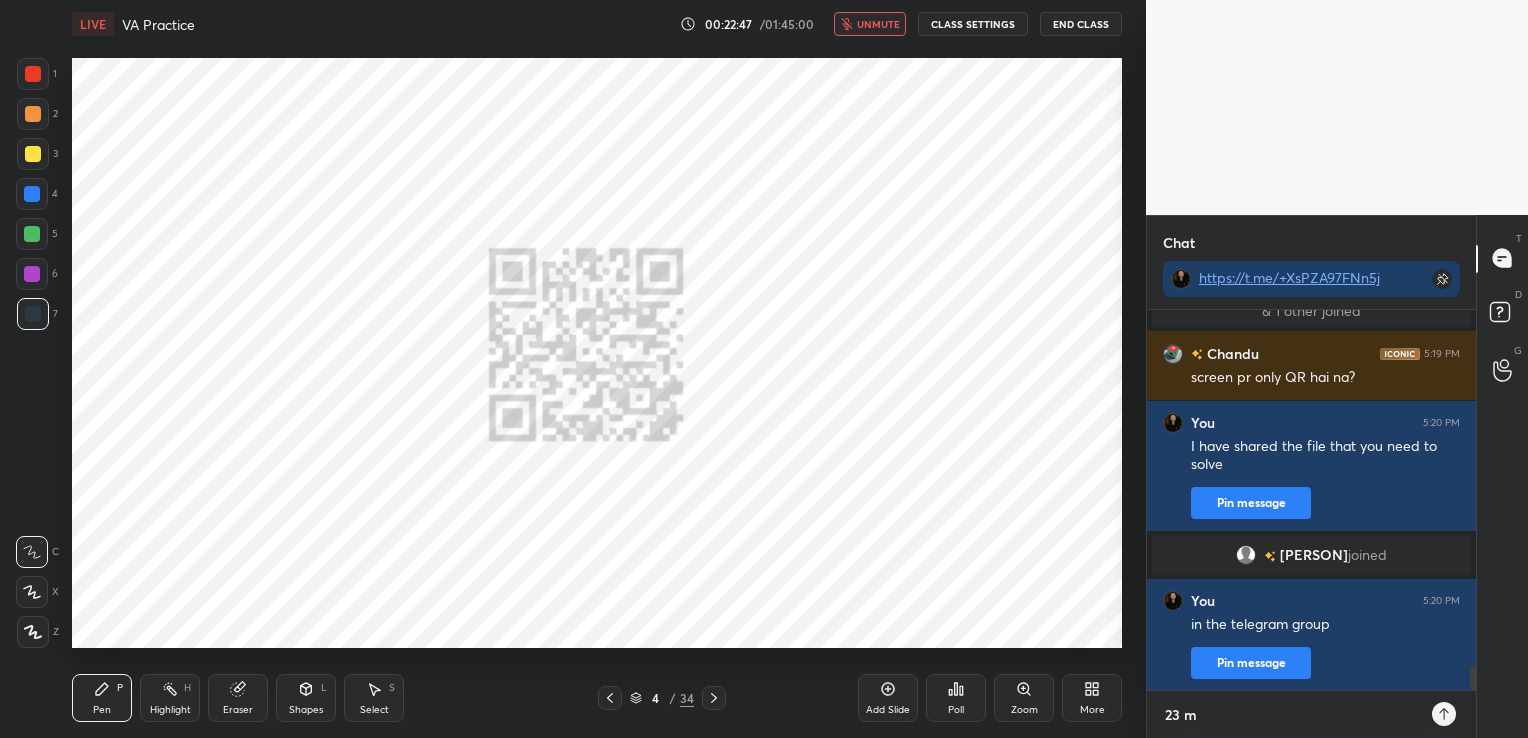 type on "23 mi" 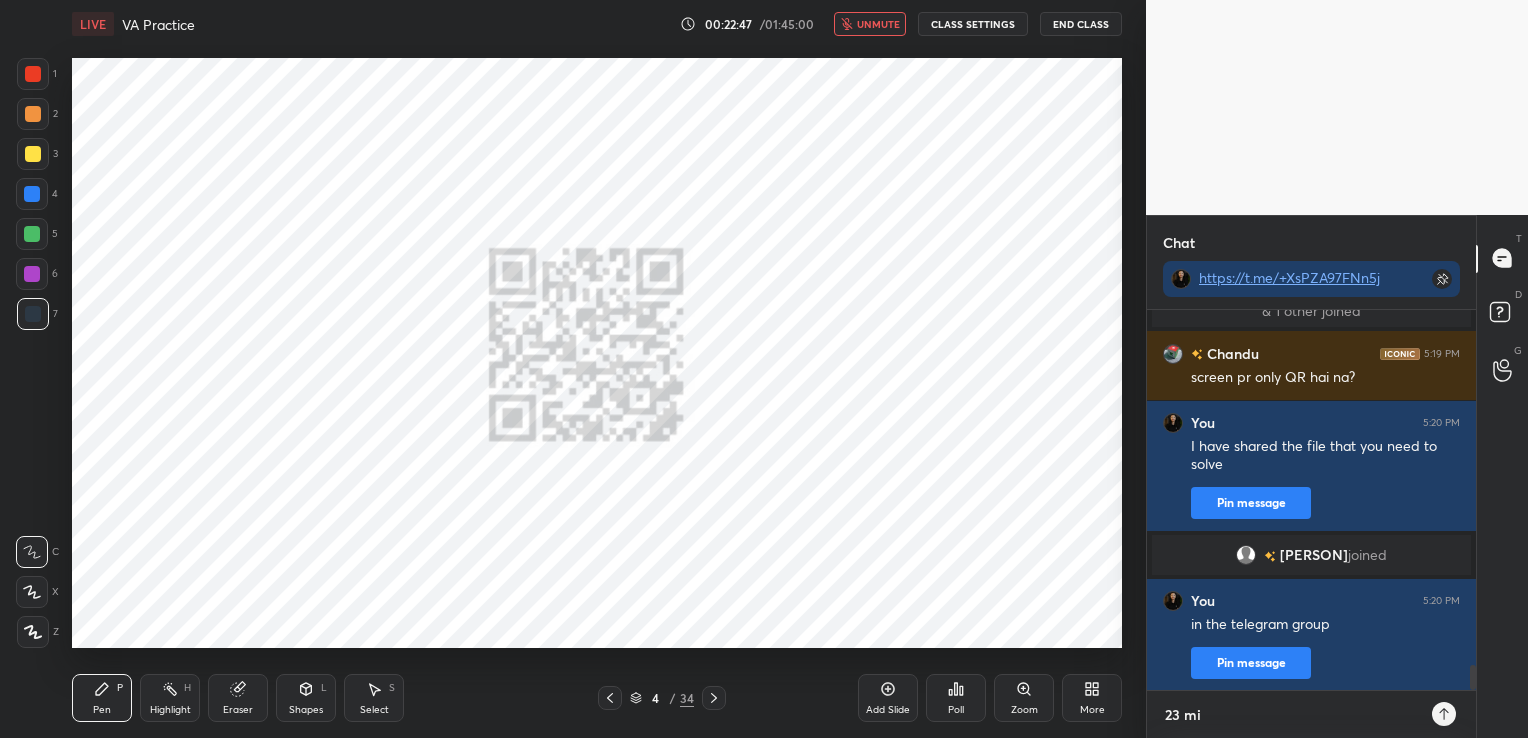 type on "23 min" 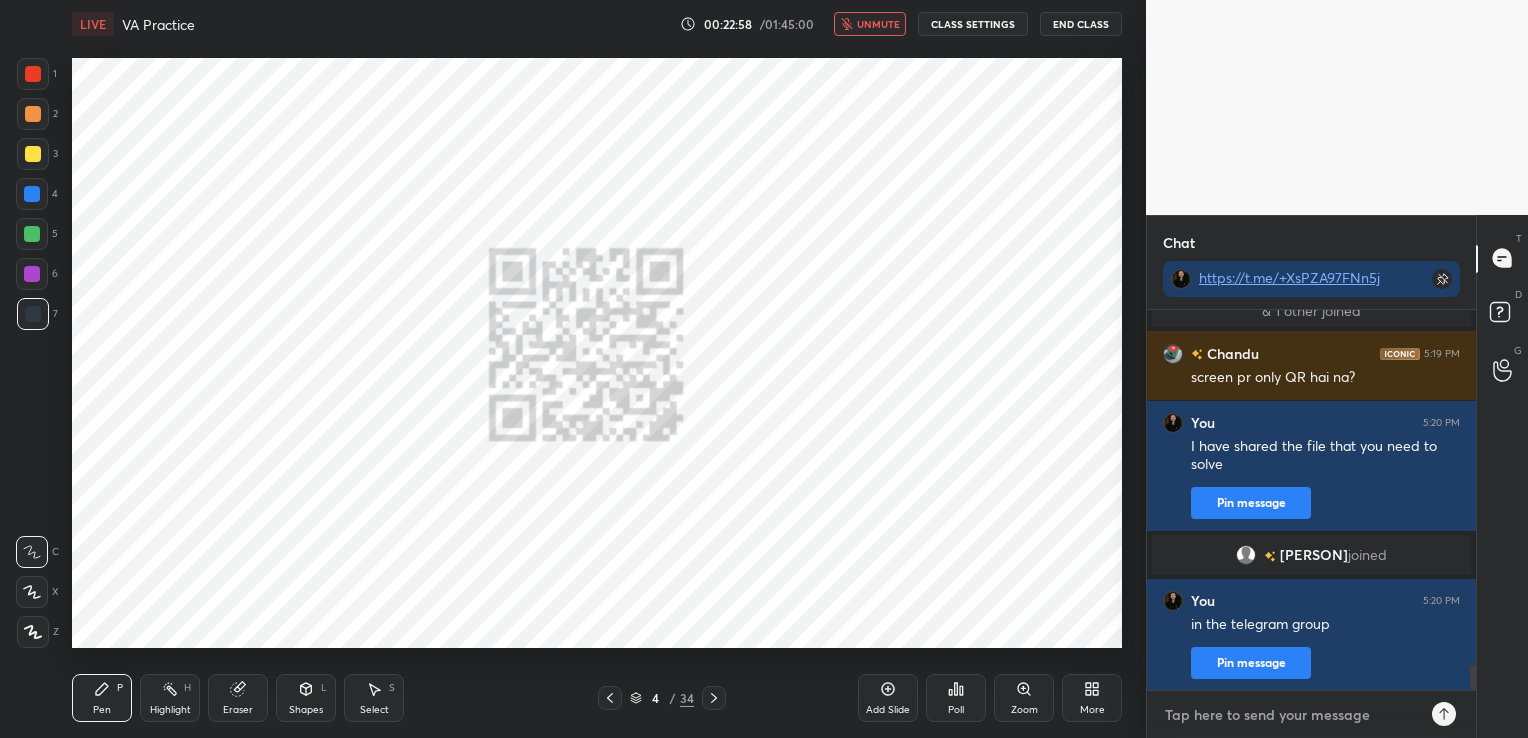 scroll, scrollTop: 5519, scrollLeft: 0, axis: vertical 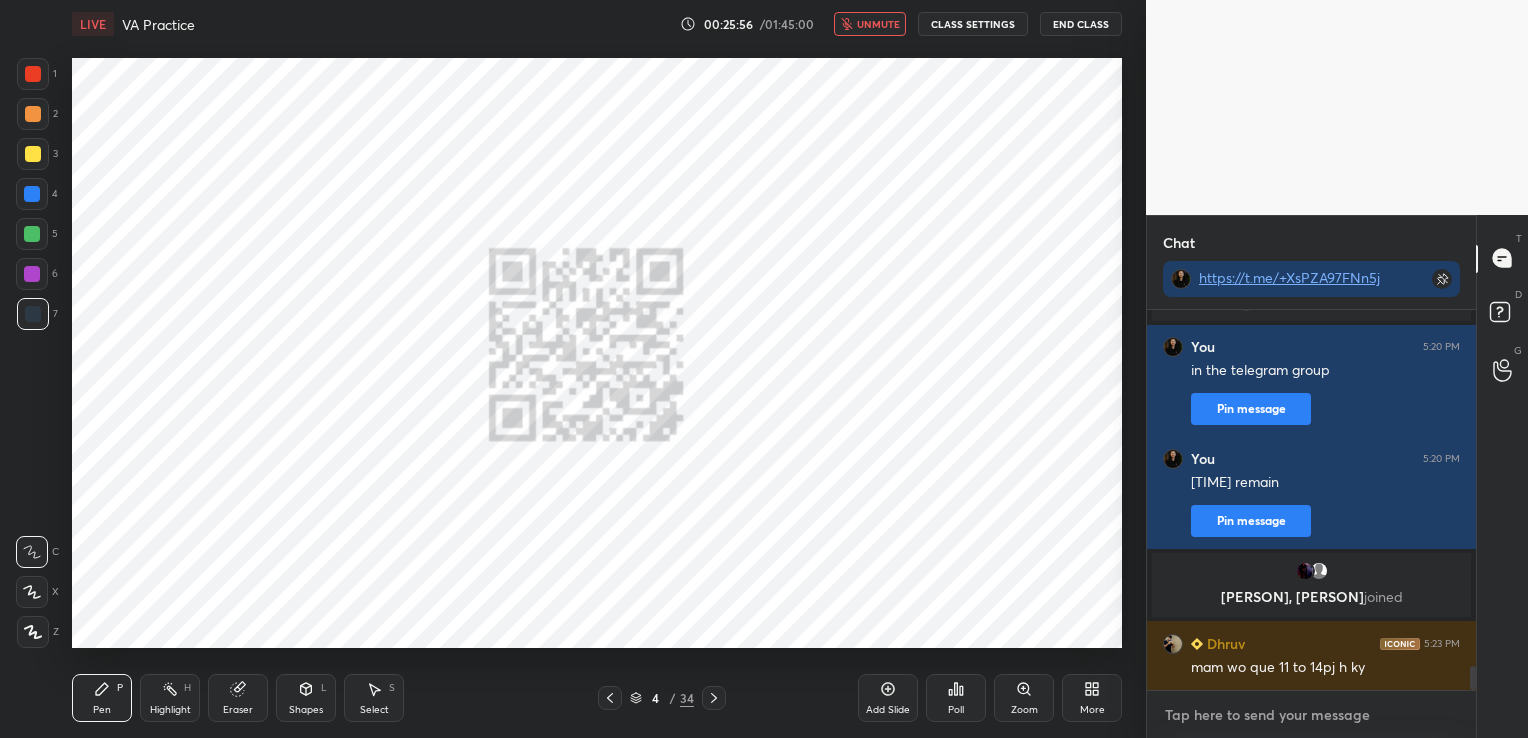 click at bounding box center (1311, 715) 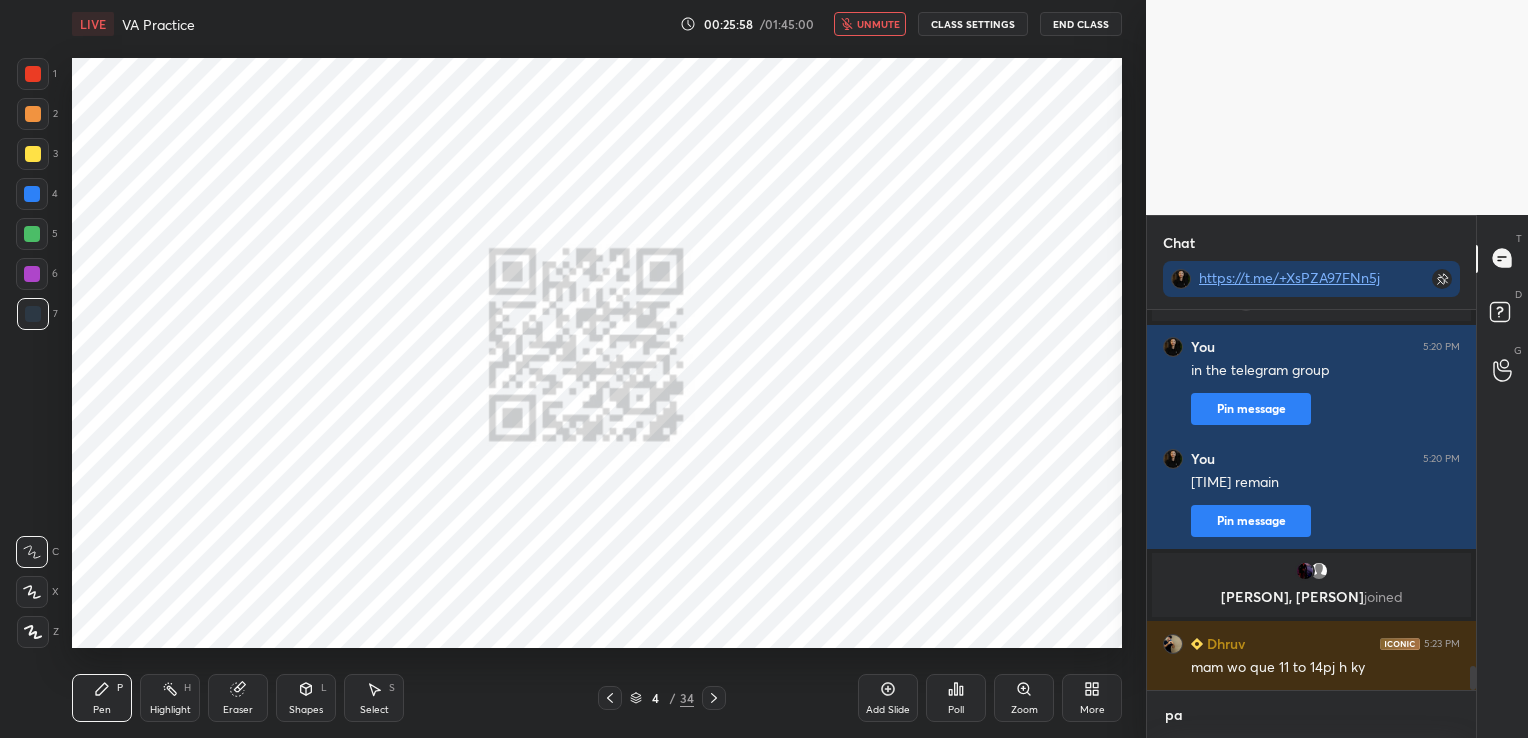 scroll, scrollTop: 369, scrollLeft: 323, axis: both 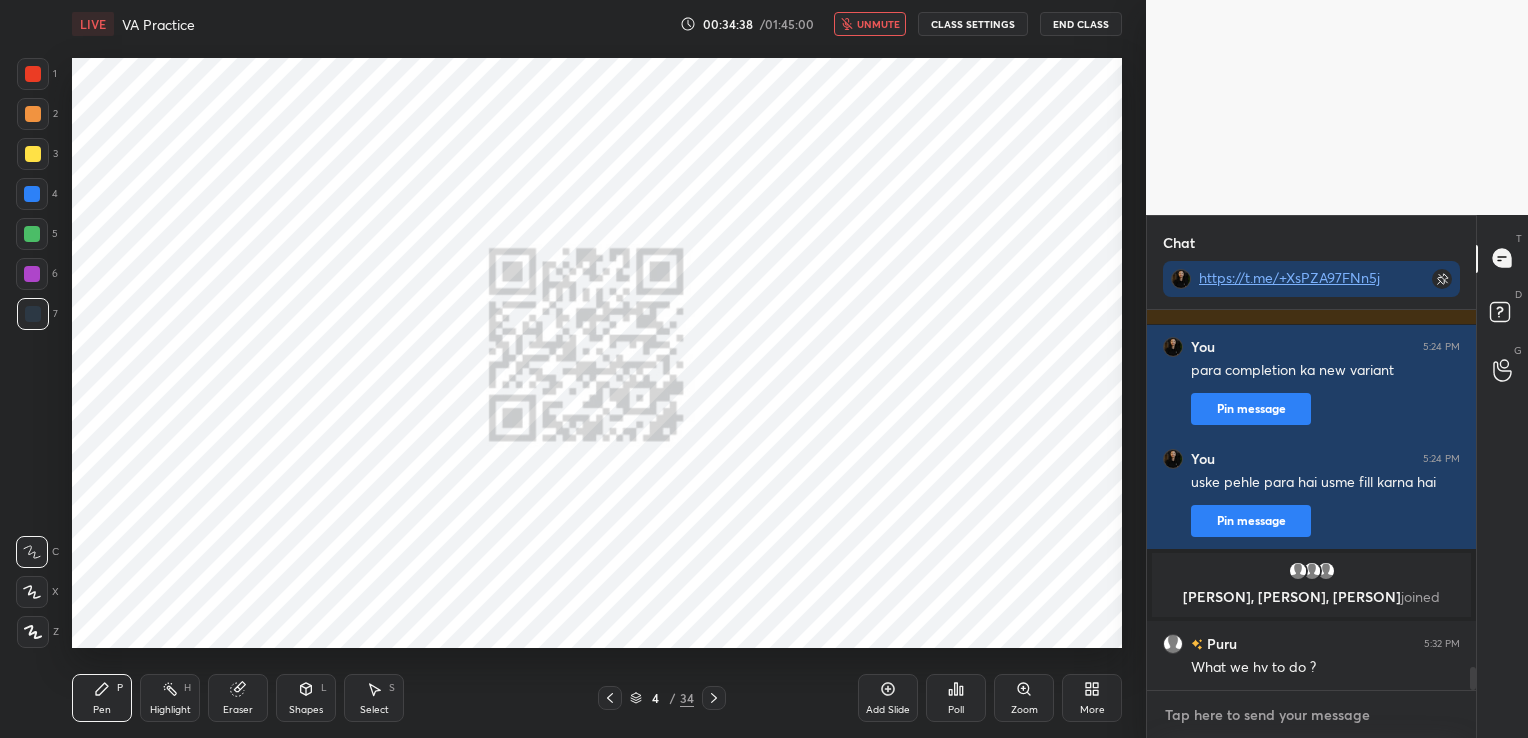 click at bounding box center (1311, 715) 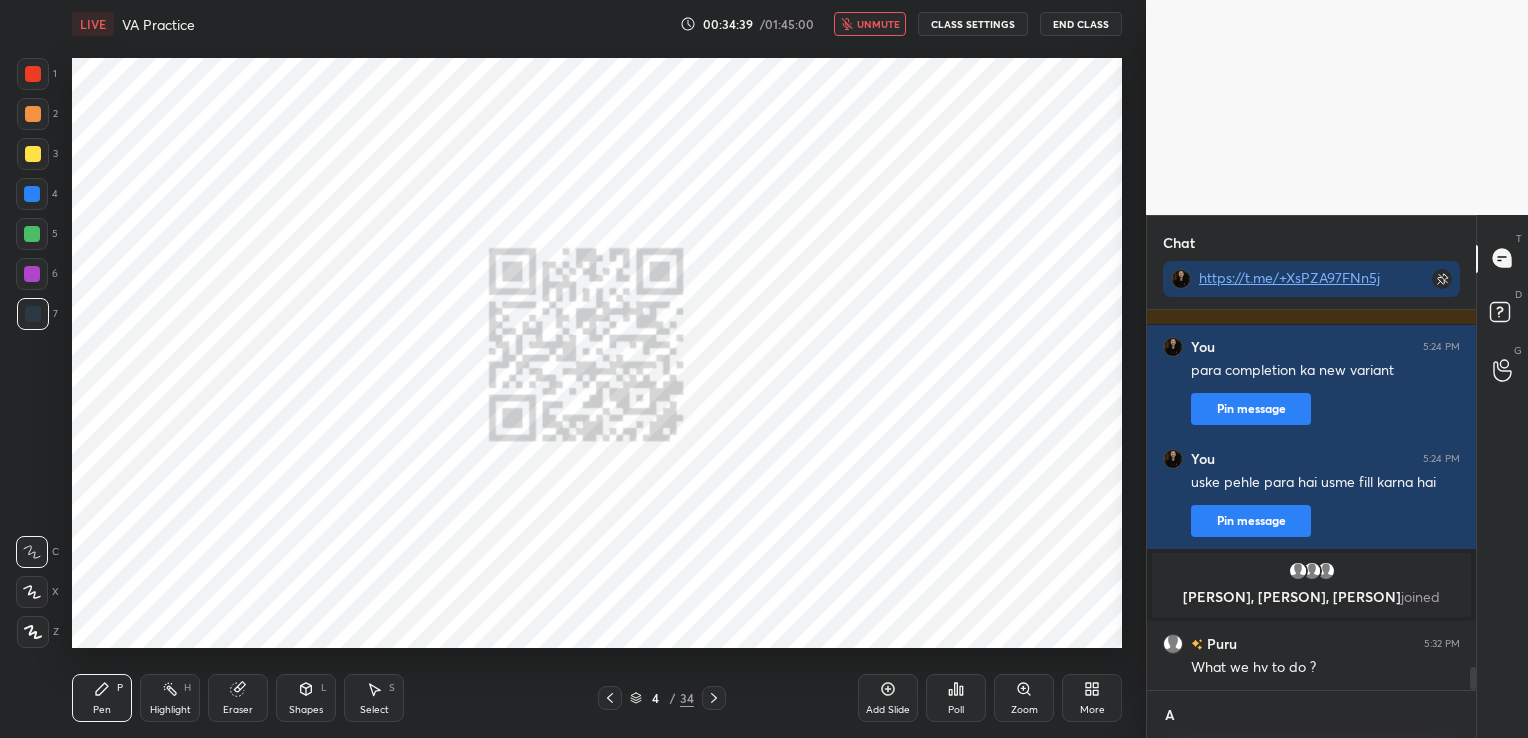 scroll, scrollTop: 369, scrollLeft: 323, axis: both 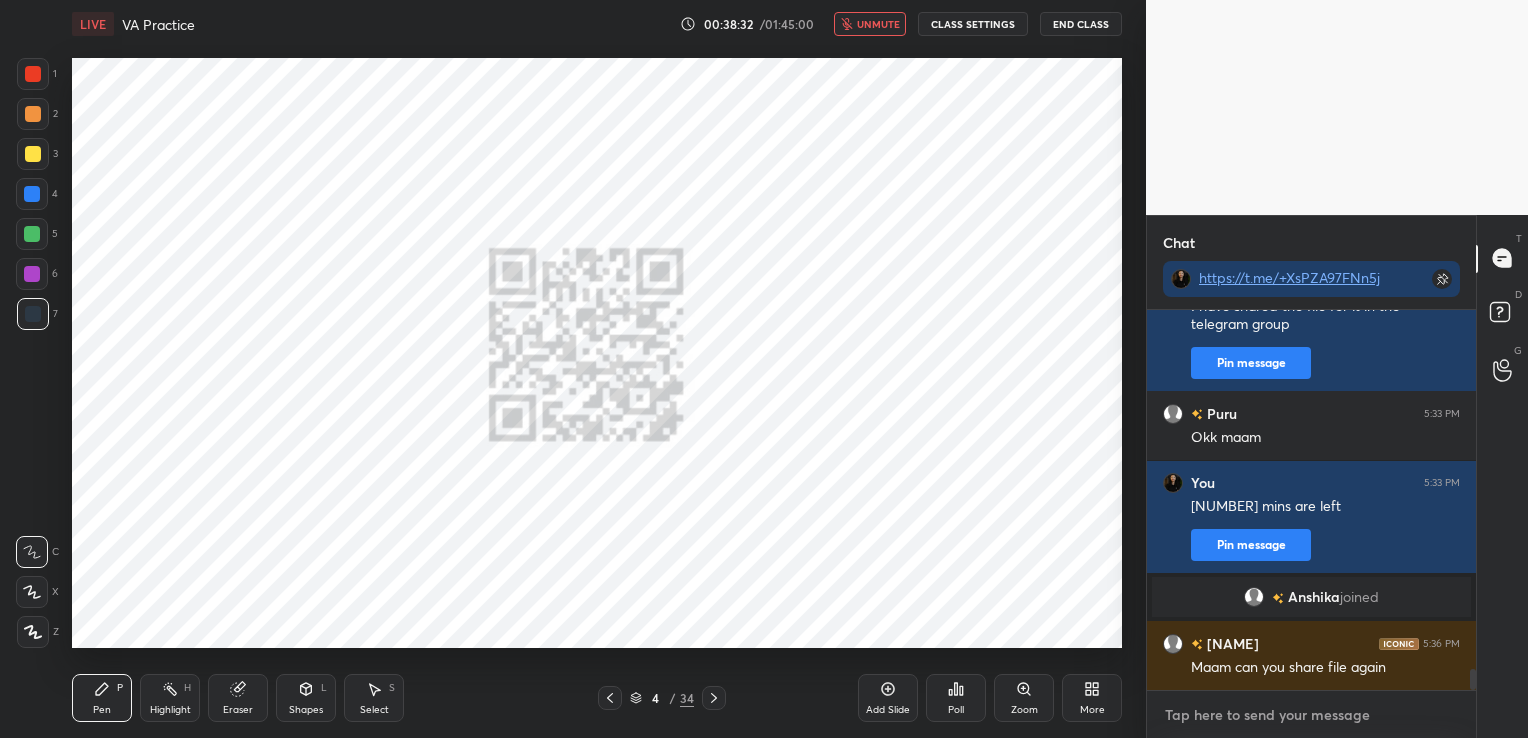 click at bounding box center (1311, 715) 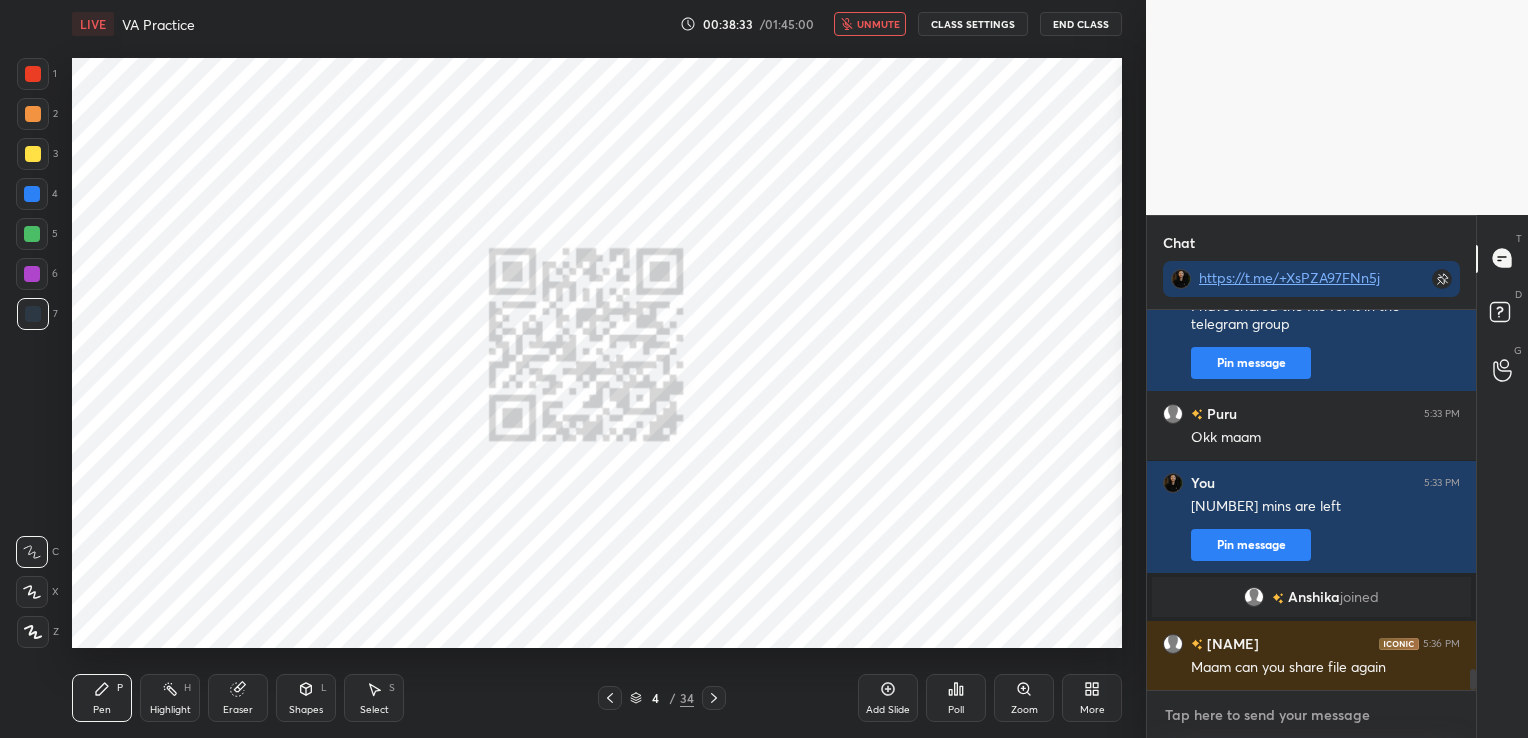 scroll, scrollTop: 6627, scrollLeft: 0, axis: vertical 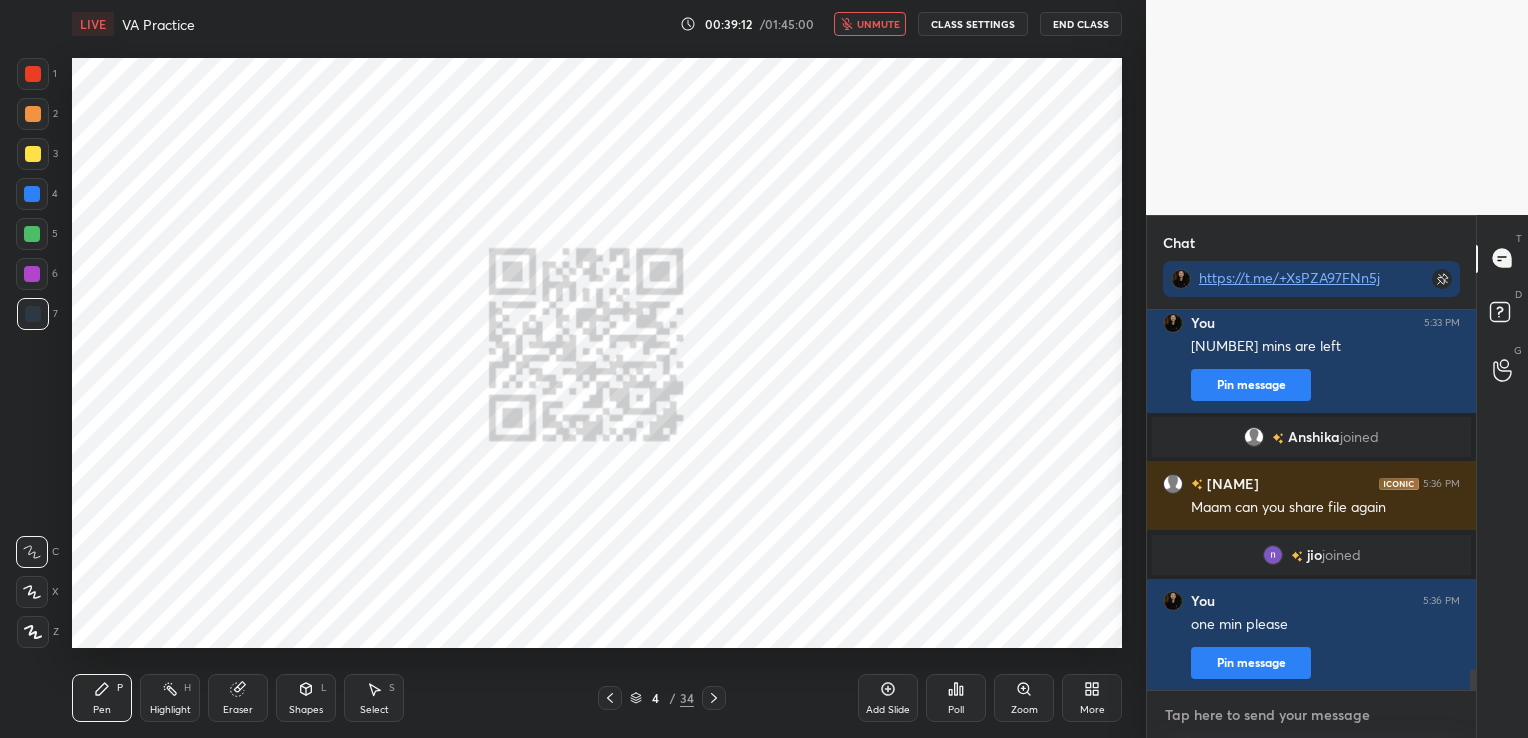 click at bounding box center (1311, 715) 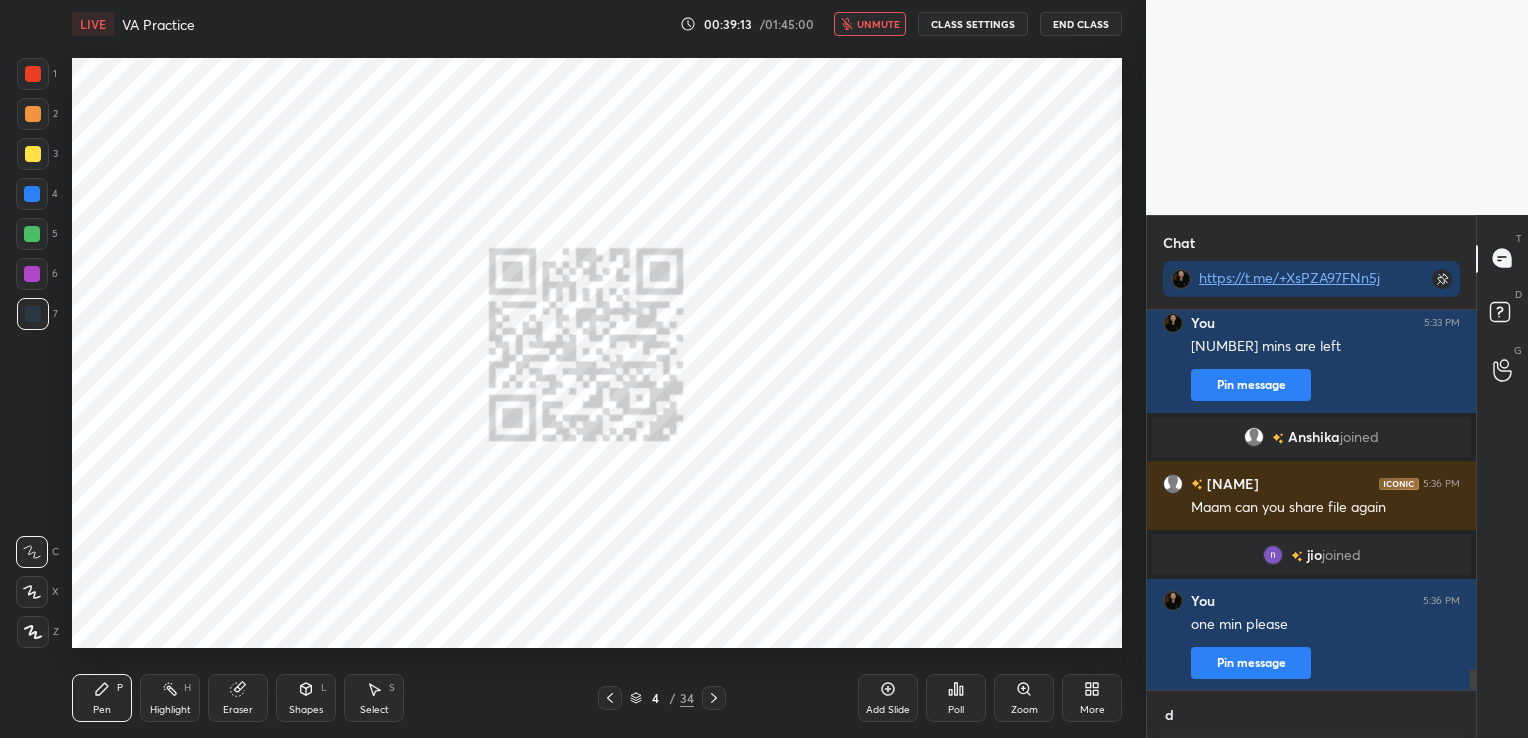 scroll, scrollTop: 369, scrollLeft: 323, axis: both 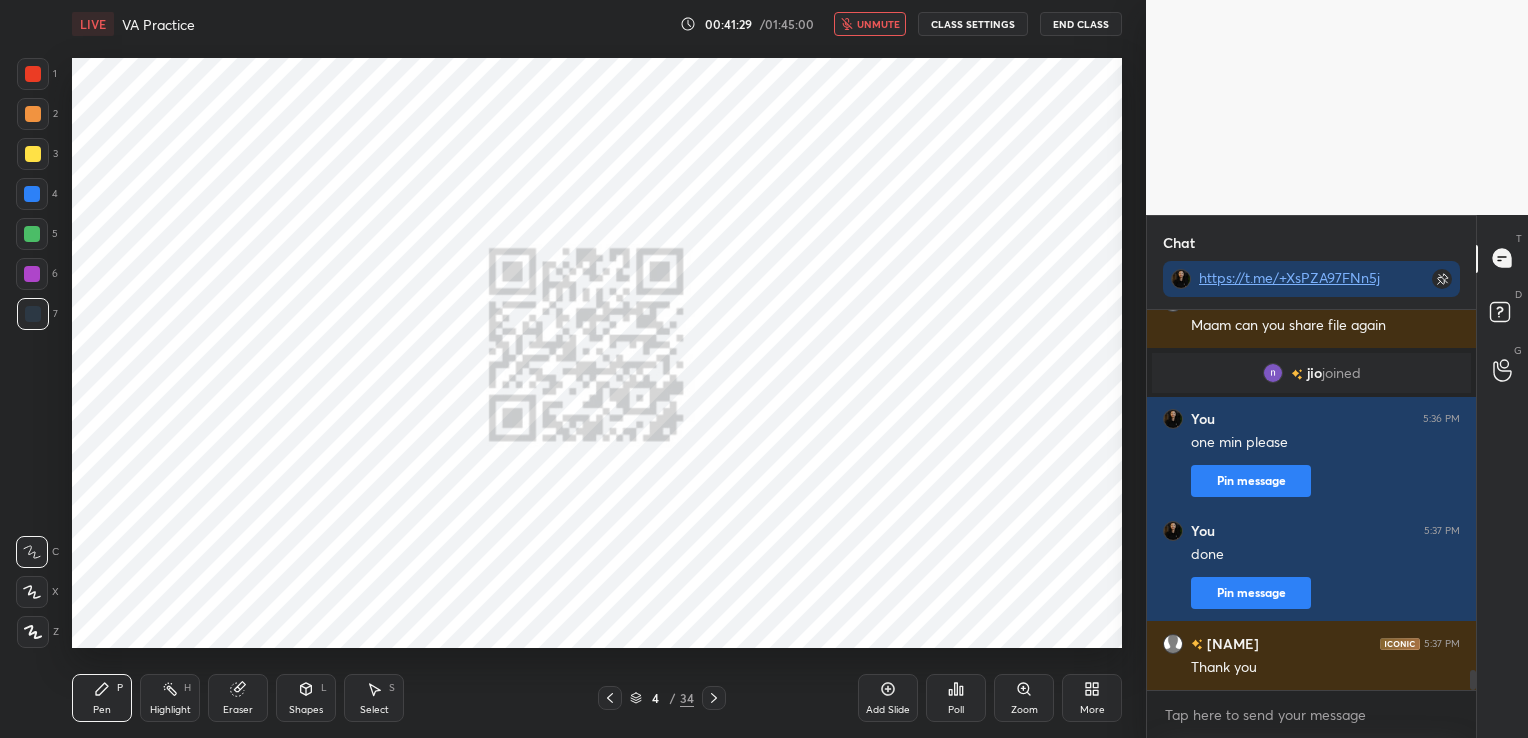 click on "unmute" at bounding box center (878, 24) 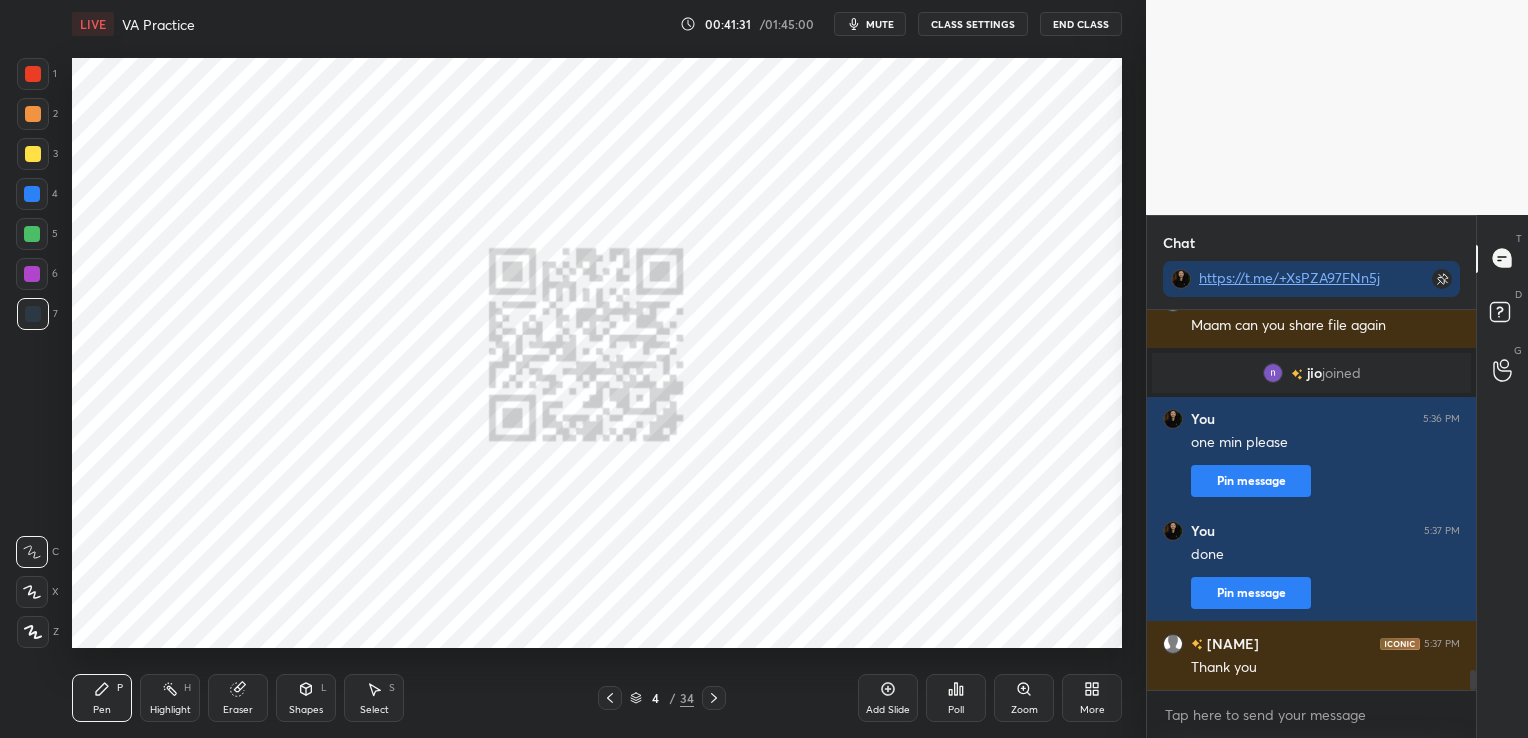 click on "mute" at bounding box center (880, 24) 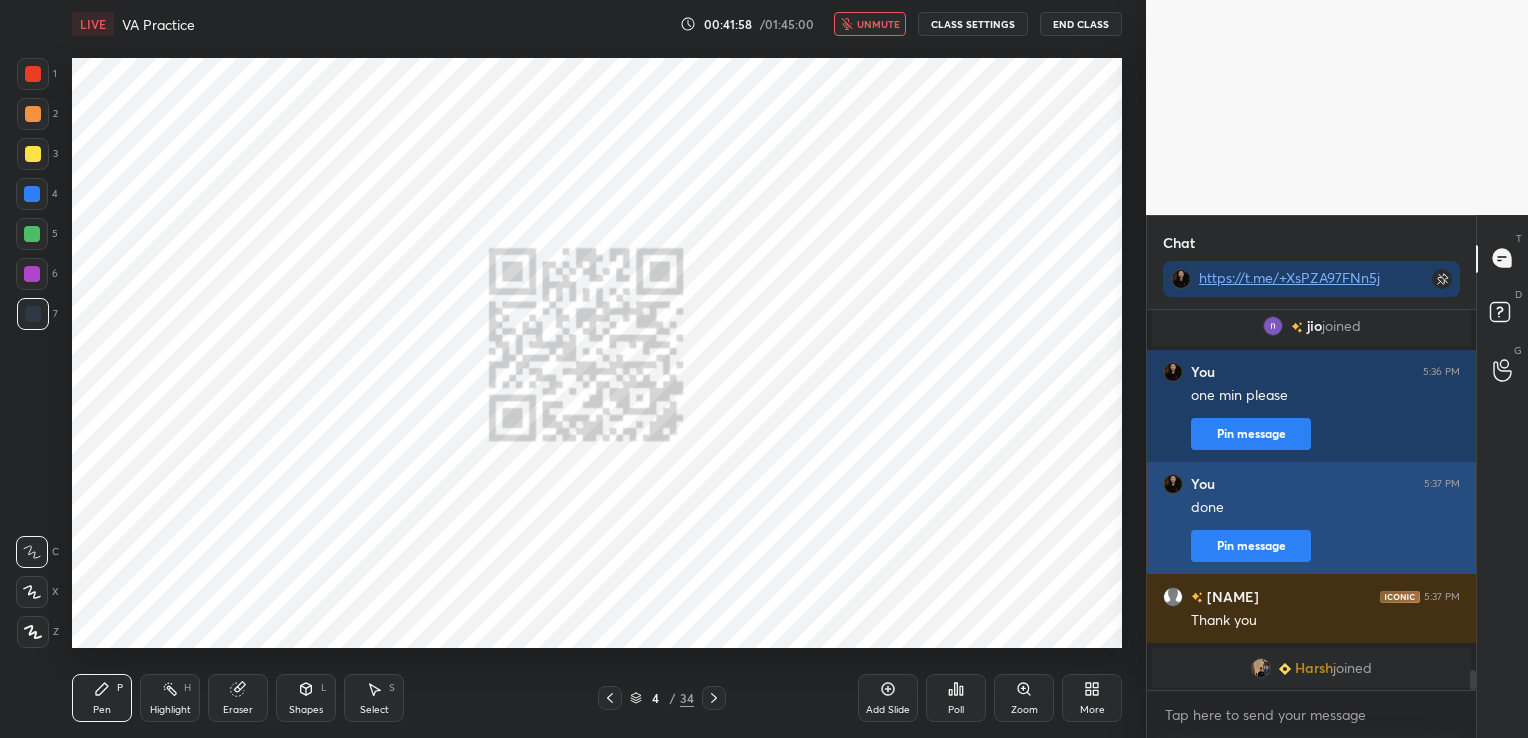 scroll, scrollTop: 6829, scrollLeft: 0, axis: vertical 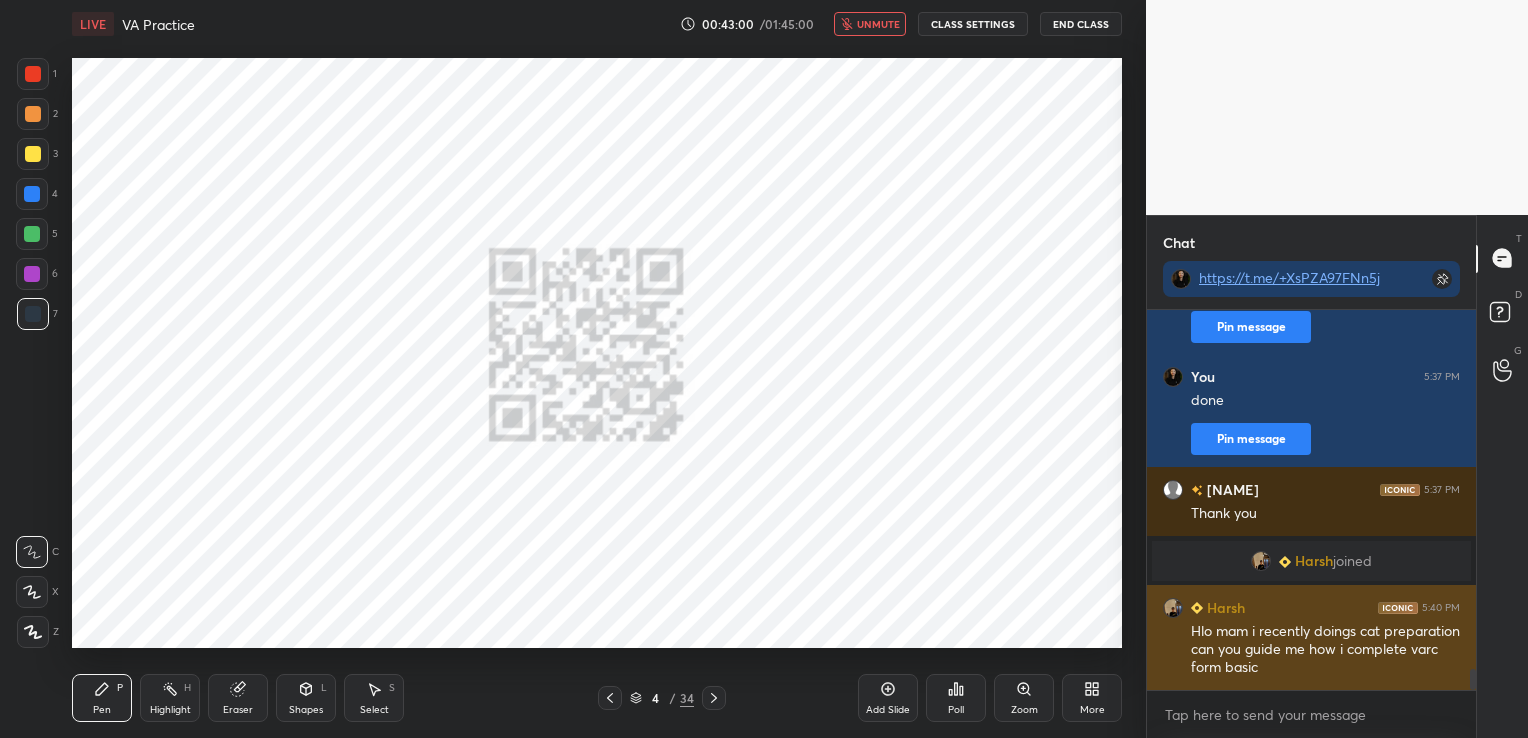 click on "Harsh" at bounding box center [1224, 607] 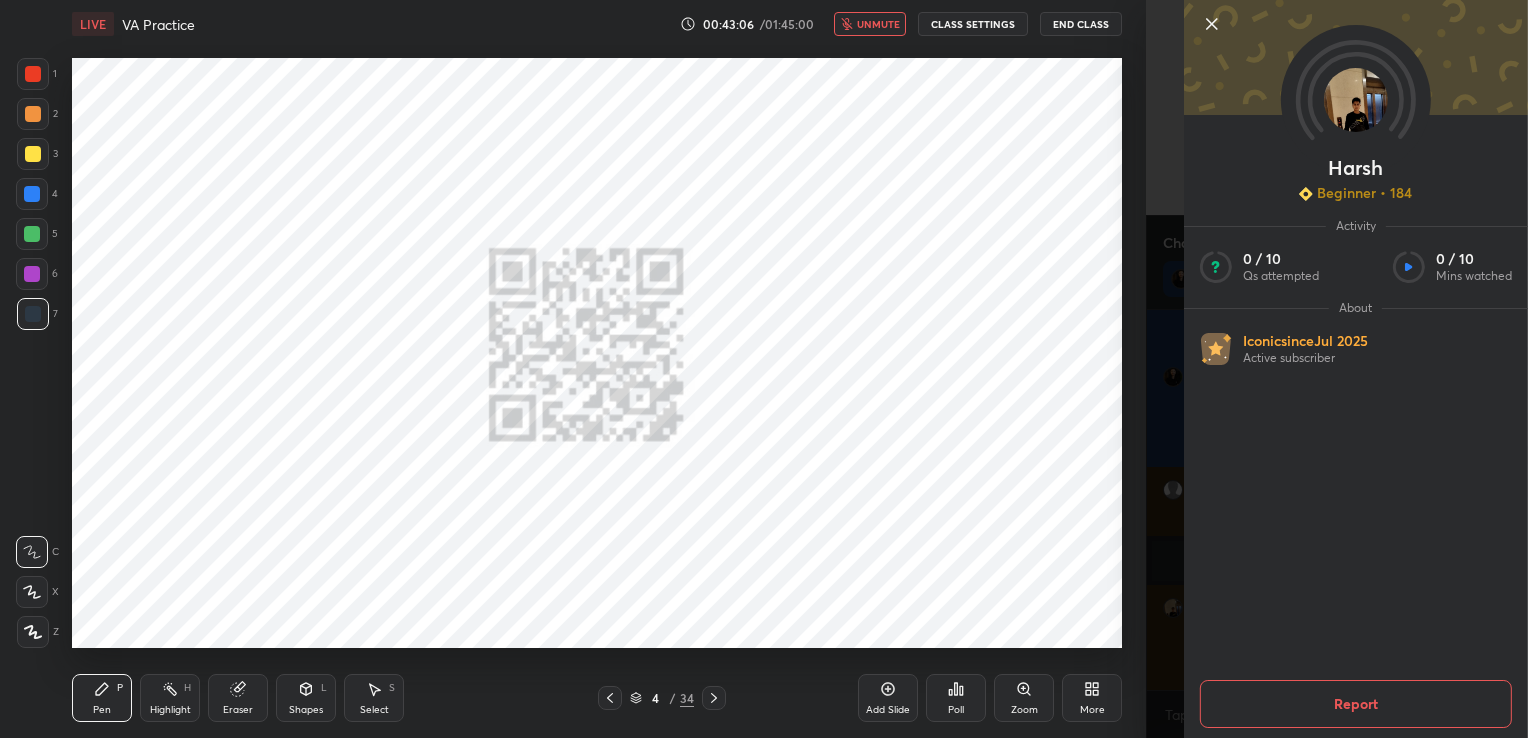 click 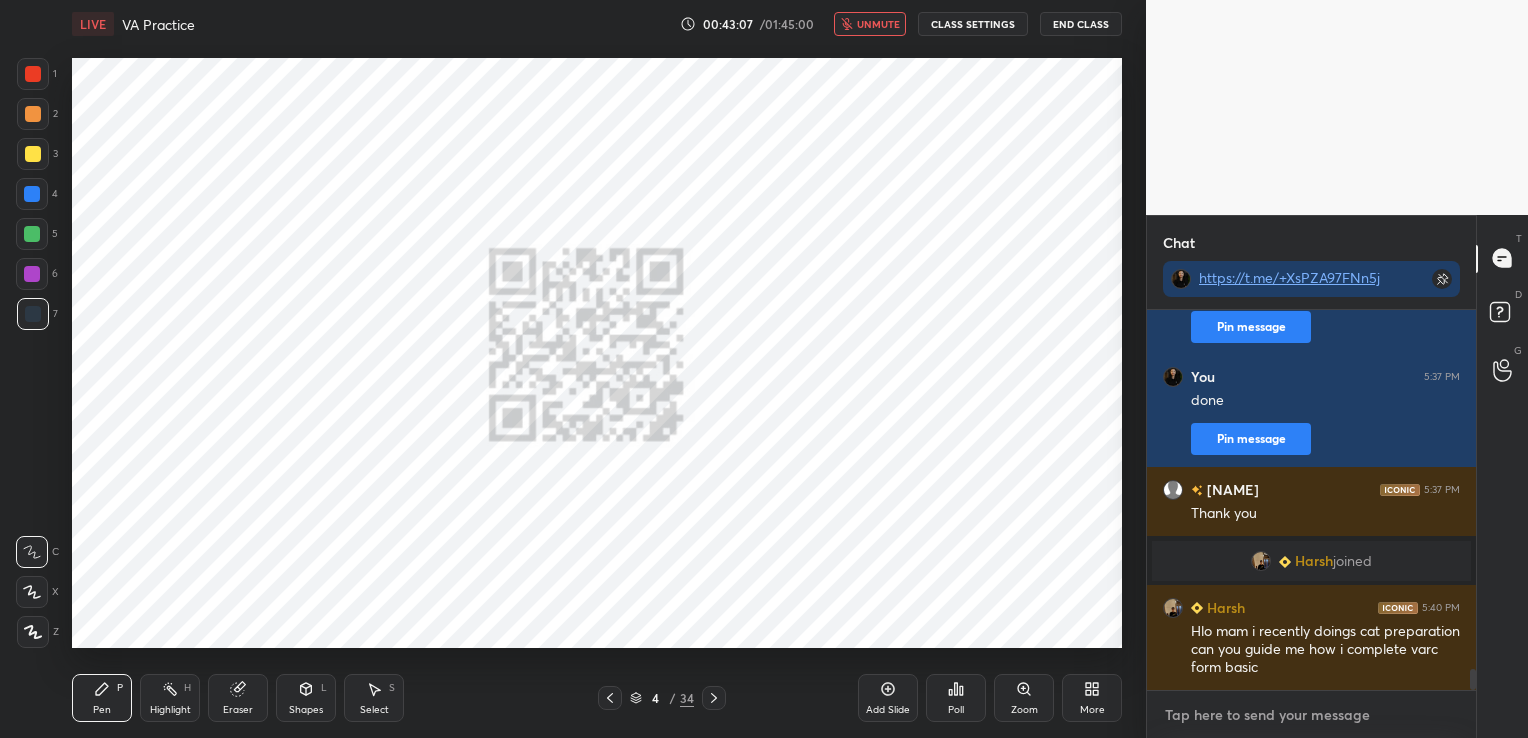 click at bounding box center [1311, 715] 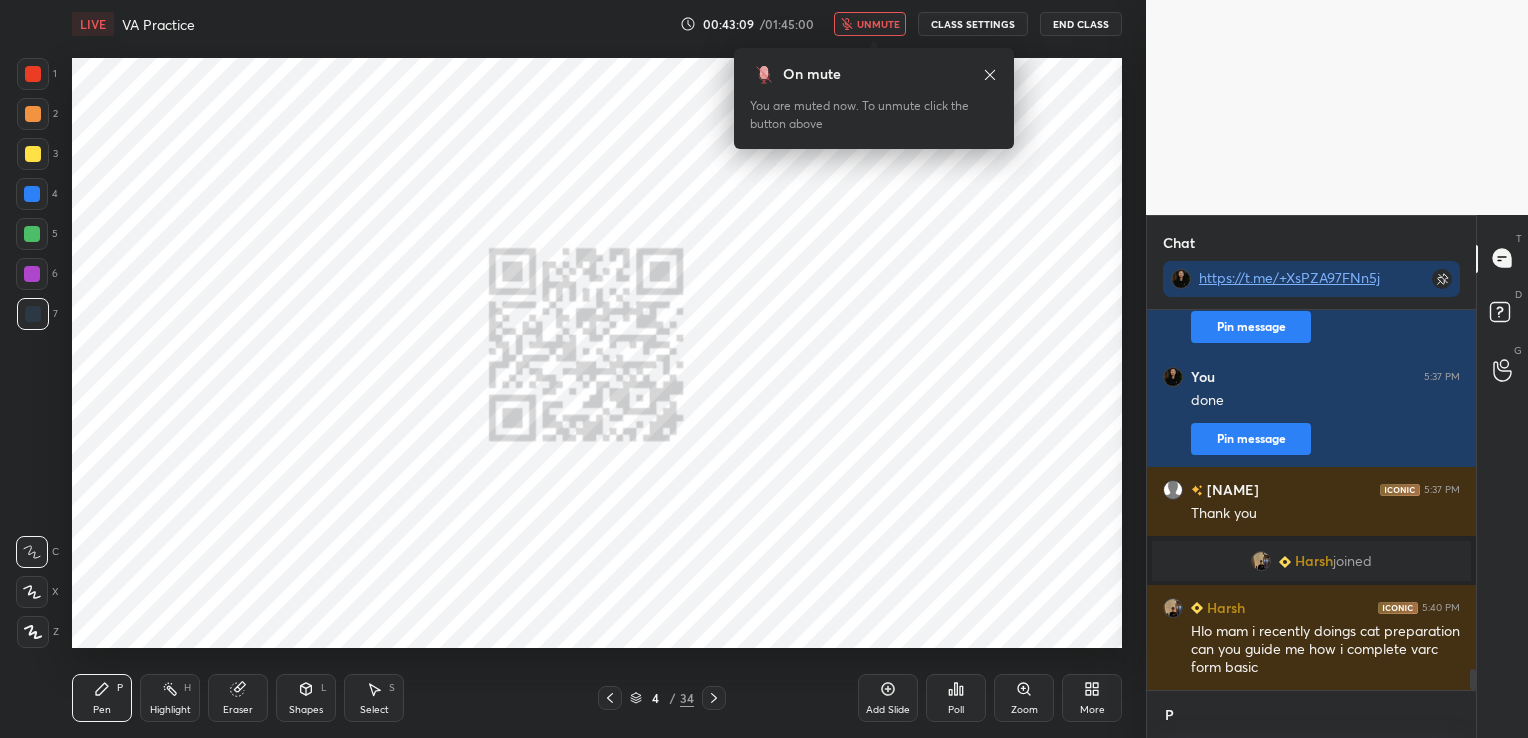 scroll, scrollTop: 369, scrollLeft: 323, axis: both 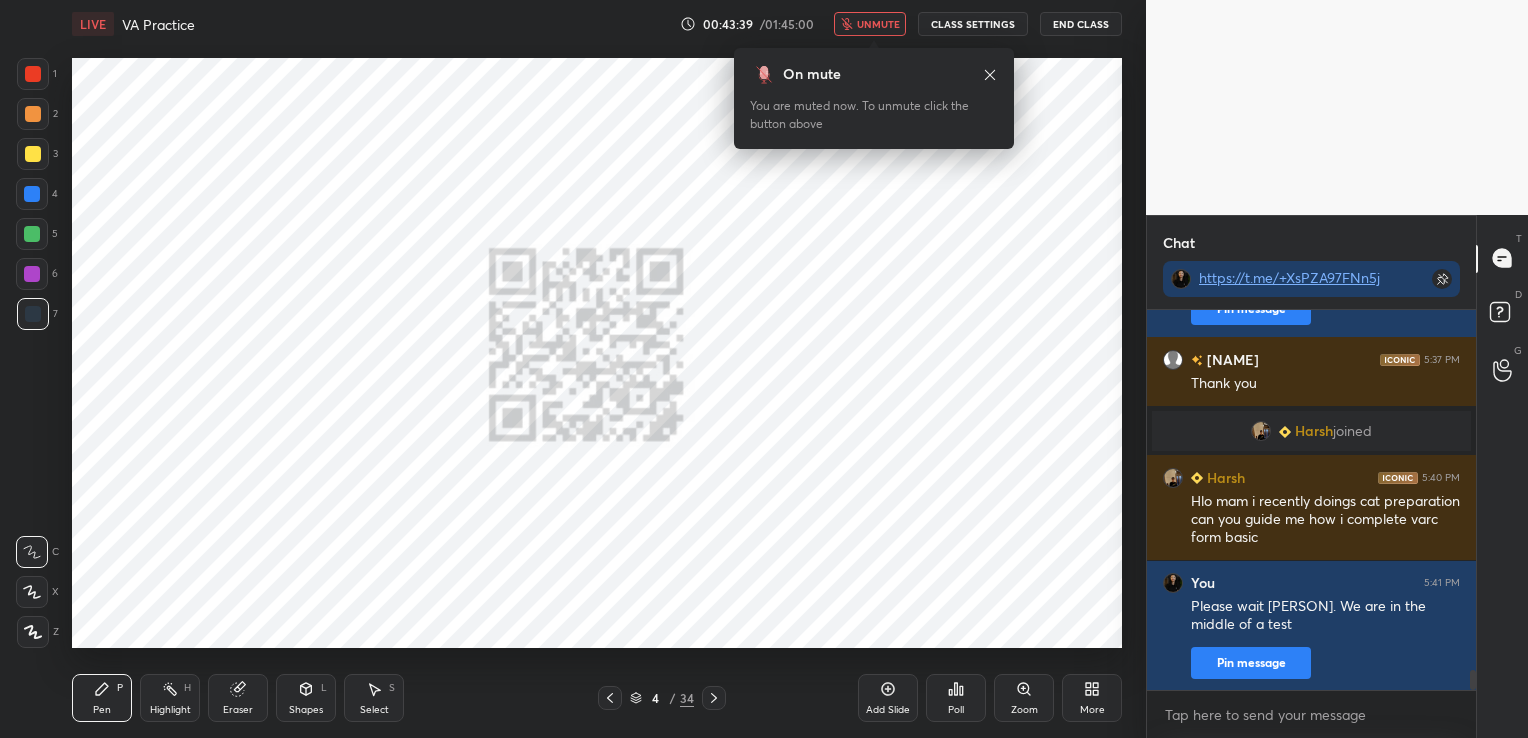 click 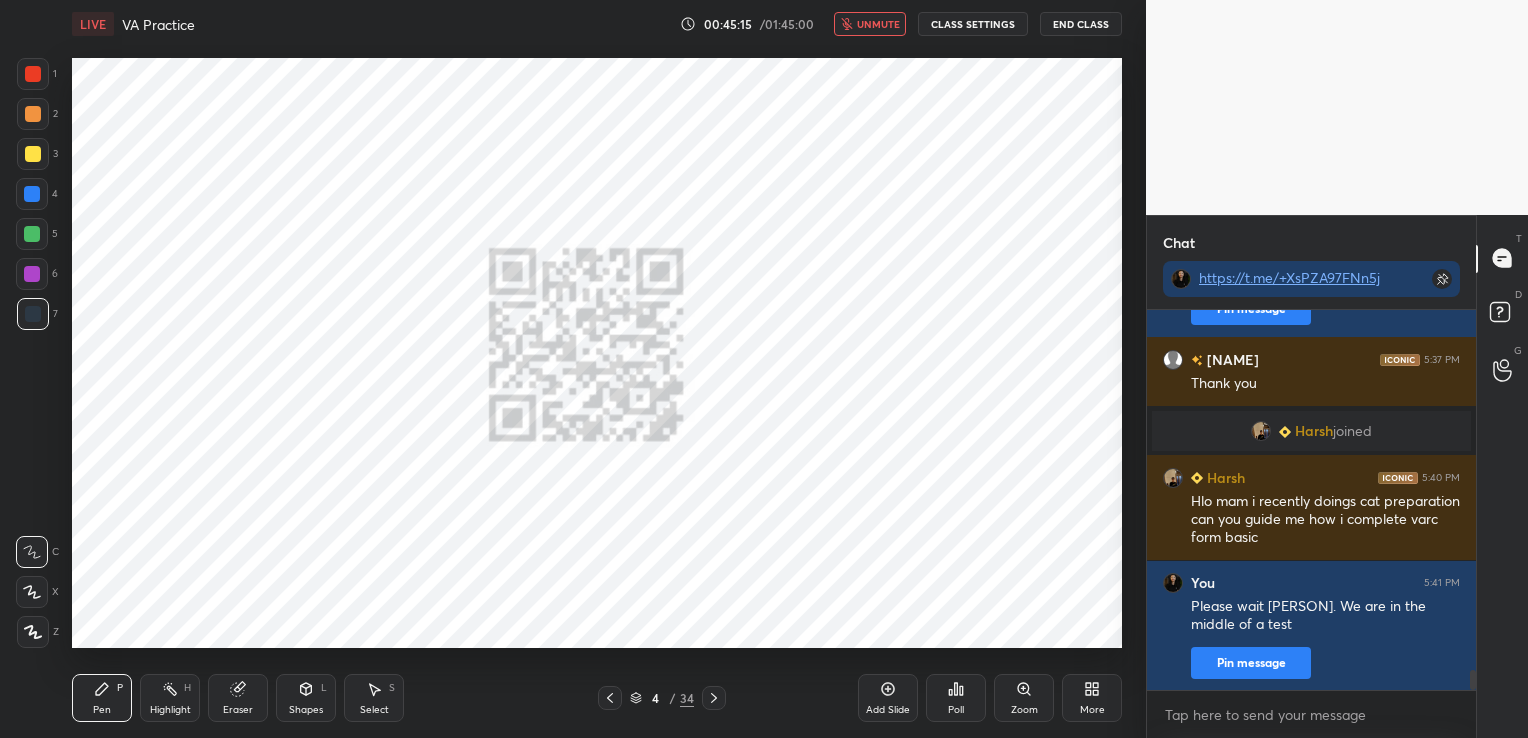 click on "unmute" at bounding box center [878, 24] 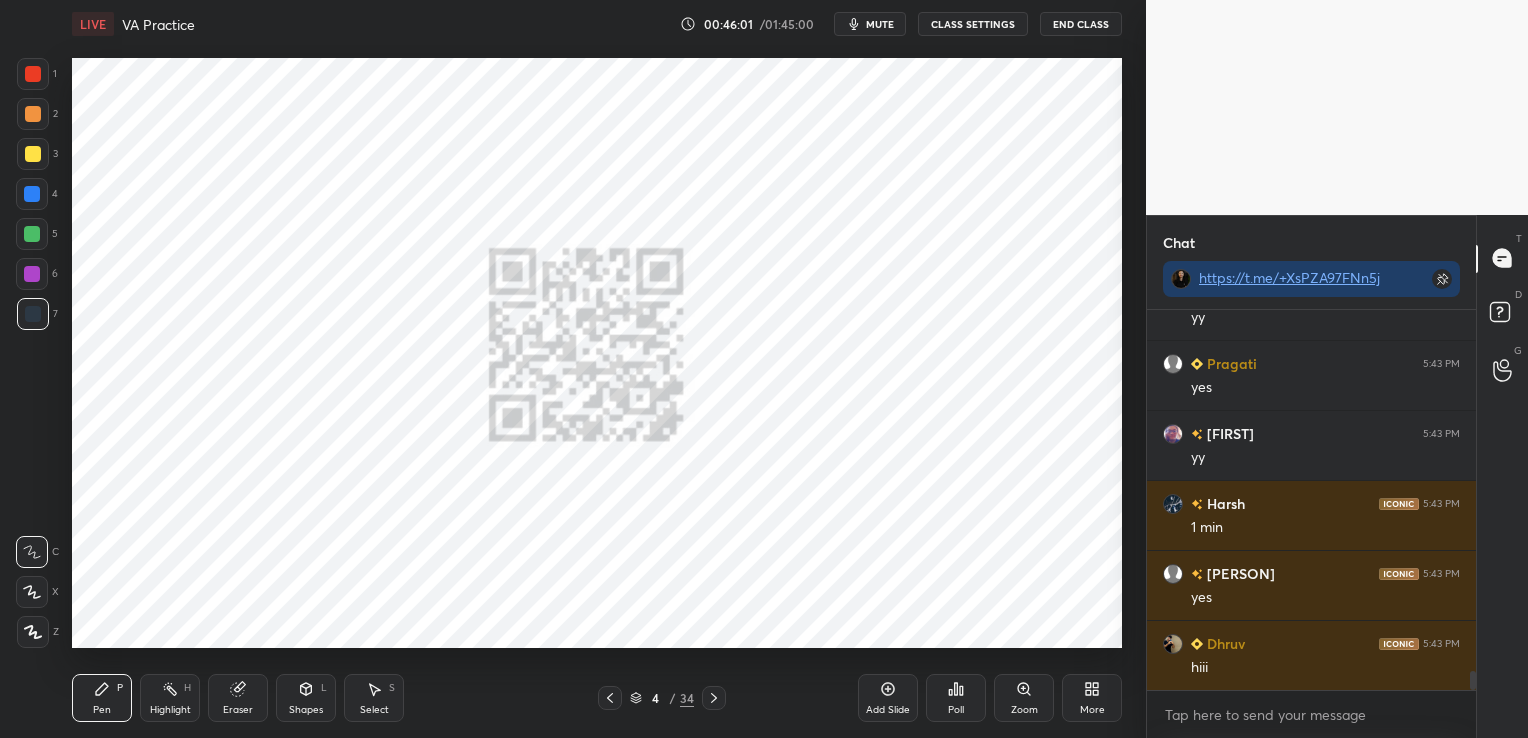scroll, scrollTop: 7171, scrollLeft: 0, axis: vertical 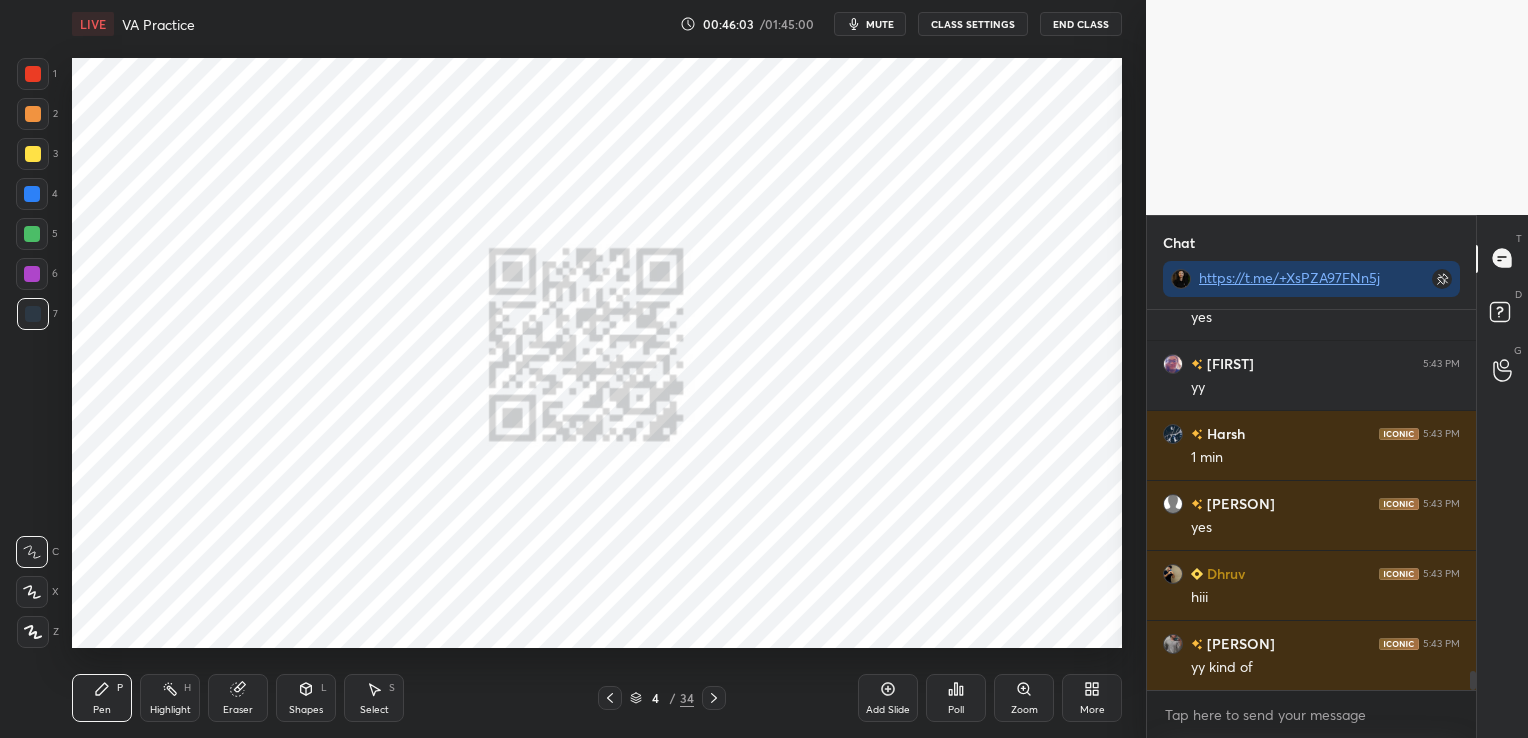 click 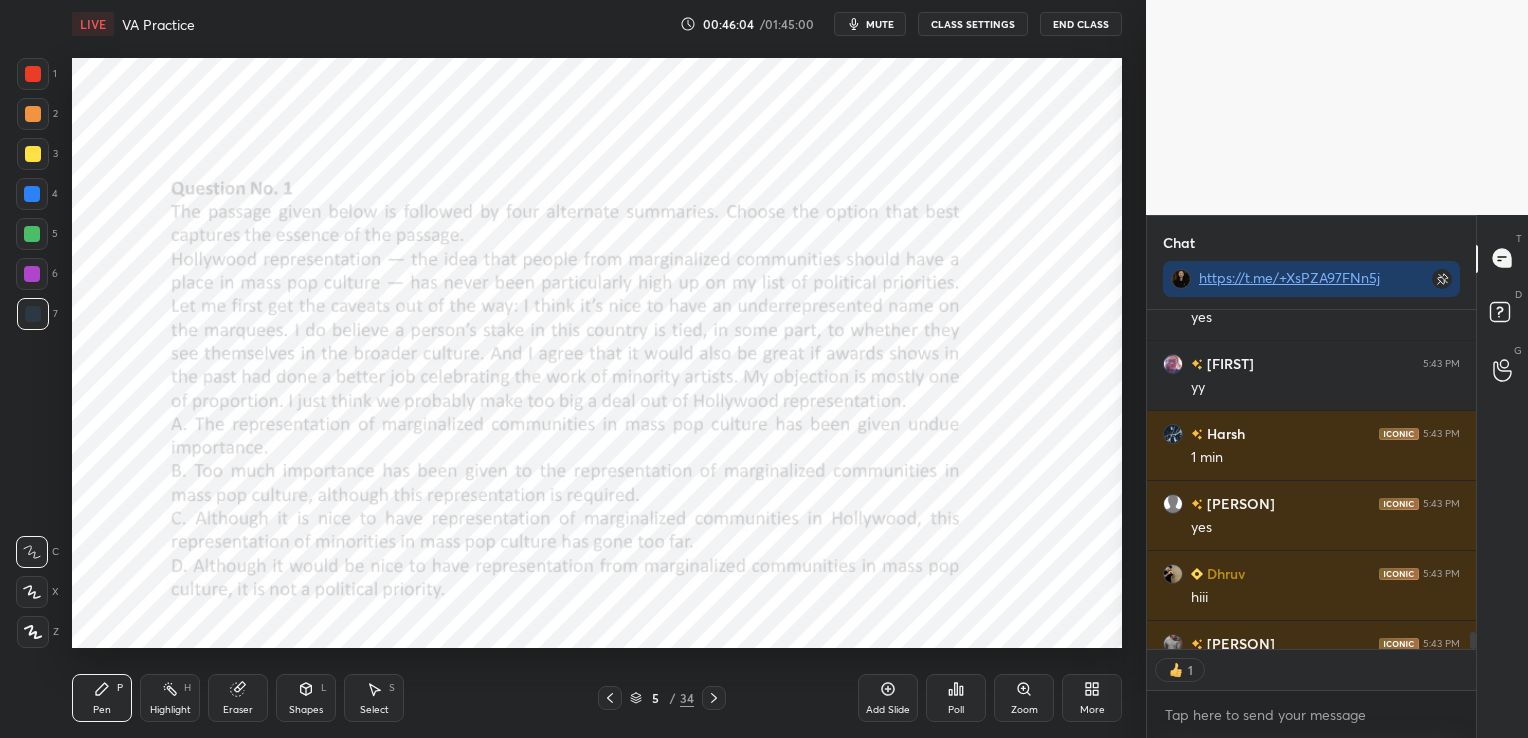 scroll, scrollTop: 333, scrollLeft: 323, axis: both 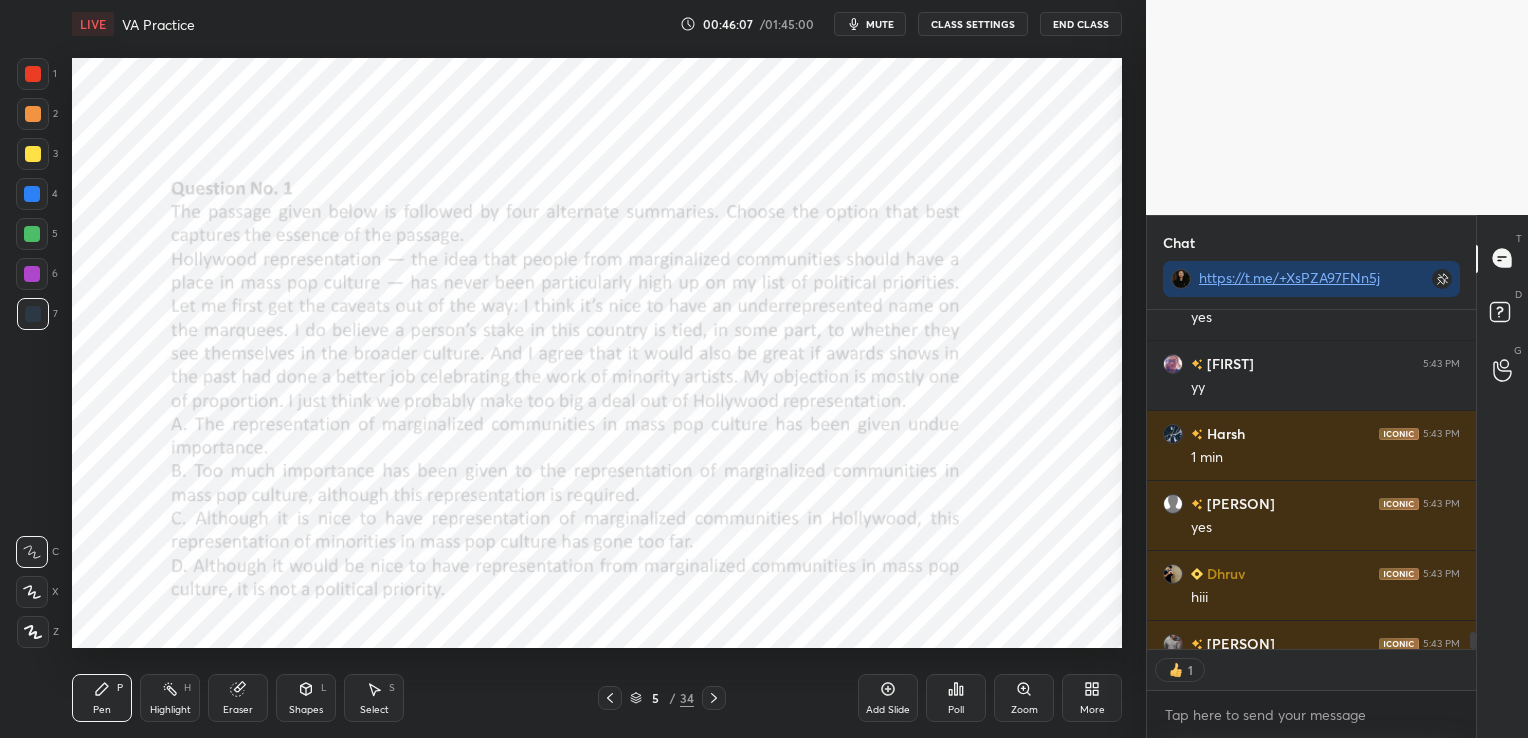 click on "Poll" at bounding box center [956, 698] 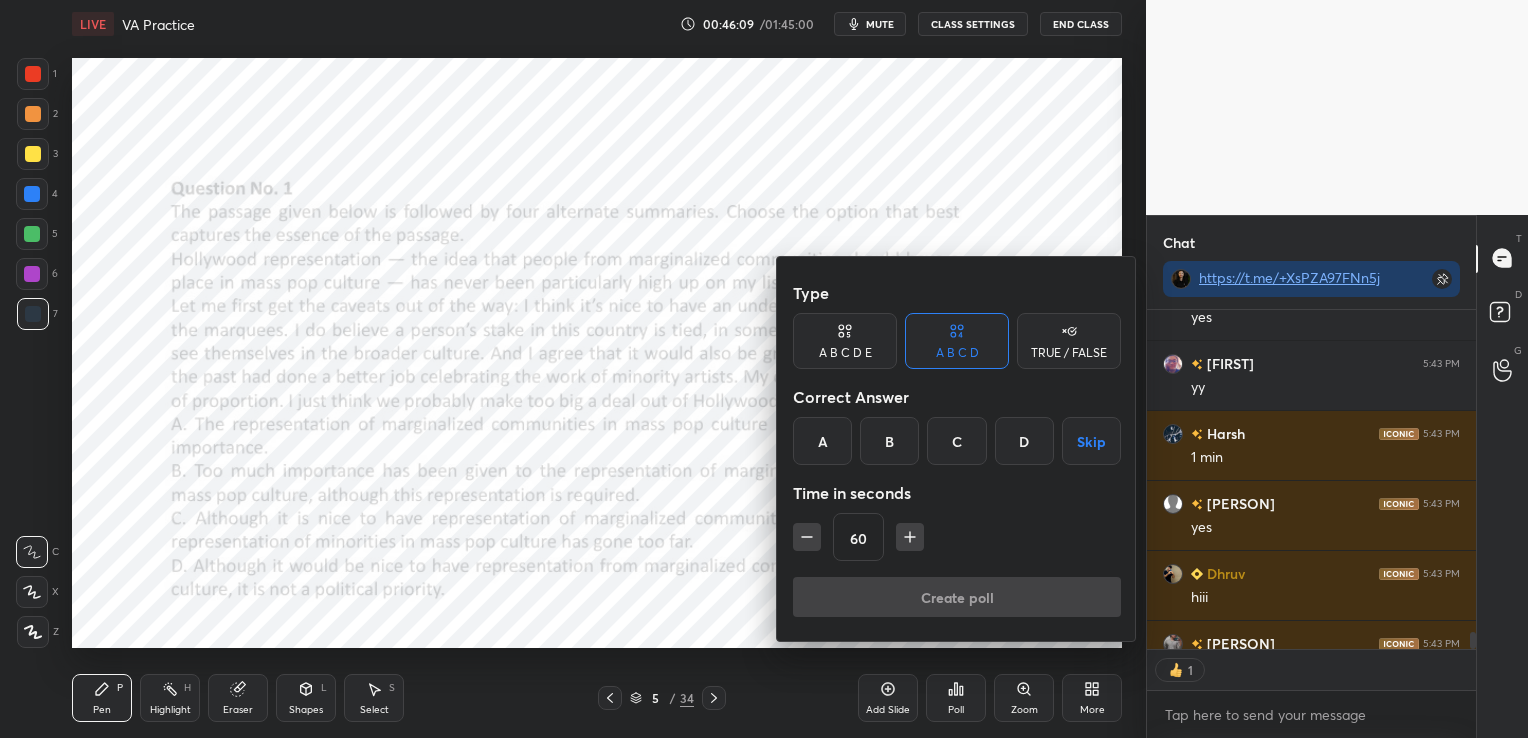click on "B" at bounding box center [889, 441] 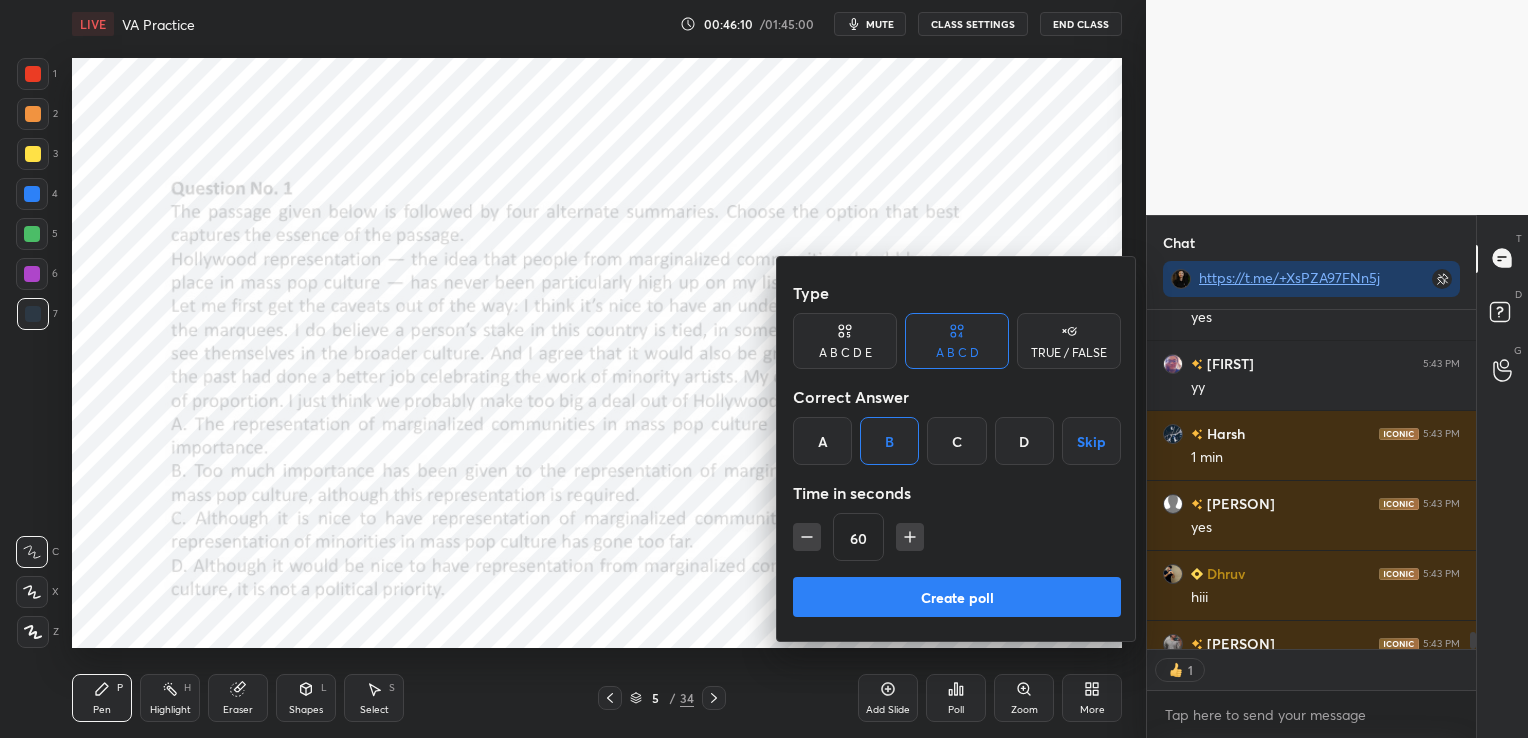 click 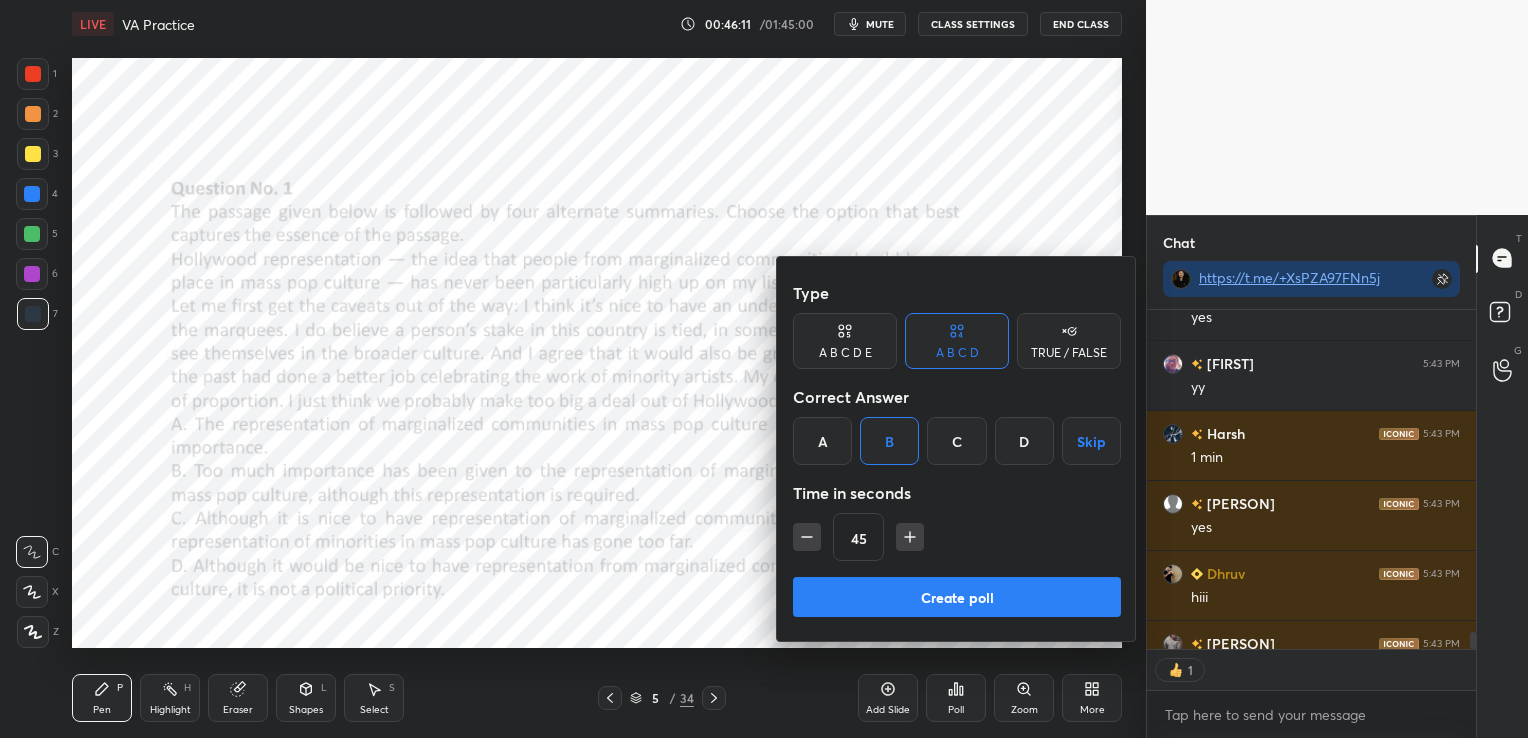 click 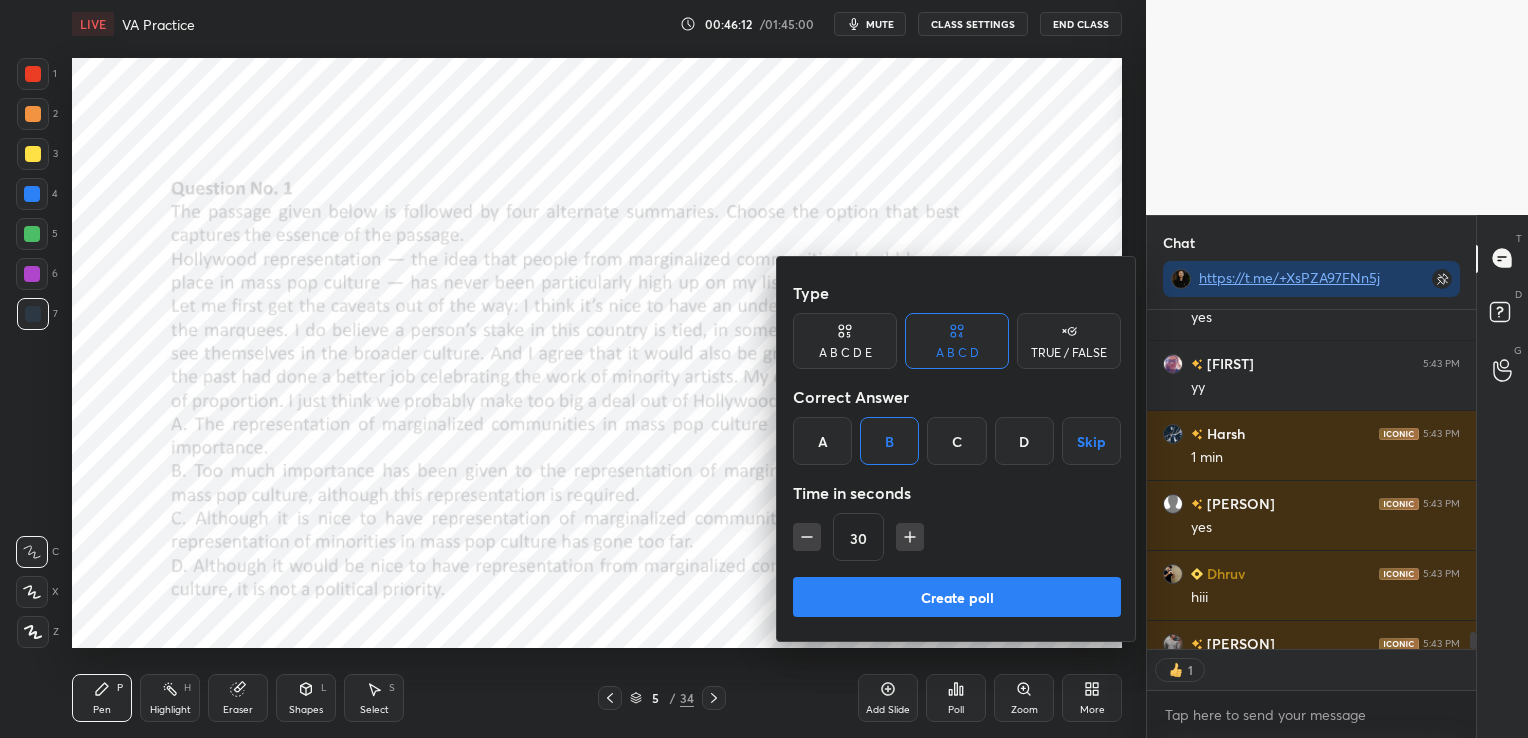 click on "Create poll" at bounding box center (957, 597) 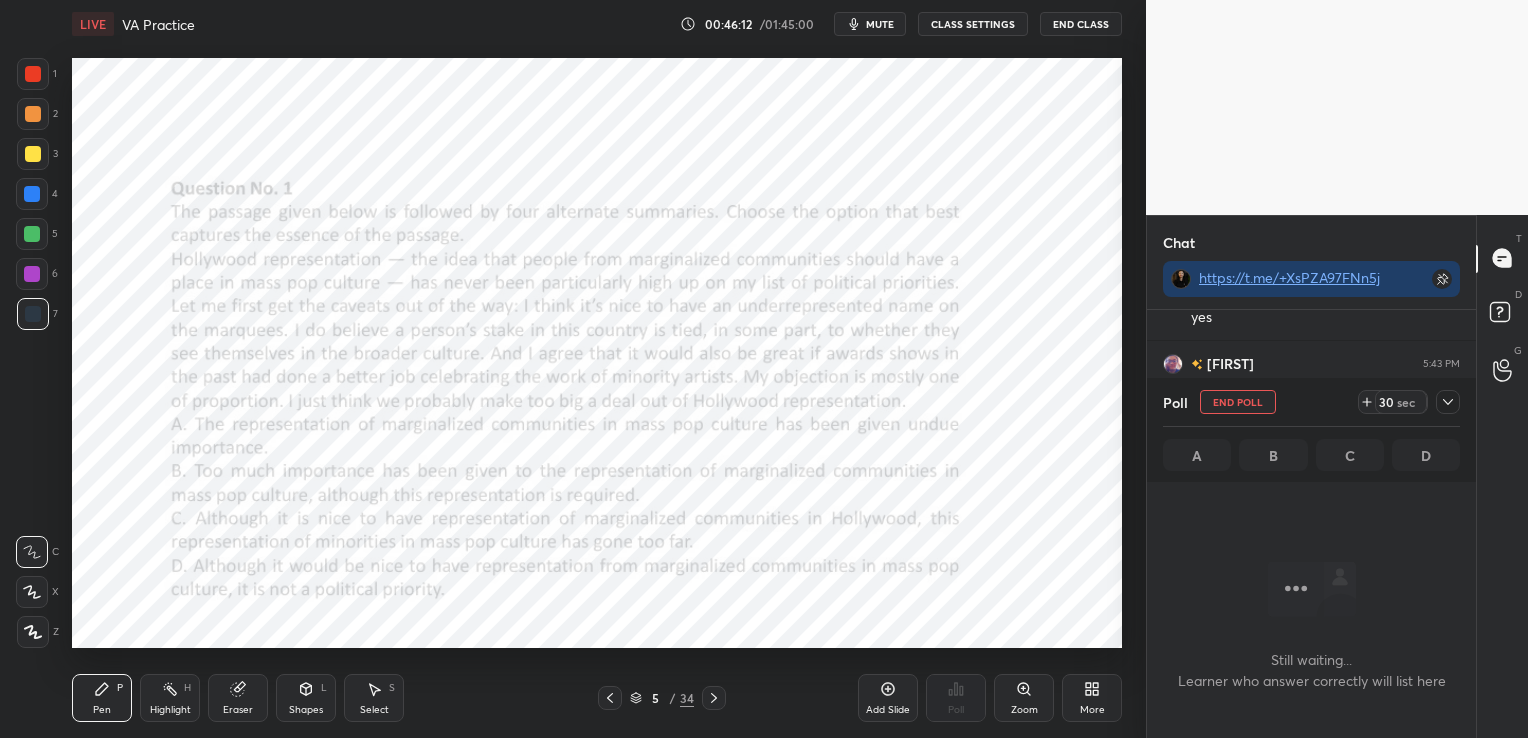 scroll, scrollTop: 229, scrollLeft: 323, axis: both 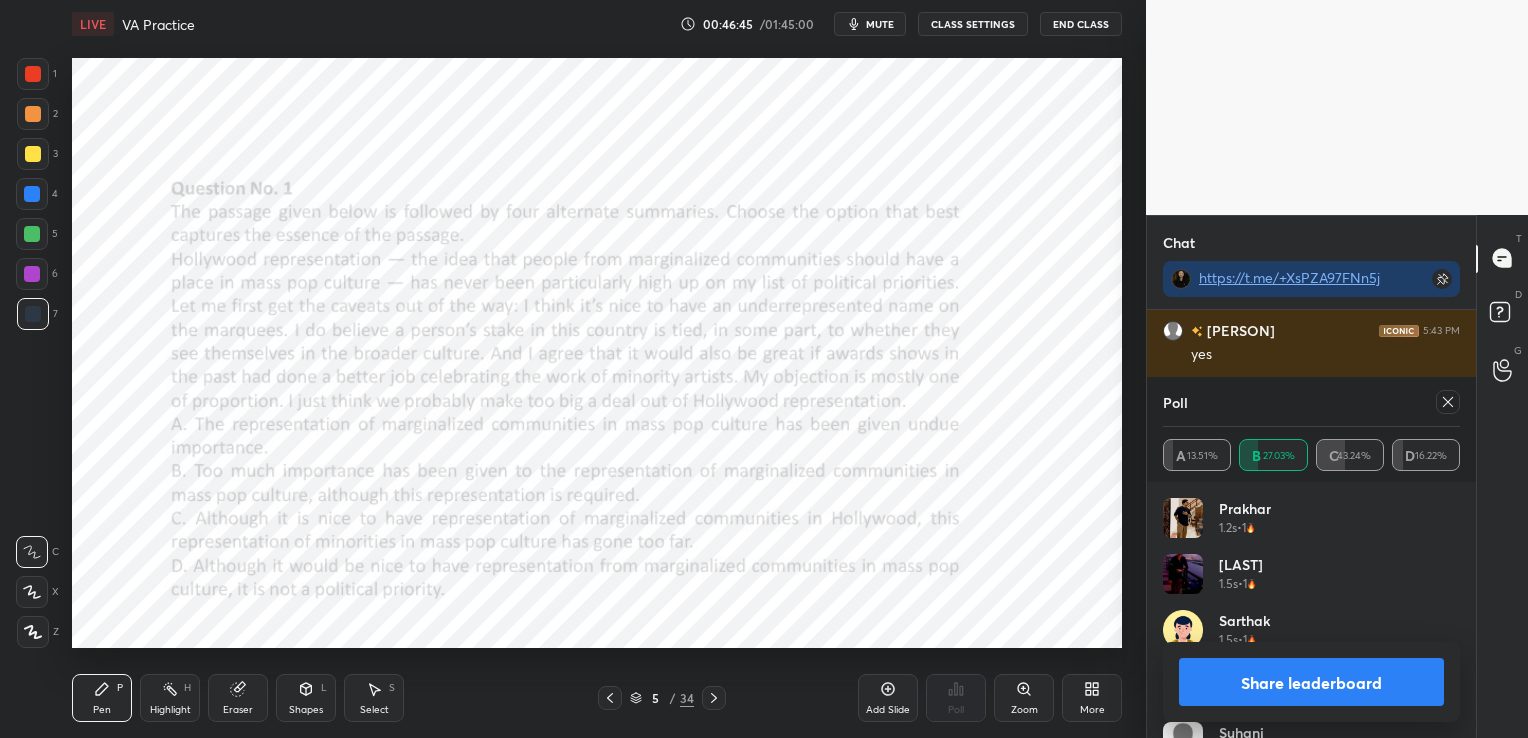 click at bounding box center (1448, 402) 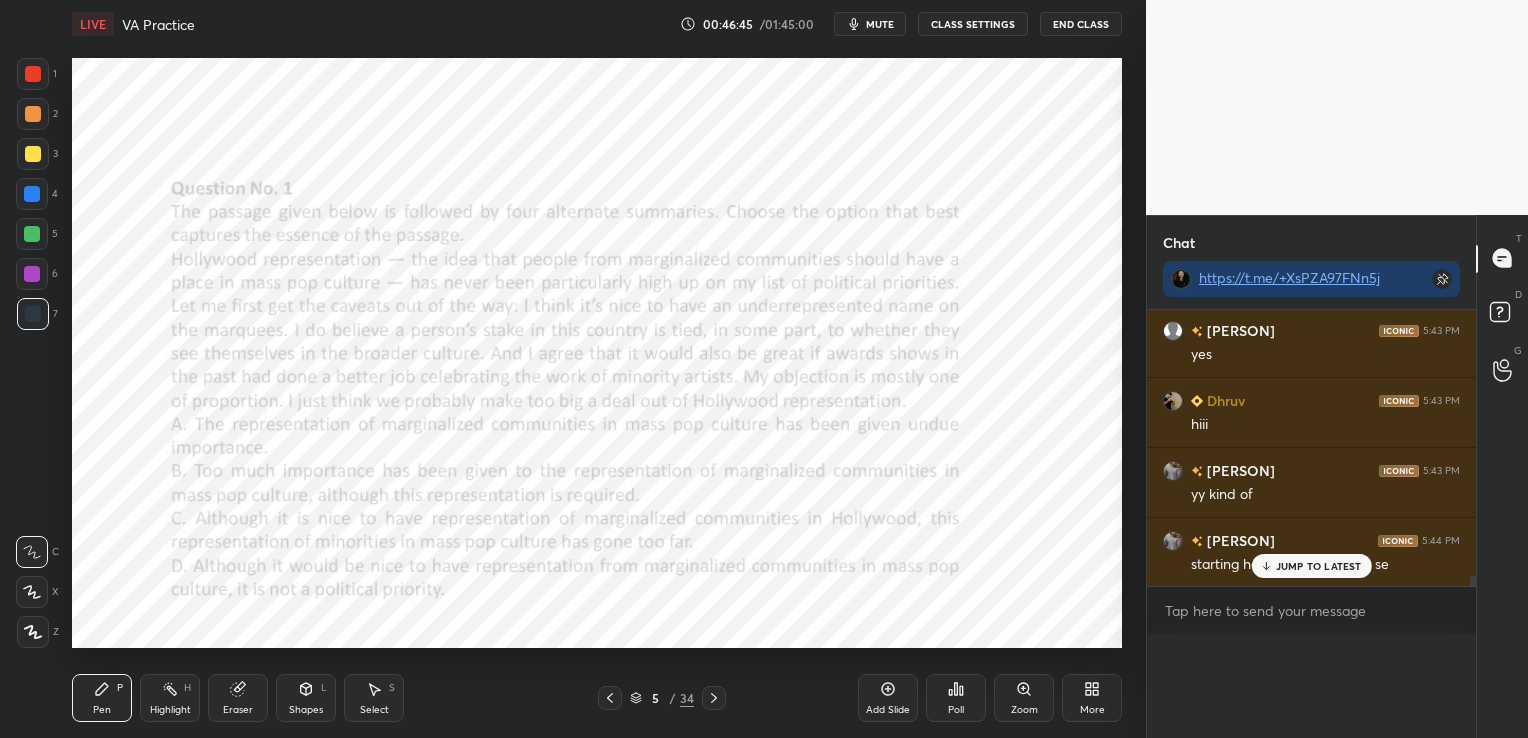 scroll, scrollTop: 0, scrollLeft: 0, axis: both 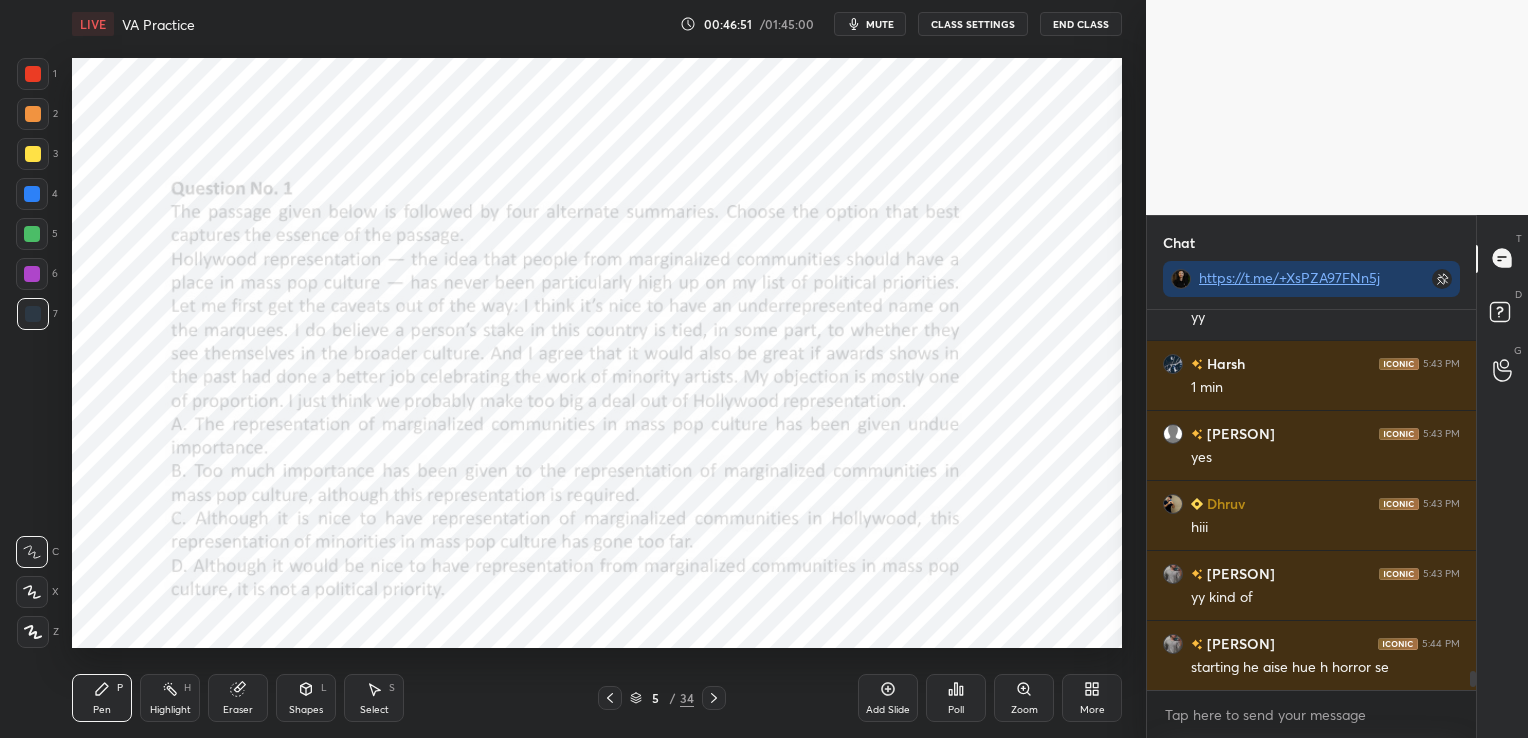 click at bounding box center (714, 698) 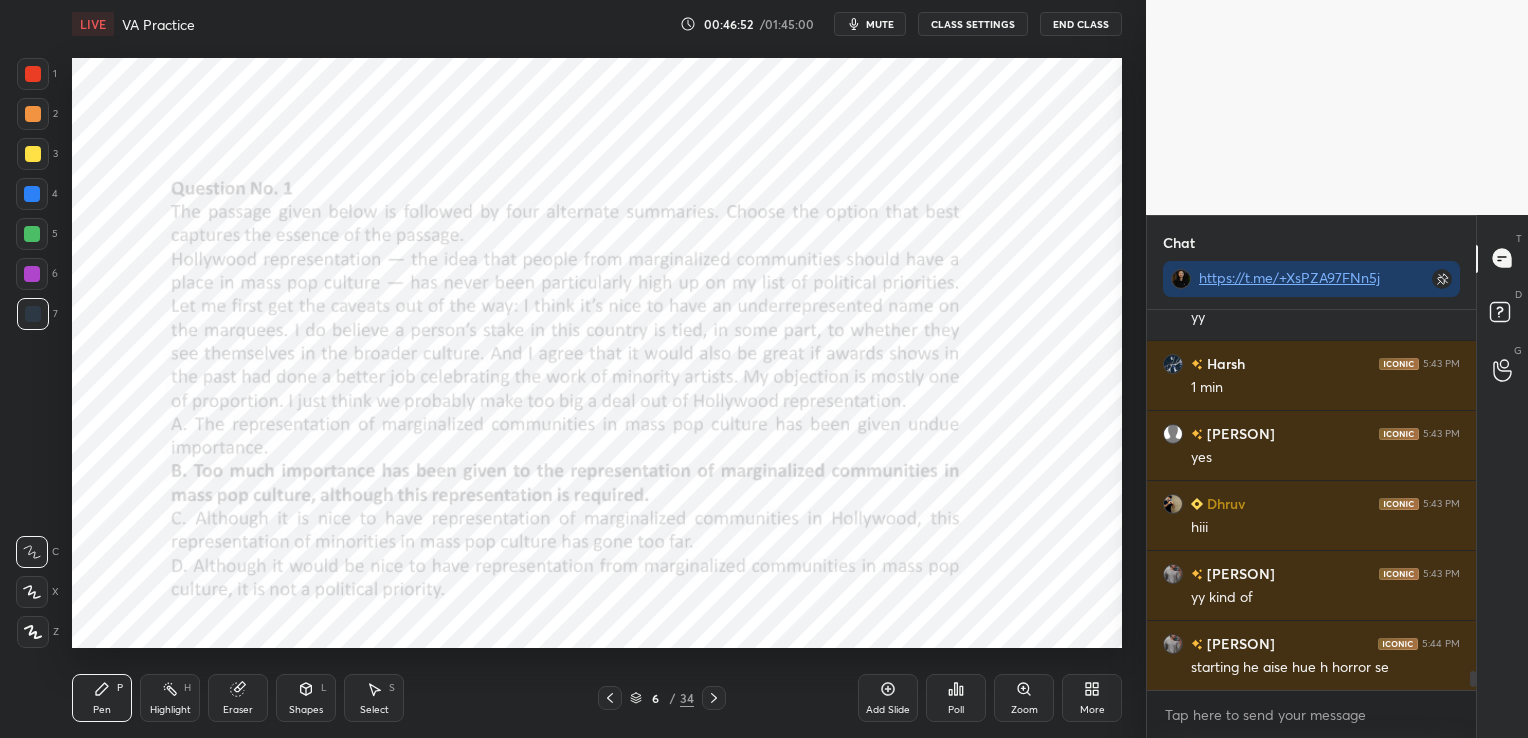 click at bounding box center [714, 698] 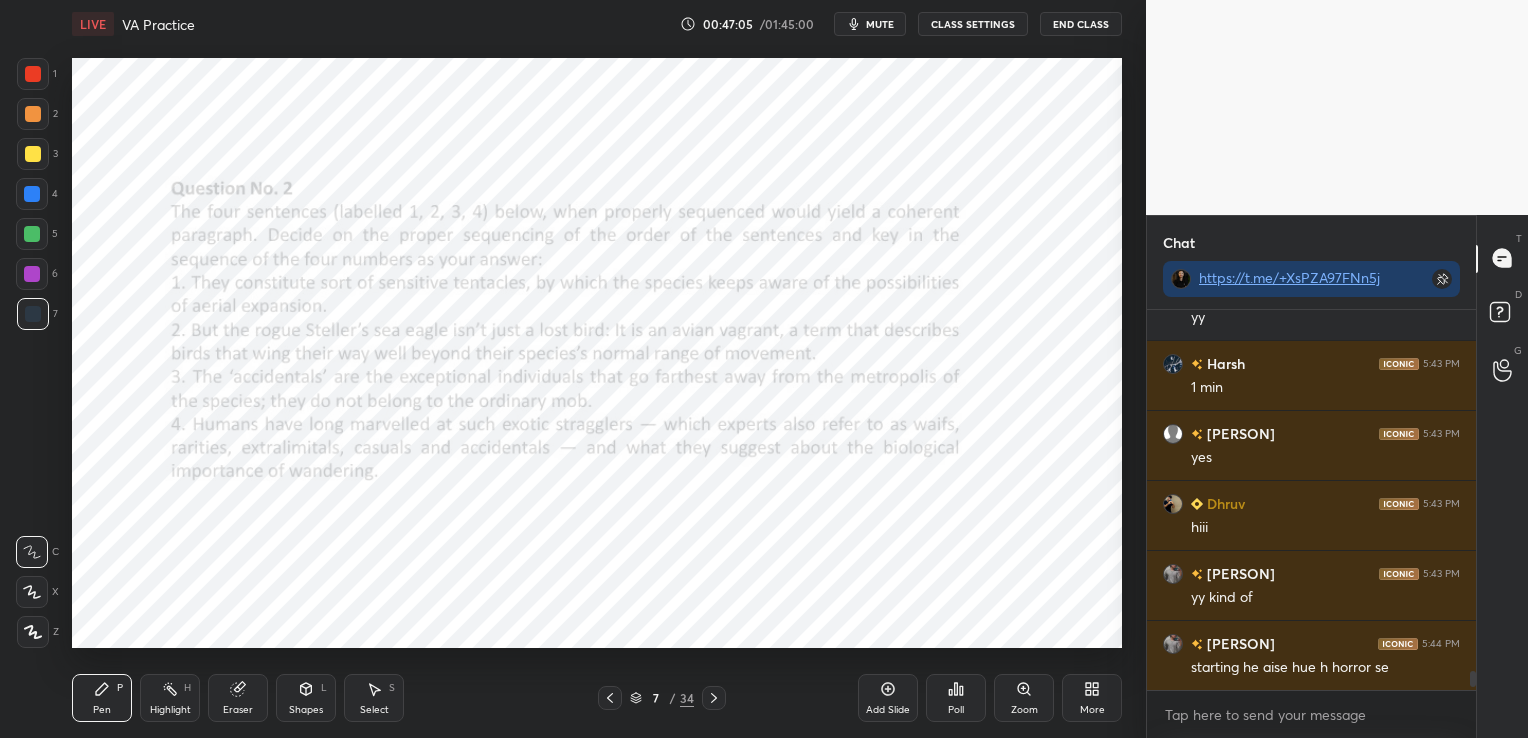 click at bounding box center [33, 74] 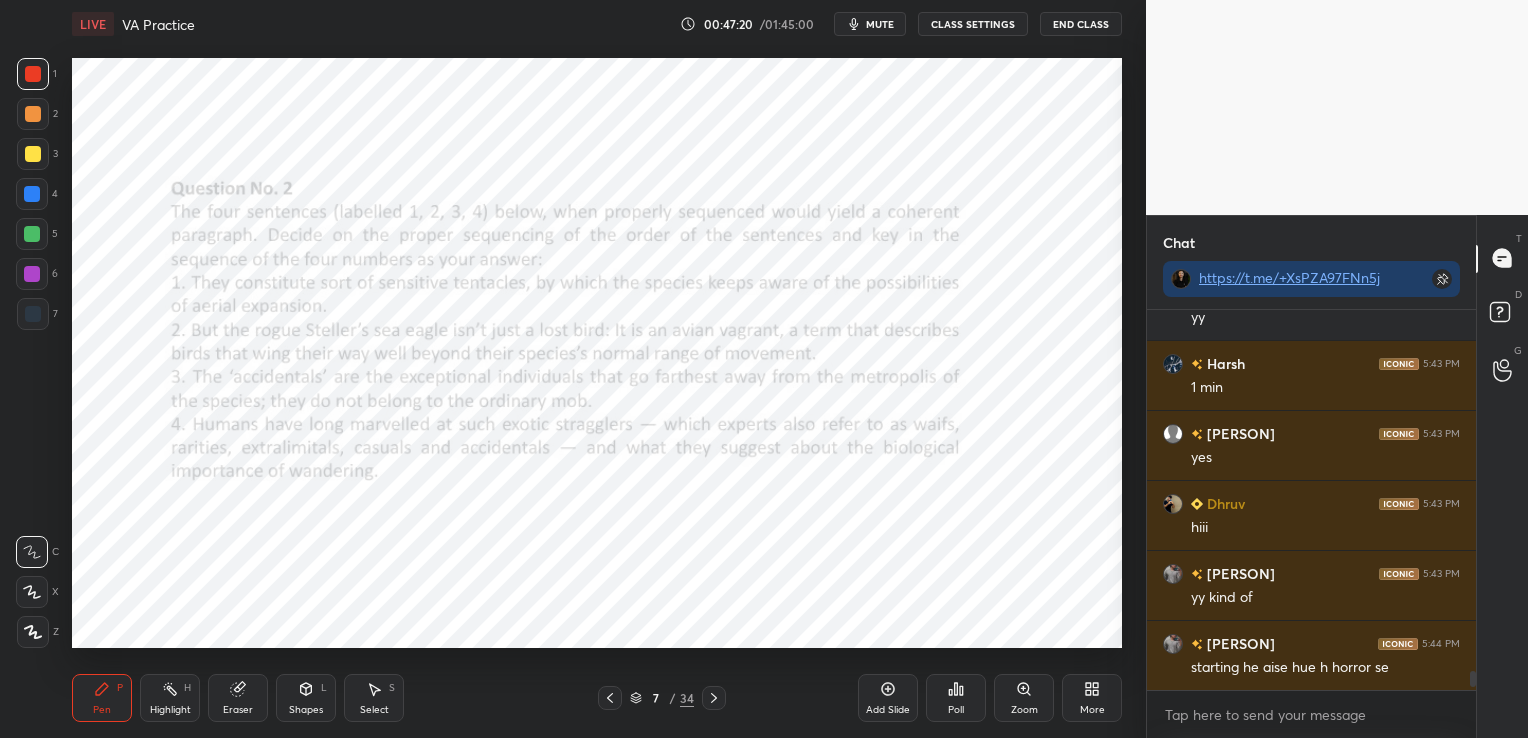 click 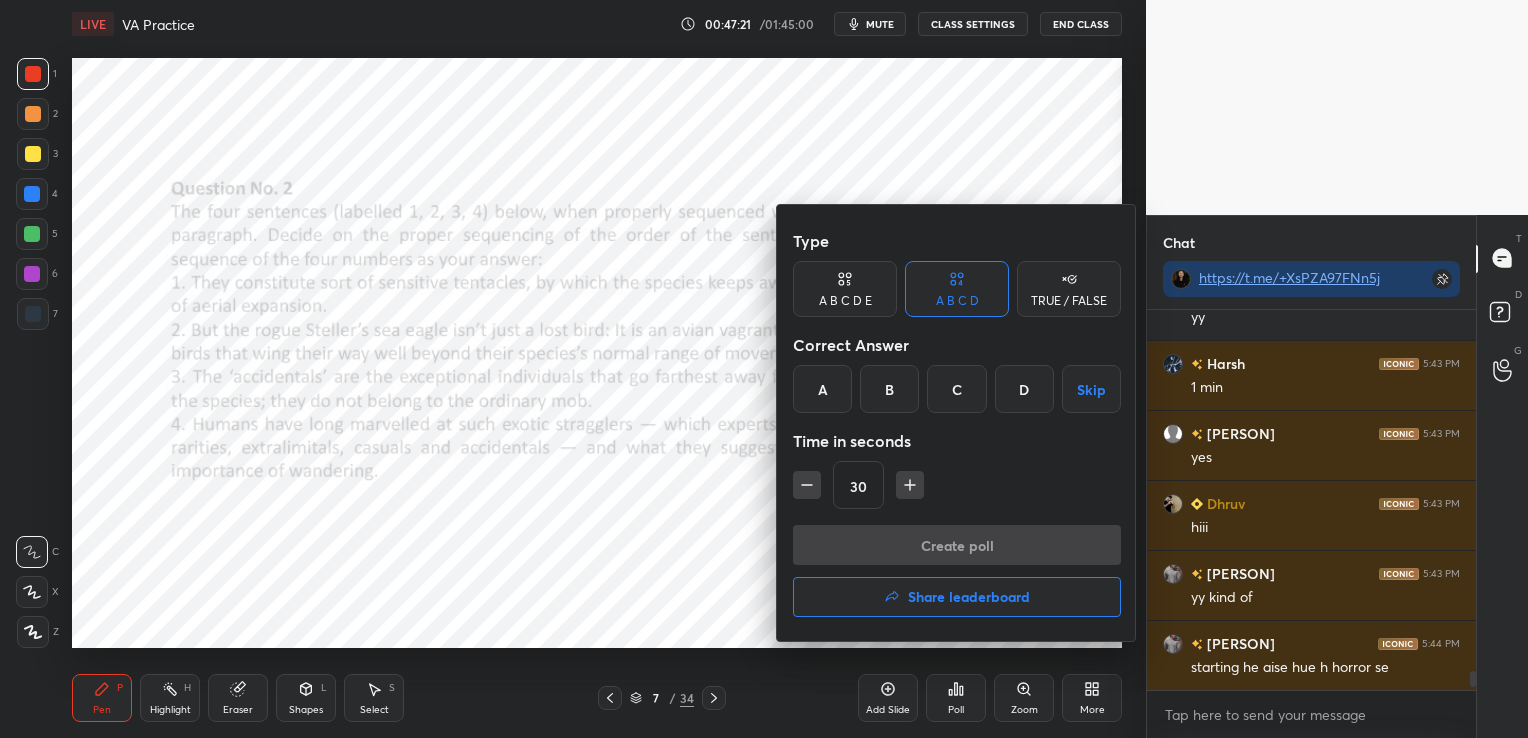 click on "A" at bounding box center (822, 389) 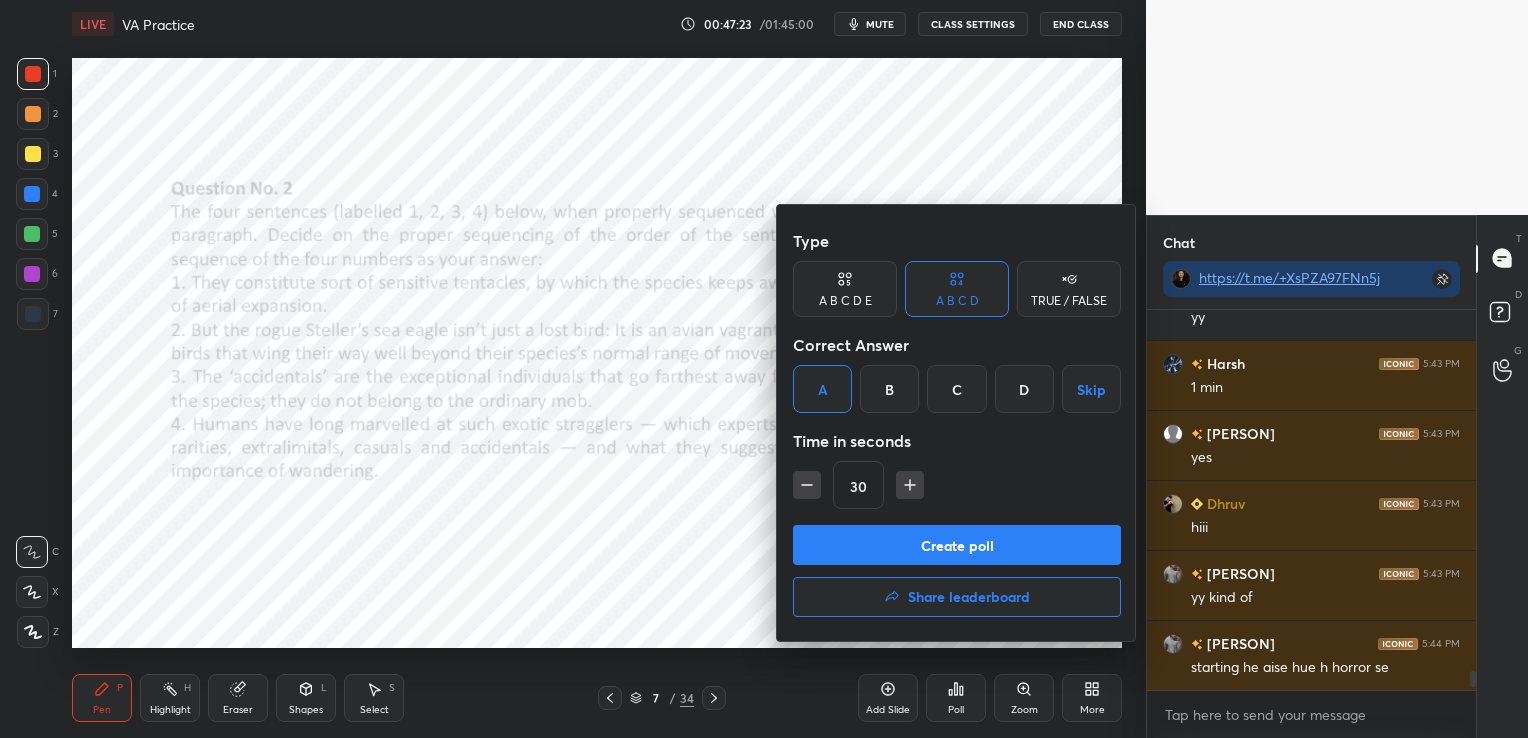 click at bounding box center (807, 485) 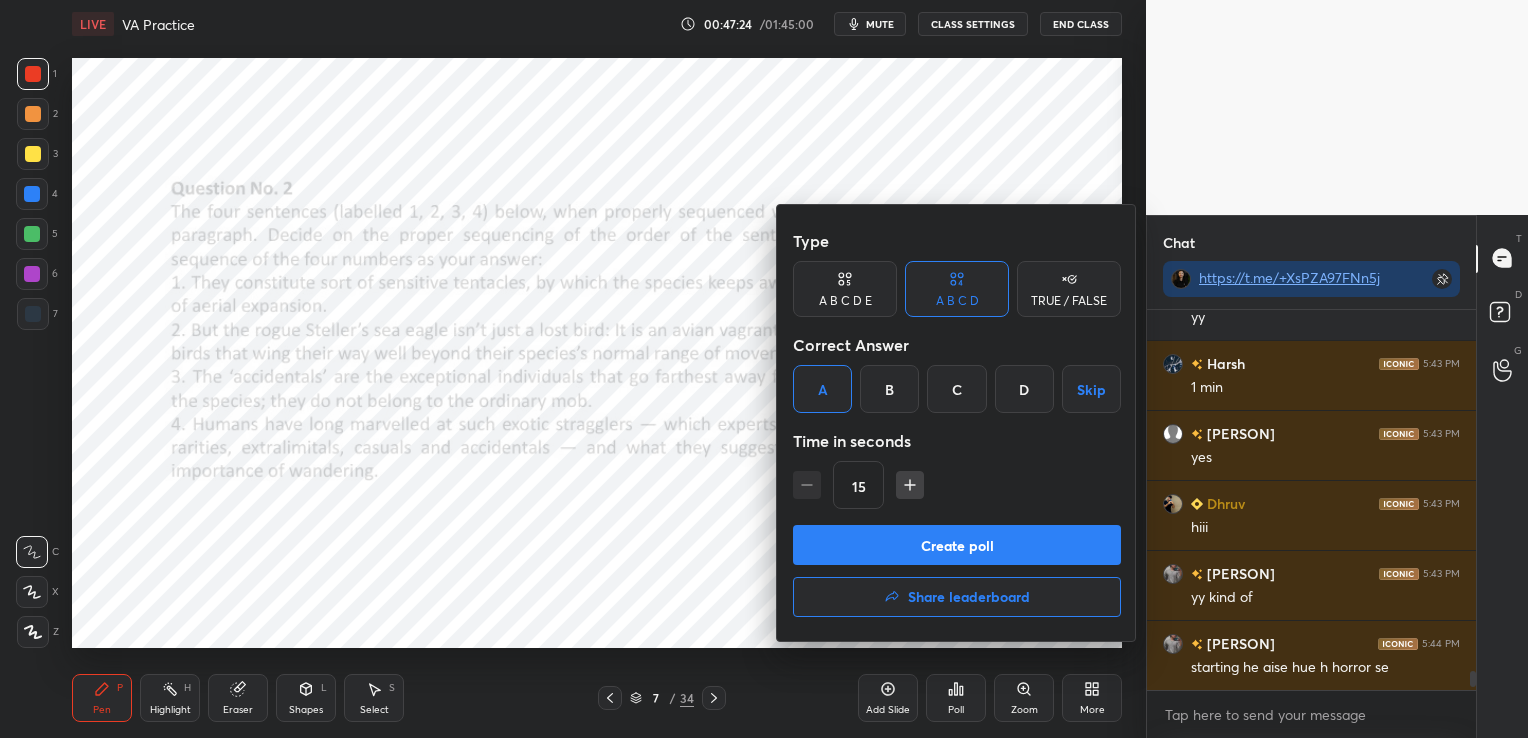 click on "Create poll" at bounding box center [957, 545] 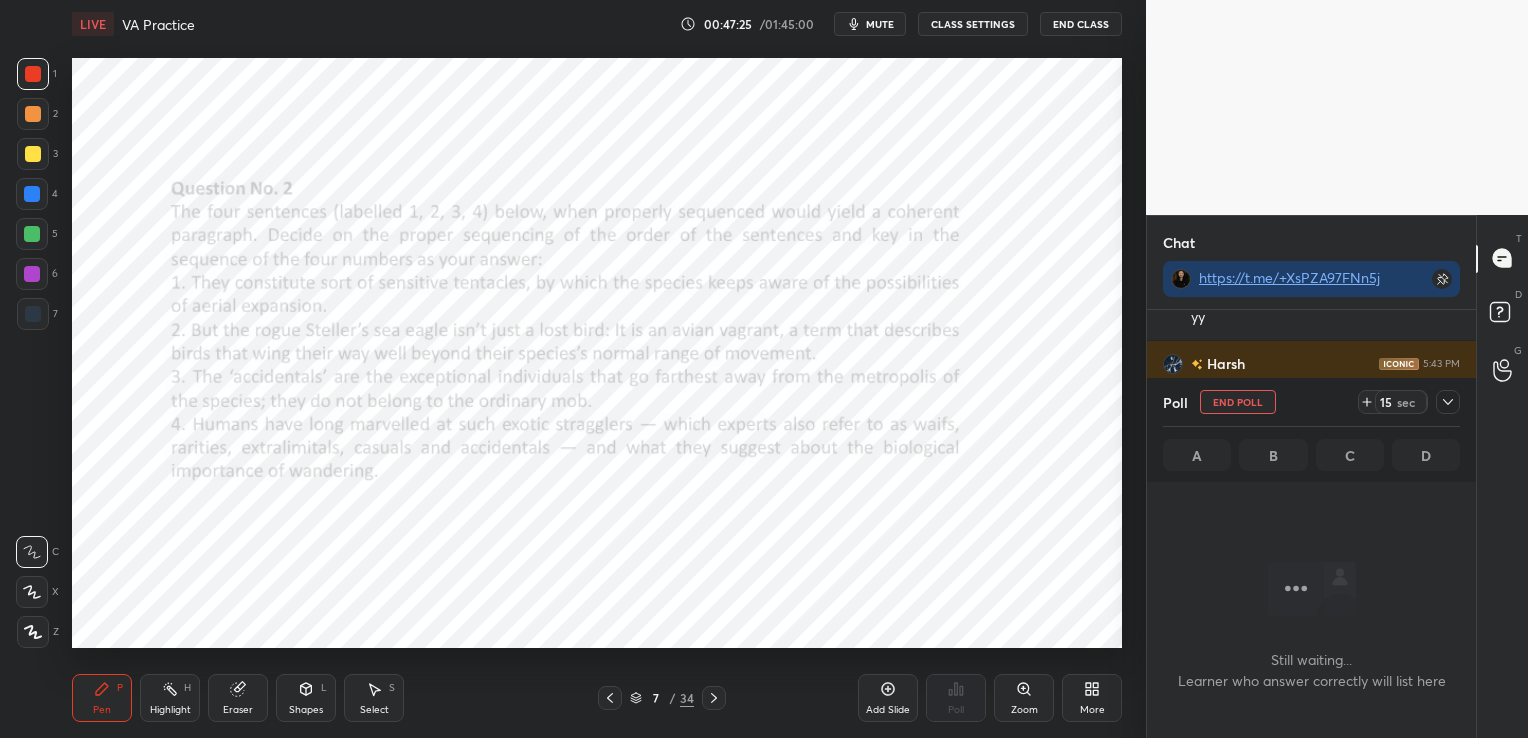 scroll, scrollTop: 7, scrollLeft: 6, axis: both 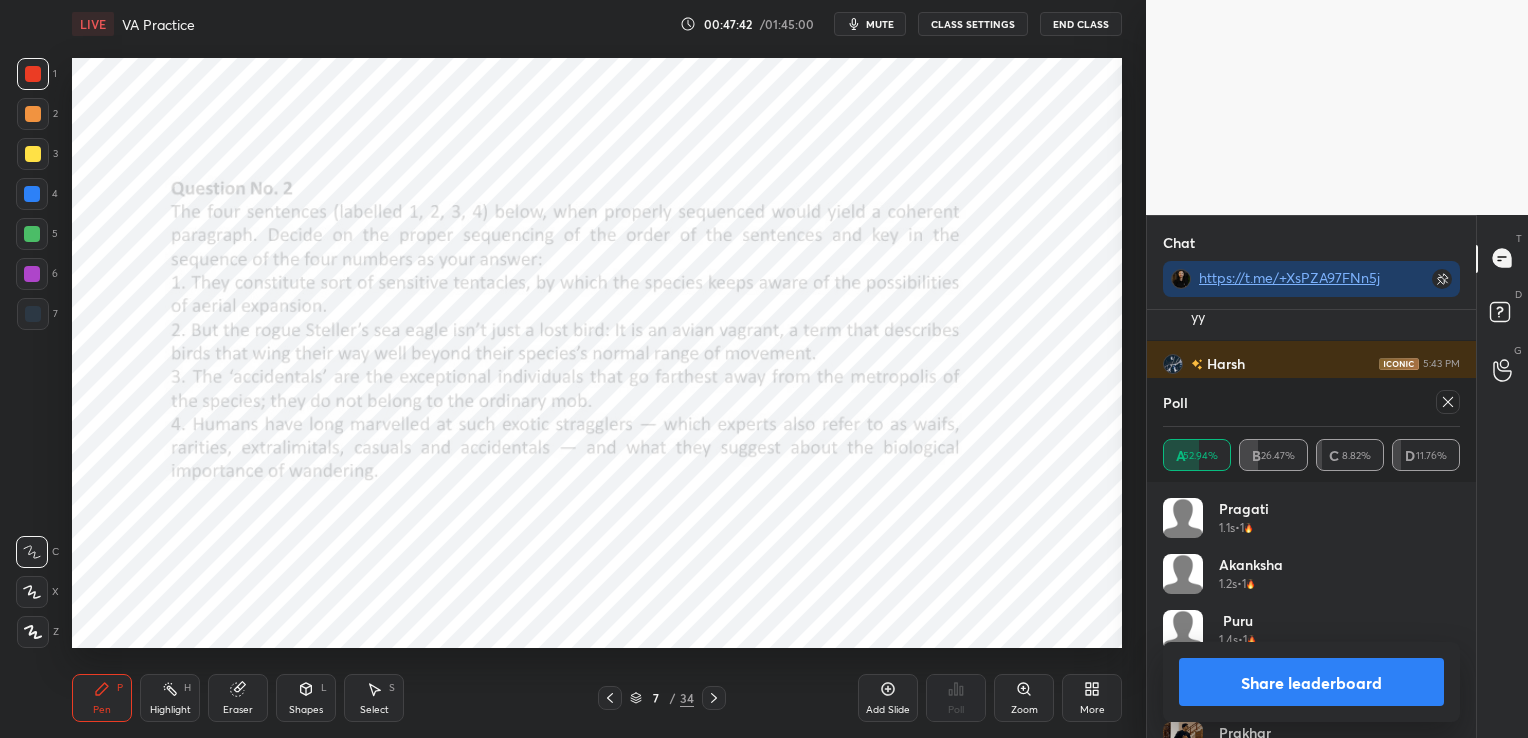 click 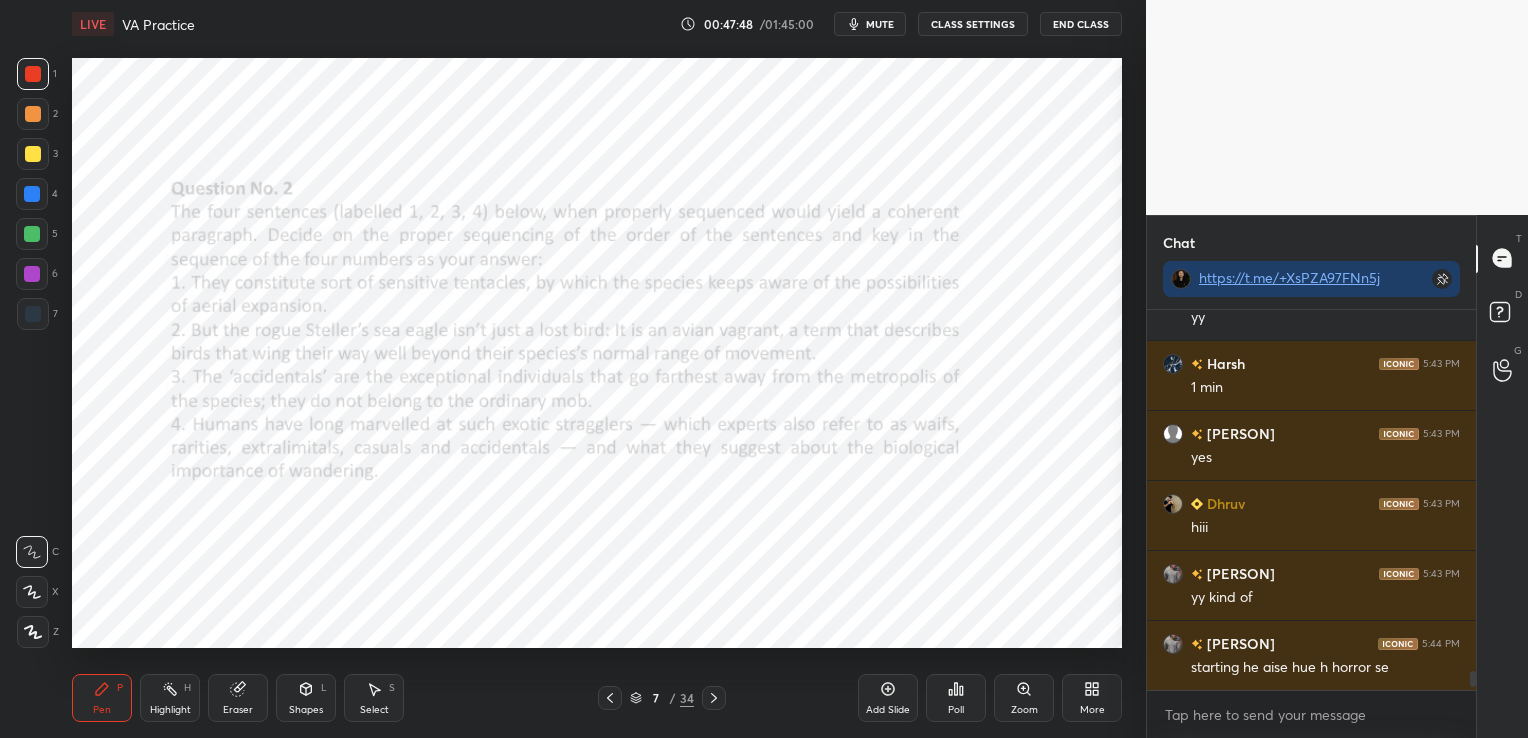 click 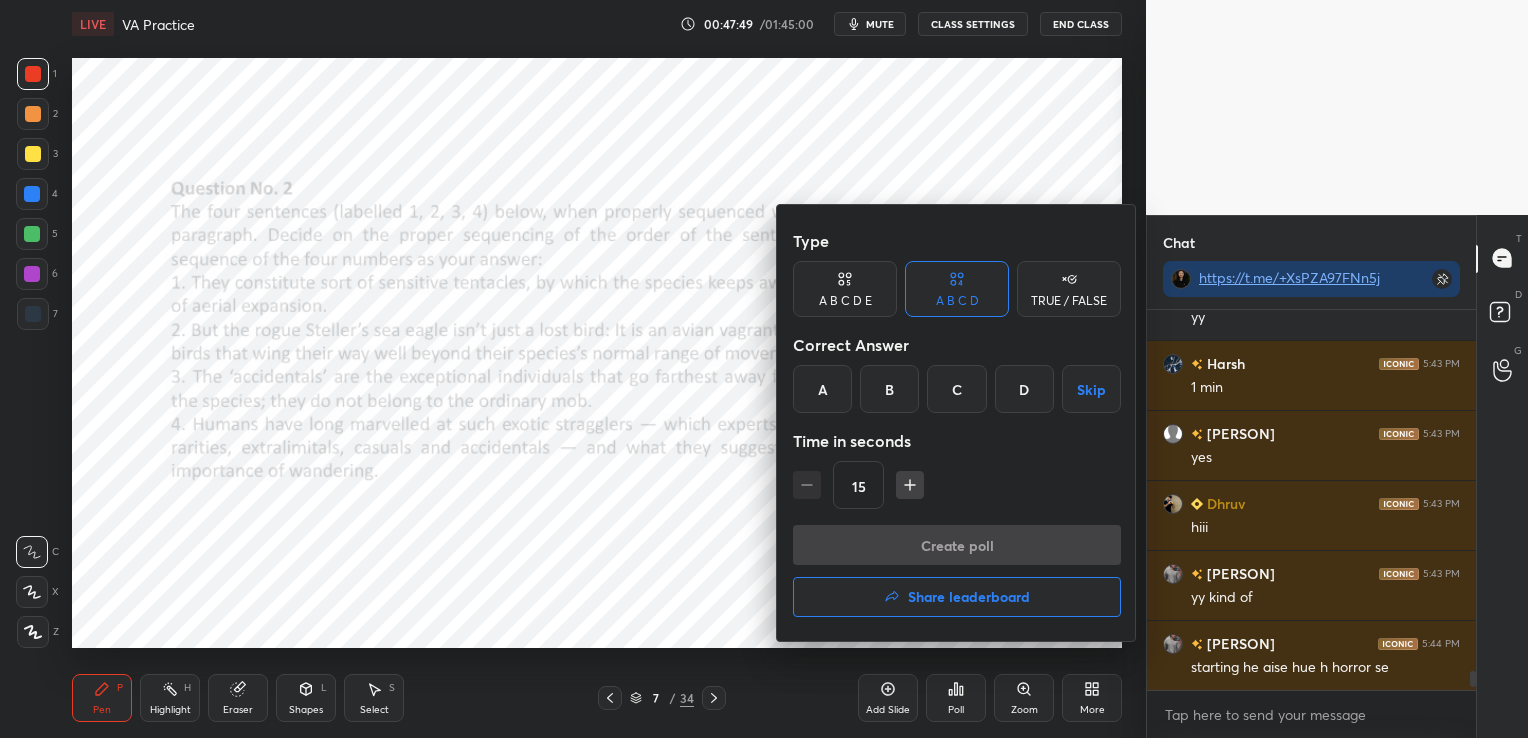 click on "D" at bounding box center (1024, 389) 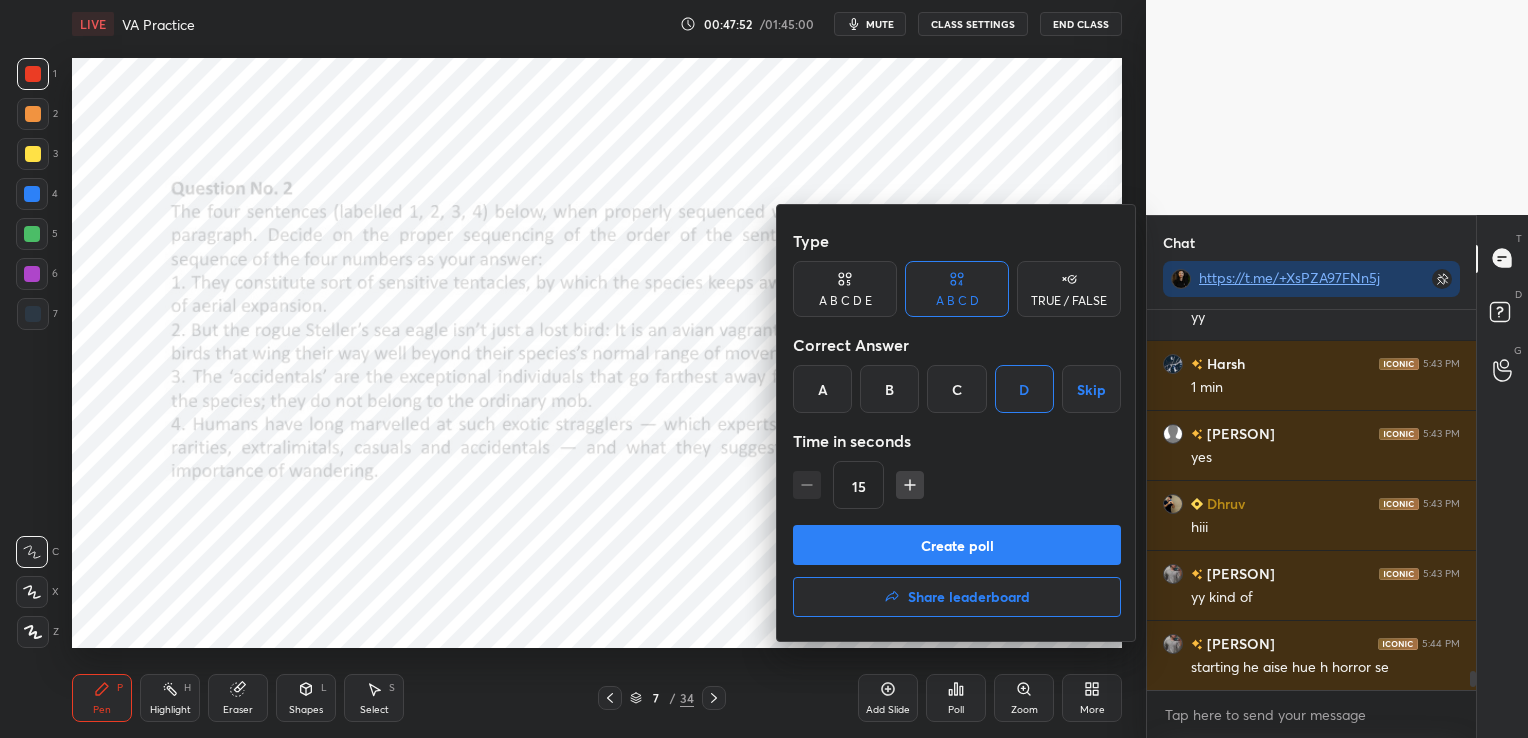 click on "Create poll" at bounding box center [957, 545] 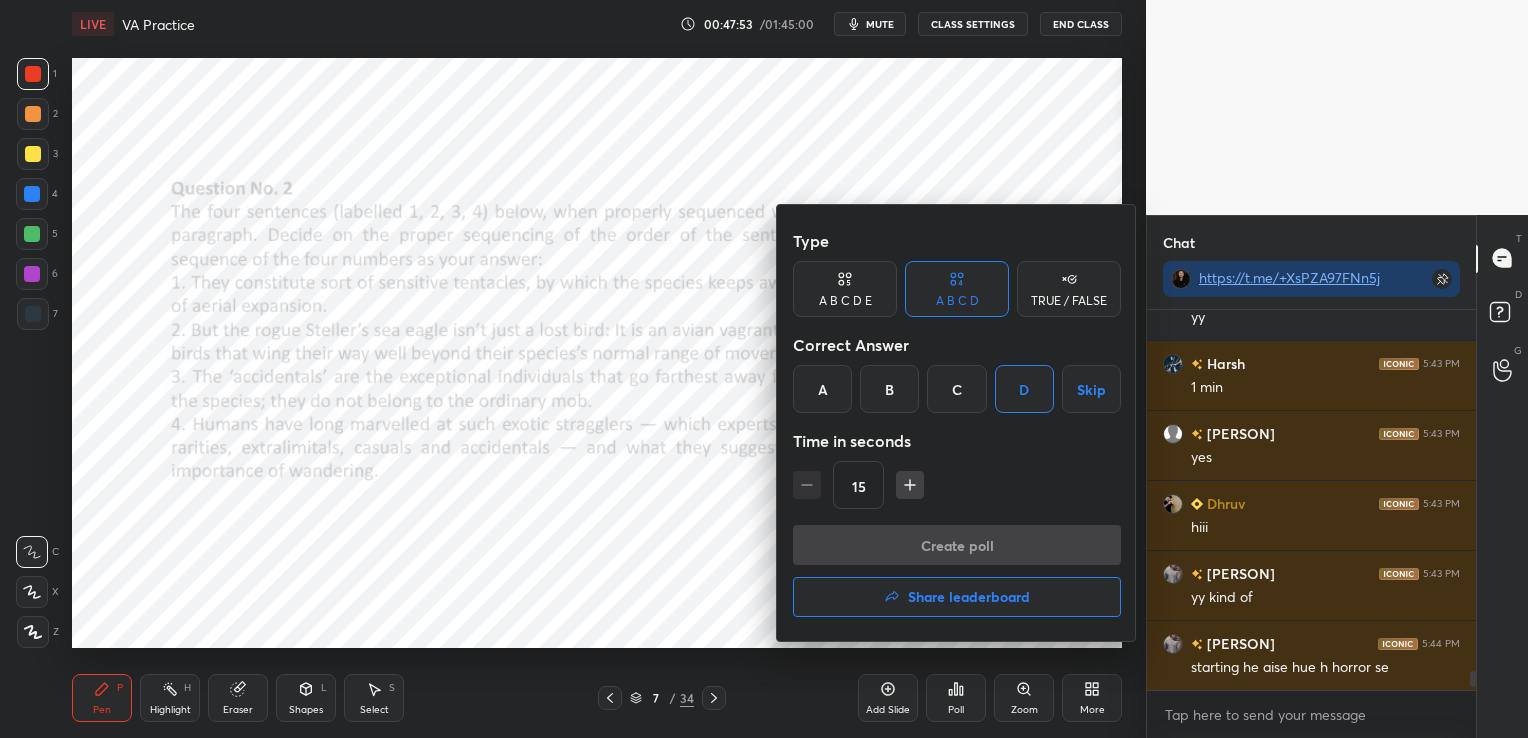scroll, scrollTop: 342, scrollLeft: 323, axis: both 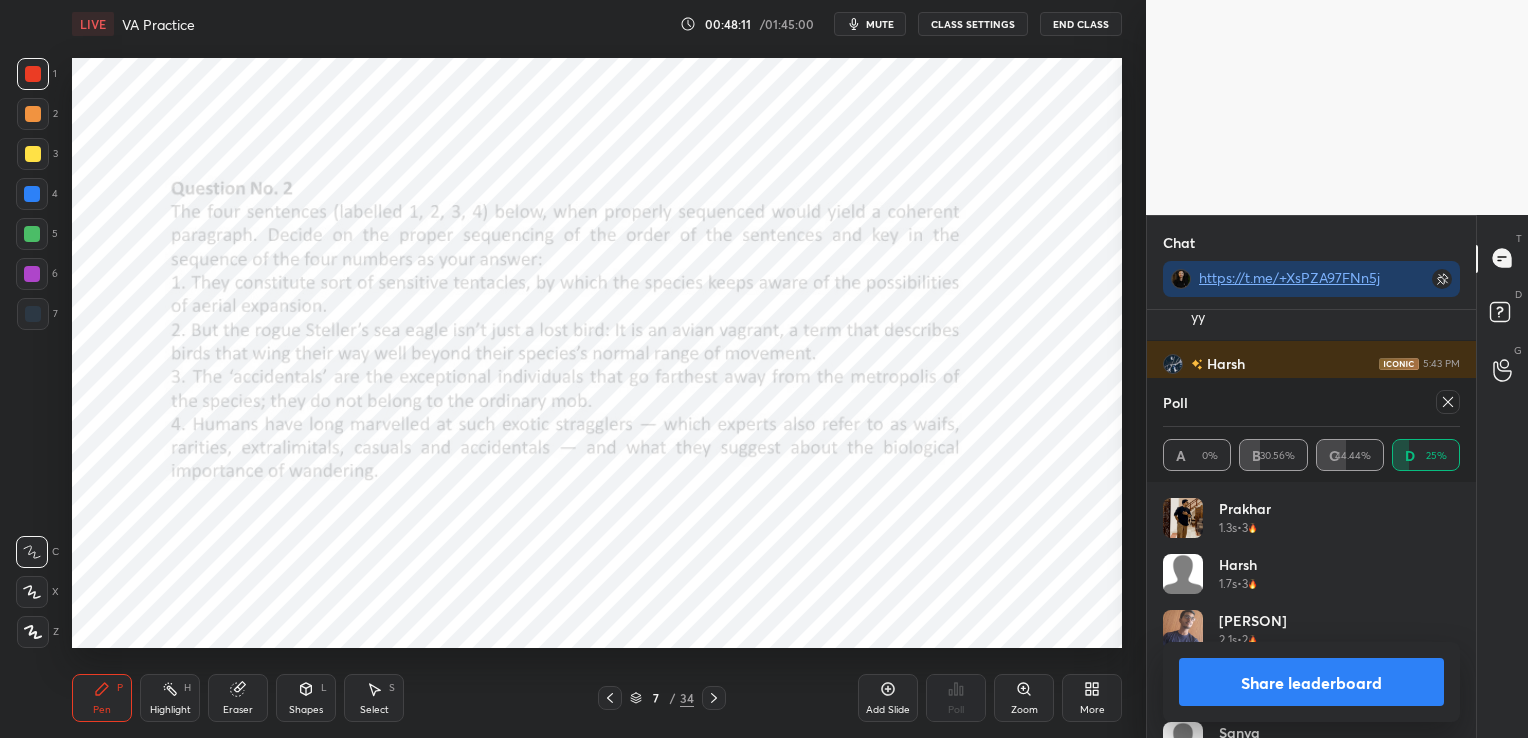 click 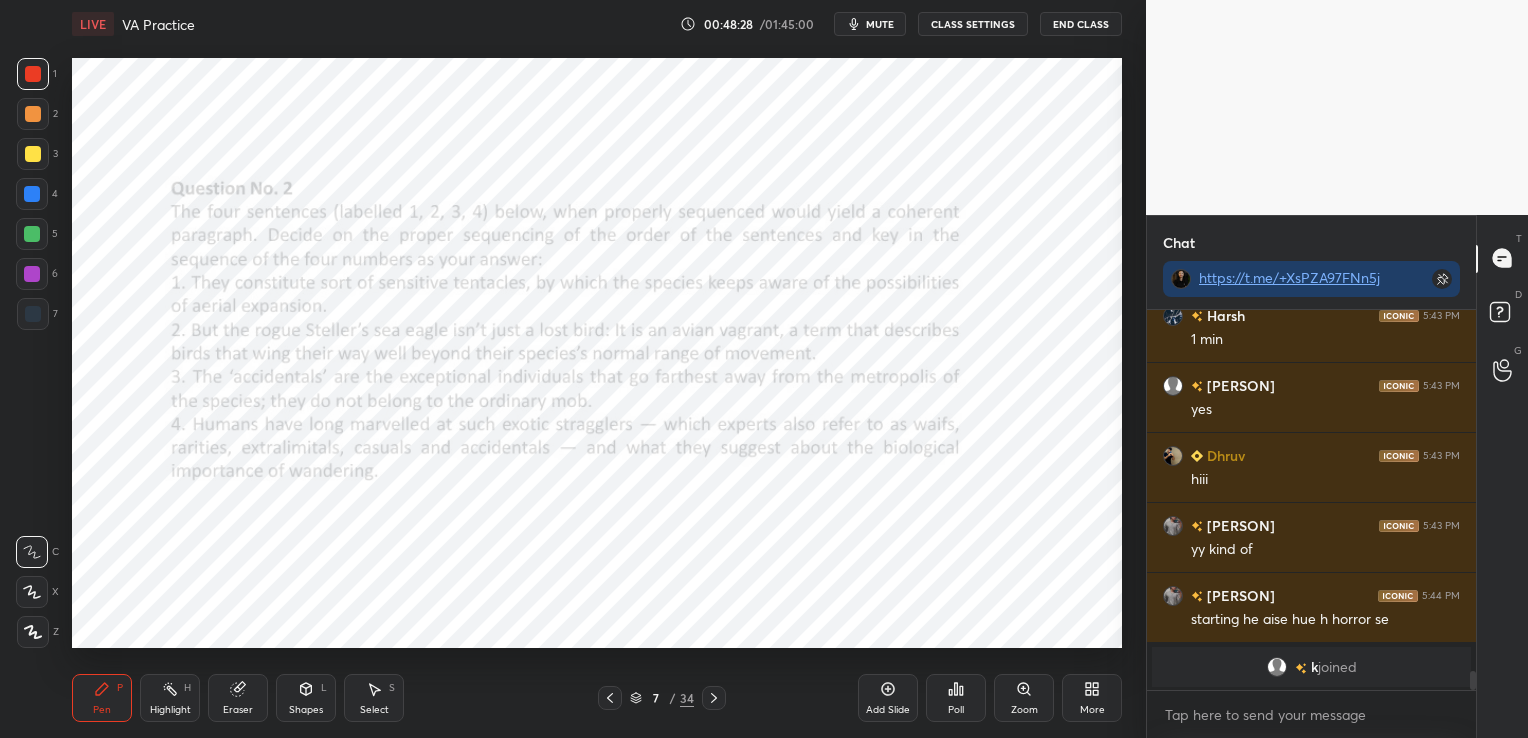 click 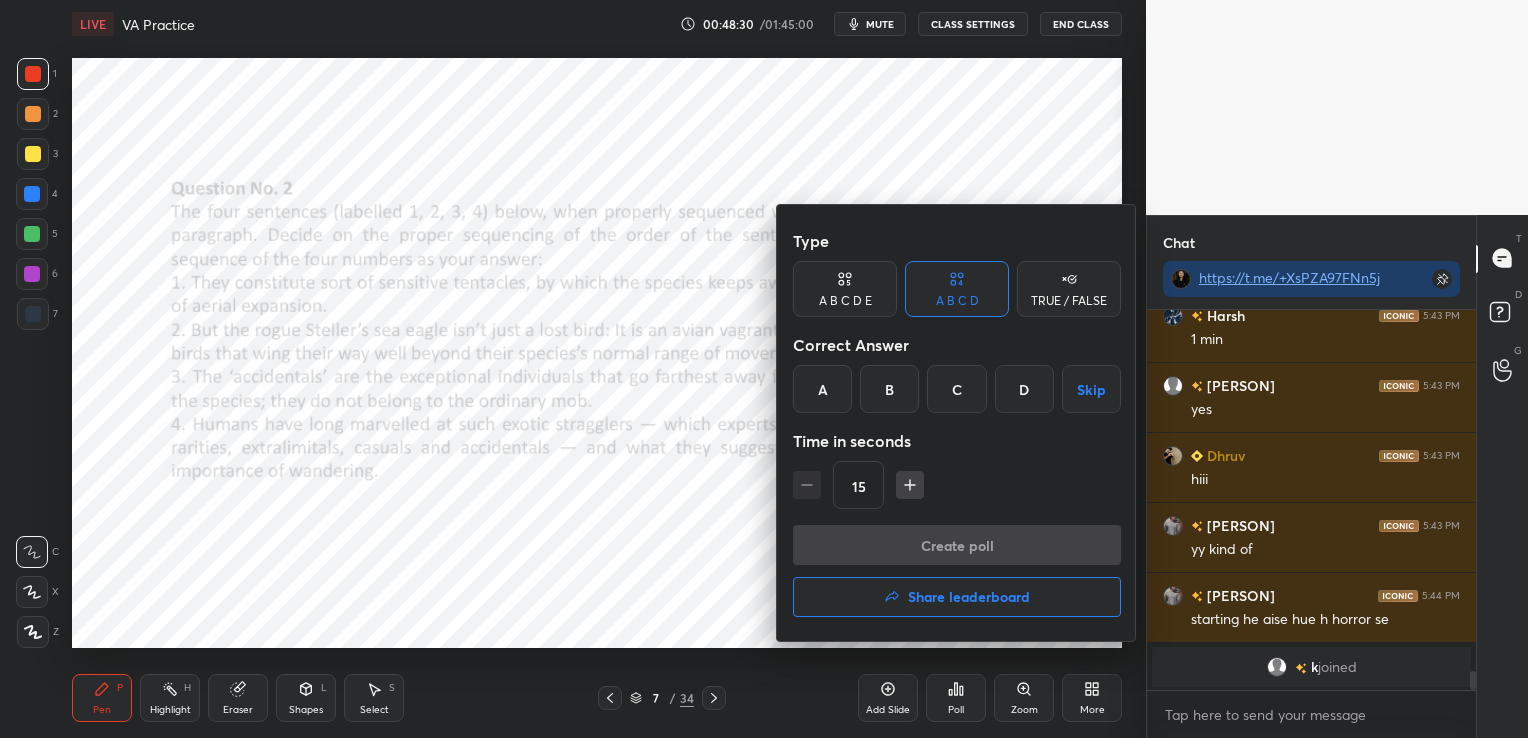 click on "B" at bounding box center [889, 389] 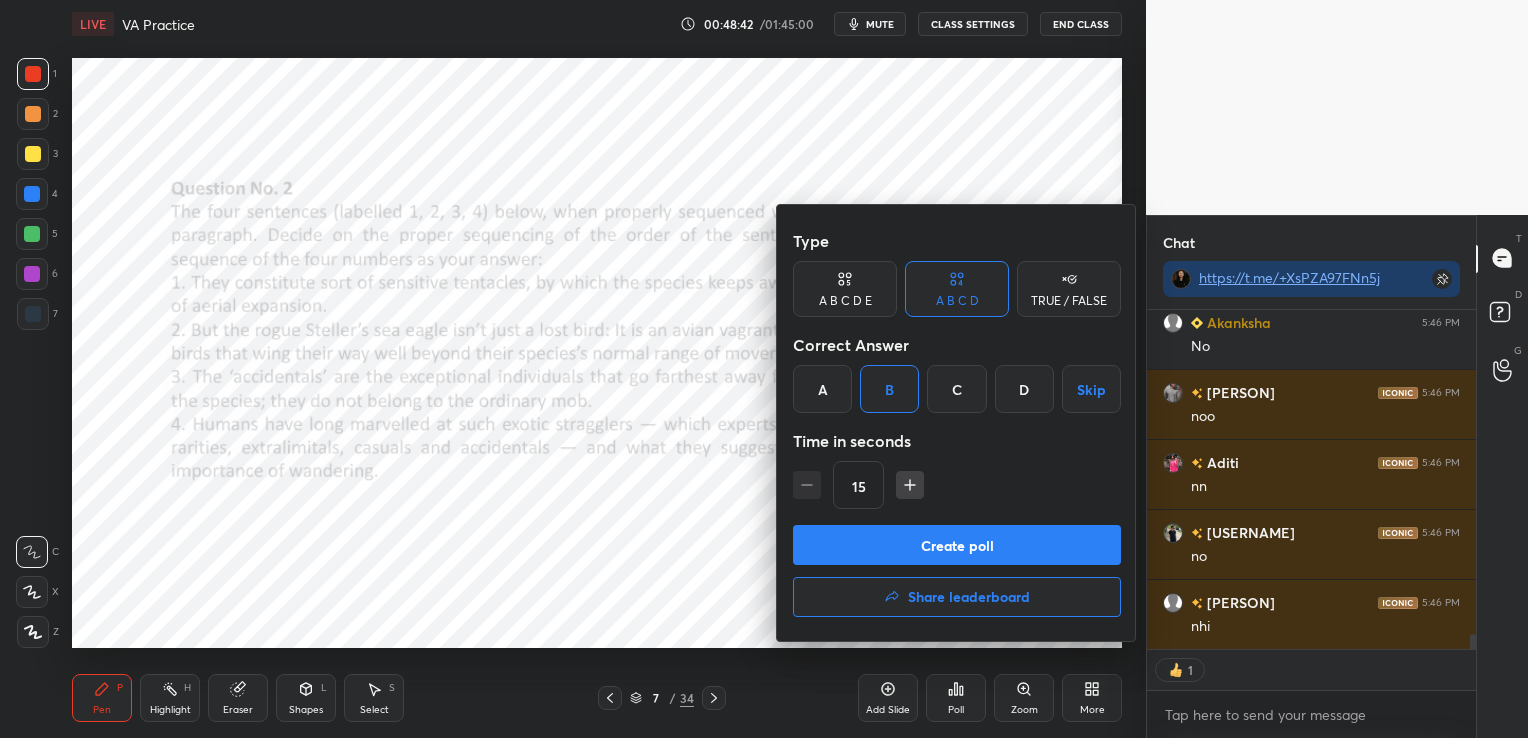 click on "Create poll" at bounding box center (957, 545) 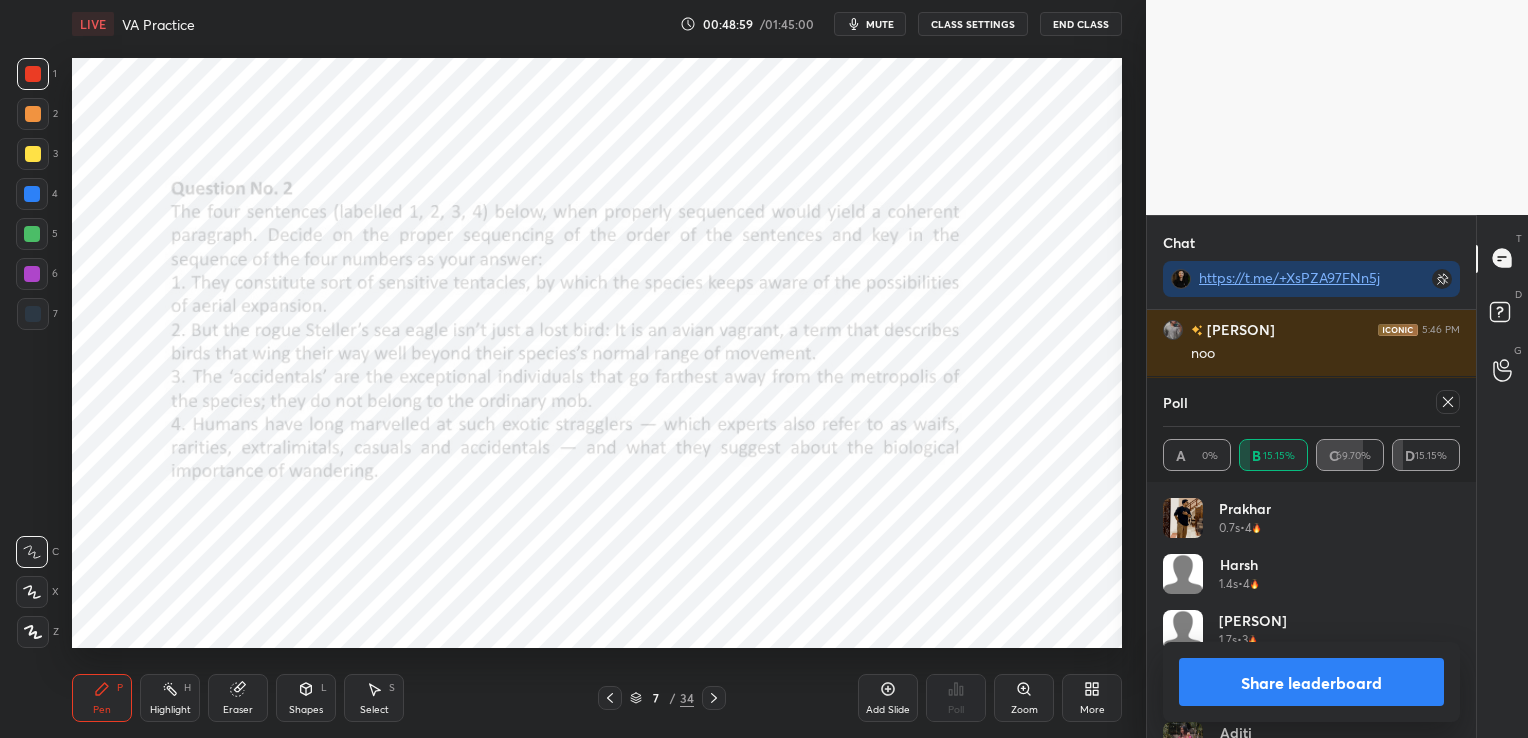 click 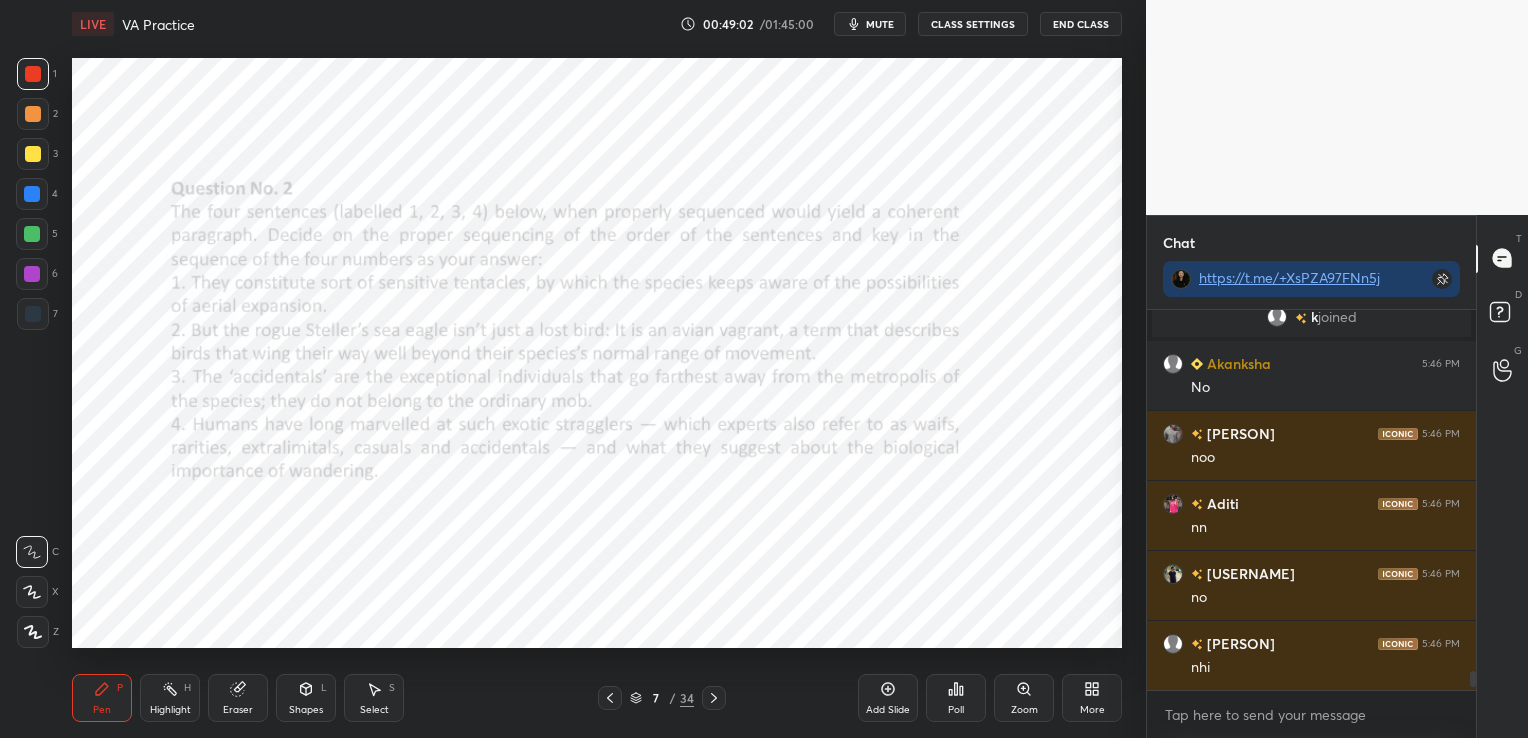 click 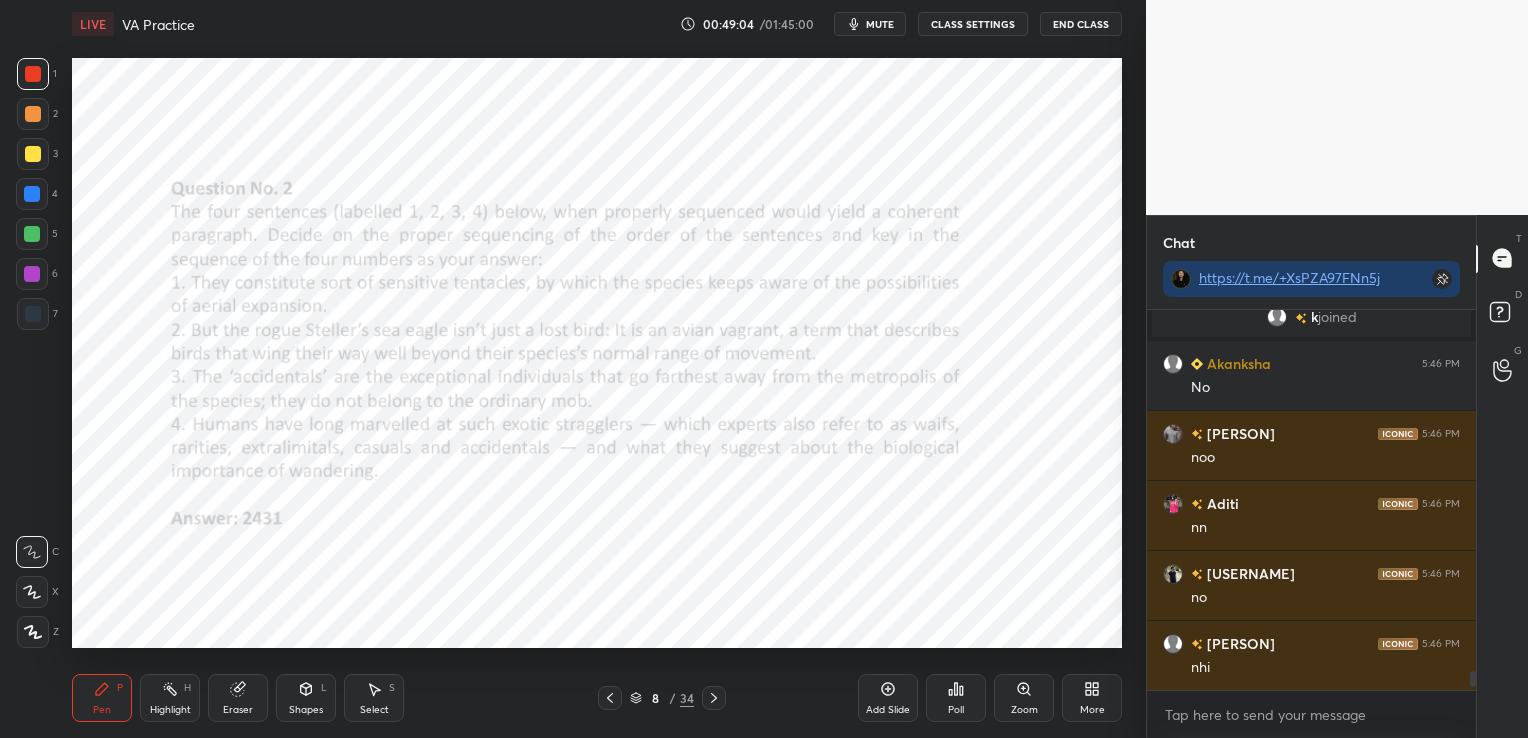click 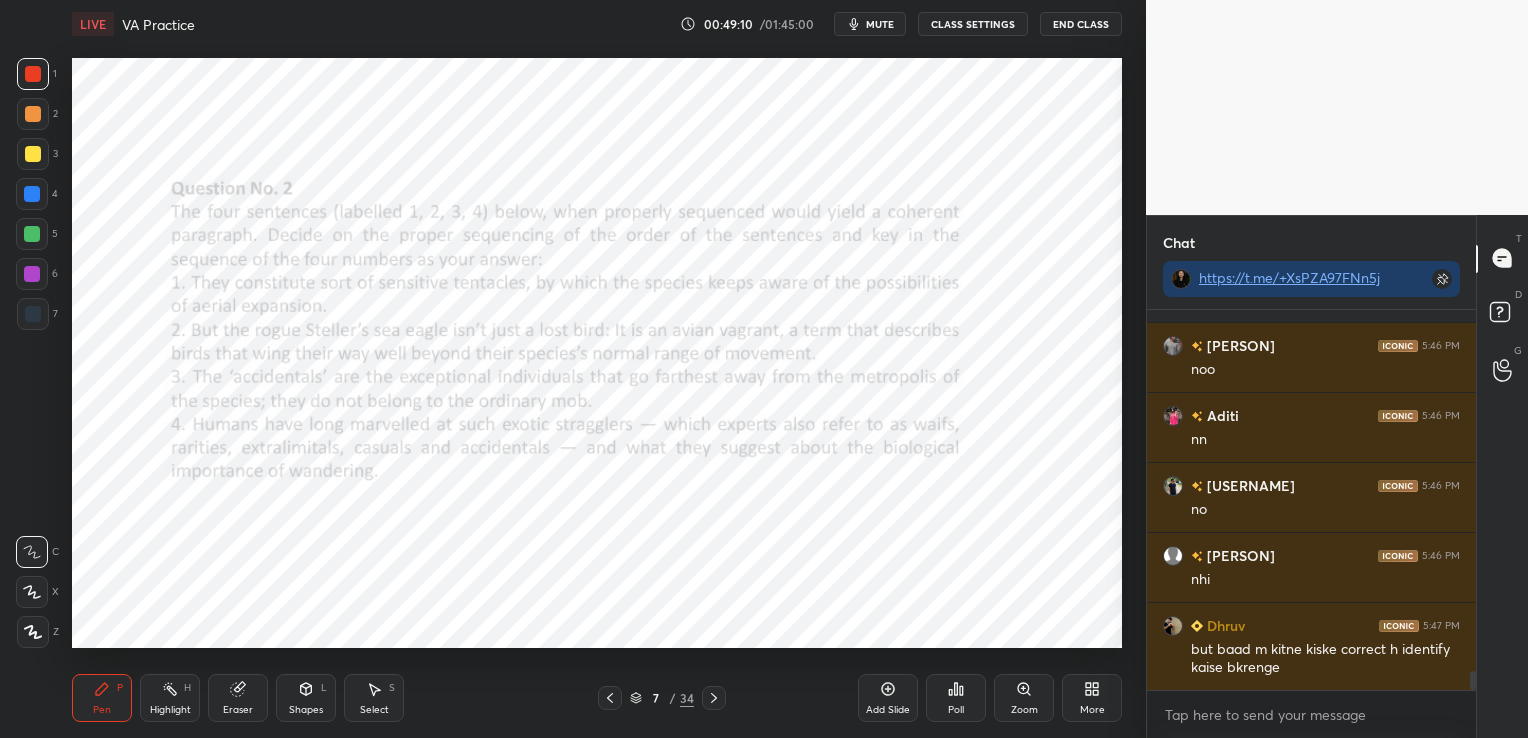 click at bounding box center [714, 698] 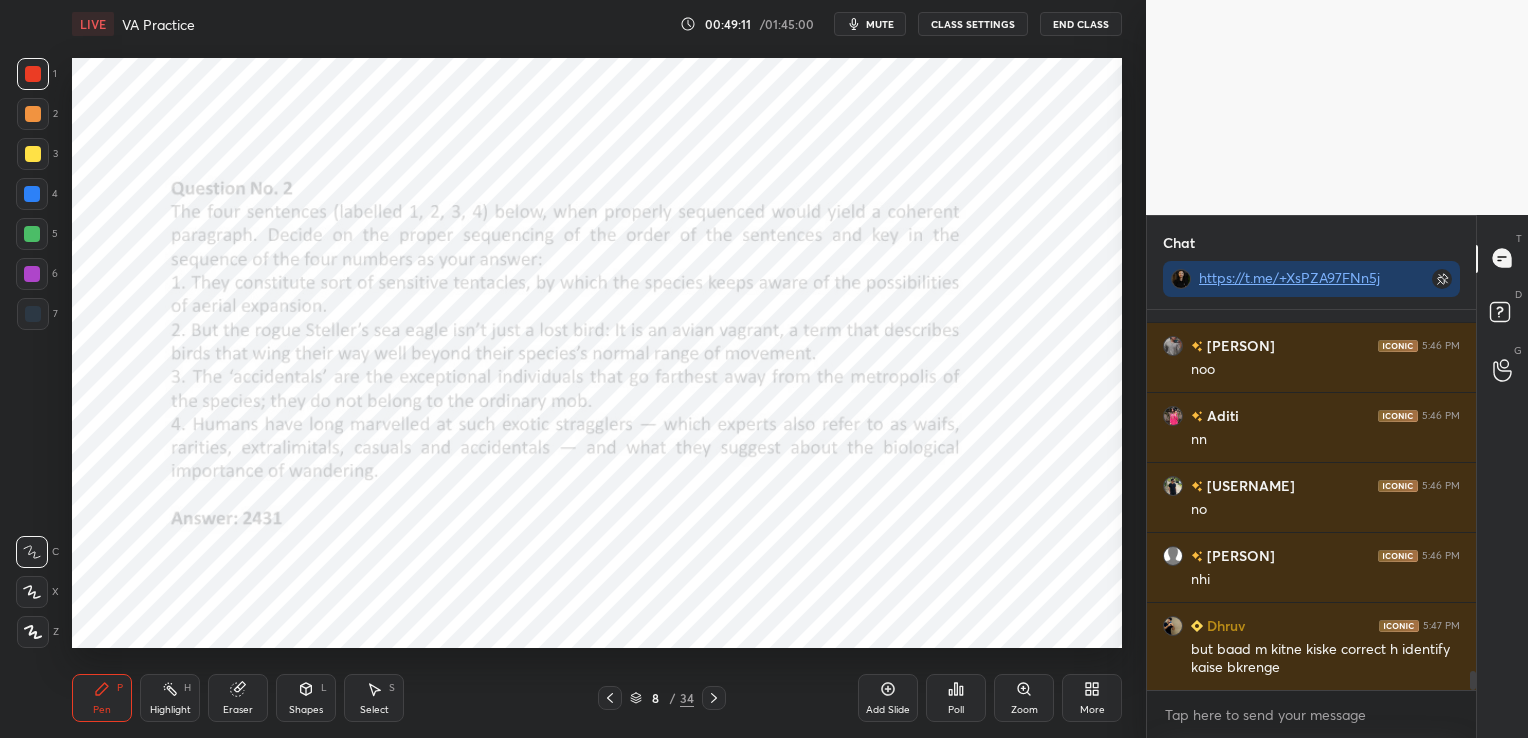 click at bounding box center [714, 698] 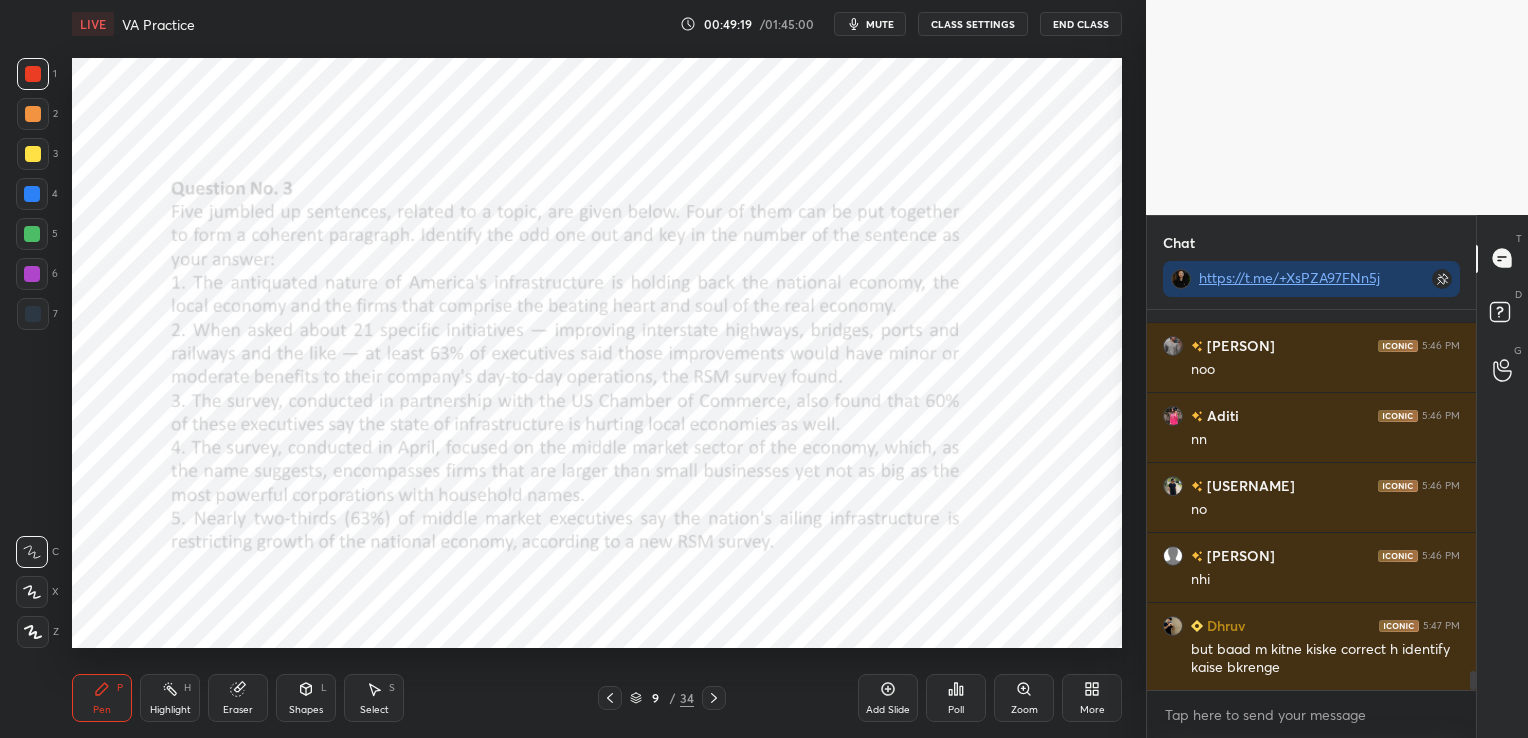 click on "Poll" at bounding box center [956, 698] 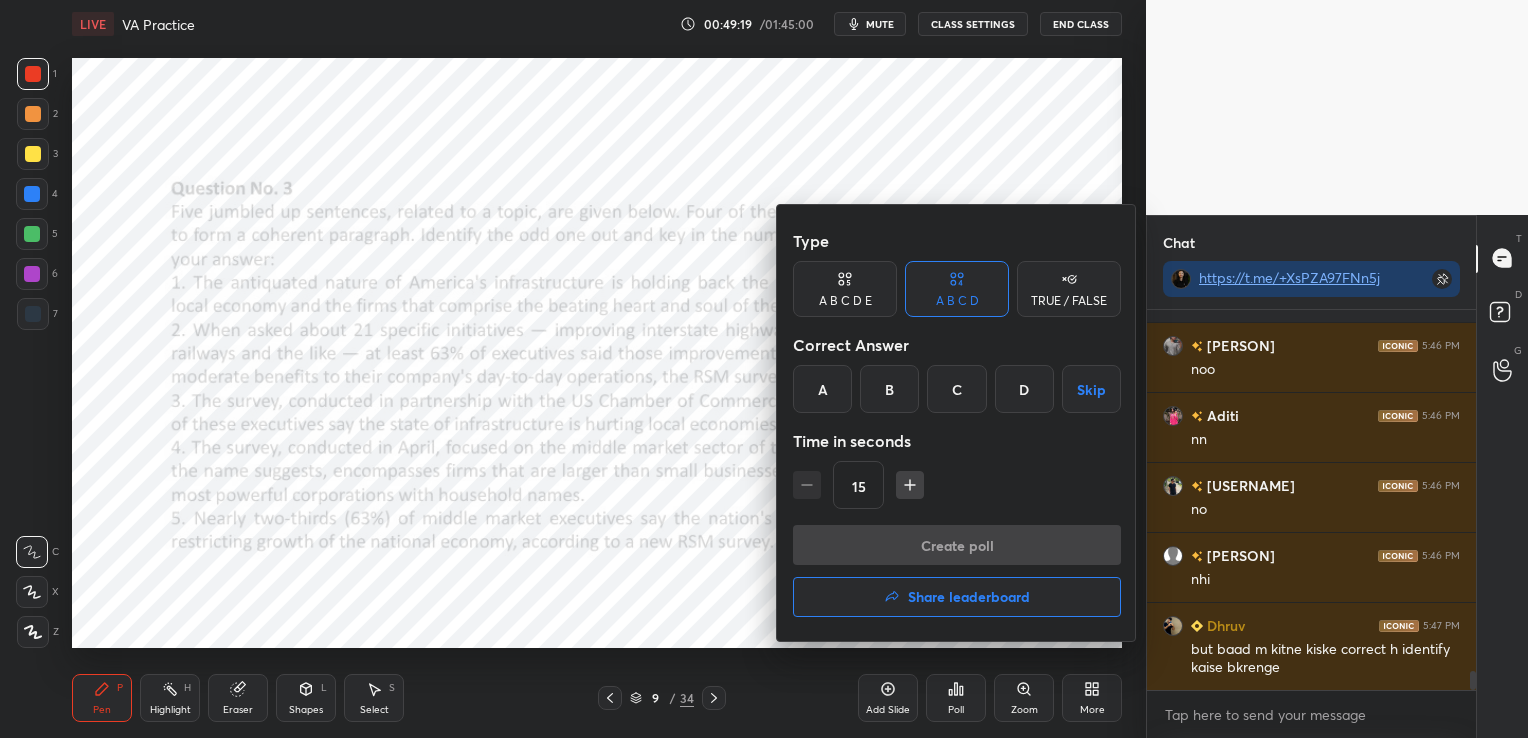 click on "Share leaderboard" at bounding box center (969, 597) 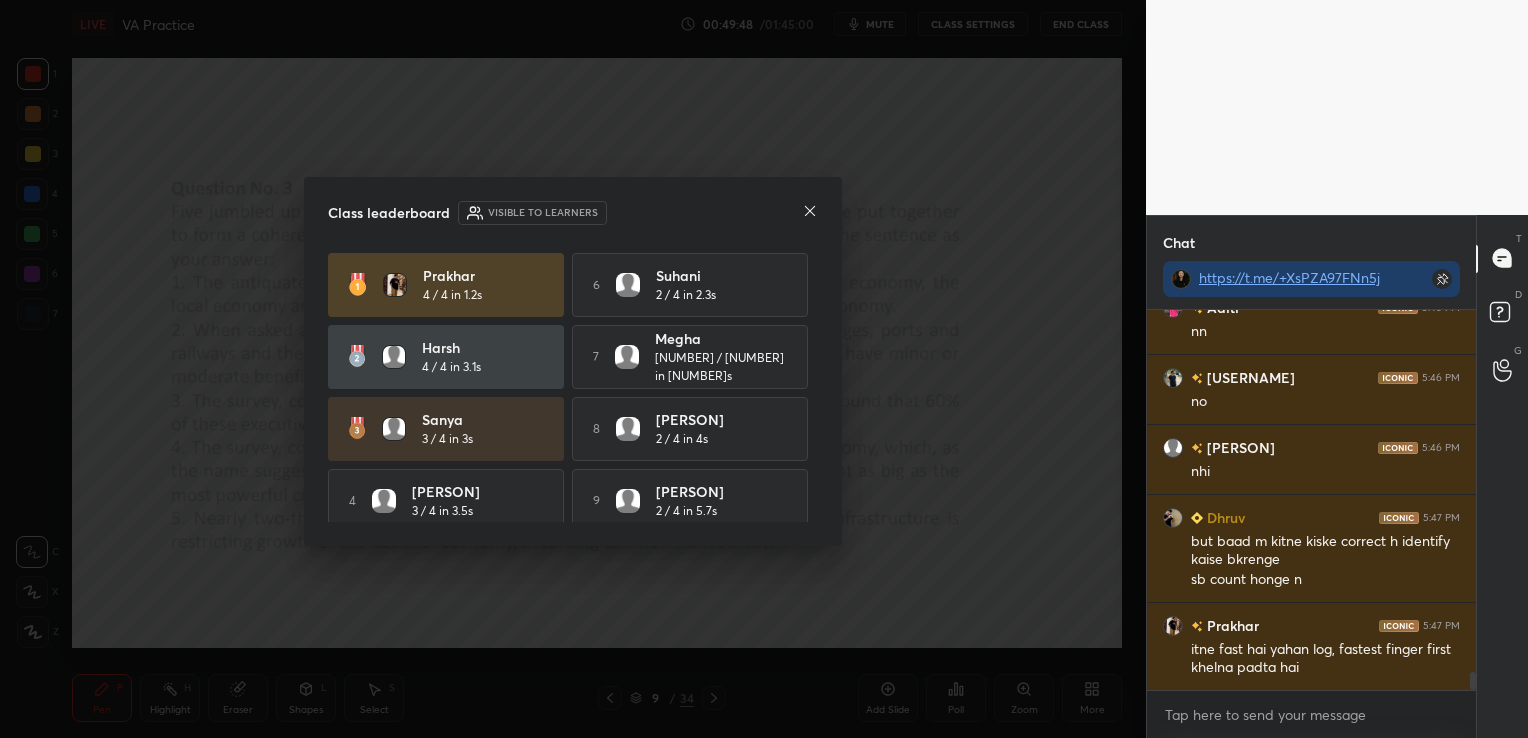 click 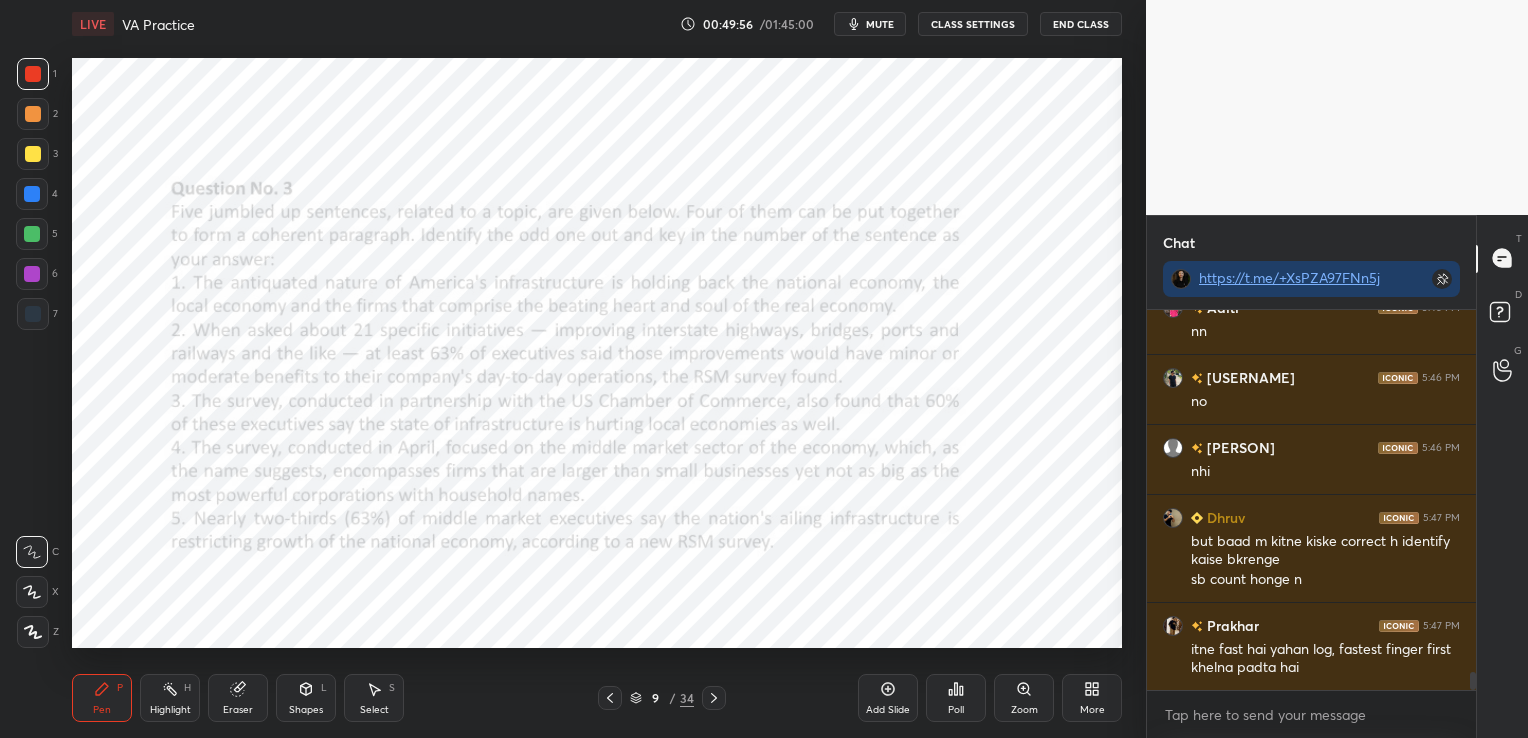 click 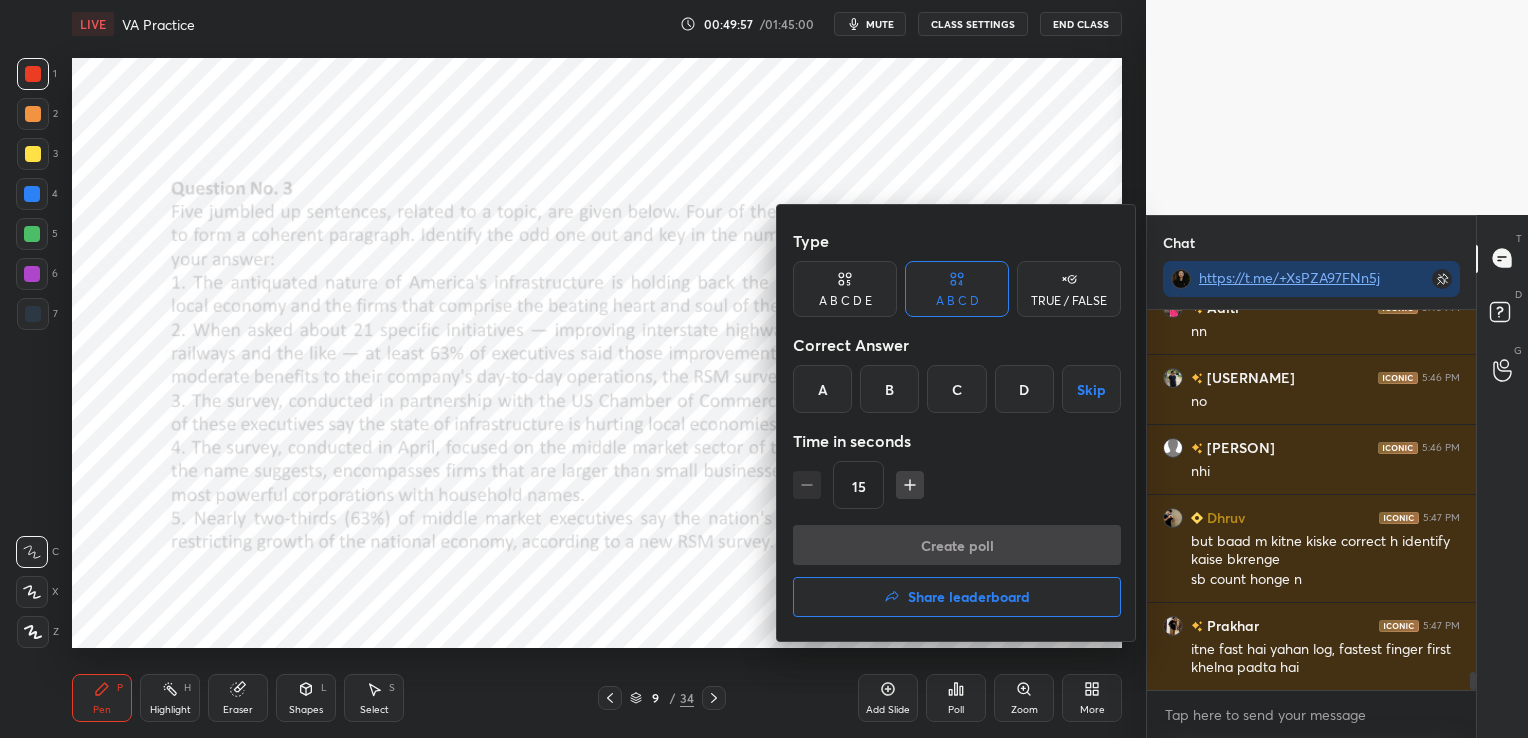 click on "A B C D E" at bounding box center (845, 289) 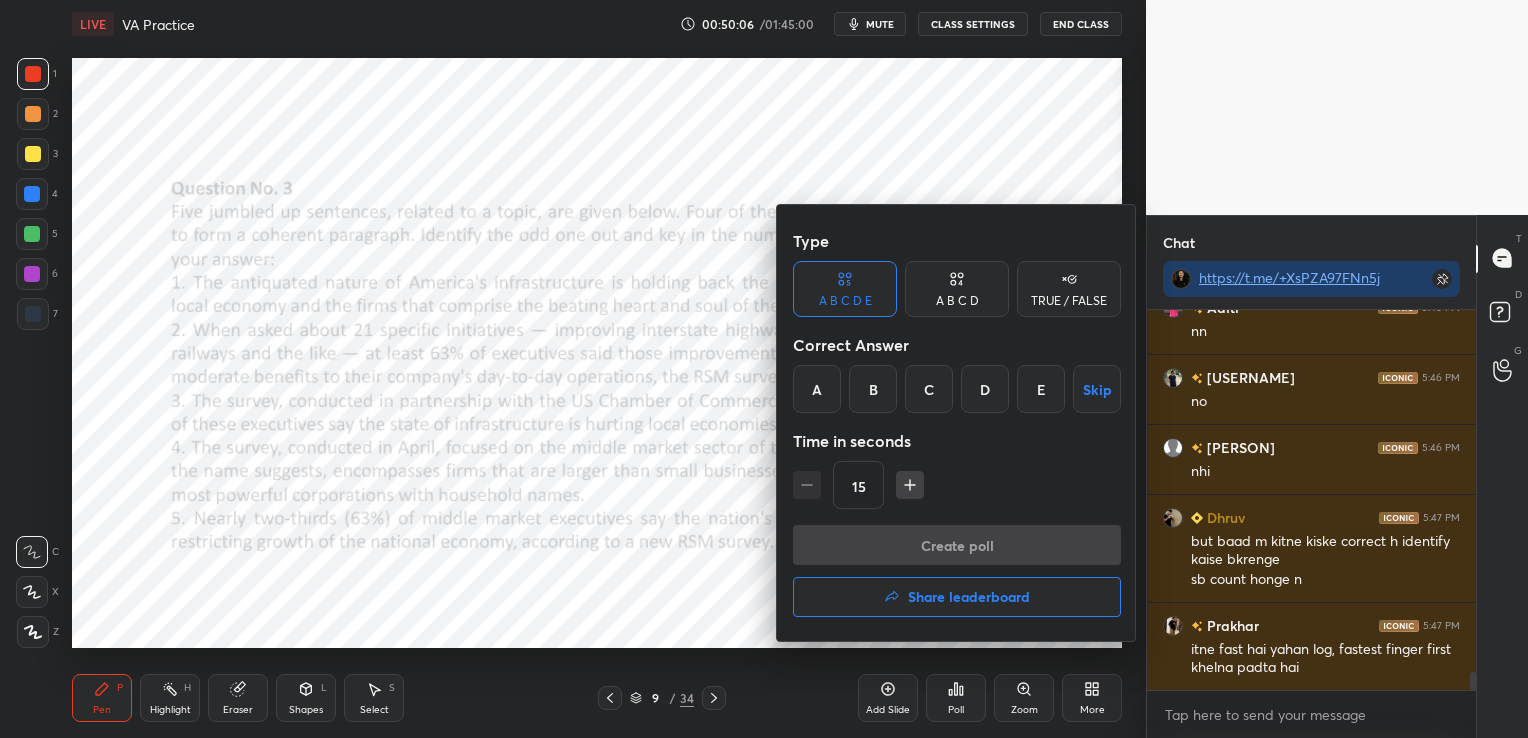 click on "B" at bounding box center [873, 389] 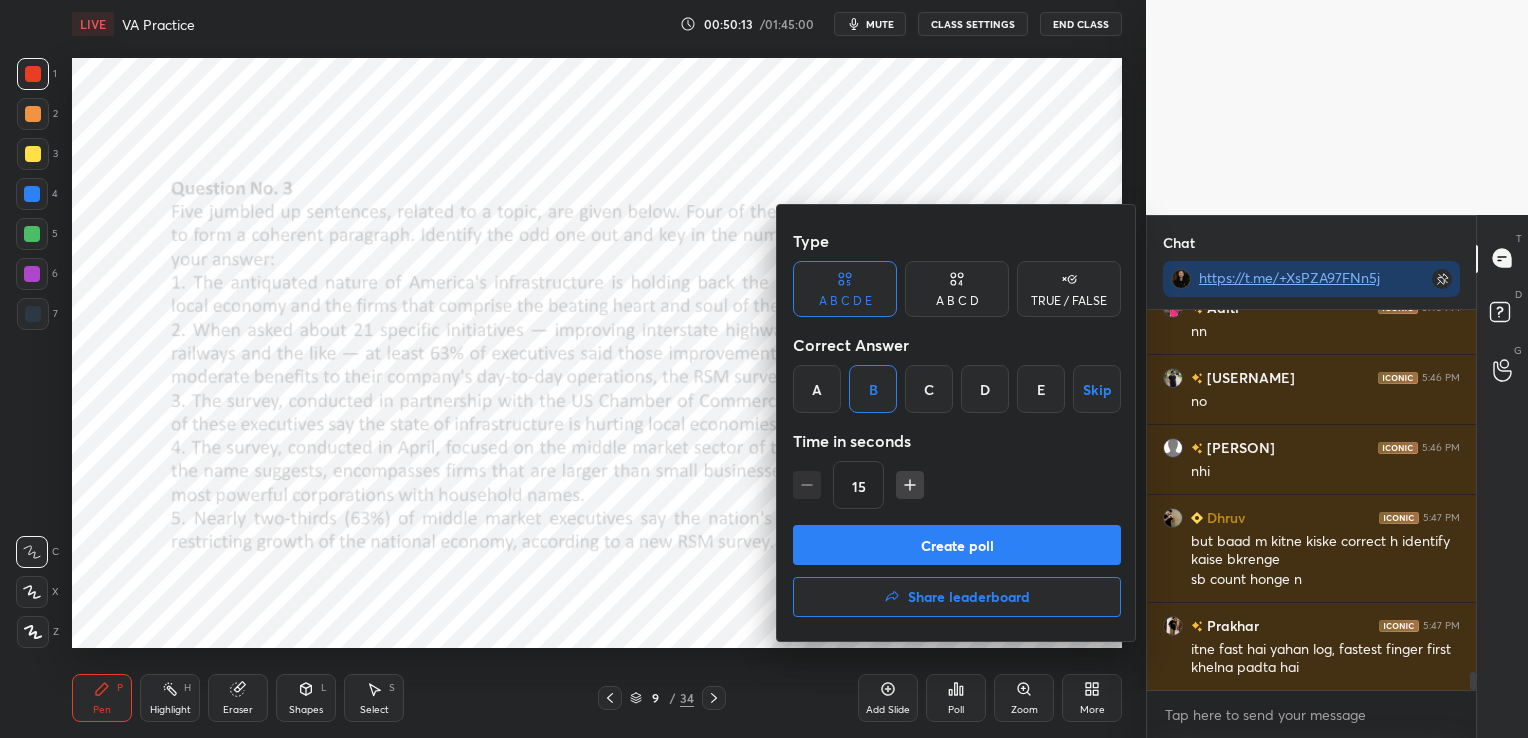click on "Create poll" at bounding box center (957, 545) 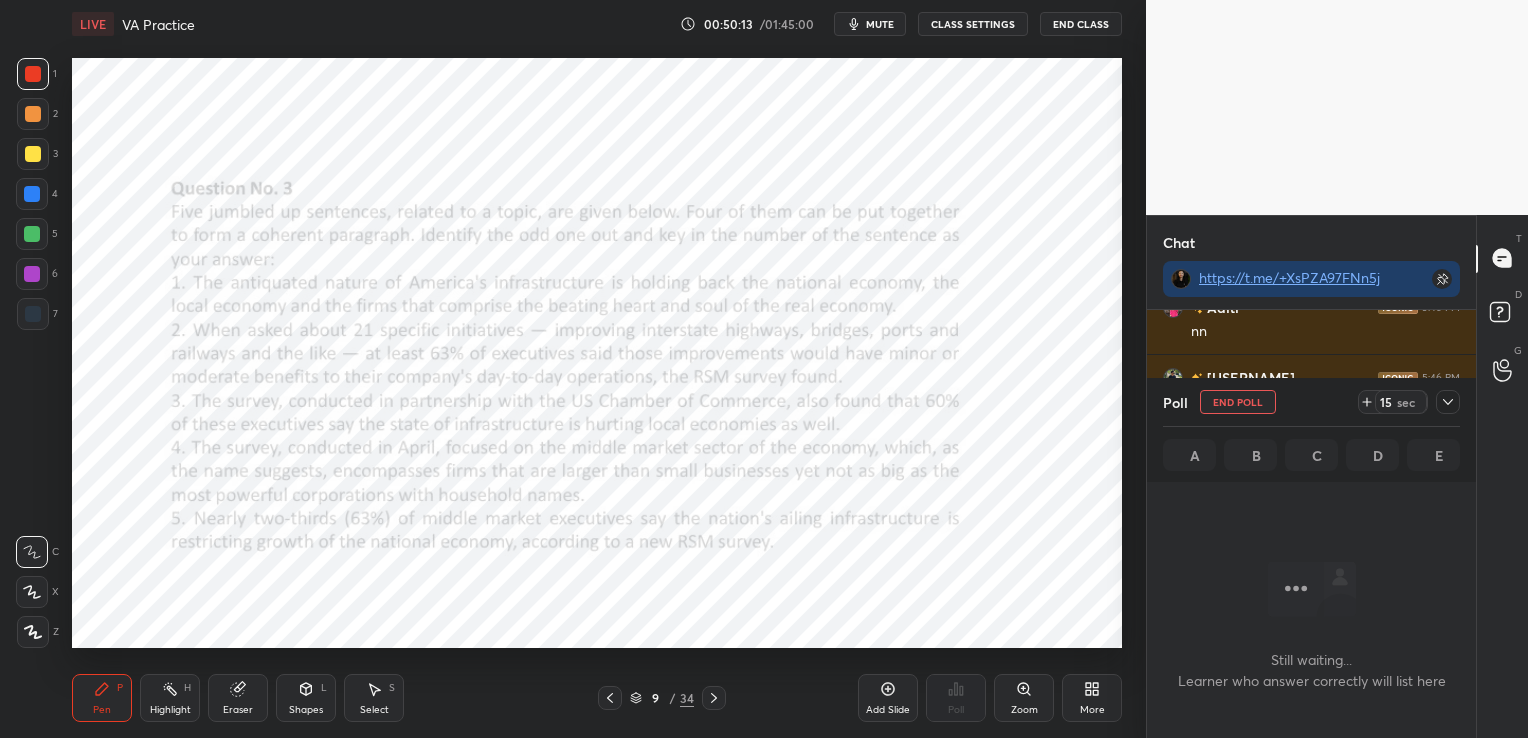 scroll, scrollTop: 281, scrollLeft: 323, axis: both 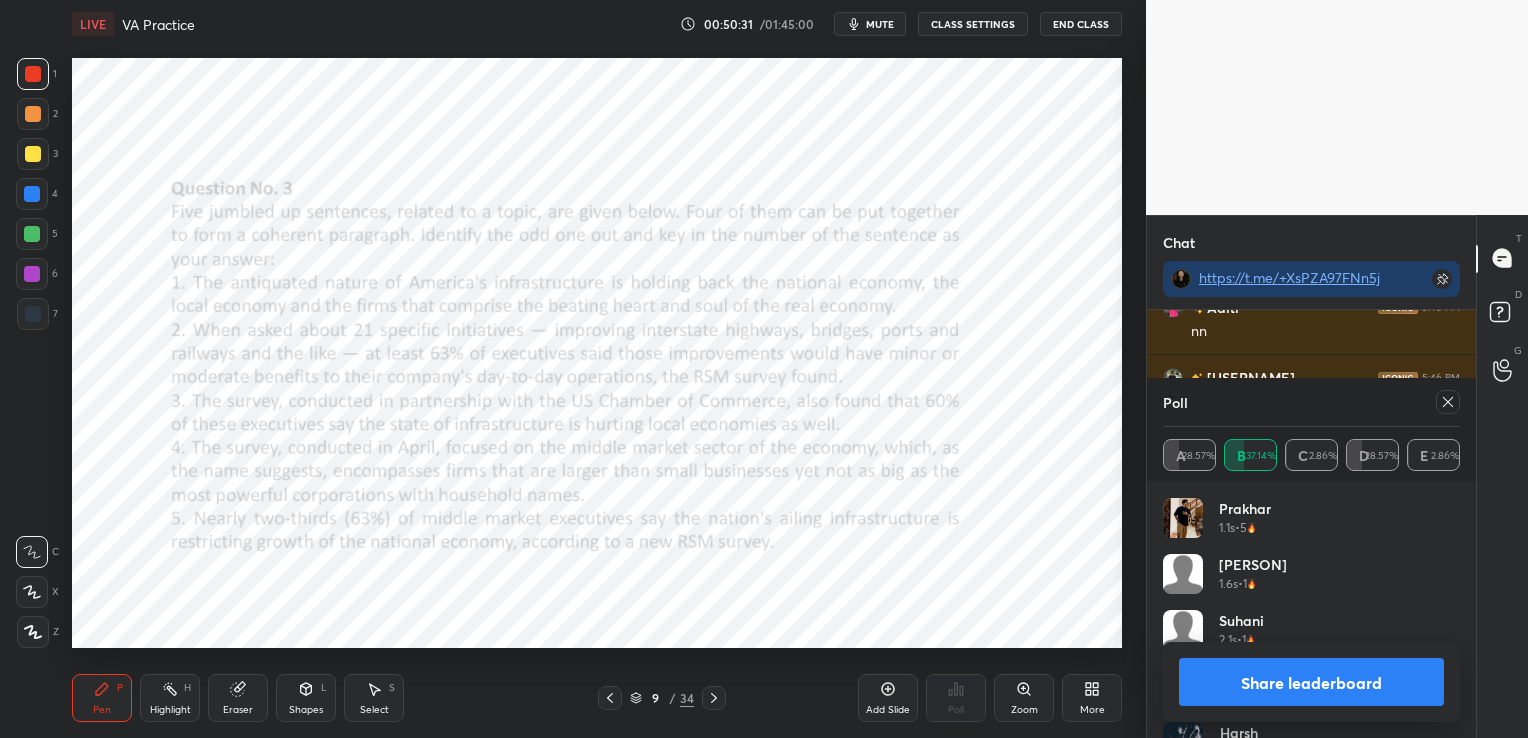 click 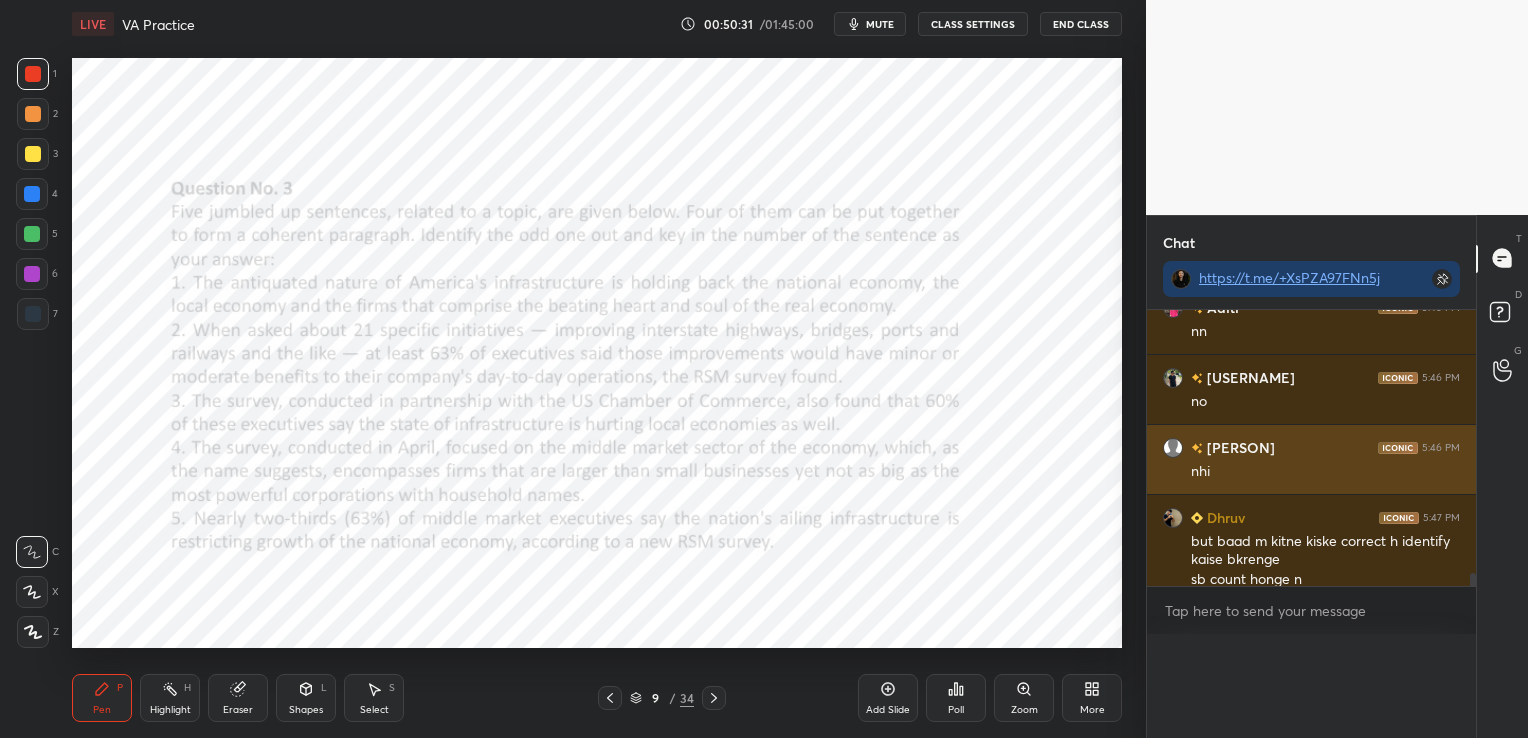 scroll, scrollTop: 0, scrollLeft: 0, axis: both 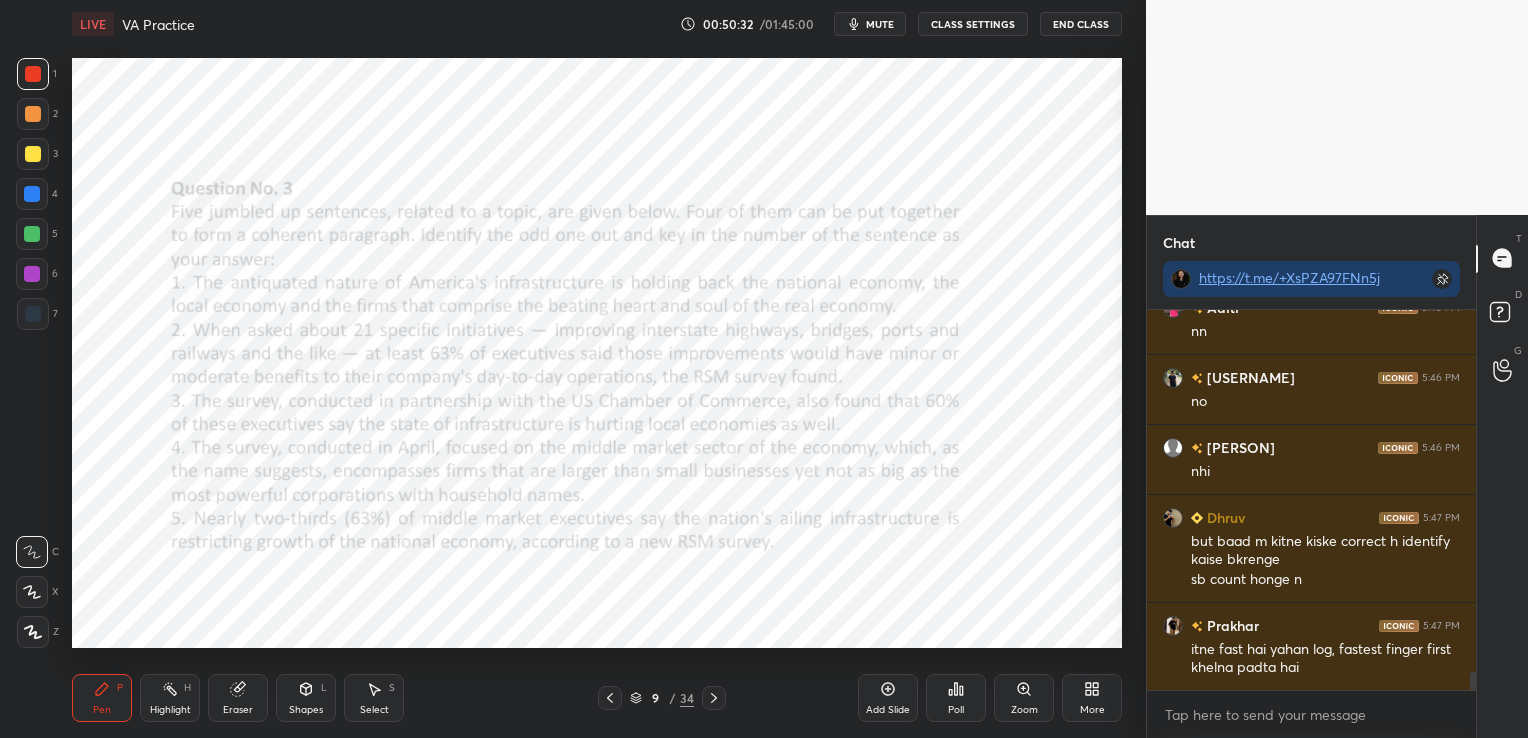 click 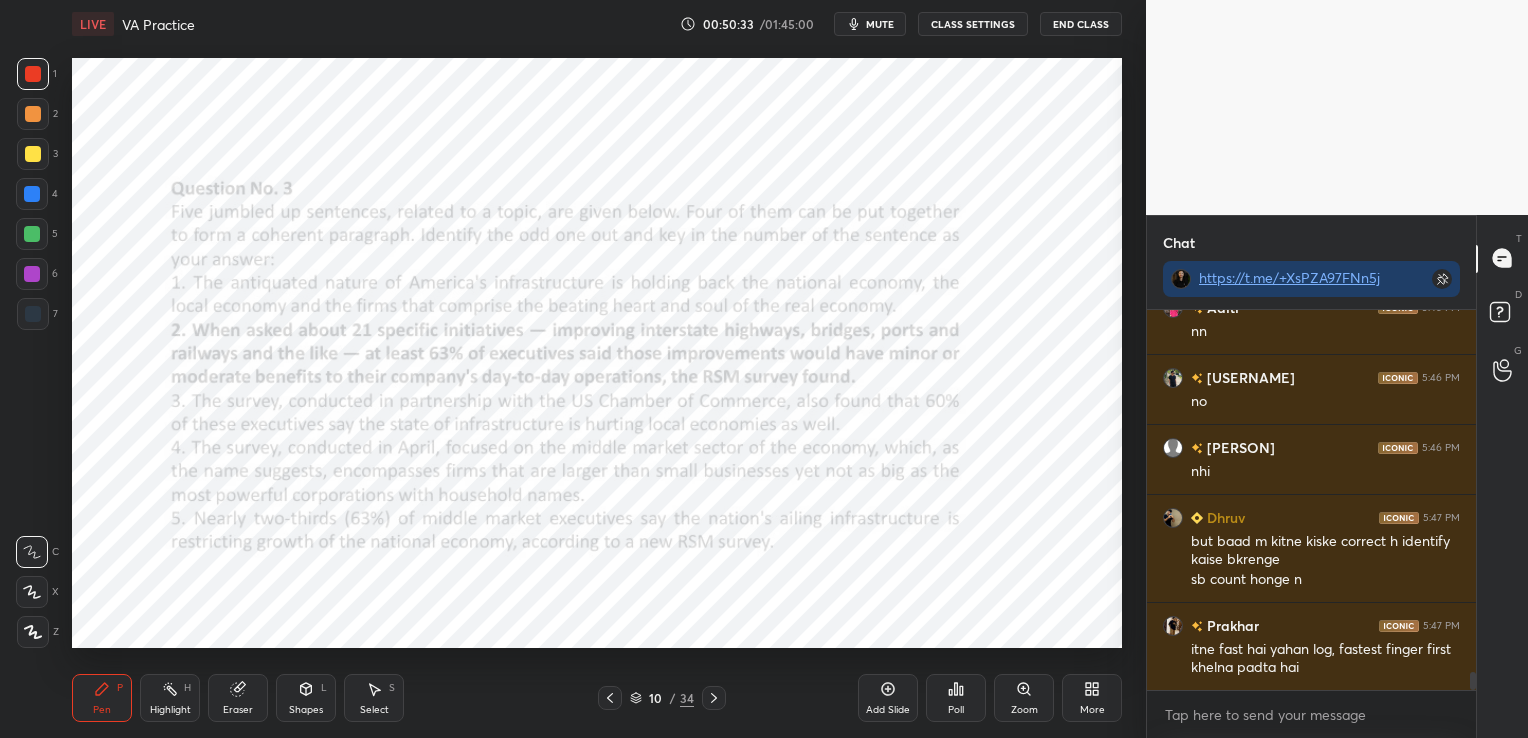 click 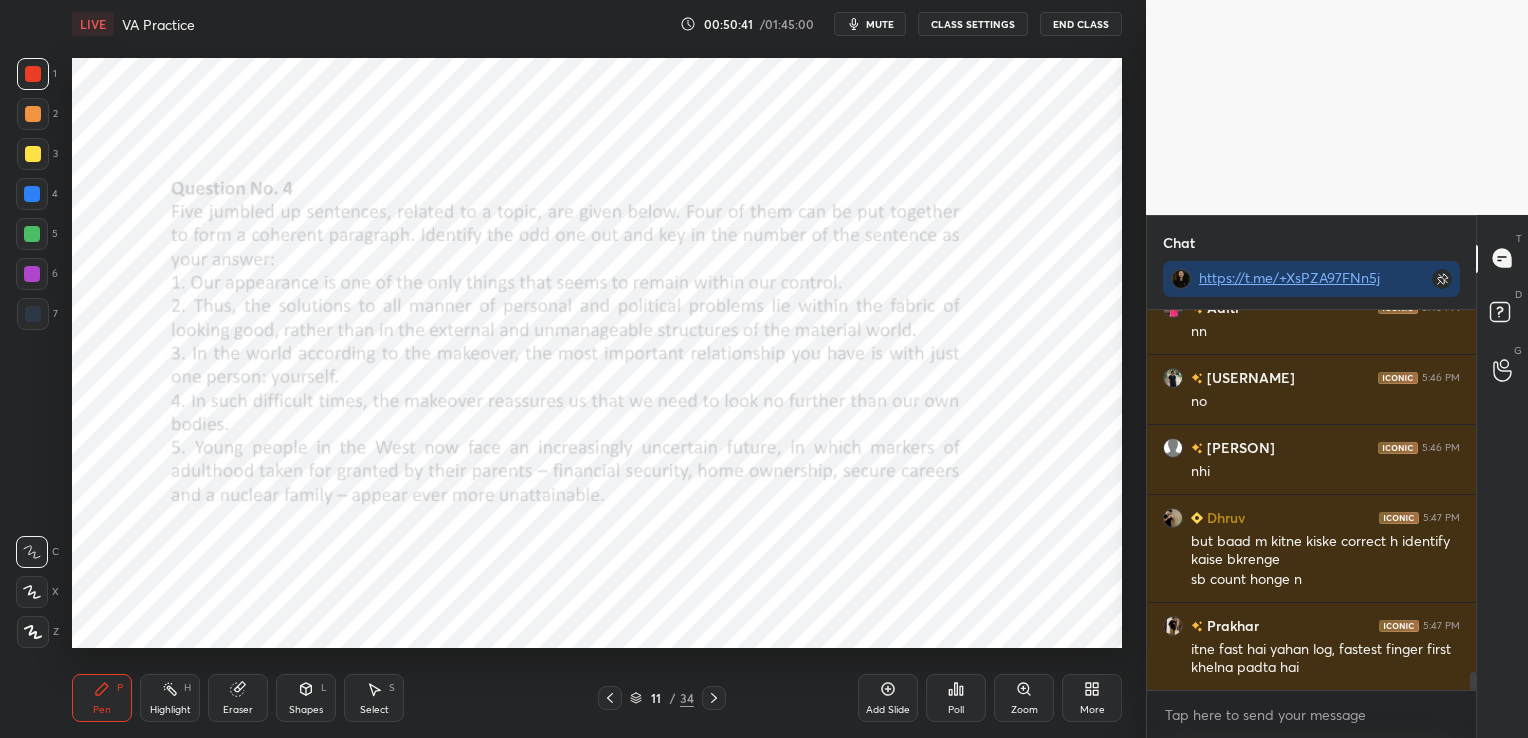 click on "Poll" at bounding box center [956, 698] 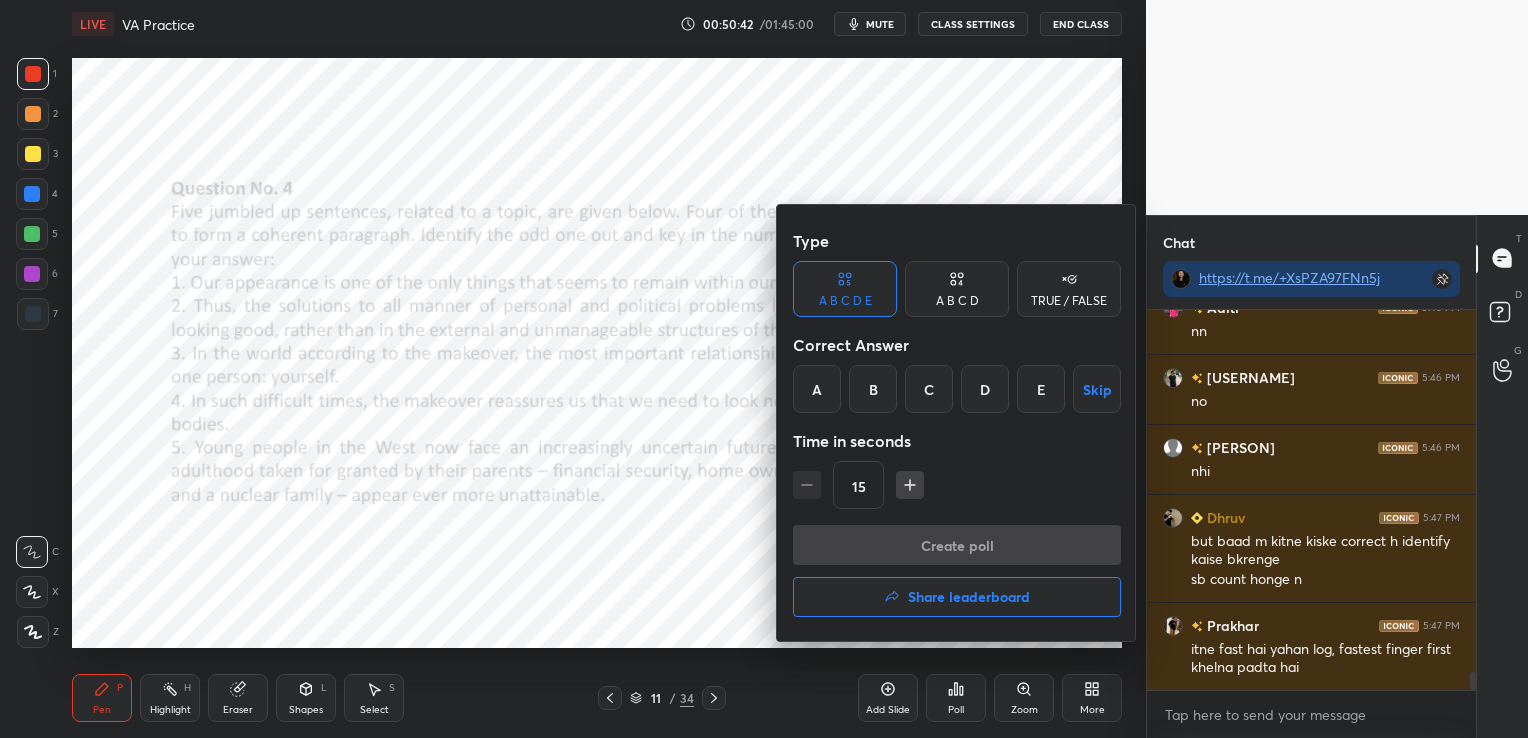 click on "C" at bounding box center [929, 389] 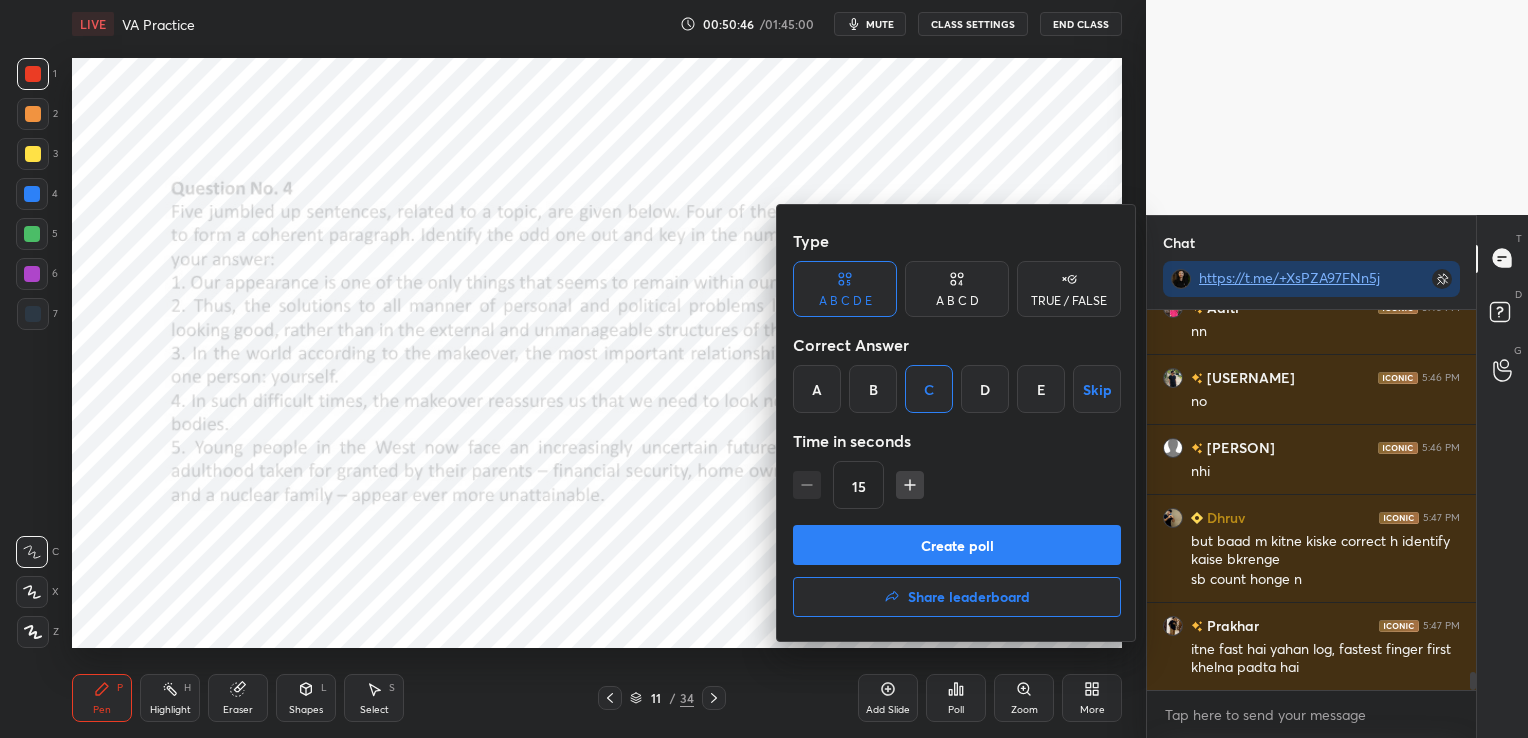 click on "Create poll" at bounding box center (957, 545) 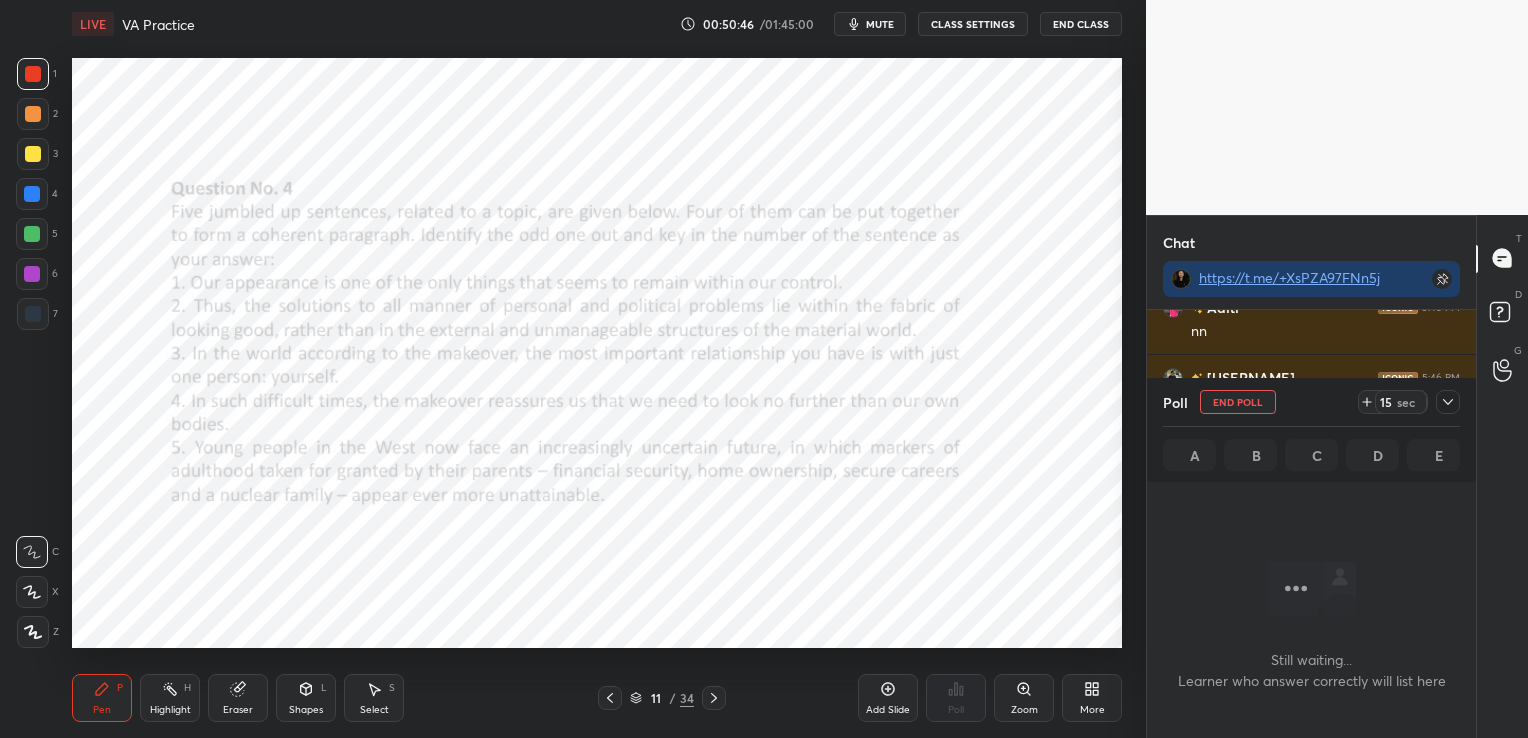 scroll, scrollTop: 281, scrollLeft: 323, axis: both 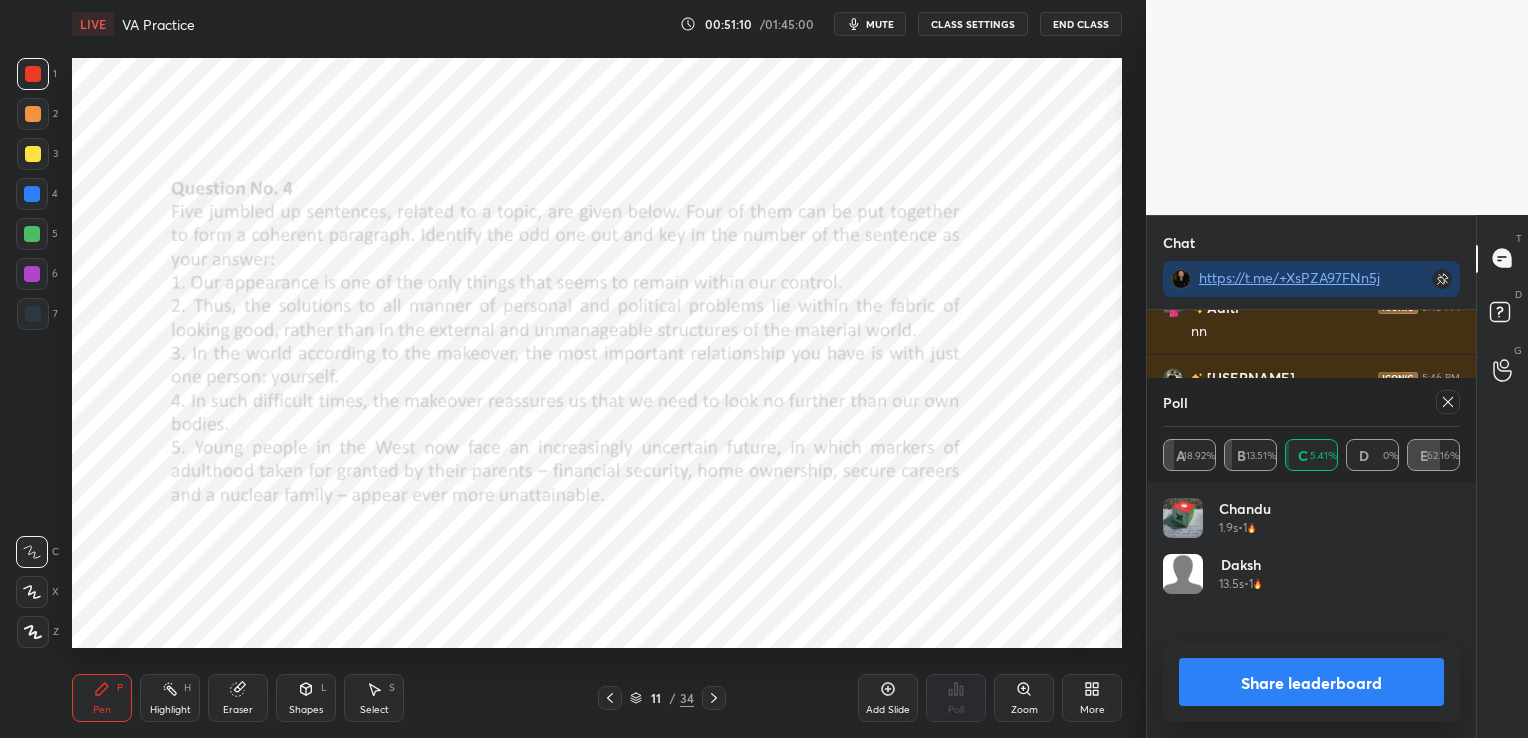 click 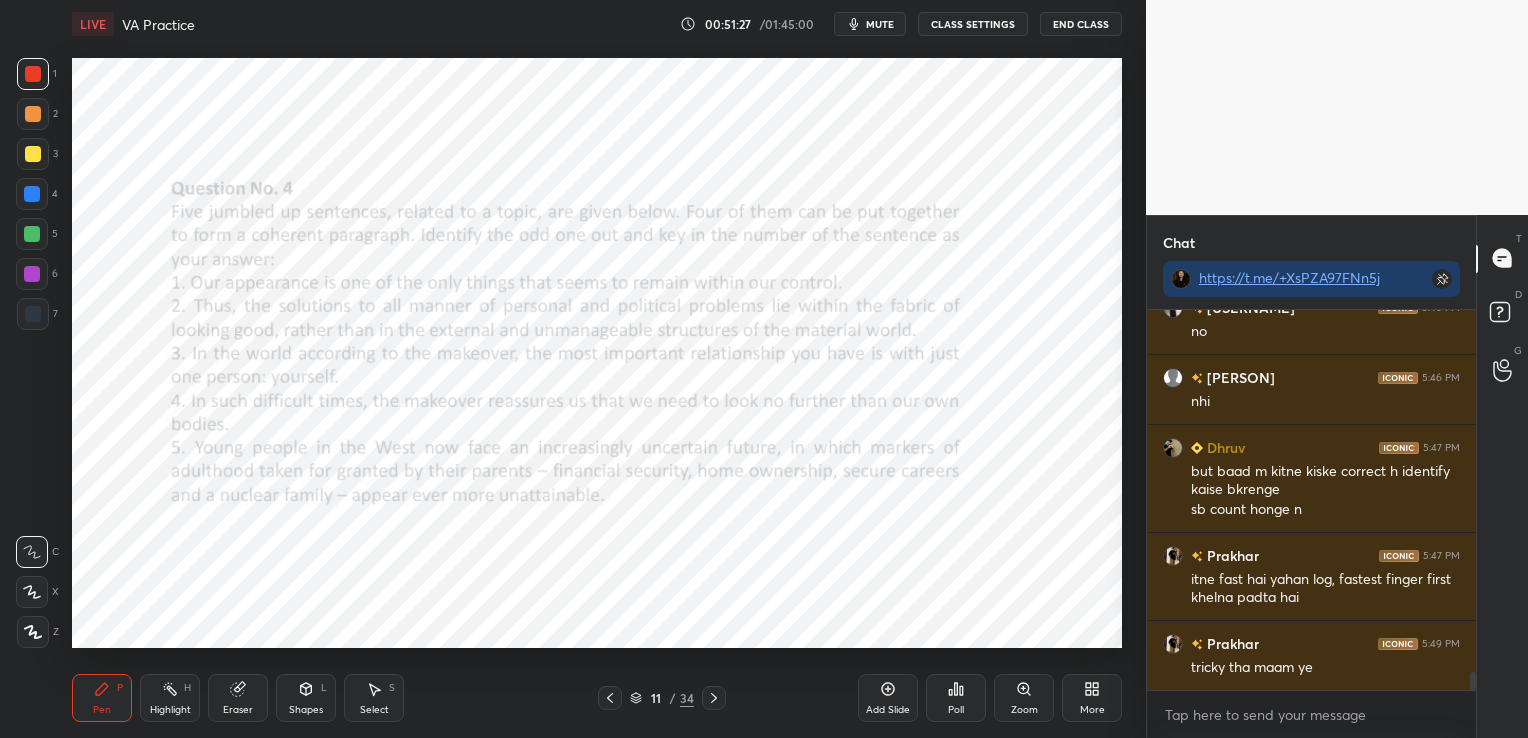 click 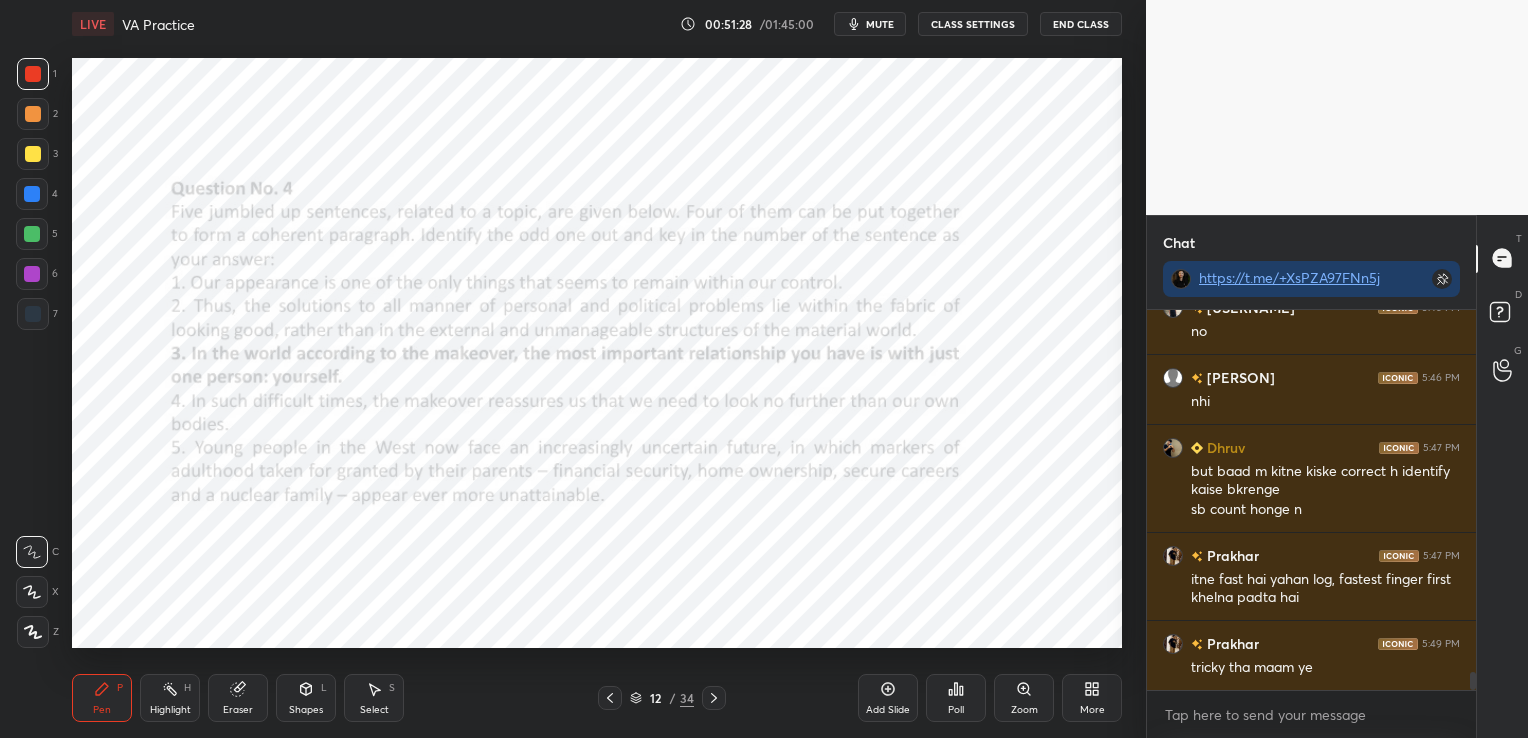 click 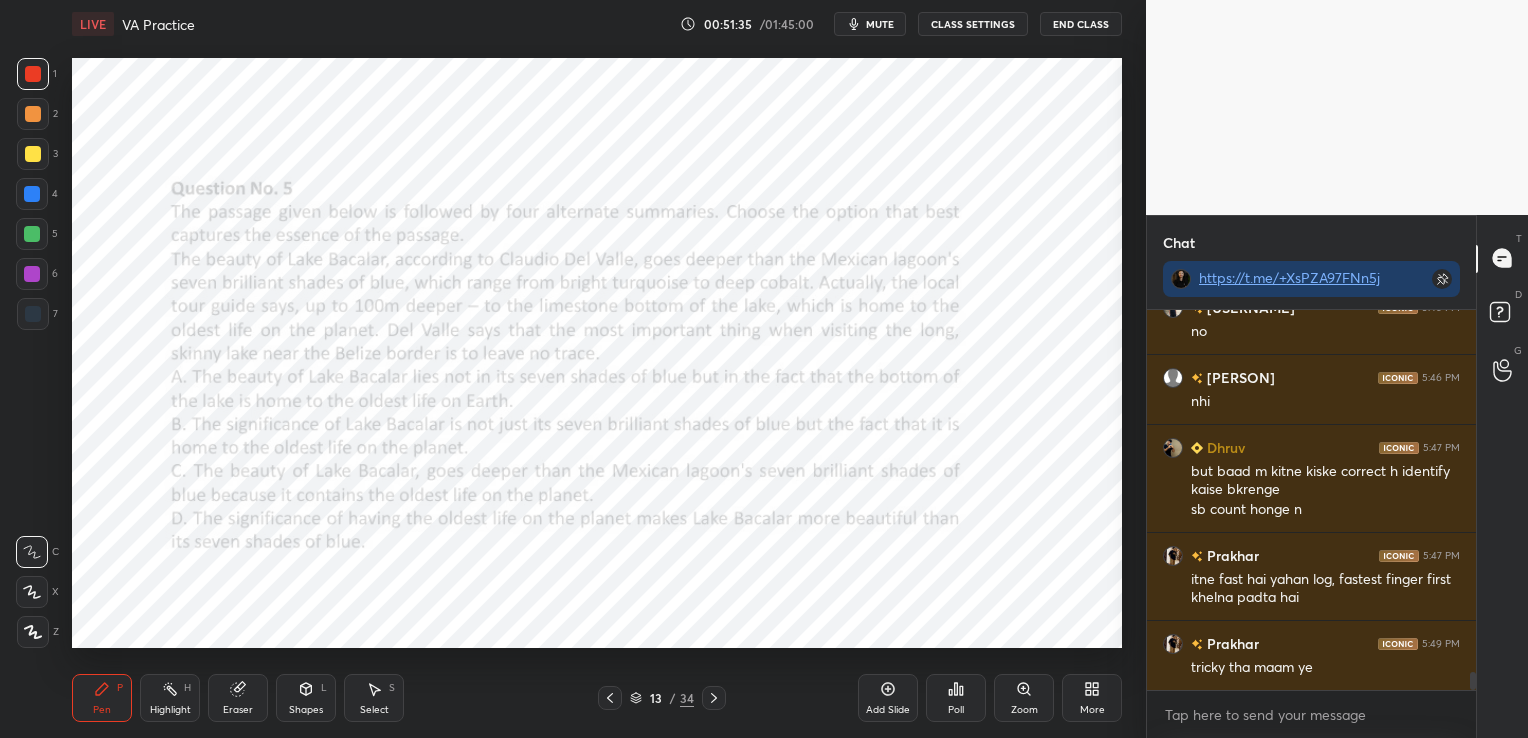 click on "Poll" at bounding box center [956, 698] 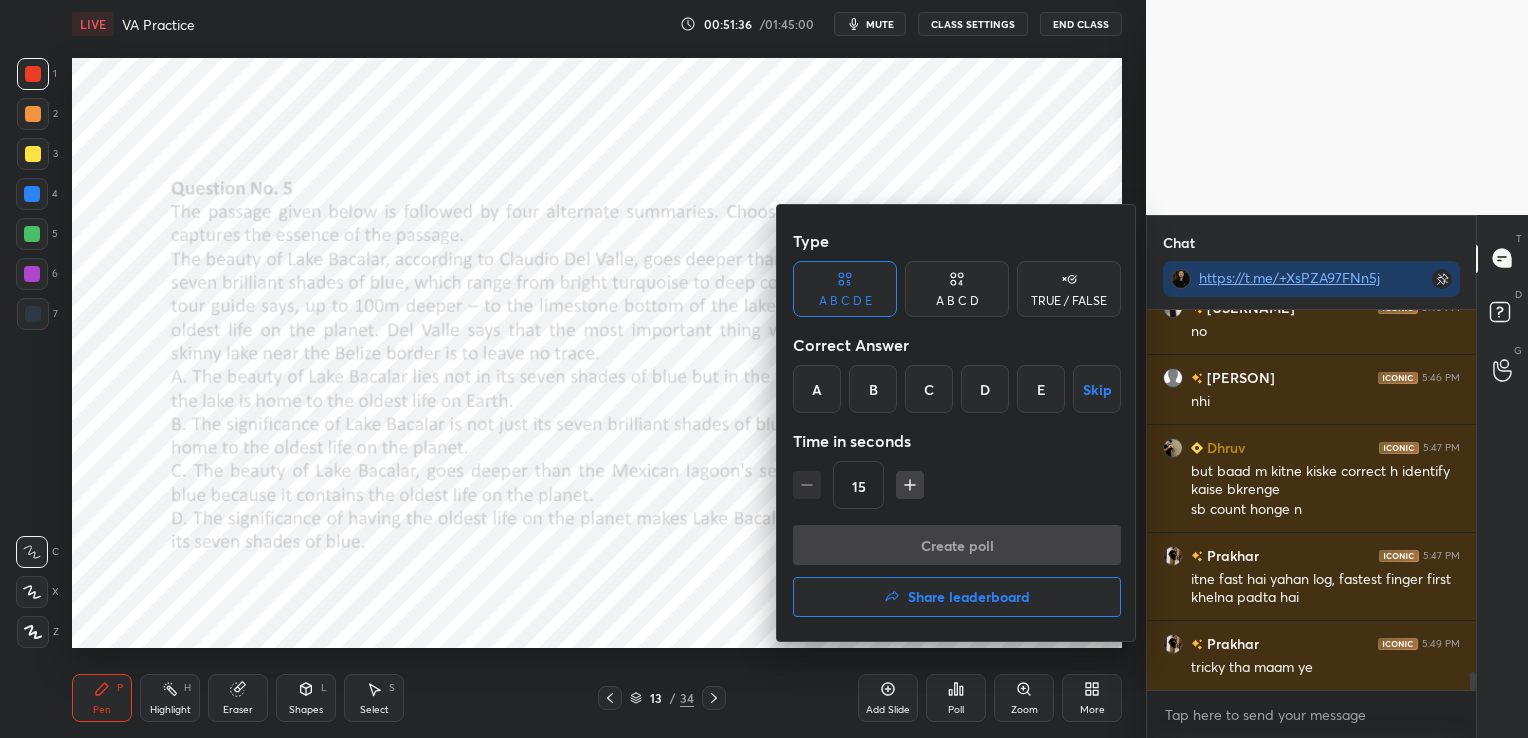 click 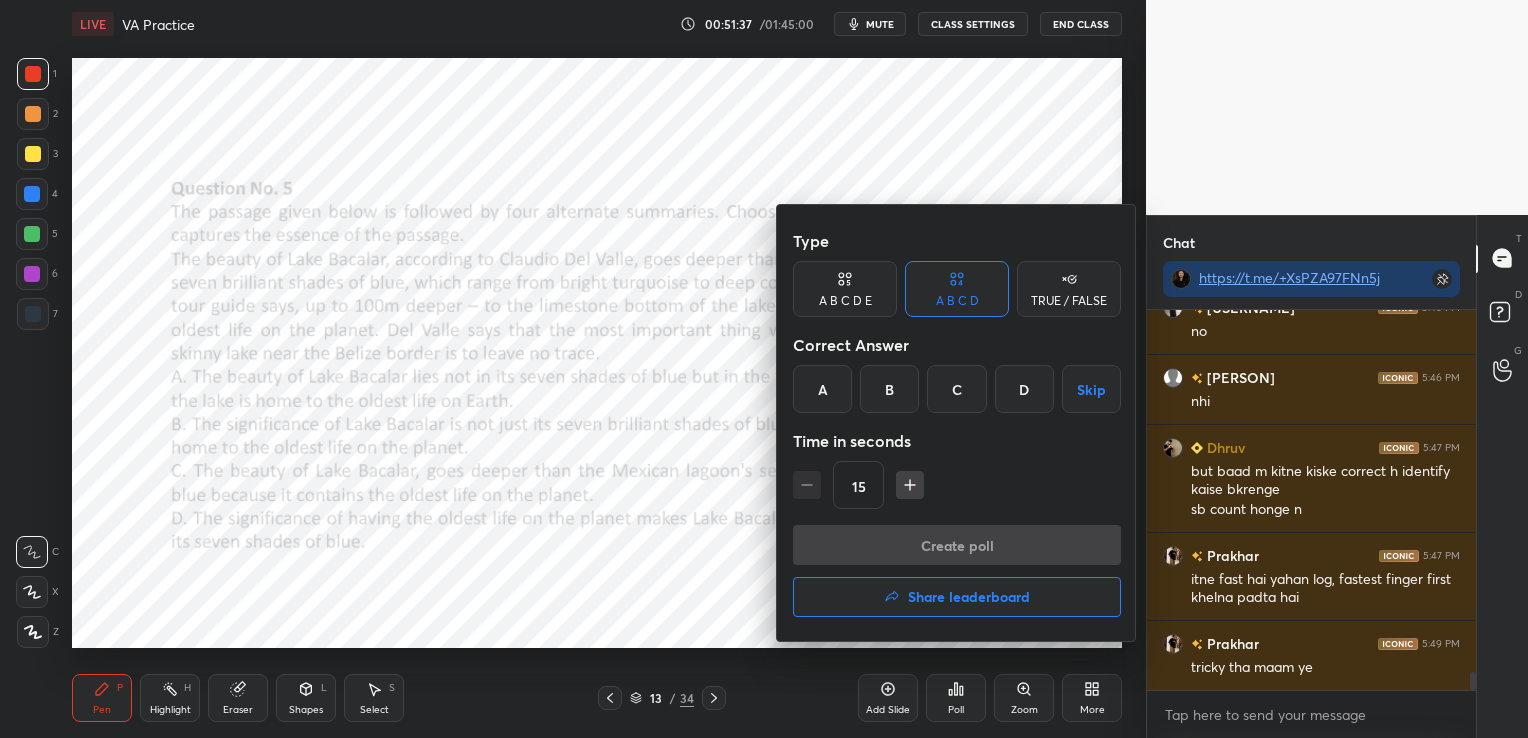 click on "B" at bounding box center (889, 389) 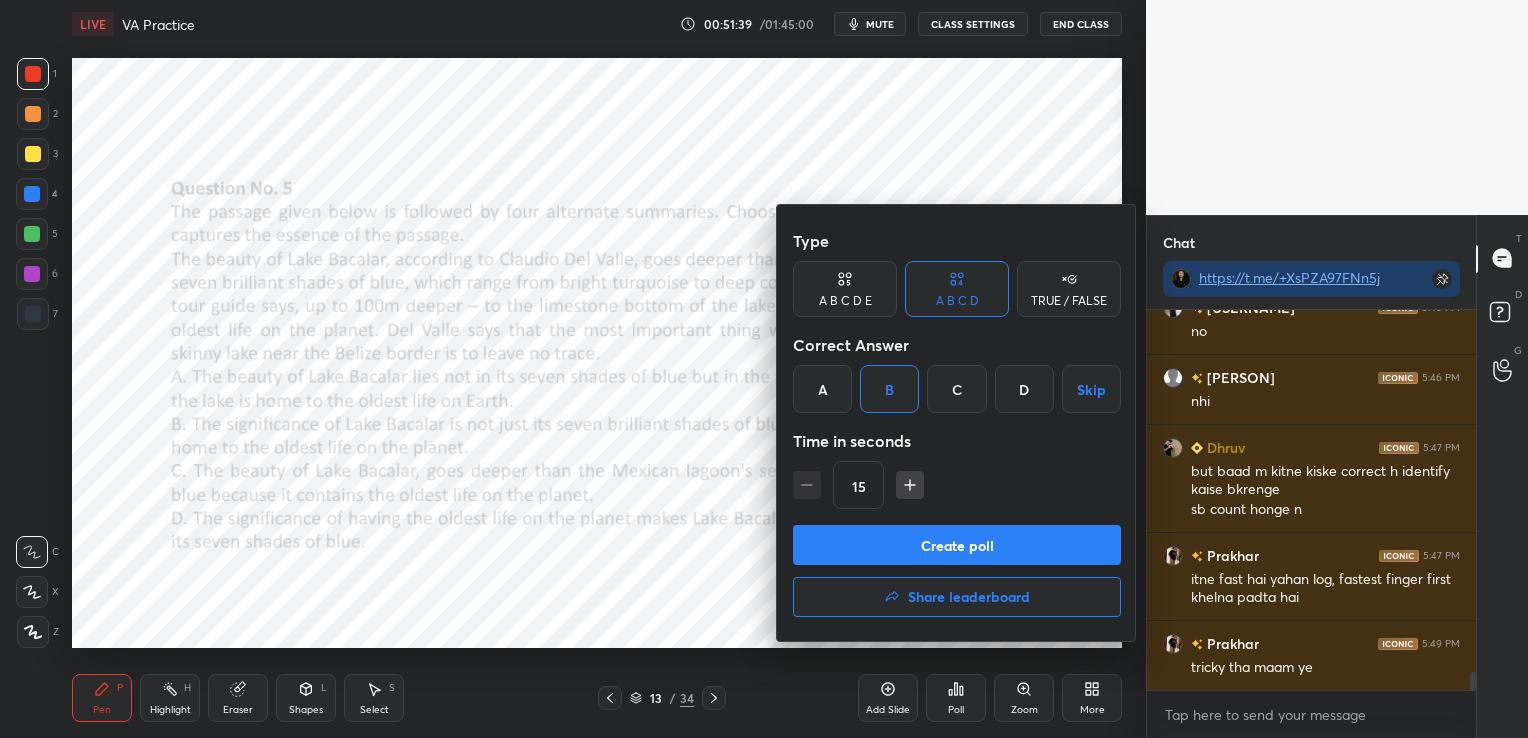 click on "Create poll" at bounding box center [957, 545] 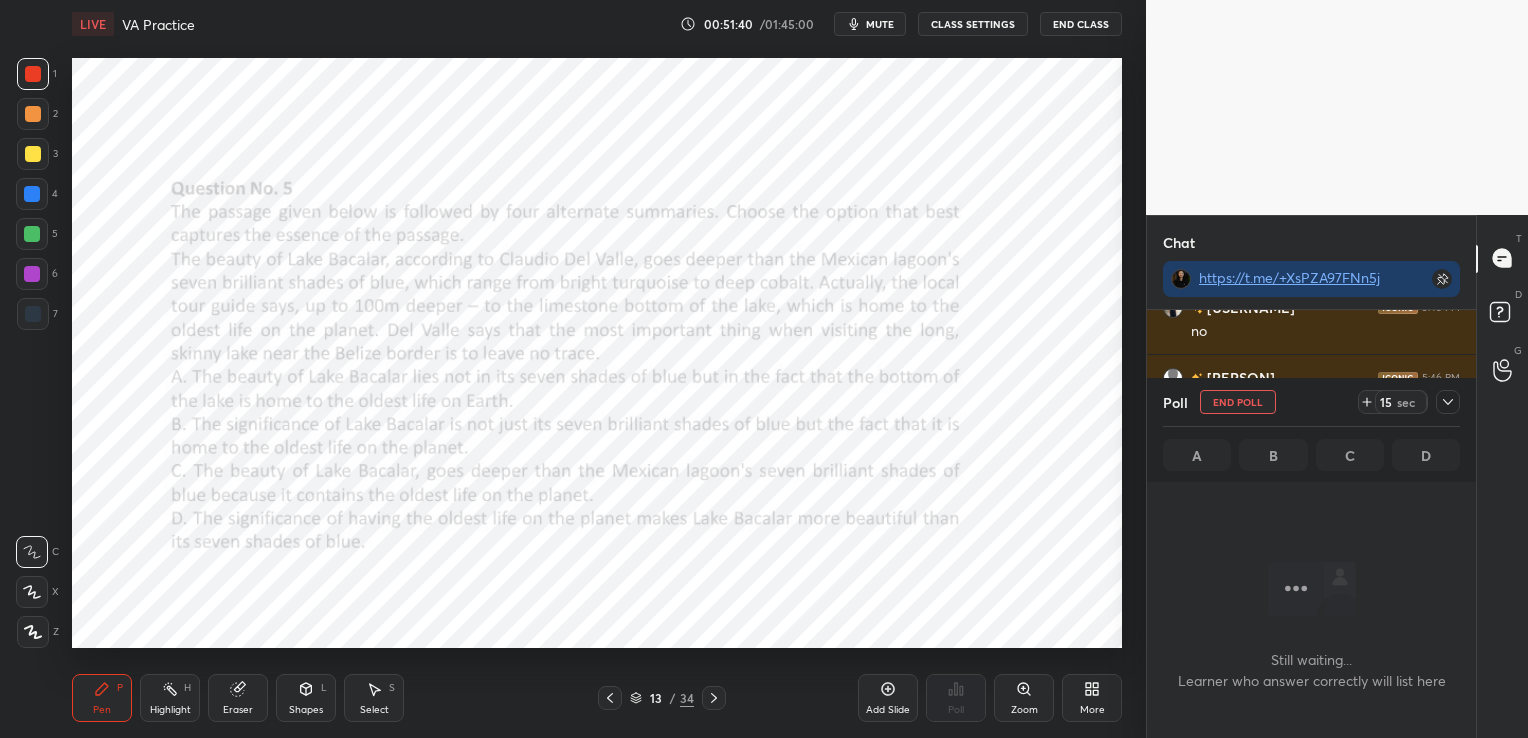 scroll, scrollTop: 281, scrollLeft: 323, axis: both 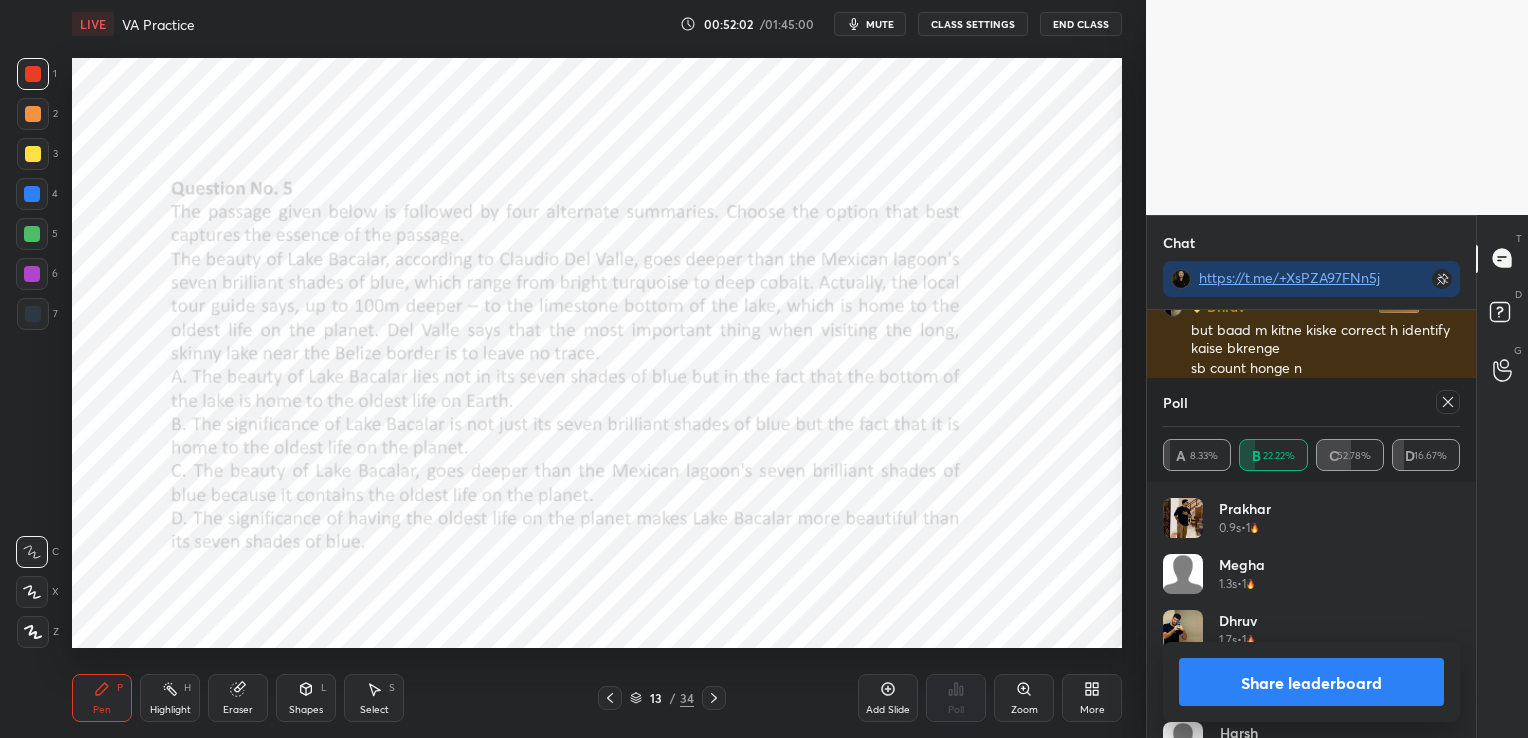 click 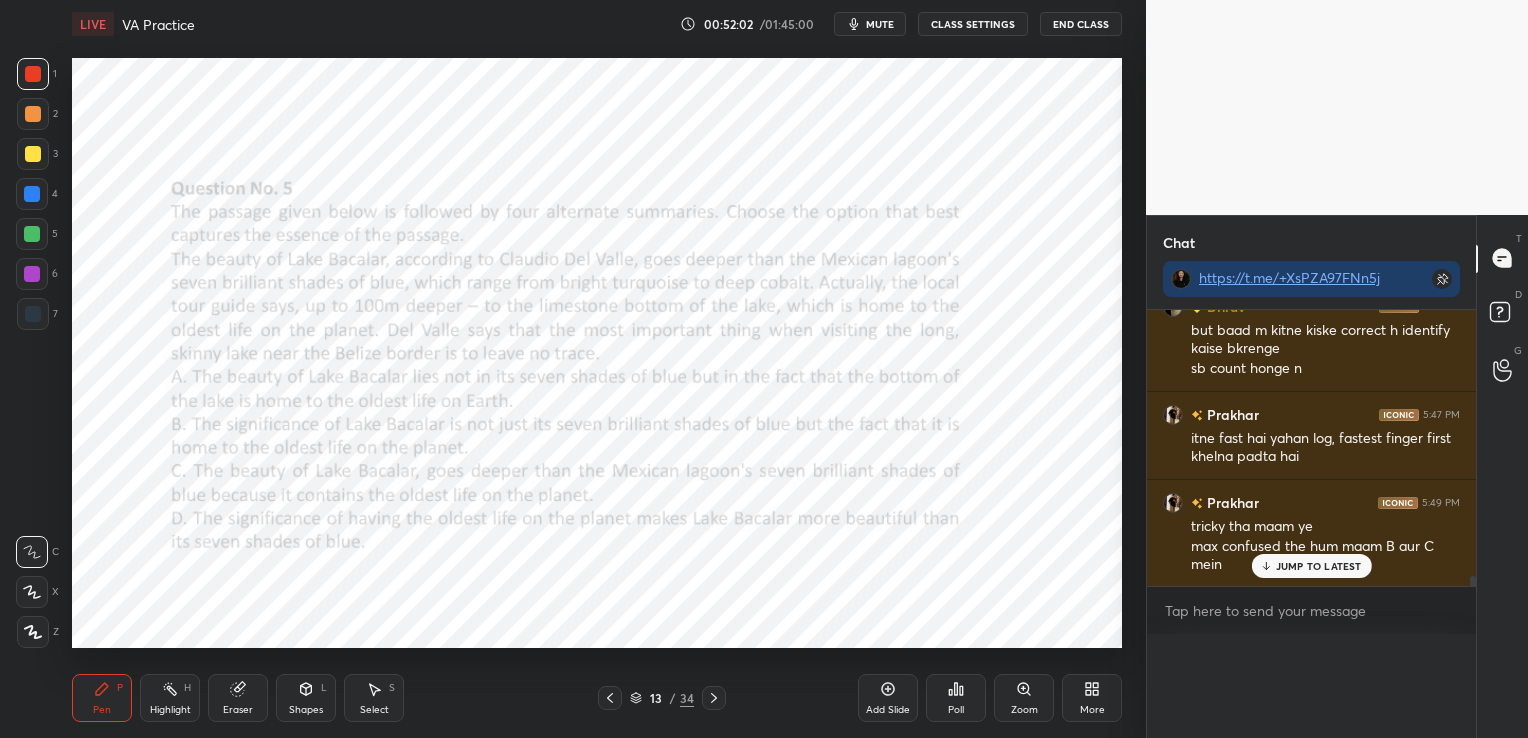 scroll, scrollTop: 0, scrollLeft: 0, axis: both 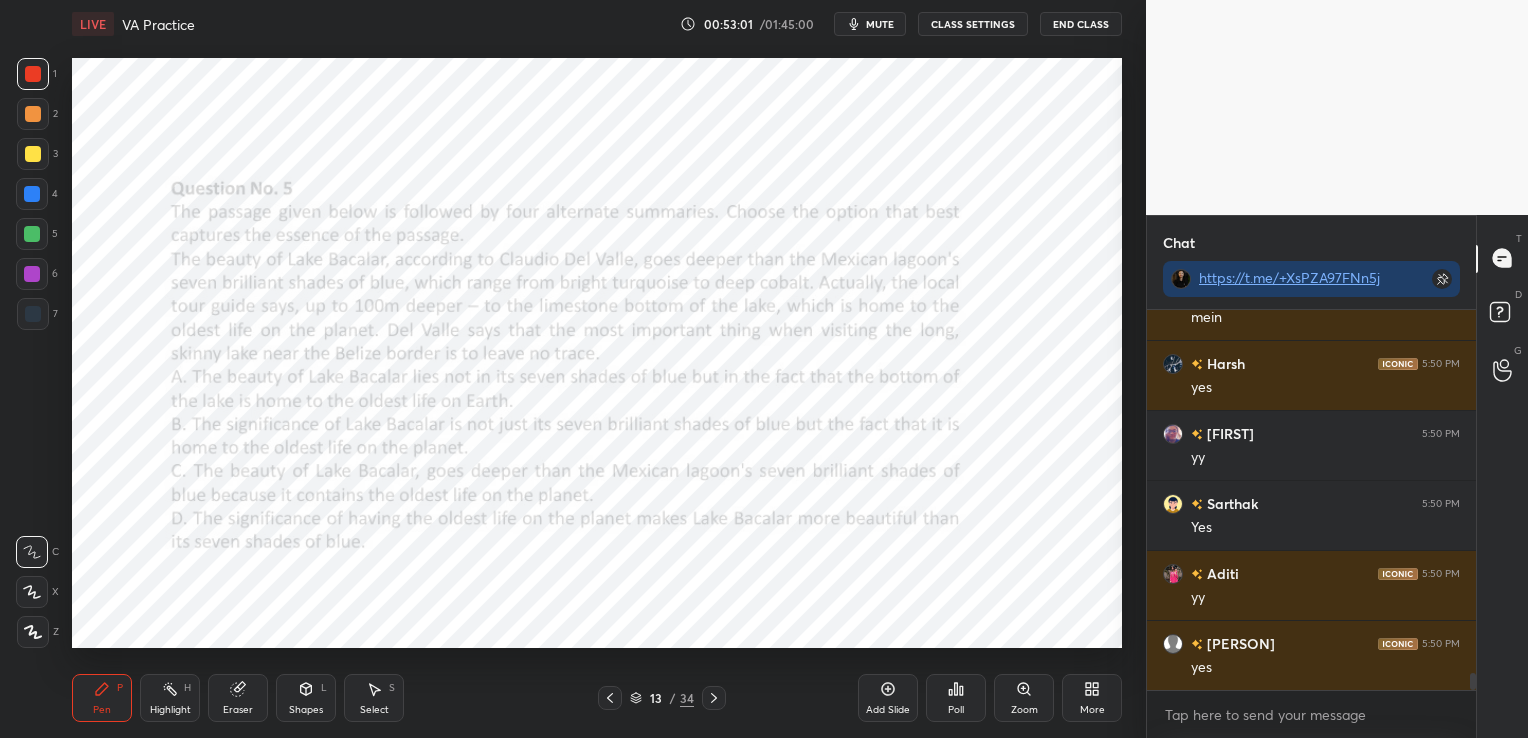 click 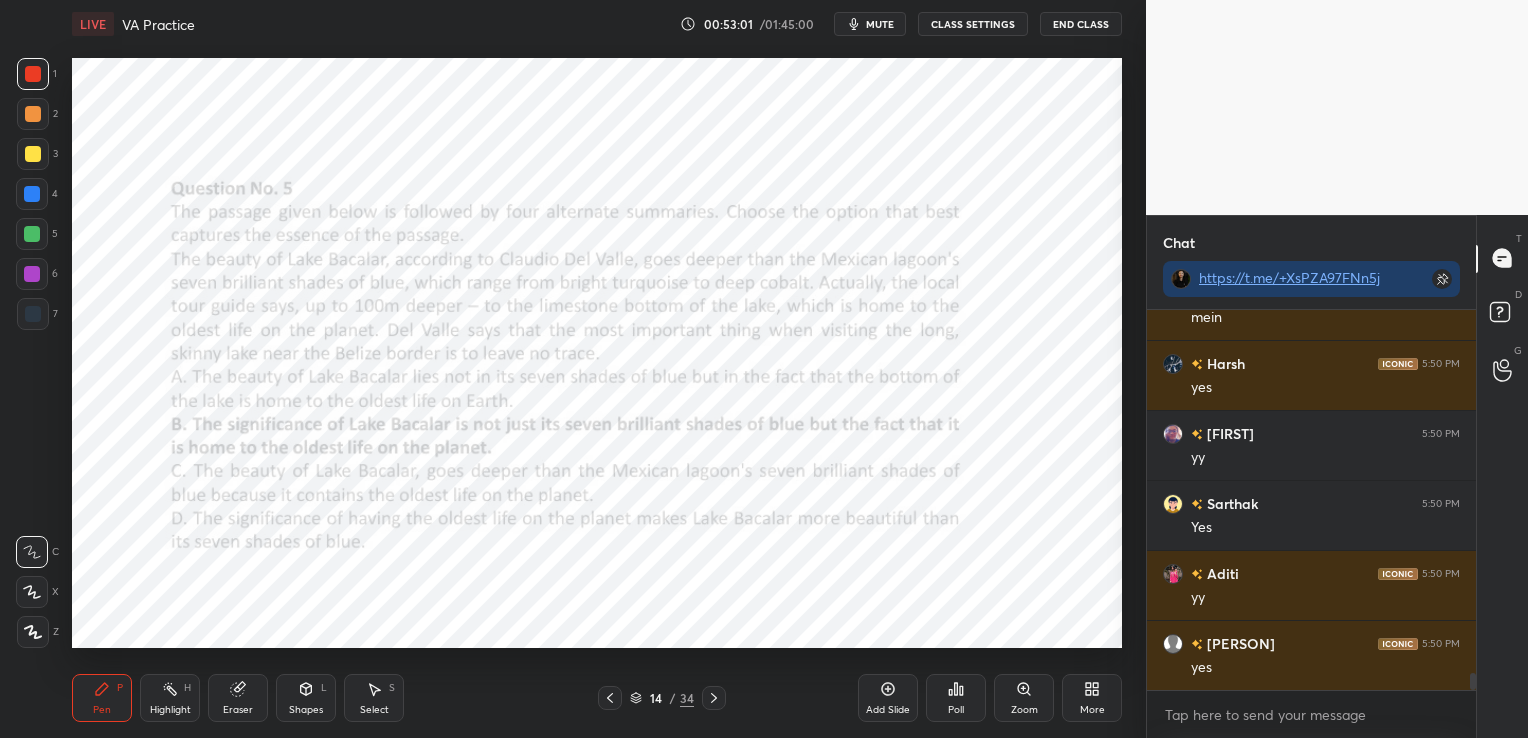 scroll, scrollTop: 7996, scrollLeft: 0, axis: vertical 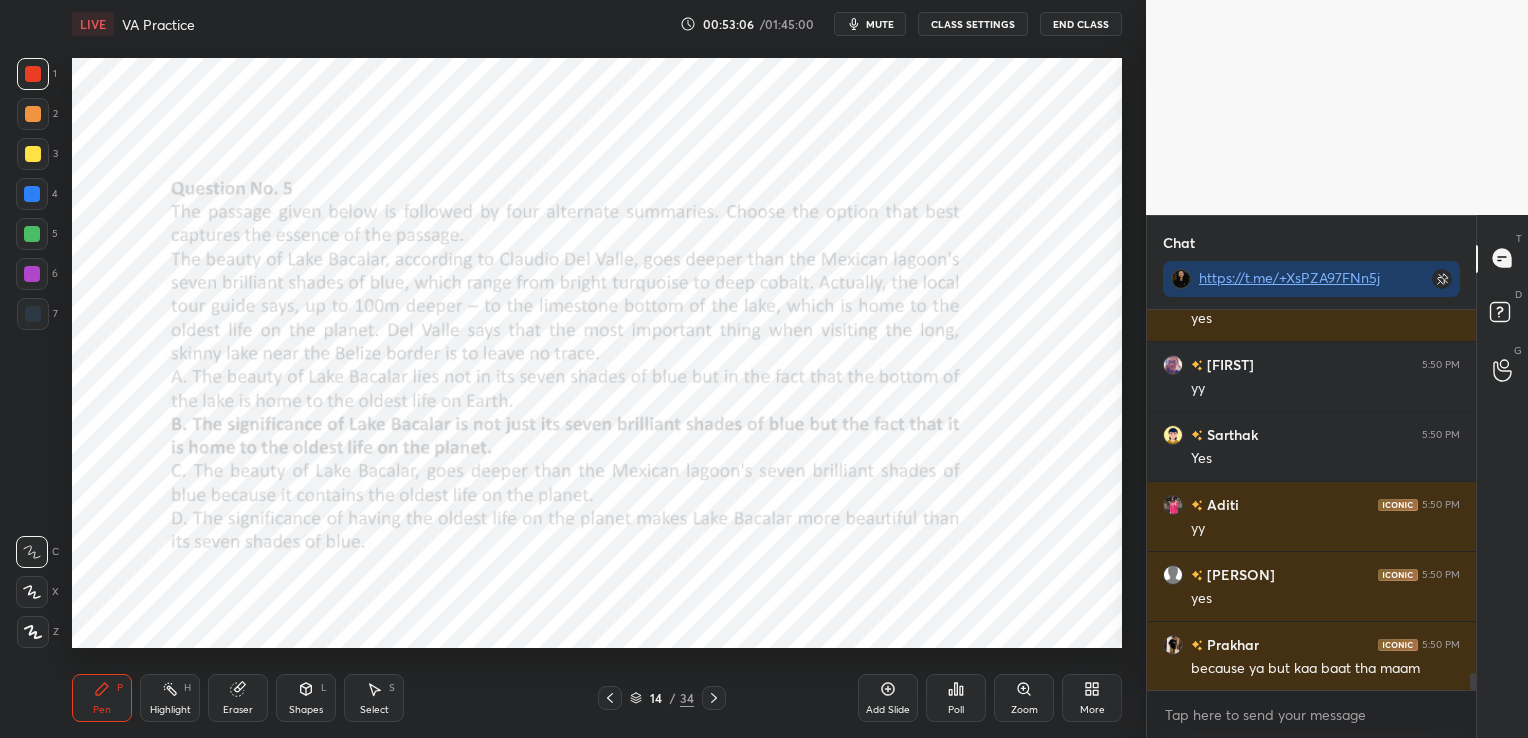 click 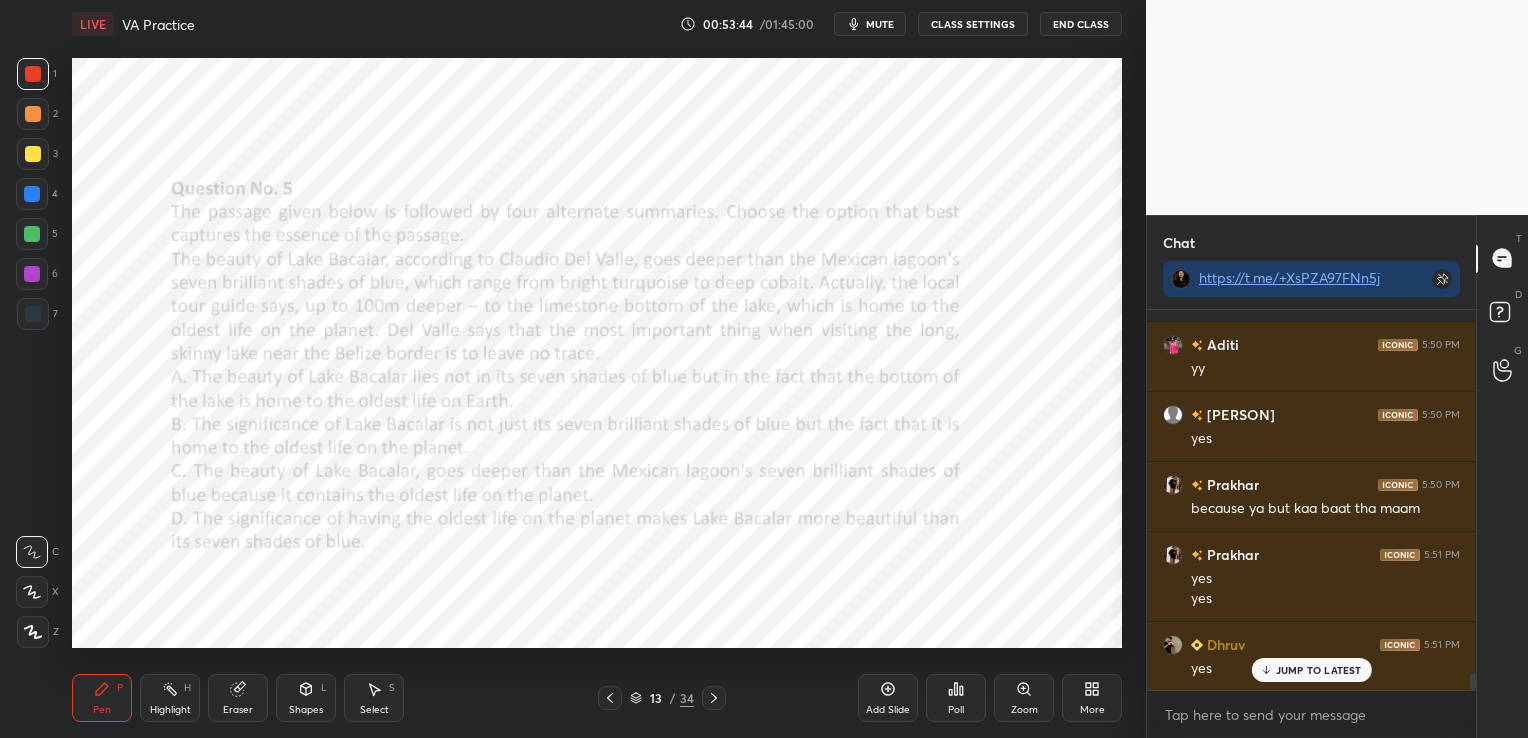 scroll, scrollTop: 8157, scrollLeft: 0, axis: vertical 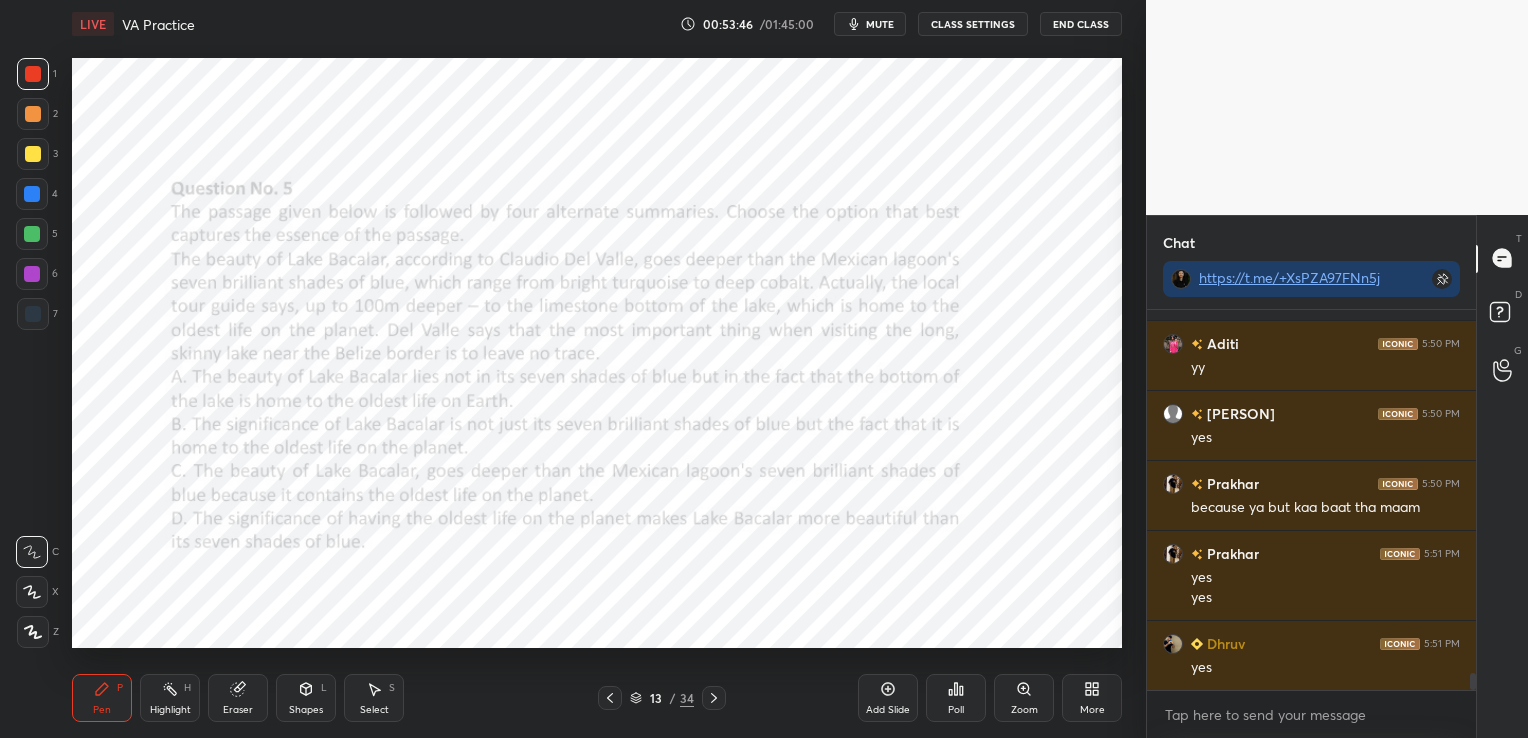 click 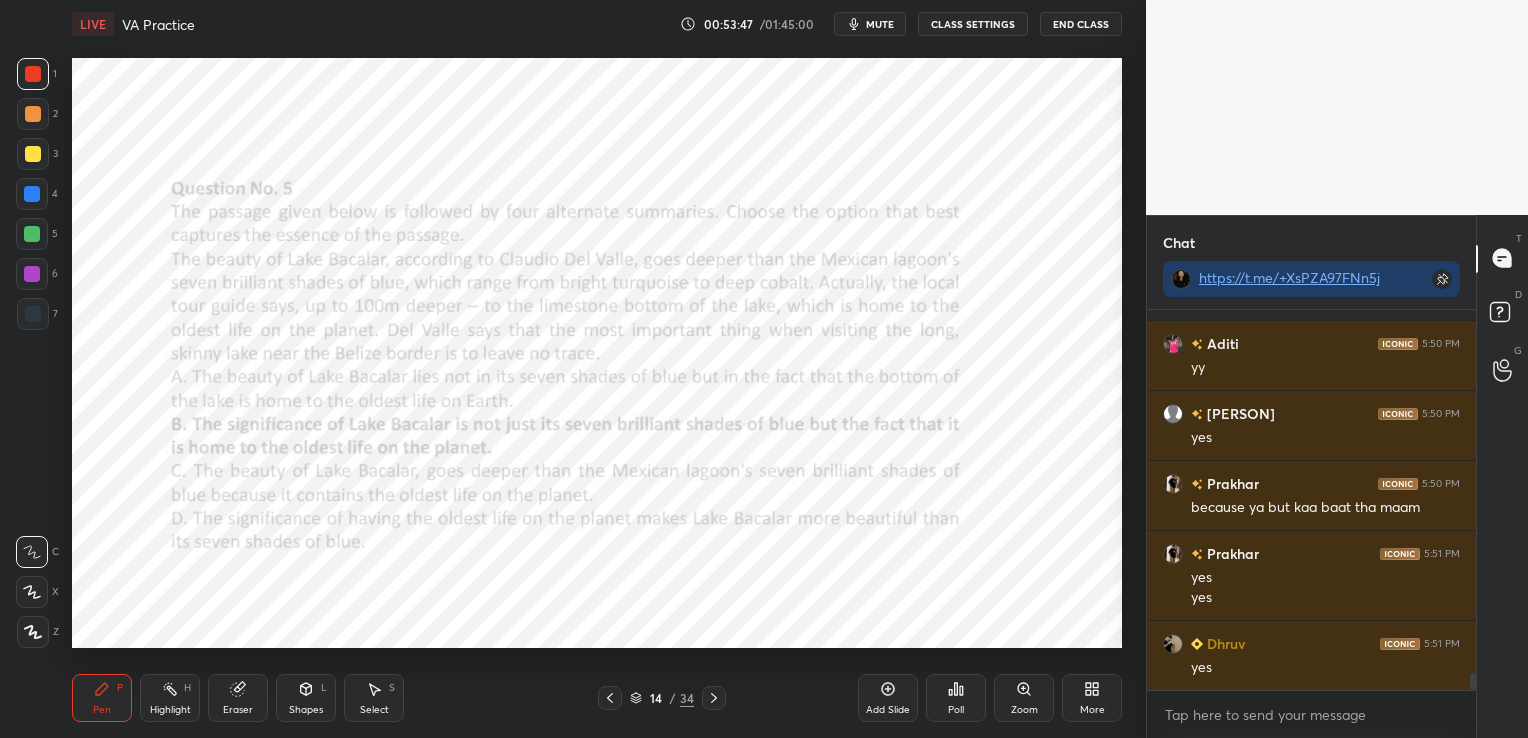 click 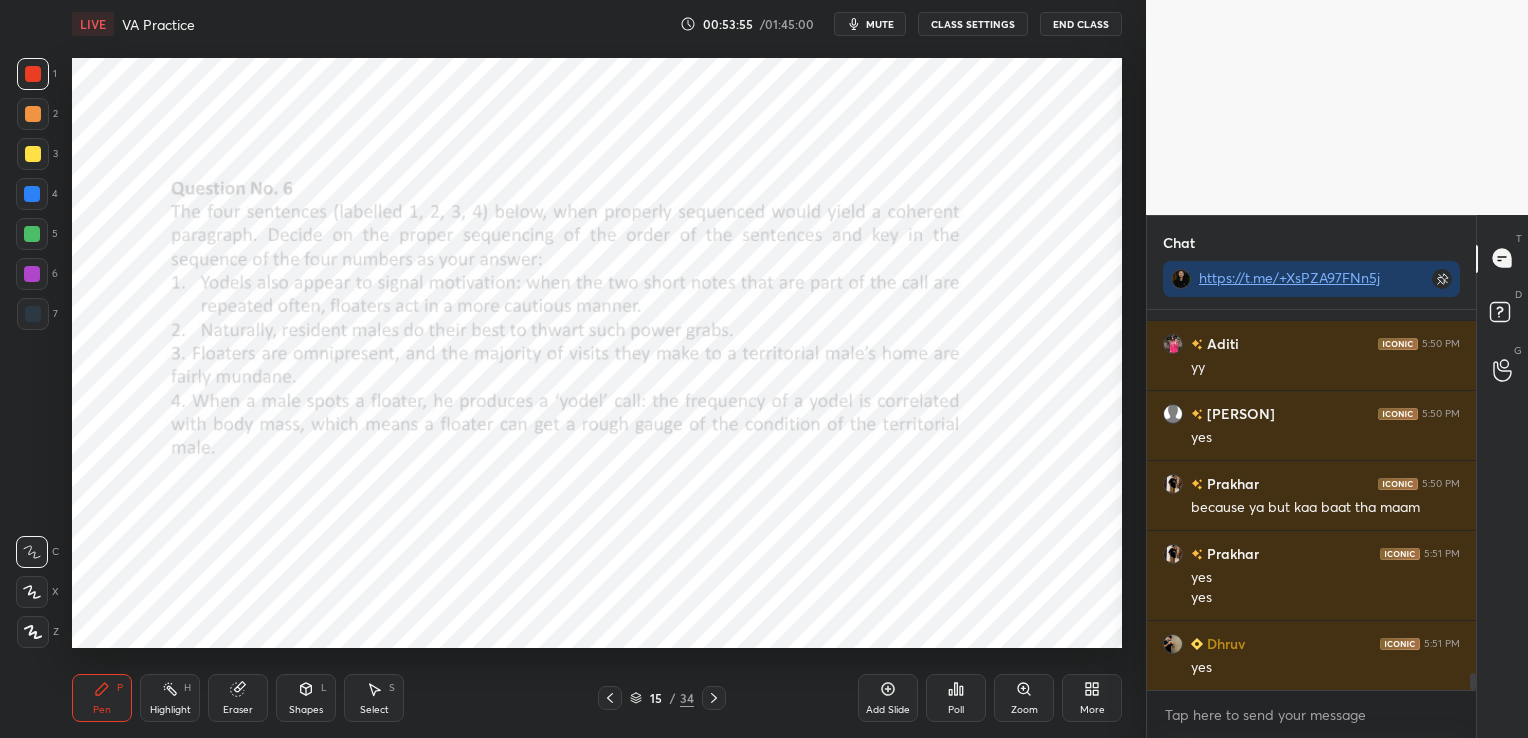 click 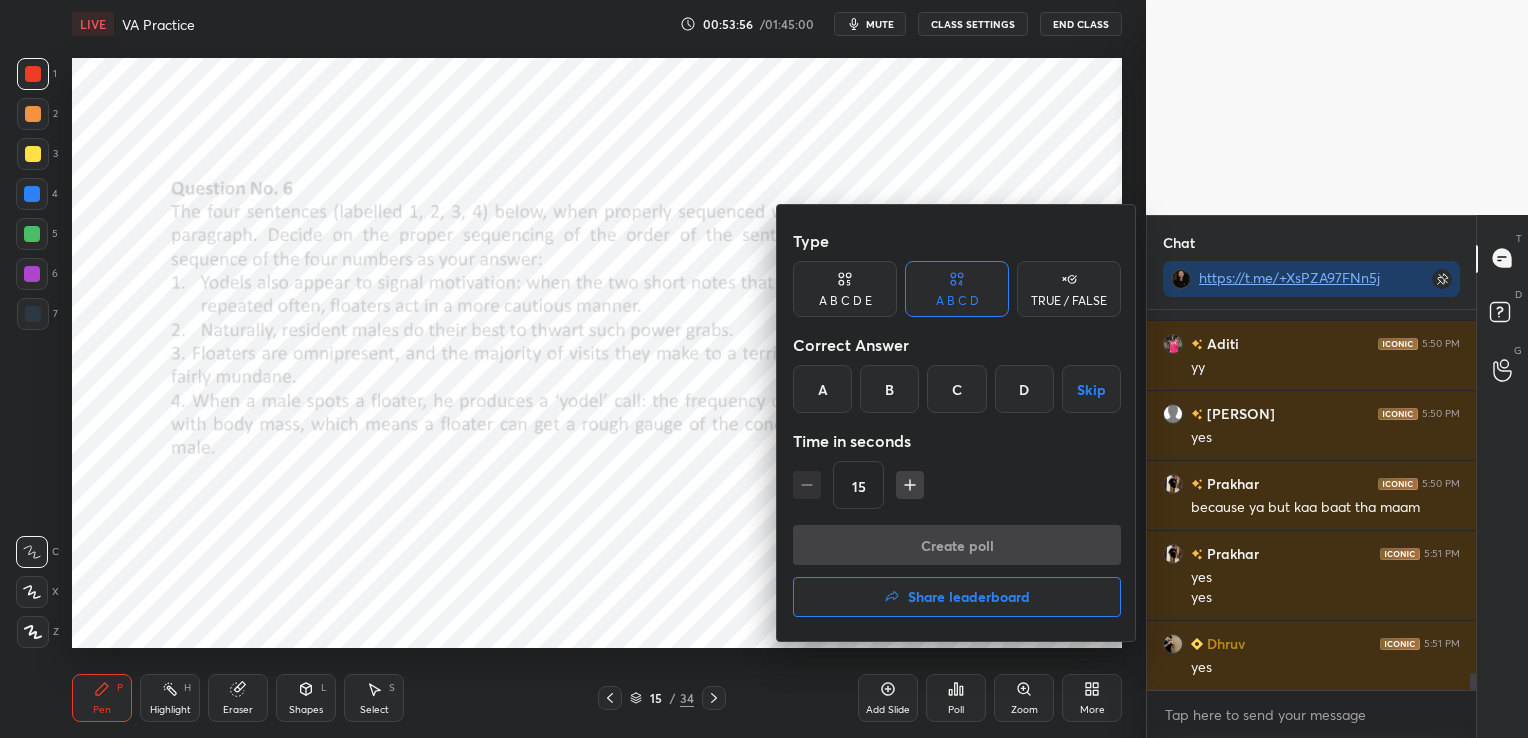 click on "C" at bounding box center [956, 389] 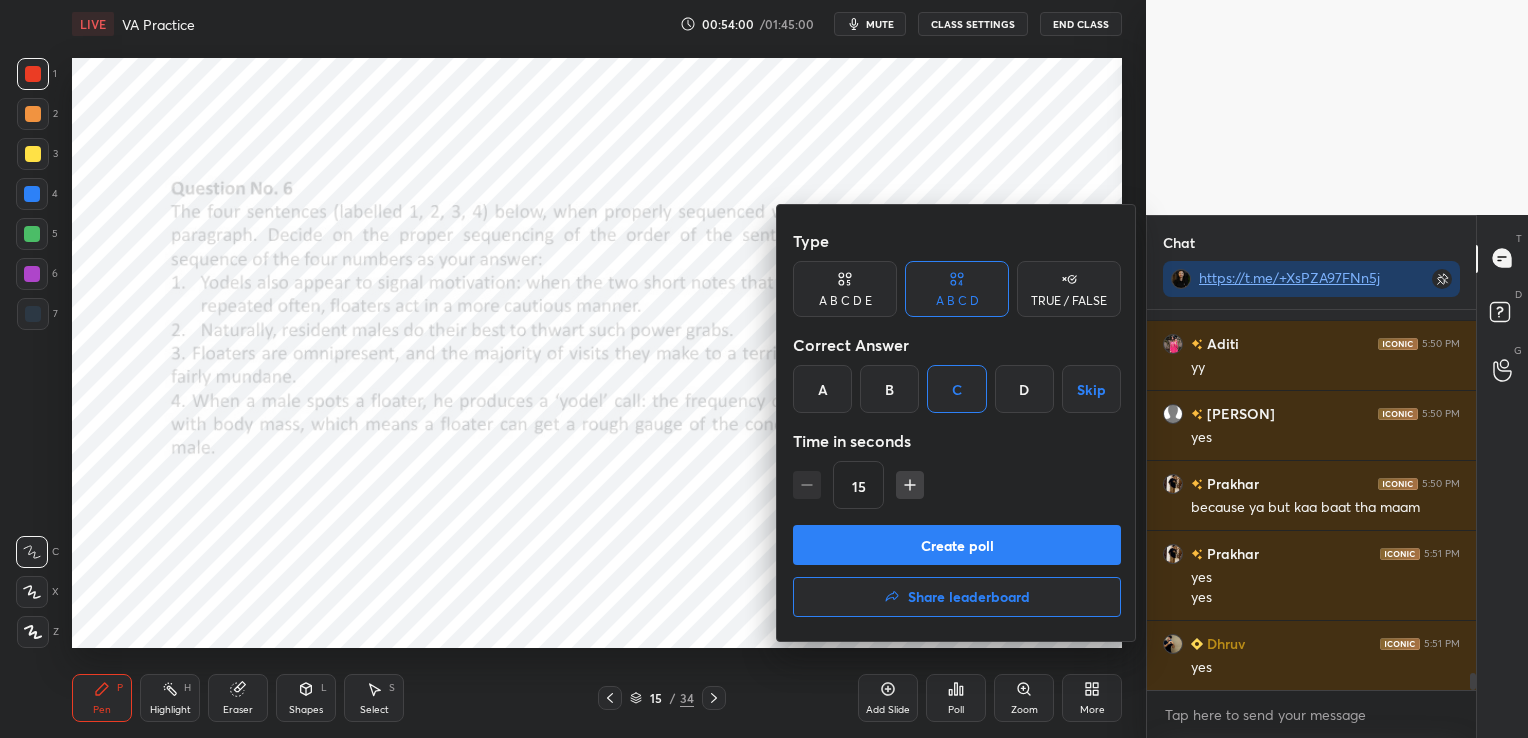 click on "Create poll" at bounding box center [957, 545] 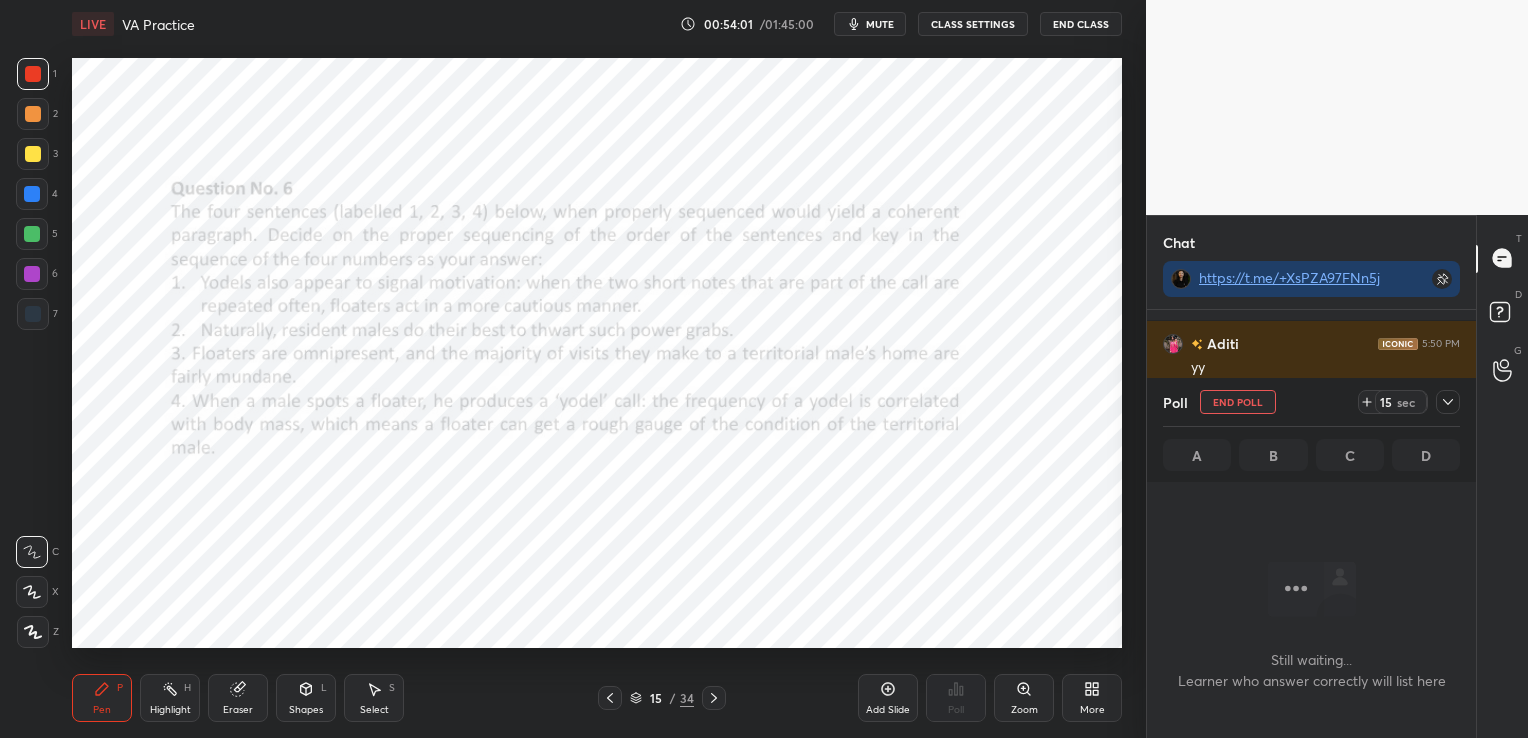 scroll, scrollTop: 281, scrollLeft: 323, axis: both 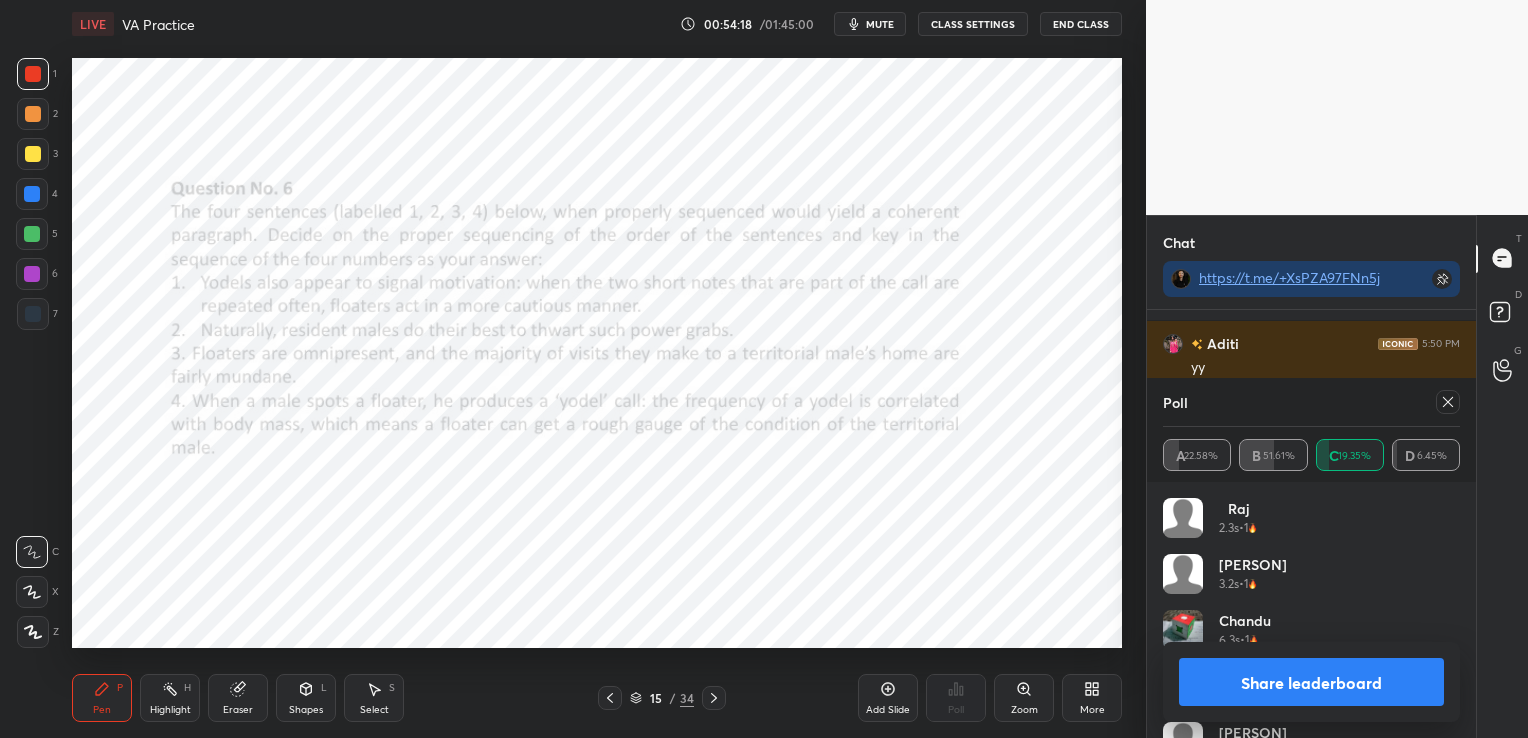 click 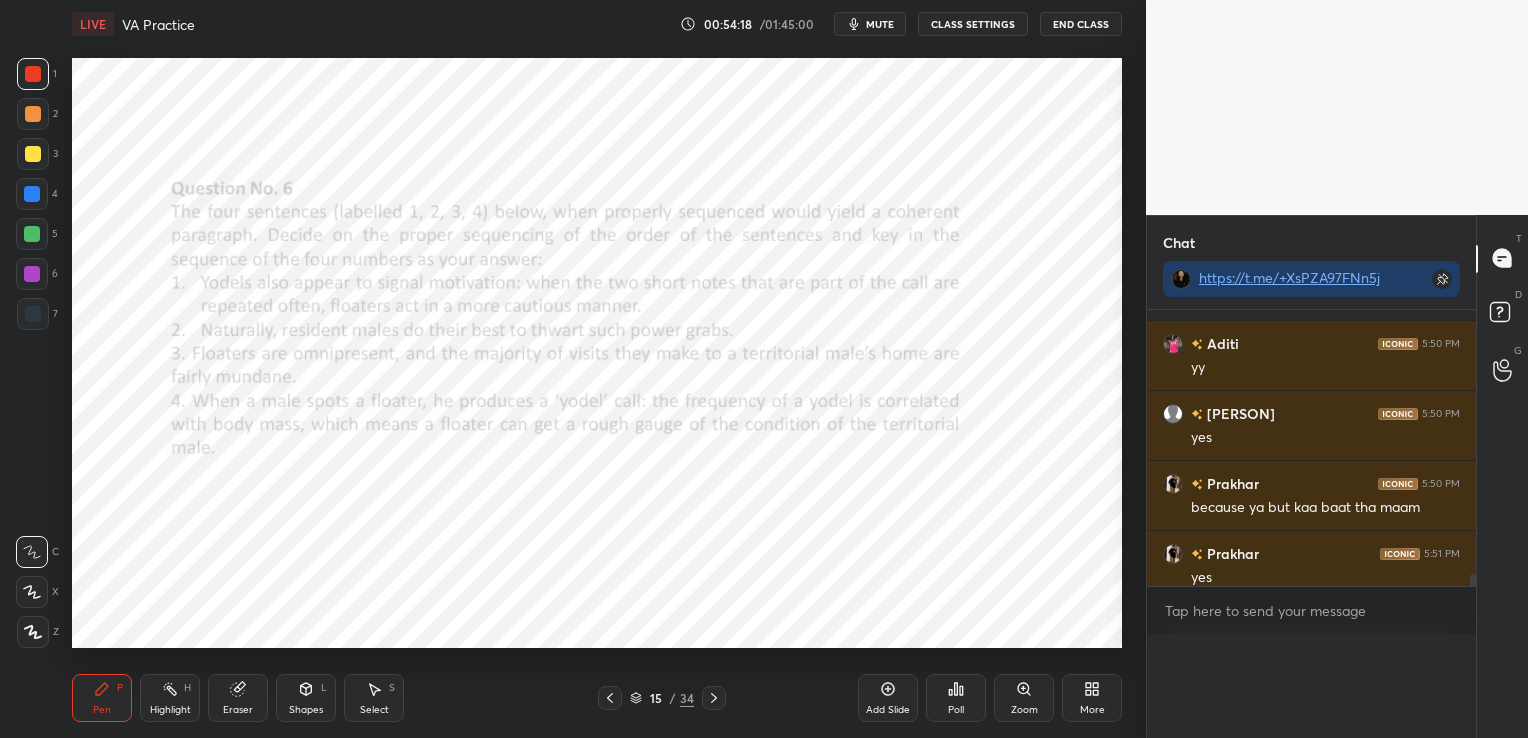 scroll, scrollTop: 0, scrollLeft: 0, axis: both 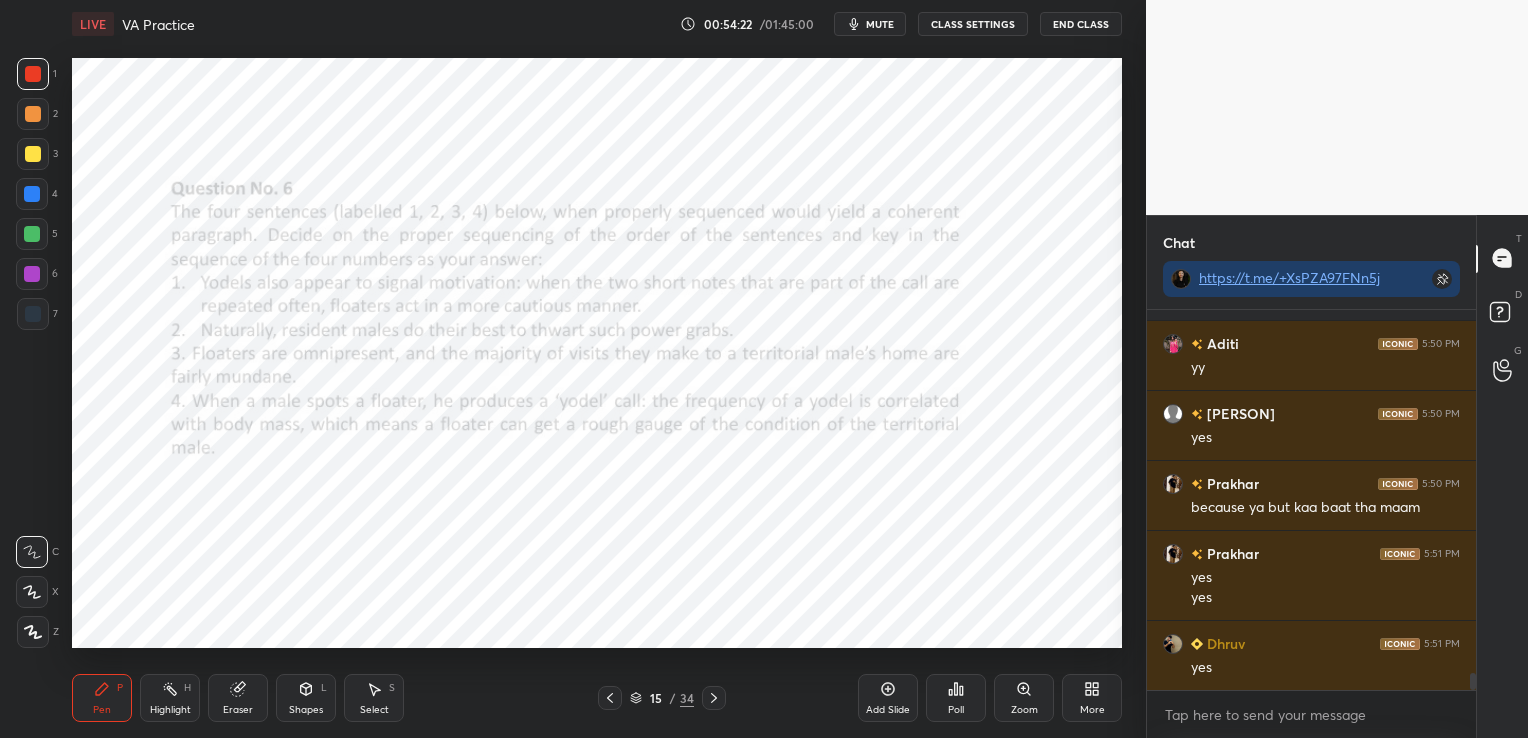 click on "Poll" at bounding box center [956, 698] 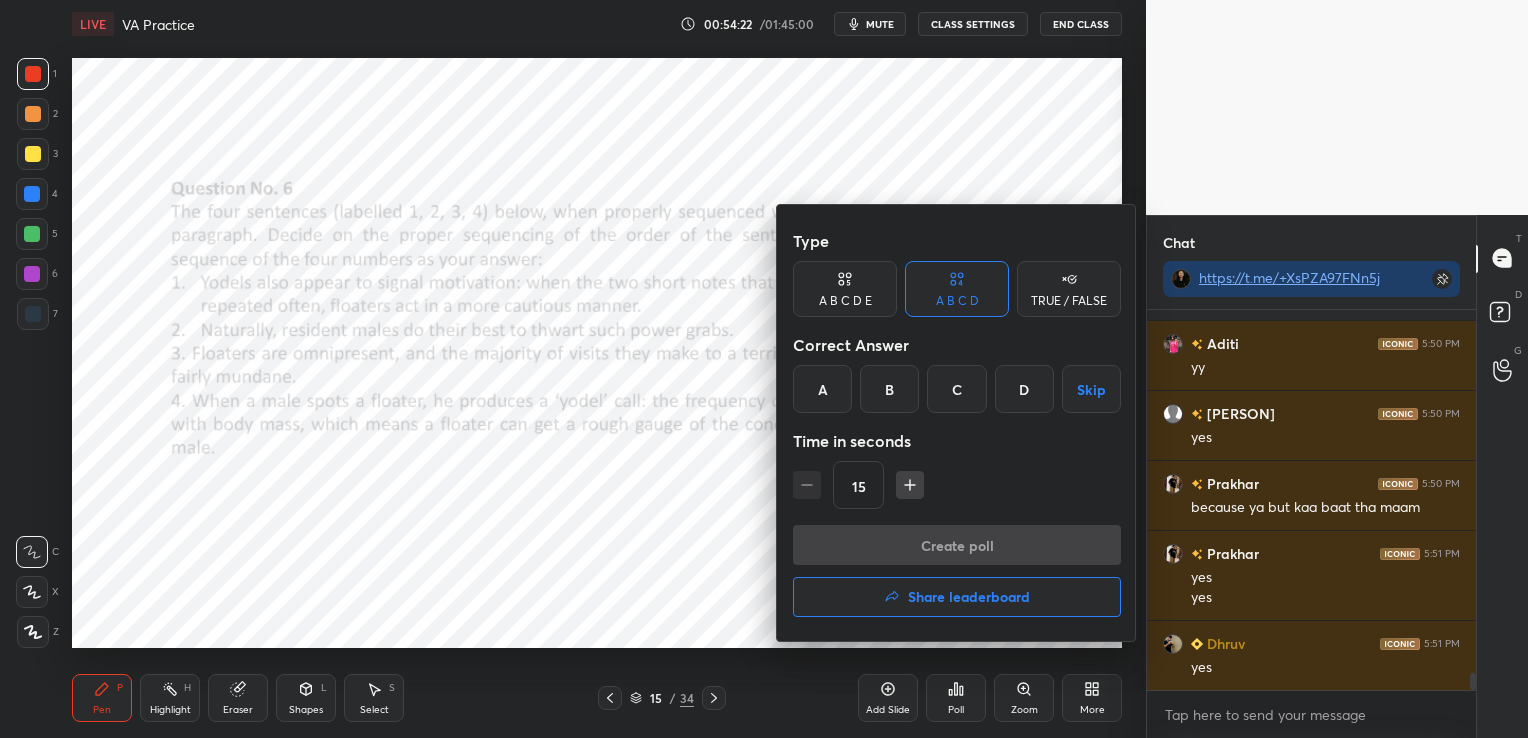 click on "B" at bounding box center [889, 389] 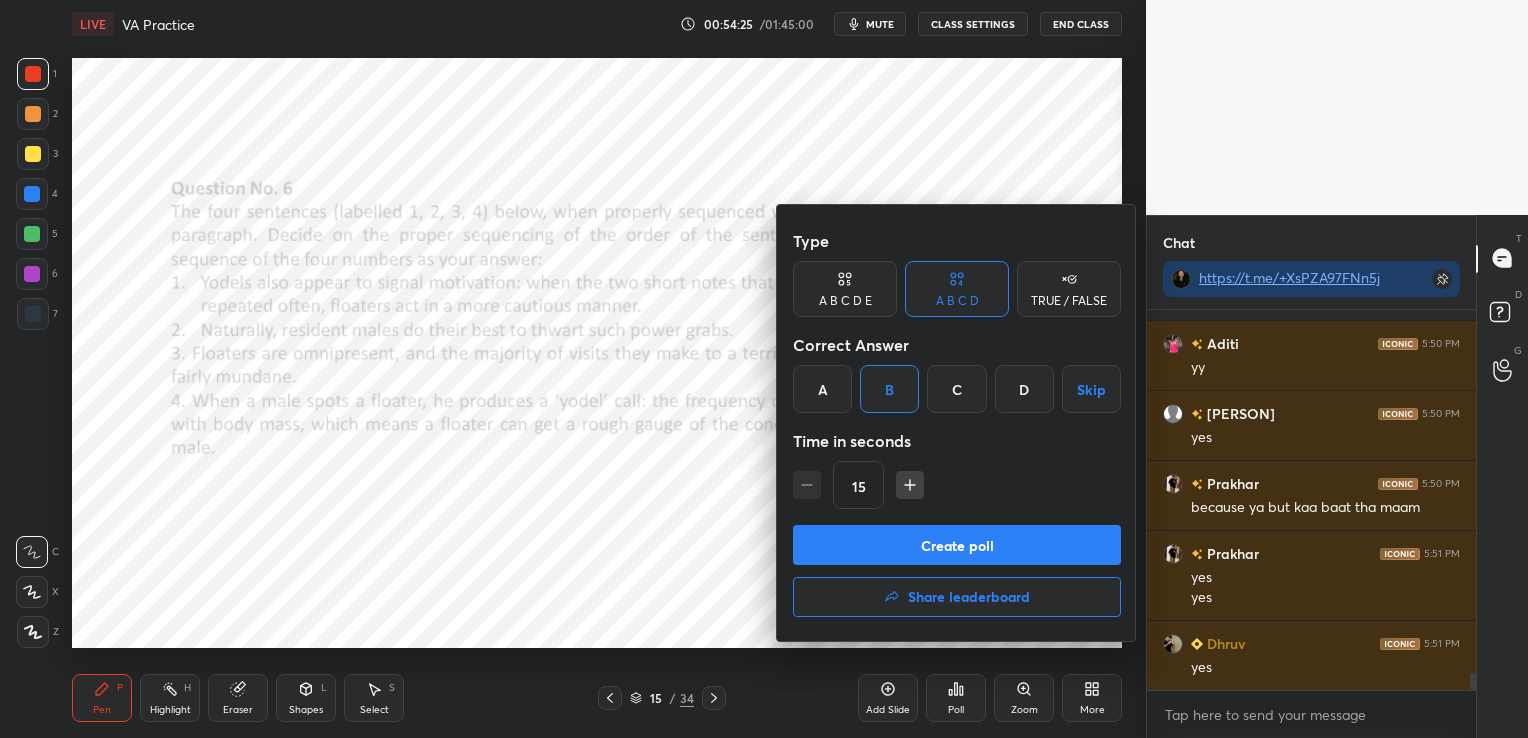 click on "Create poll" at bounding box center (957, 545) 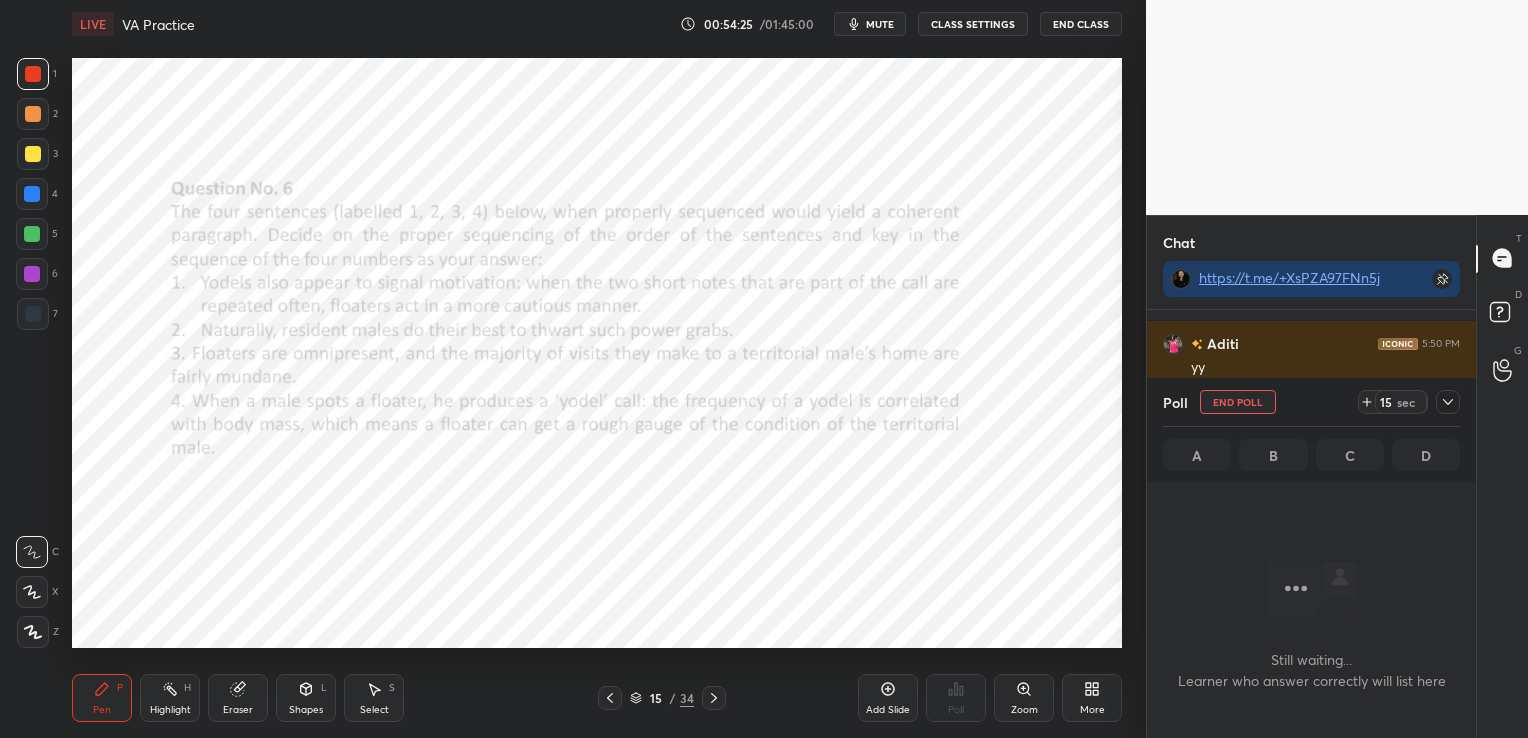 scroll, scrollTop: 281, scrollLeft: 323, axis: both 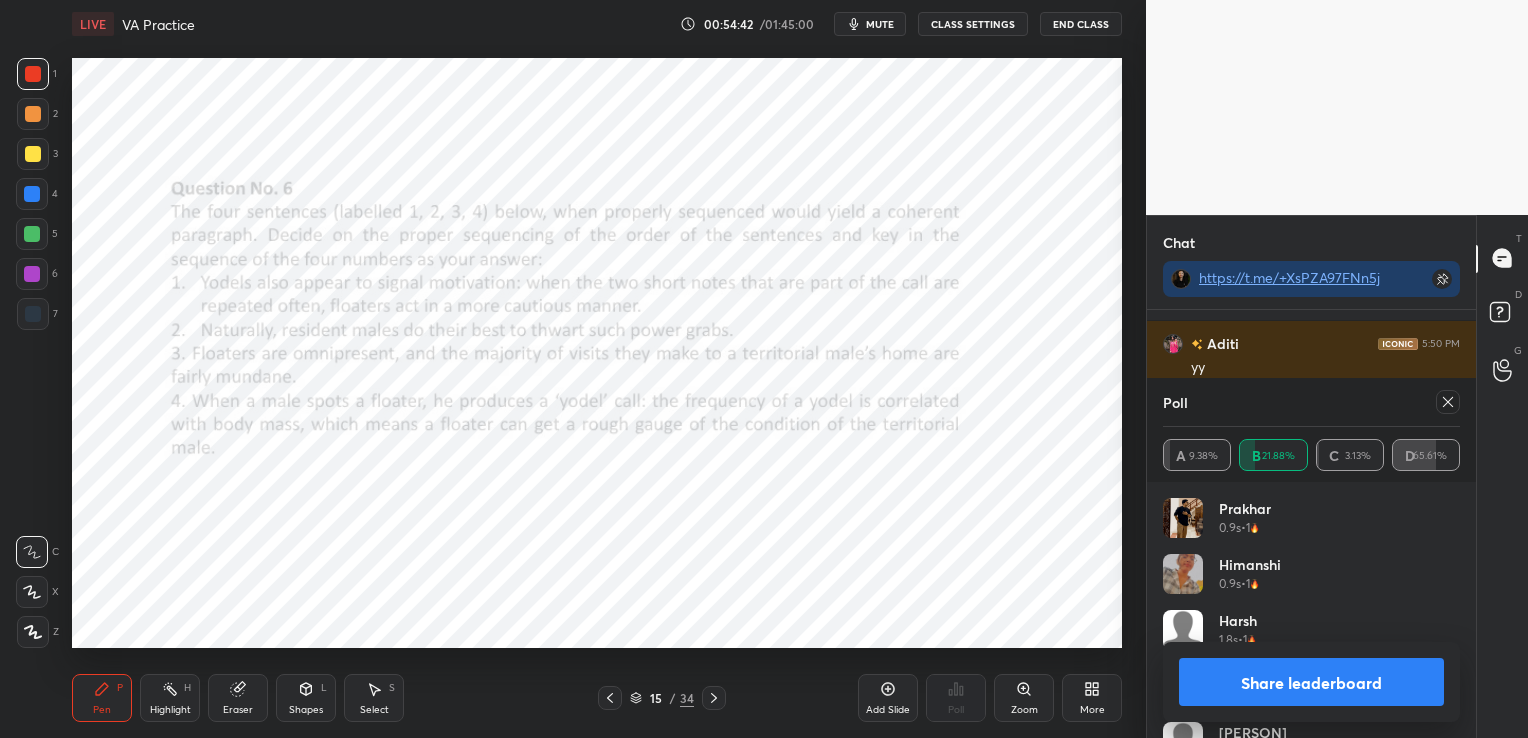 click 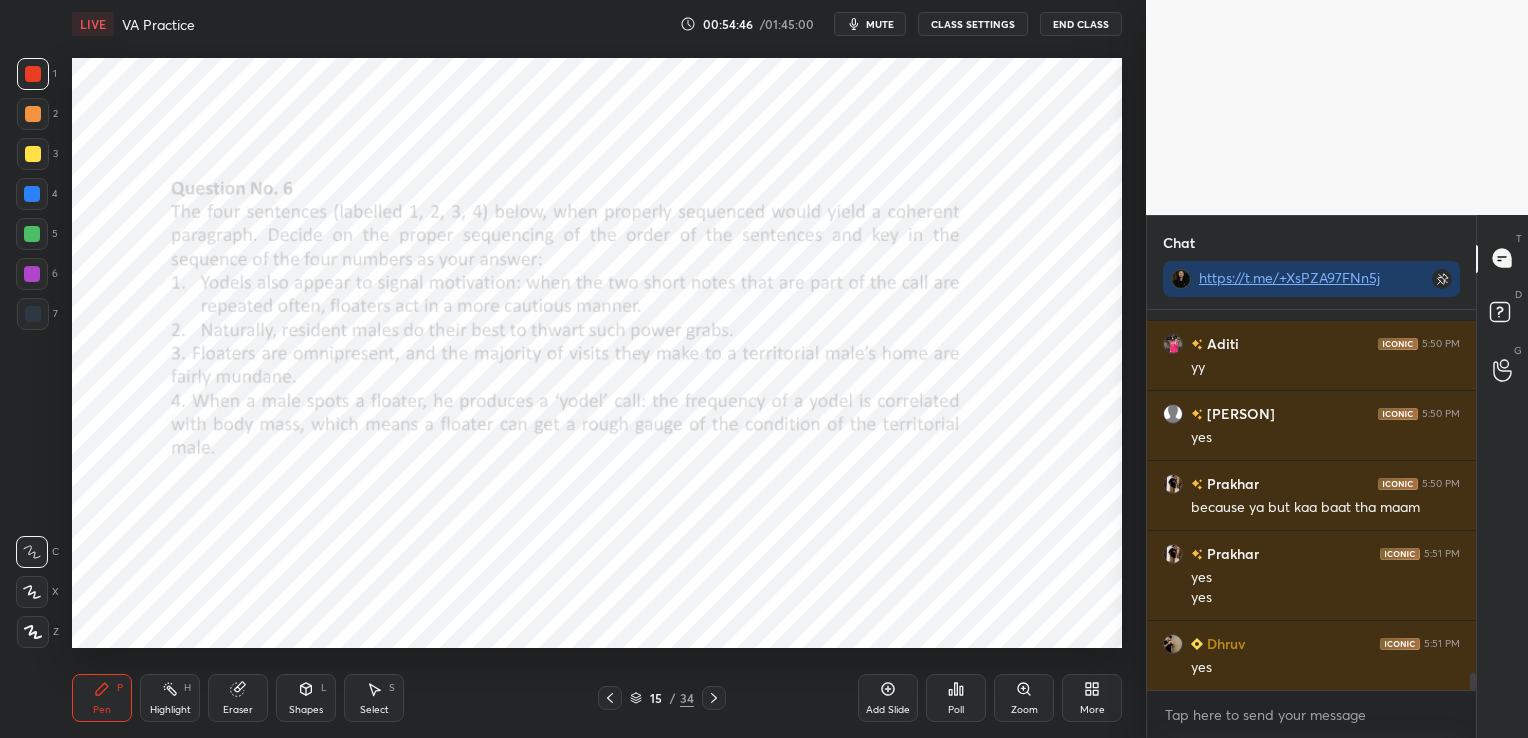 click on "Poll" at bounding box center (956, 710) 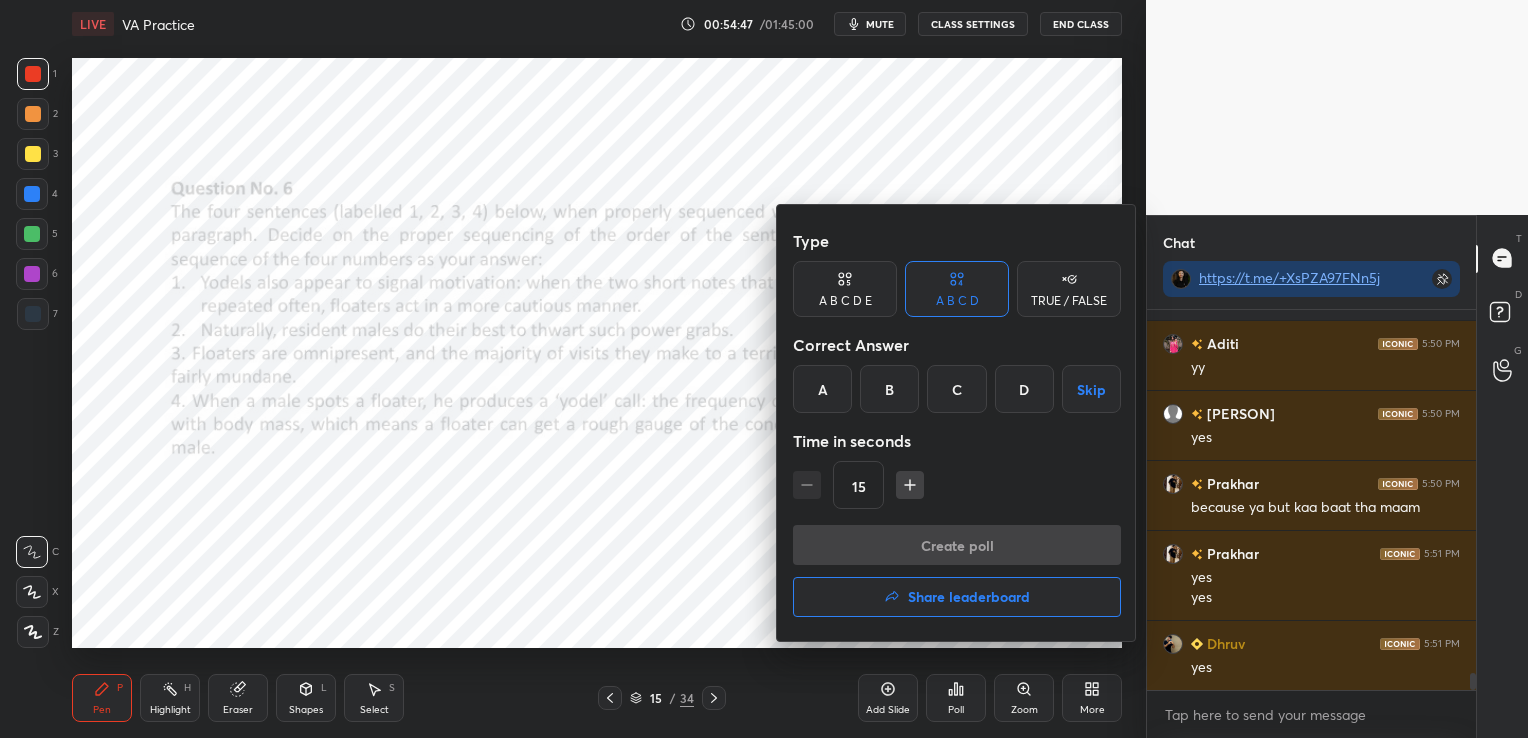 click on "D" at bounding box center (1024, 389) 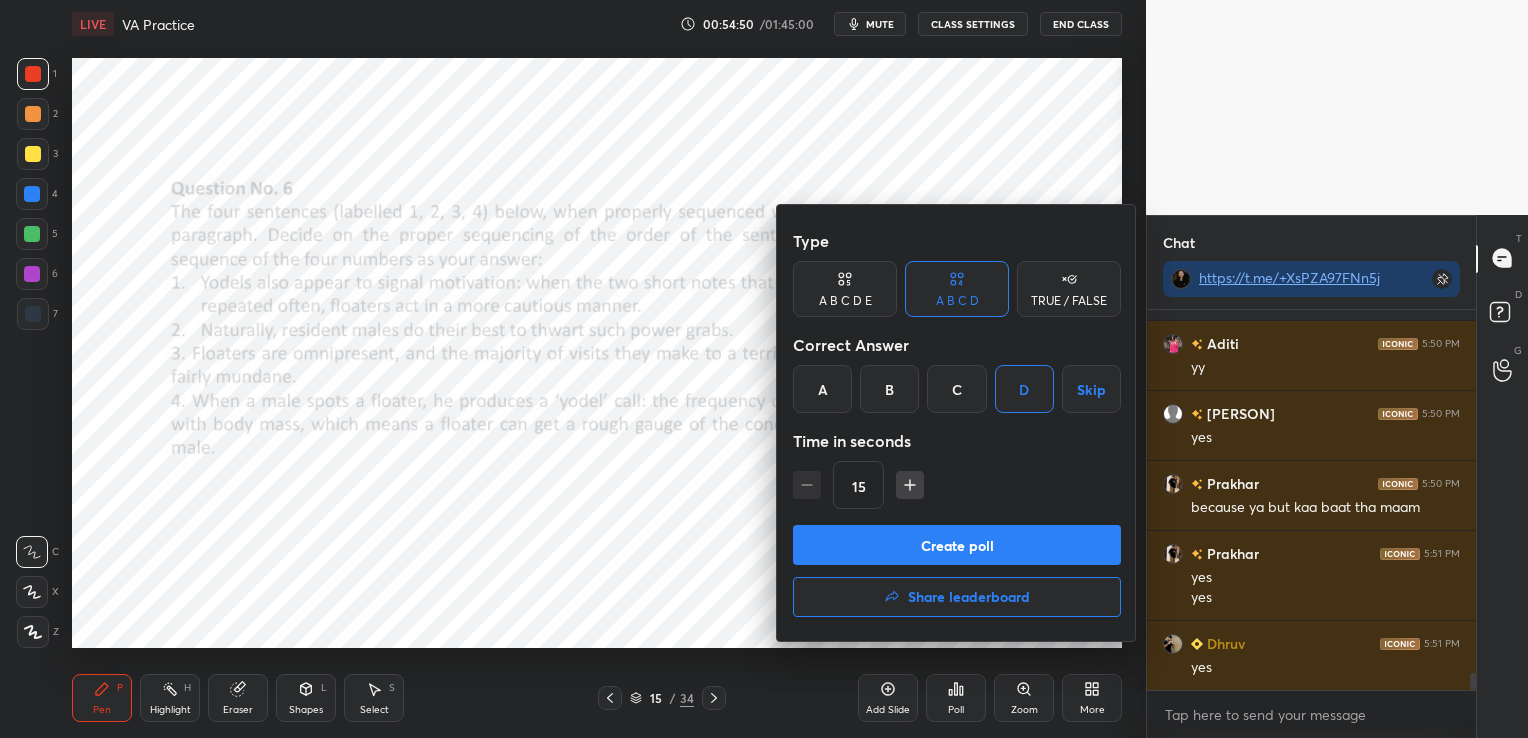 click on "Create poll" at bounding box center (957, 545) 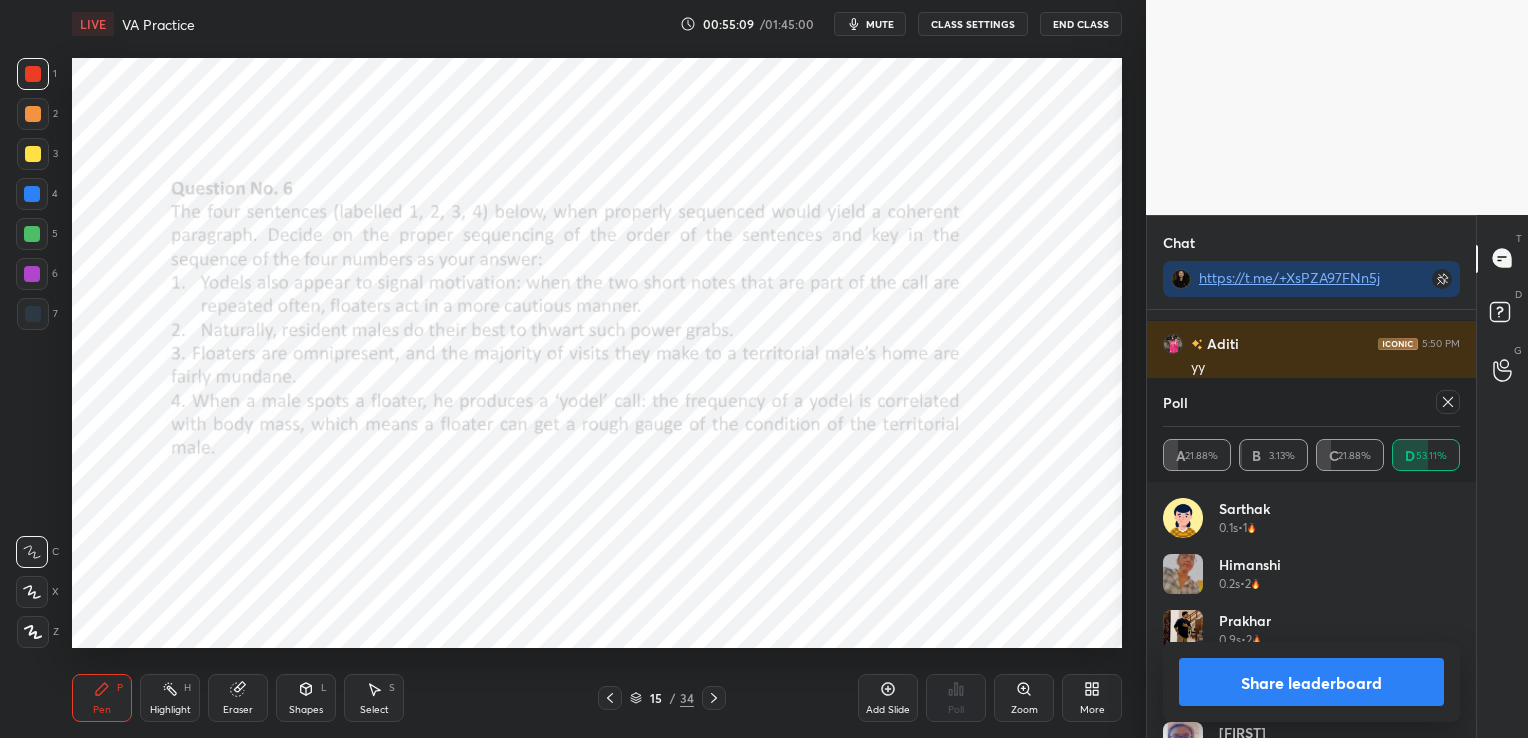 click at bounding box center (1448, 402) 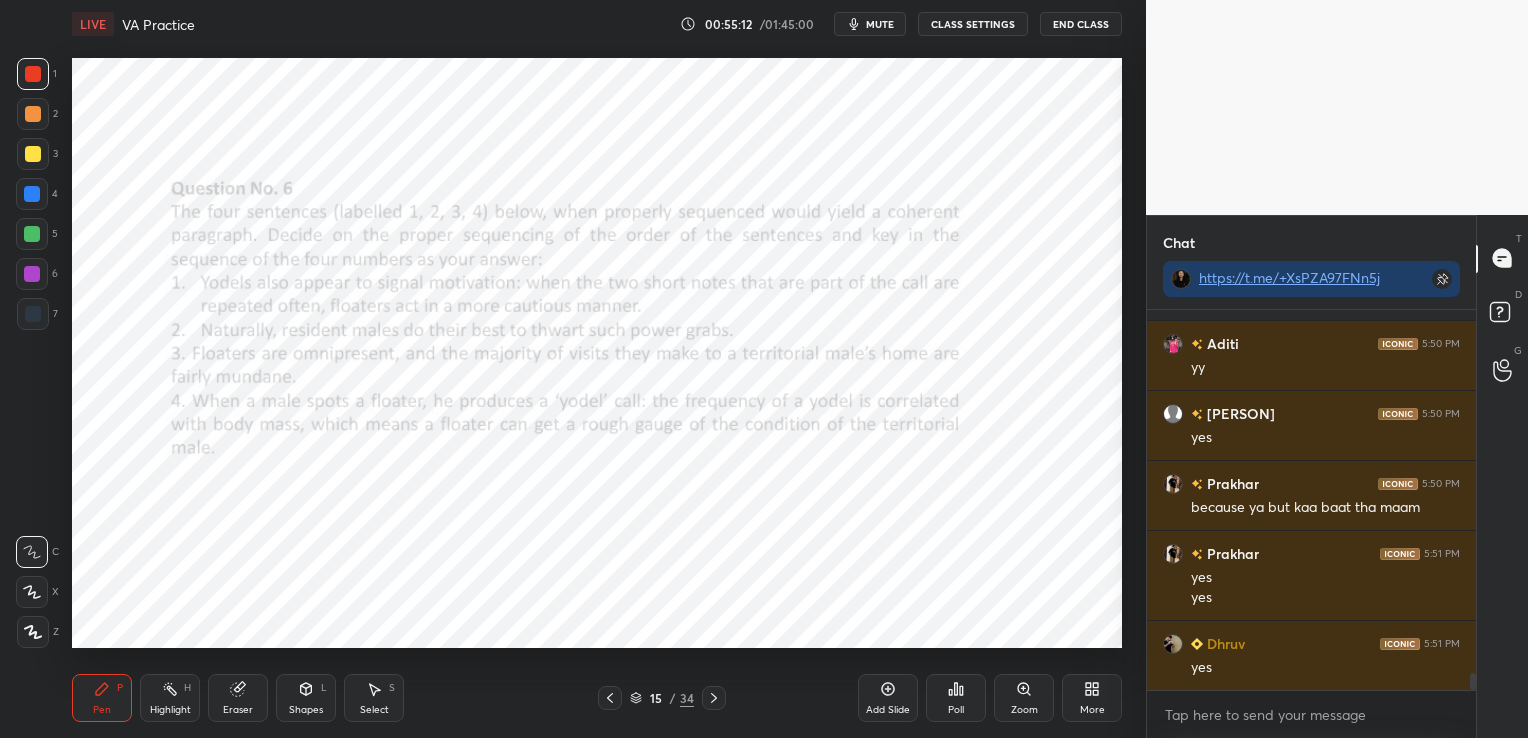 click 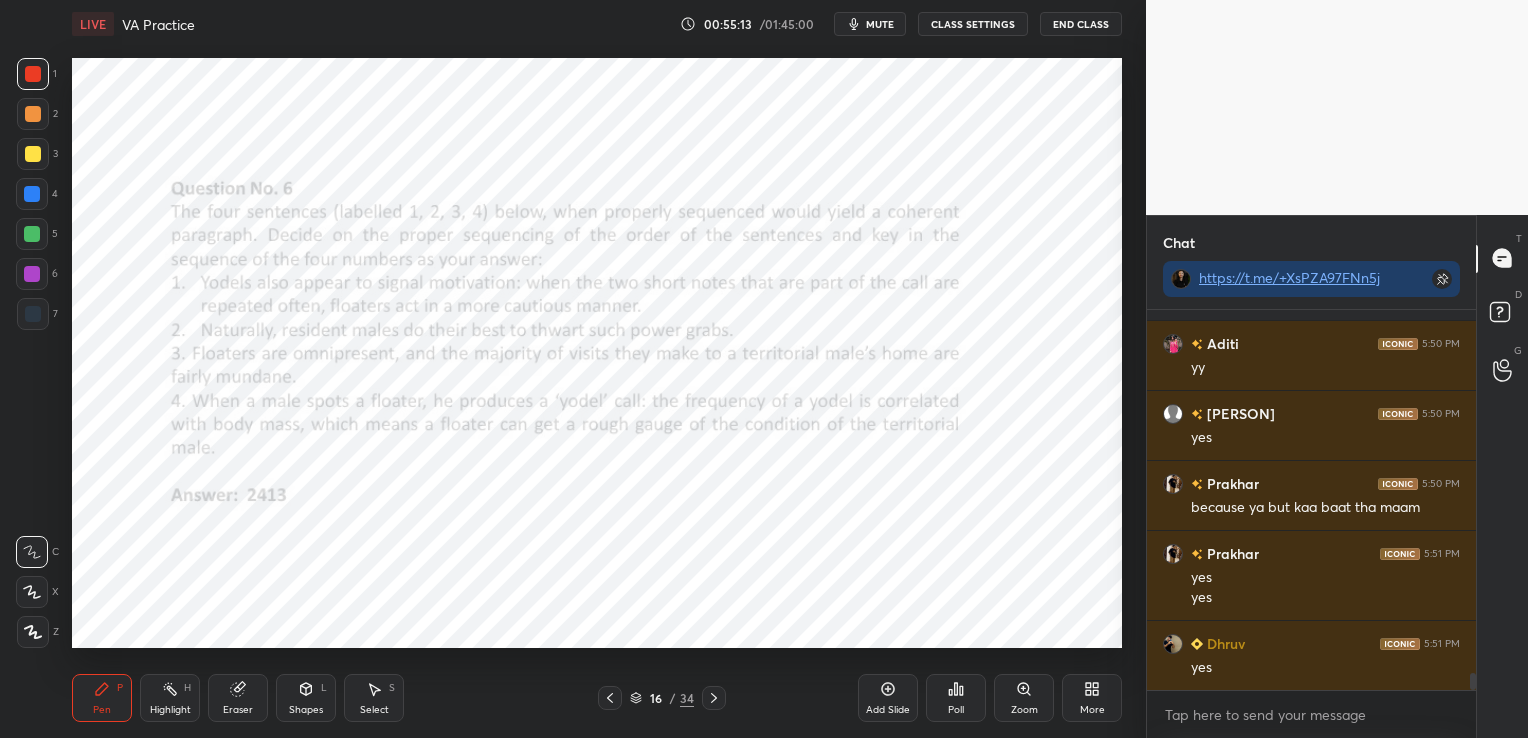 click 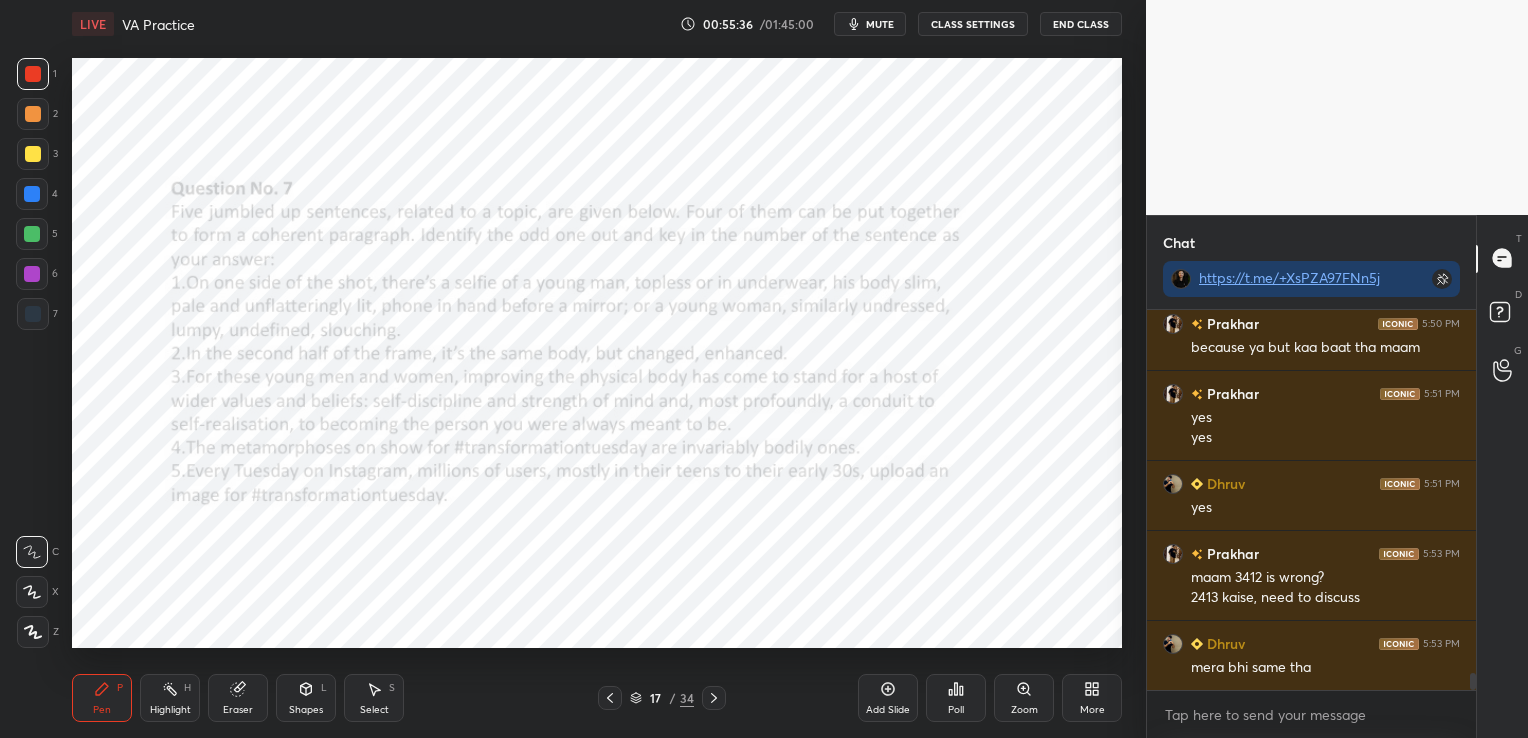 click 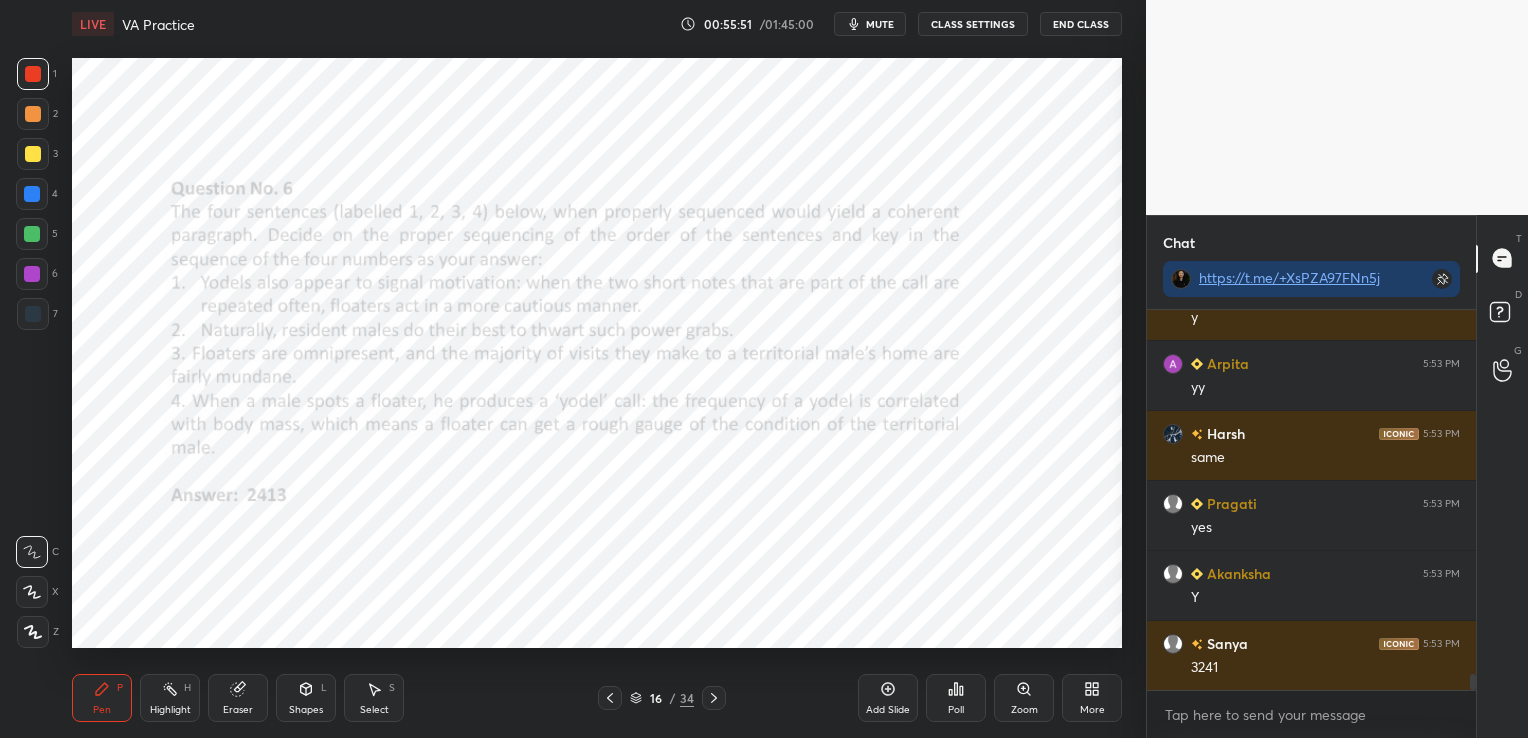 scroll, scrollTop: 8876, scrollLeft: 0, axis: vertical 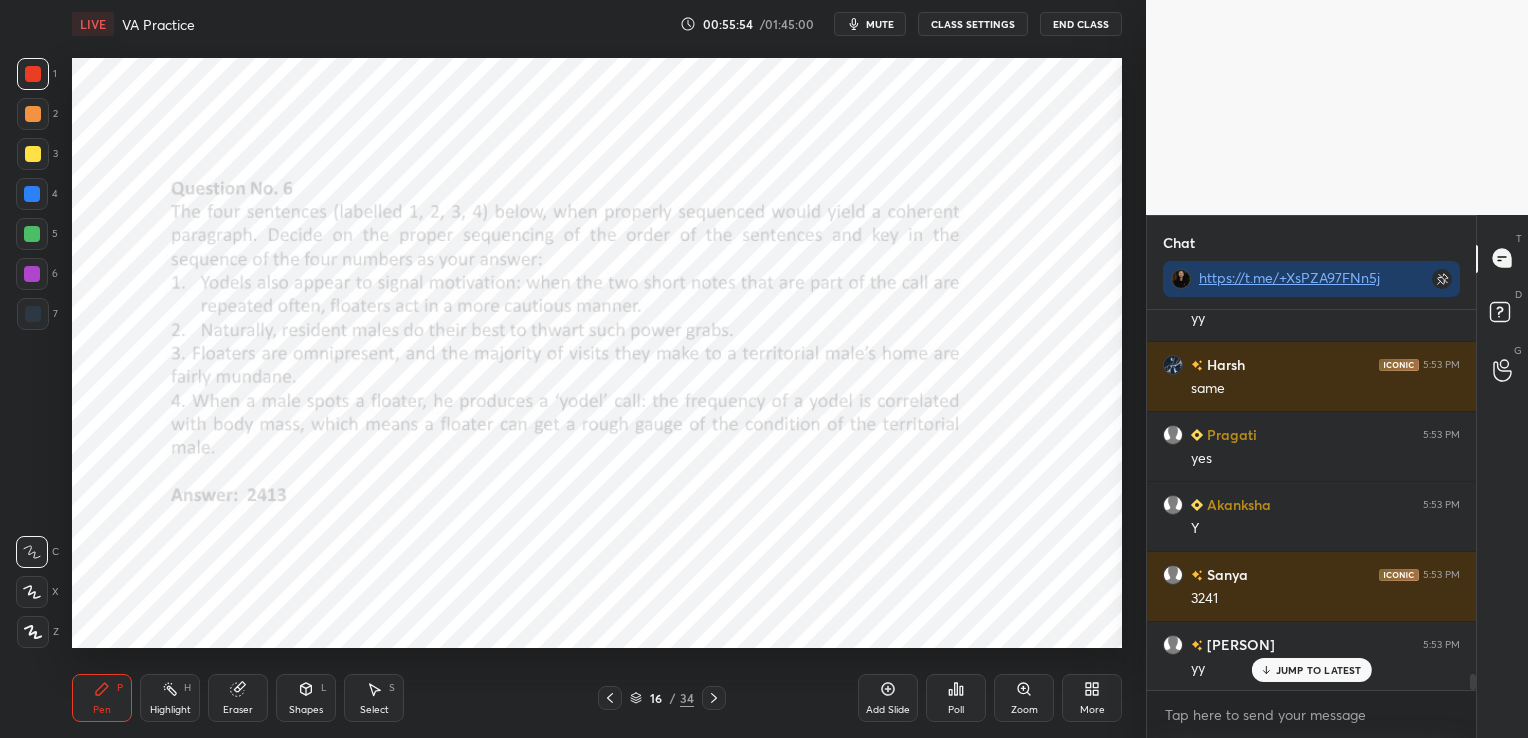click 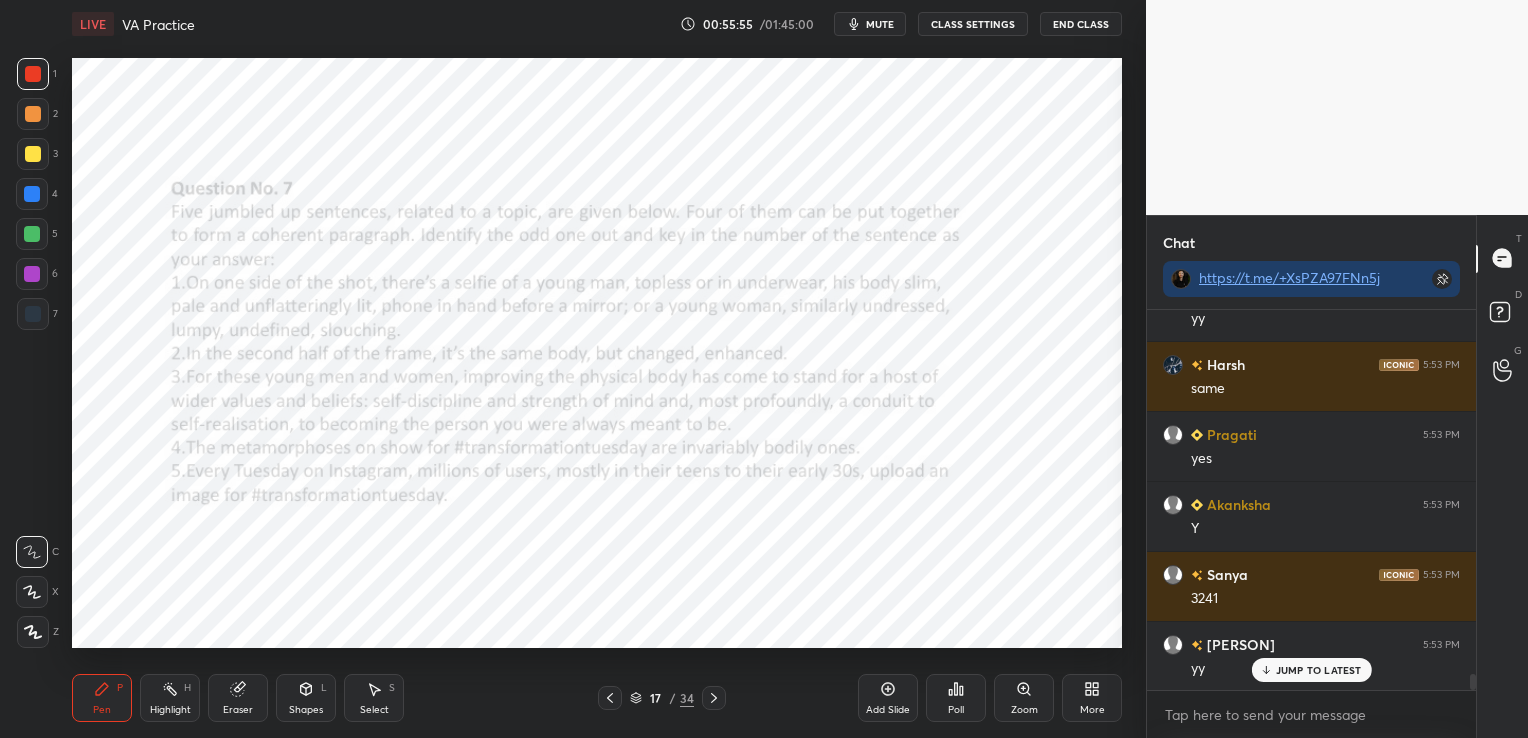 scroll, scrollTop: 8947, scrollLeft: 0, axis: vertical 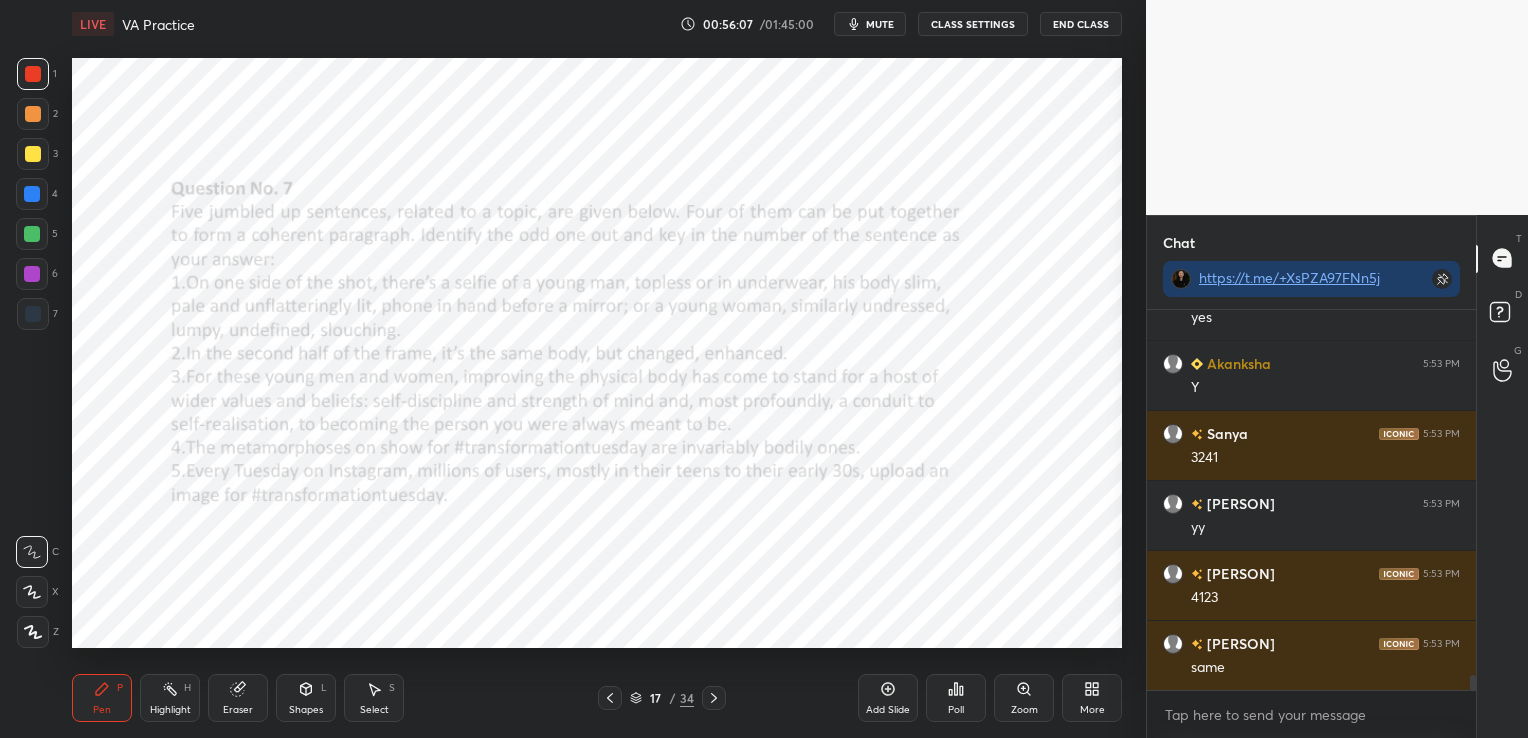 click 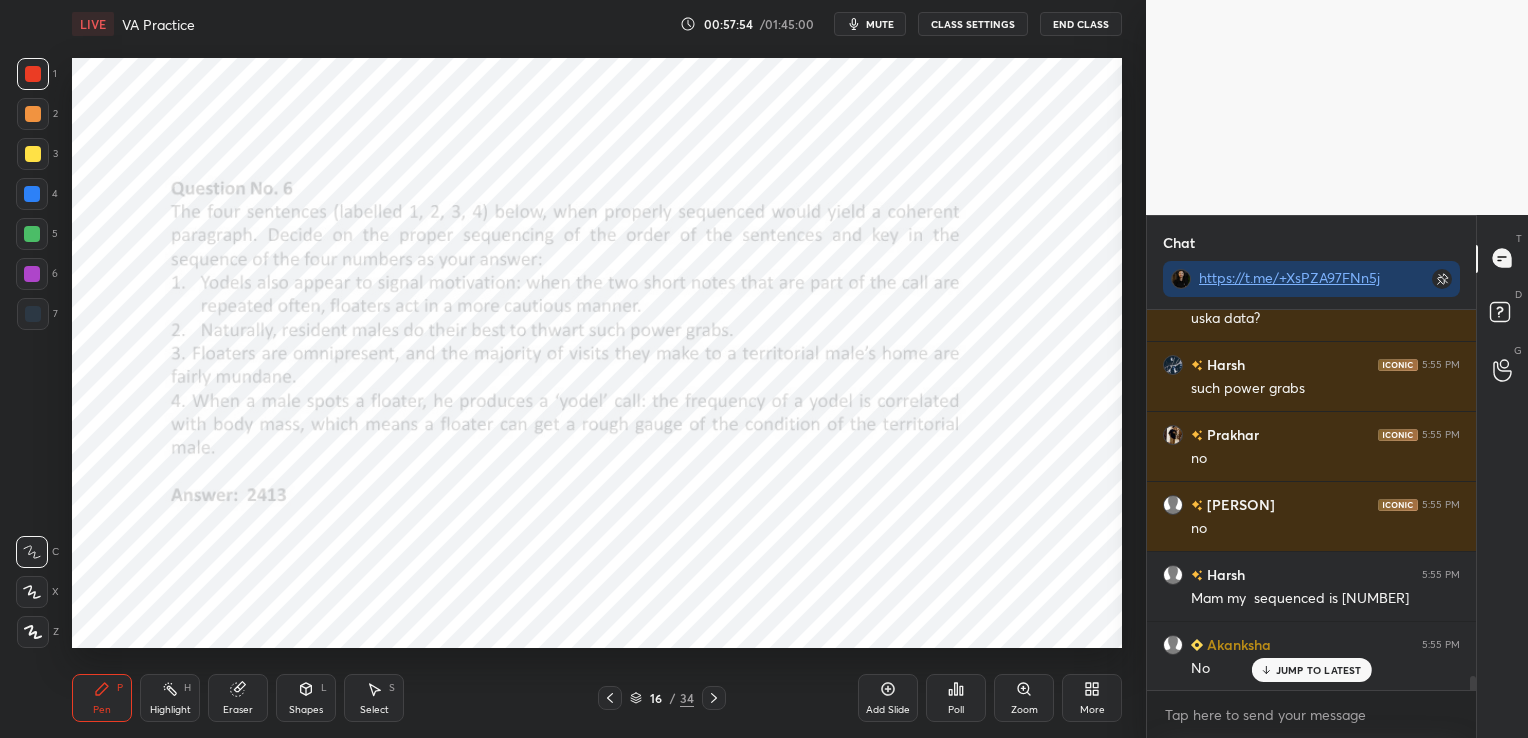 scroll, scrollTop: 9665, scrollLeft: 0, axis: vertical 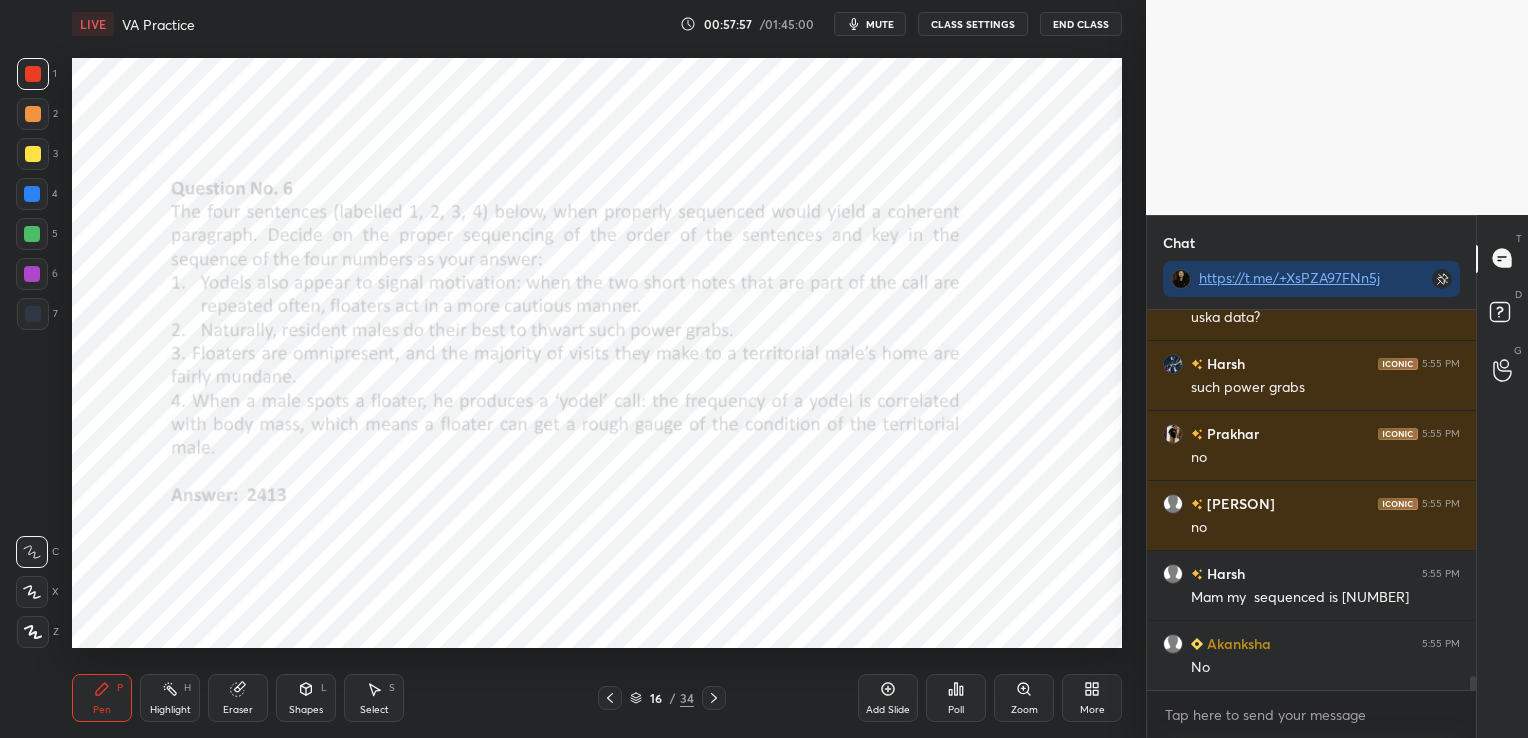 click 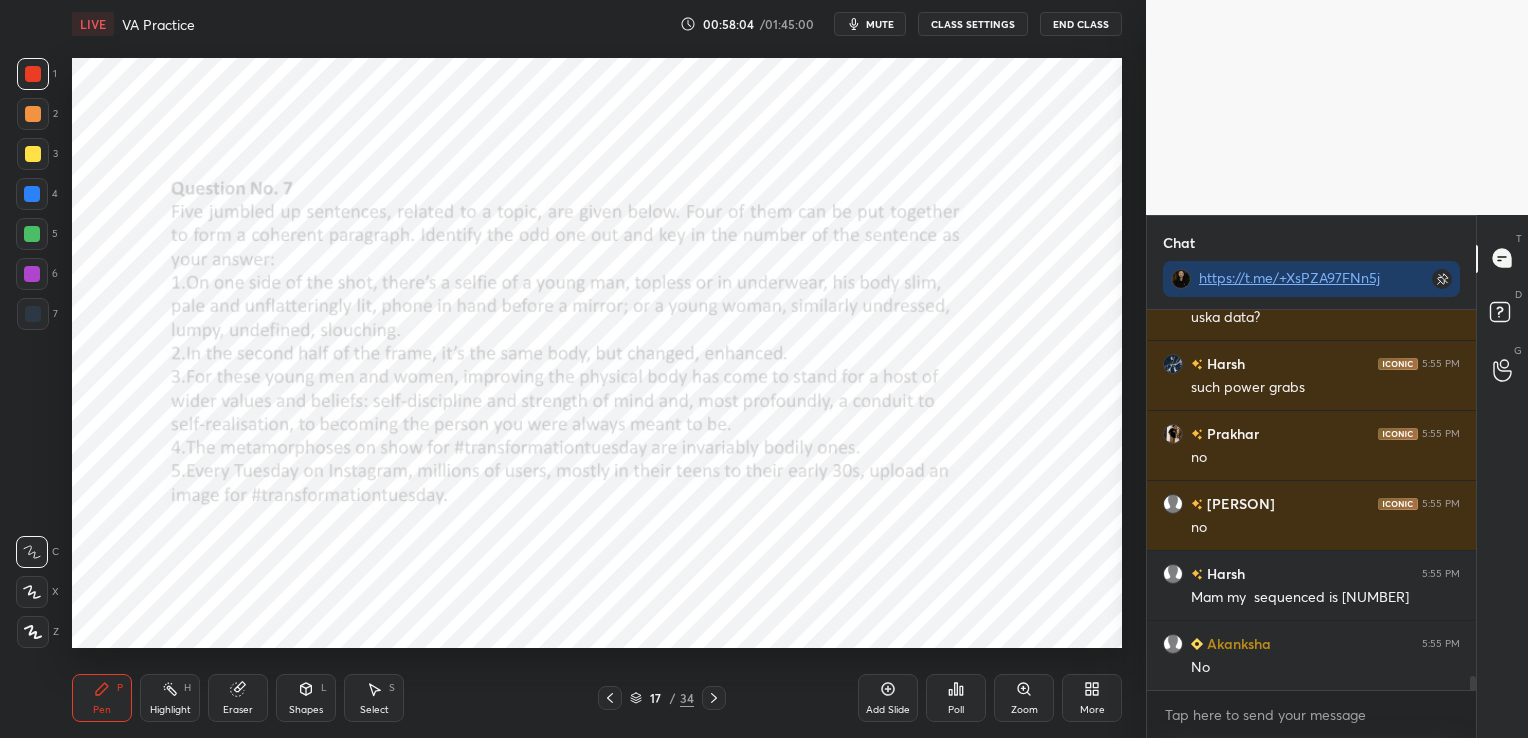 click 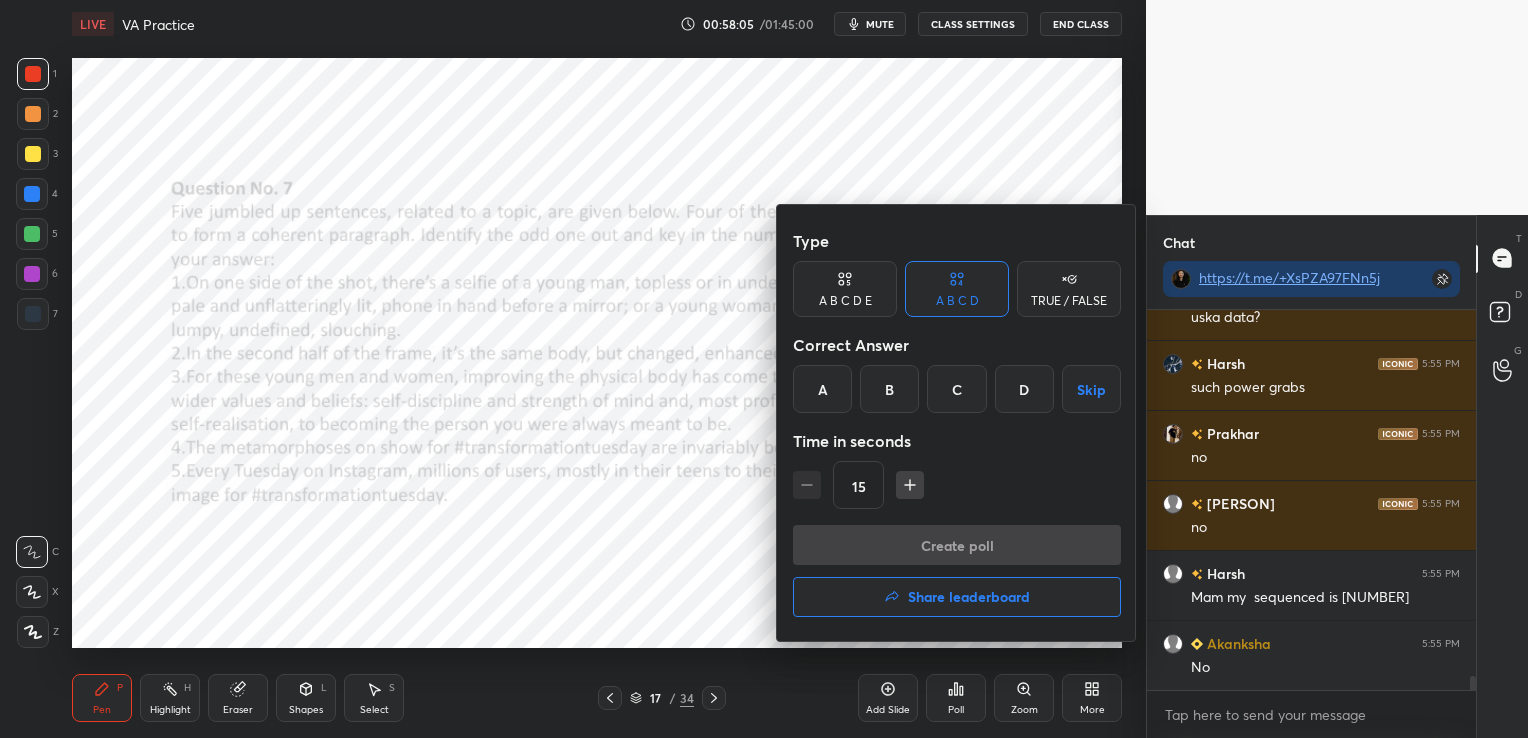 click on "A B C D E" at bounding box center [845, 289] 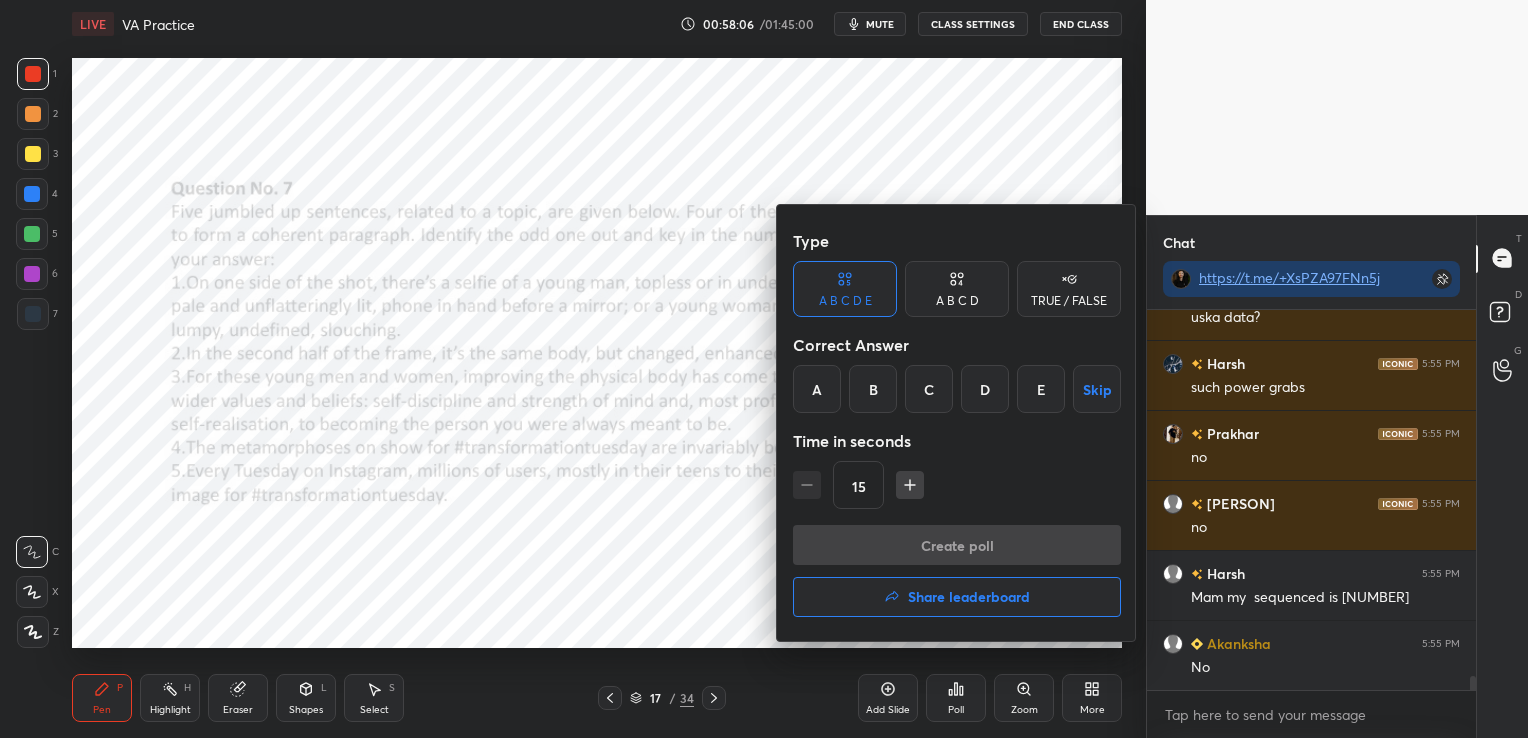 click on "C" at bounding box center (929, 389) 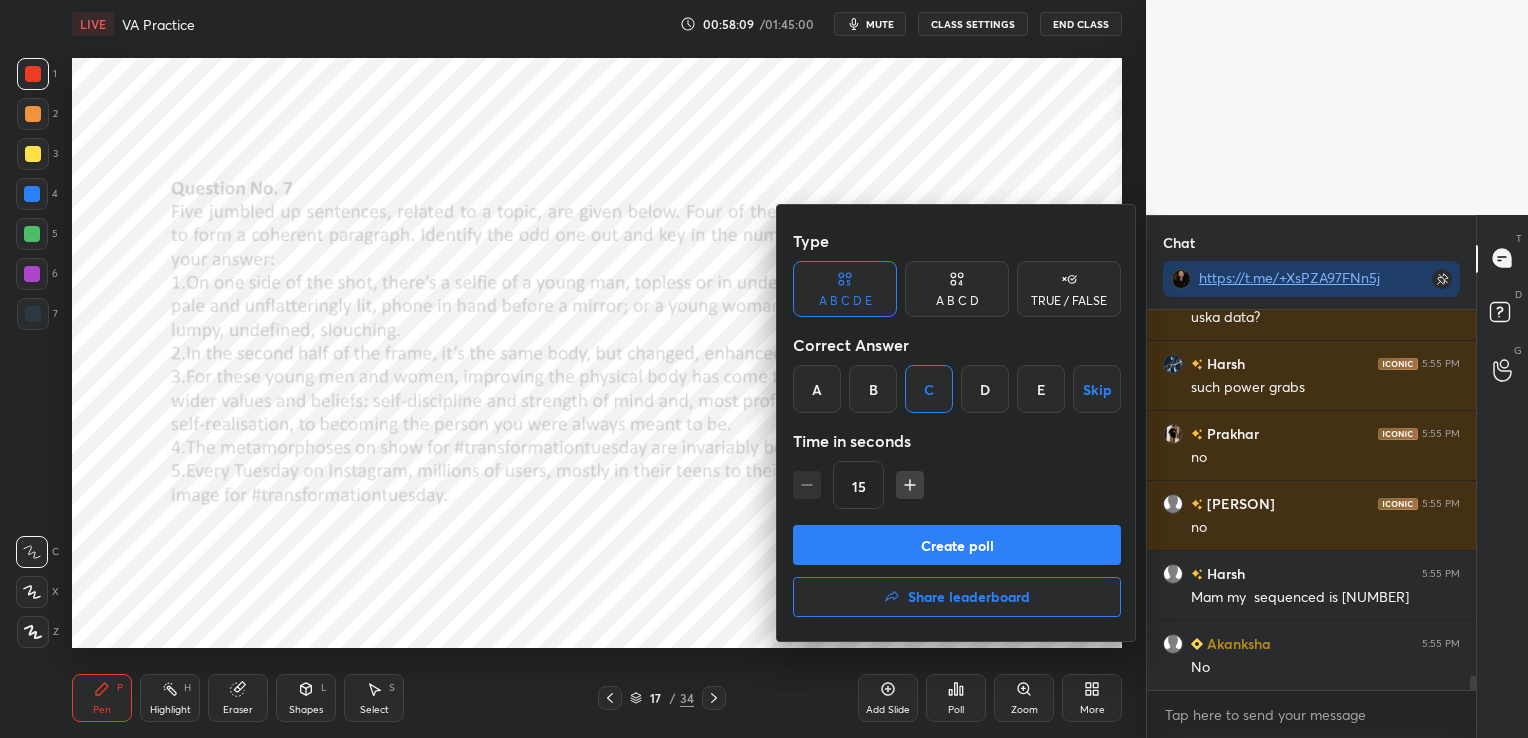 click on "Create poll" at bounding box center (957, 545) 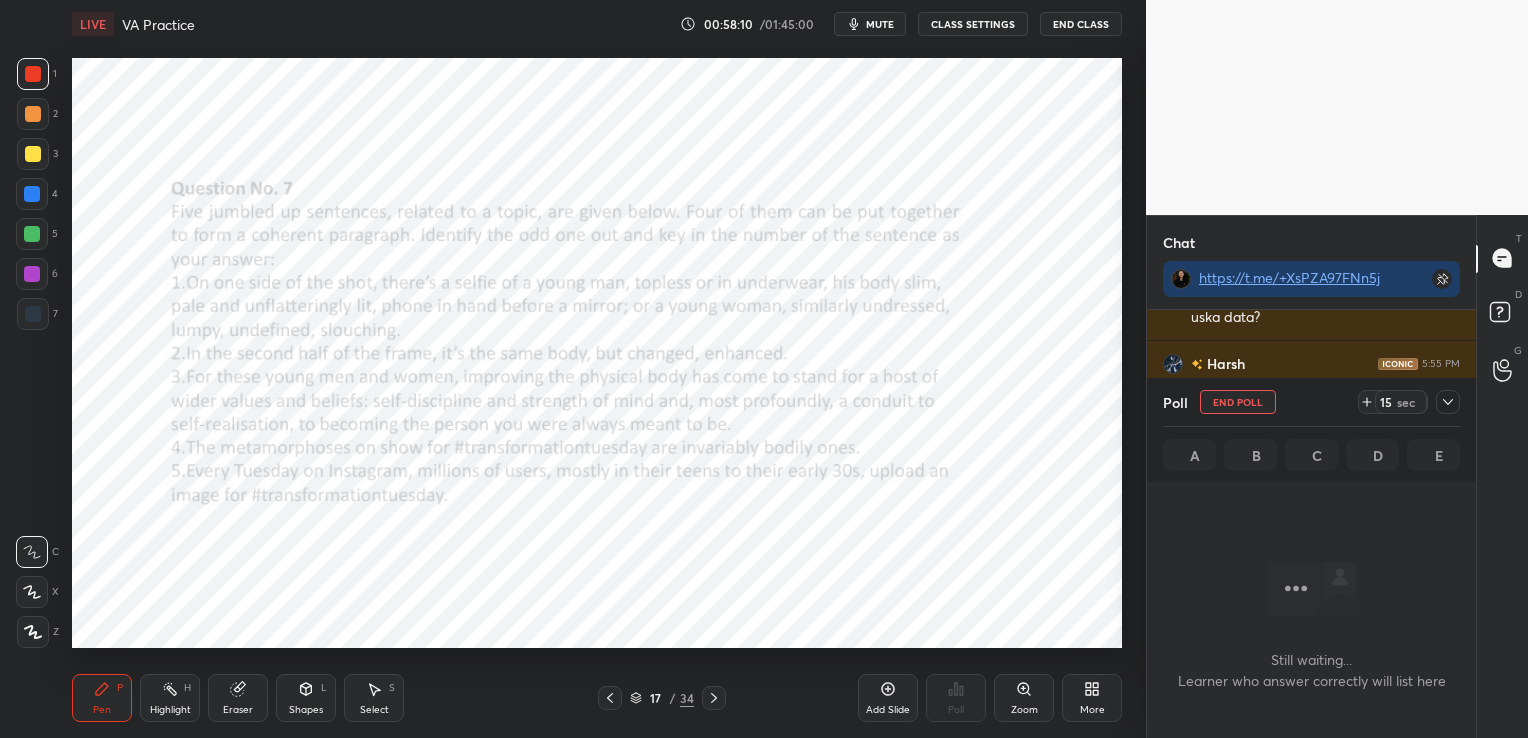 scroll, scrollTop: 121, scrollLeft: 323, axis: both 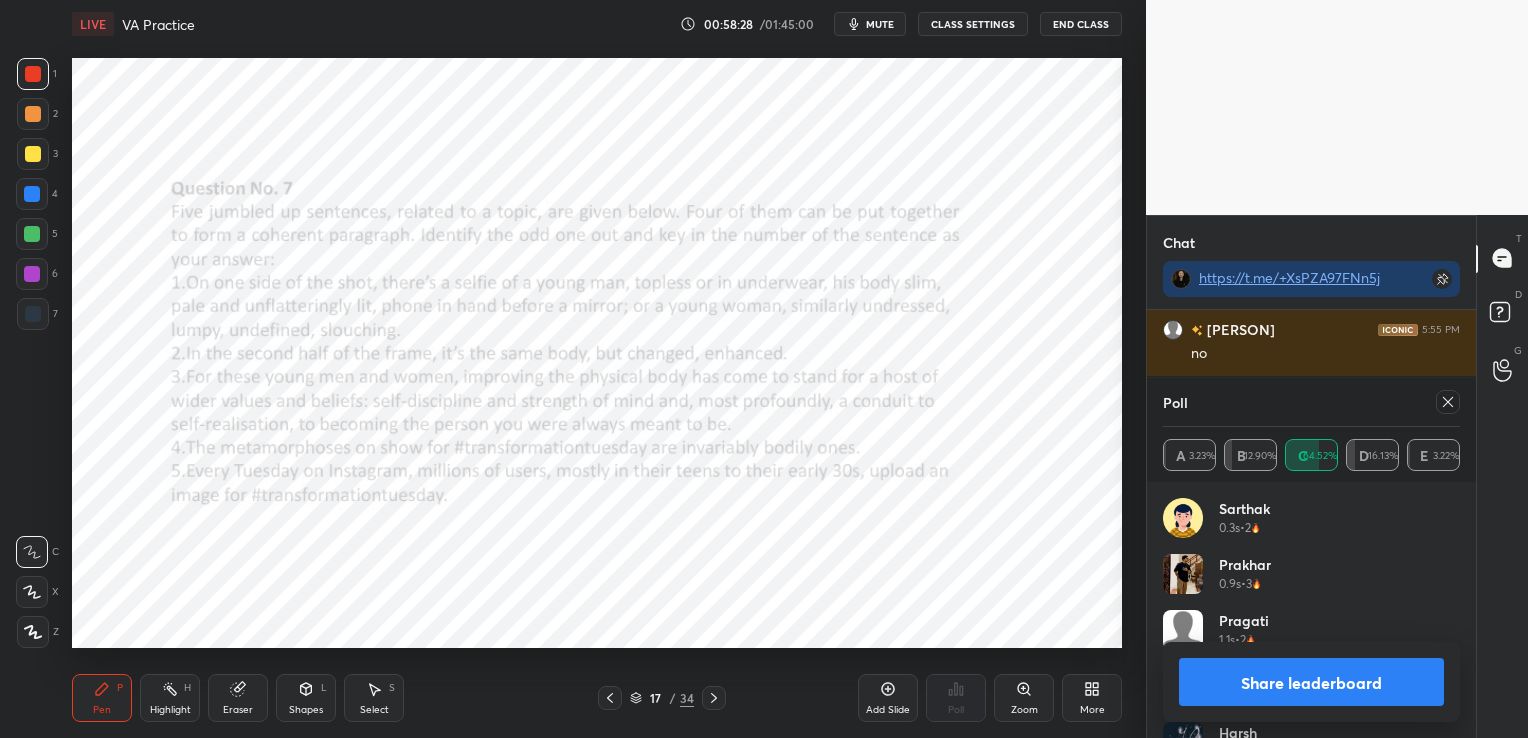 click 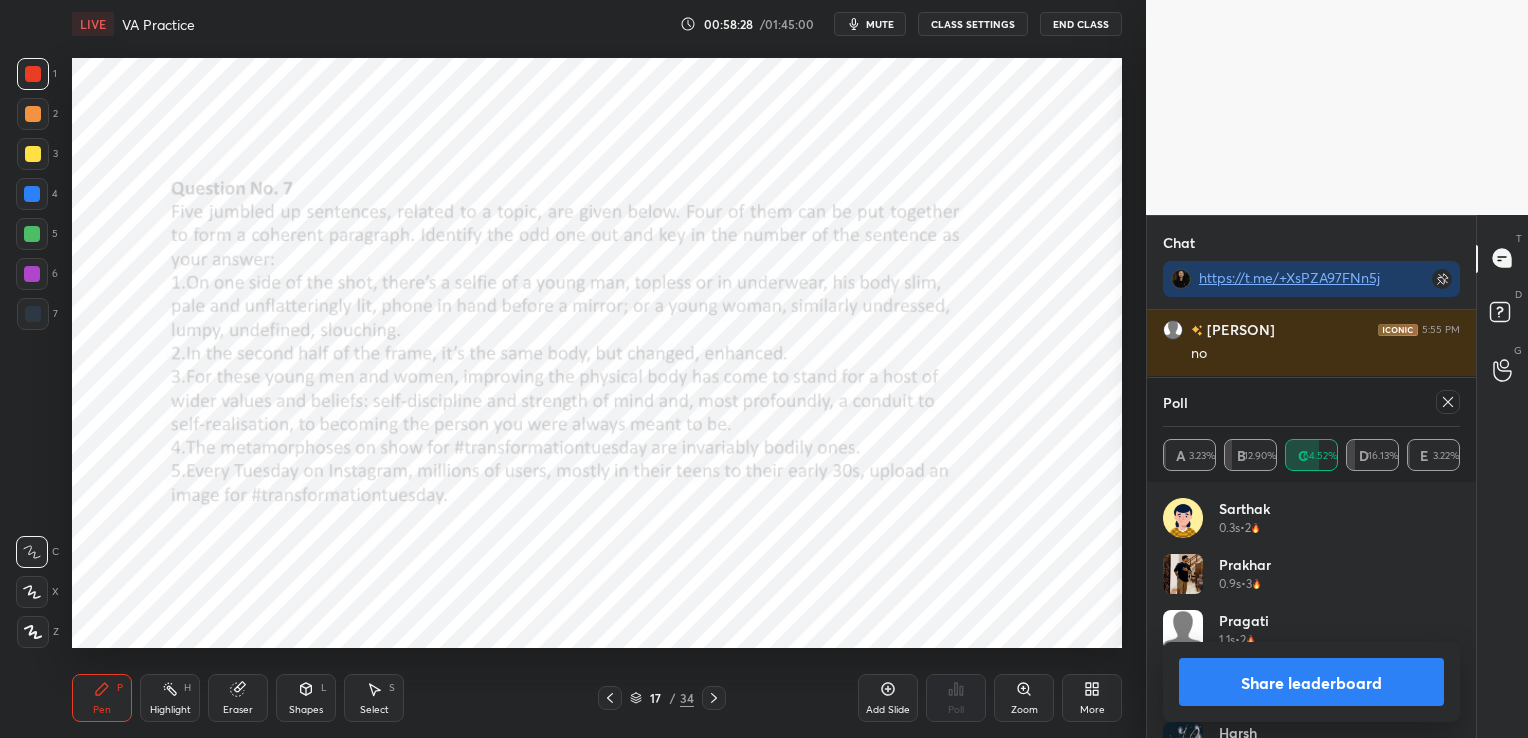 scroll, scrollTop: 0, scrollLeft: 6, axis: horizontal 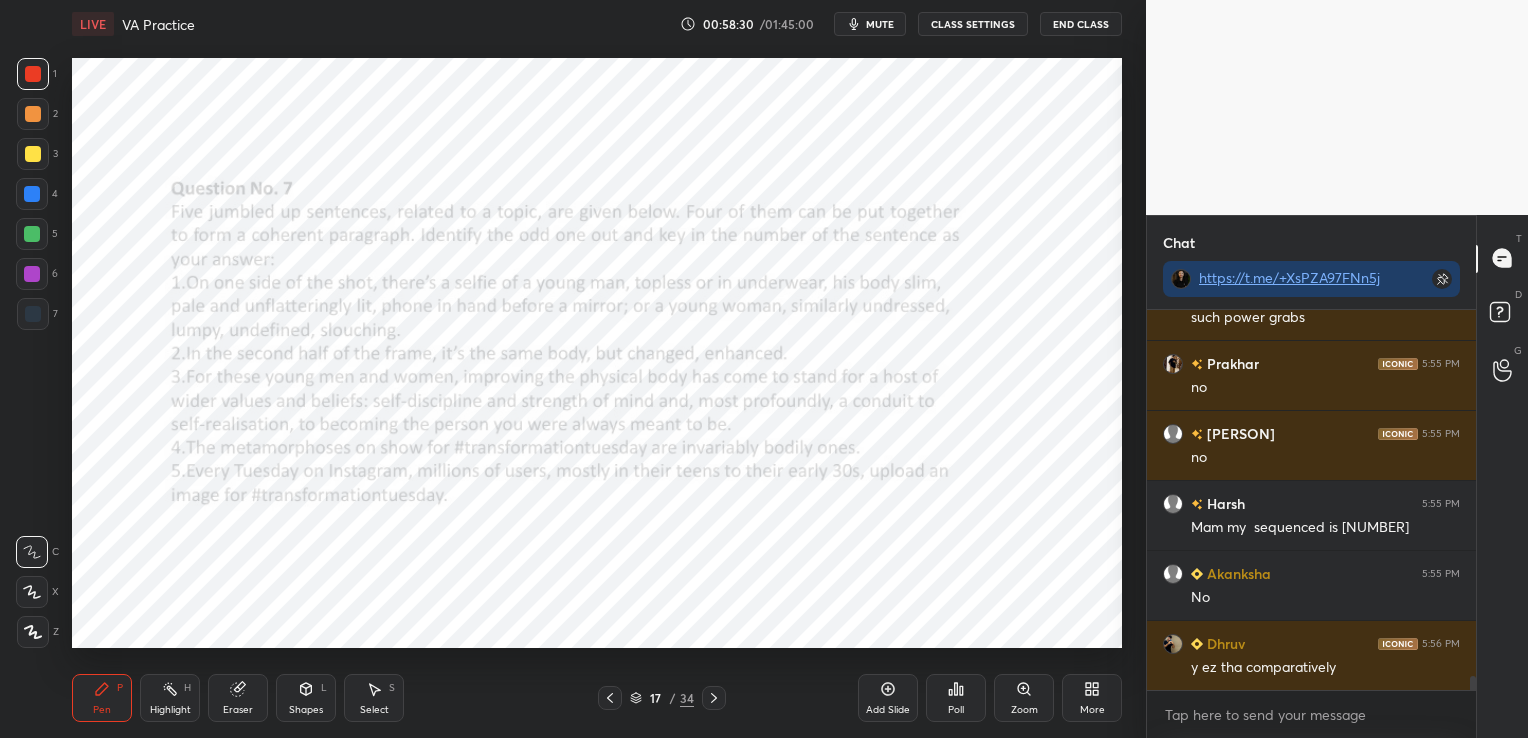 click 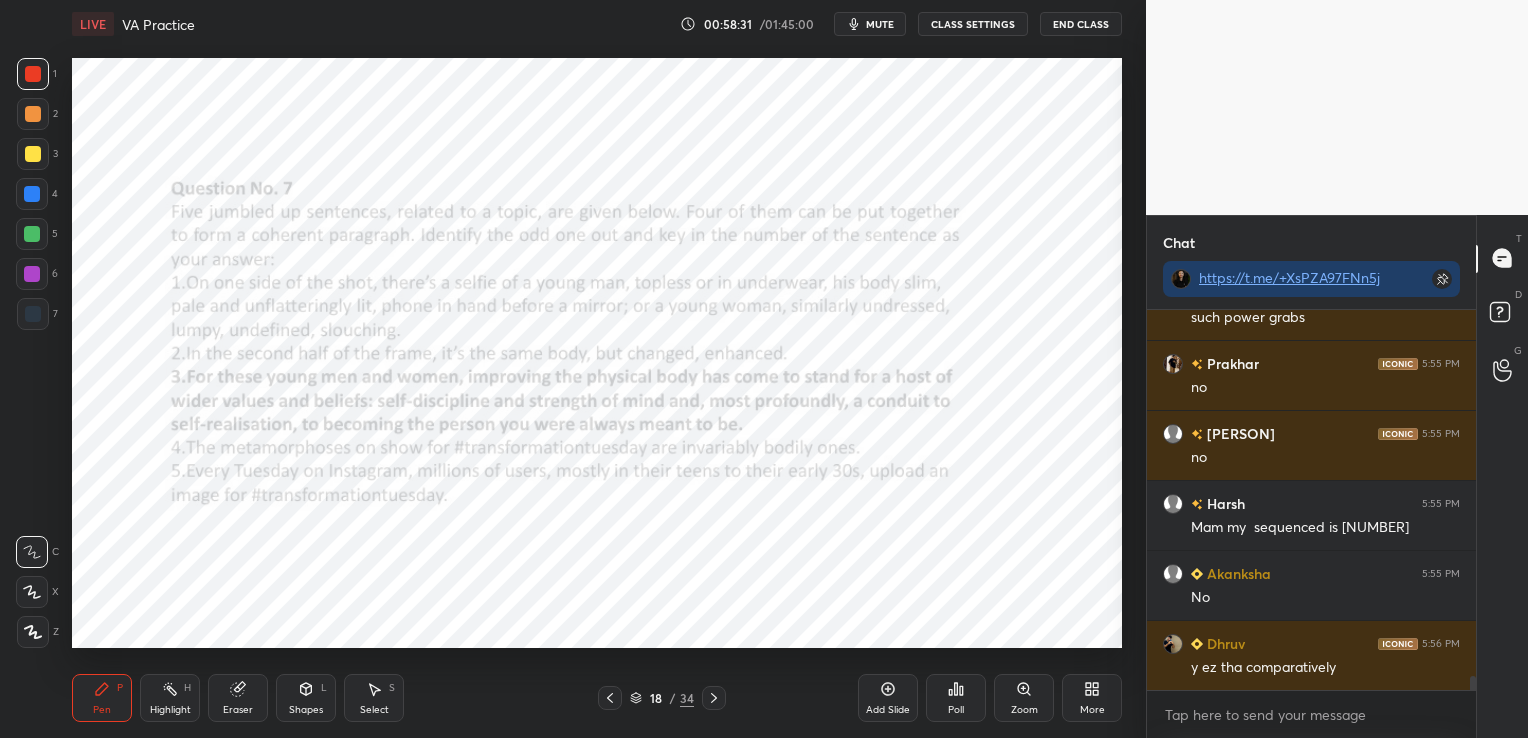 click 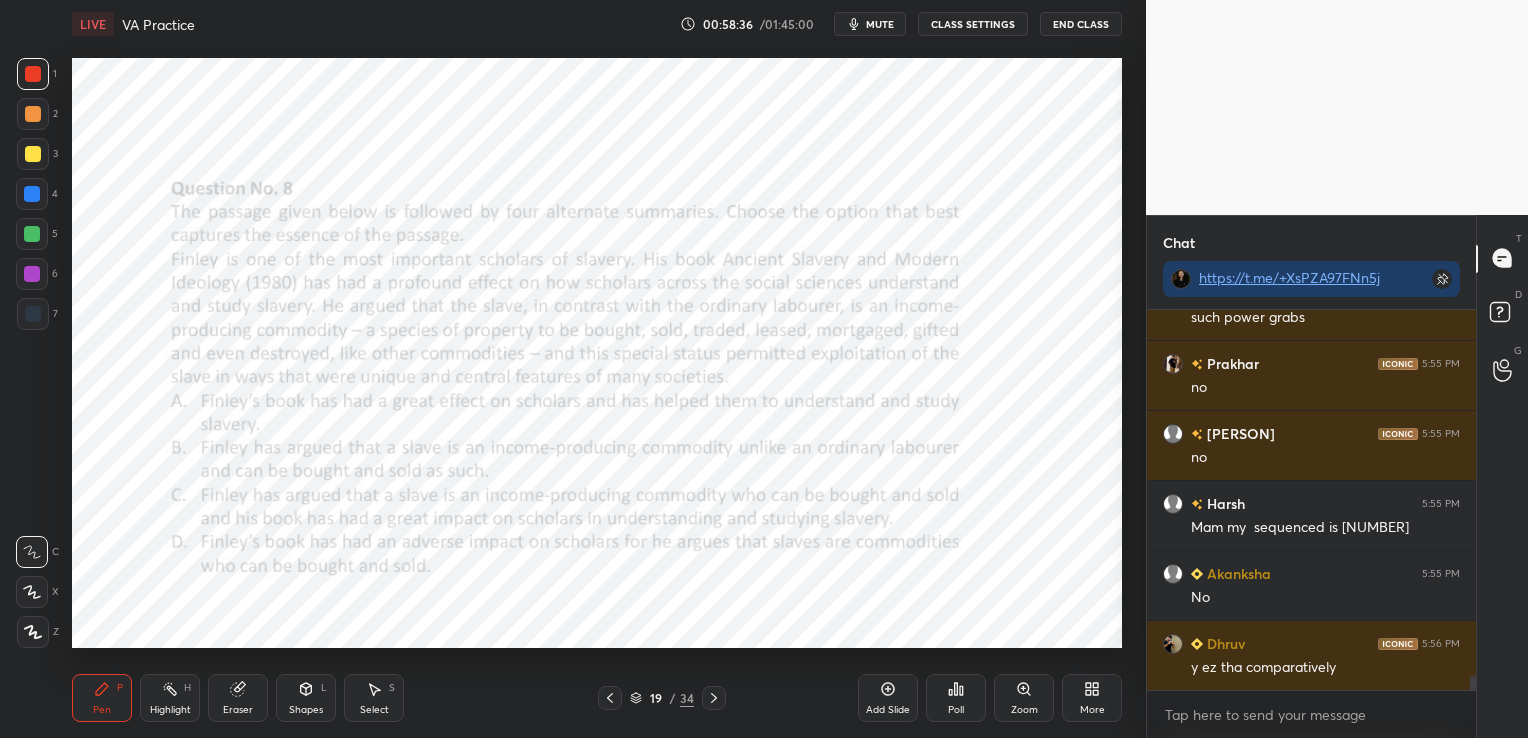 click 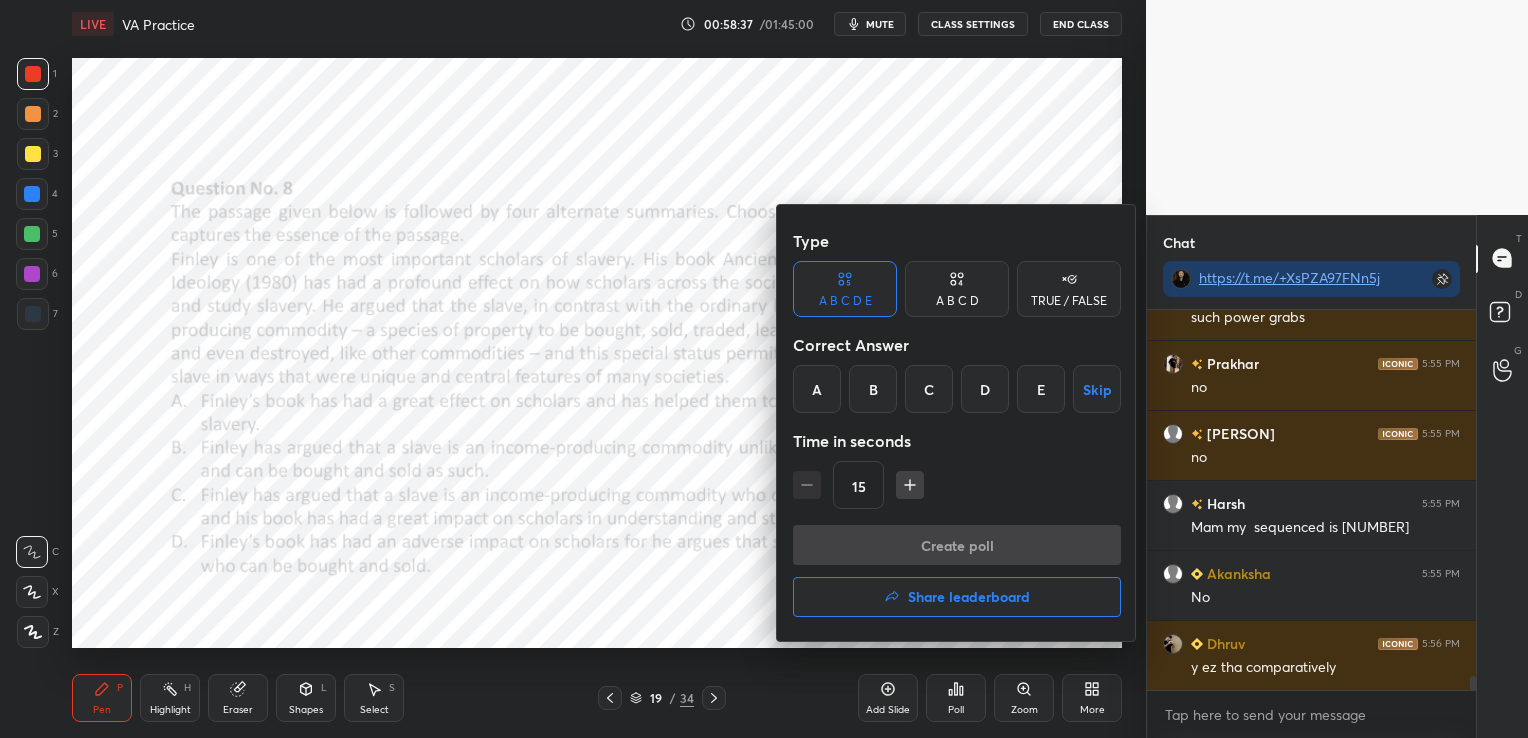 click on "A B C D" at bounding box center (957, 289) 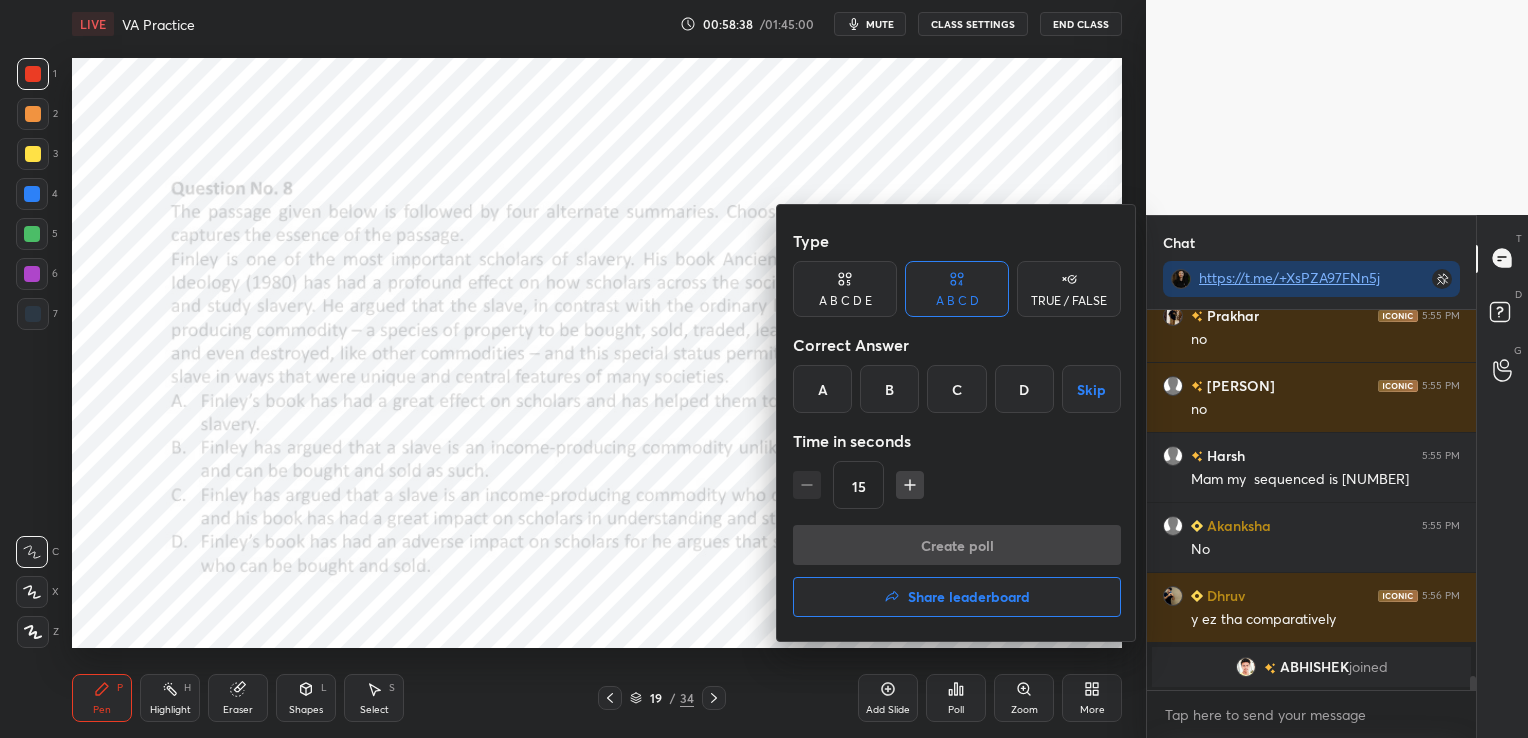 click on "C" at bounding box center (956, 389) 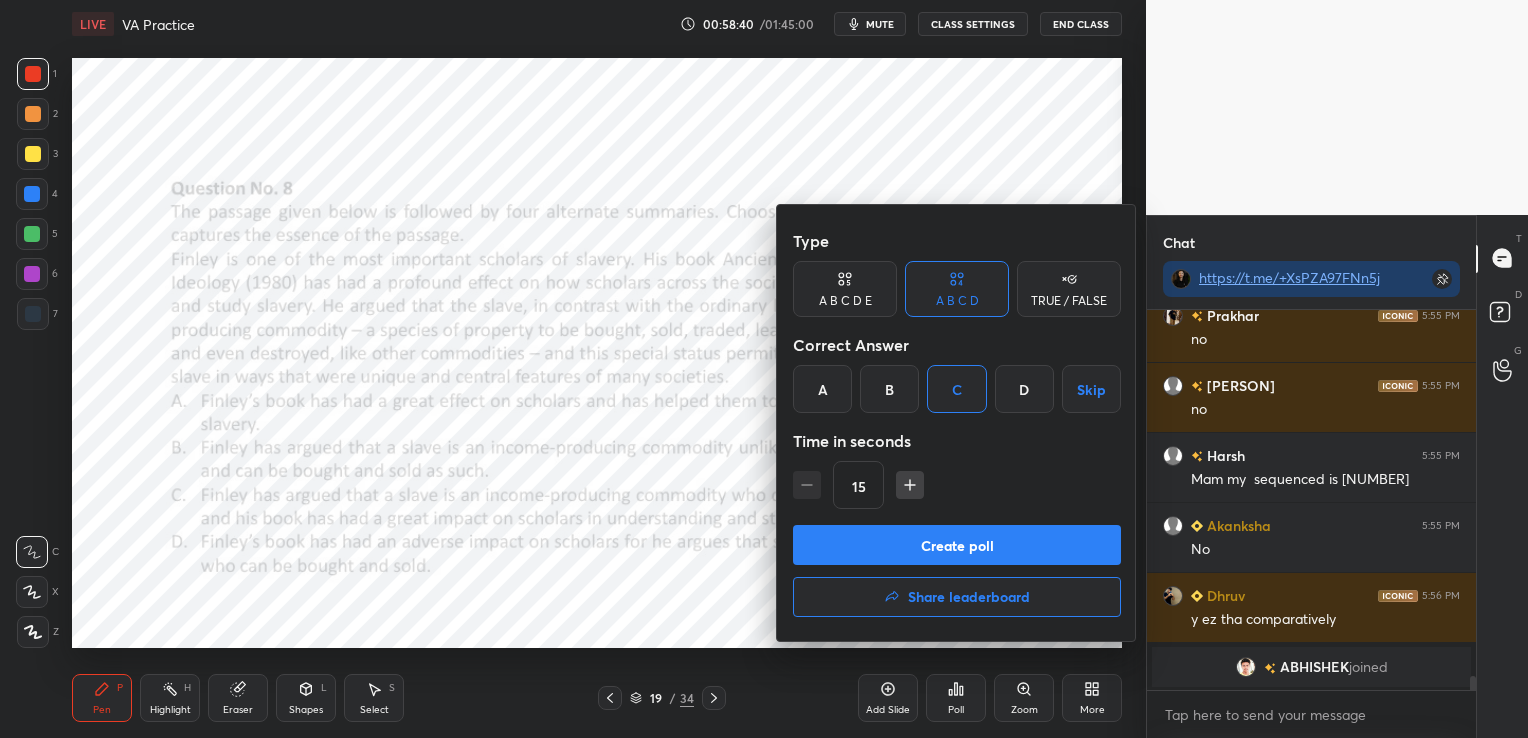 click on "Create poll" at bounding box center [957, 545] 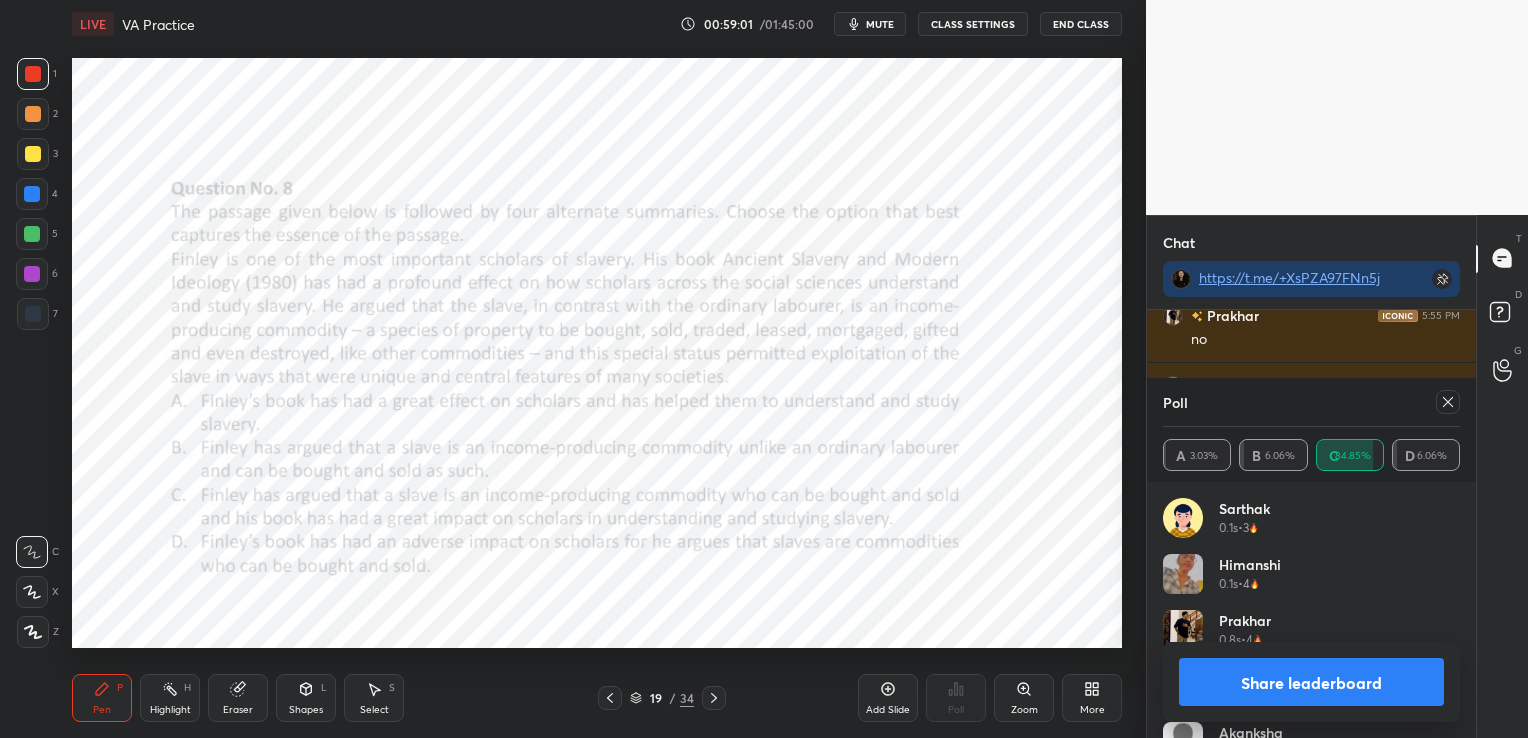 click 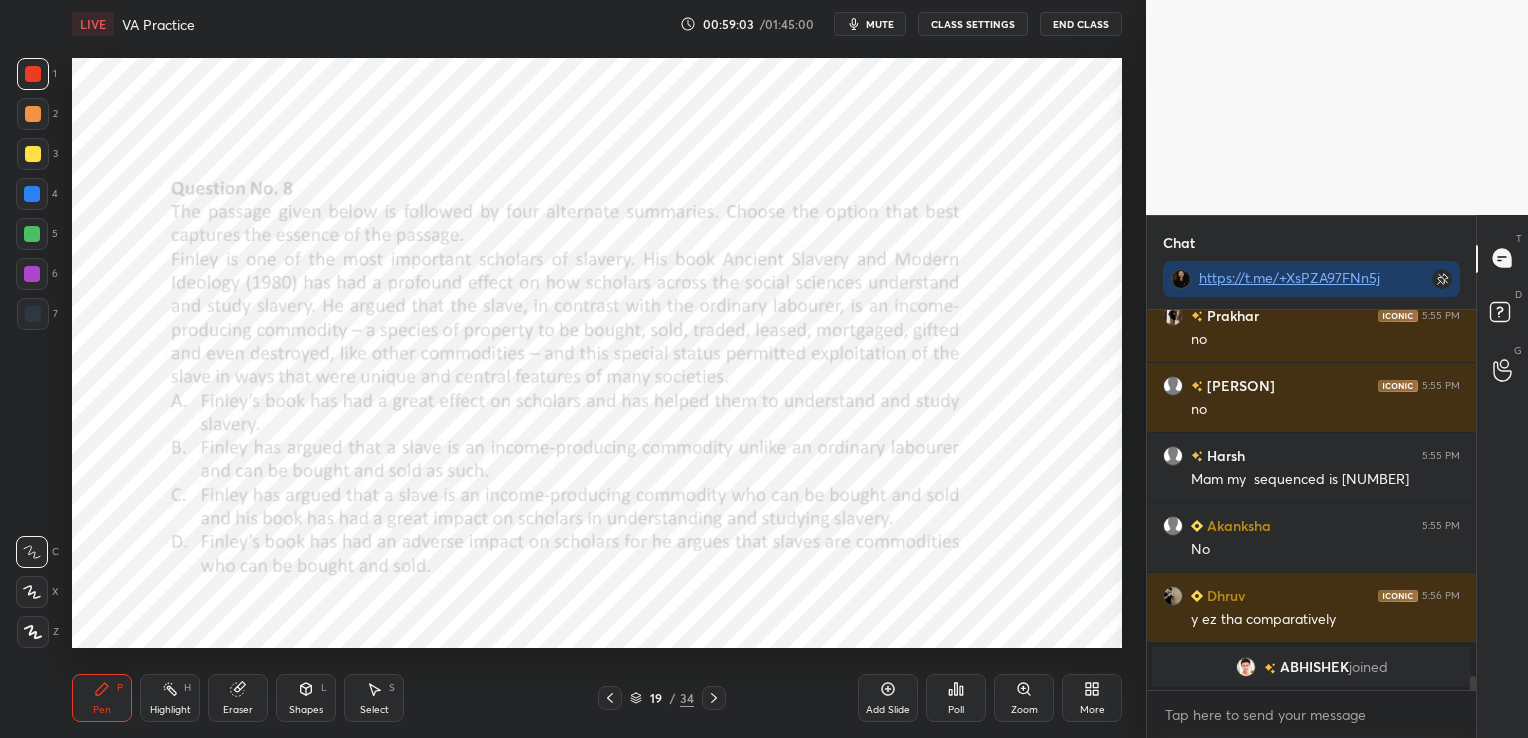 click 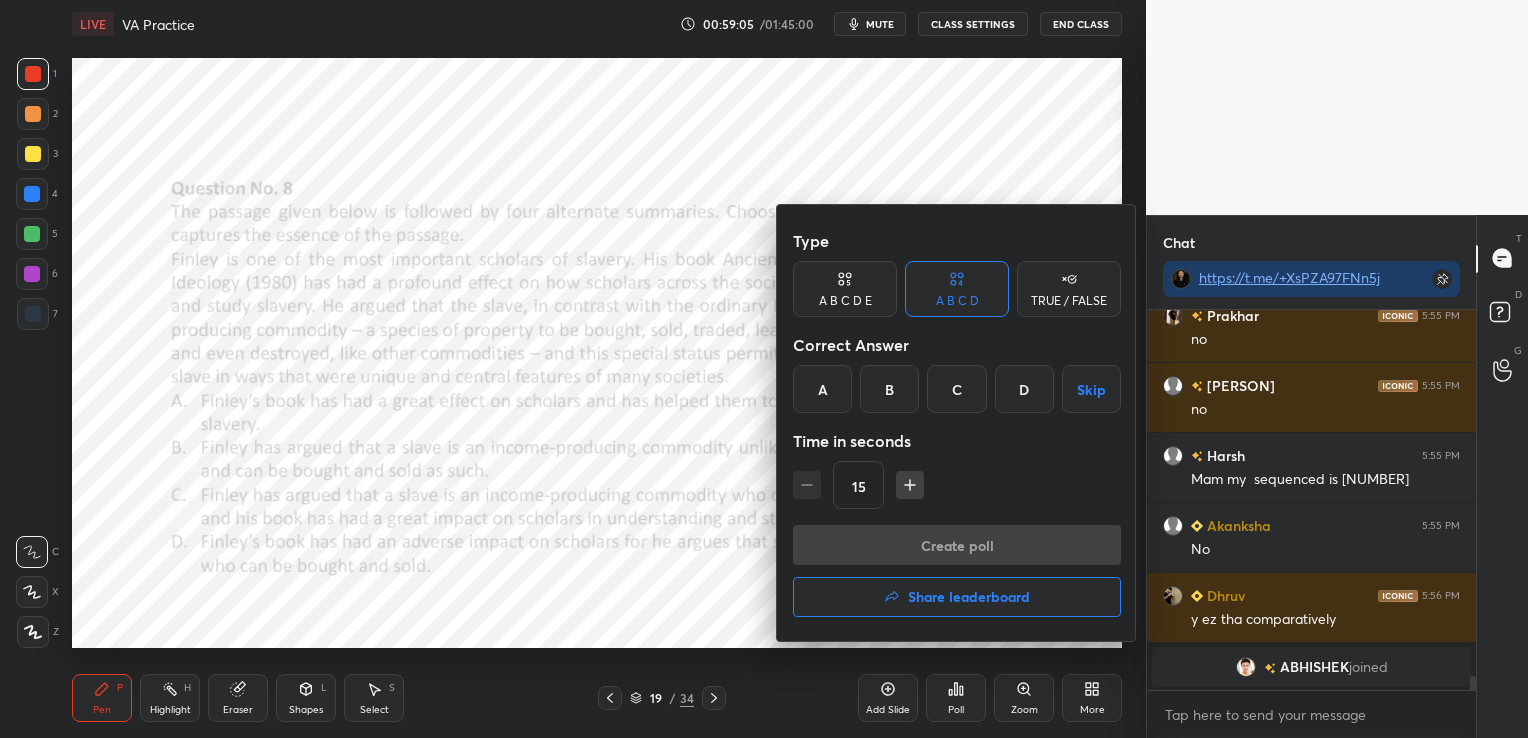 click on "Share leaderboard" at bounding box center [969, 597] 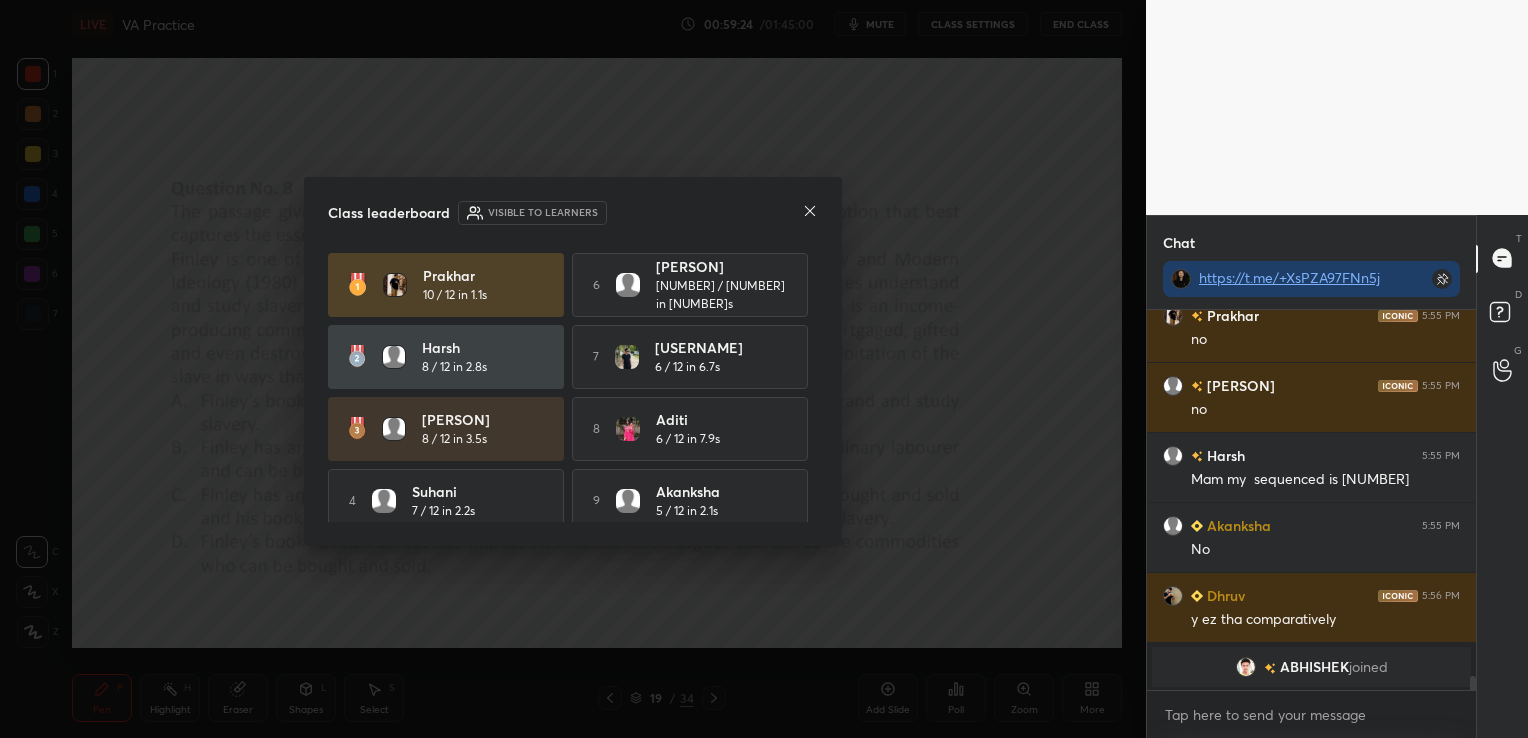 click 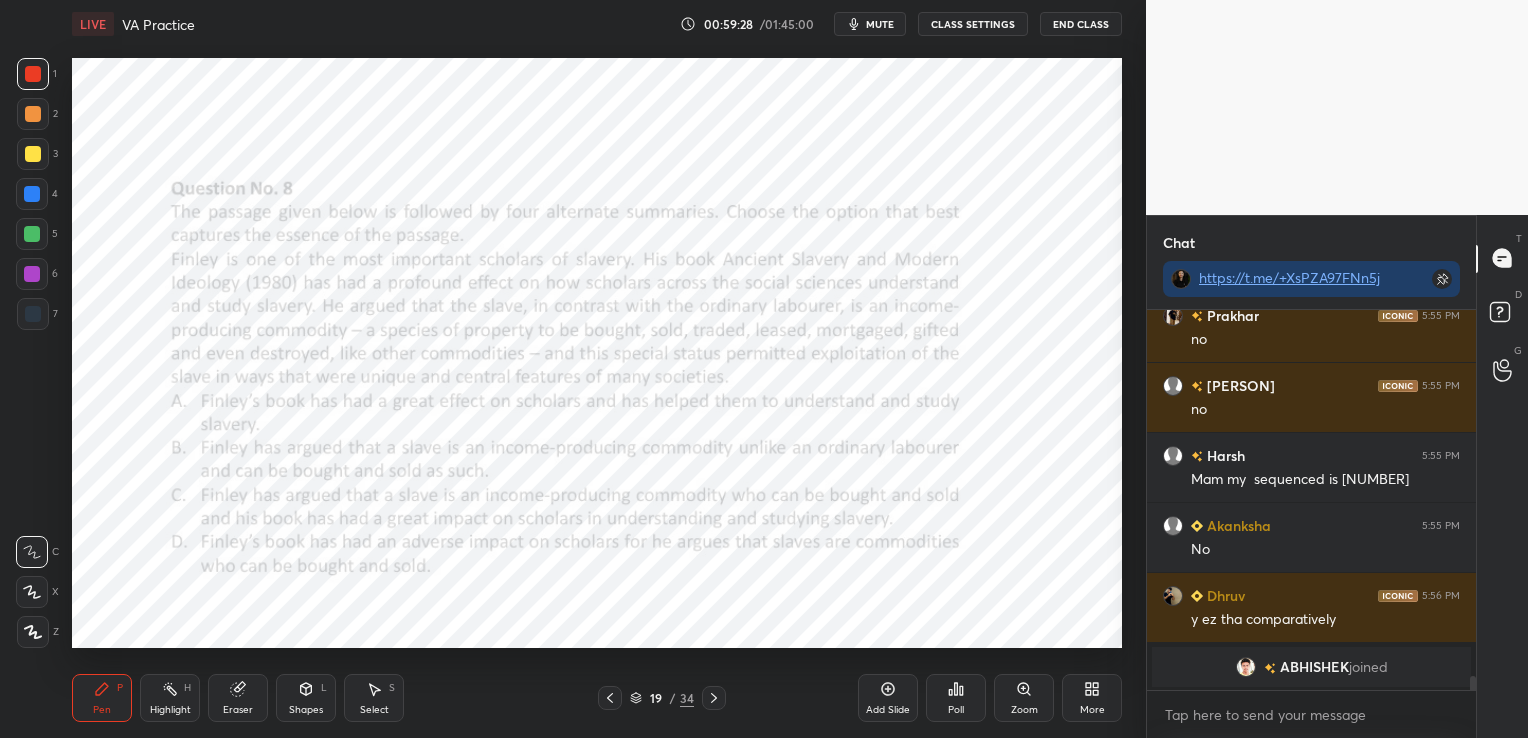 click 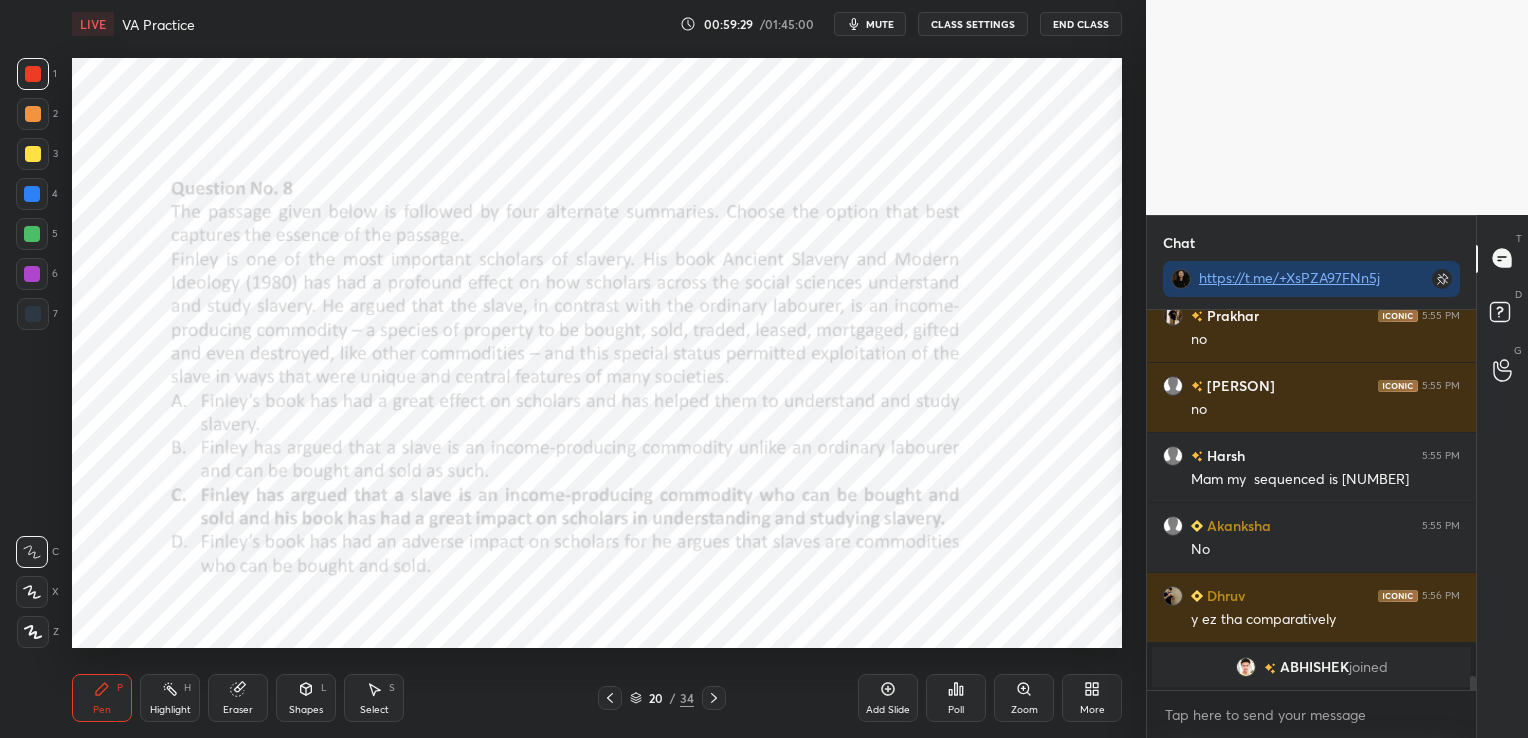 click 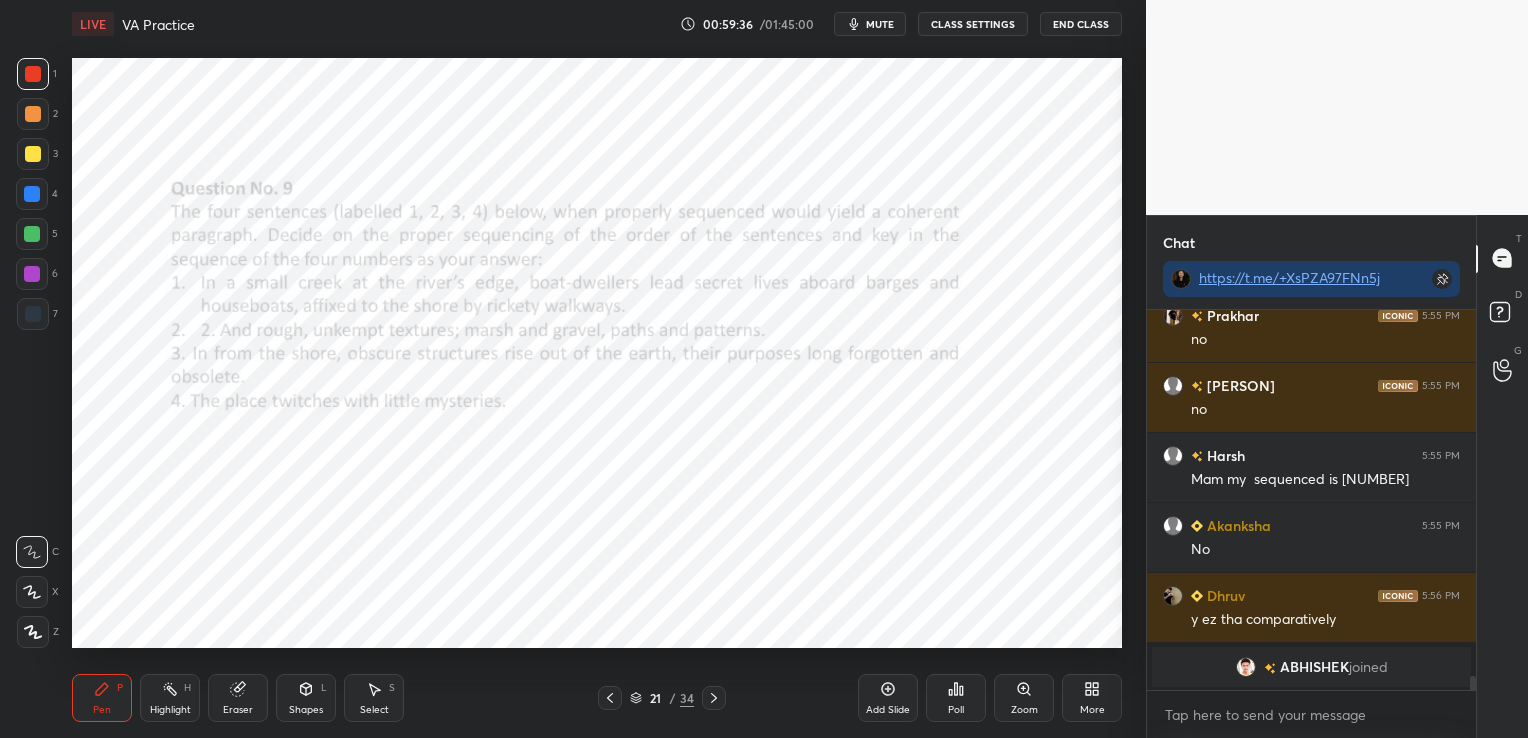 click 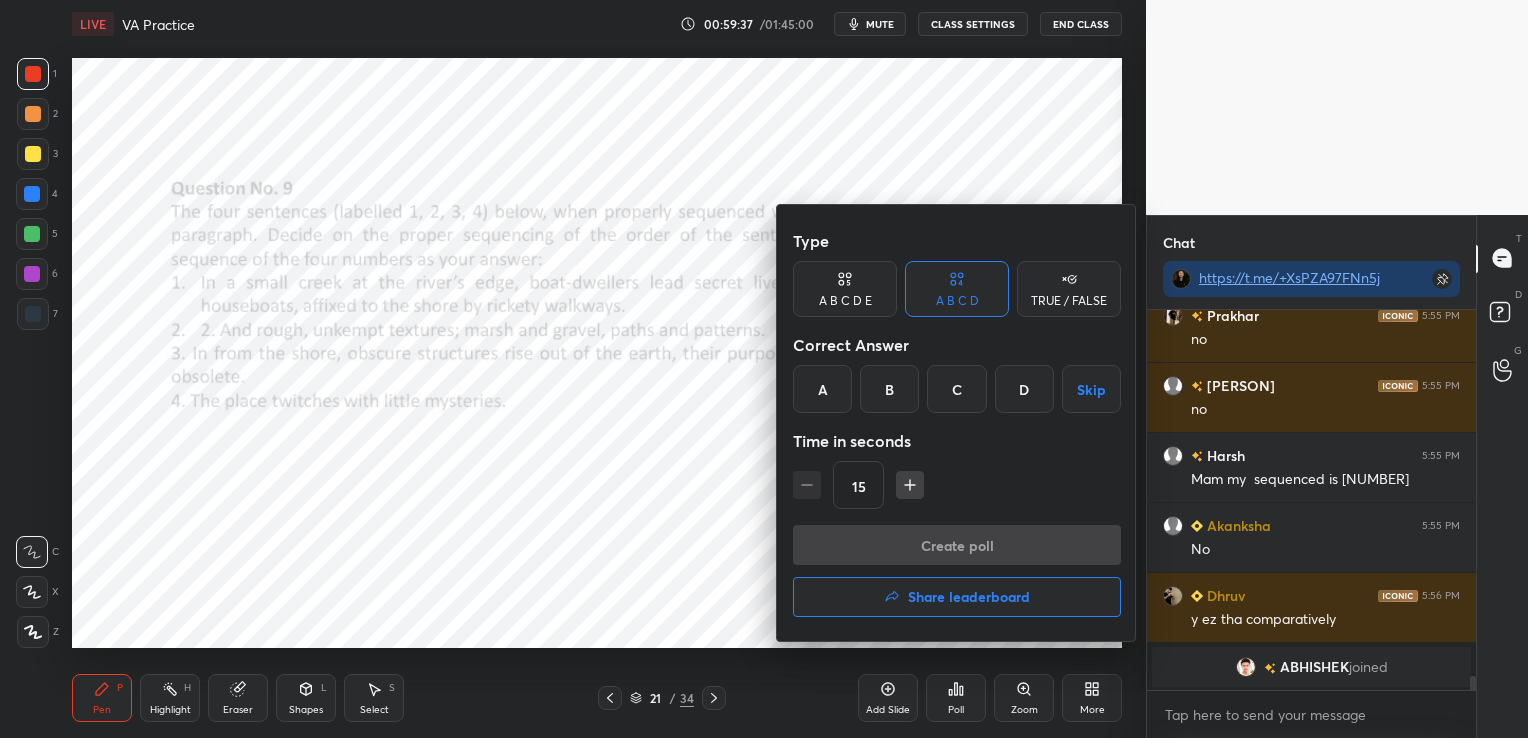 click on "C" at bounding box center [956, 389] 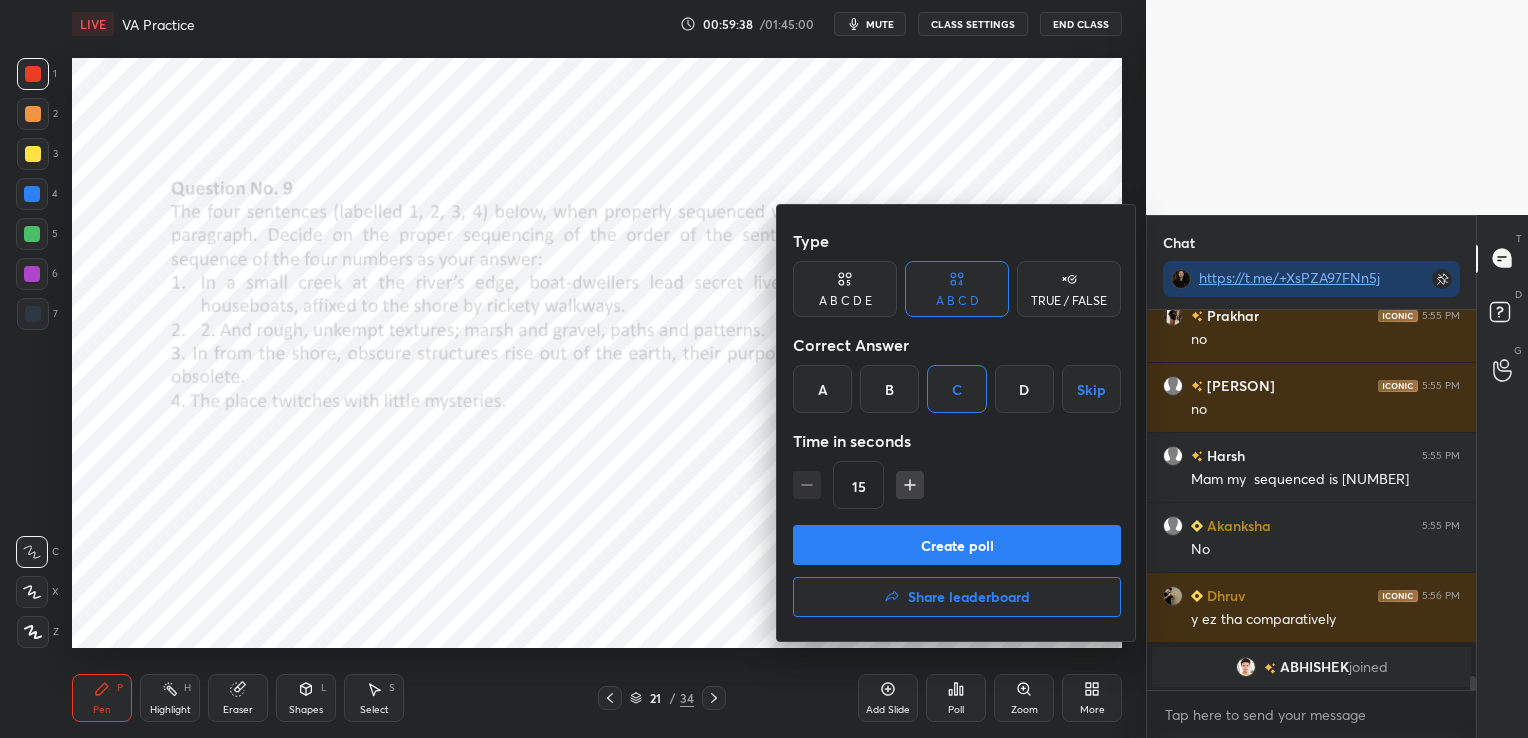 click on "Create poll" at bounding box center [957, 545] 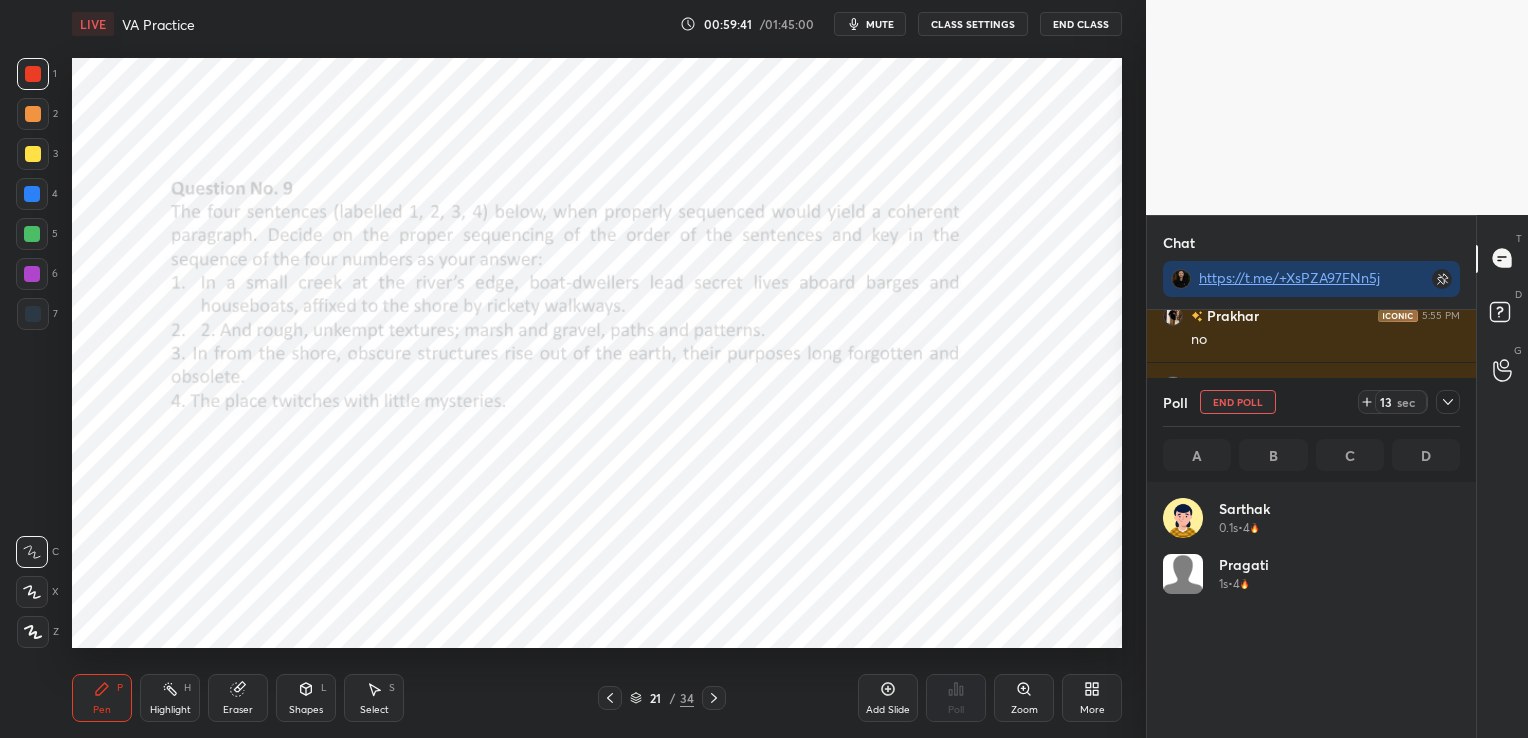 scroll, scrollTop: 6, scrollLeft: 6, axis: both 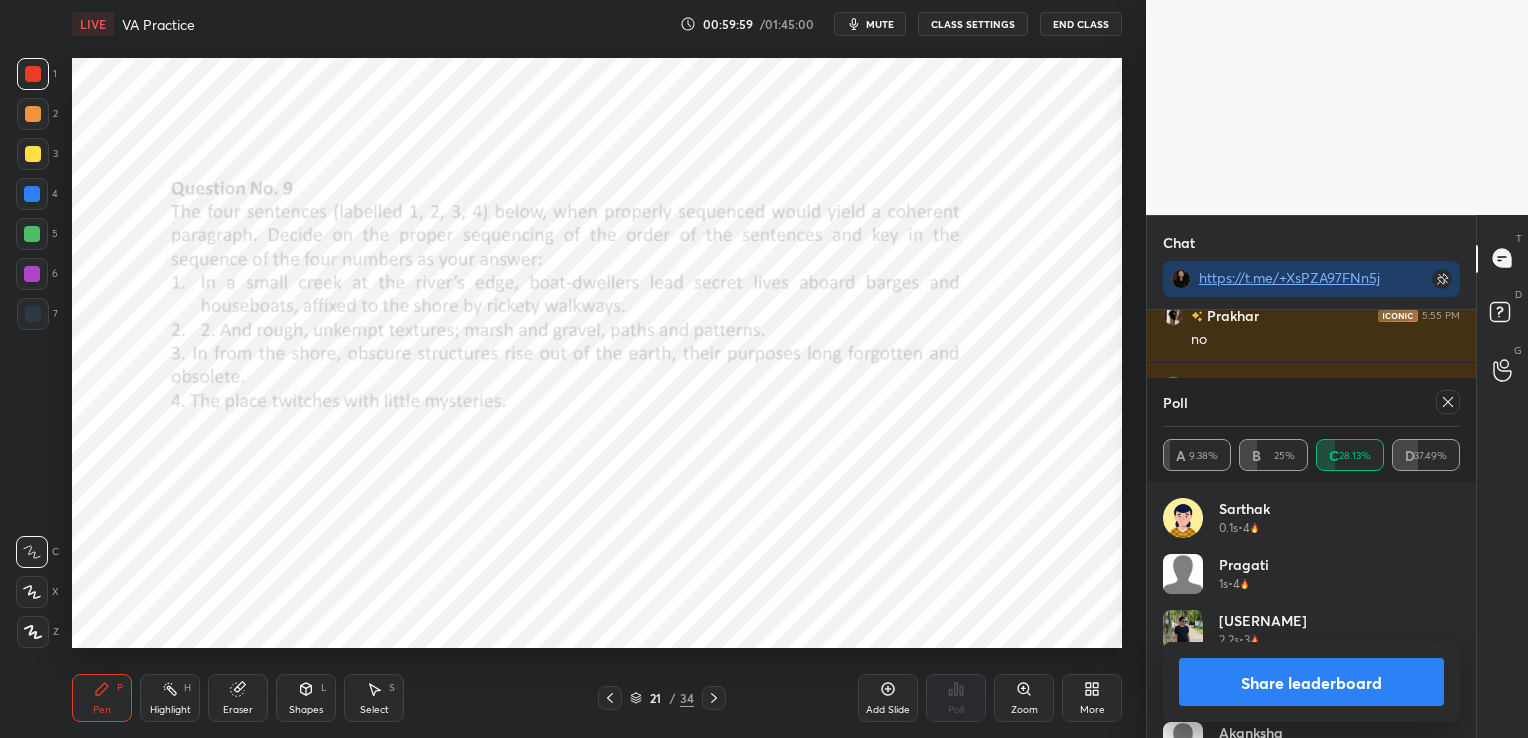 click 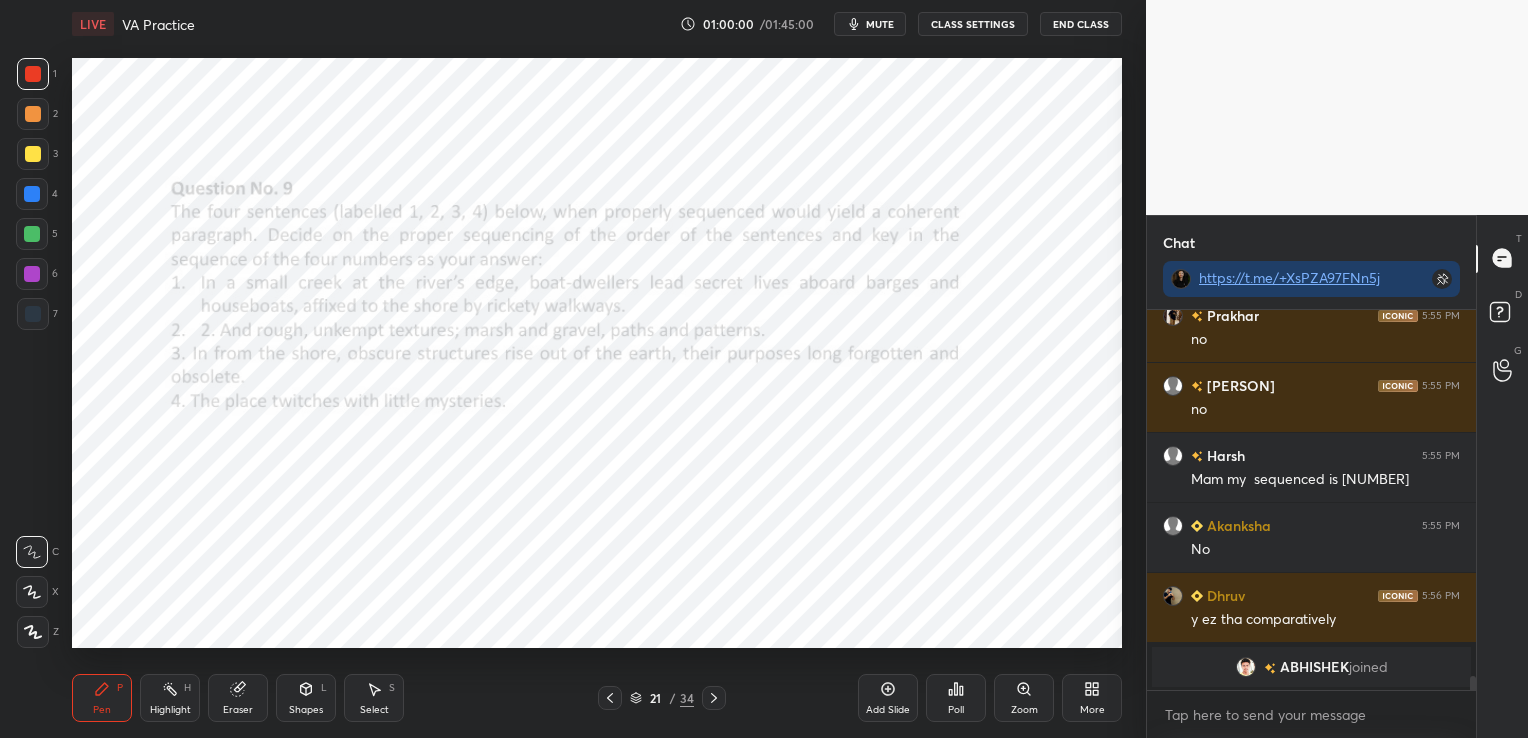 click on "Poll" at bounding box center (956, 698) 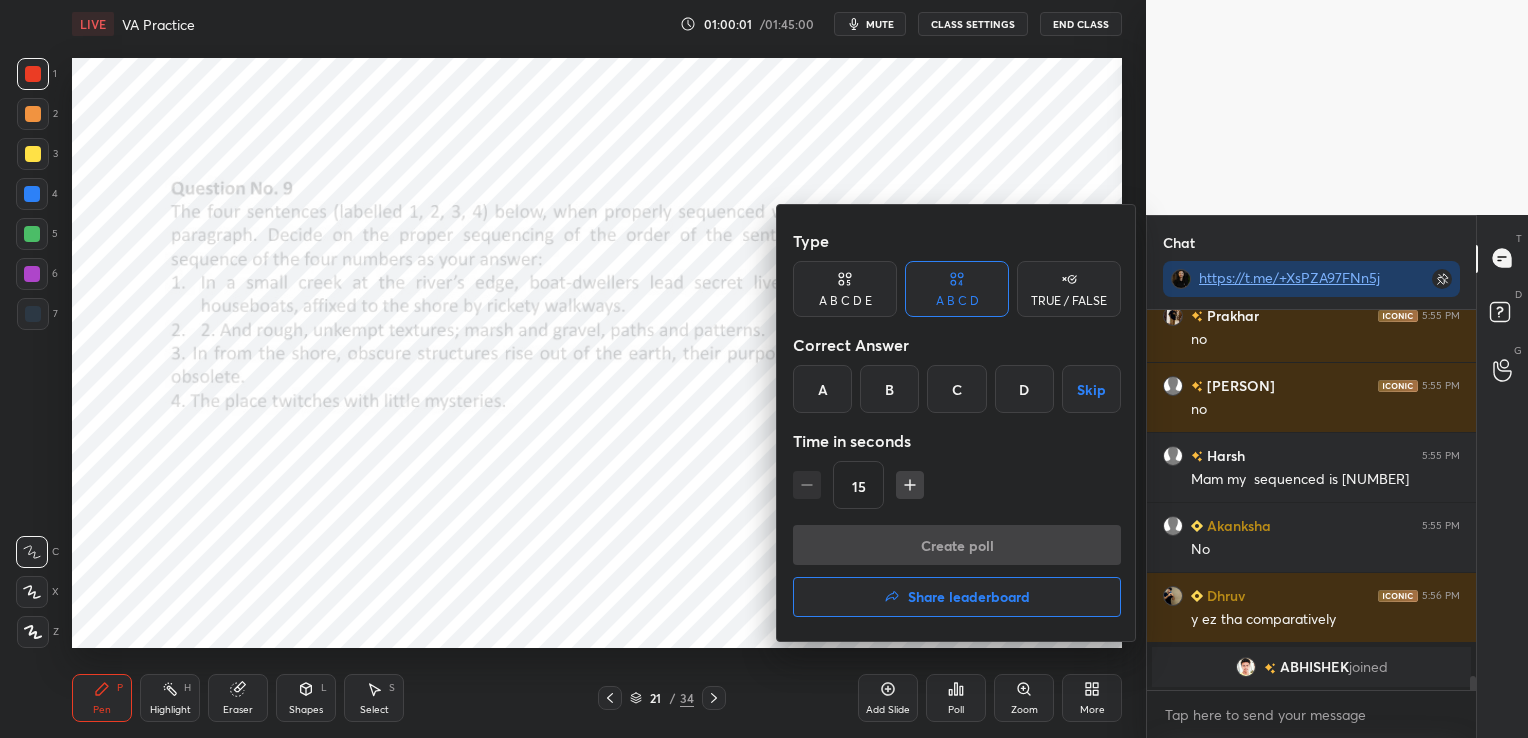 click on "B" at bounding box center [889, 389] 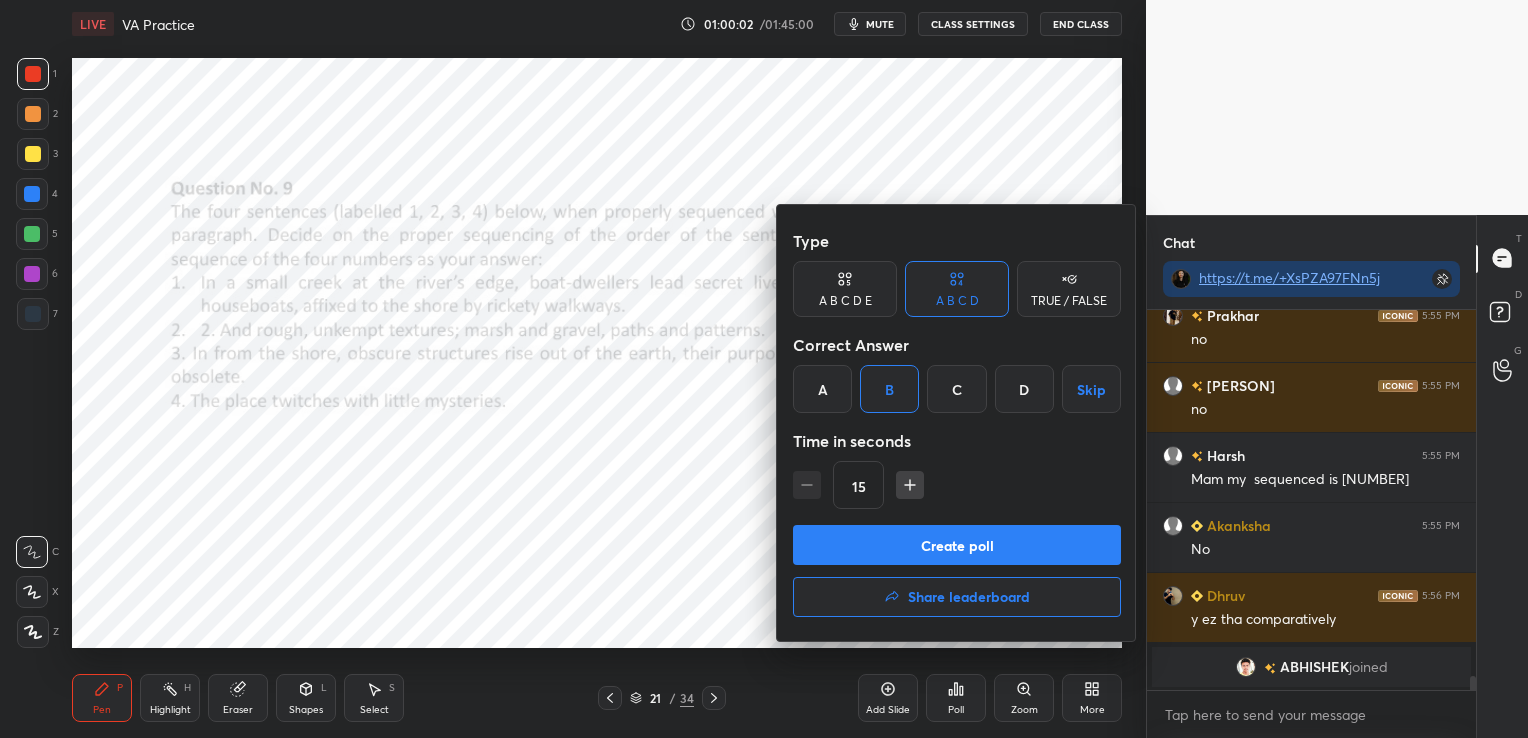 click on "Create poll" at bounding box center [957, 545] 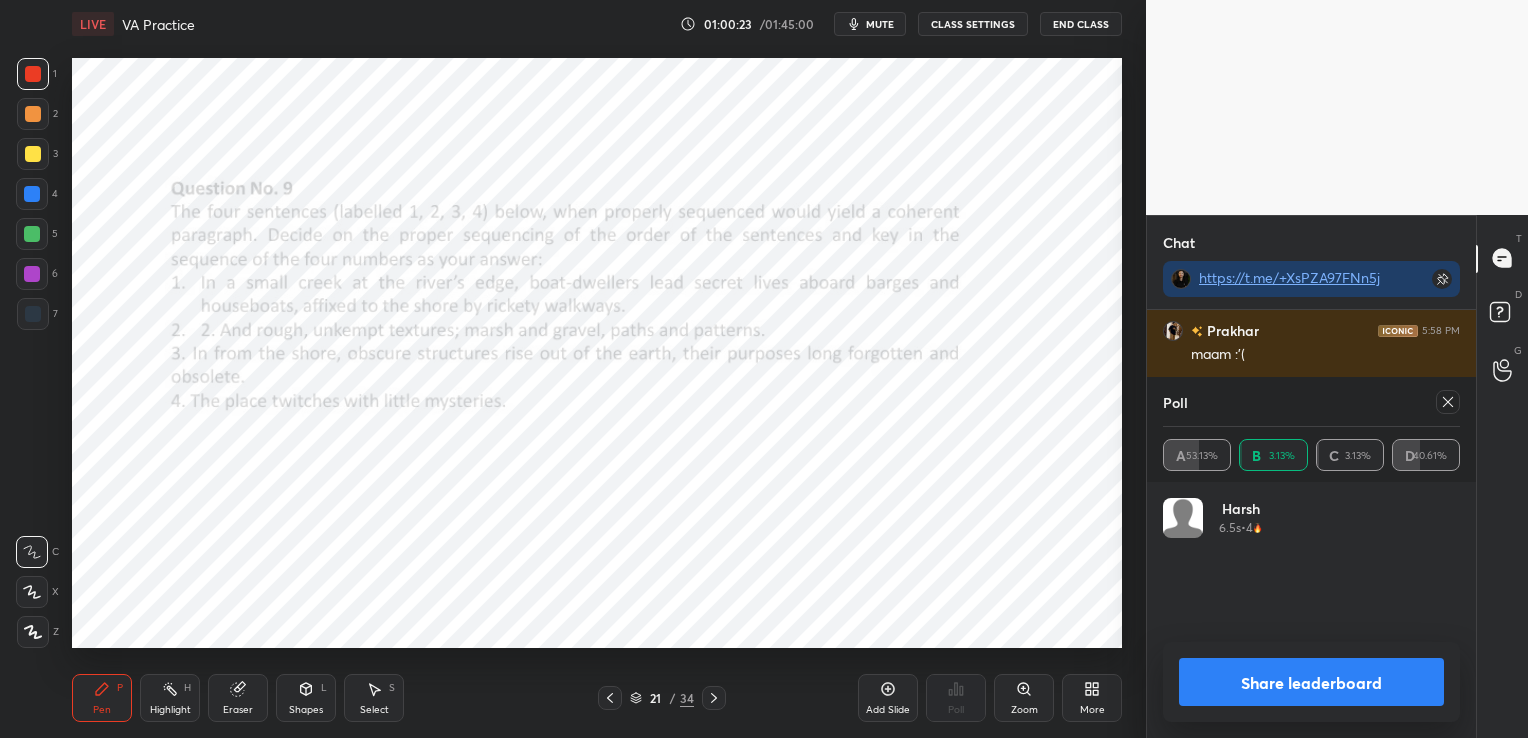 click 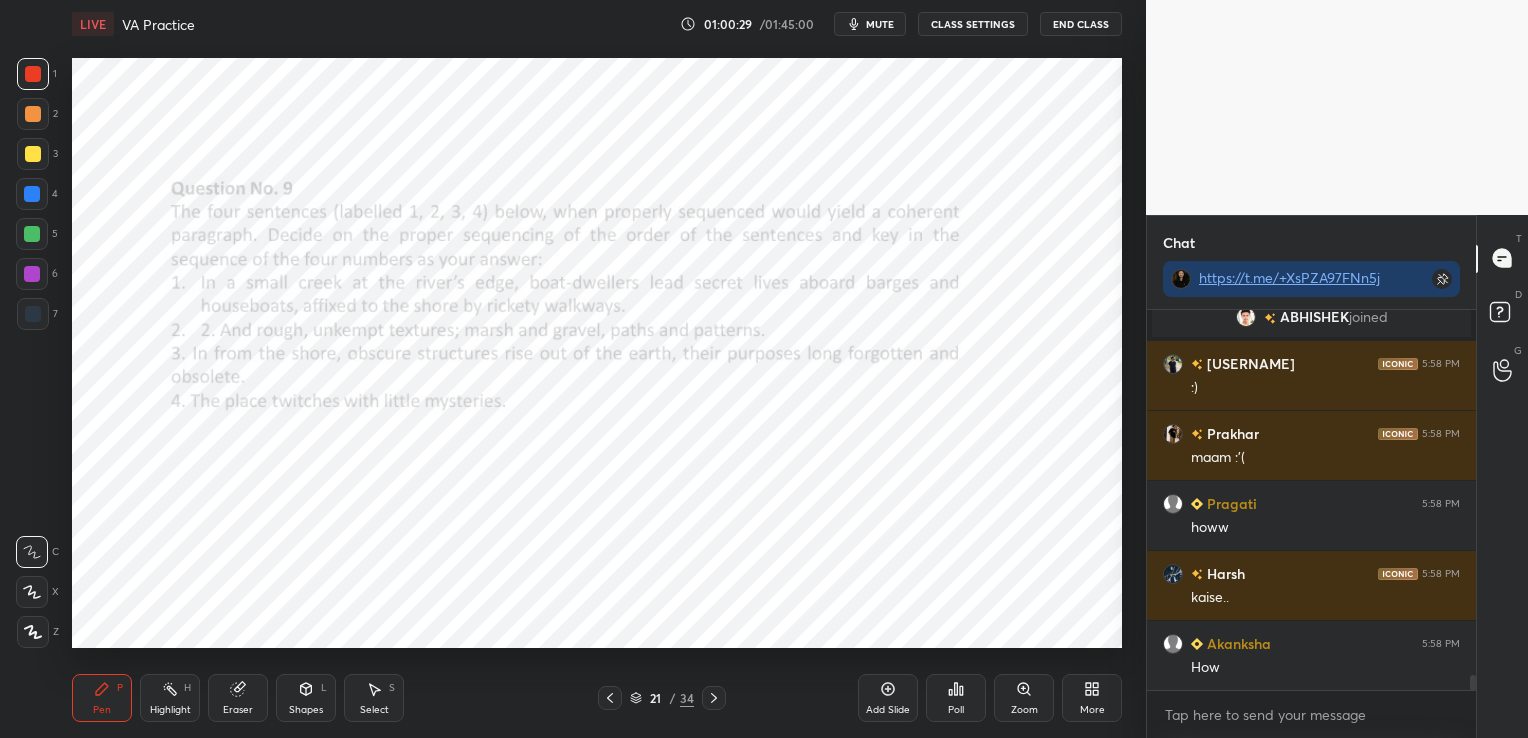 click 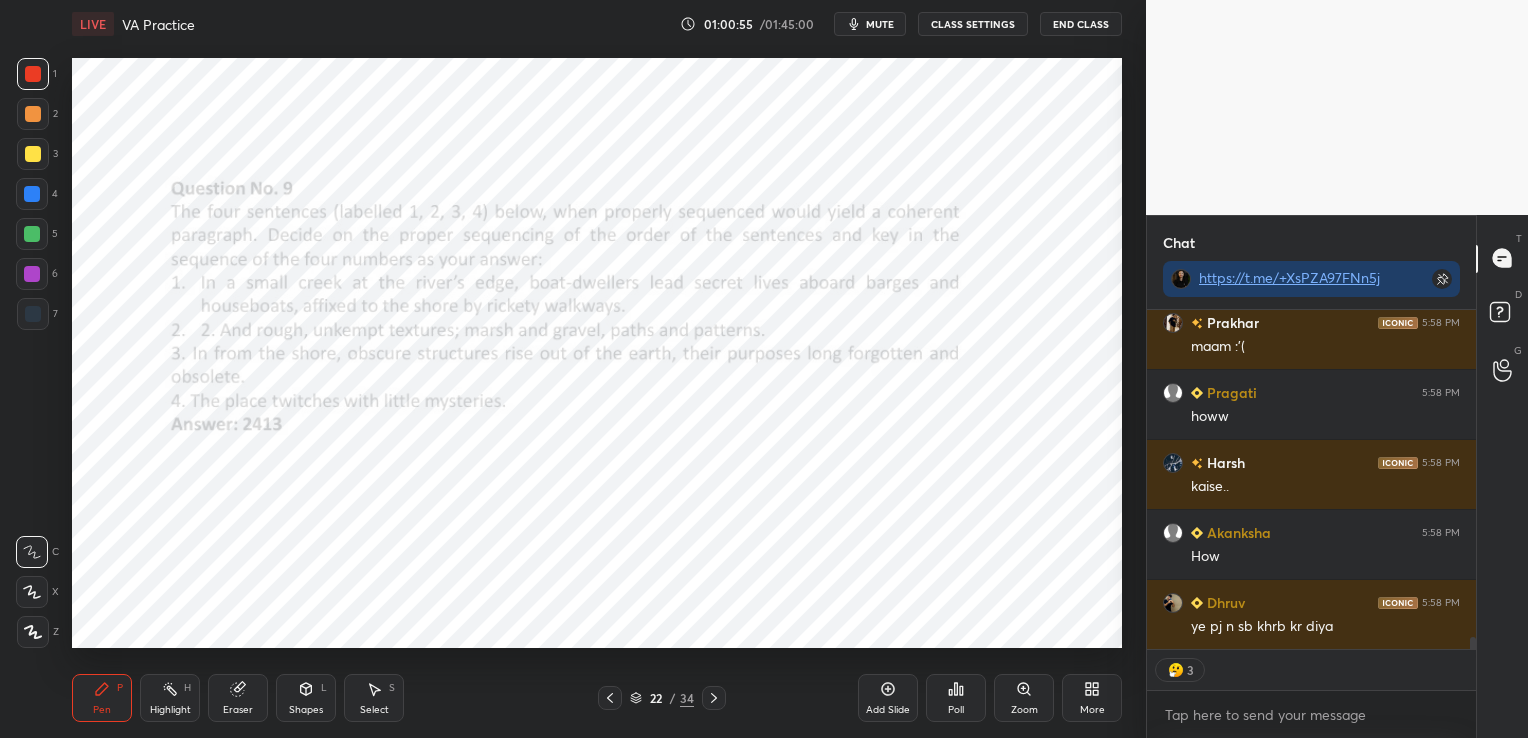 click 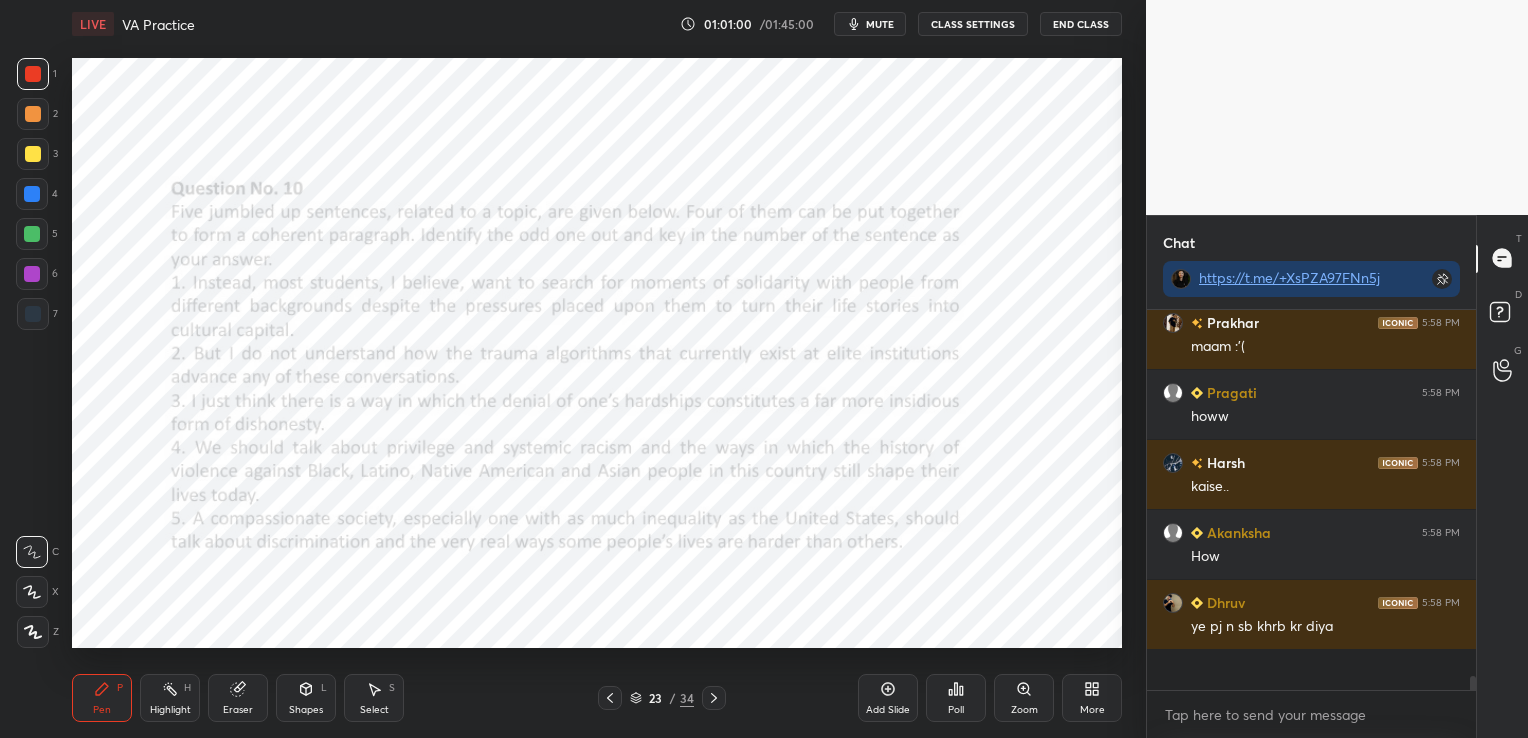 scroll, scrollTop: 9245, scrollLeft: 0, axis: vertical 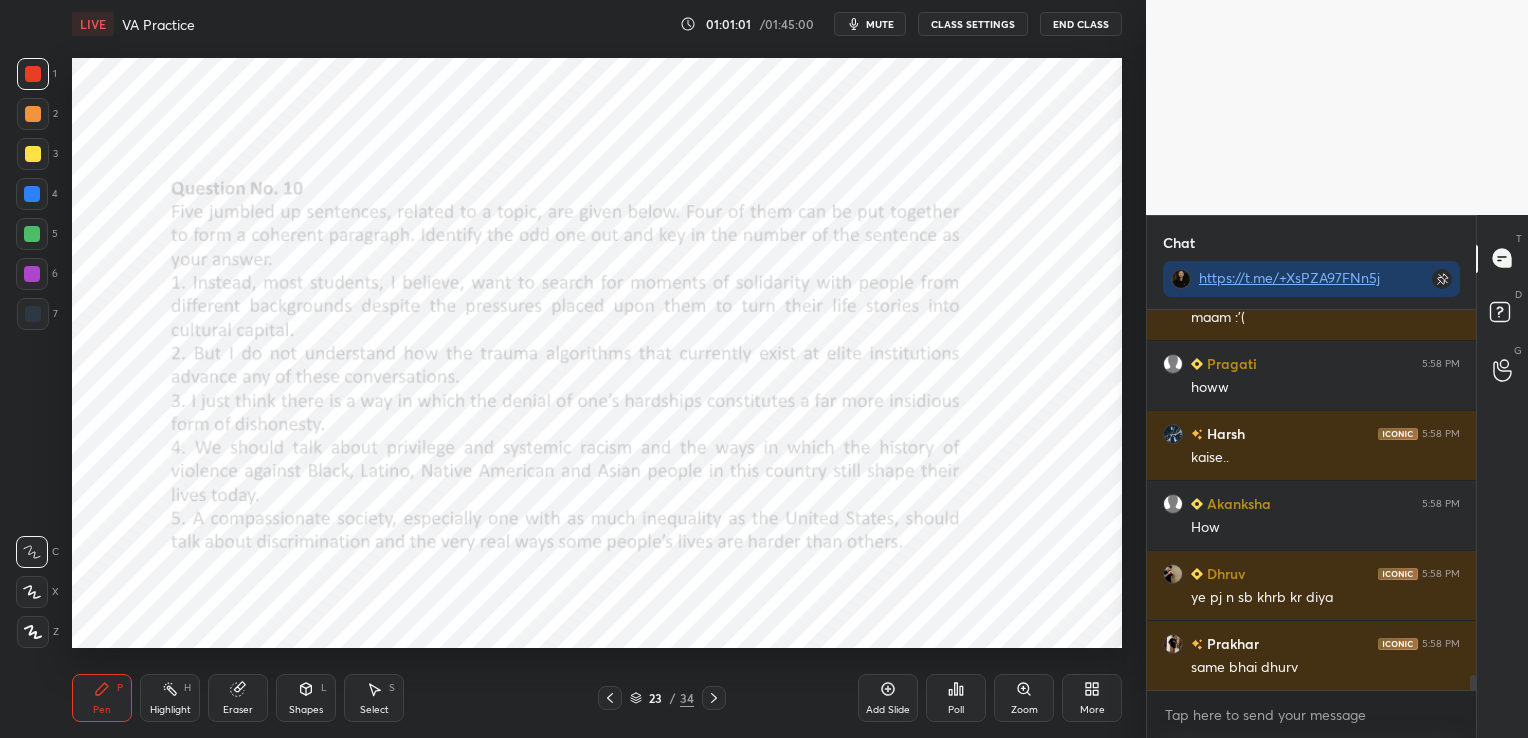 click 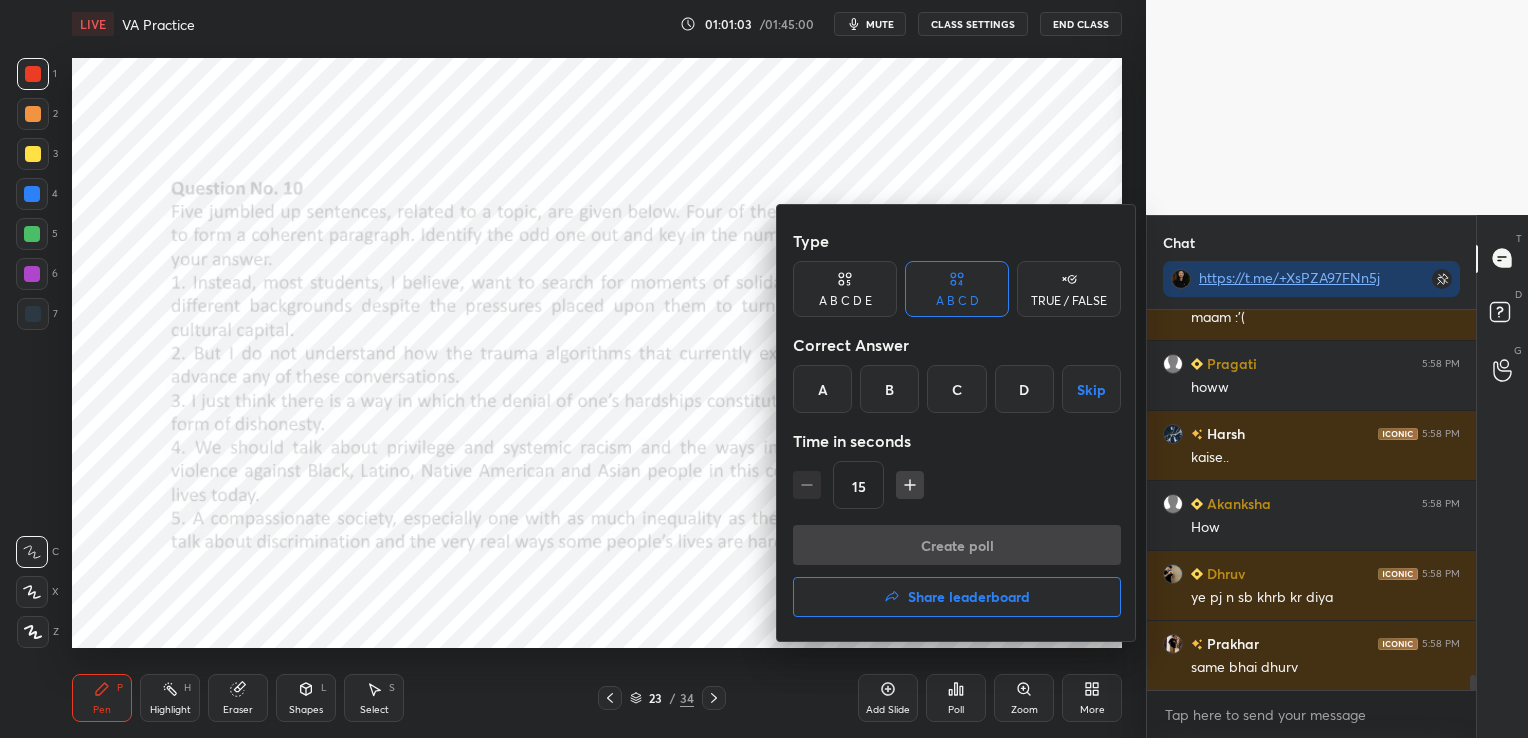 click on "A B C D E" at bounding box center (845, 289) 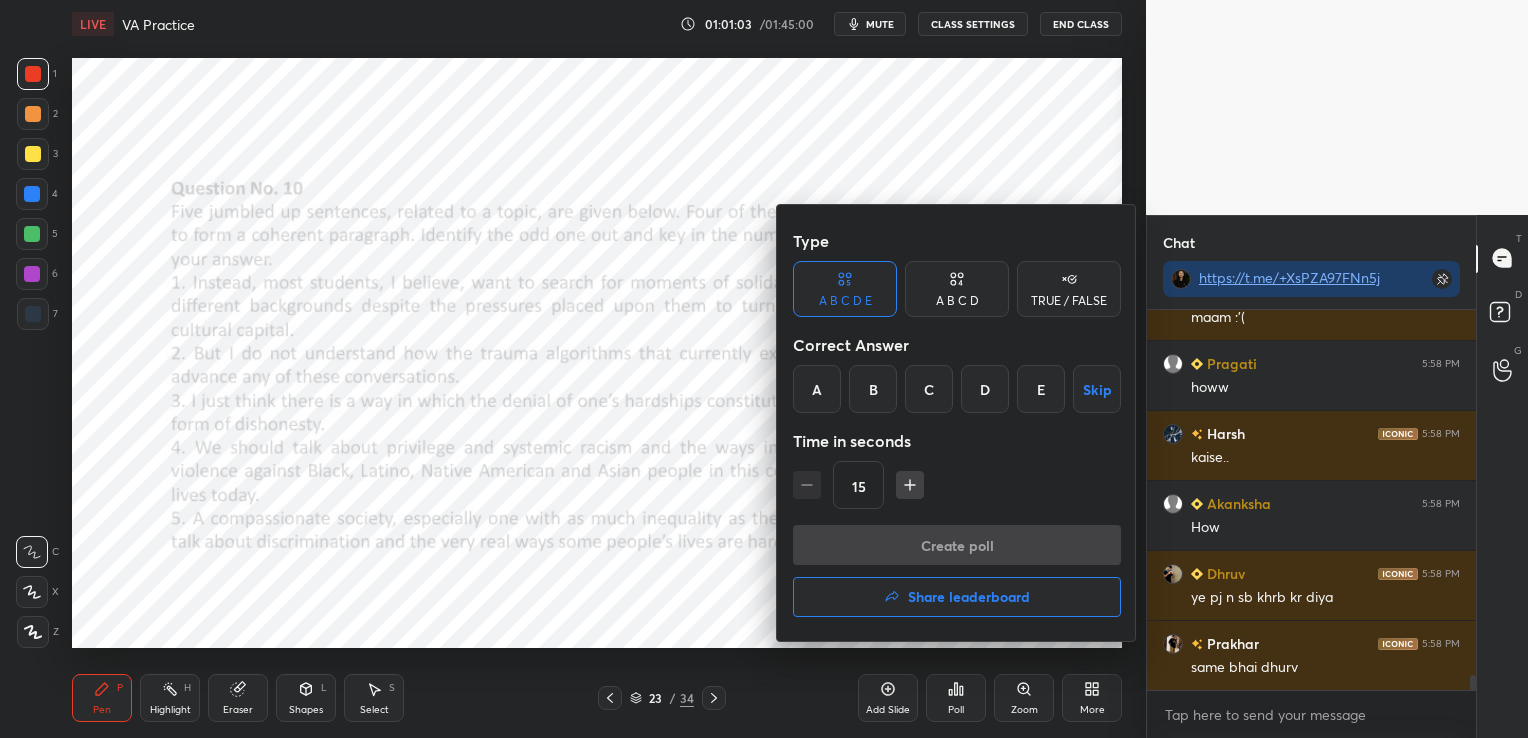 click on "C" at bounding box center [929, 389] 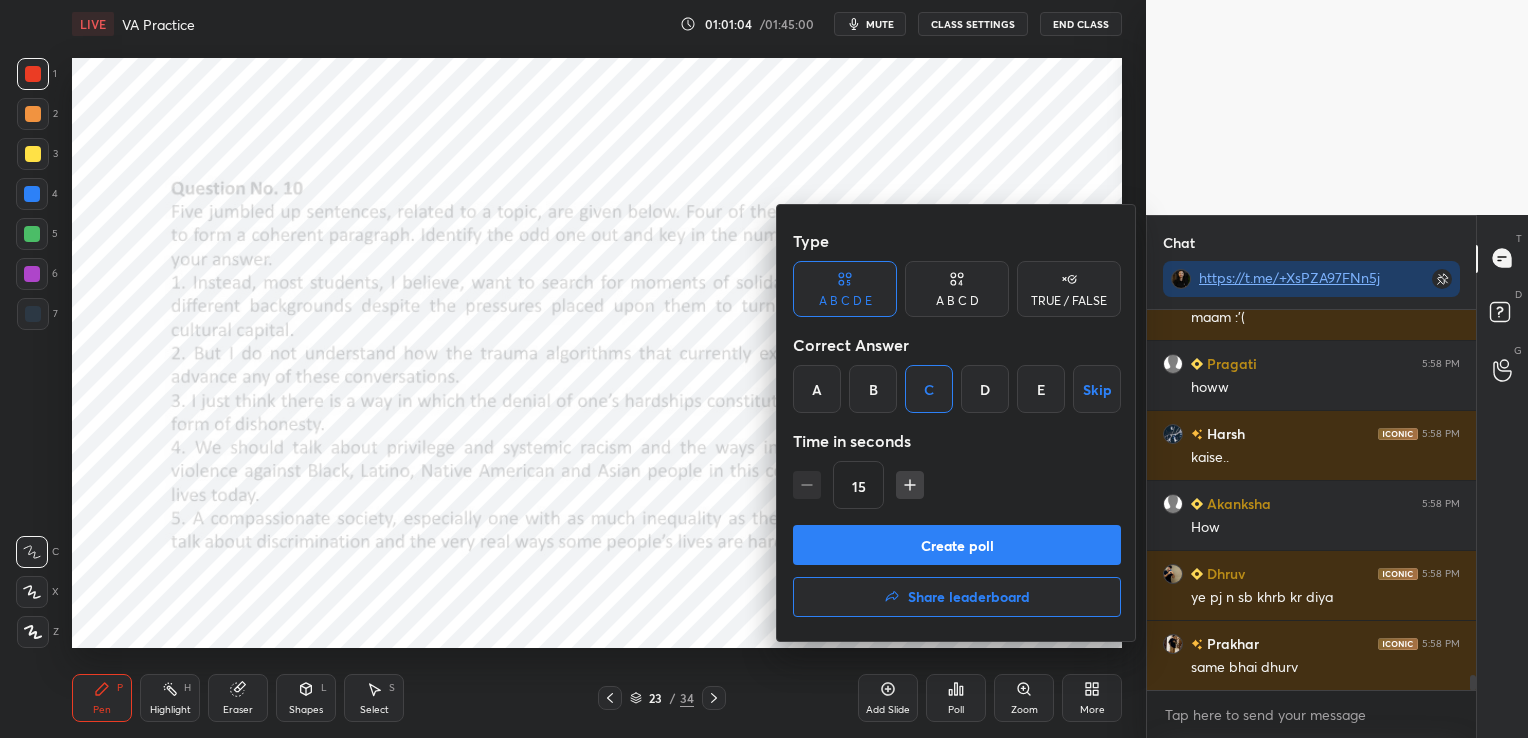 click on "Create poll" at bounding box center [957, 545] 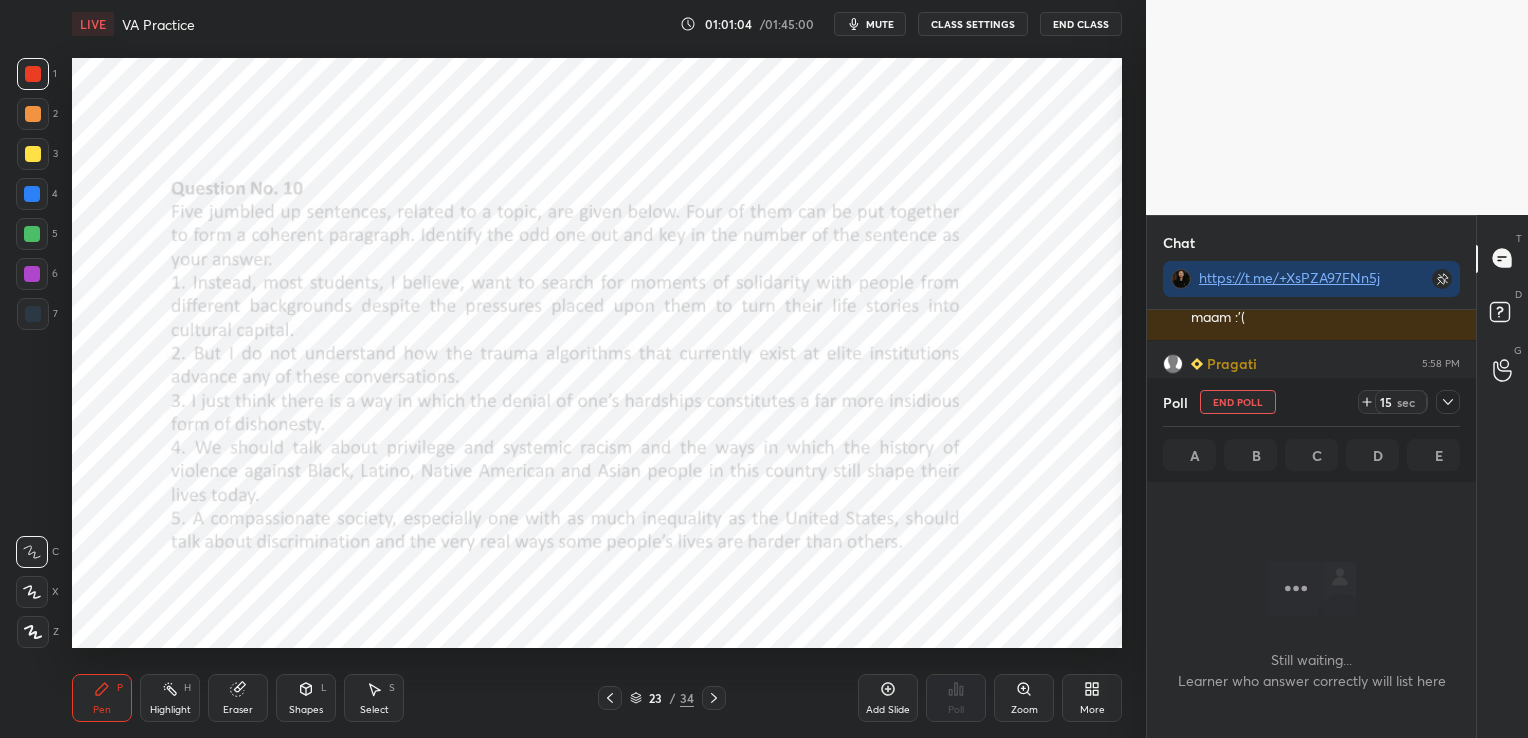 scroll, scrollTop: 342, scrollLeft: 323, axis: both 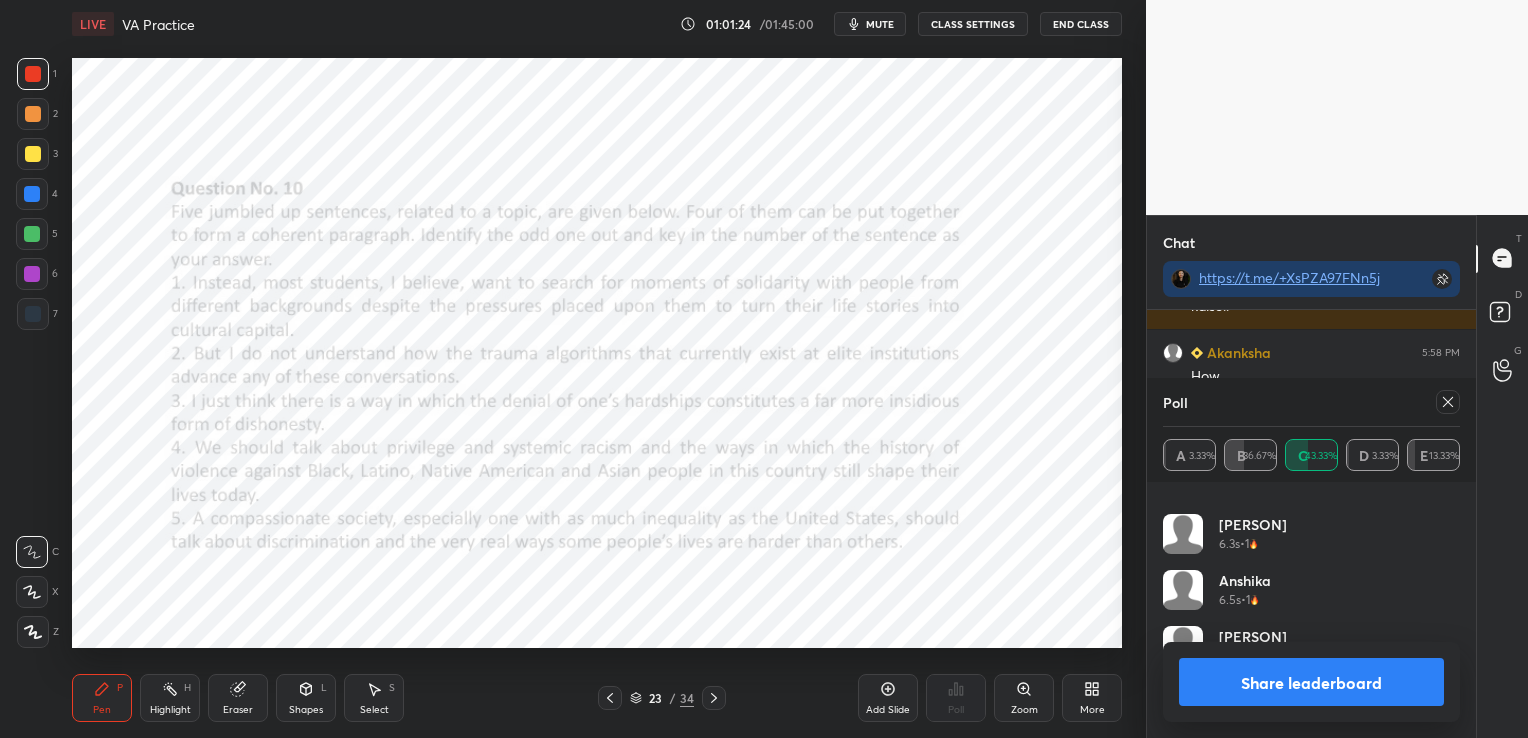 click 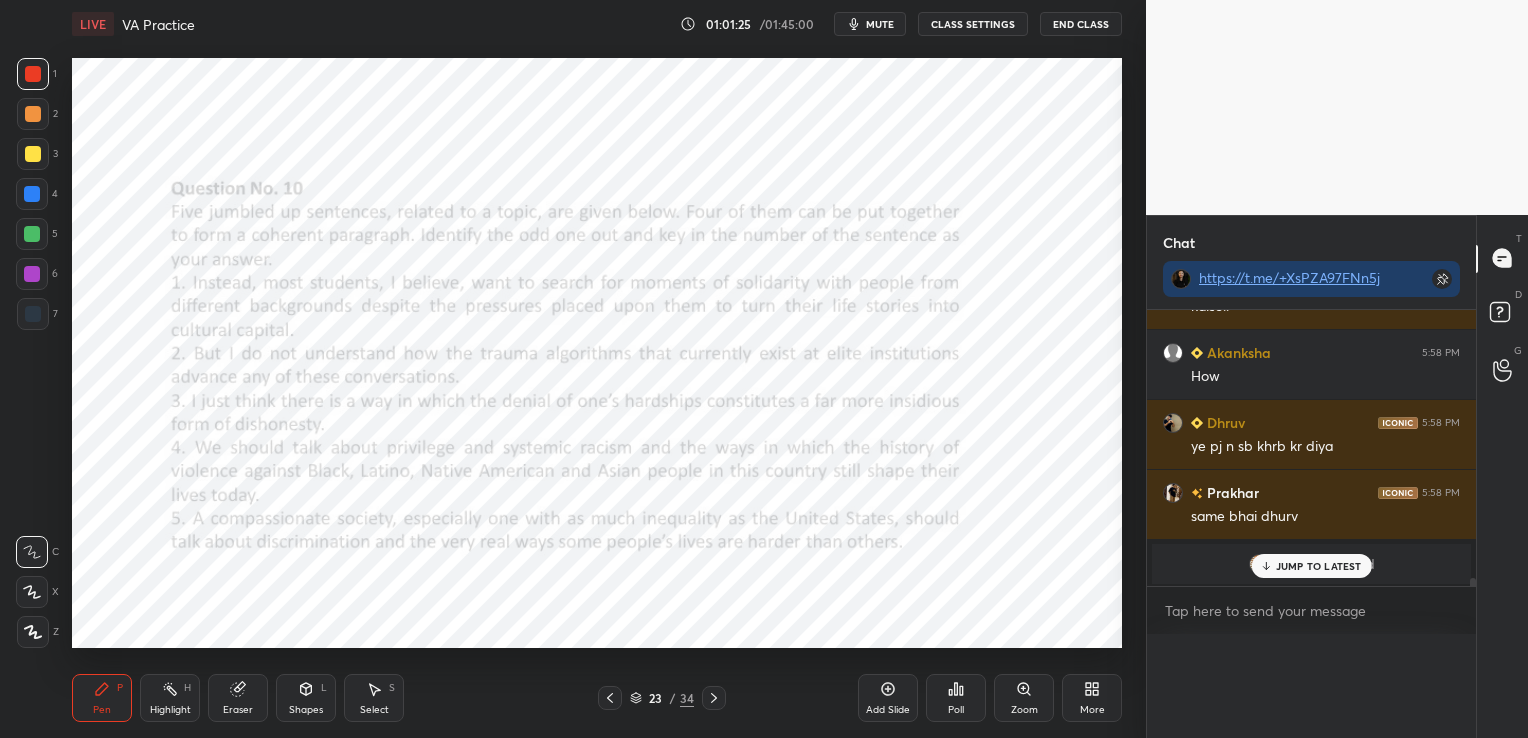 scroll, scrollTop: 0, scrollLeft: 0, axis: both 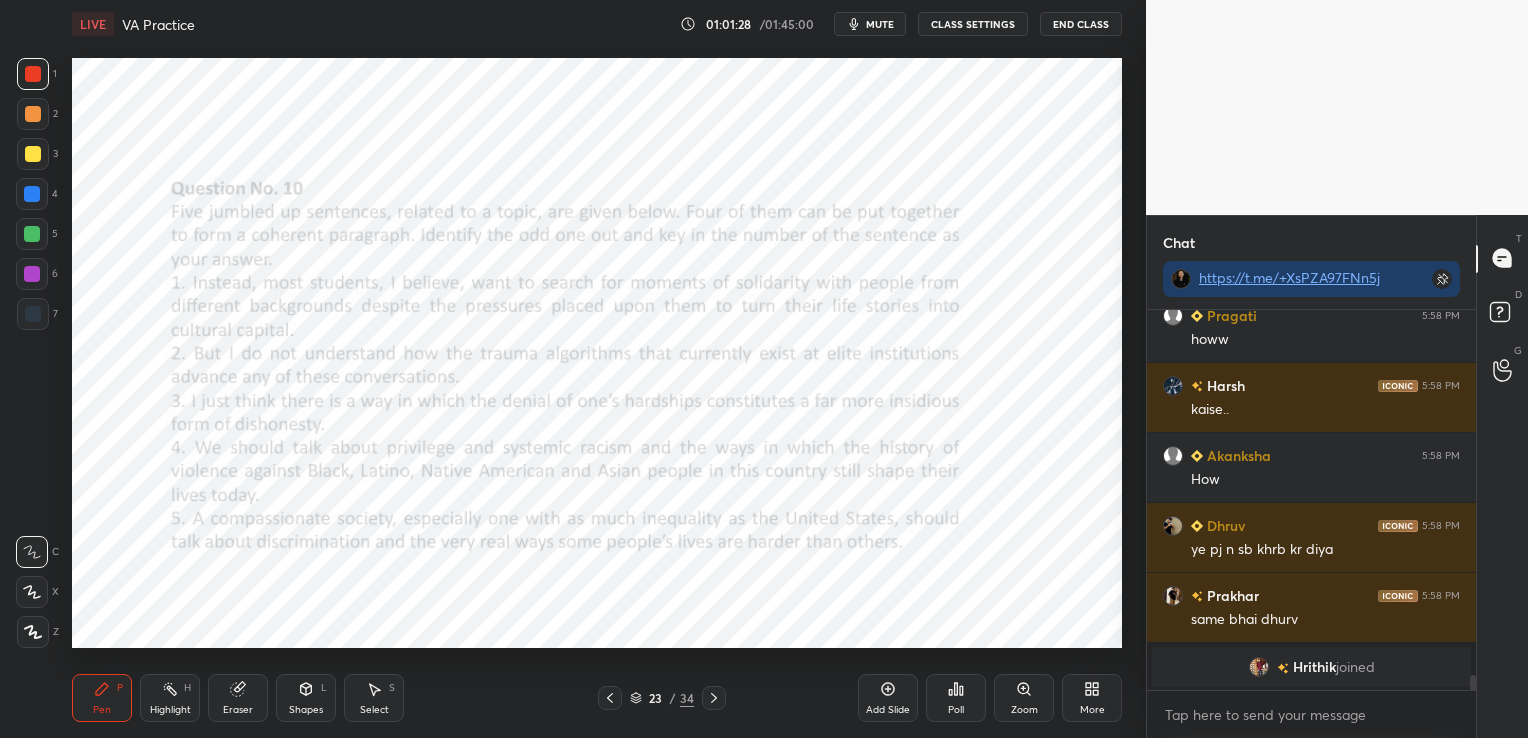 click 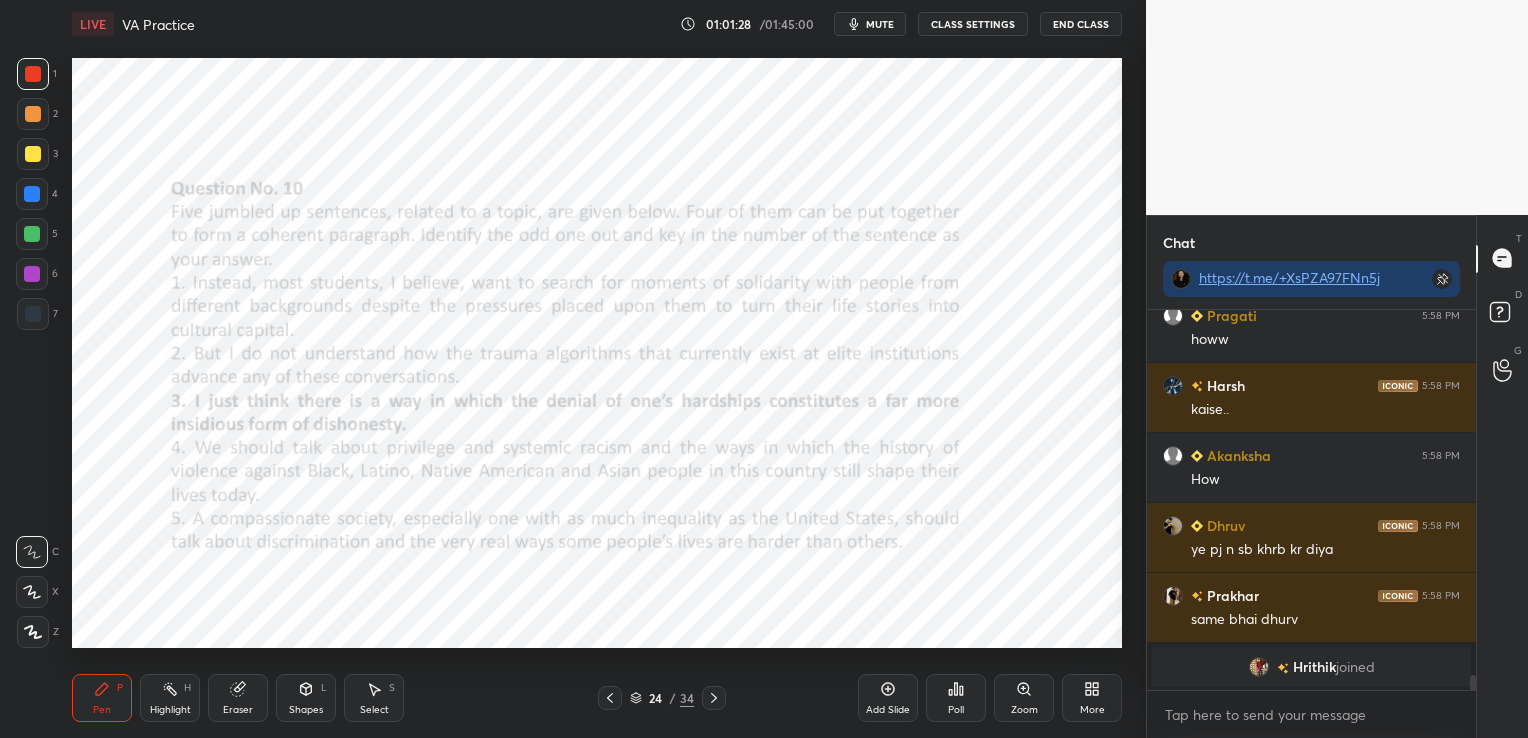 click 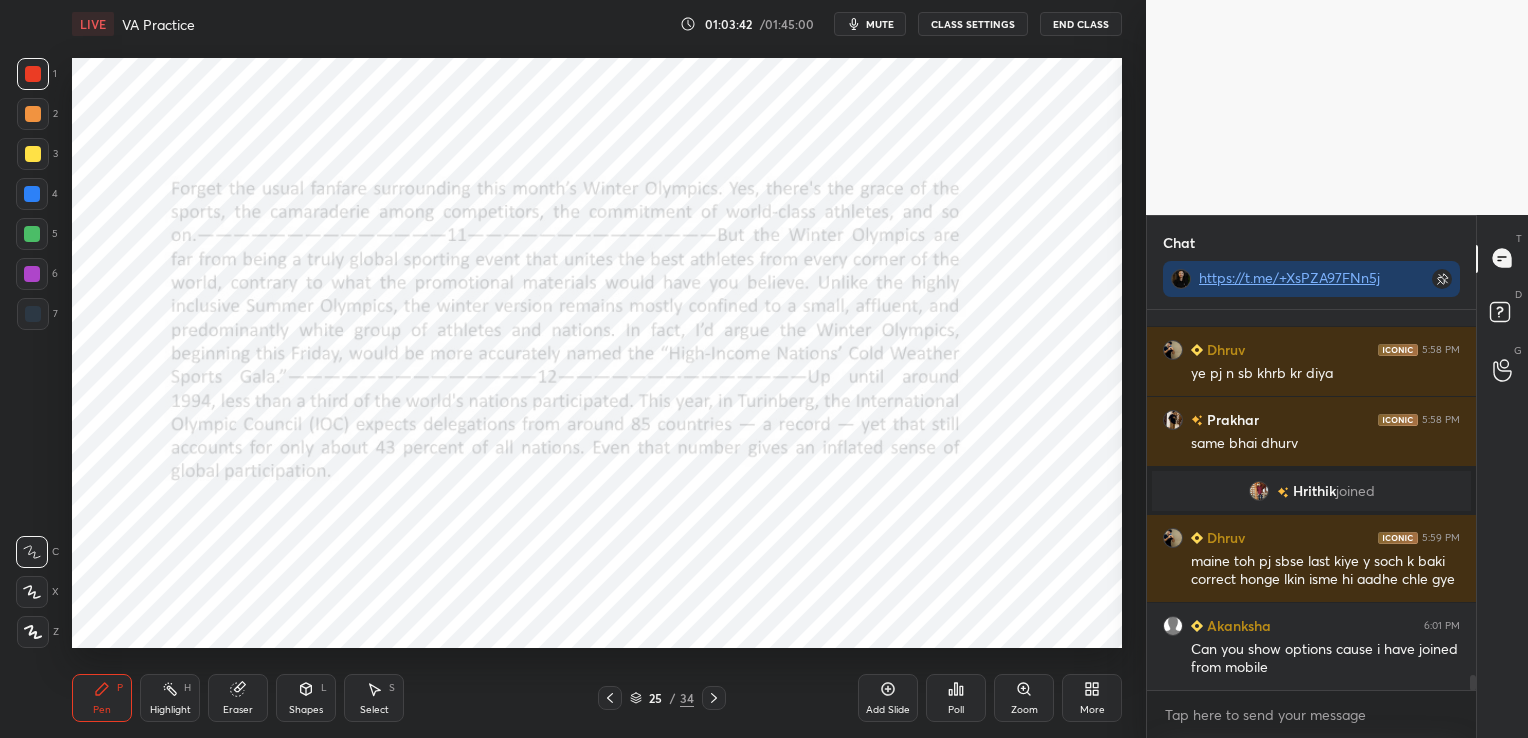 scroll, scrollTop: 9379, scrollLeft: 0, axis: vertical 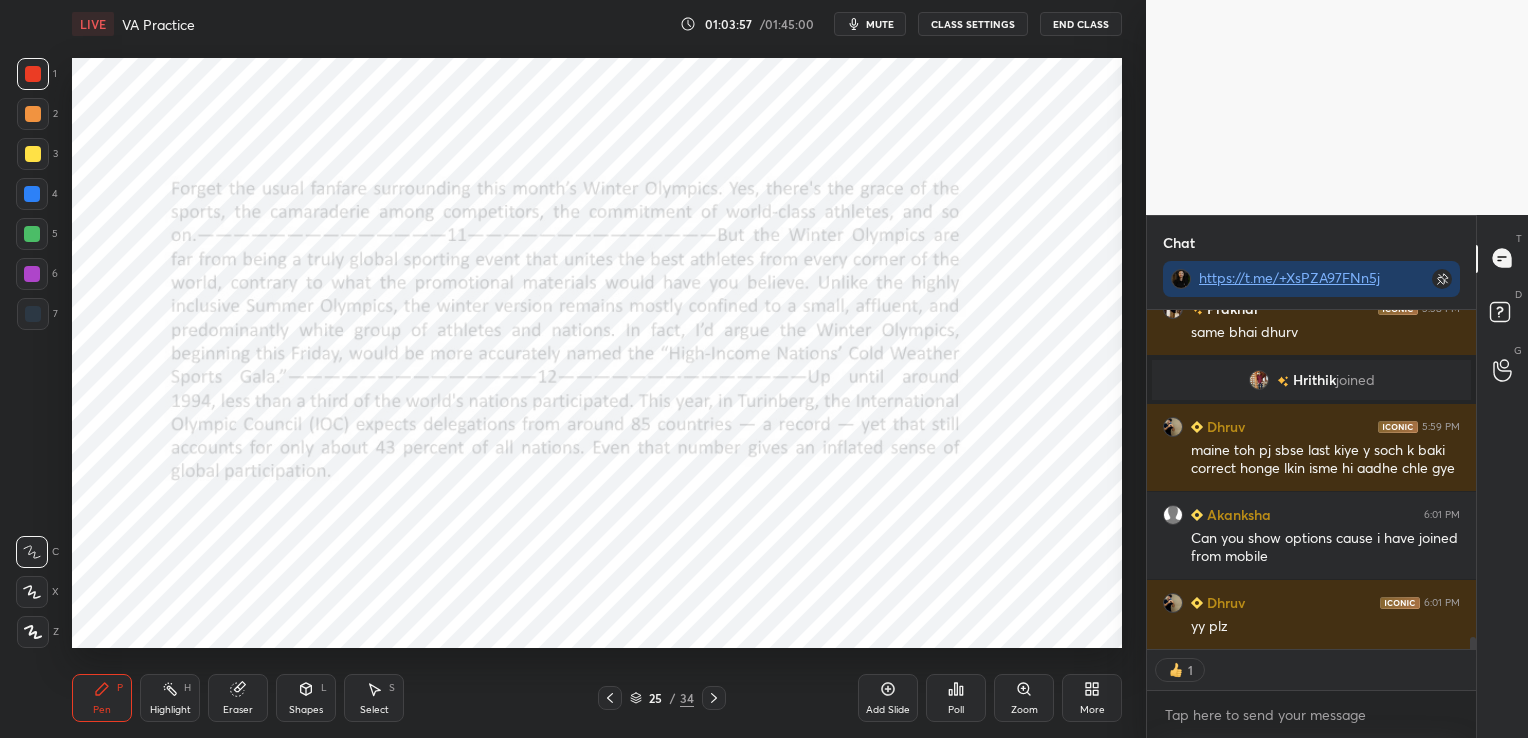click 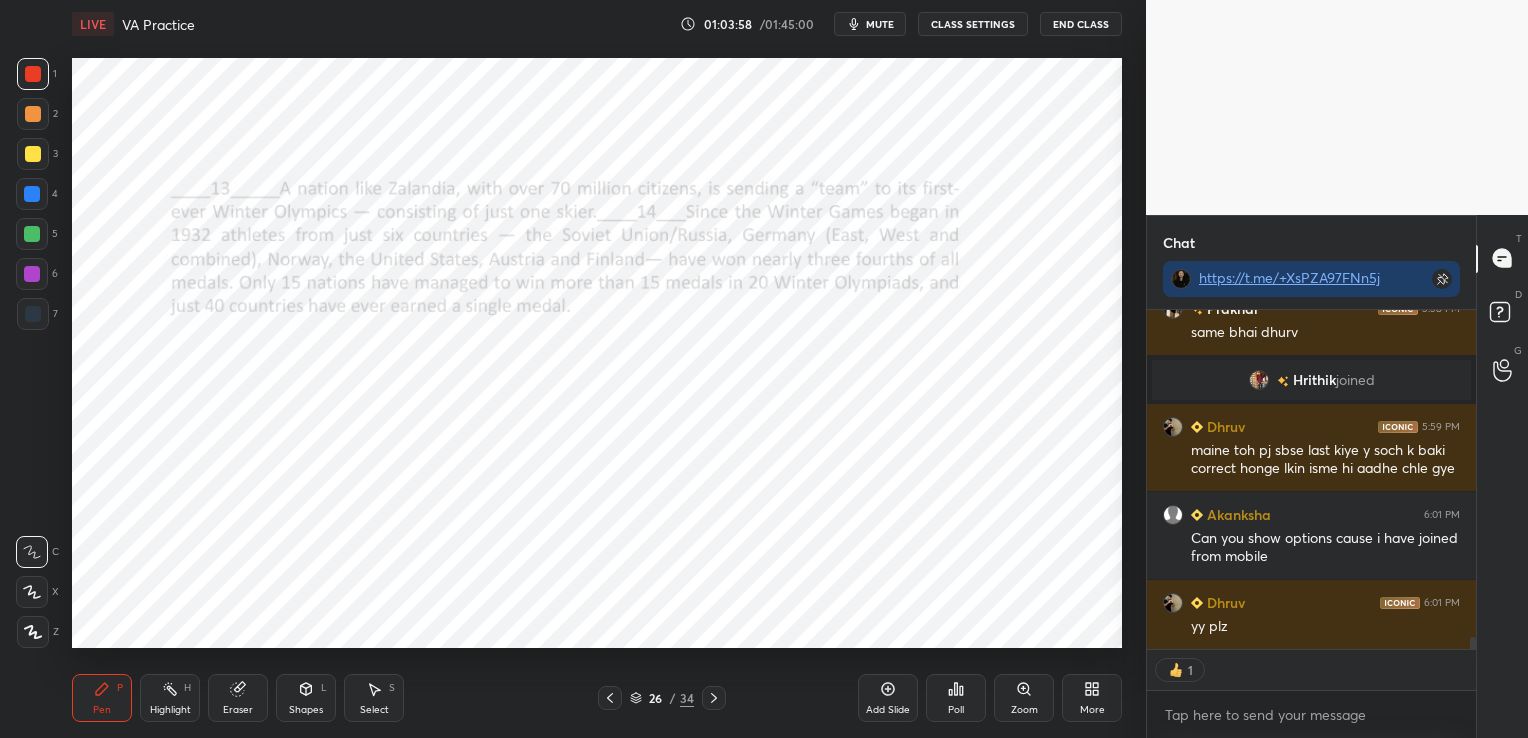 click 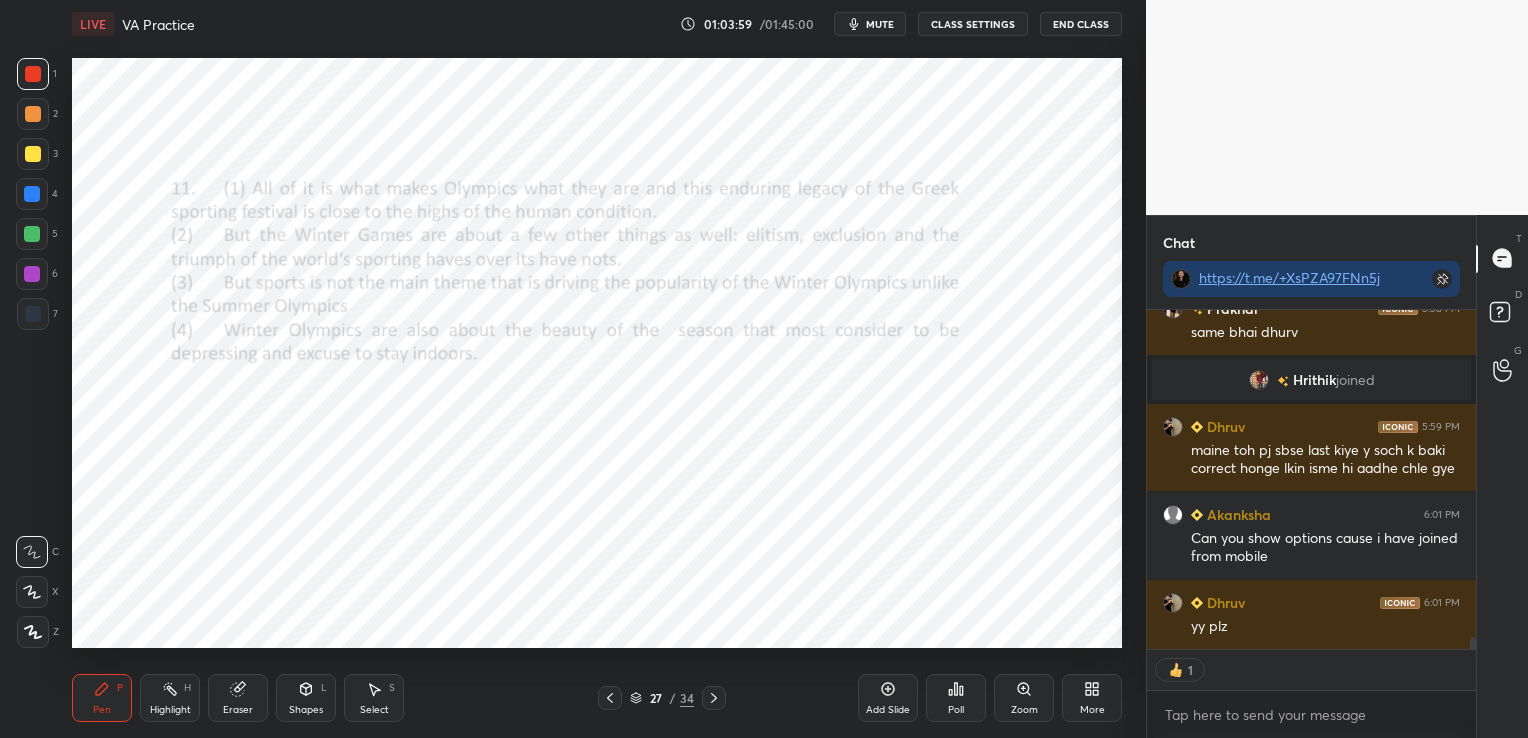 scroll, scrollTop: 7, scrollLeft: 6, axis: both 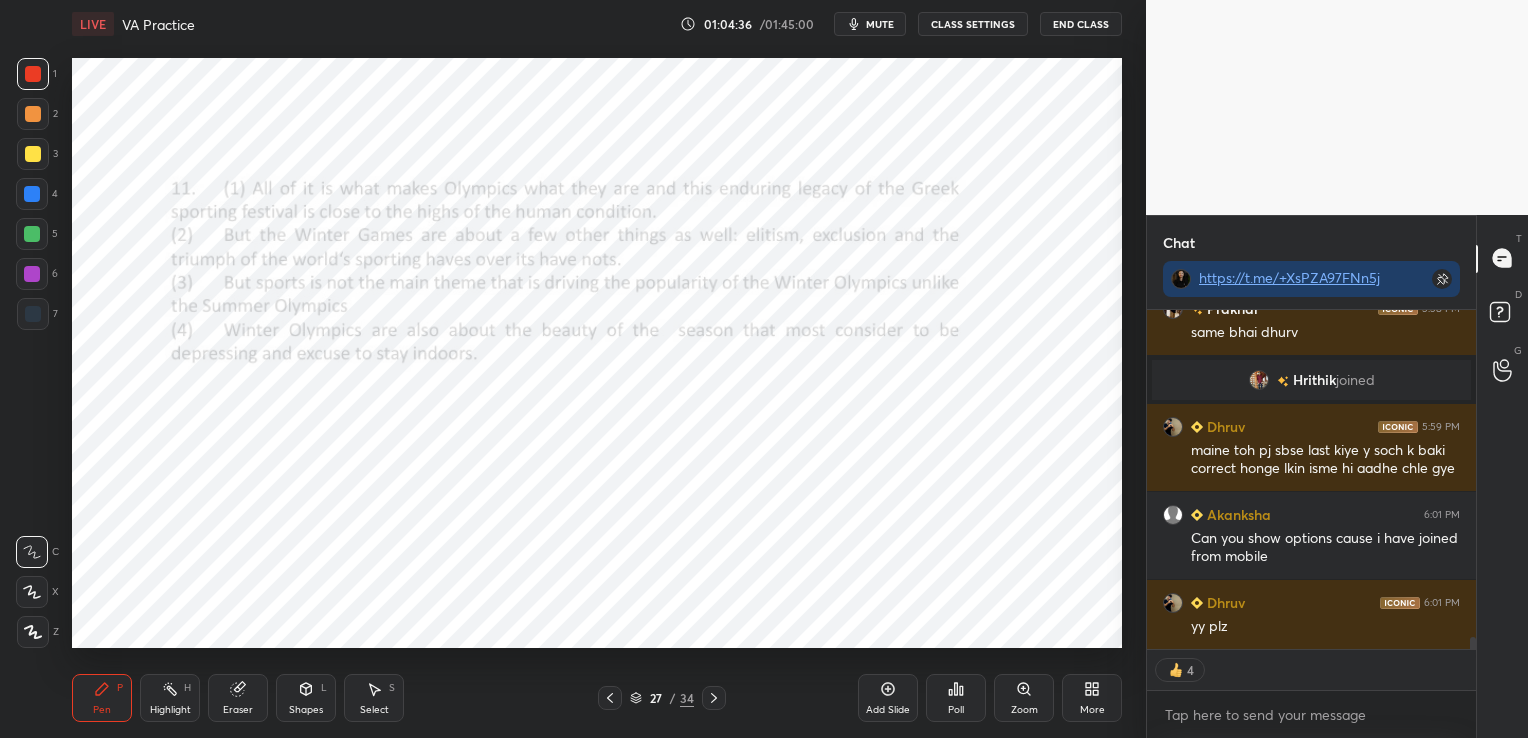 click 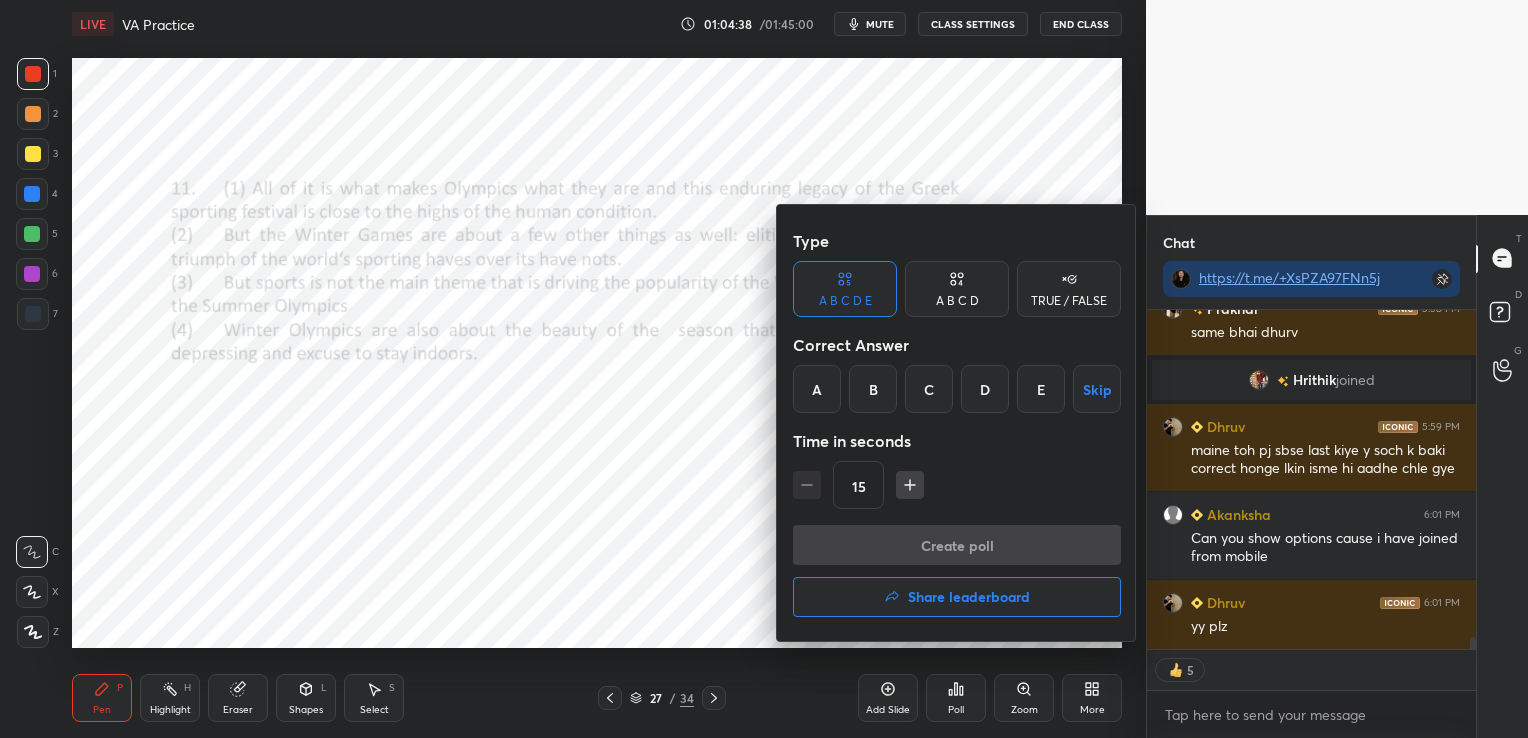 click on "A B C D" at bounding box center (957, 289) 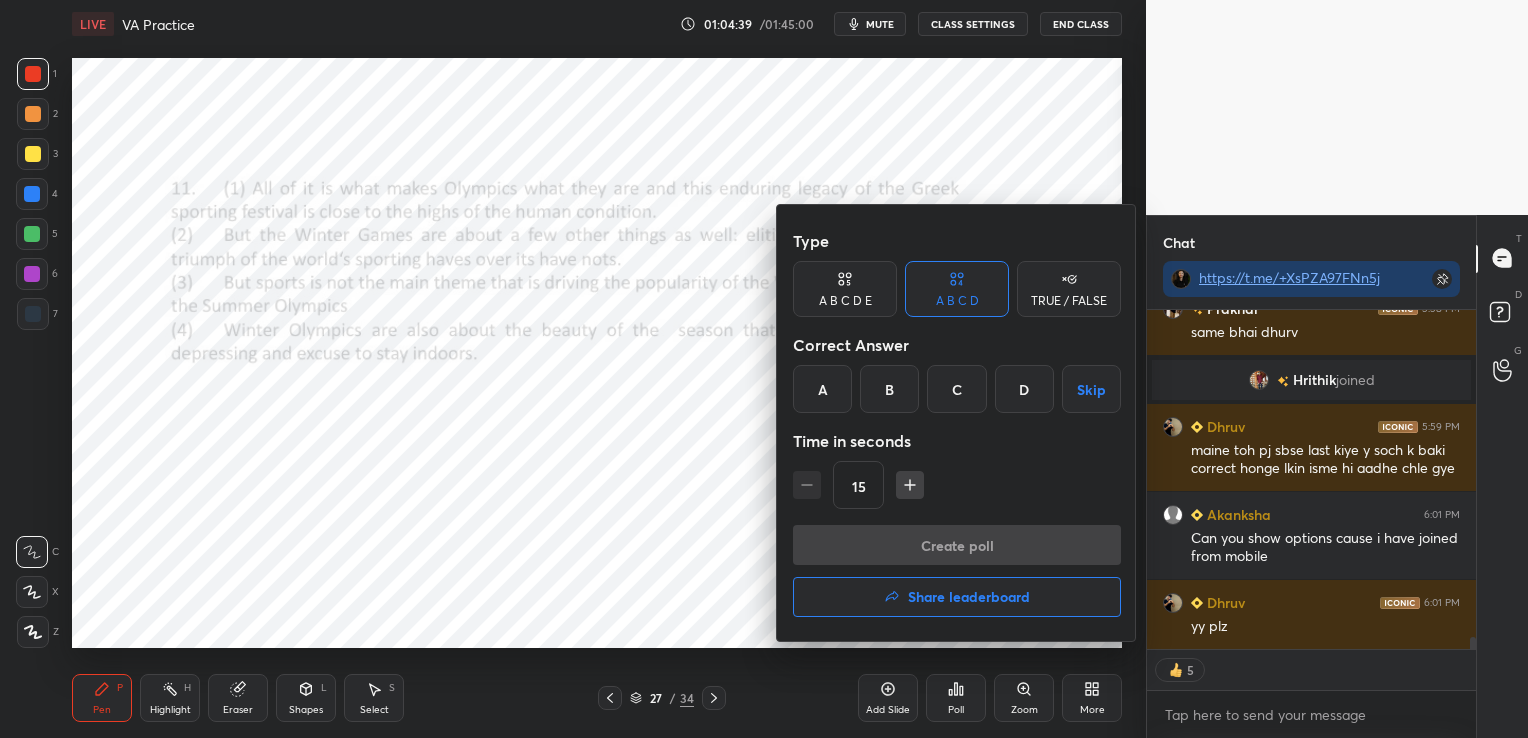 click on "B" at bounding box center [889, 389] 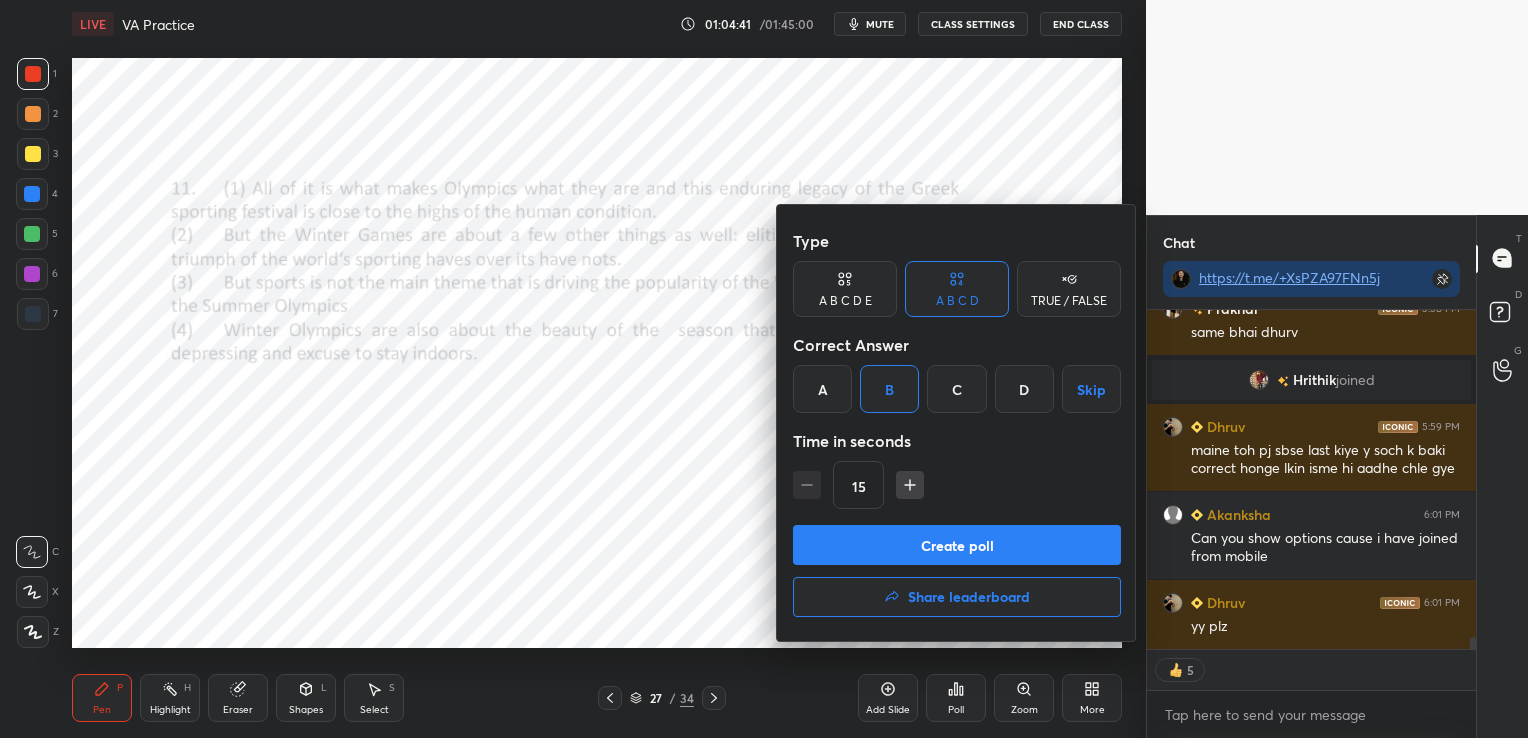 click on "Create poll" at bounding box center (957, 545) 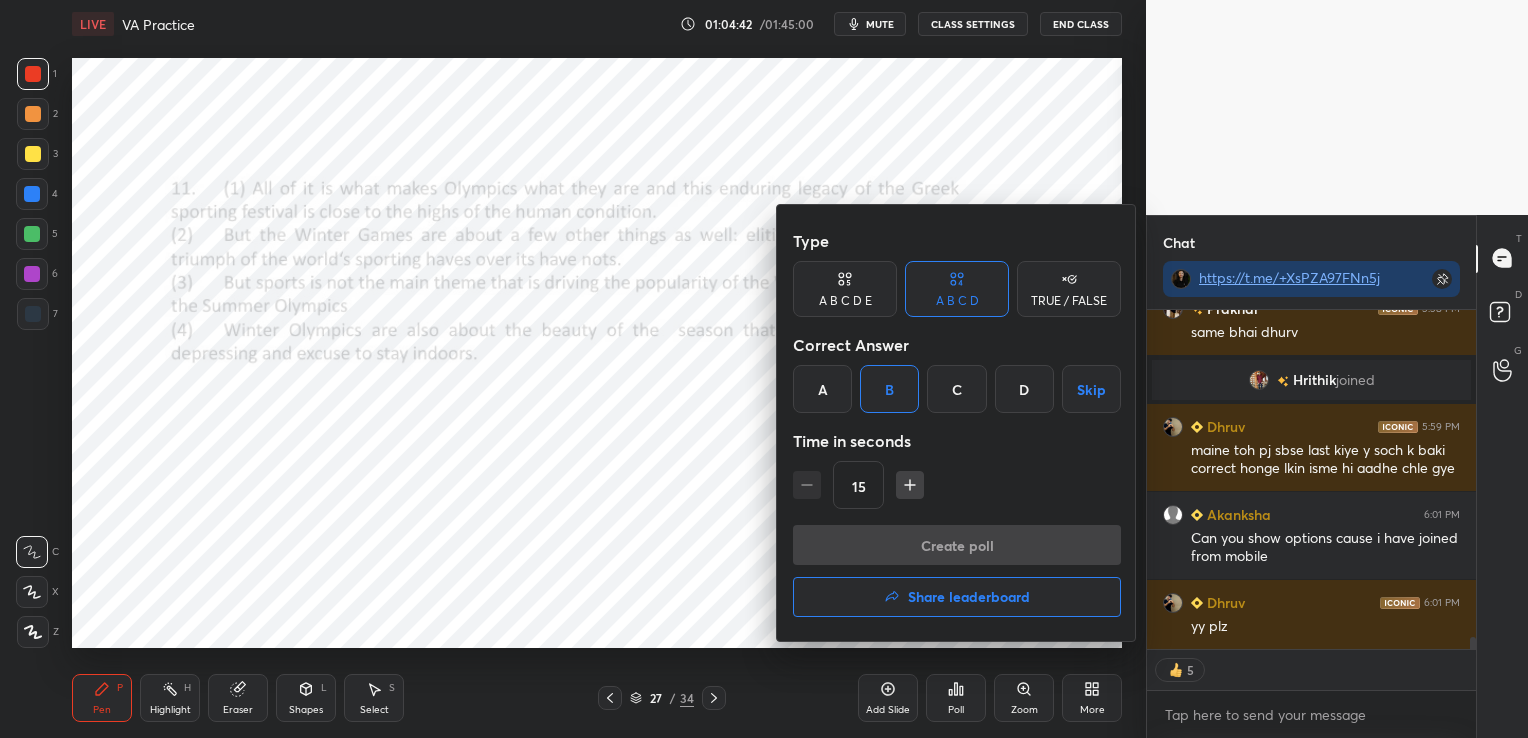 scroll, scrollTop: 6, scrollLeft: 6, axis: both 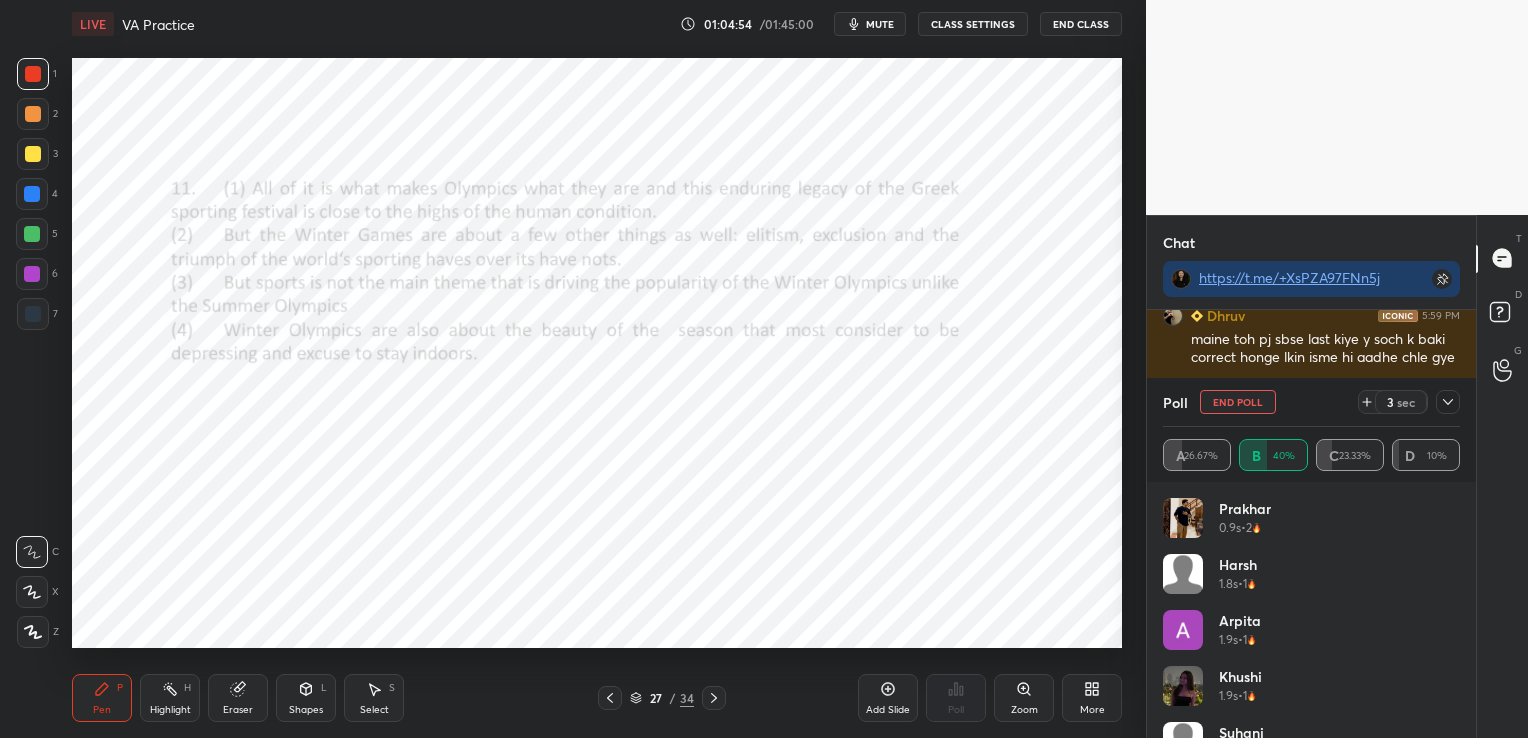 click 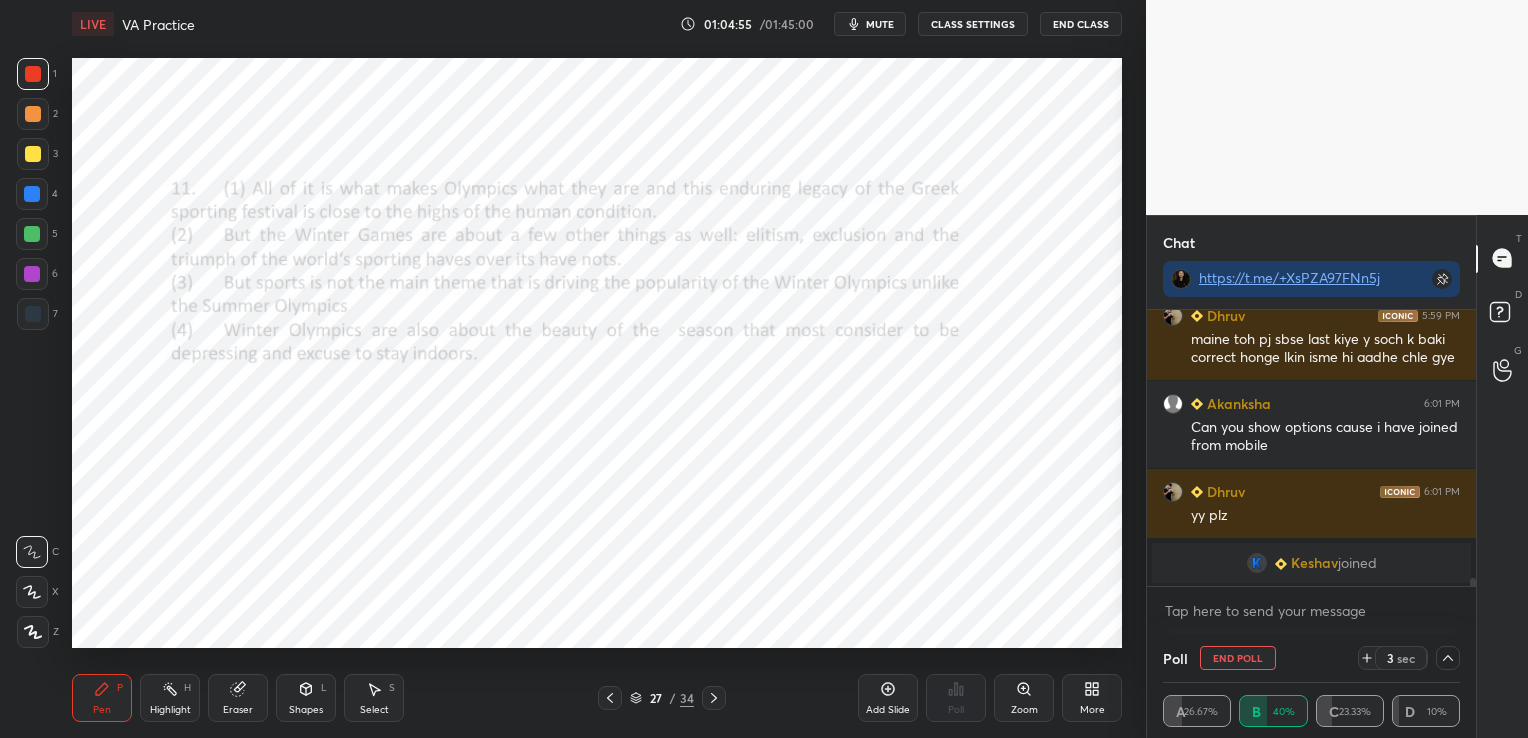 scroll, scrollTop: 20, scrollLeft: 291, axis: both 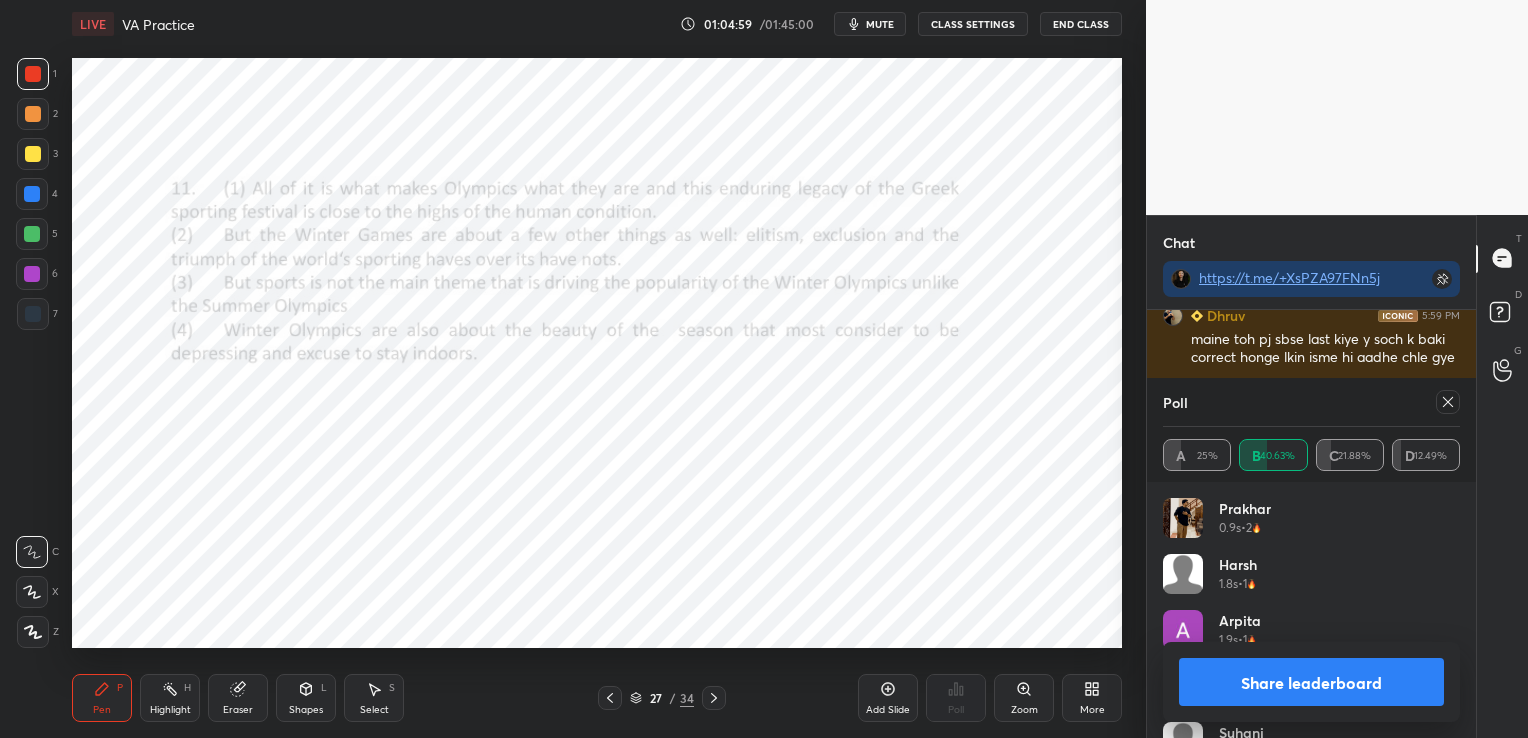 click at bounding box center (1448, 402) 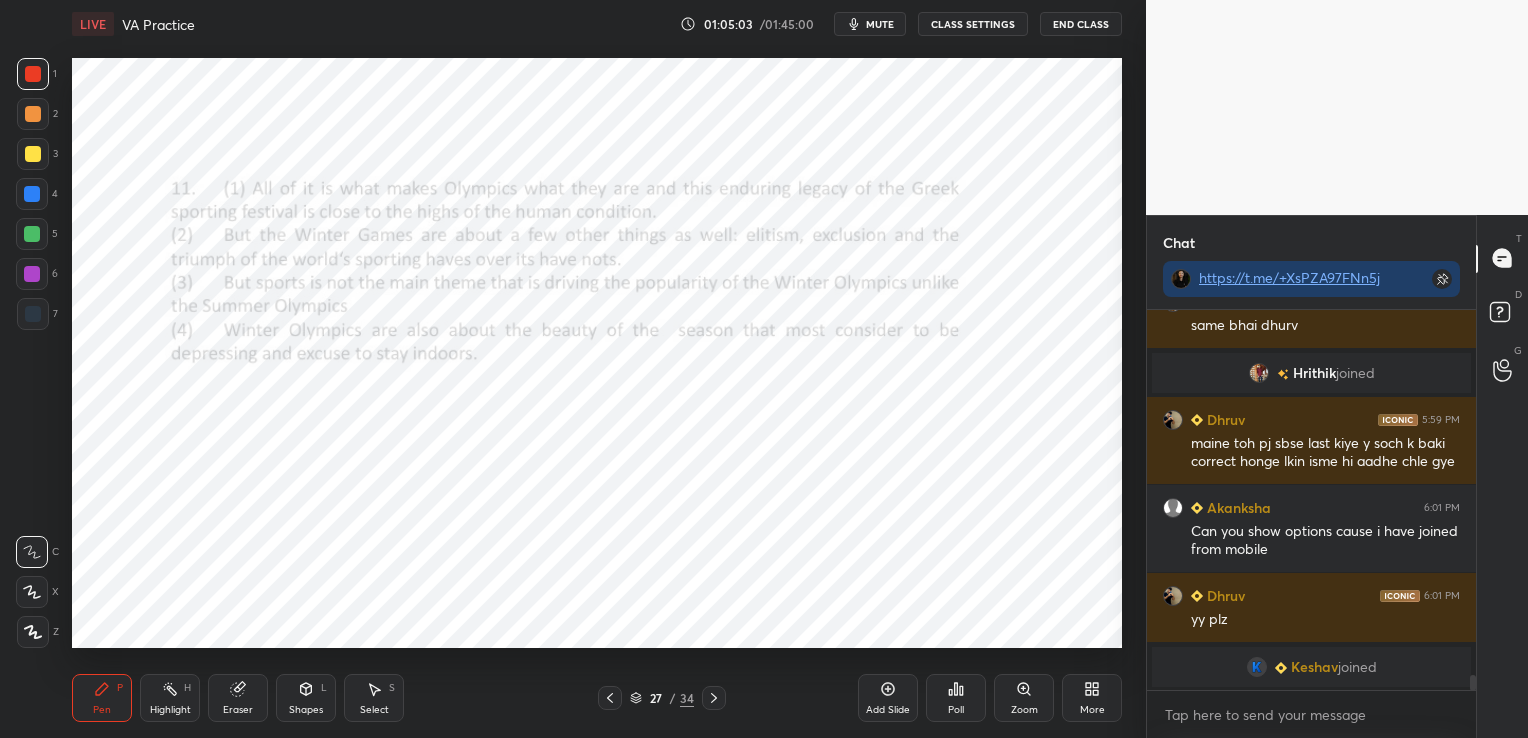 click 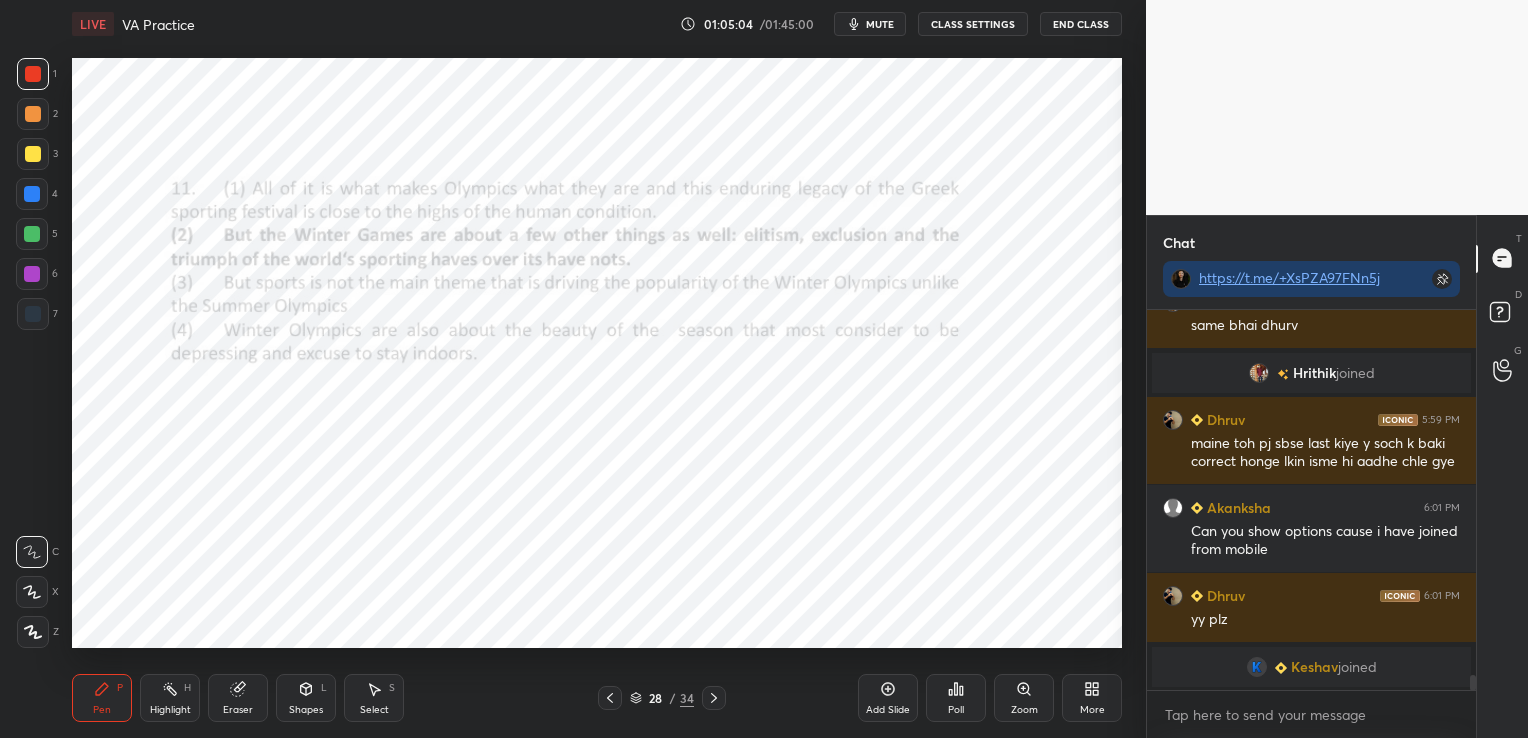 click 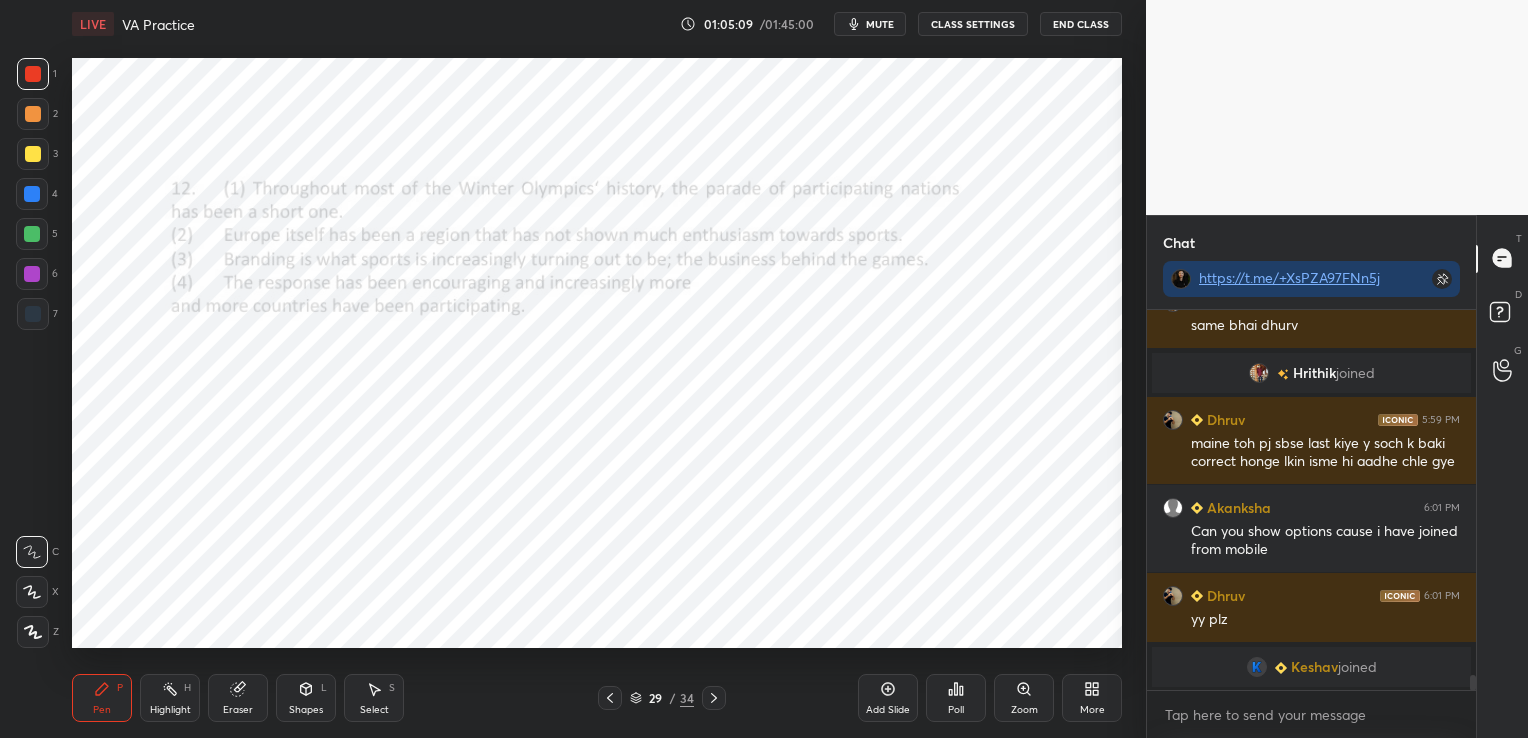 click on "Poll" at bounding box center (956, 698) 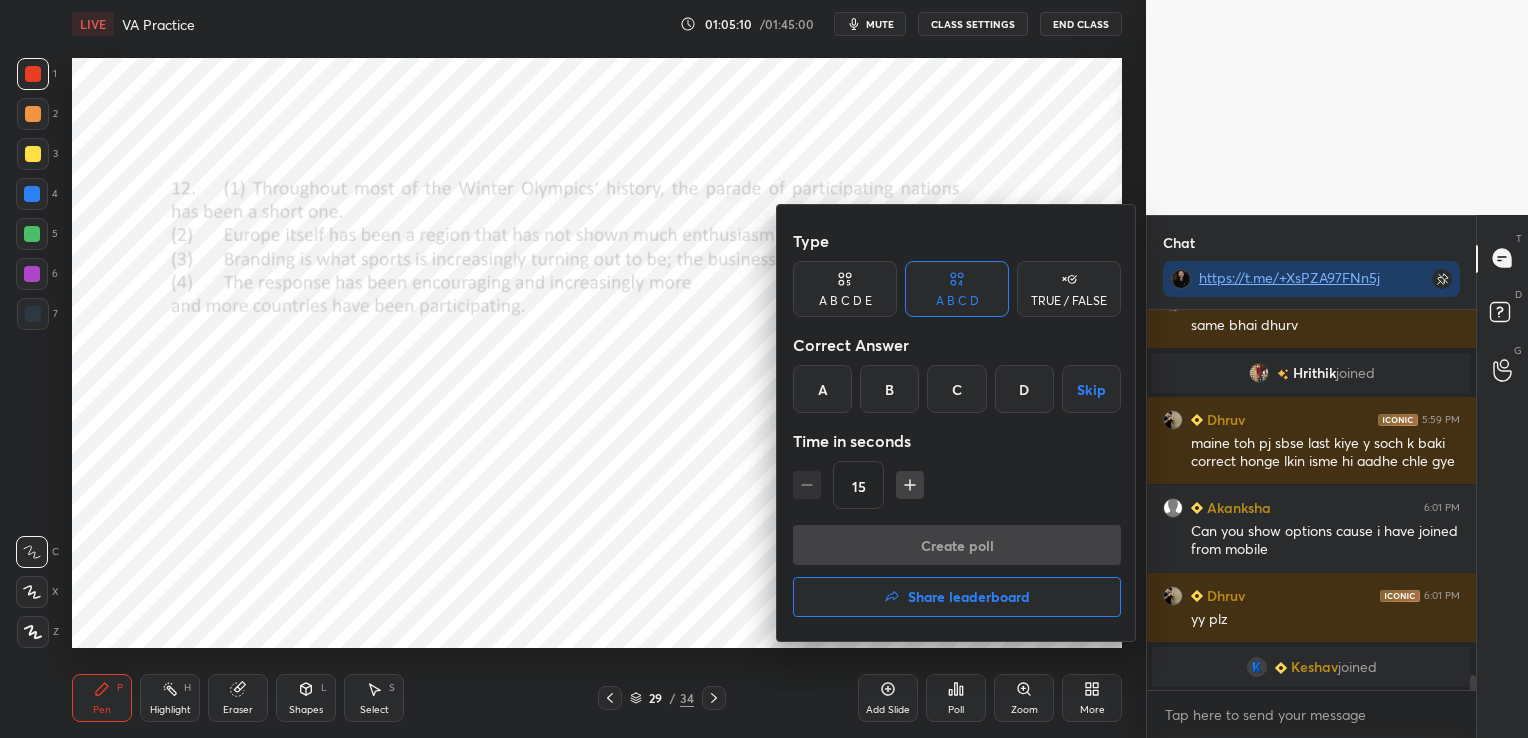 click on "A" at bounding box center [822, 389] 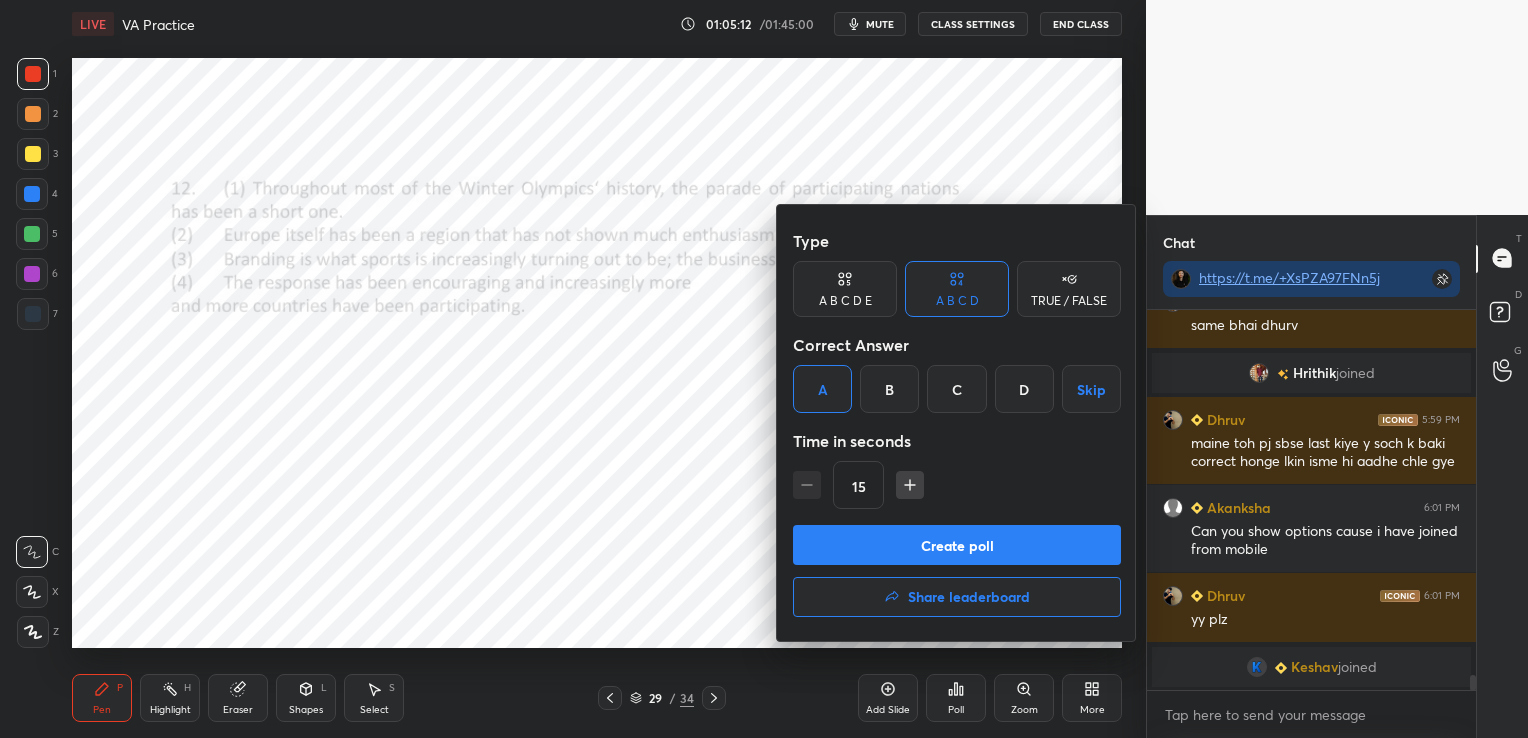 click on "Create poll" at bounding box center (957, 545) 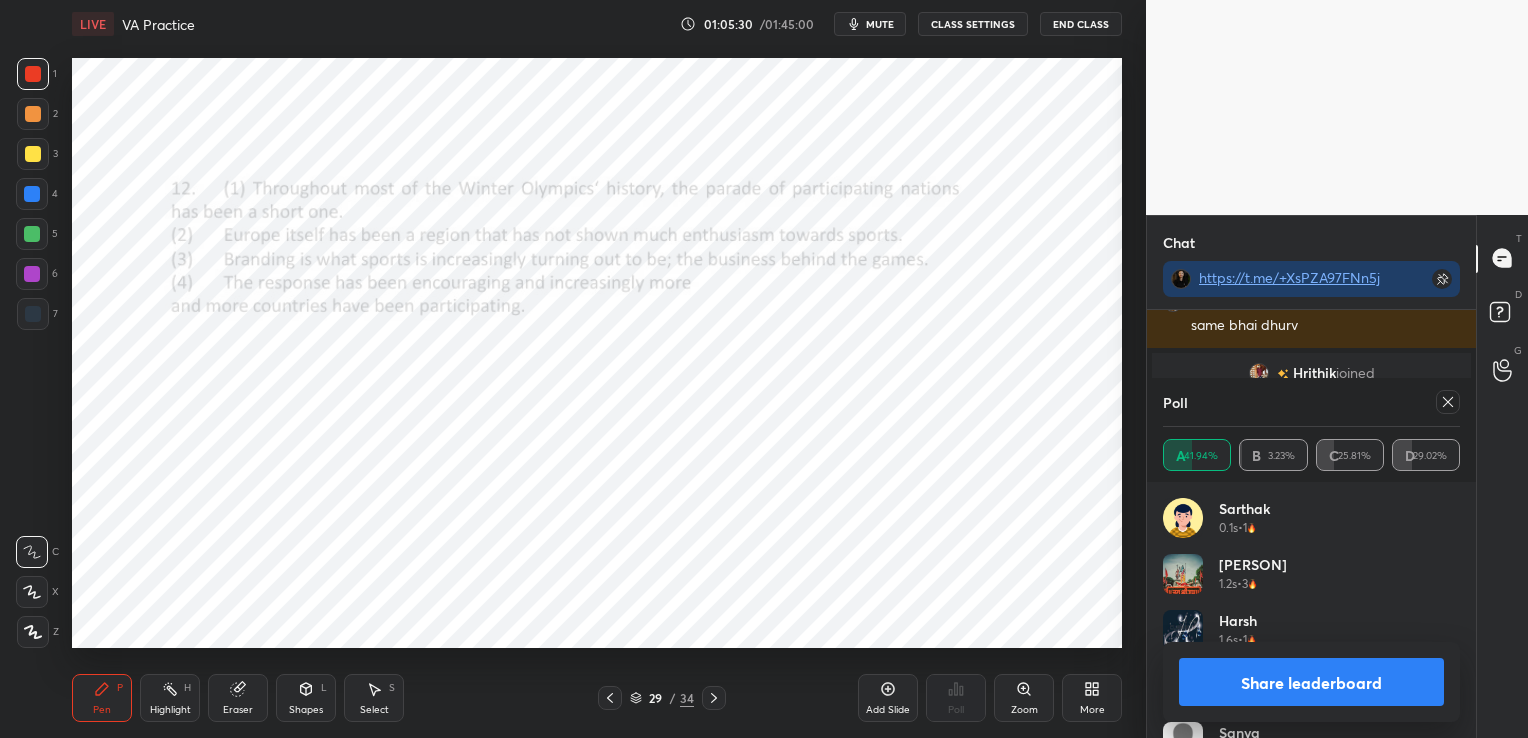 click 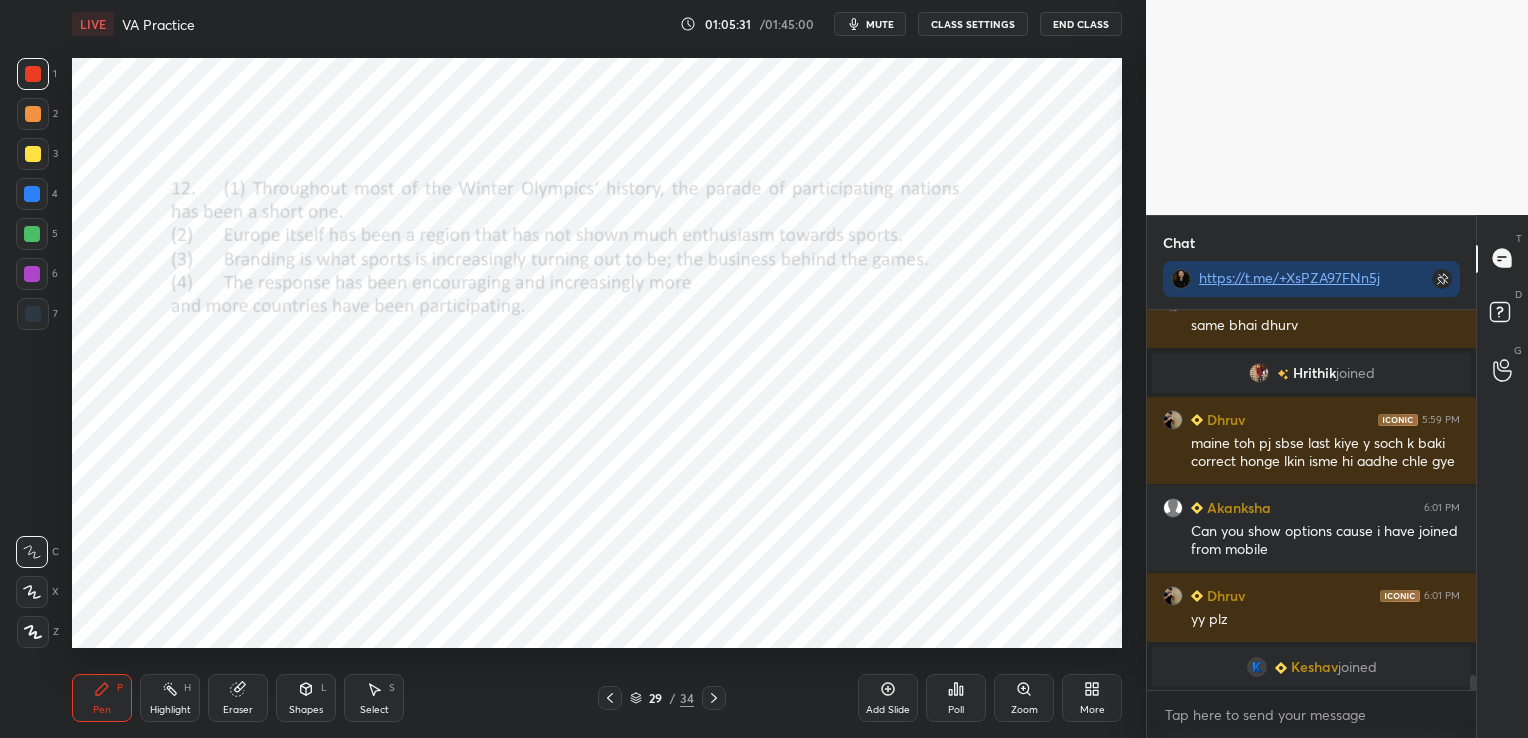 click 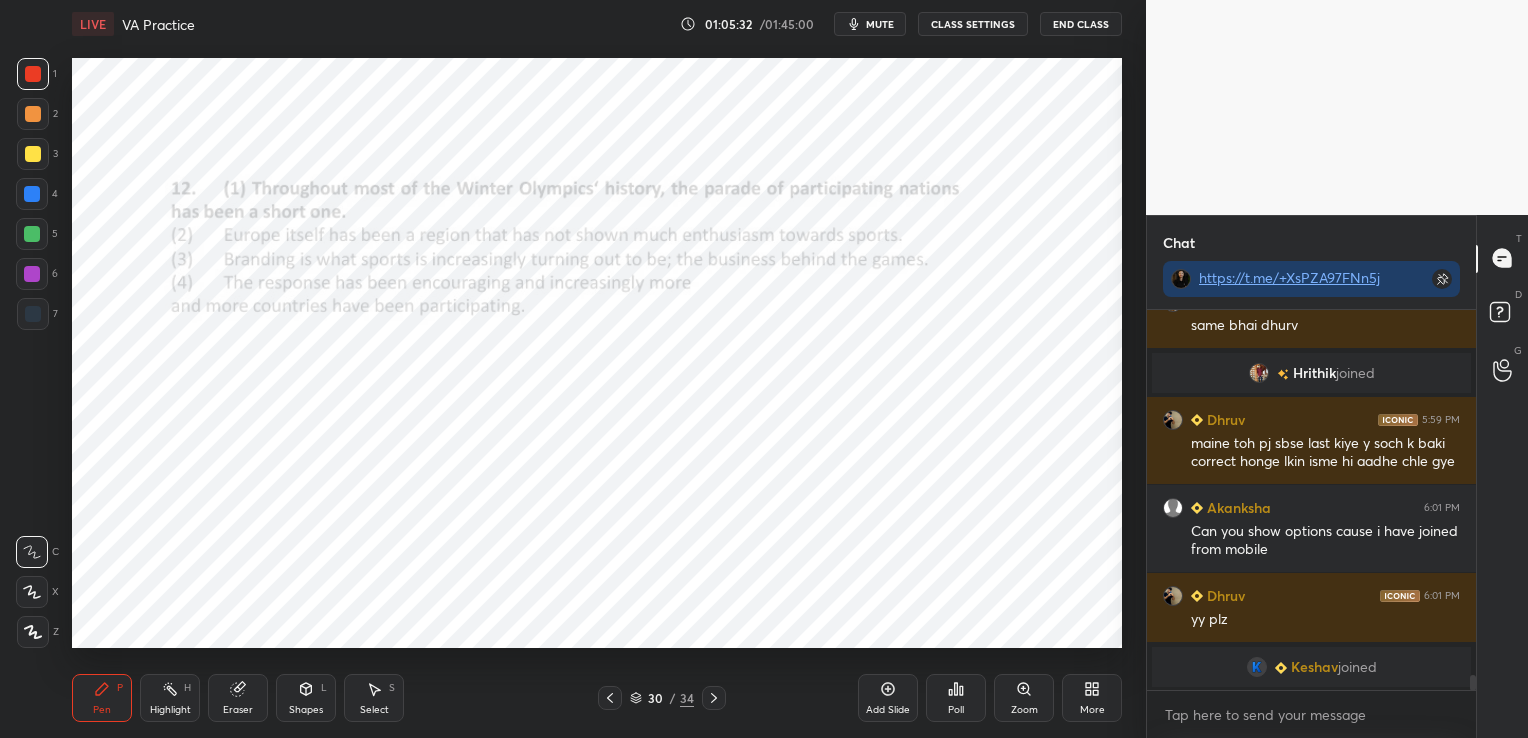 click 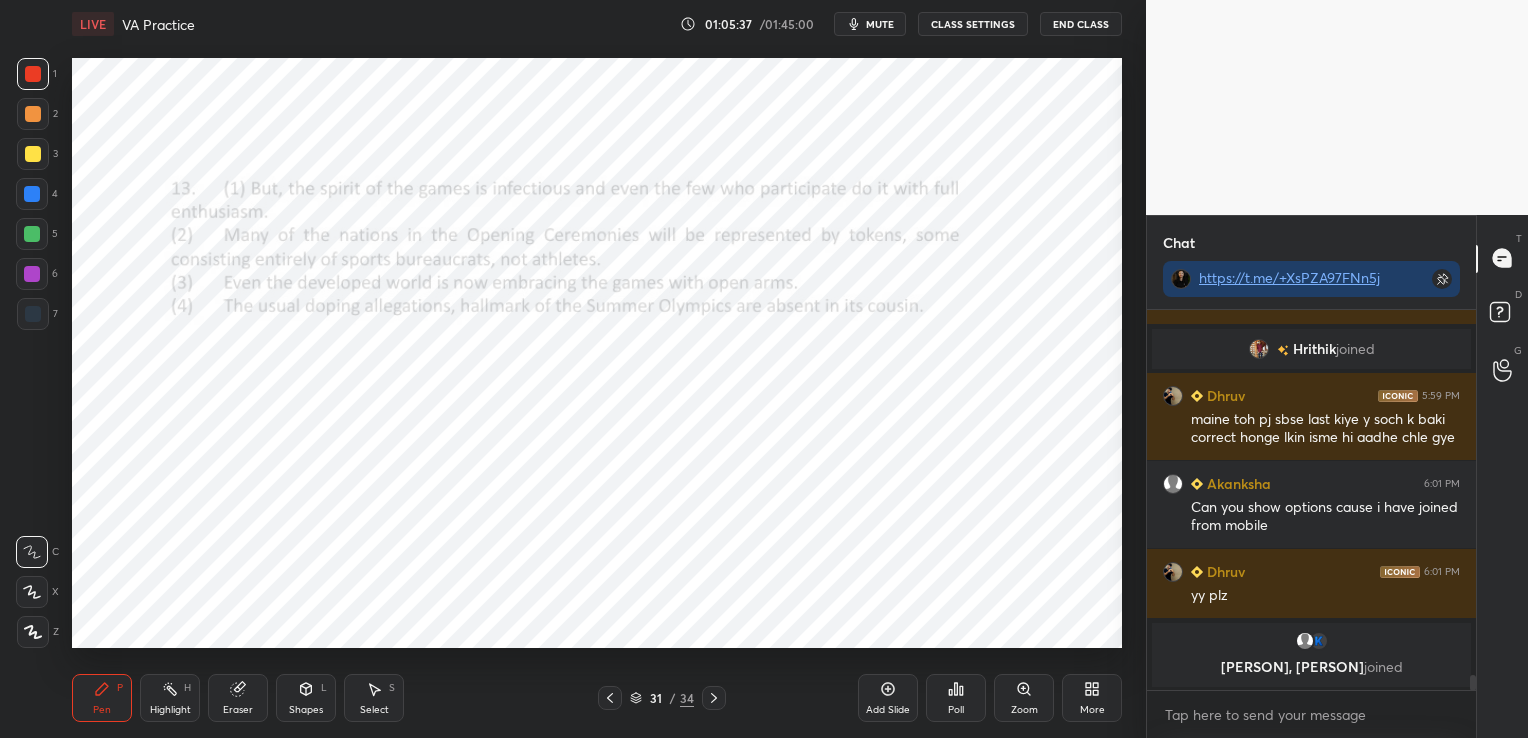 click on "Poll" at bounding box center [956, 698] 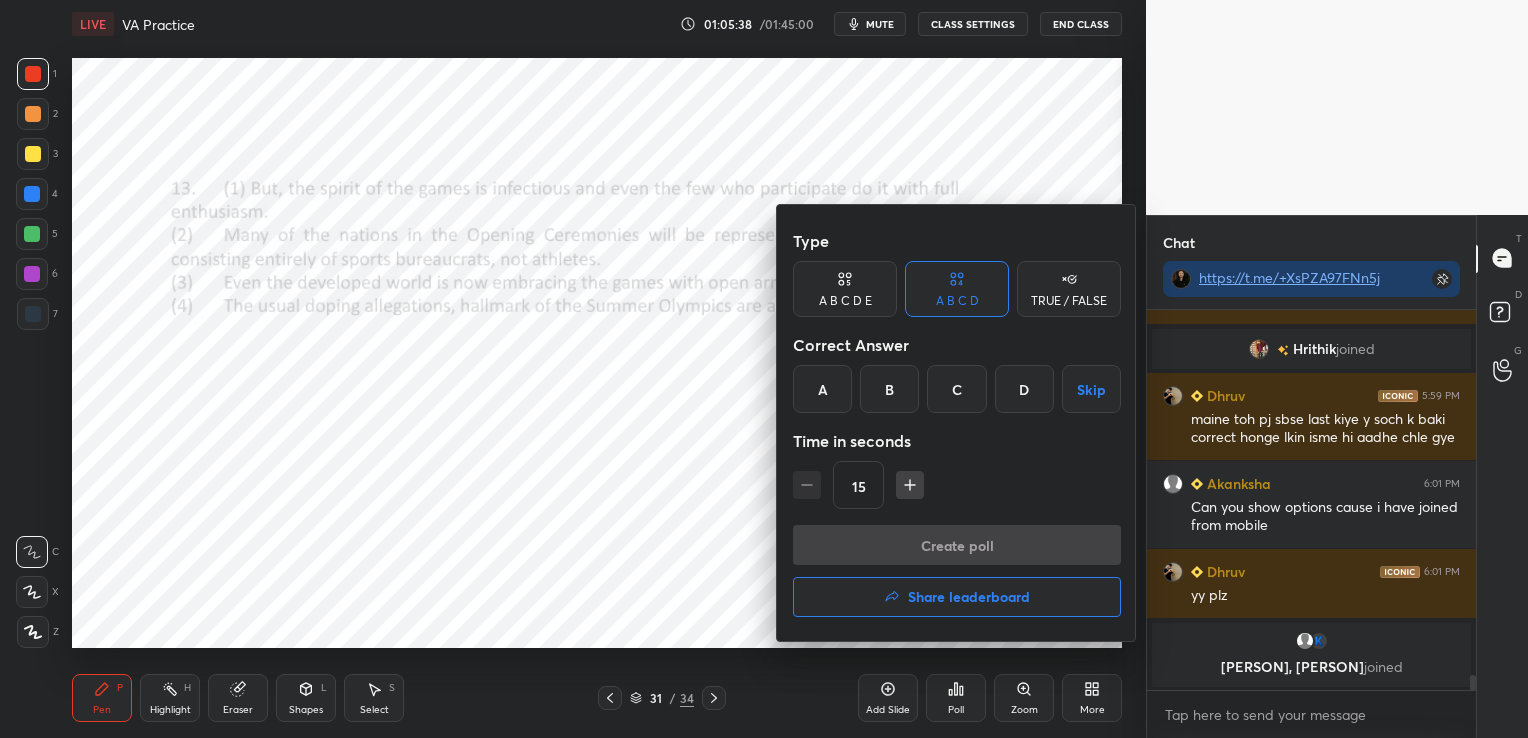 click on "B" at bounding box center [889, 389] 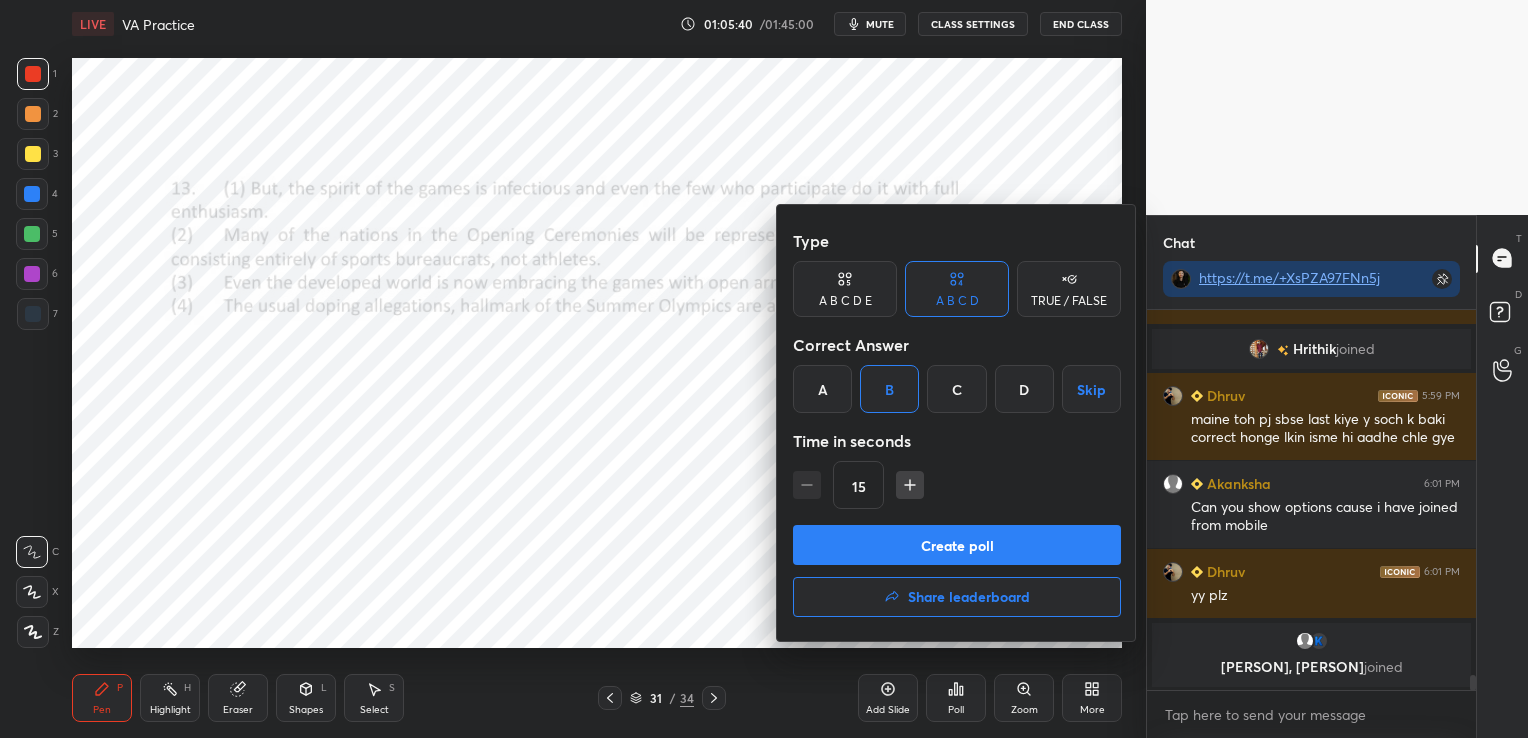 click on "Create poll" at bounding box center (957, 545) 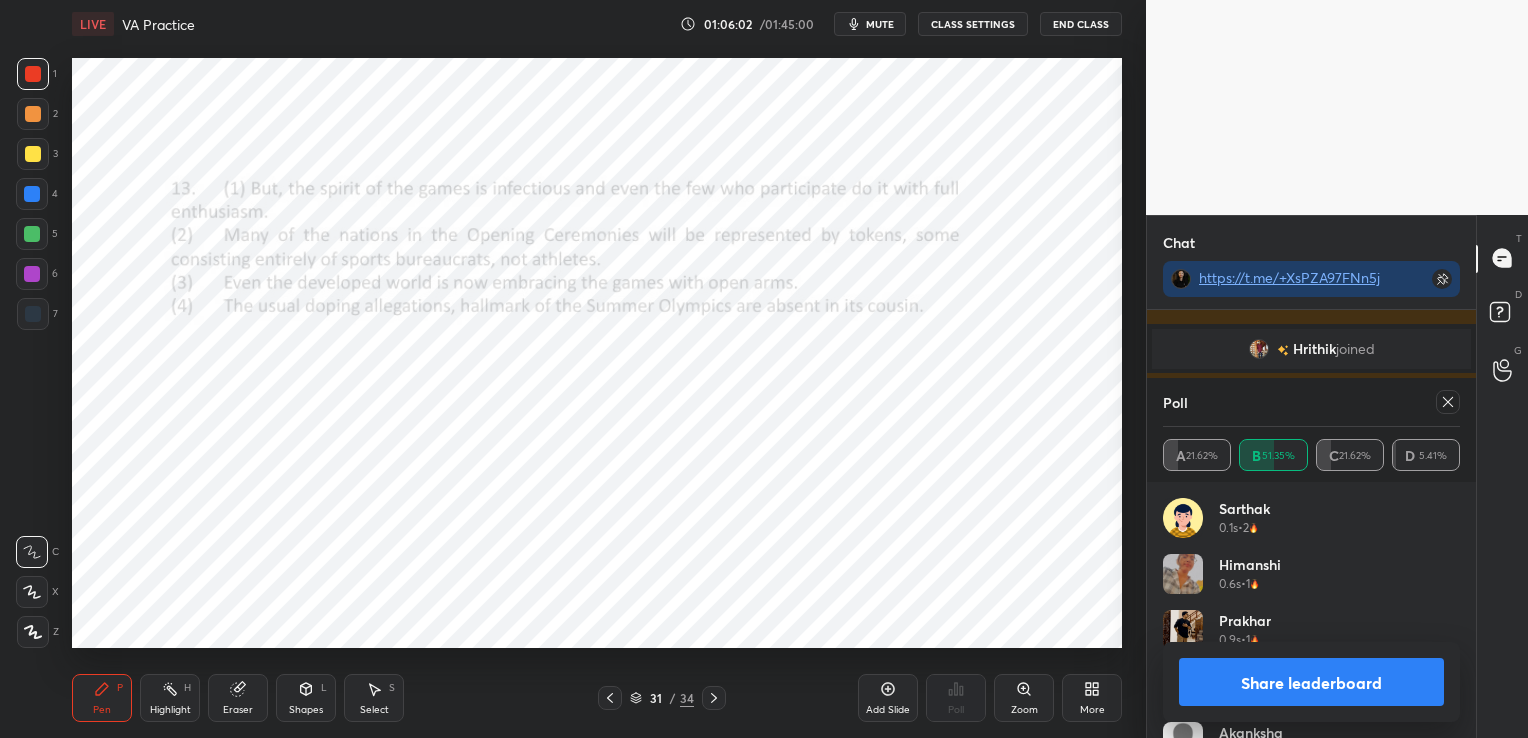 click 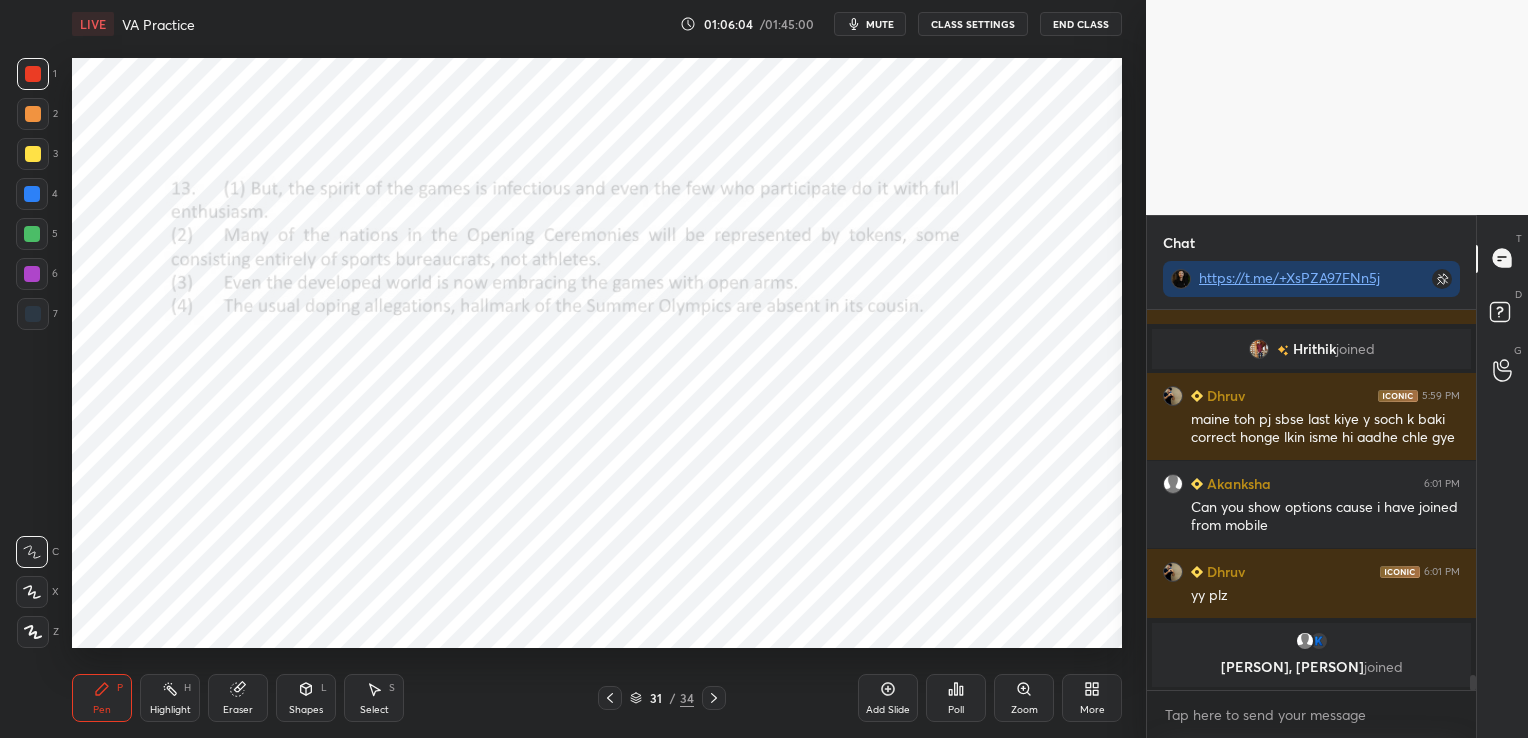click 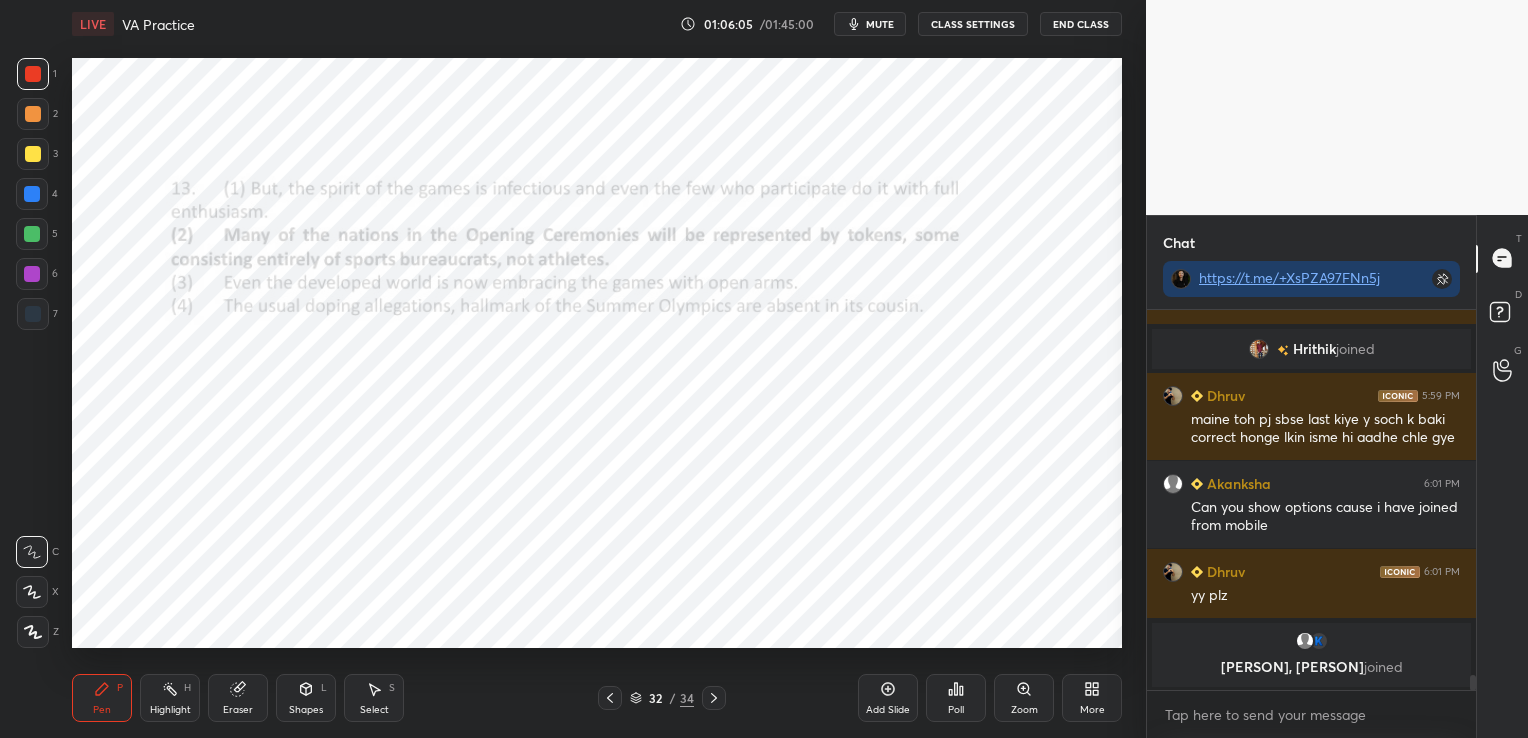 click 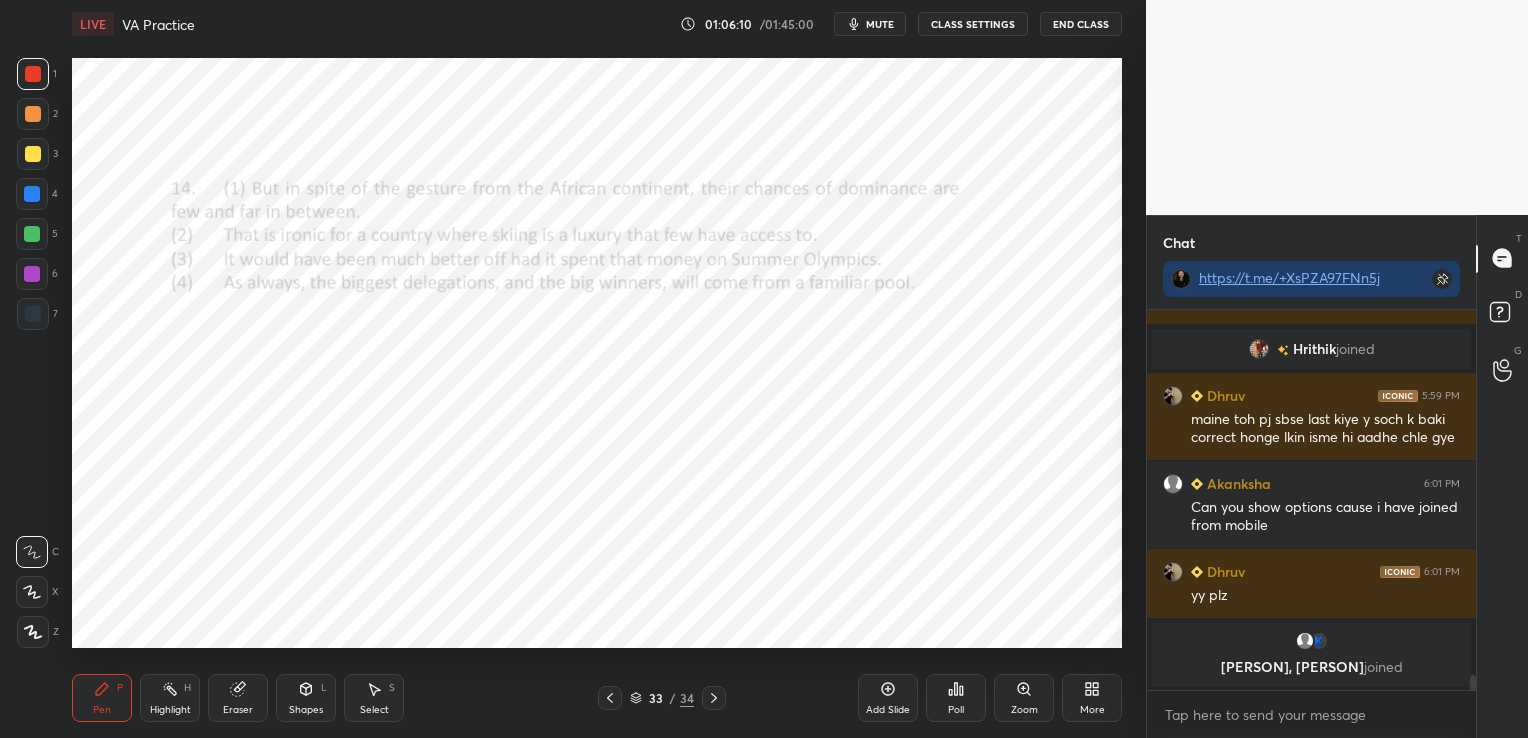 click 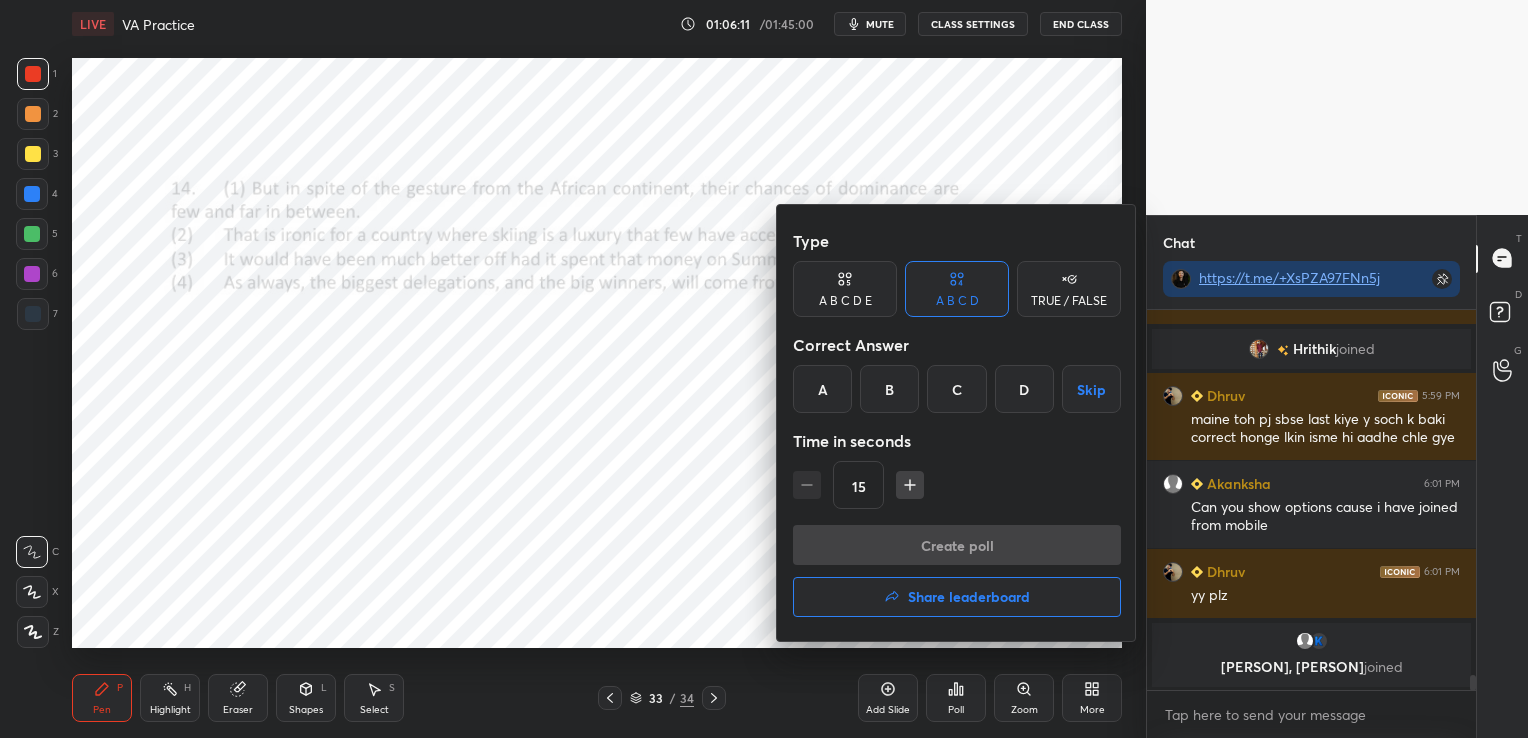 click on "D" at bounding box center (1024, 389) 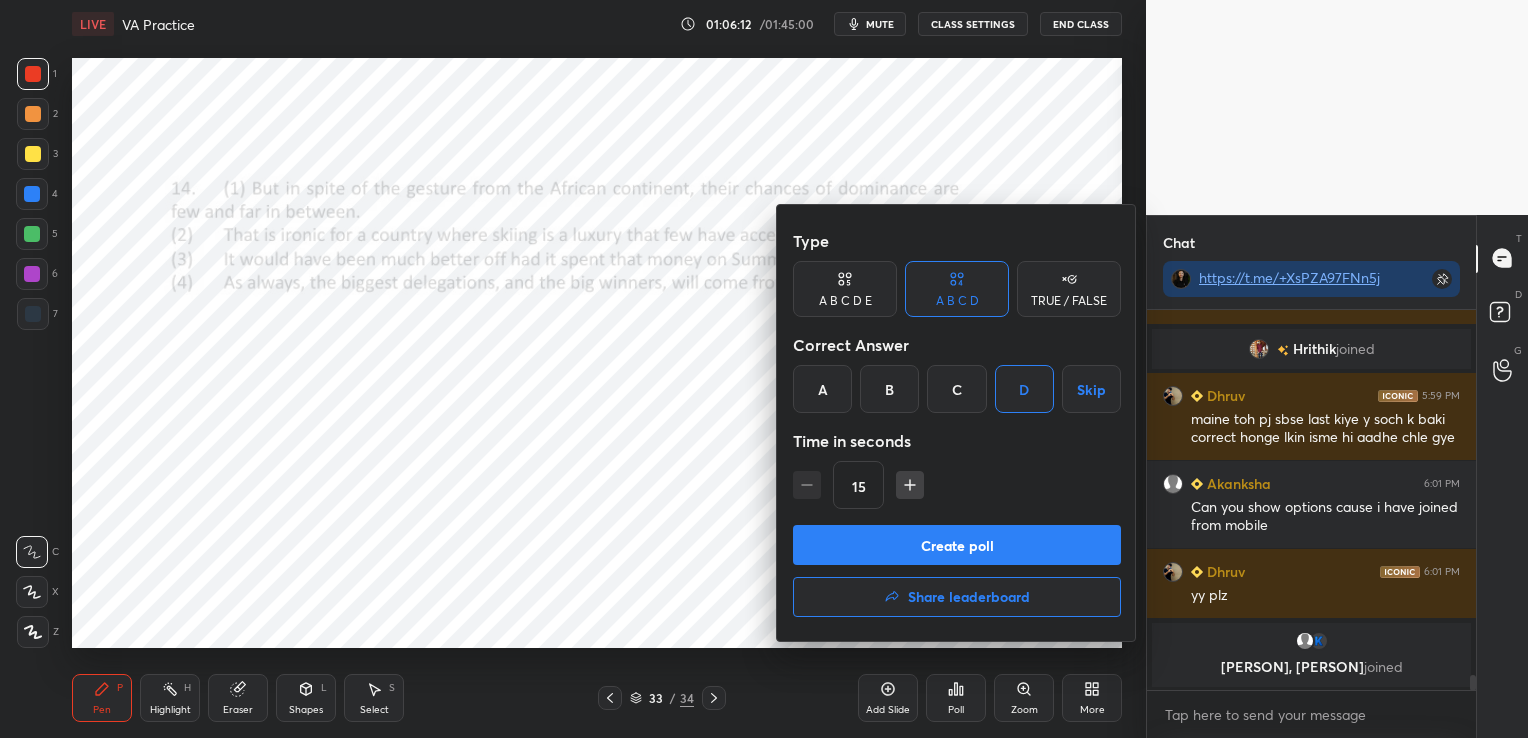 click on "Create poll" at bounding box center (957, 545) 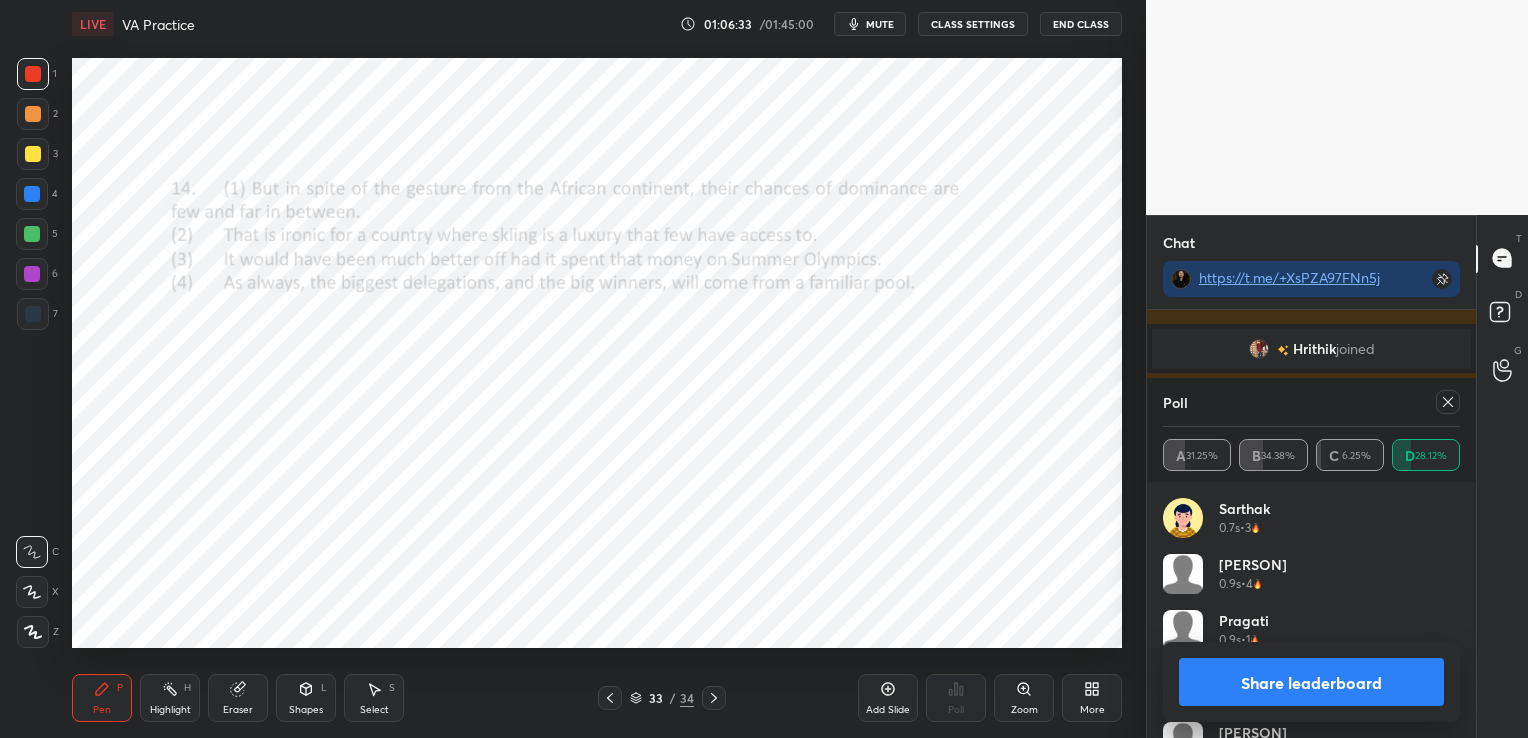 click at bounding box center (1448, 402) 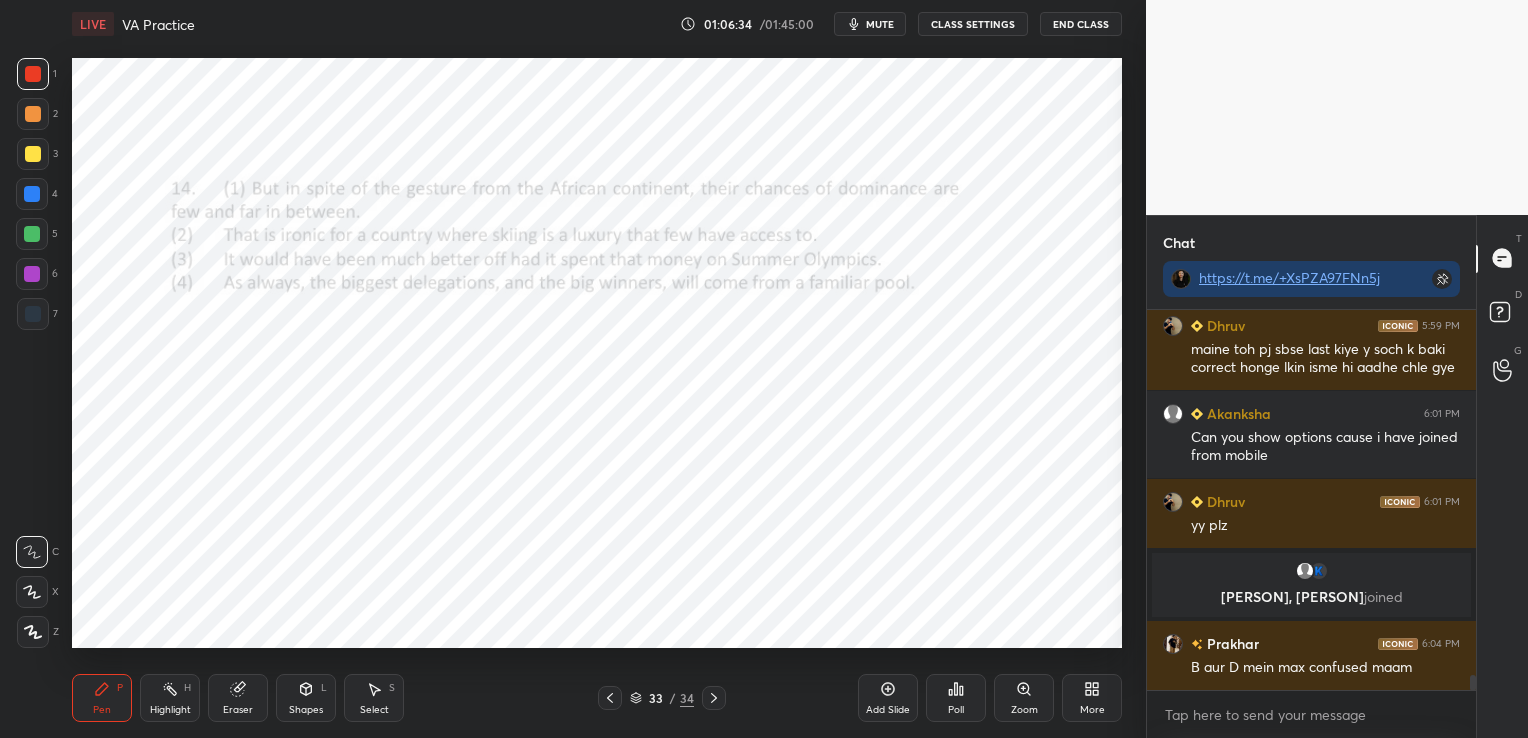 click on "Poll" at bounding box center (956, 698) 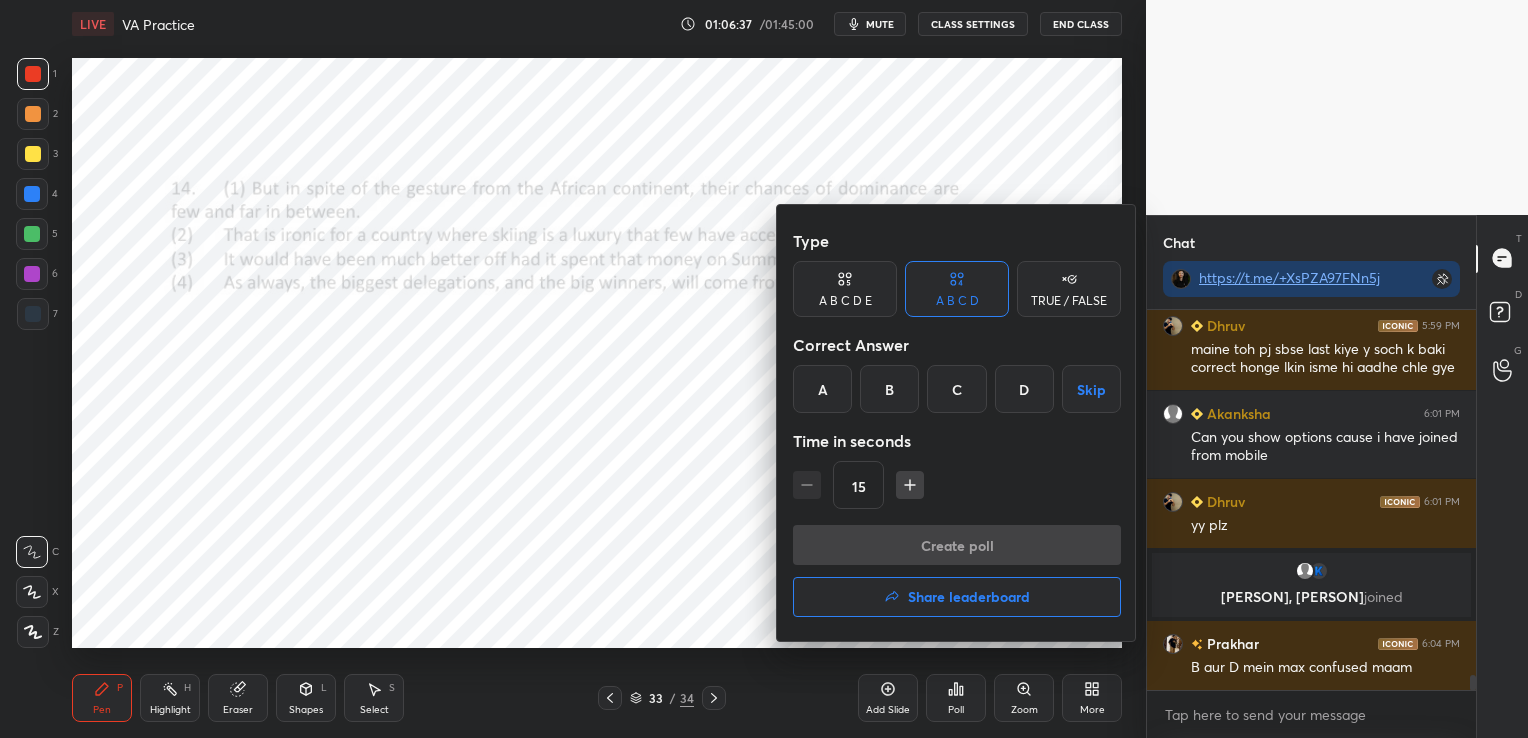click at bounding box center (764, 369) 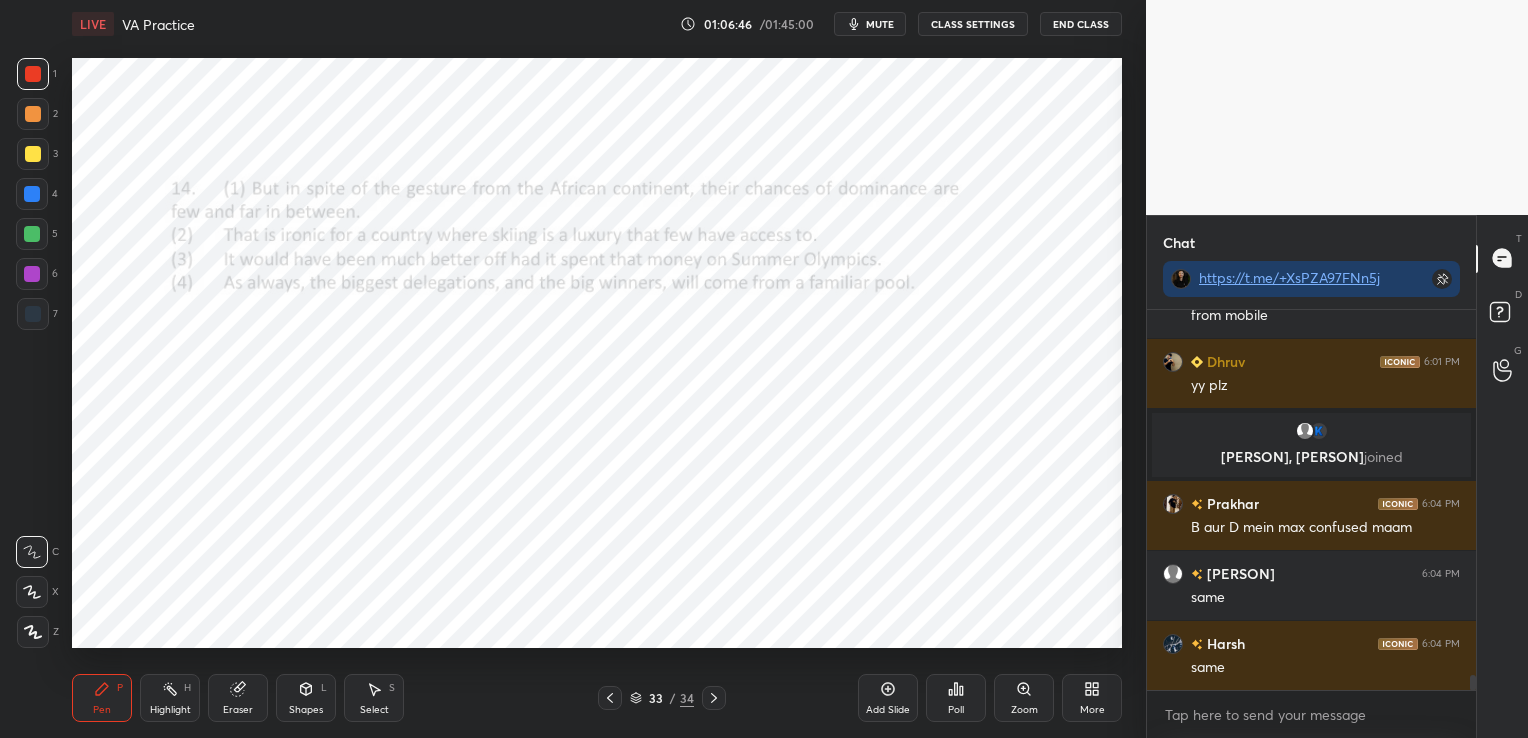 click 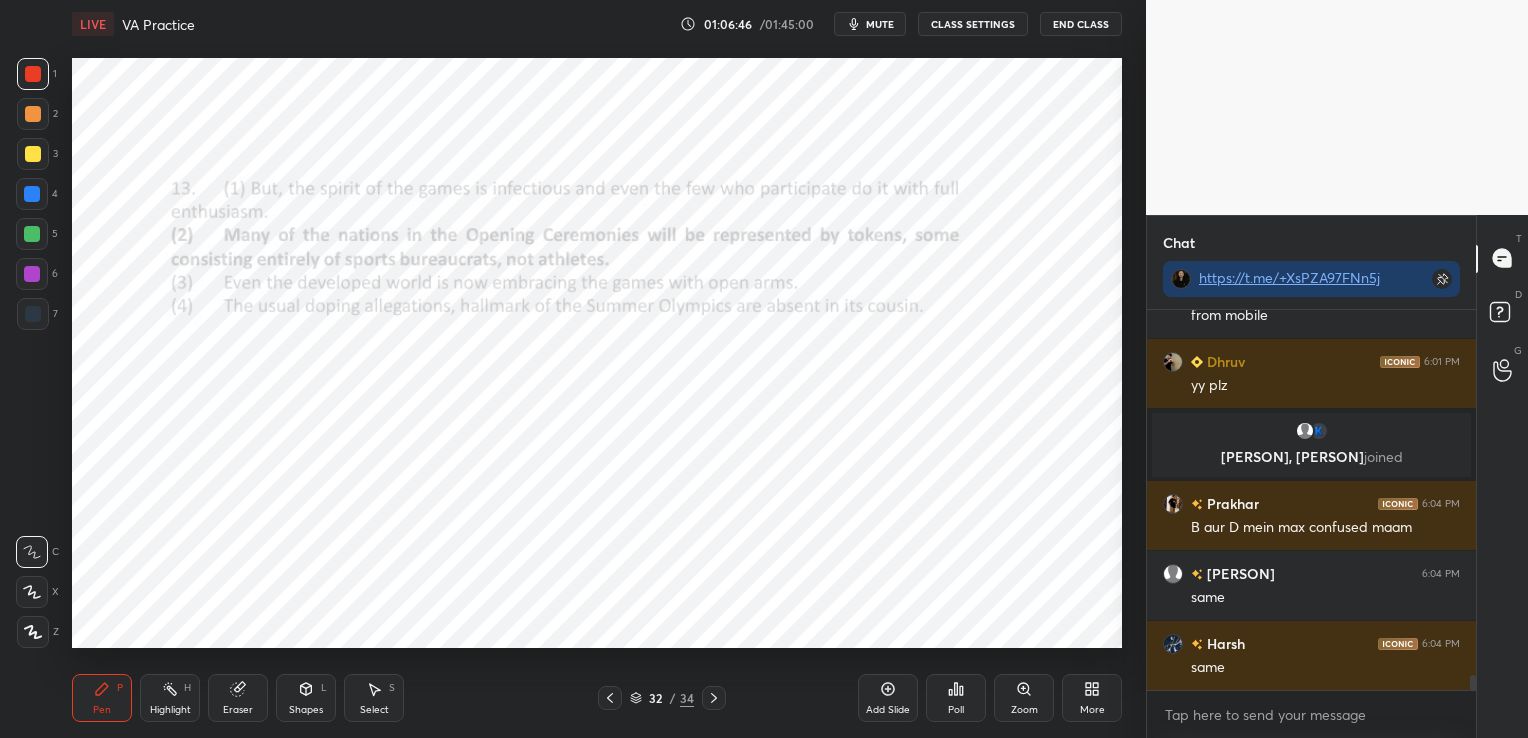 click 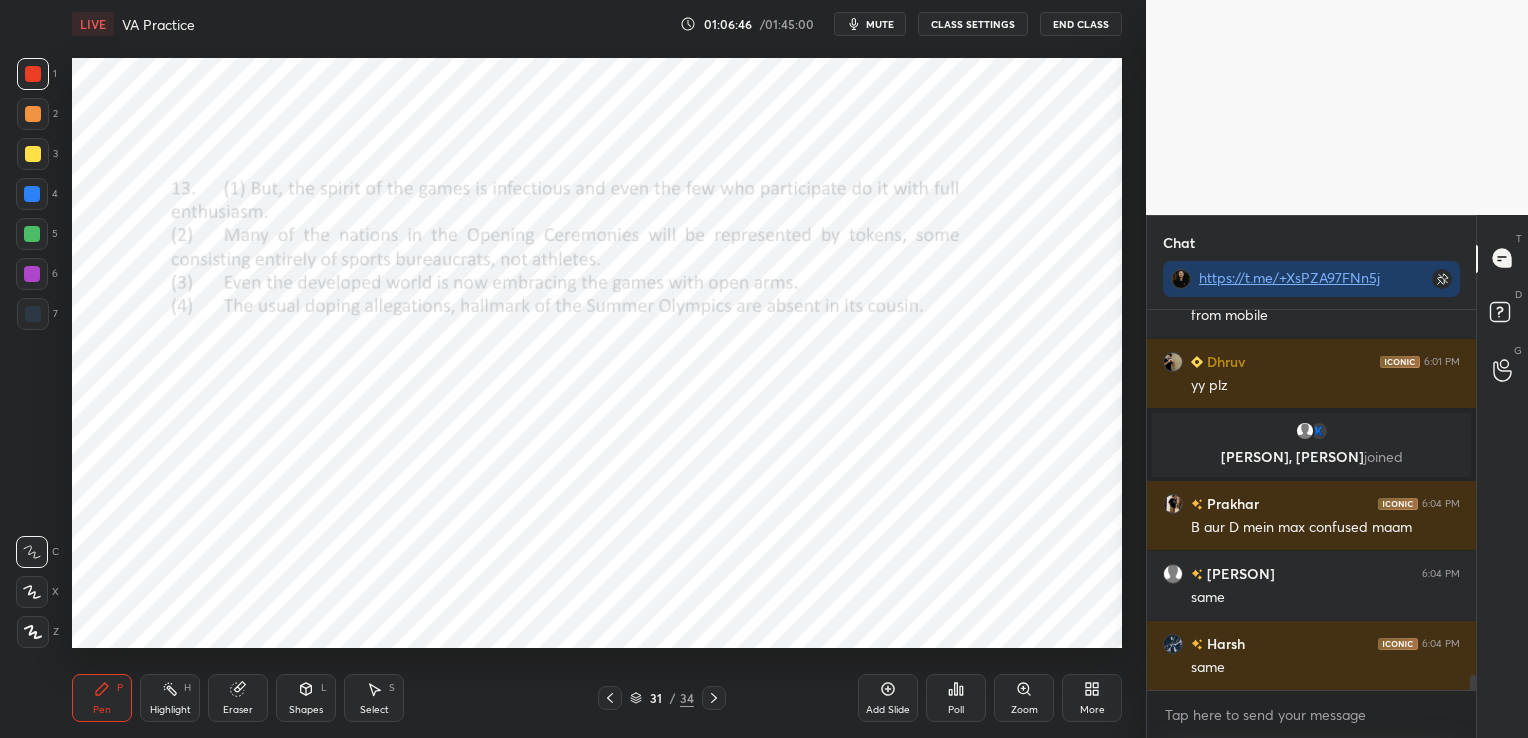 click 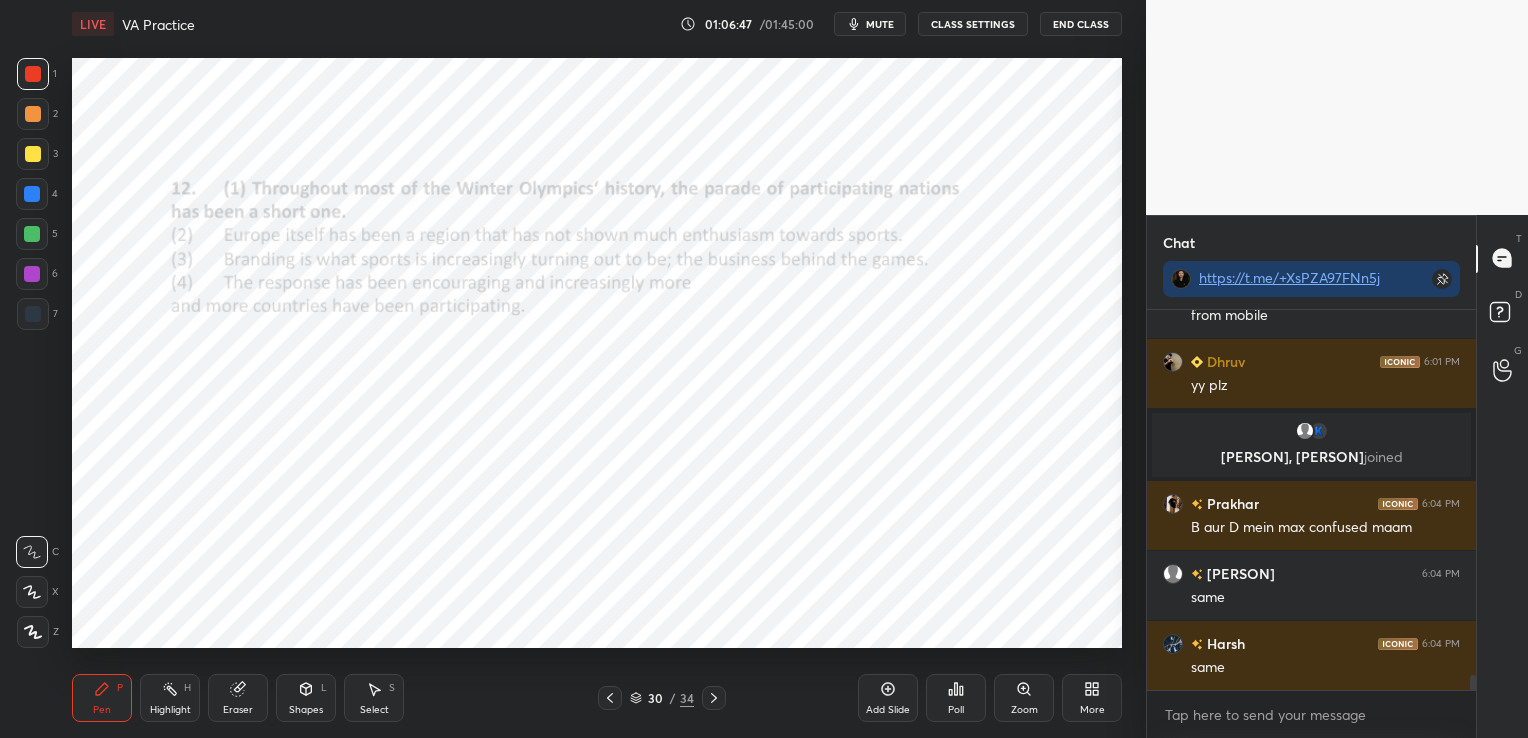 click 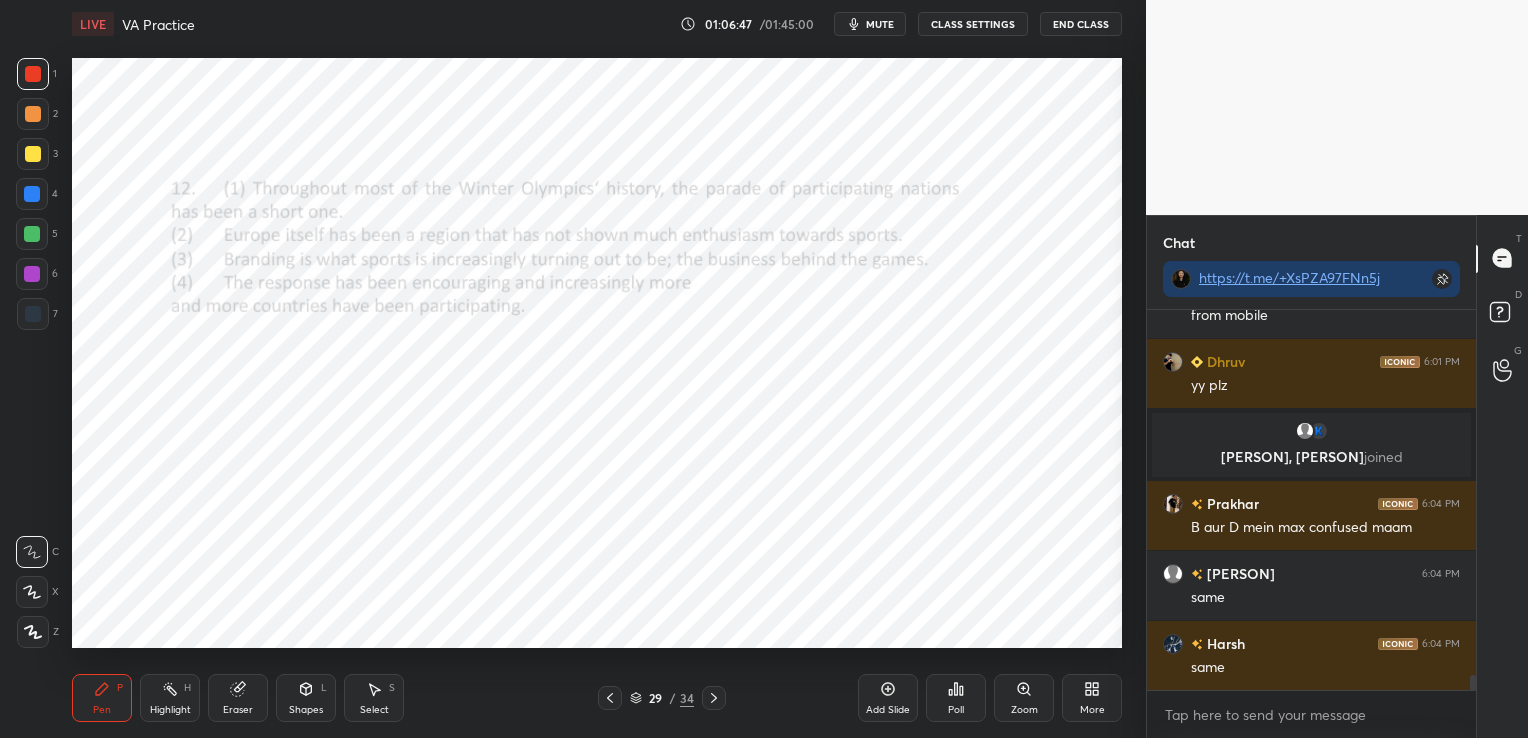 click 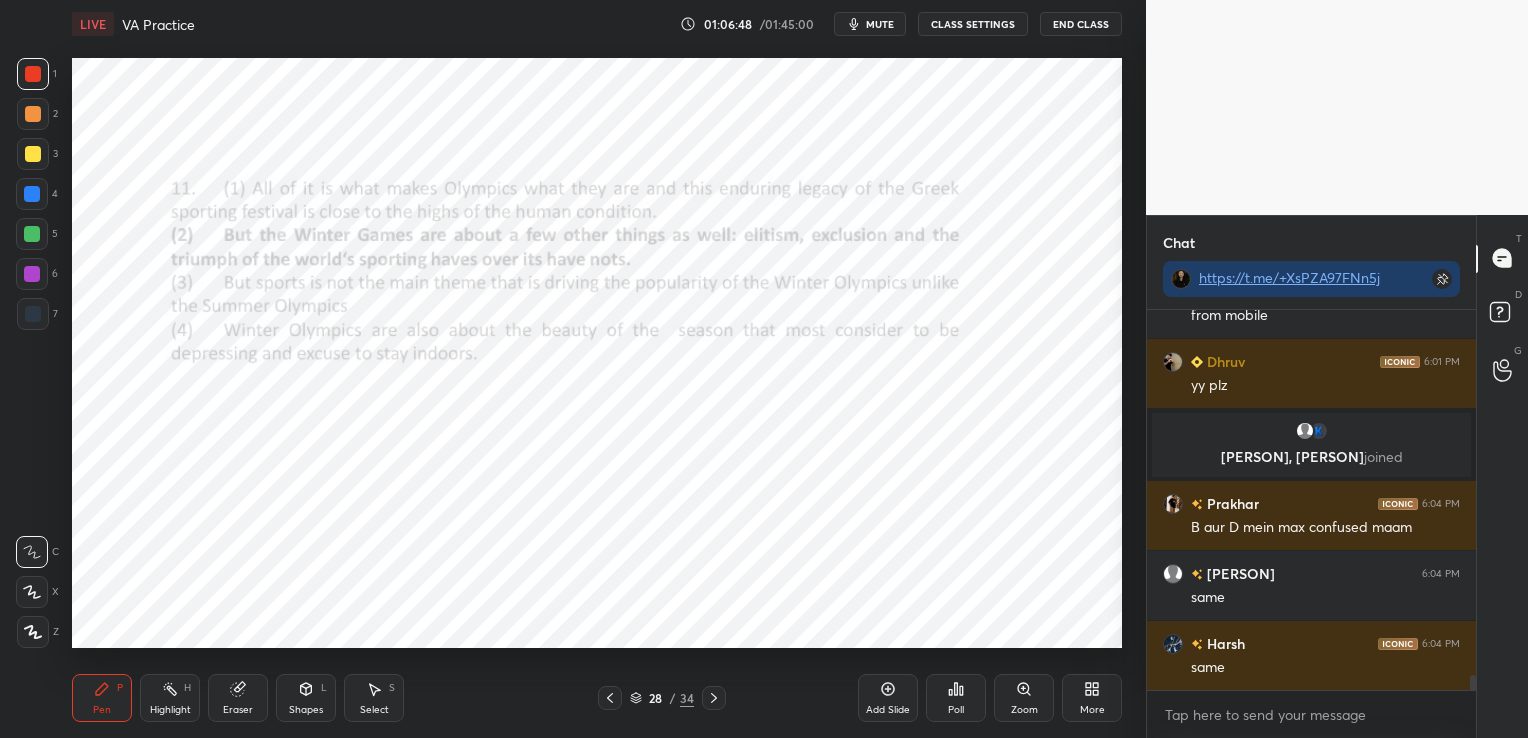 click 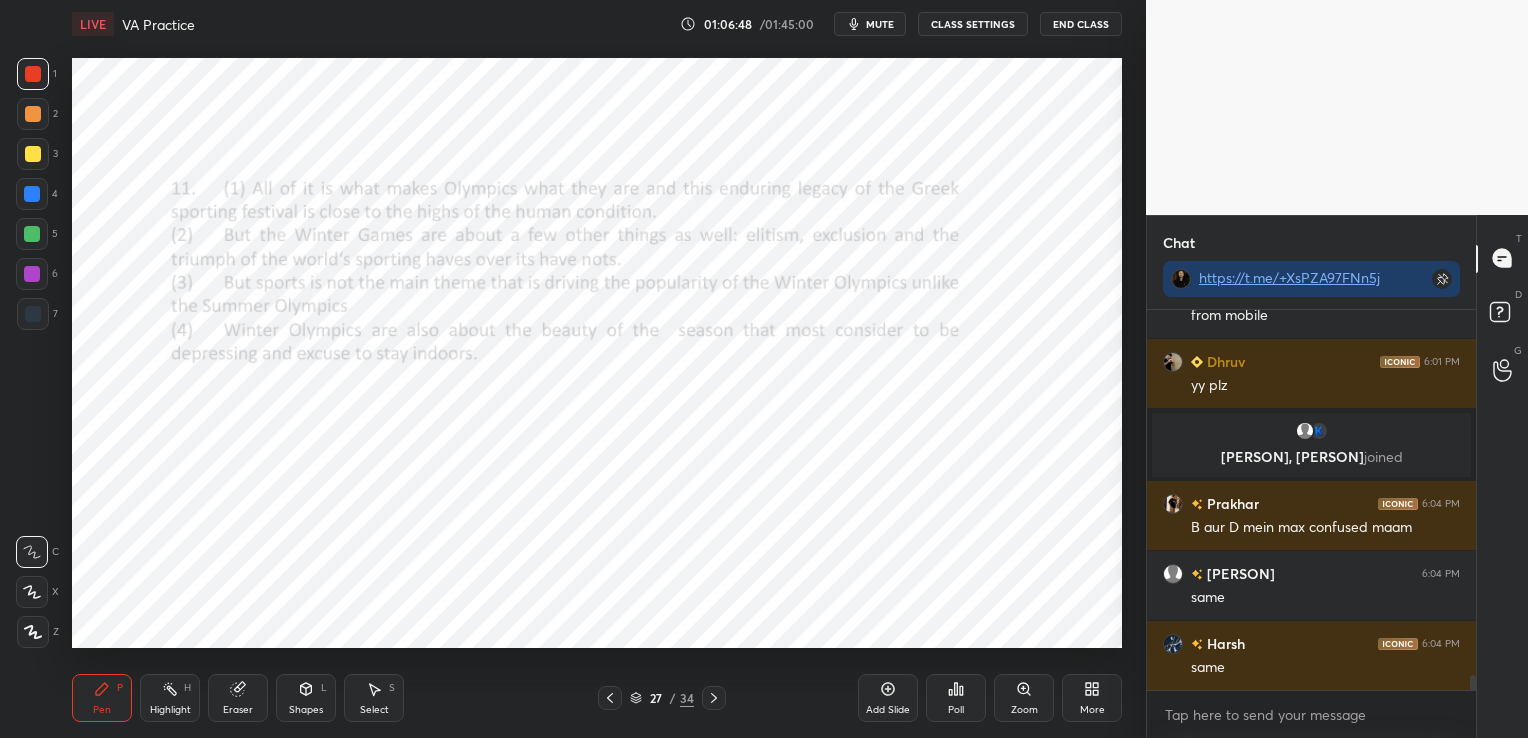 click 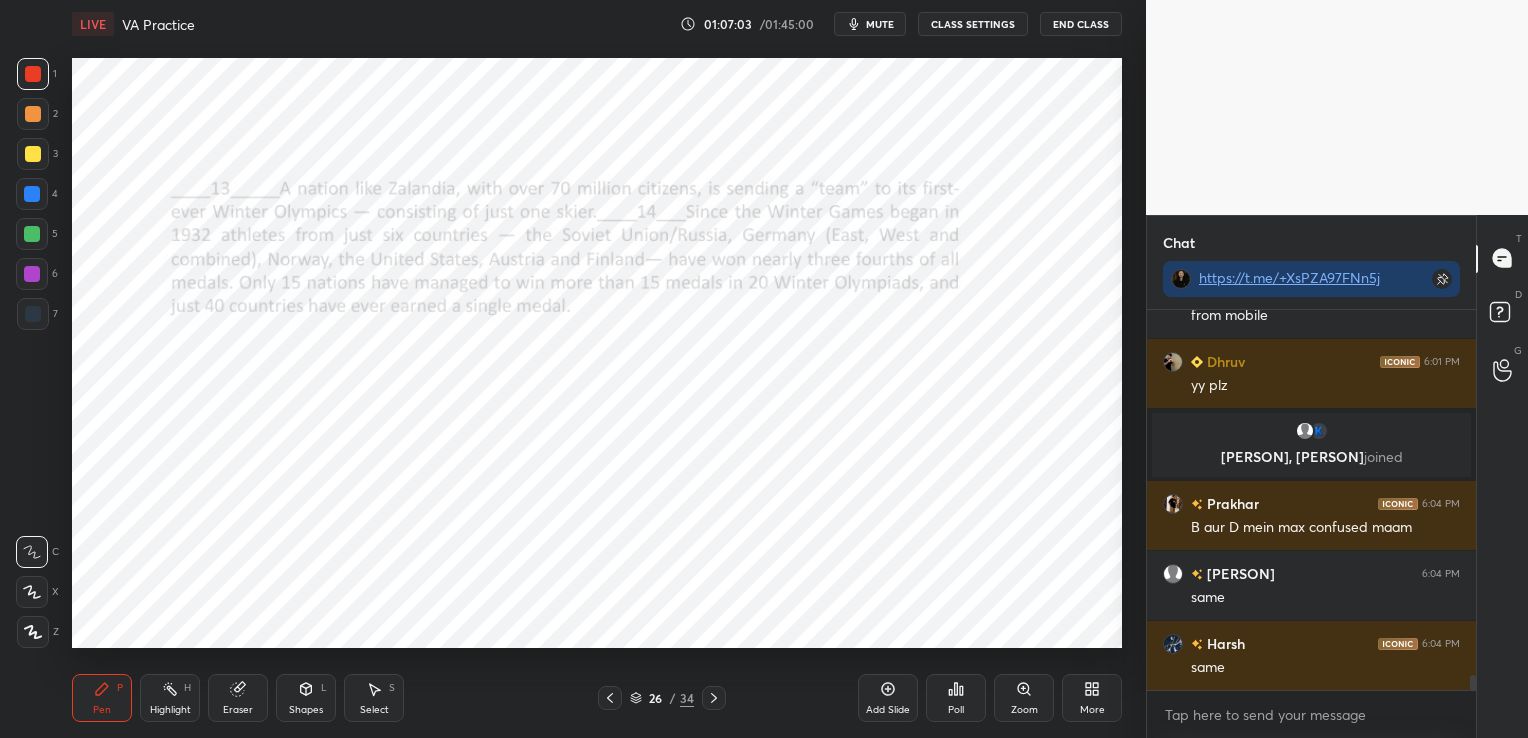 click 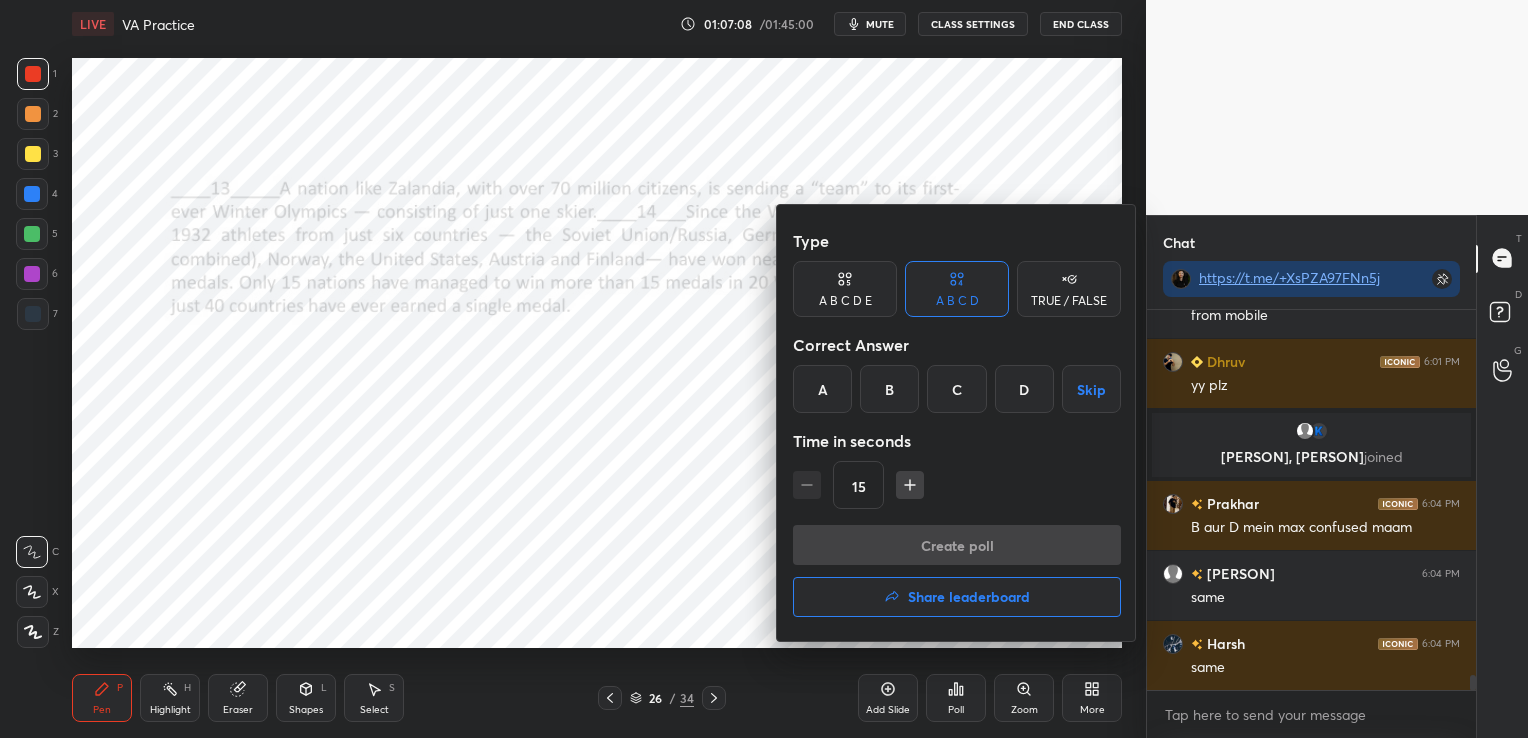 click on "Share leaderboard" at bounding box center [957, 597] 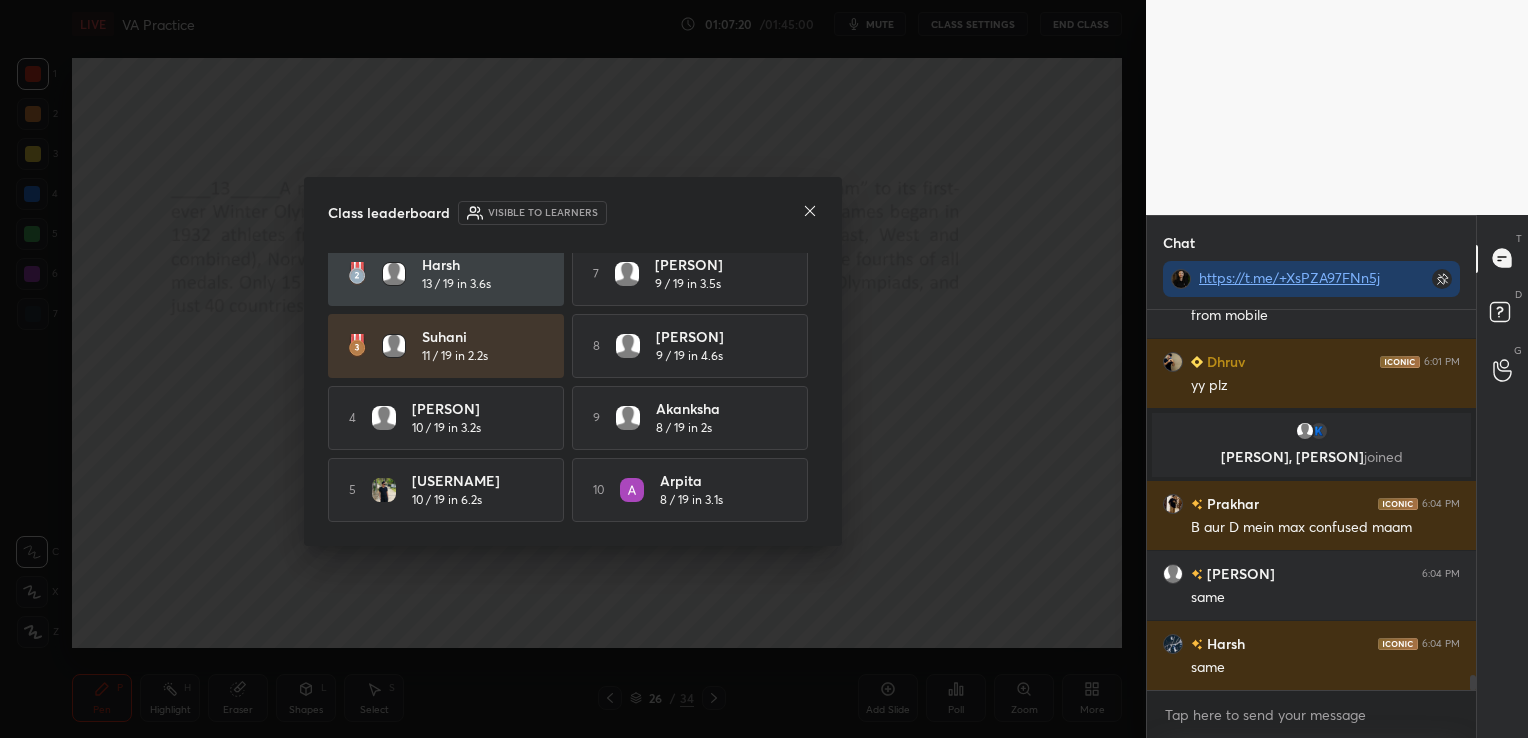 scroll, scrollTop: 0, scrollLeft: 0, axis: both 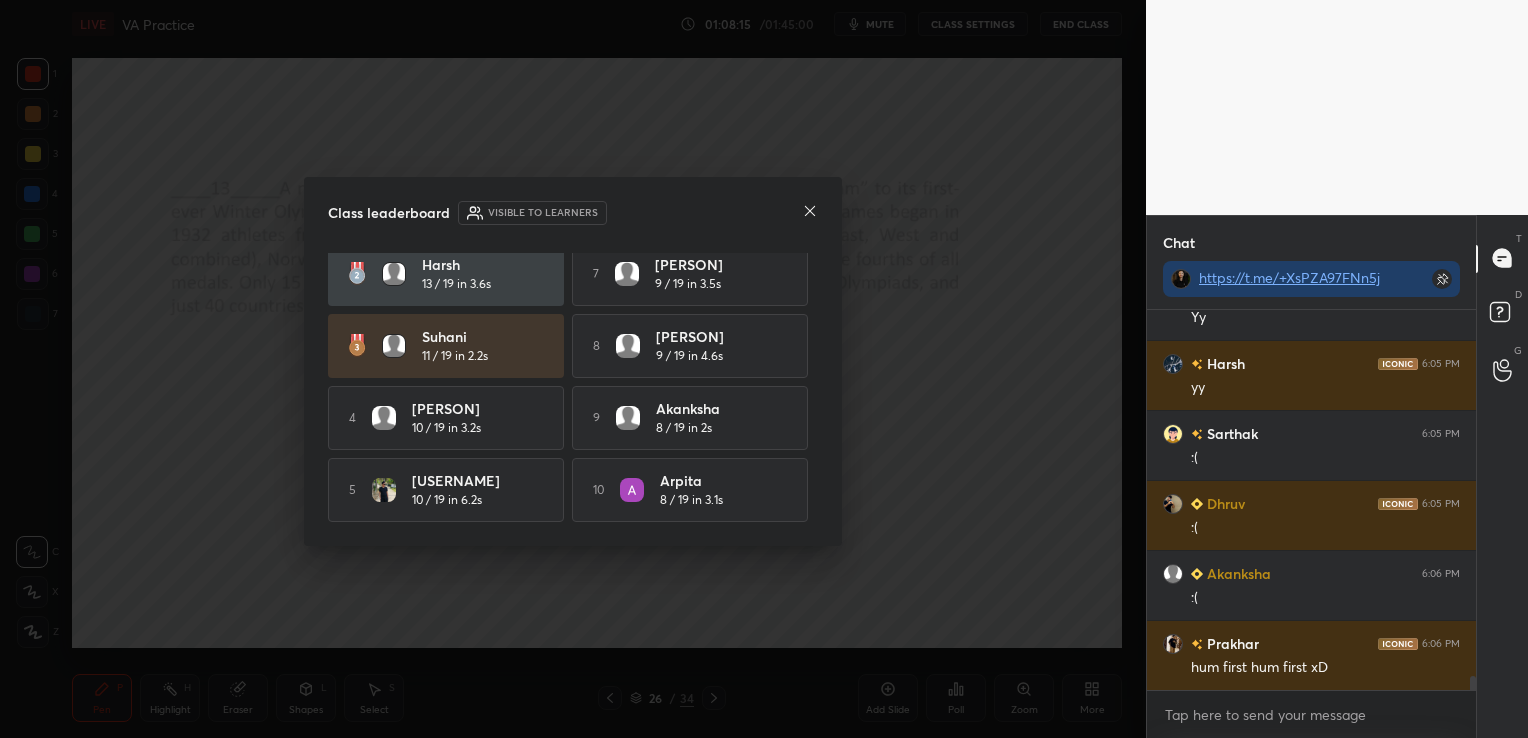 click 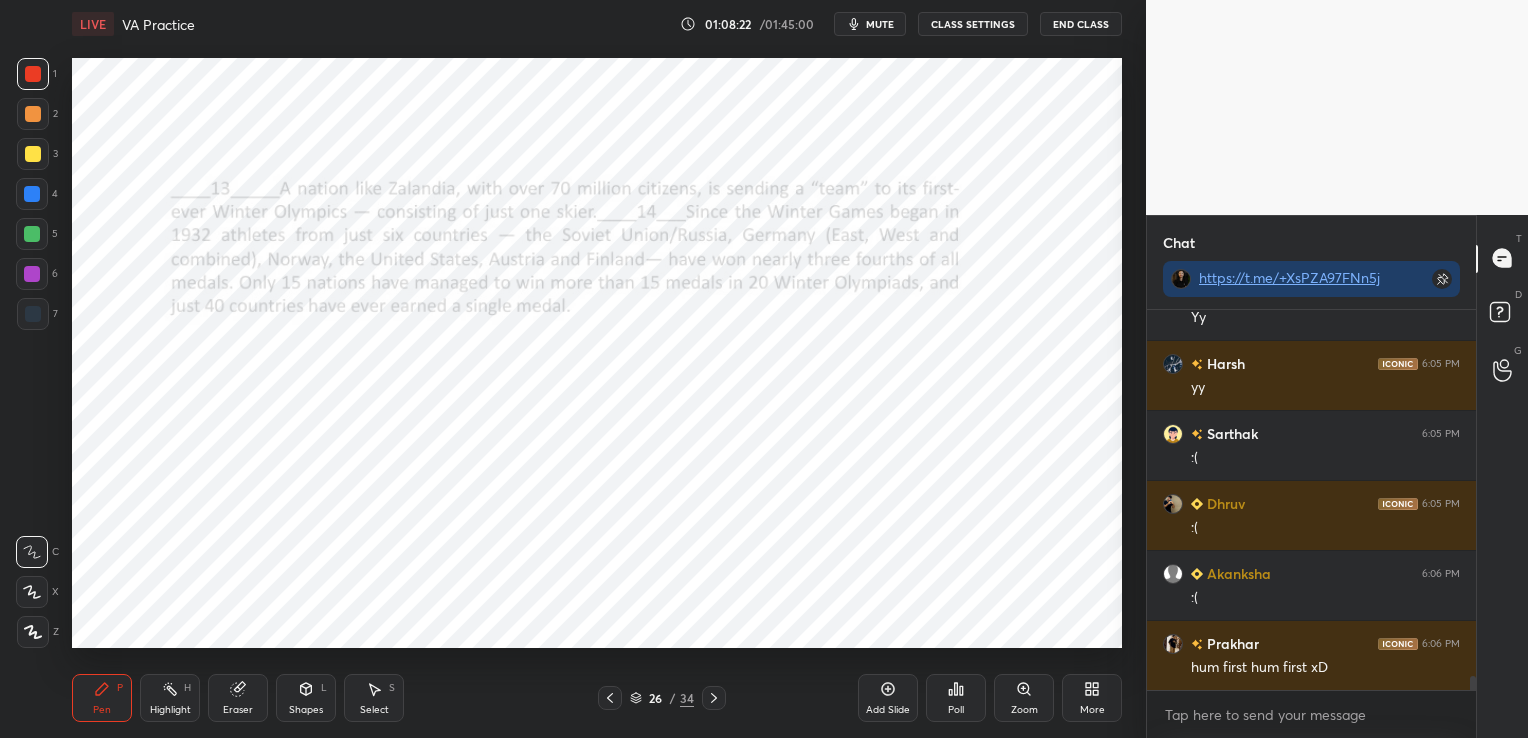 click 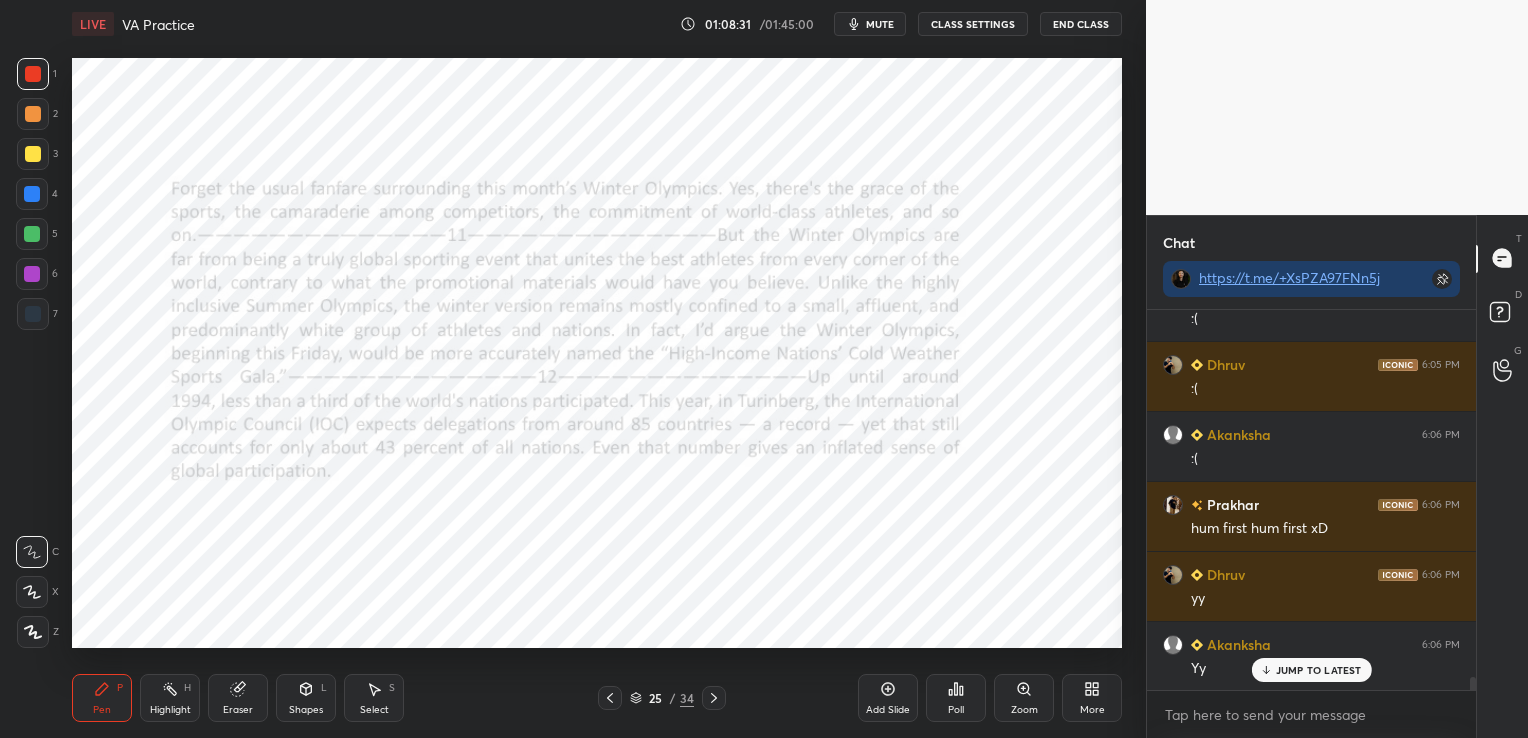 scroll, scrollTop: 10540, scrollLeft: 0, axis: vertical 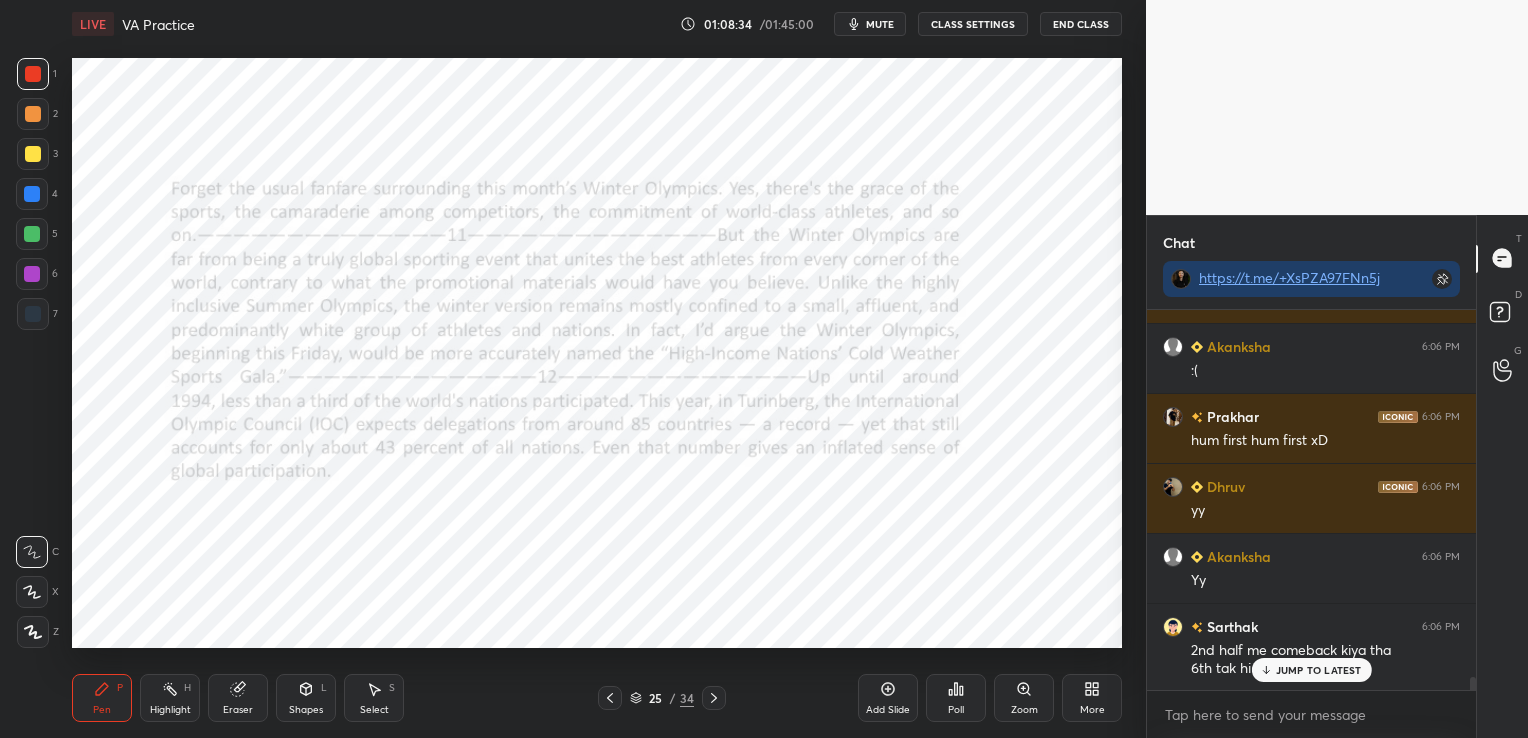 click on "Eraser" at bounding box center (238, 698) 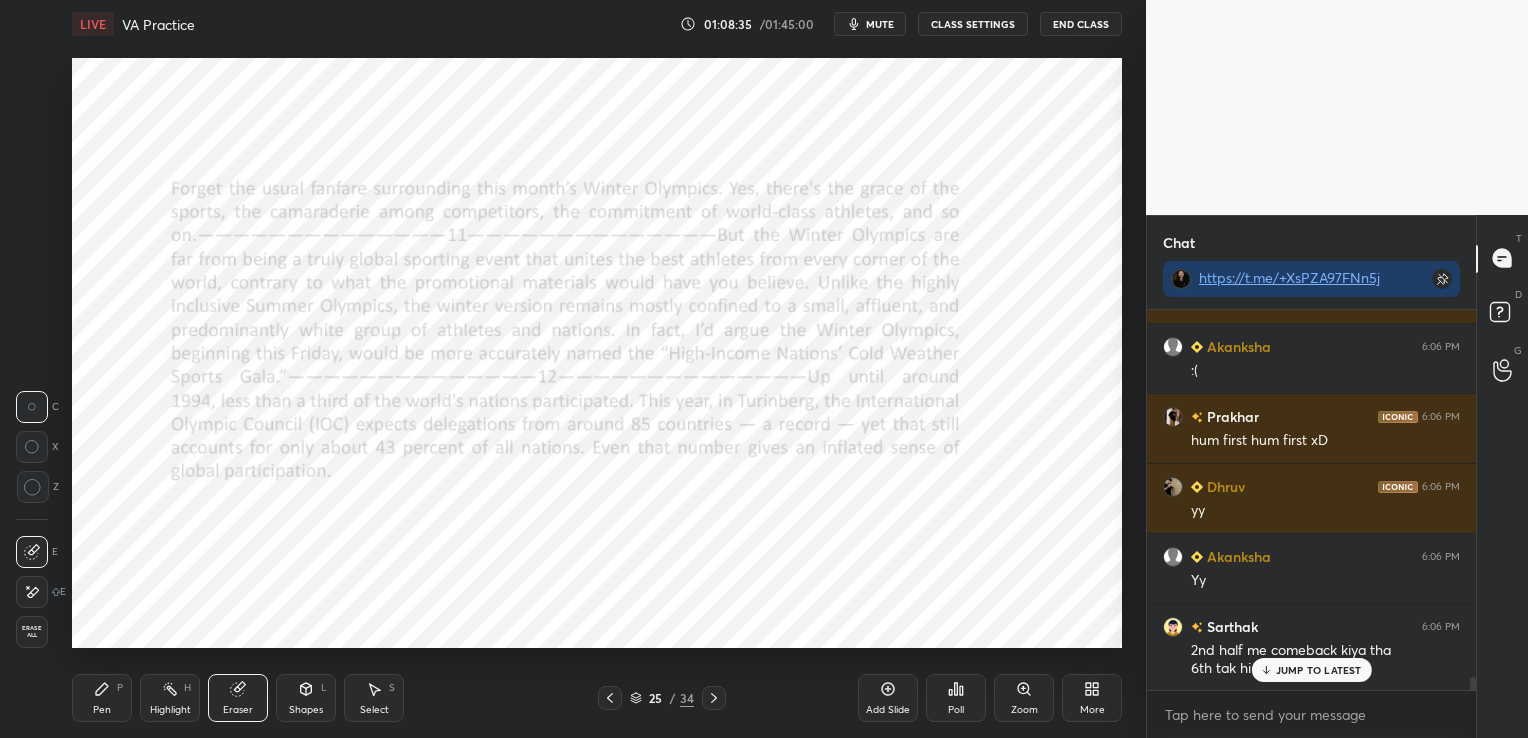 click on "Erase all" at bounding box center (32, 632) 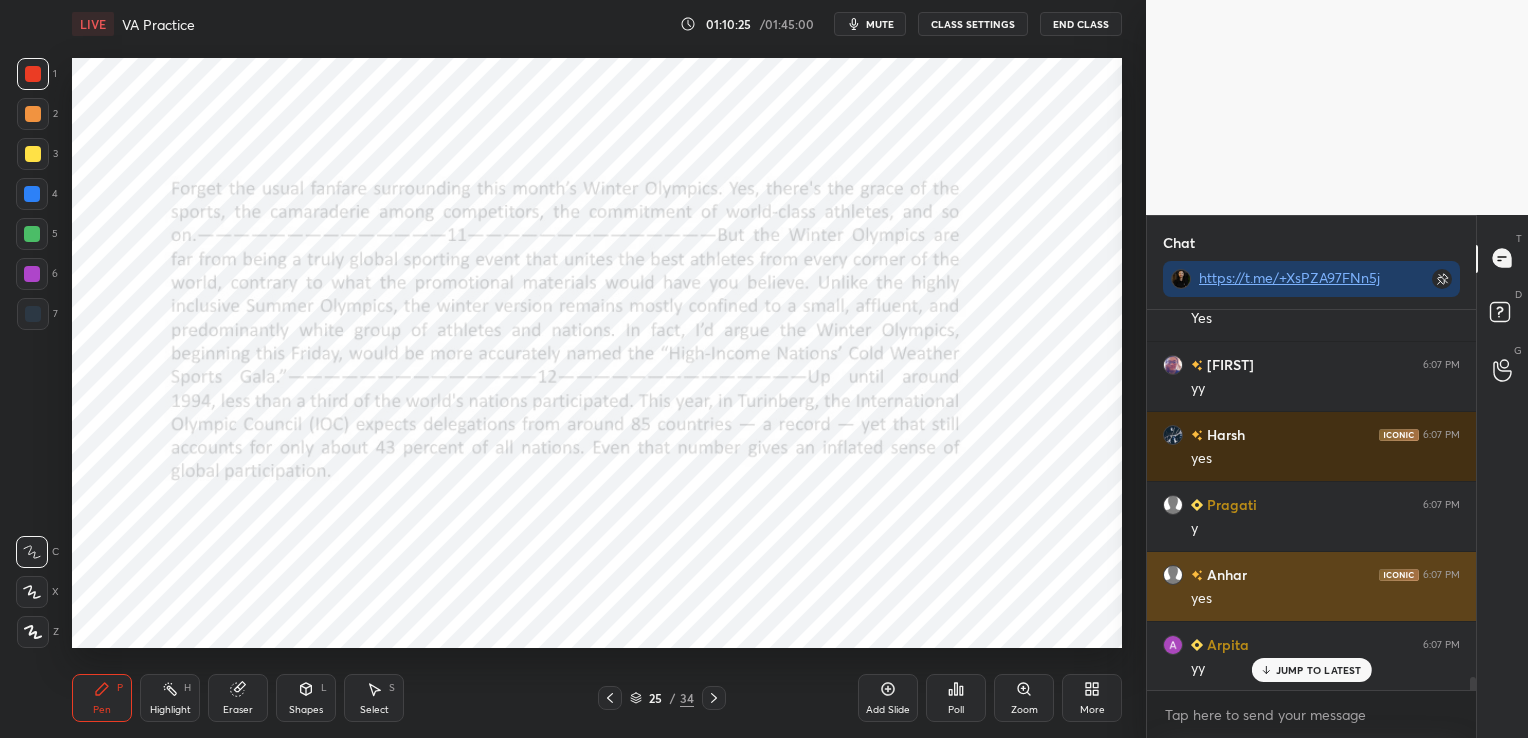 scroll, scrollTop: 11121, scrollLeft: 0, axis: vertical 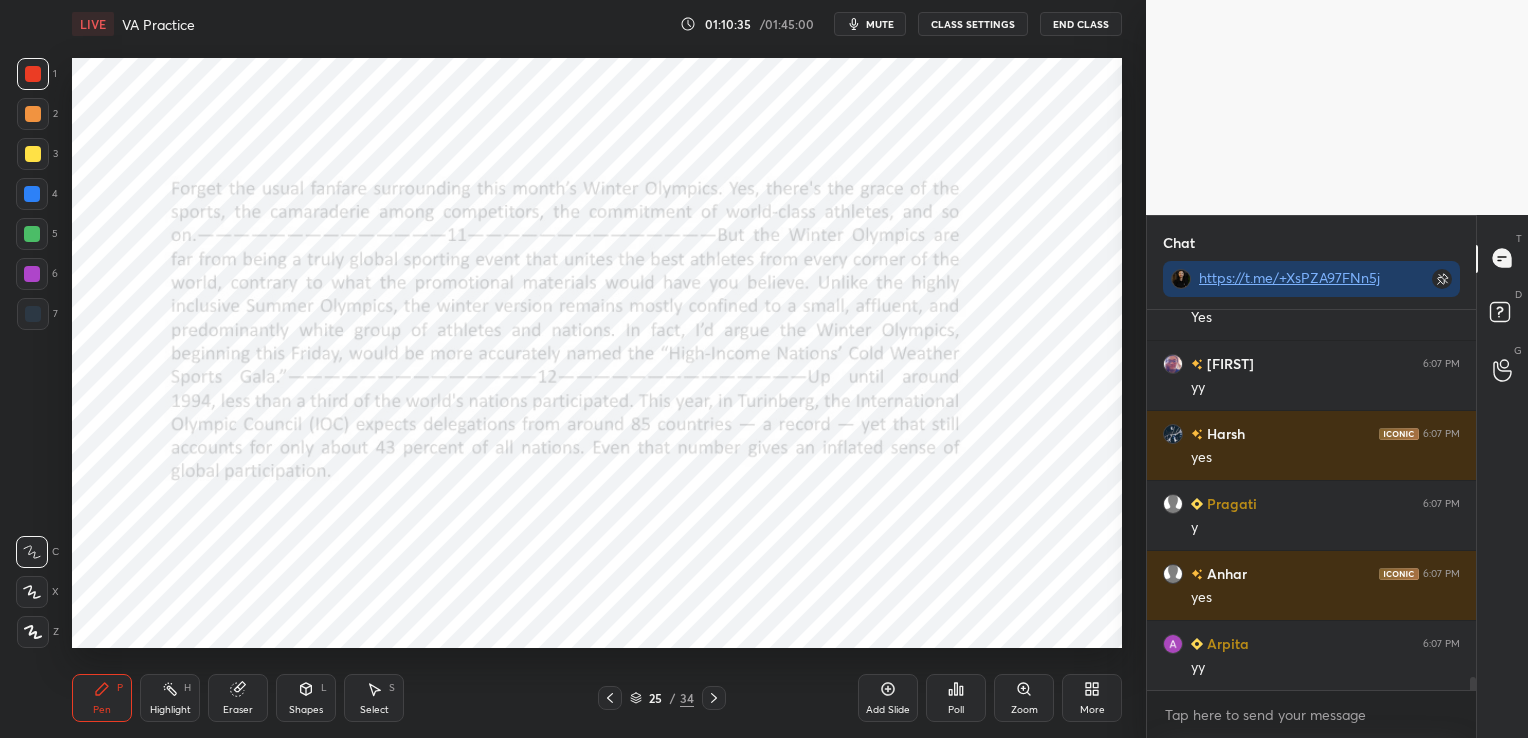 click 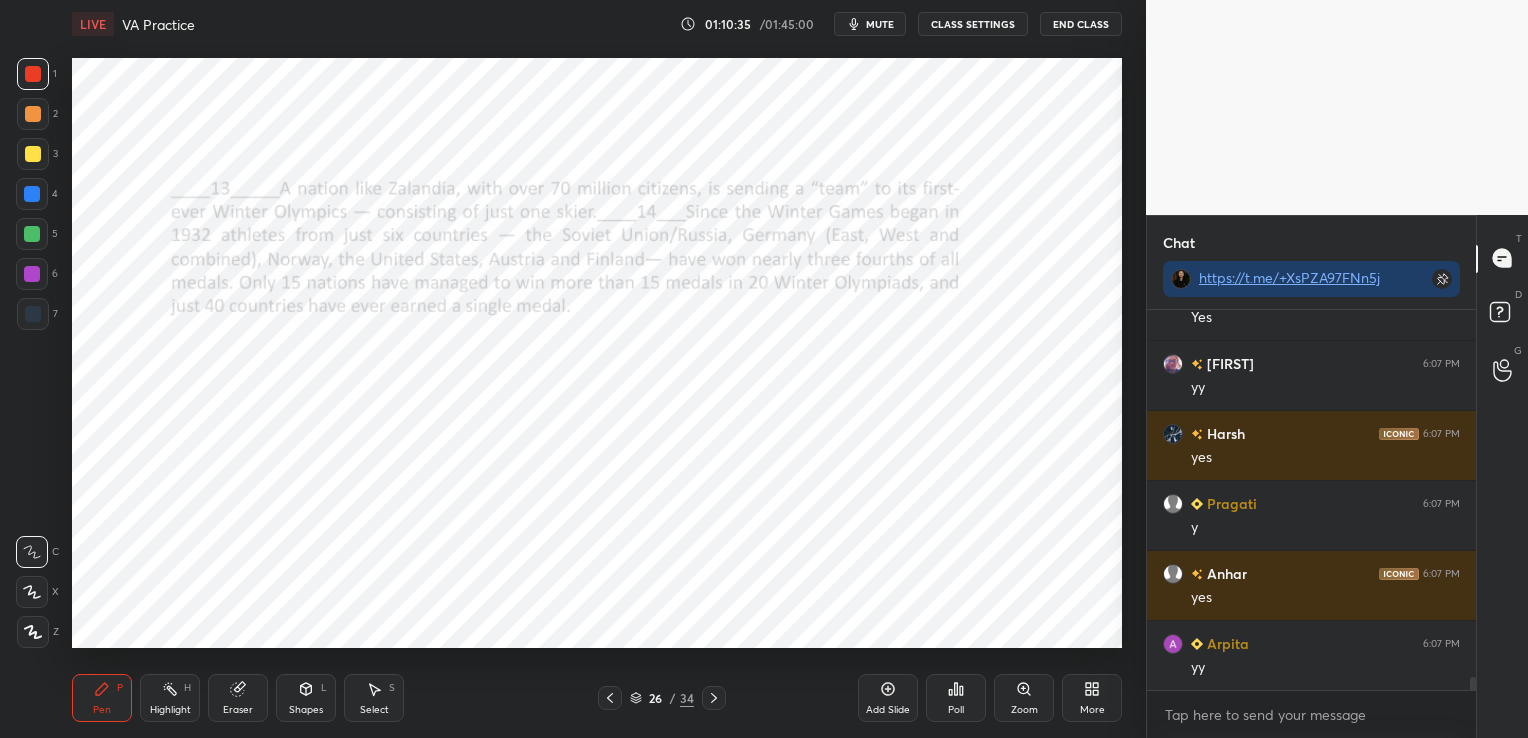 click 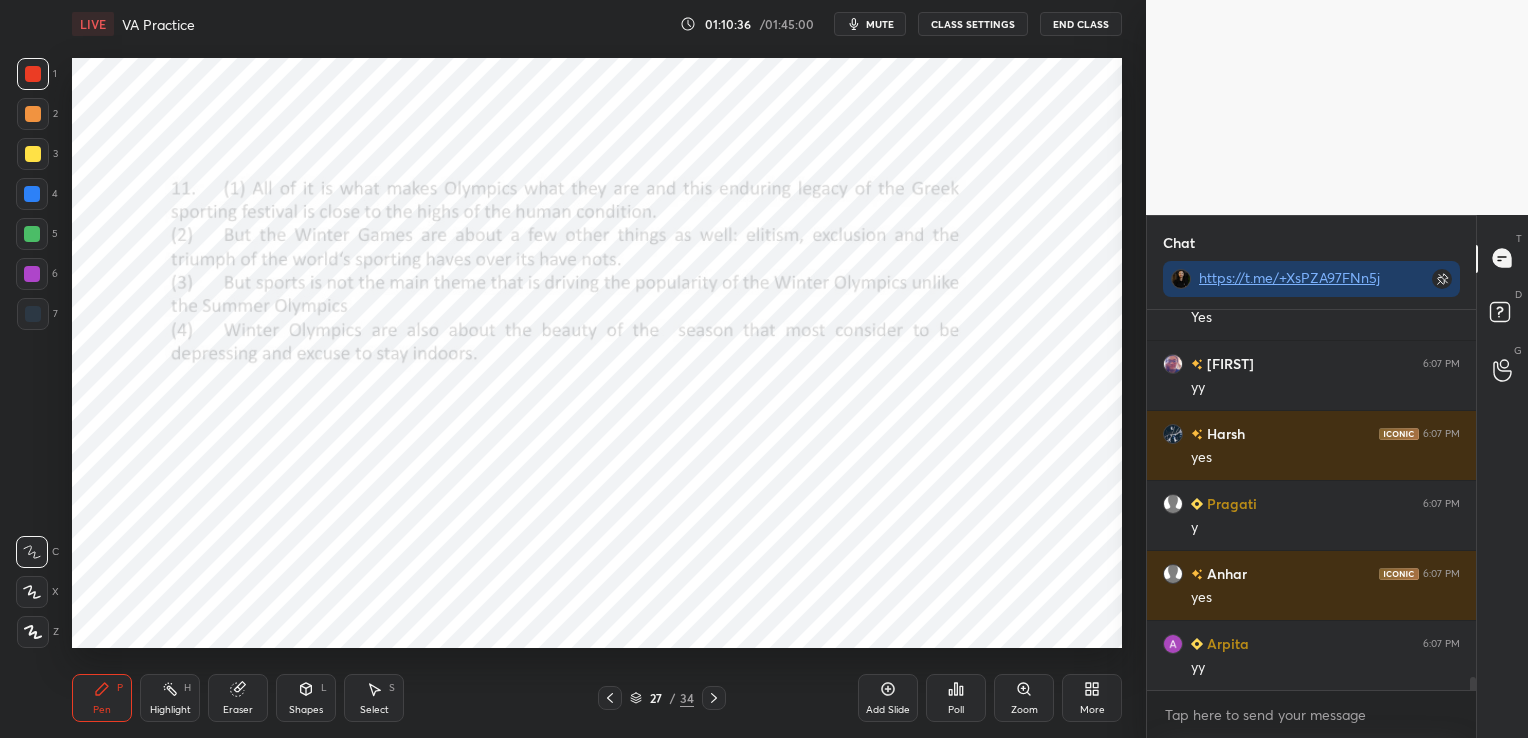 click 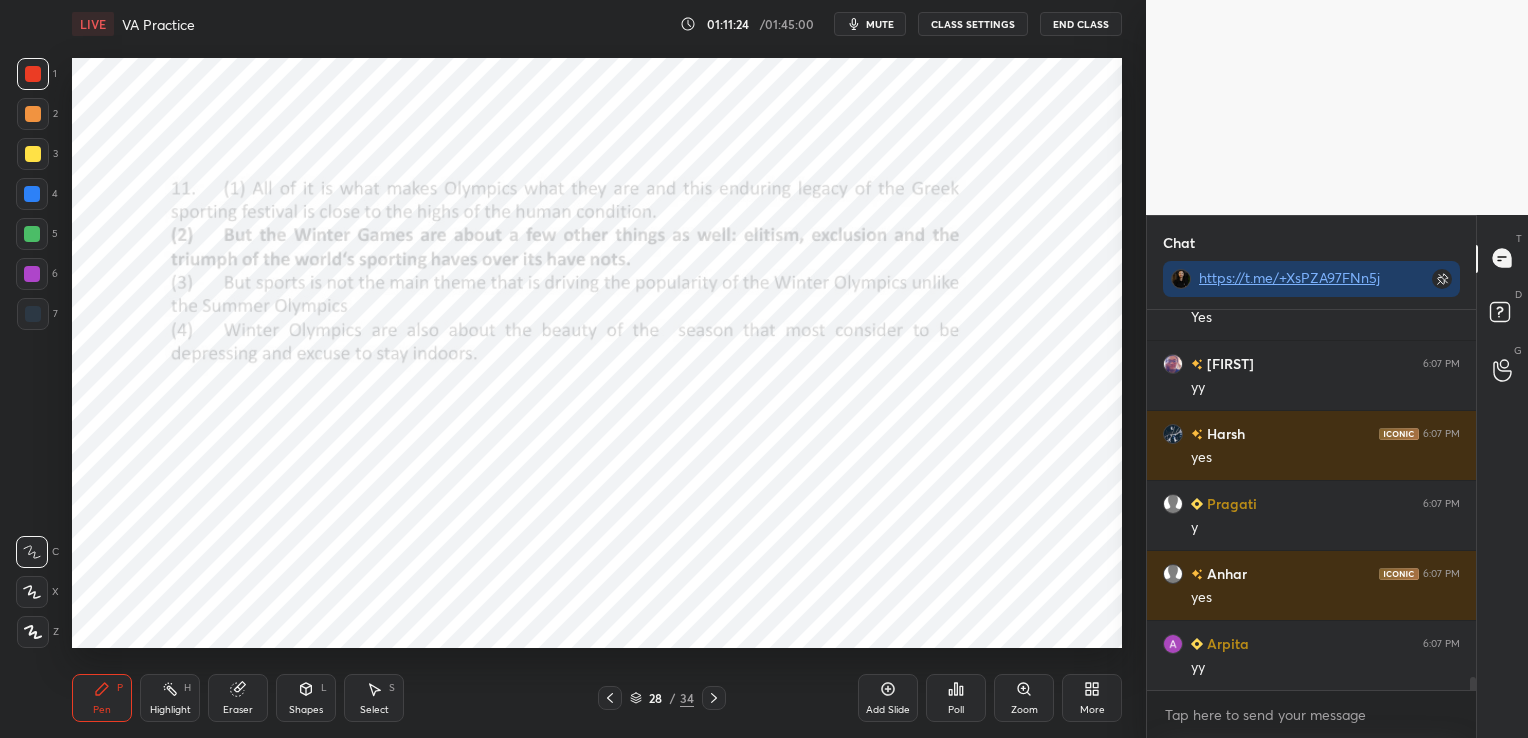 click 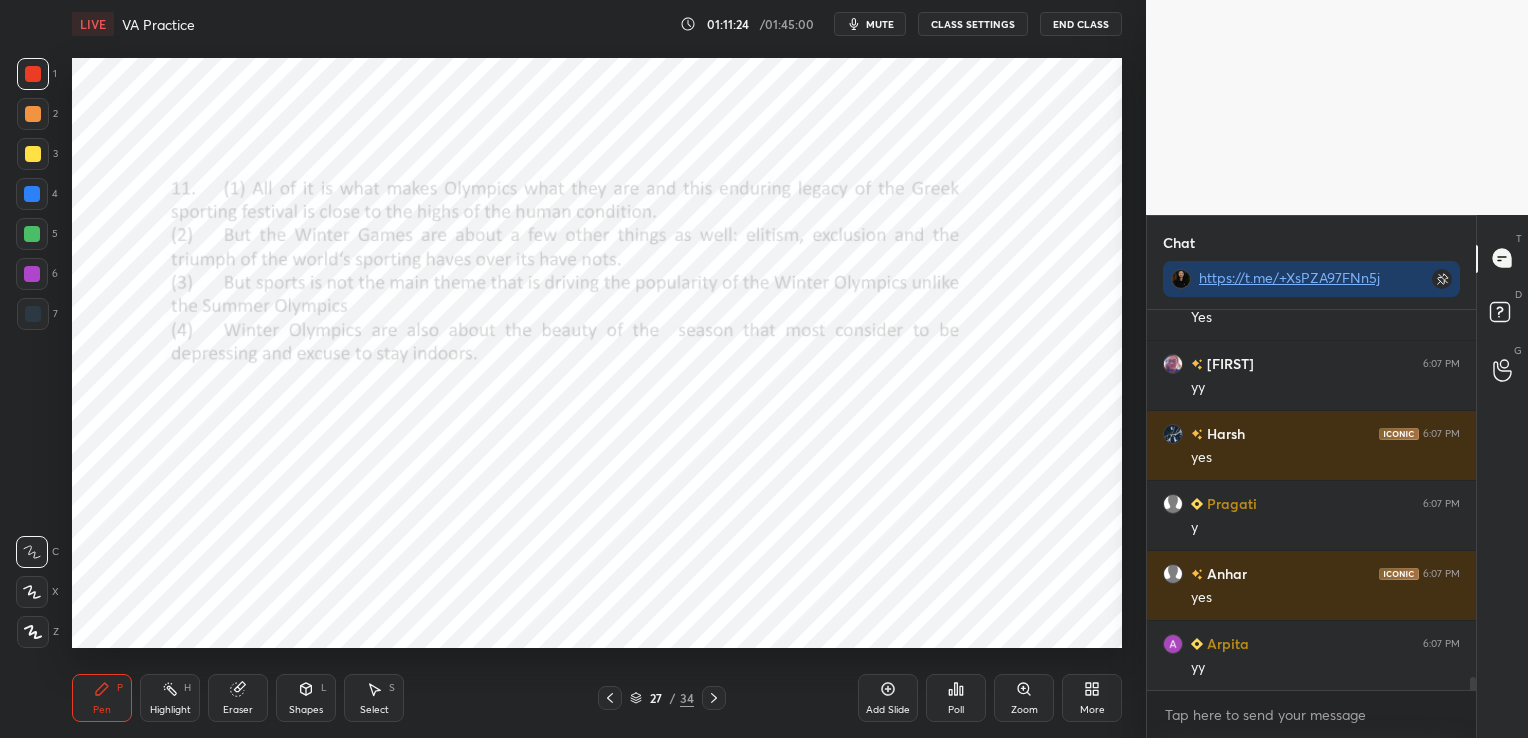 click 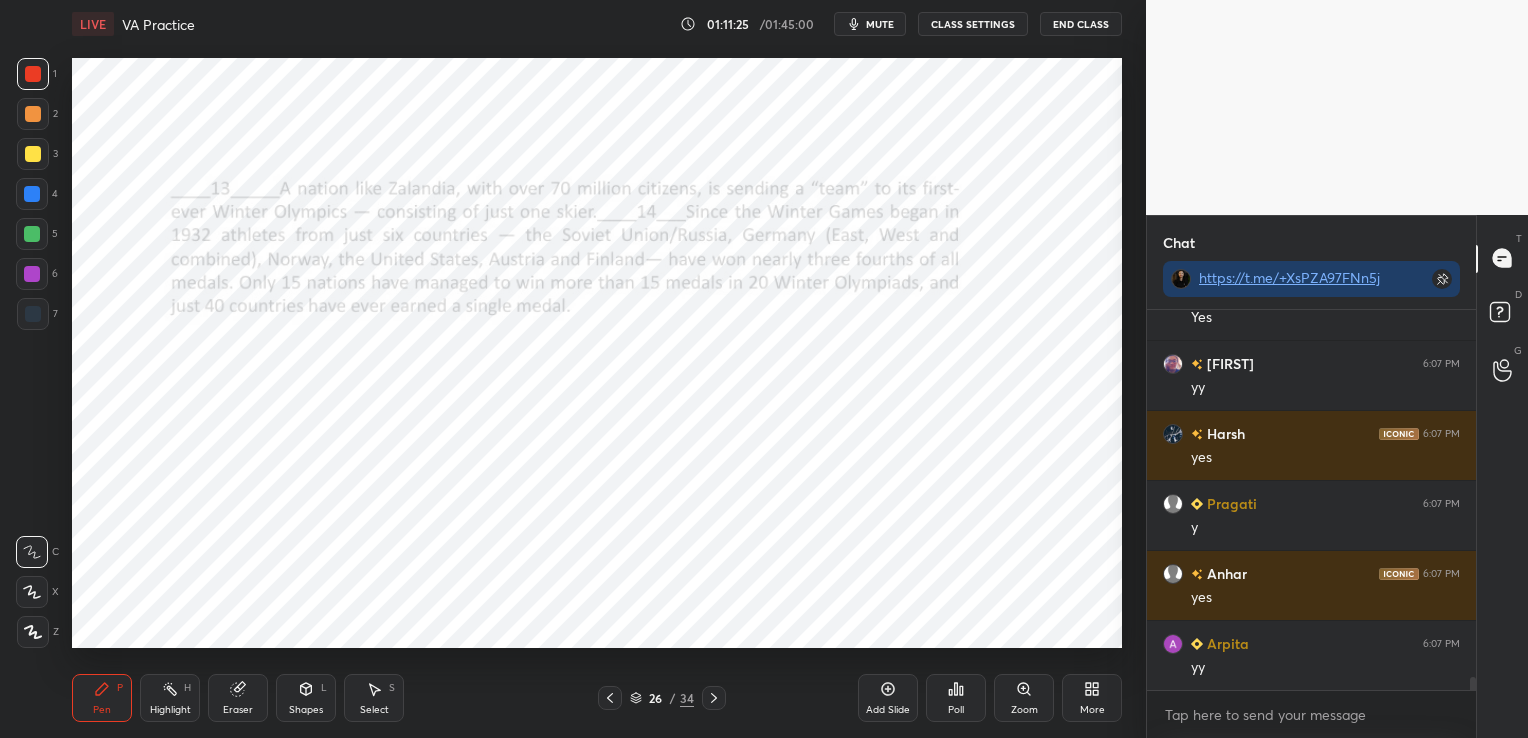 click 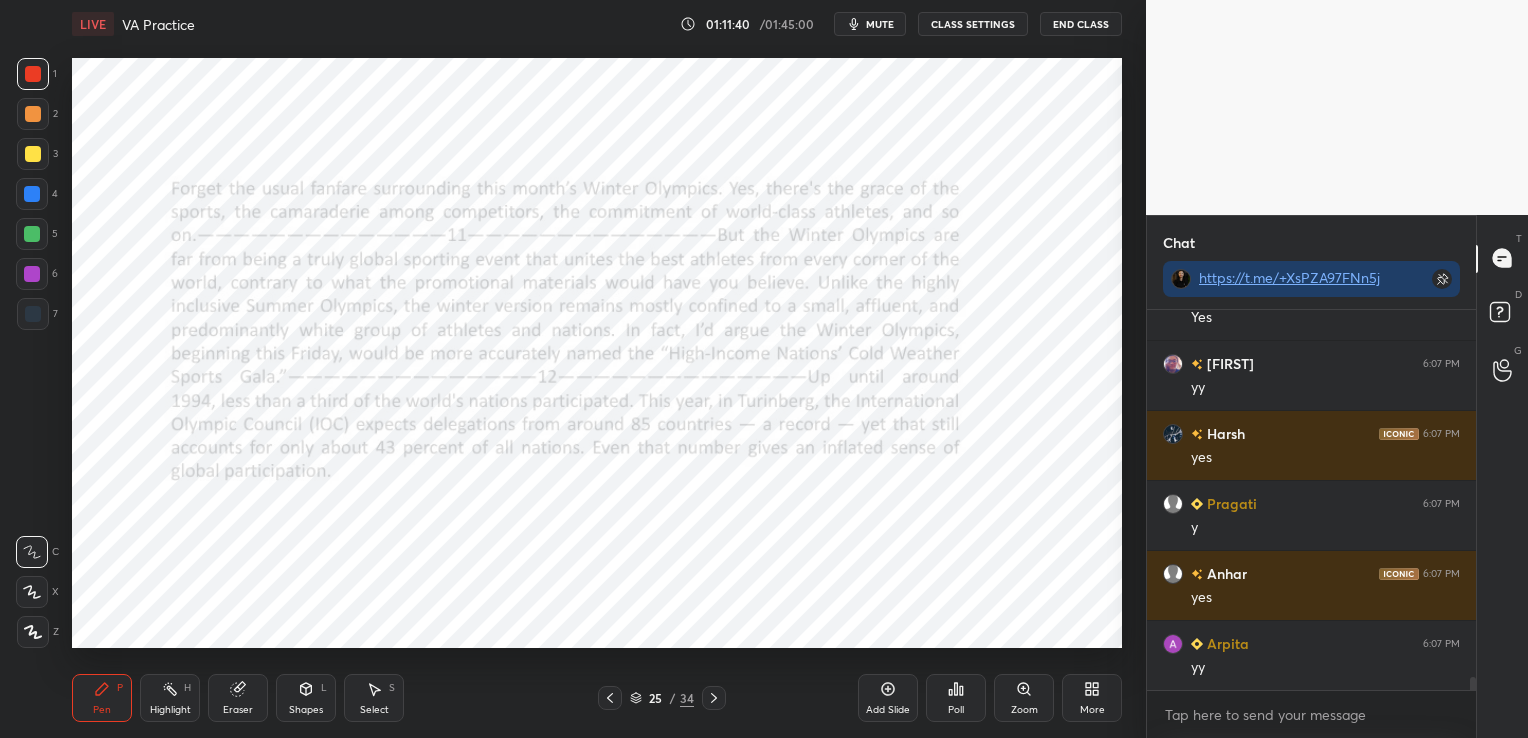 click 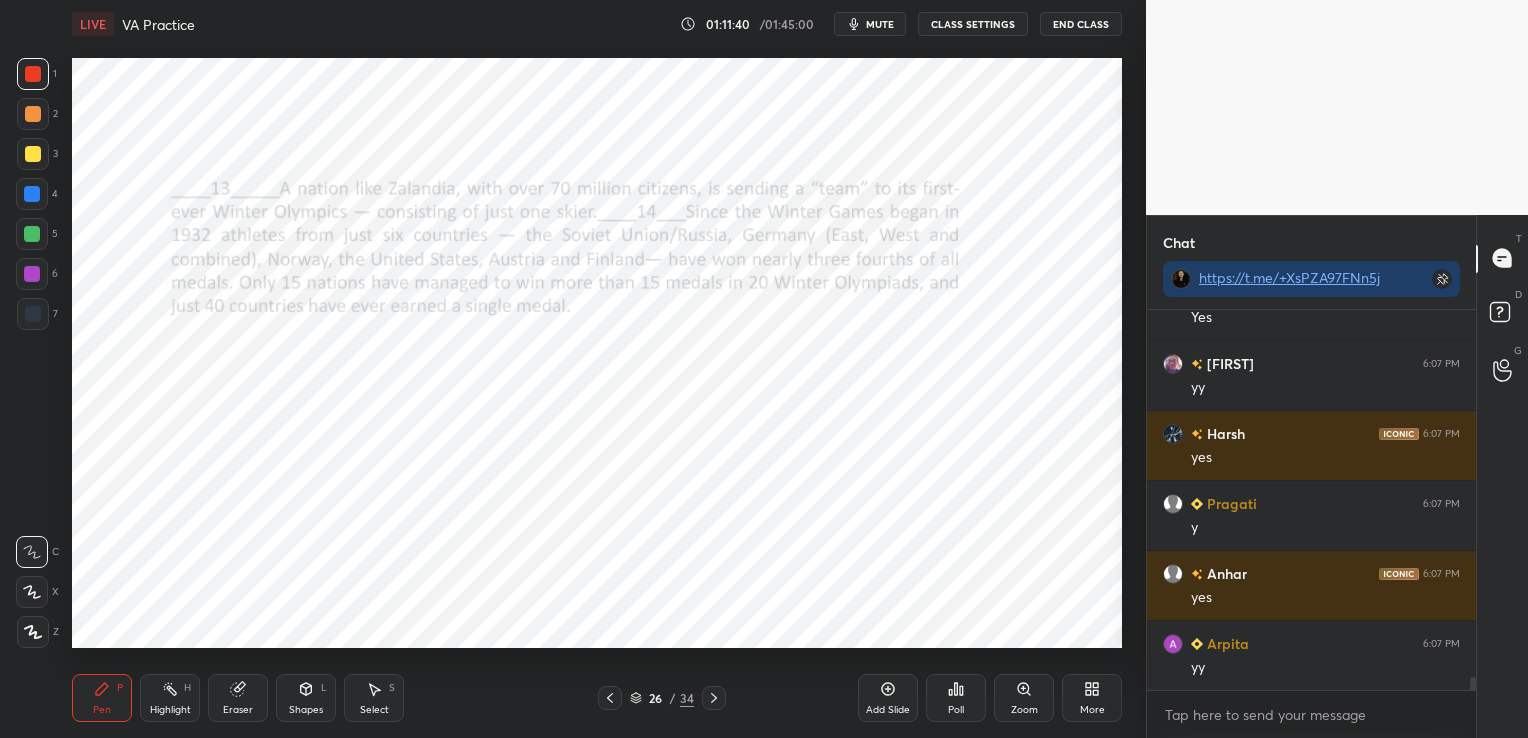 click 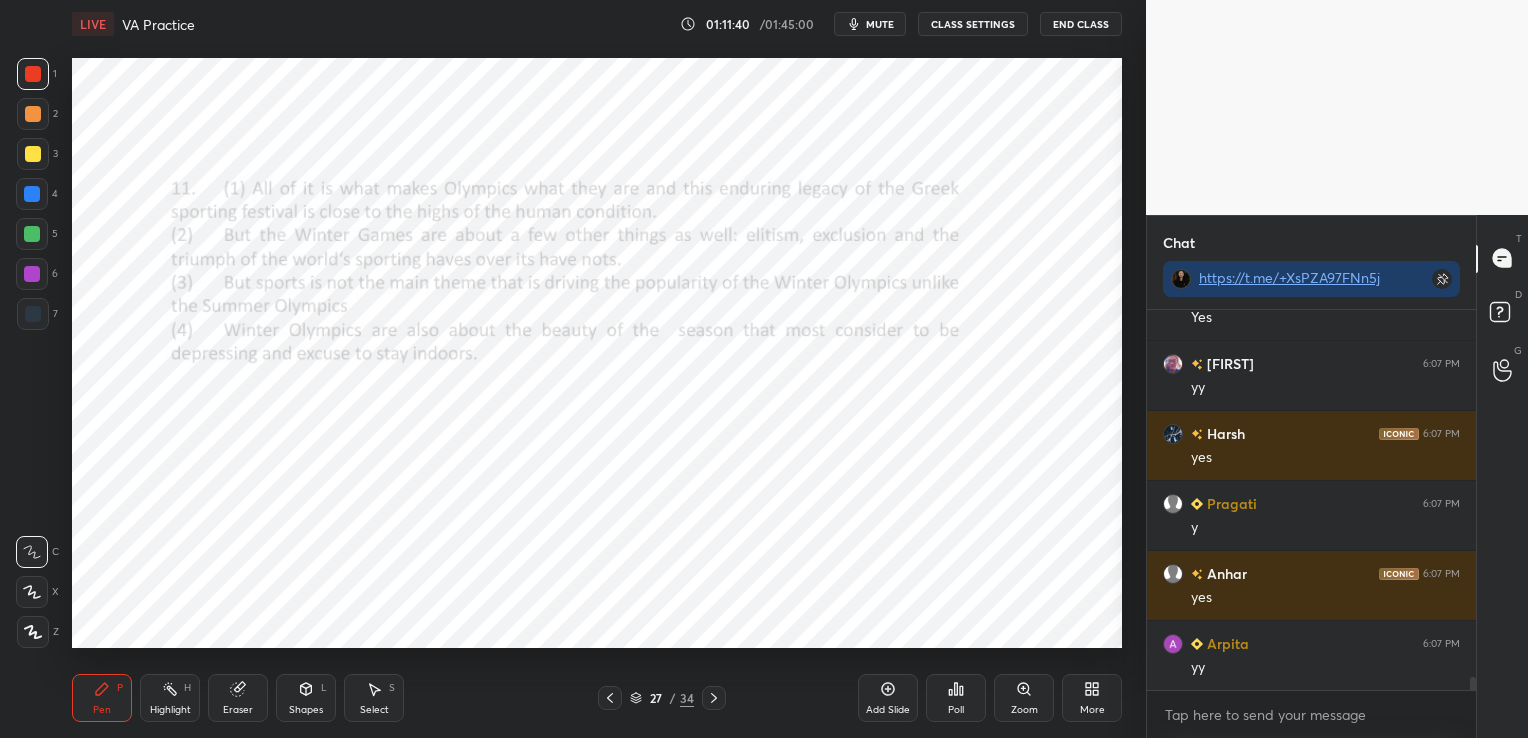 click 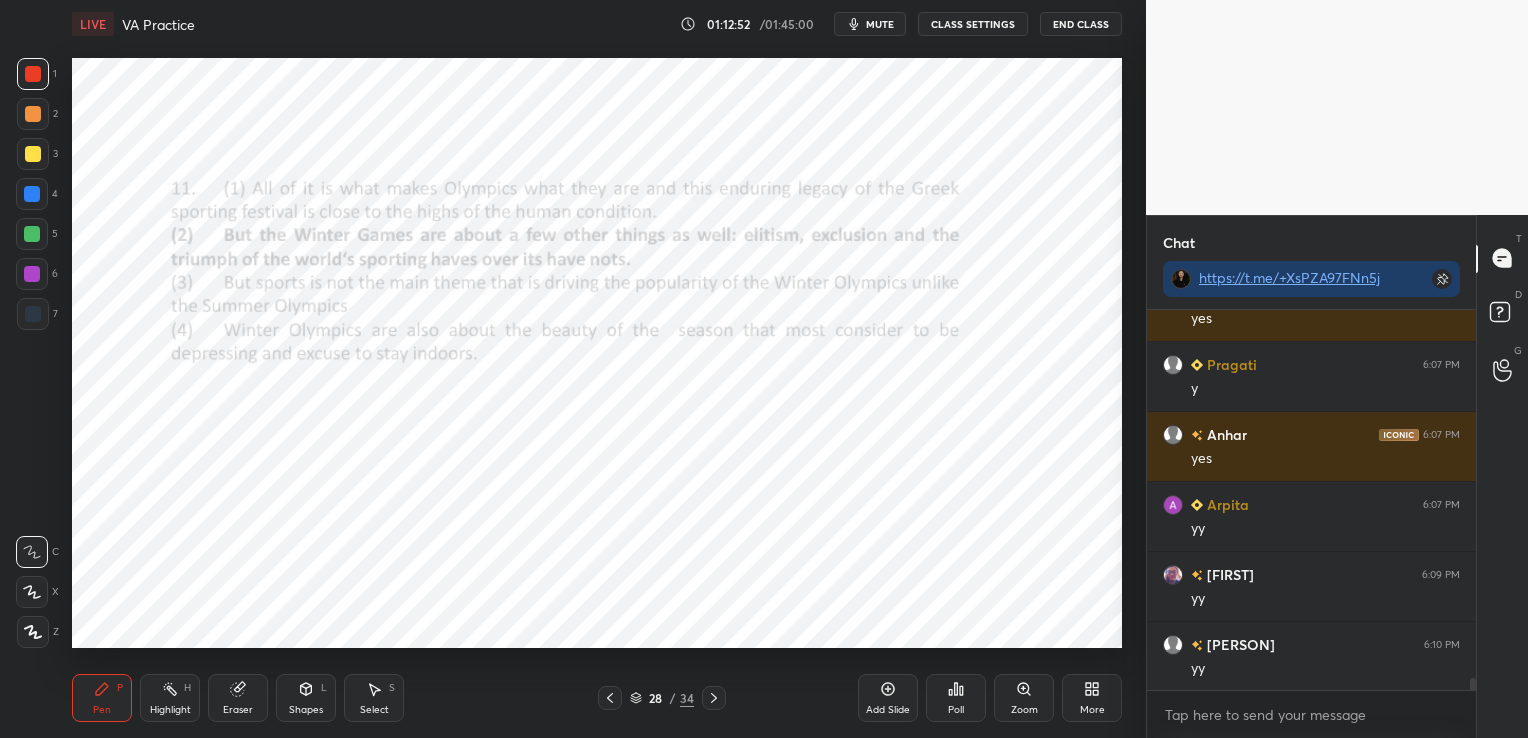 scroll, scrollTop: 11331, scrollLeft: 0, axis: vertical 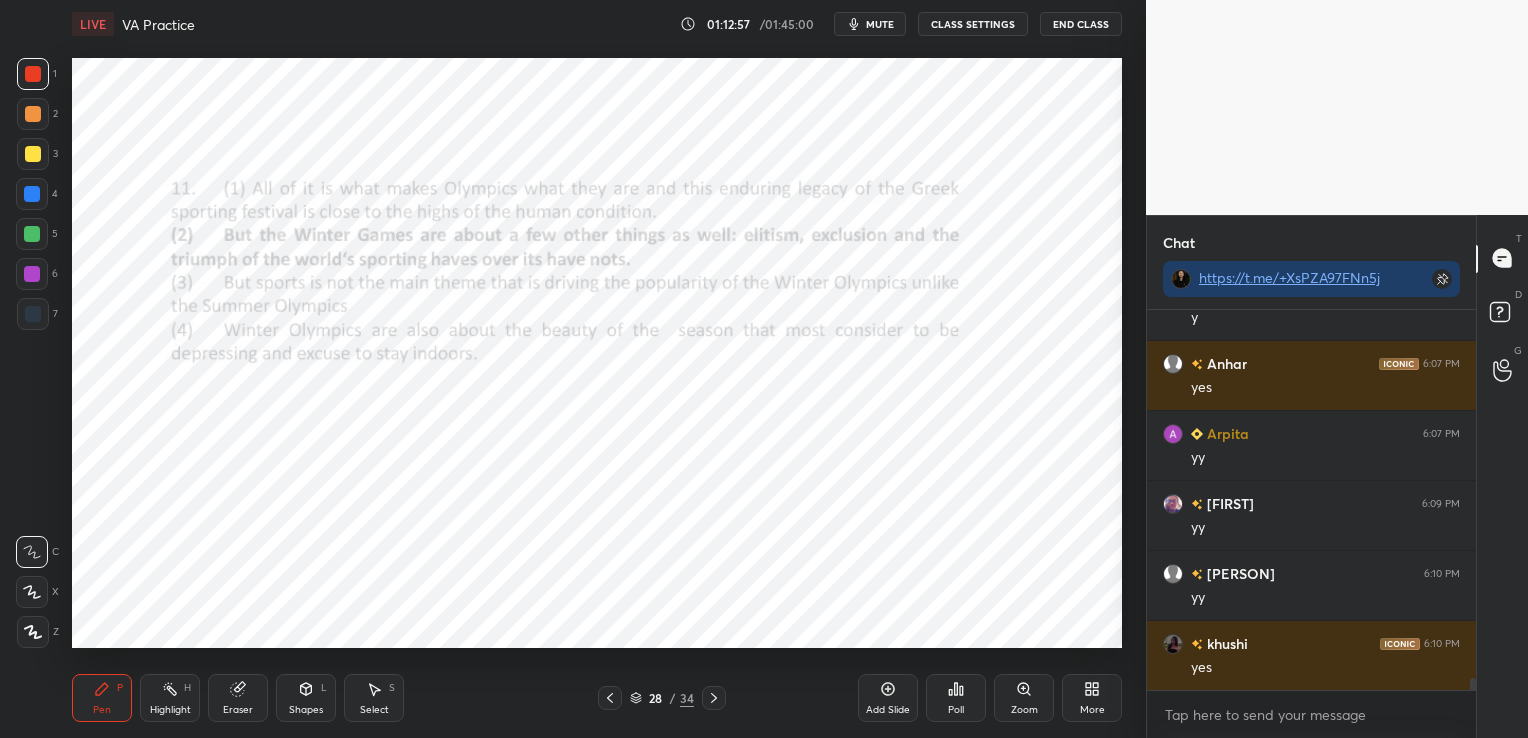 click on "Eraser" at bounding box center (238, 698) 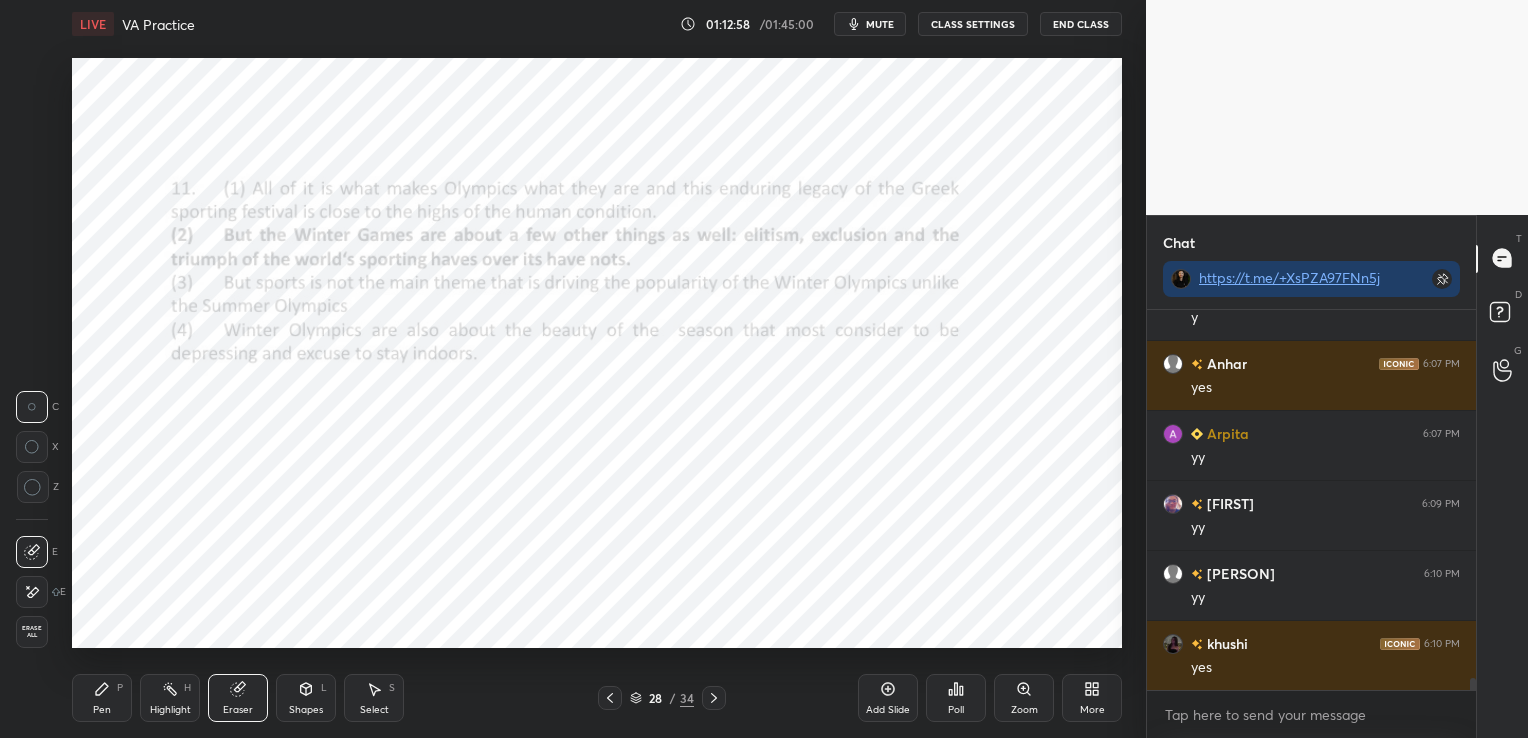 click on "Erase all" at bounding box center [32, 632] 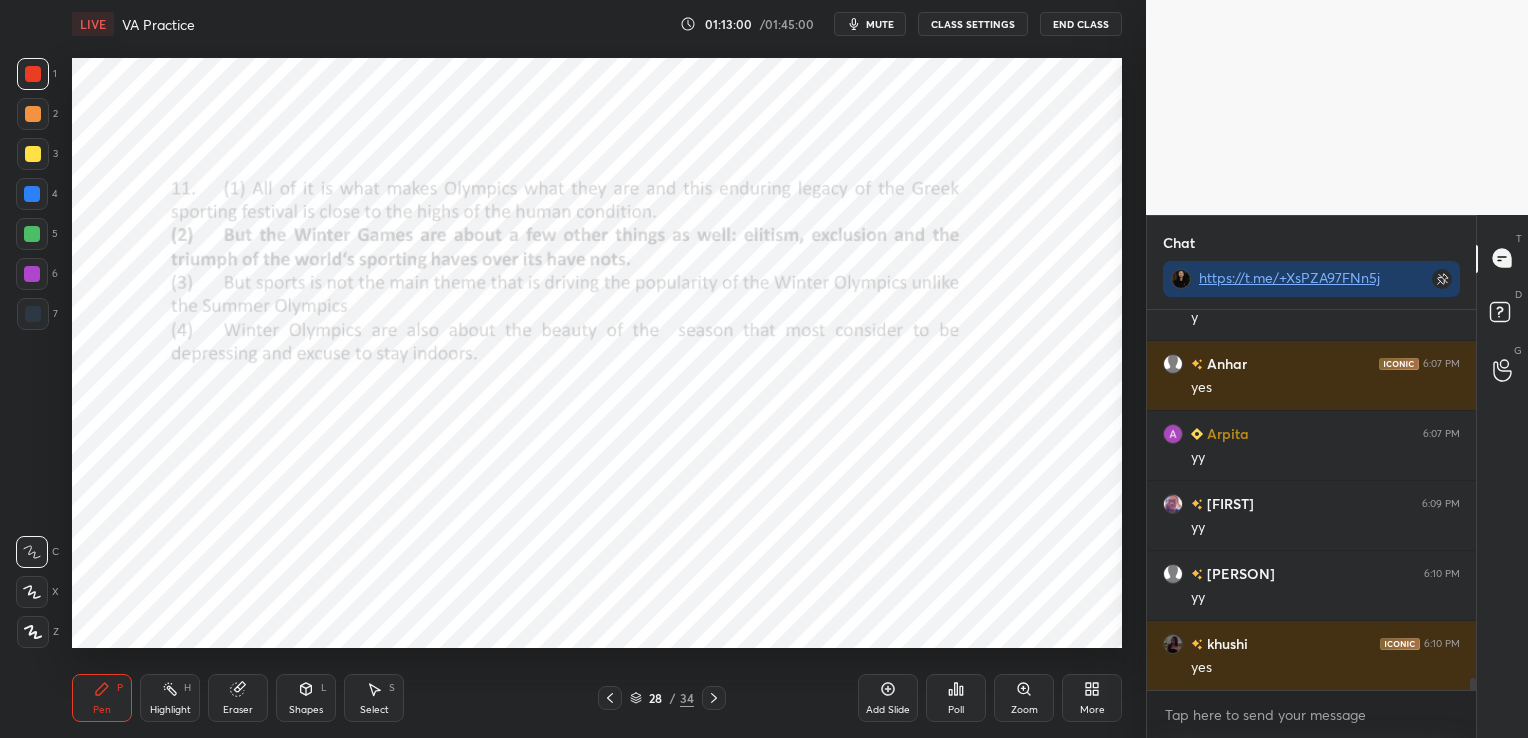 click 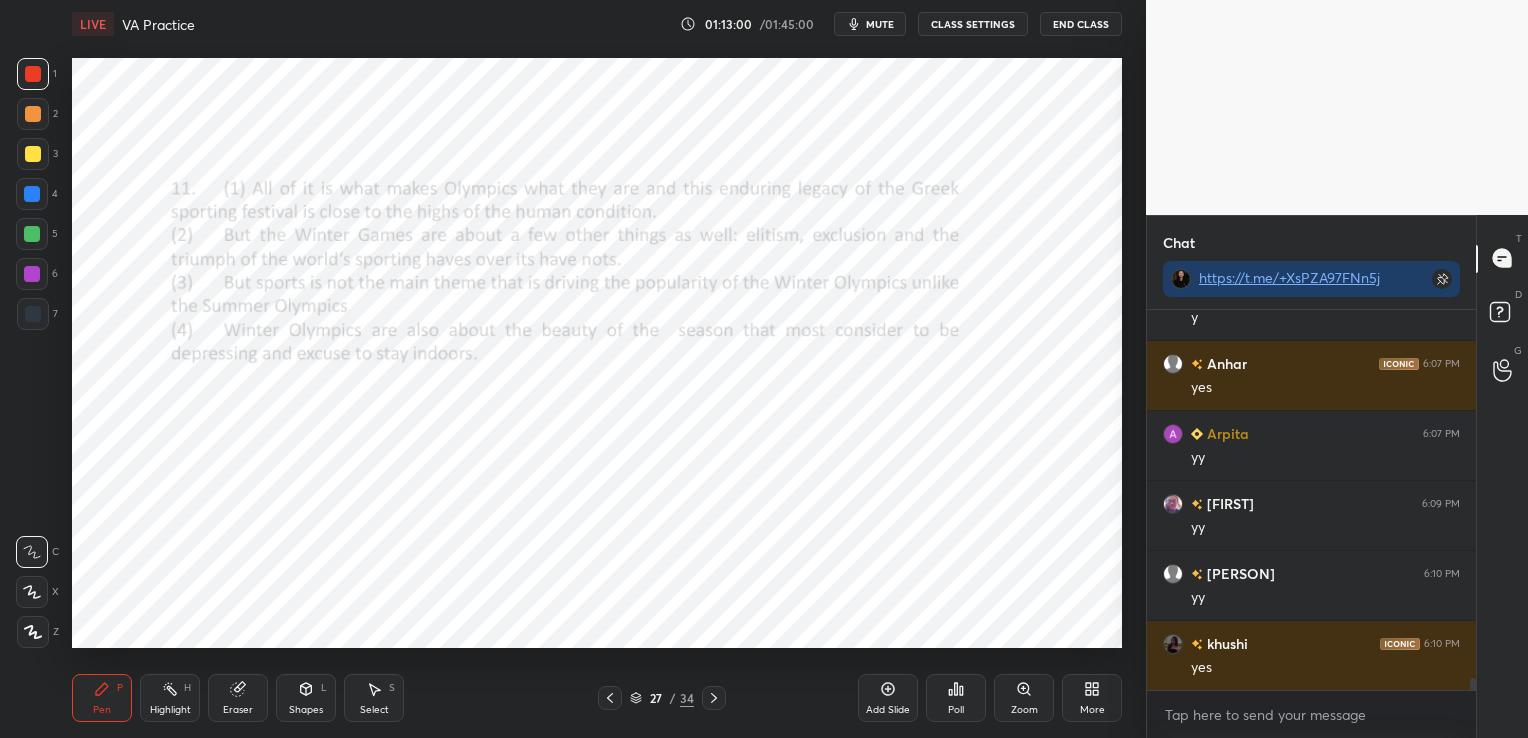 click 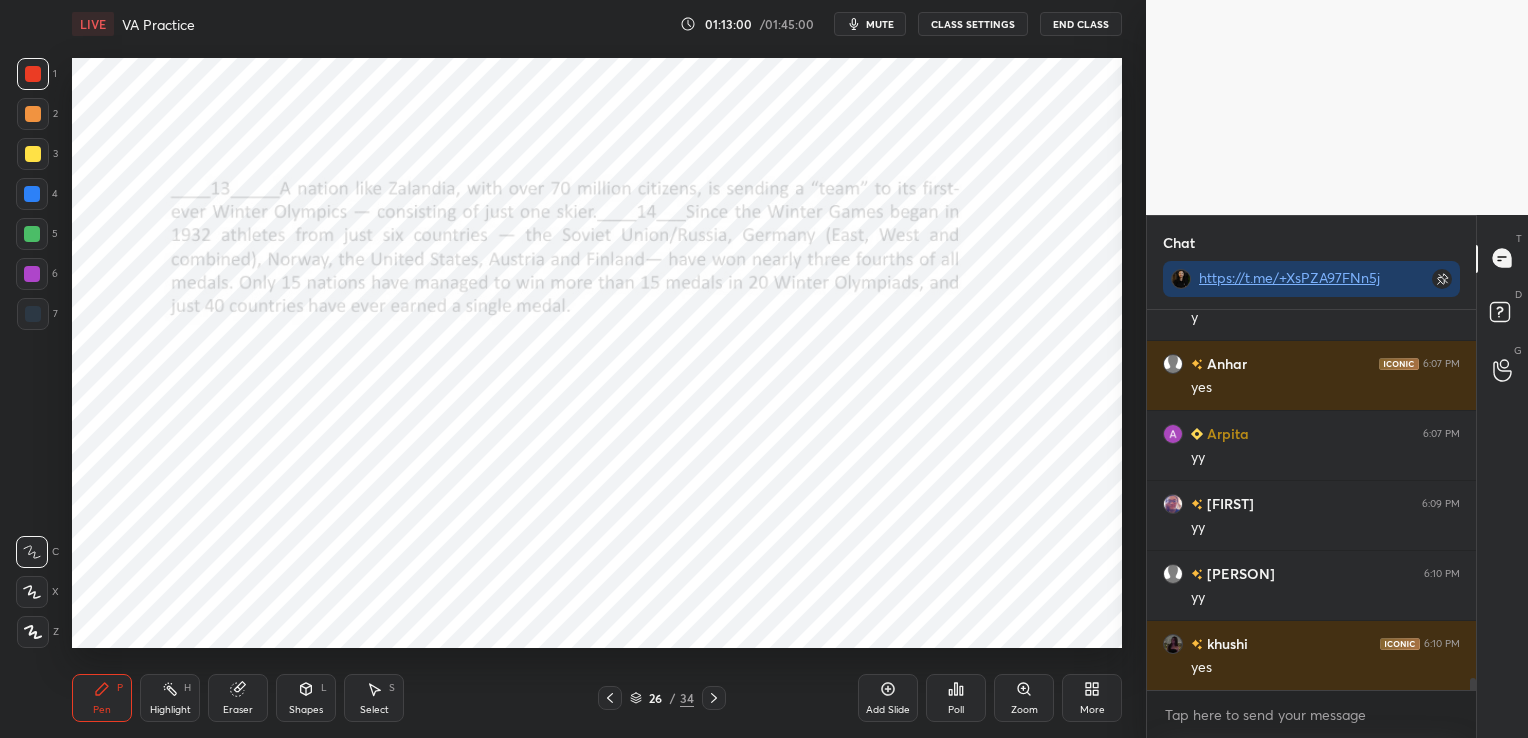 click 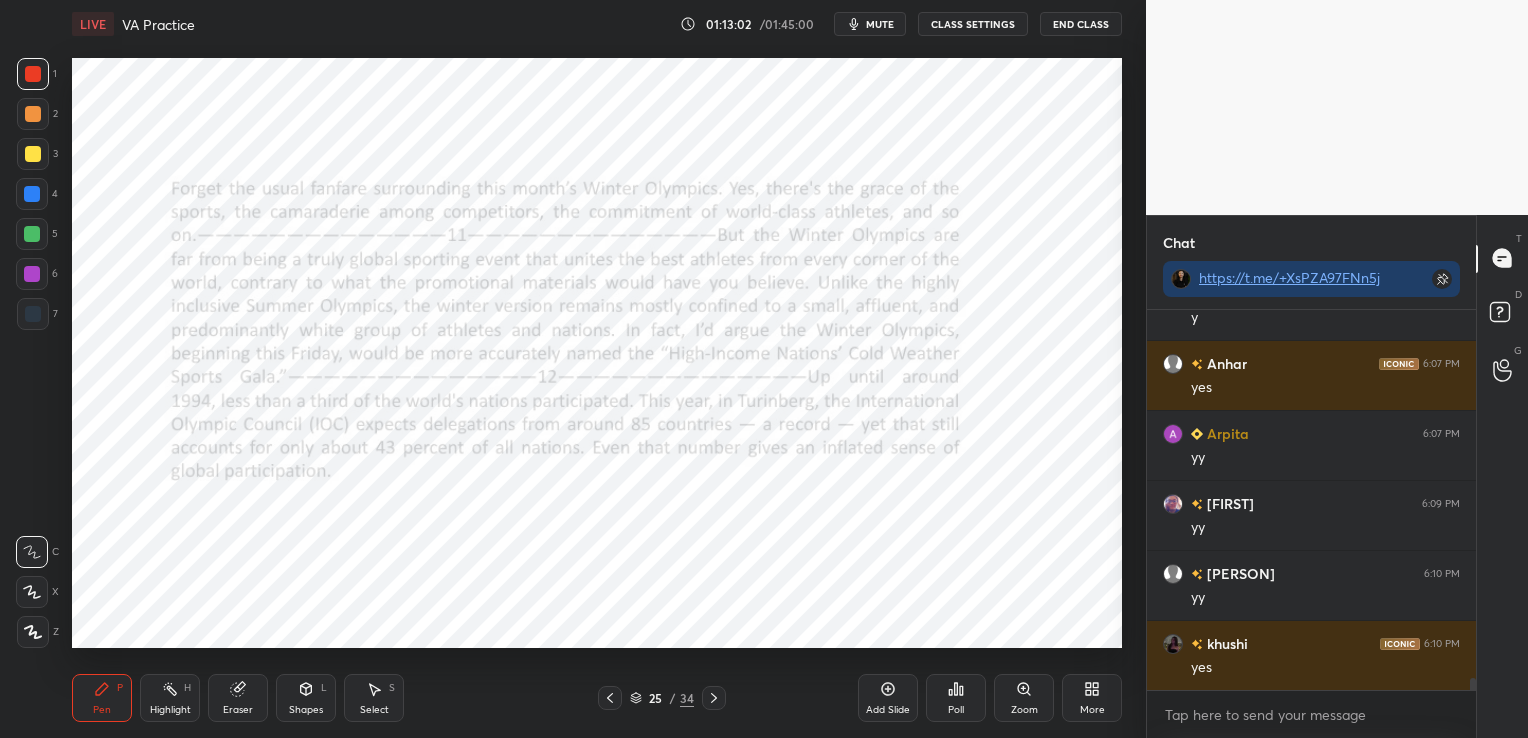 click 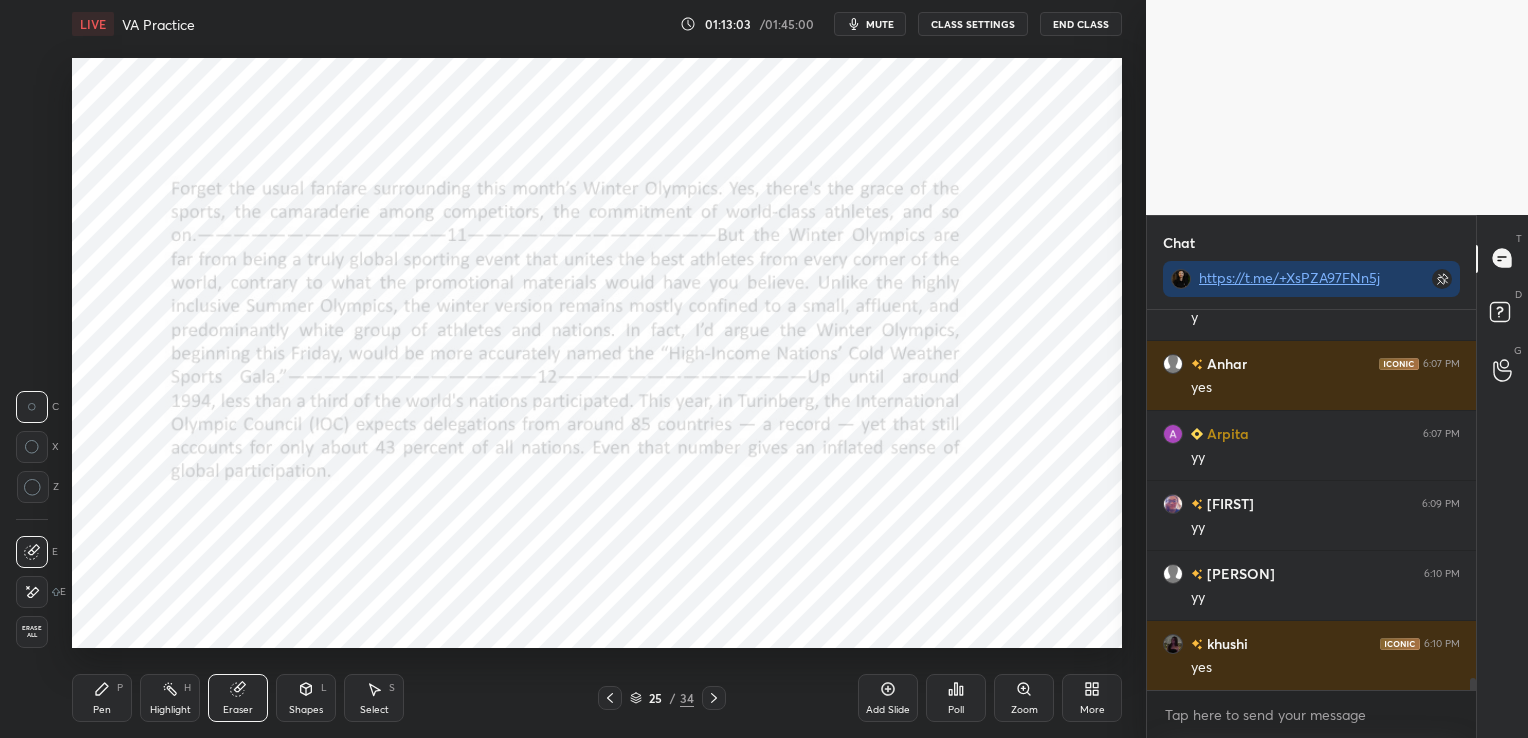 click on "Erase all" at bounding box center [32, 632] 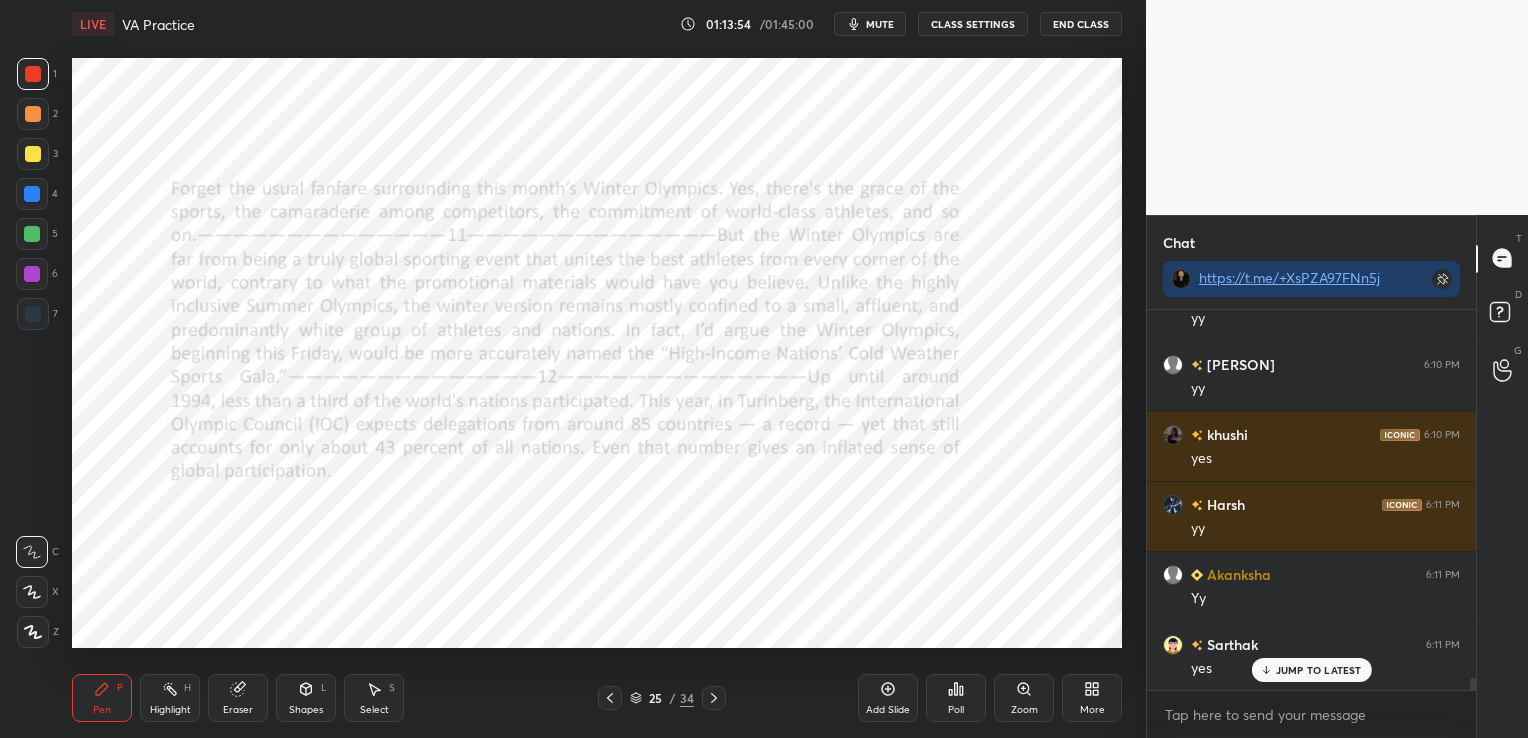 scroll, scrollTop: 11611, scrollLeft: 0, axis: vertical 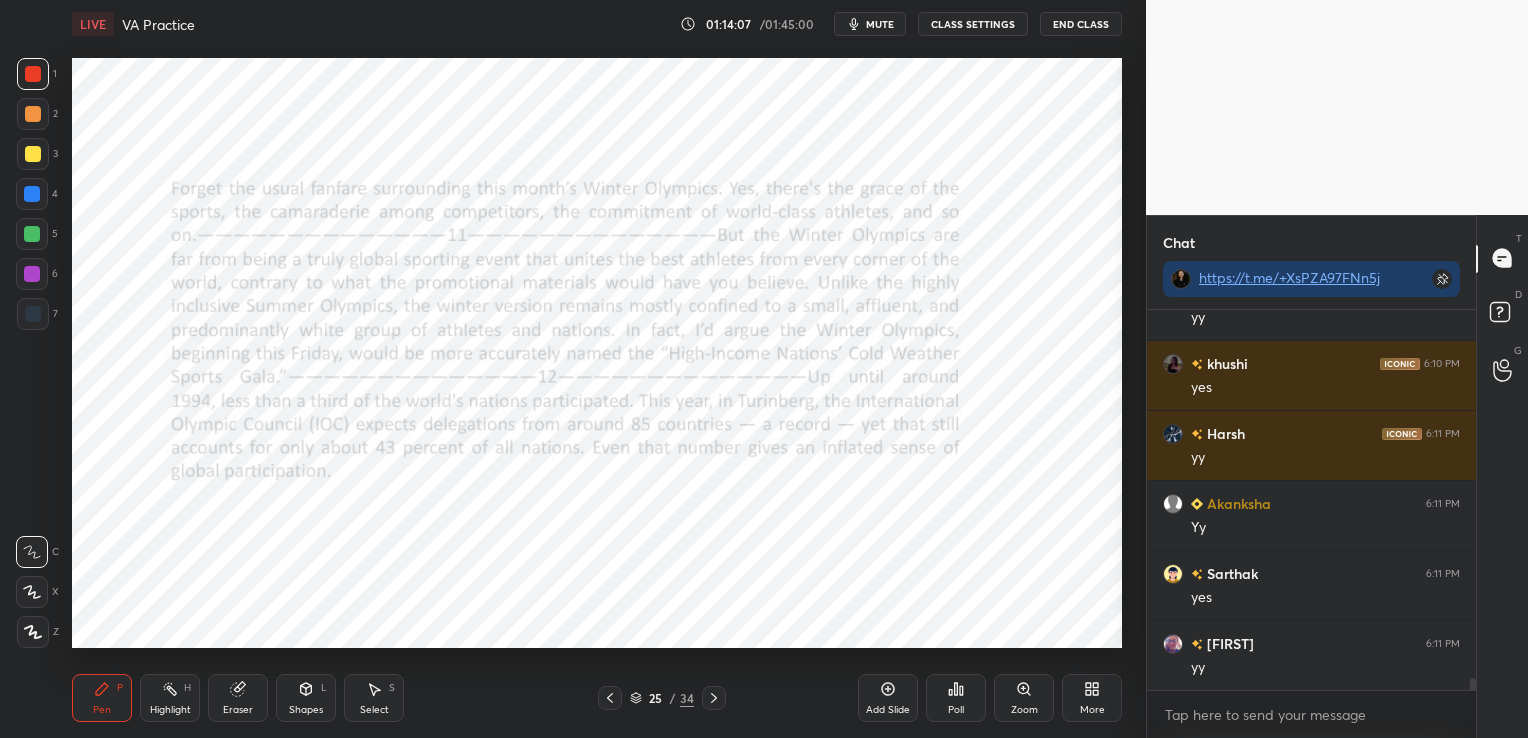 click 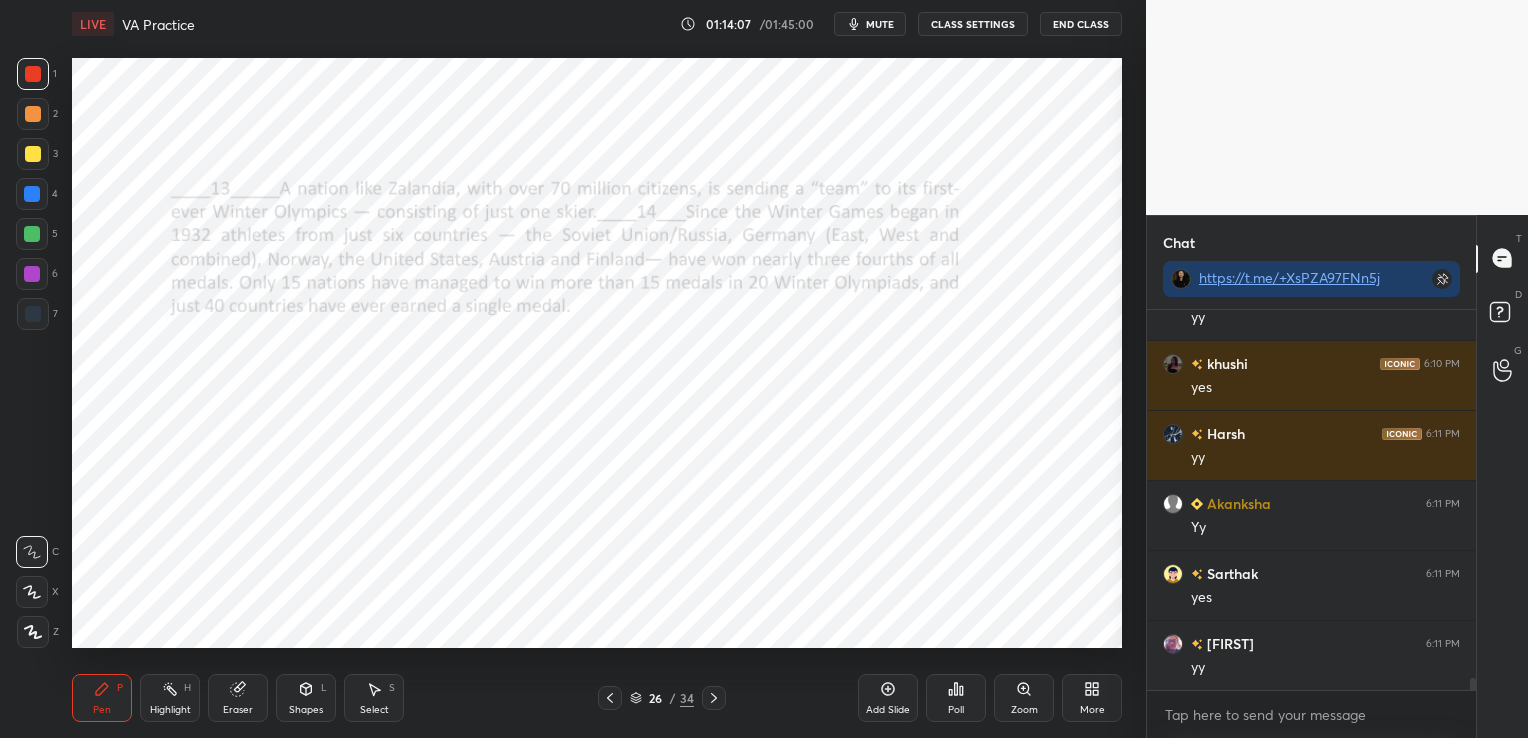 click 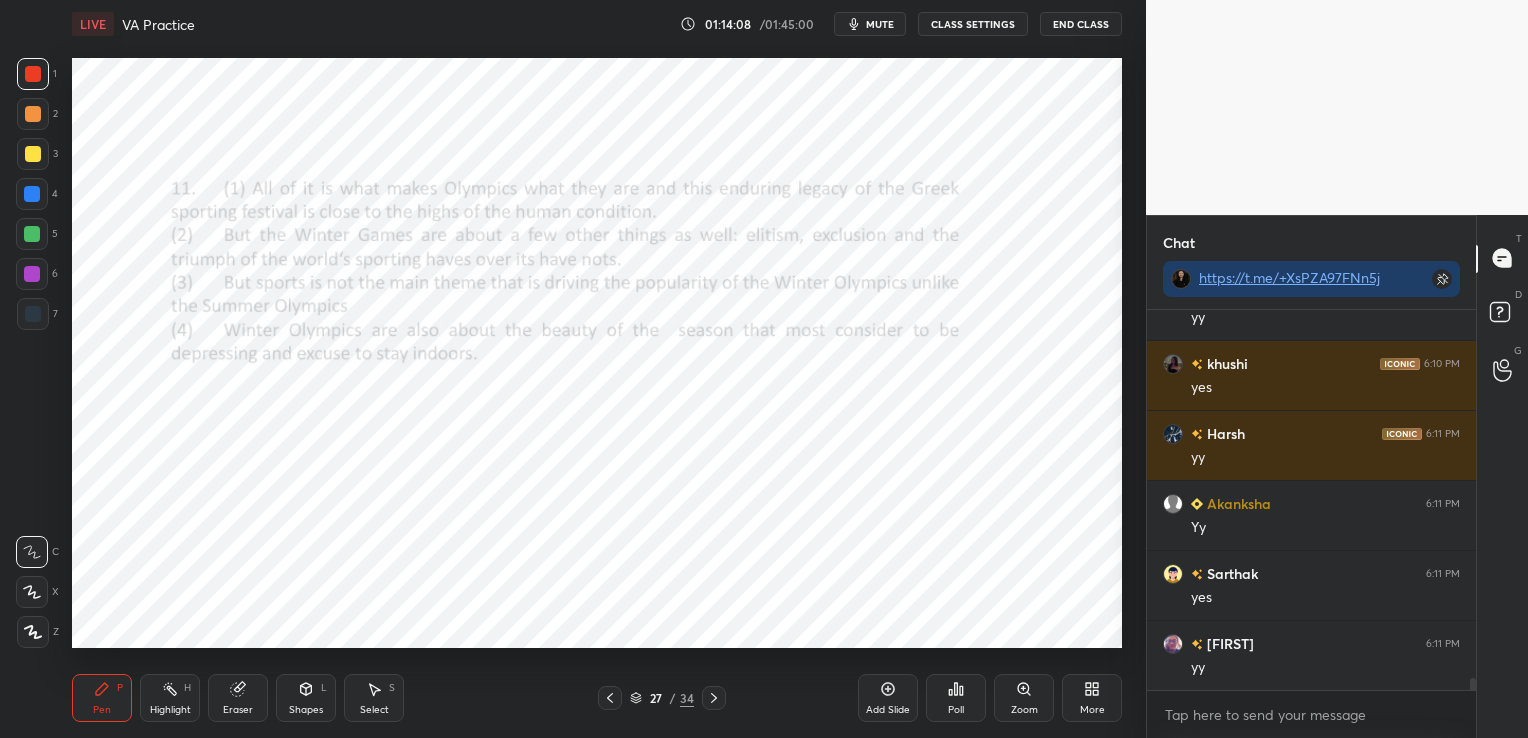 click 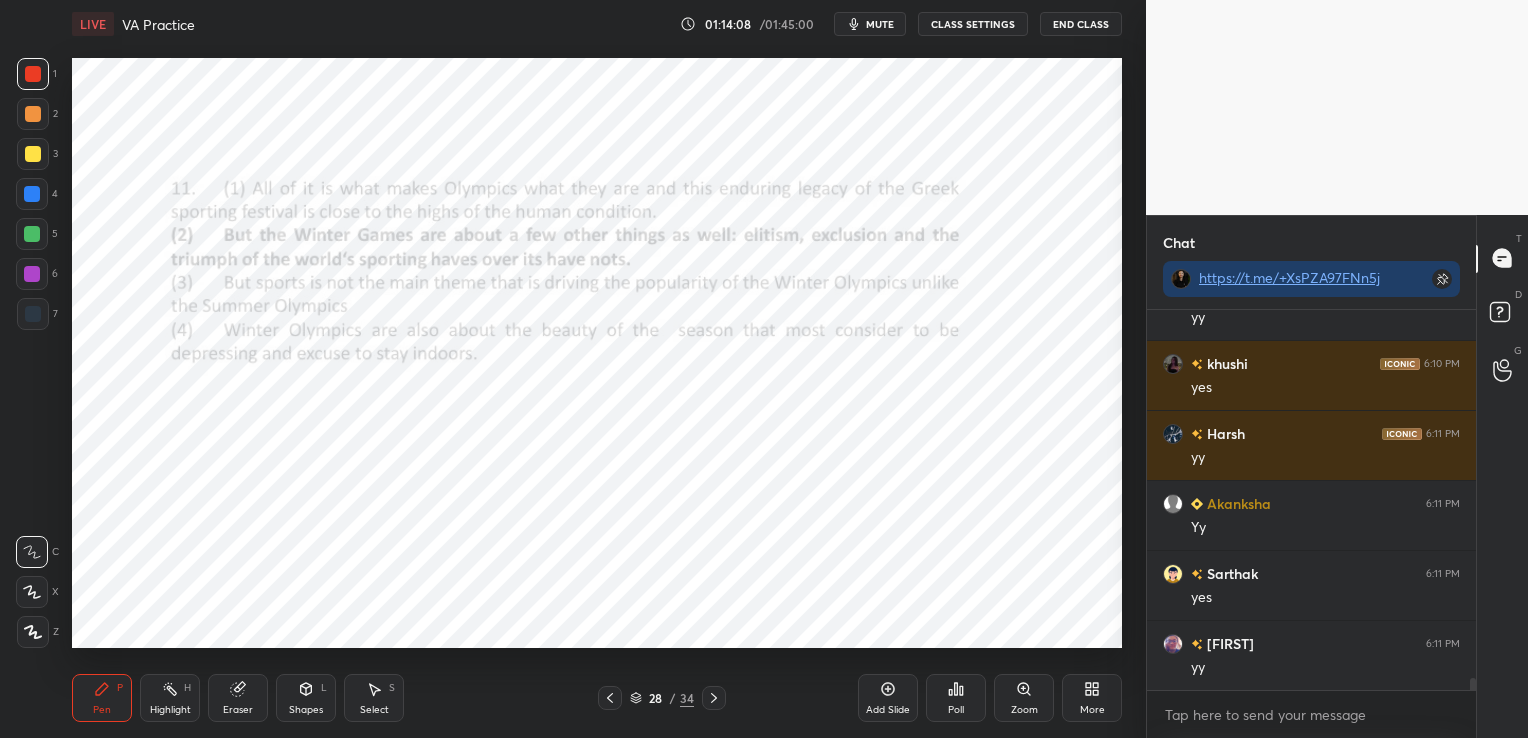 click 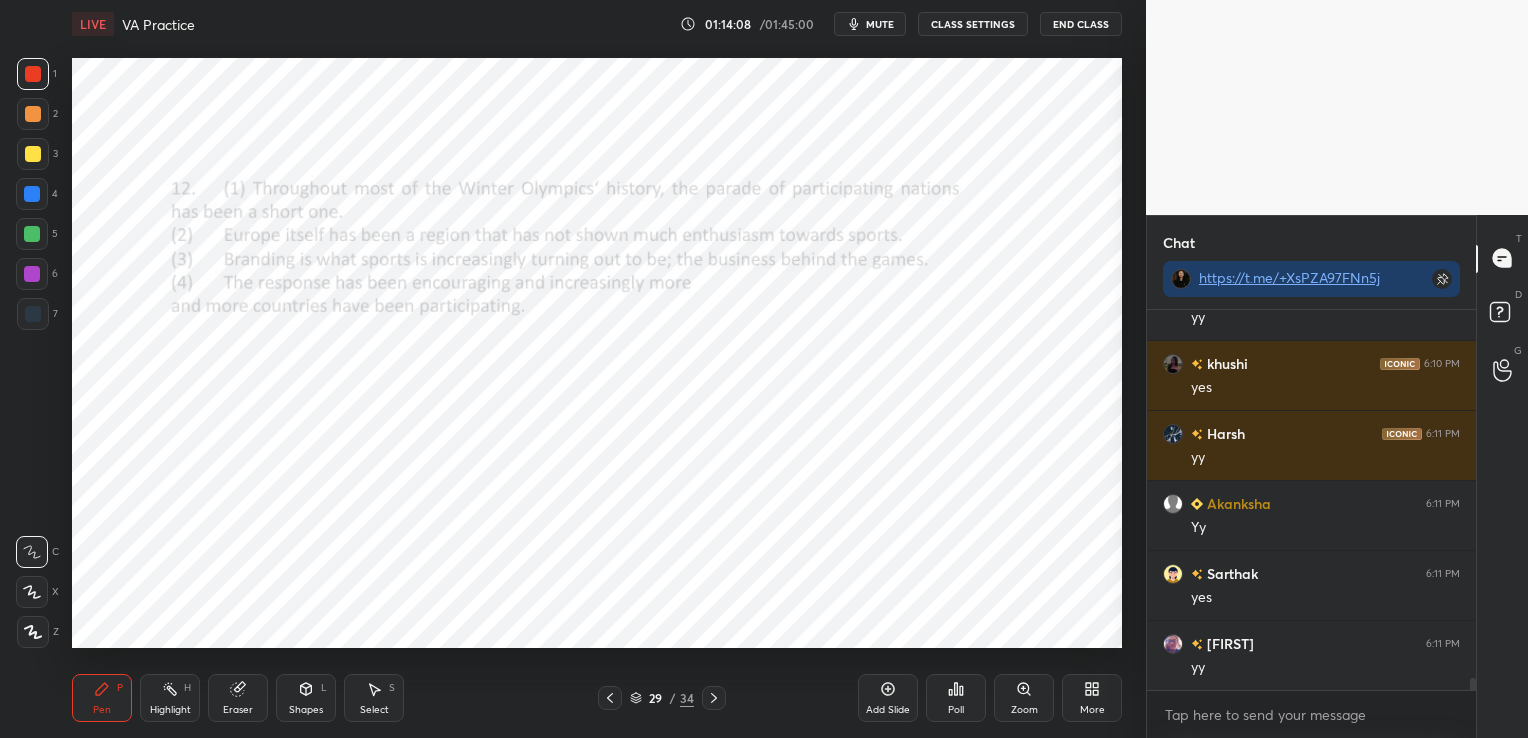 click 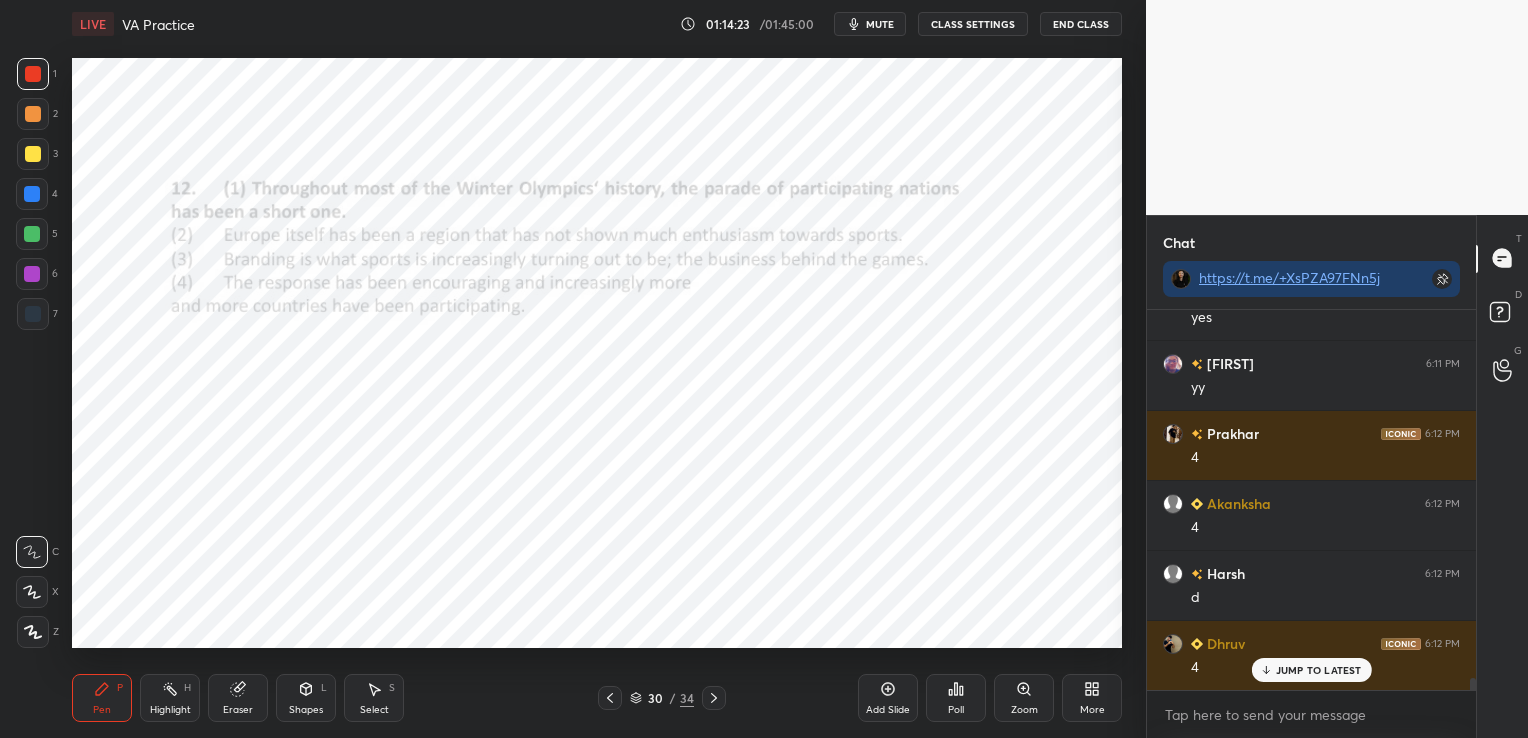 scroll, scrollTop: 11960, scrollLeft: 0, axis: vertical 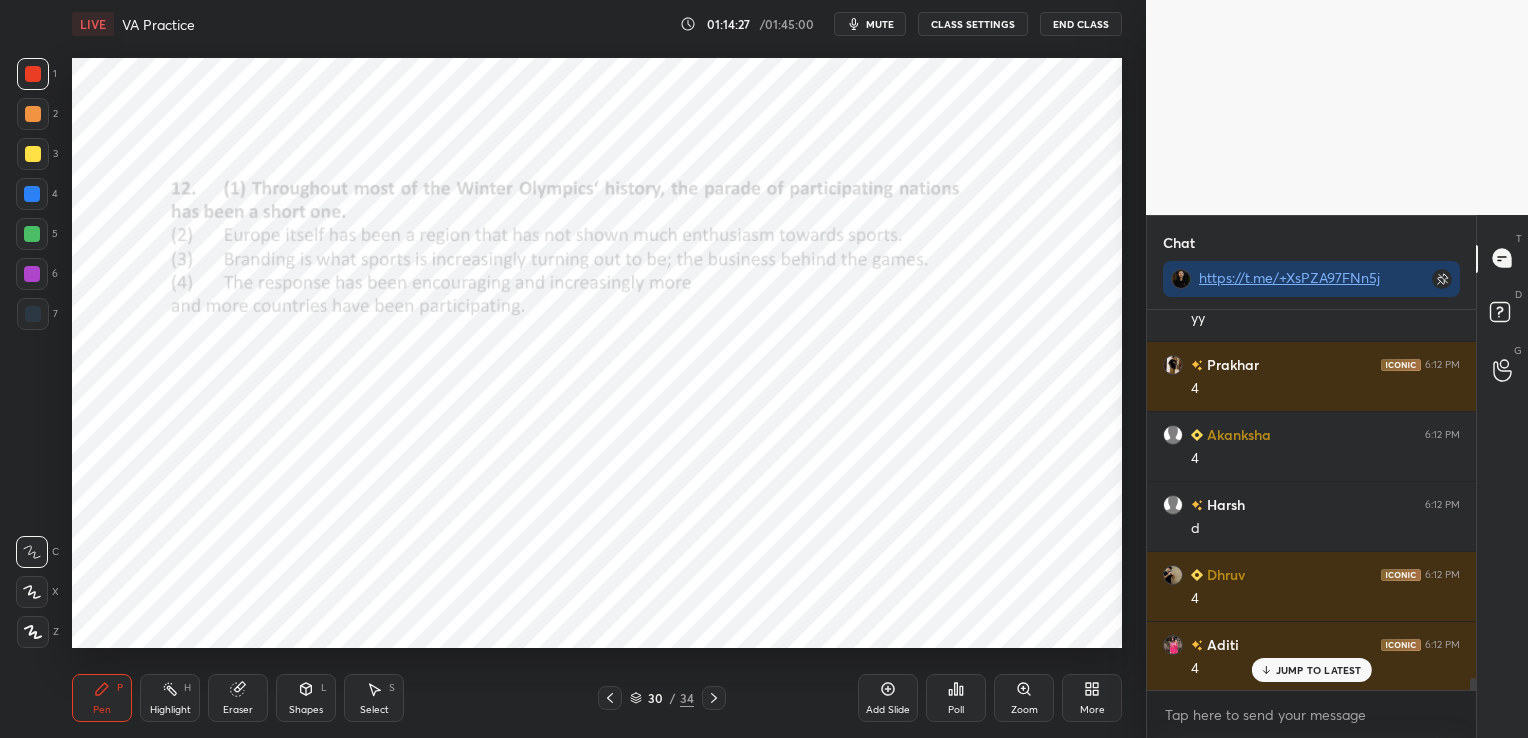 click 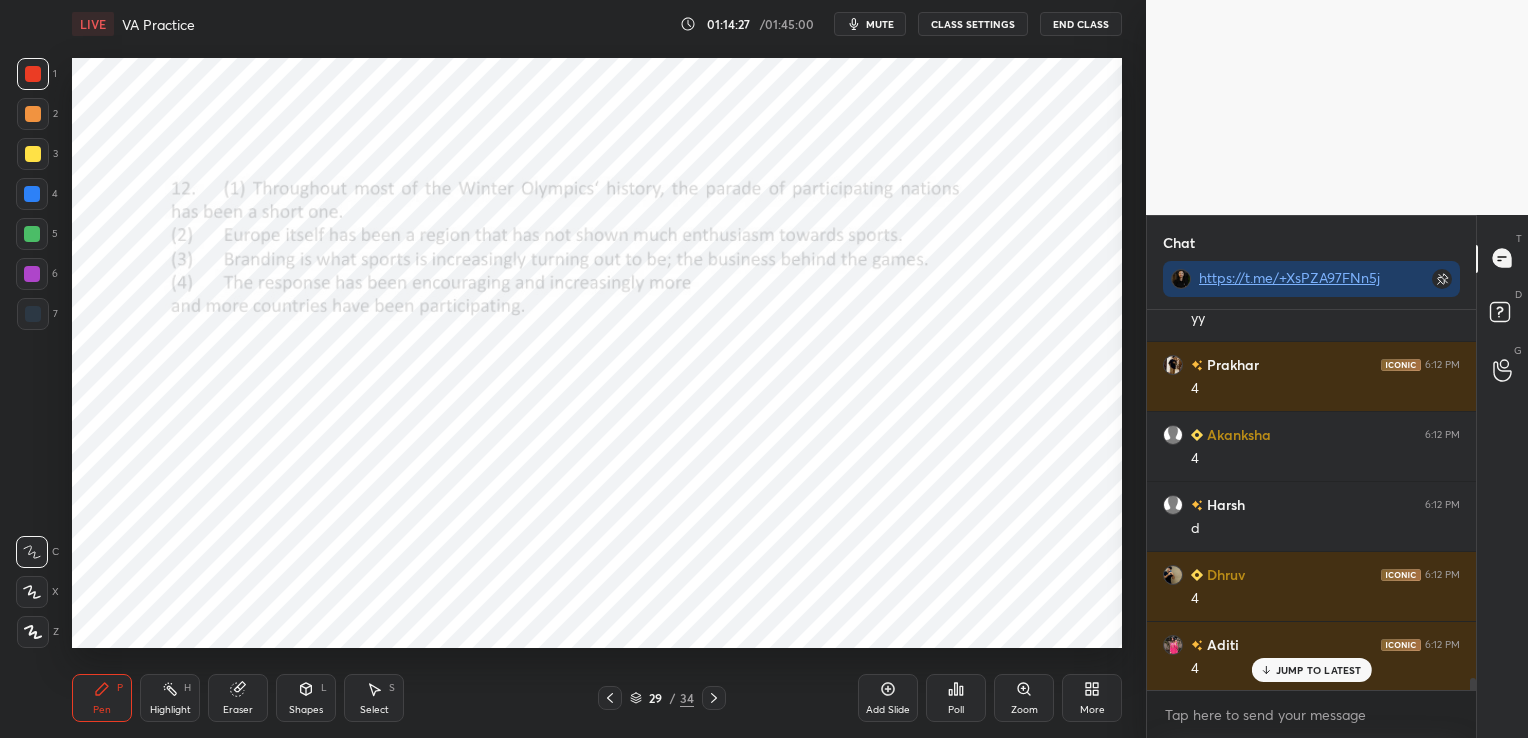 click 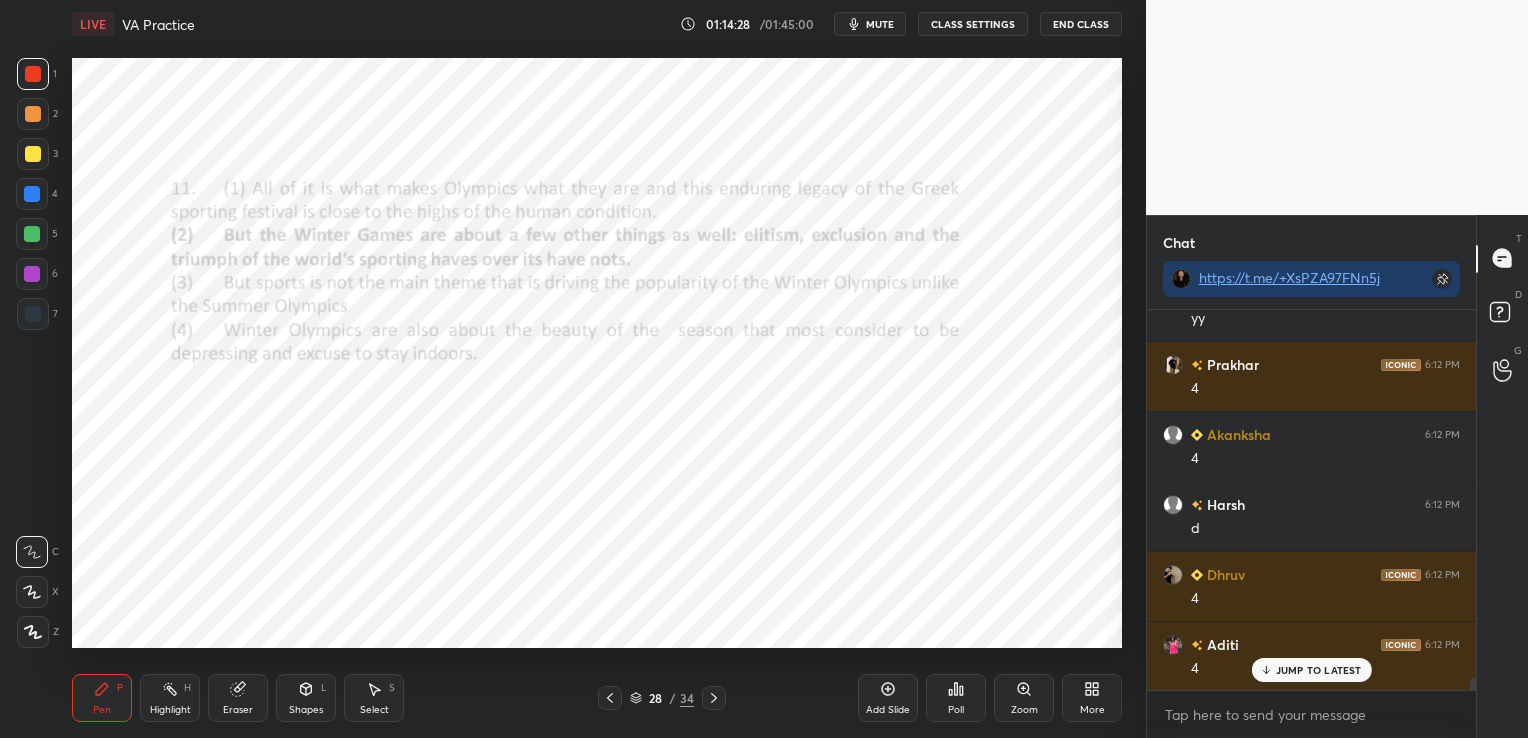 click 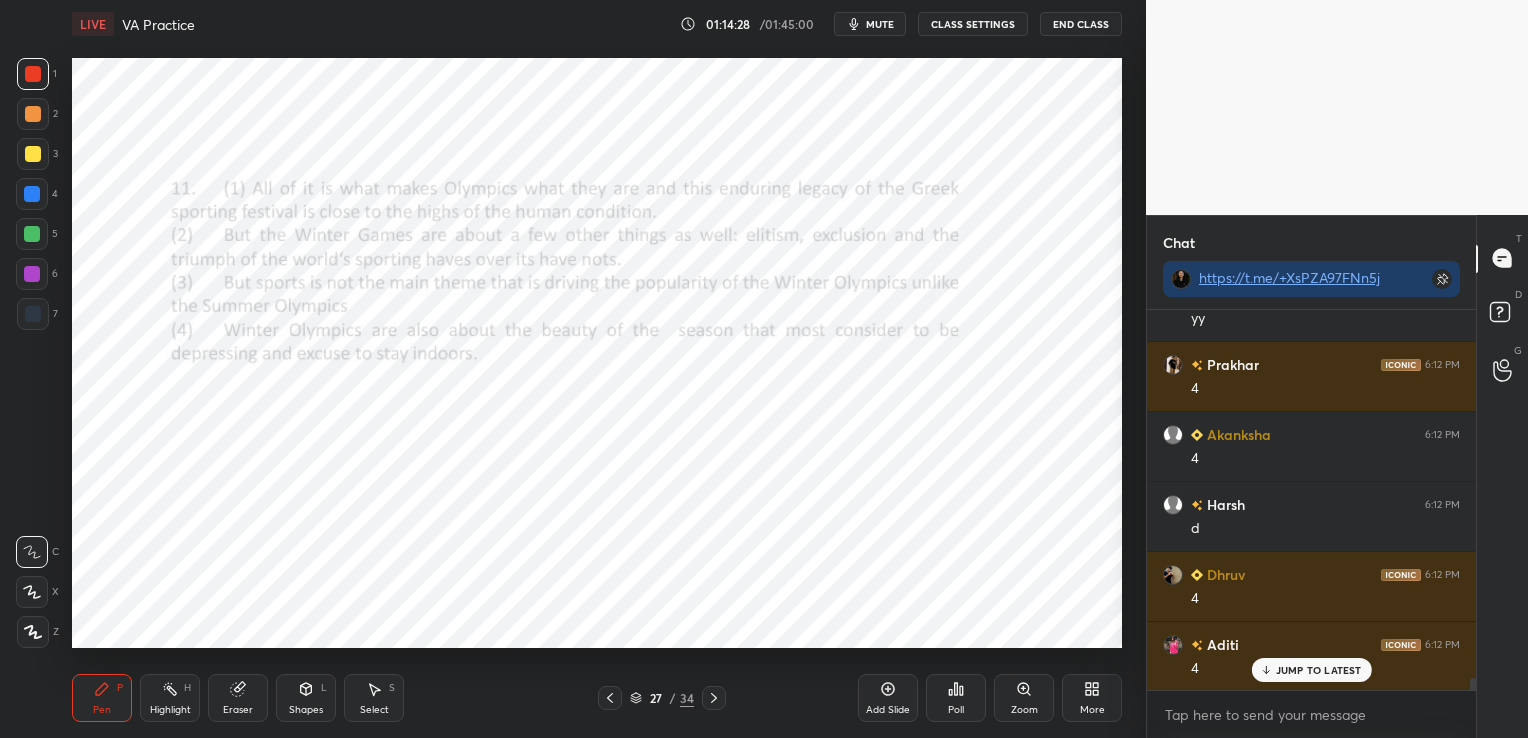 click 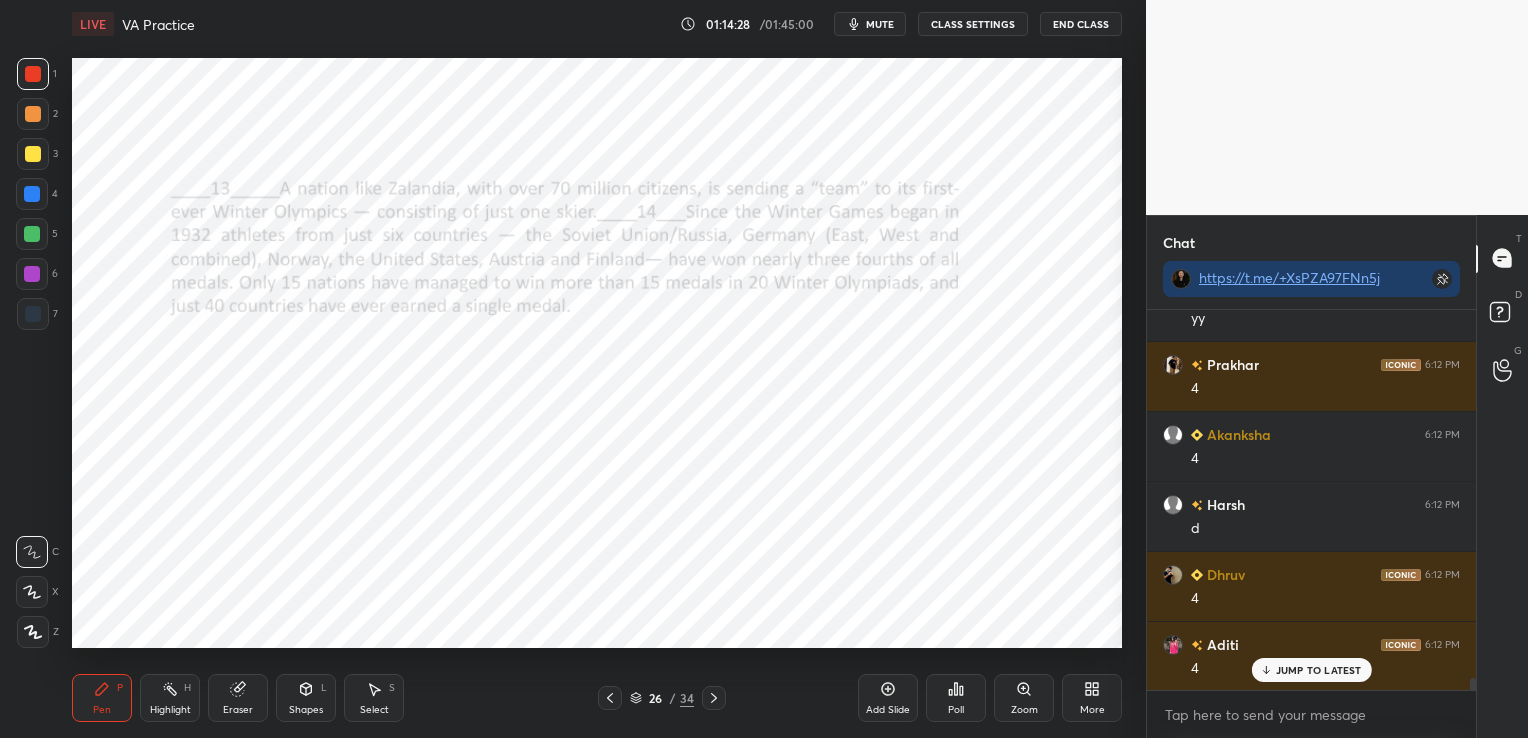 click 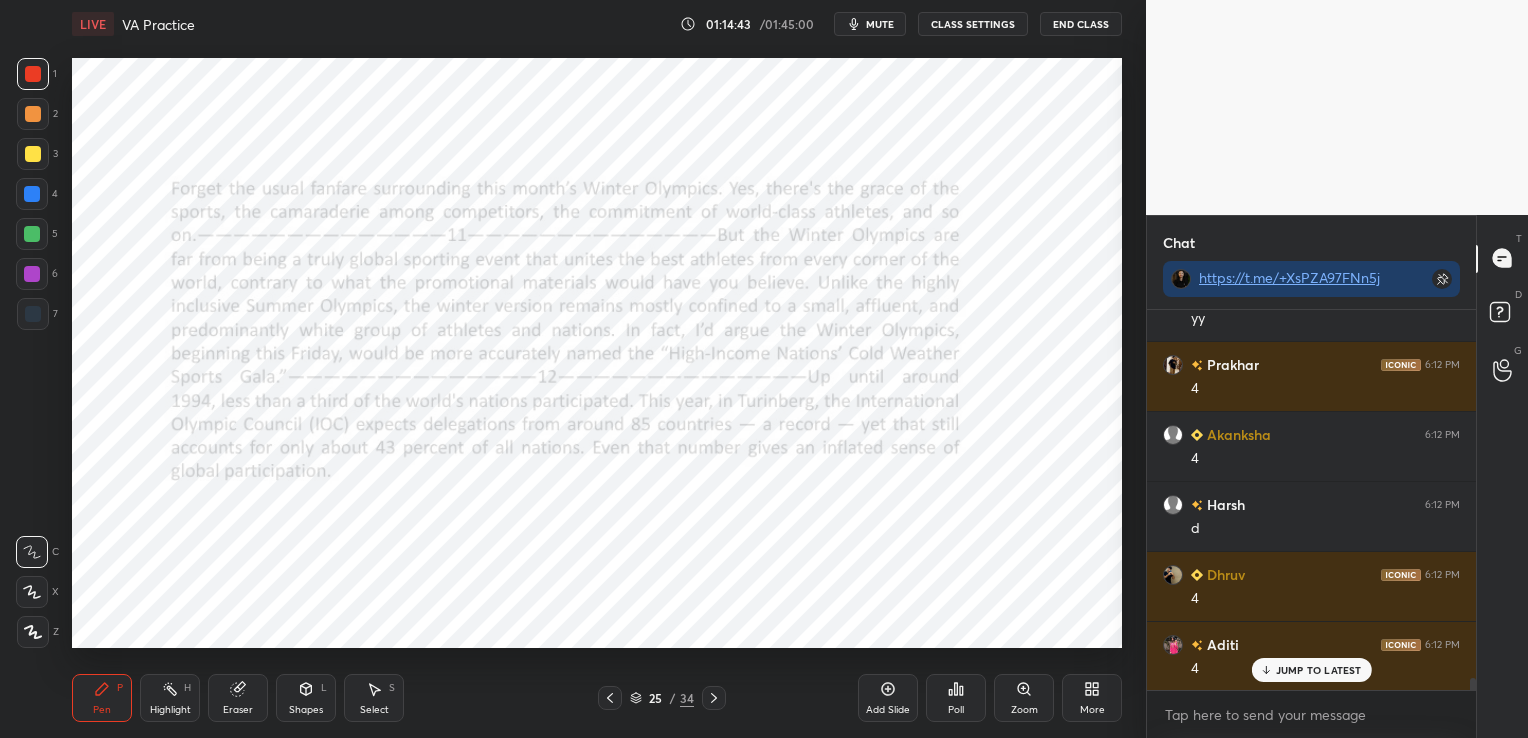 click on "Eraser" at bounding box center (238, 698) 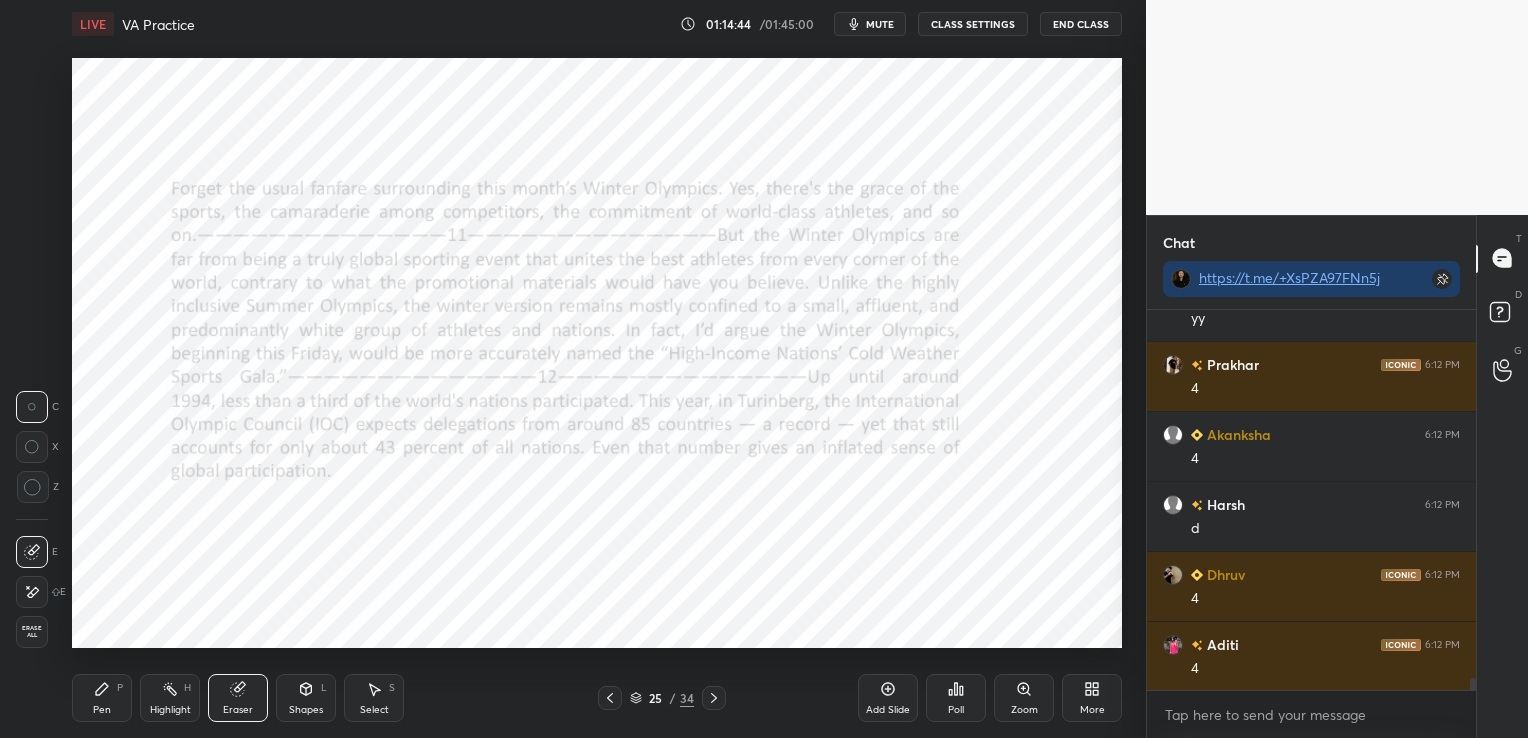 scroll, scrollTop: 12031, scrollLeft: 0, axis: vertical 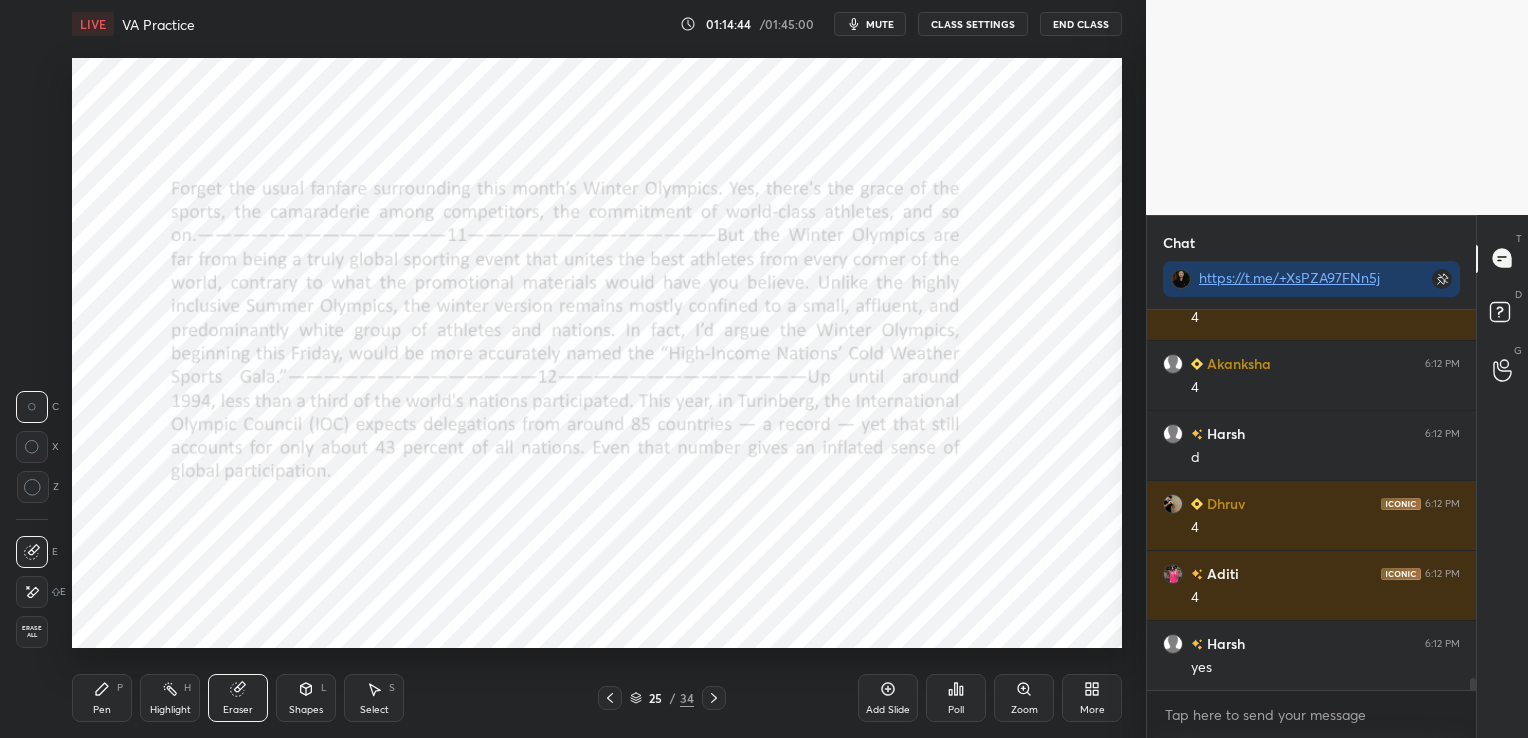 click on "Erase all" at bounding box center (32, 632) 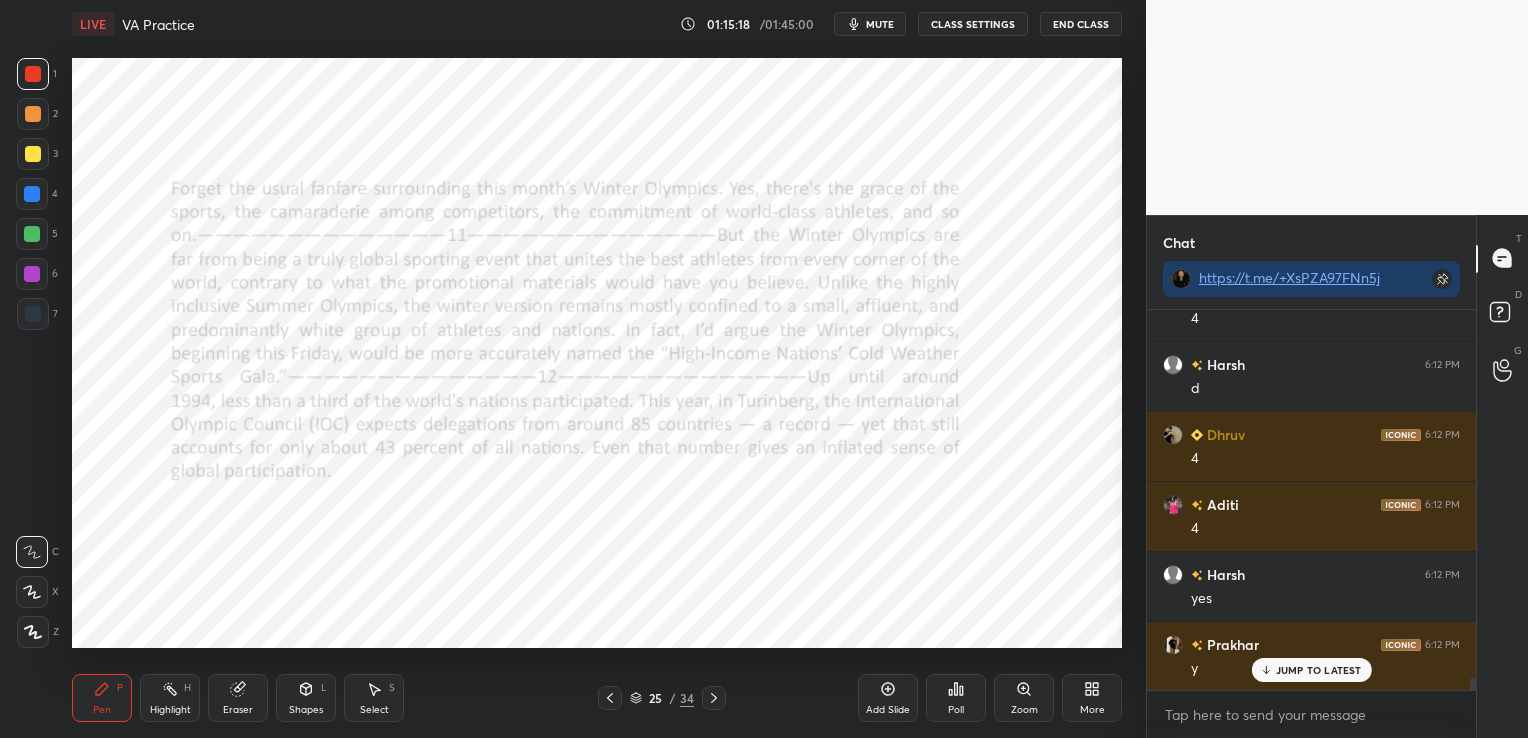 scroll, scrollTop: 12171, scrollLeft: 0, axis: vertical 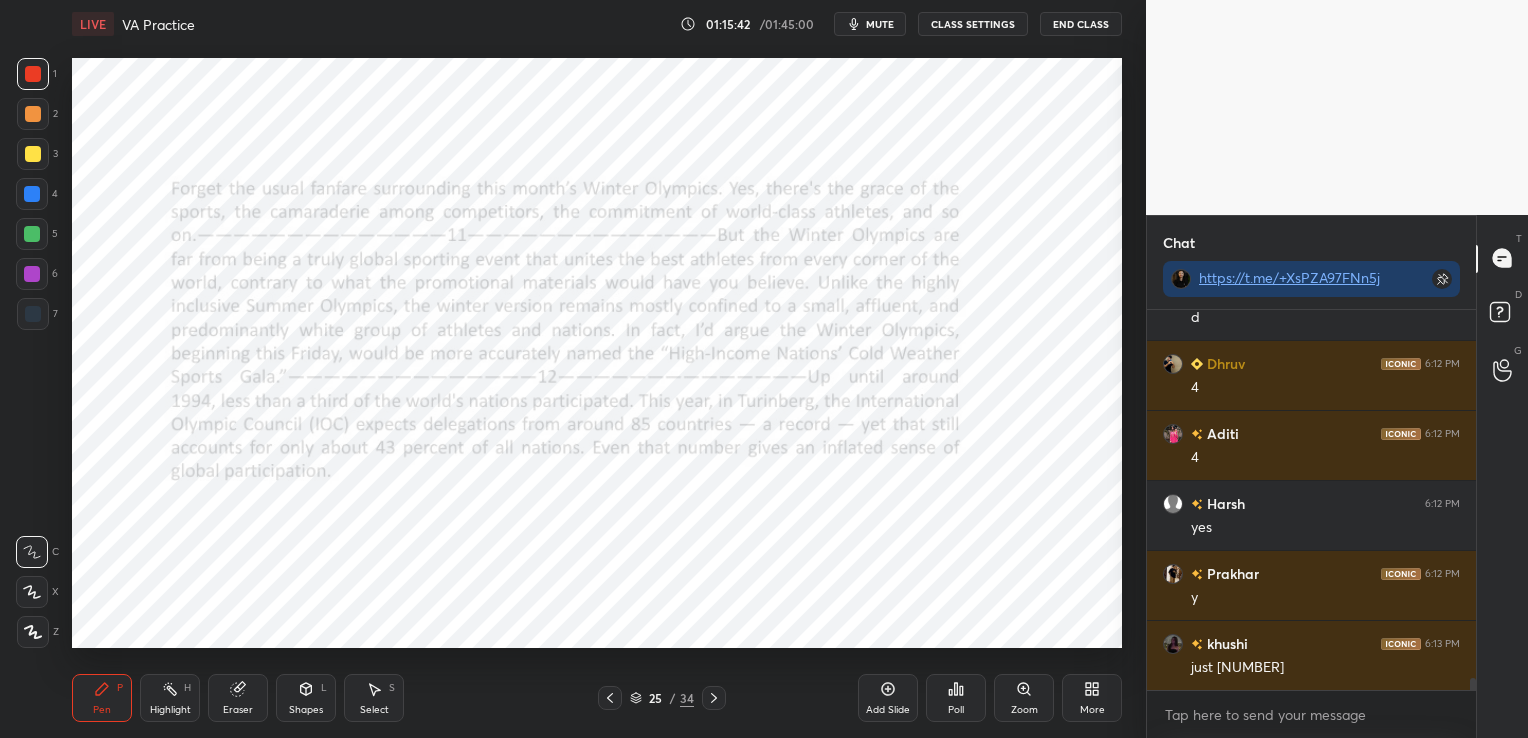 click 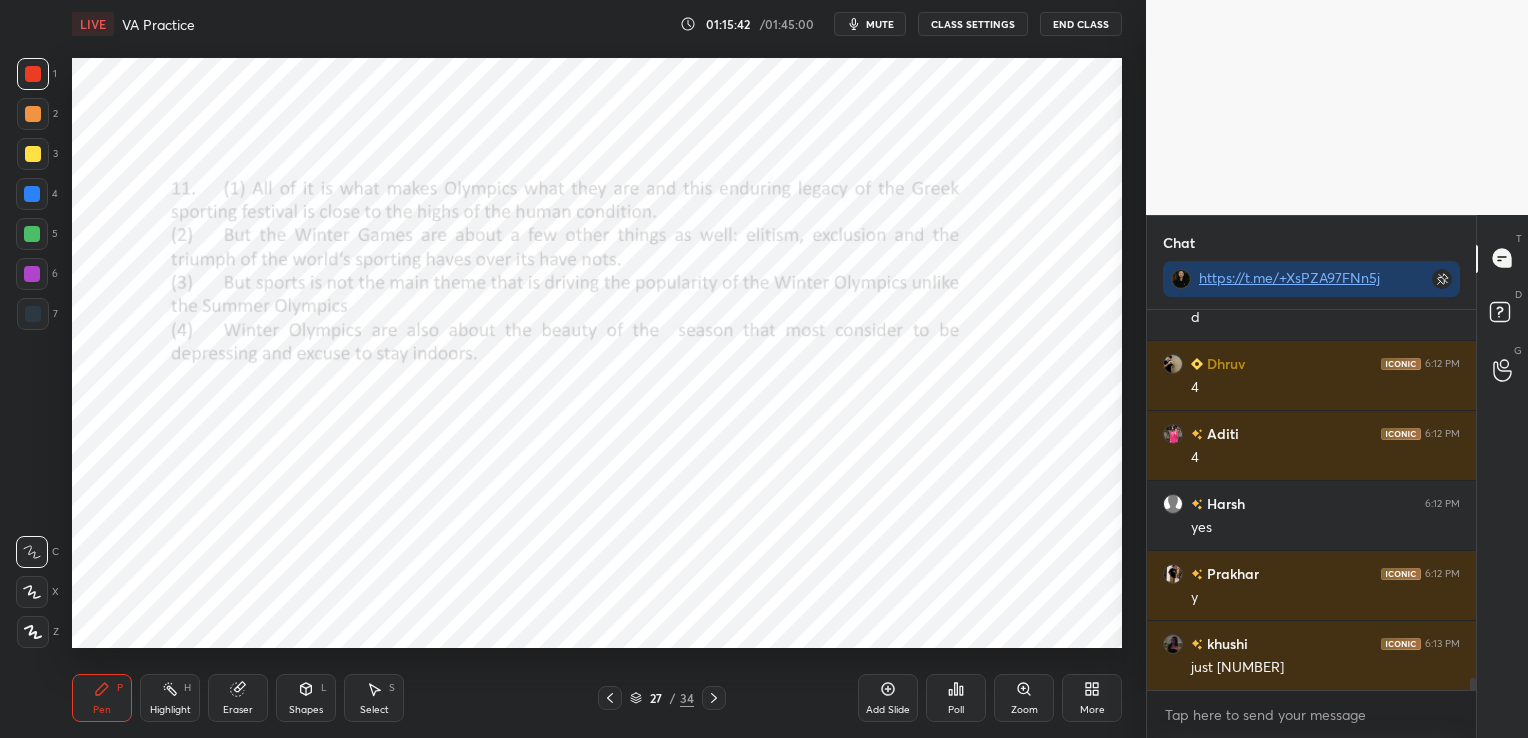 click 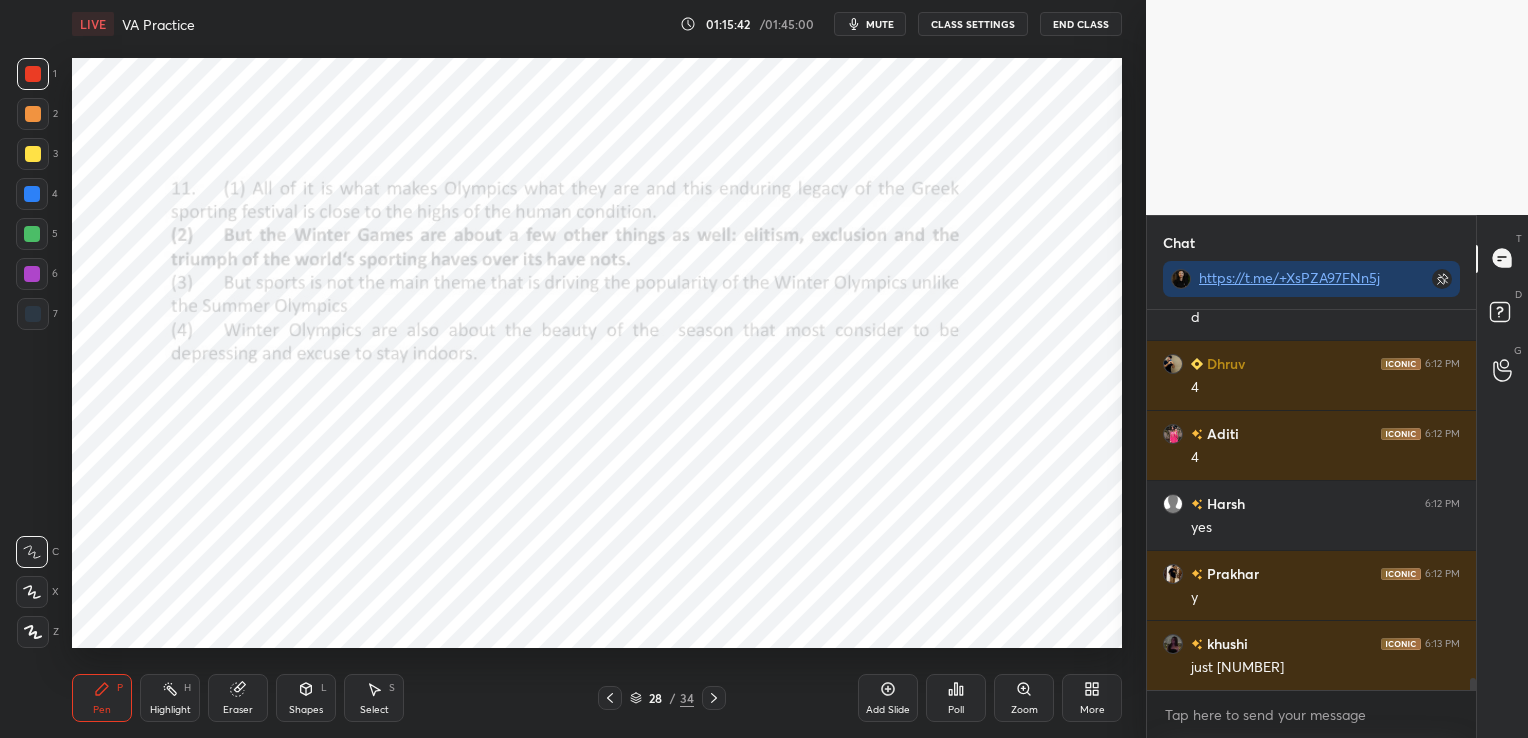 click 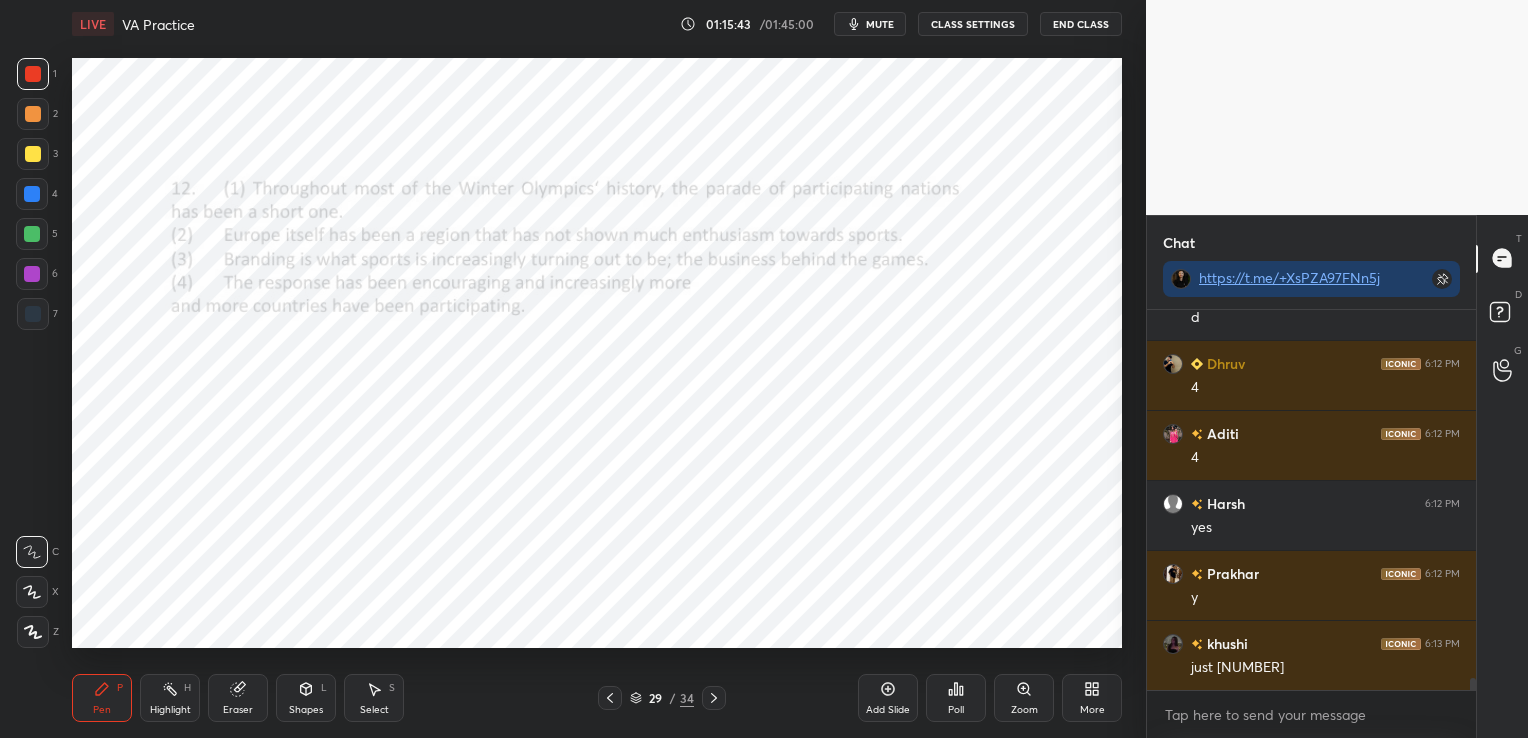 click 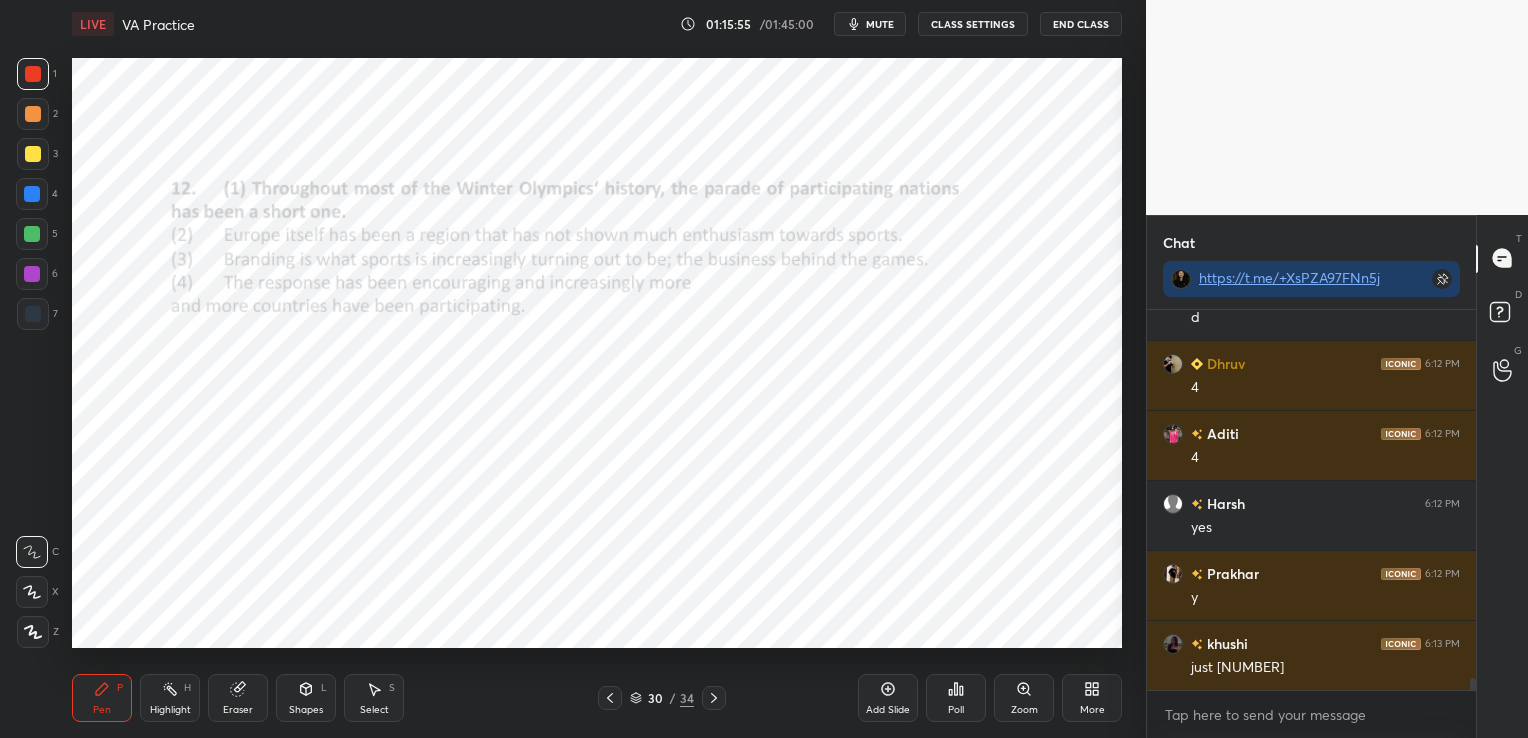 scroll, scrollTop: 12240, scrollLeft: 0, axis: vertical 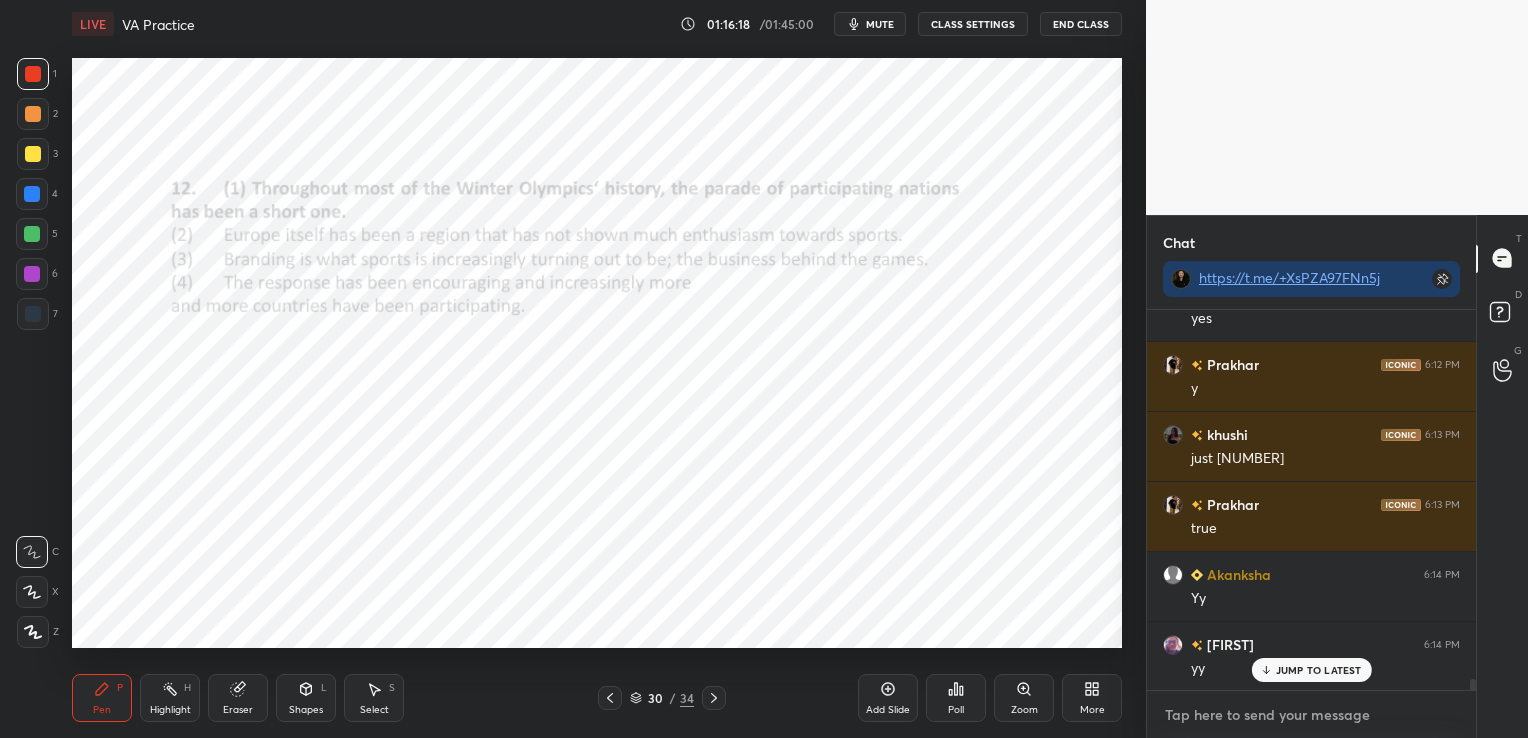 click at bounding box center (1311, 715) 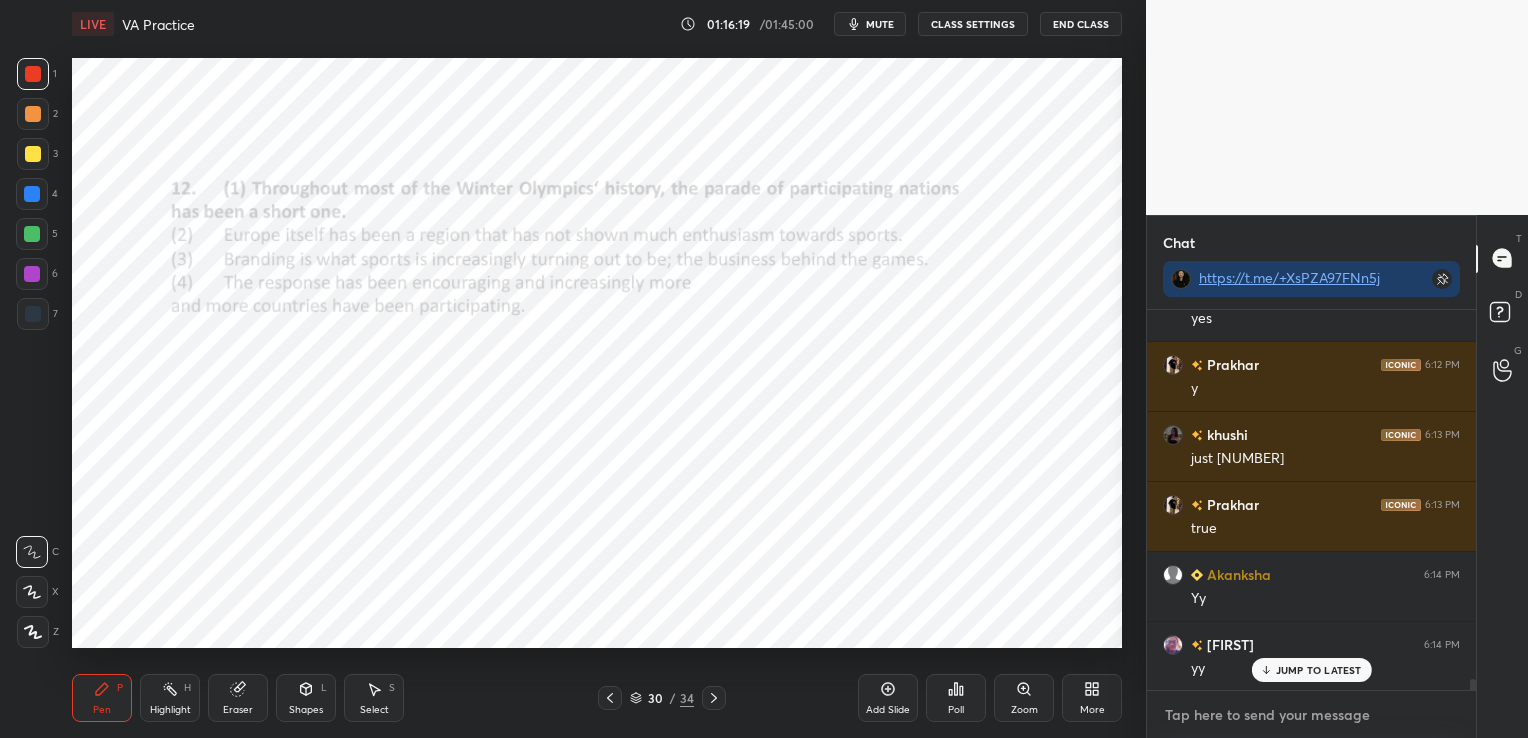 paste on "https://unacademy.com/class/from-critical-to-cynical-rapid-fire-on-authors-tone/4CQUMDSH" 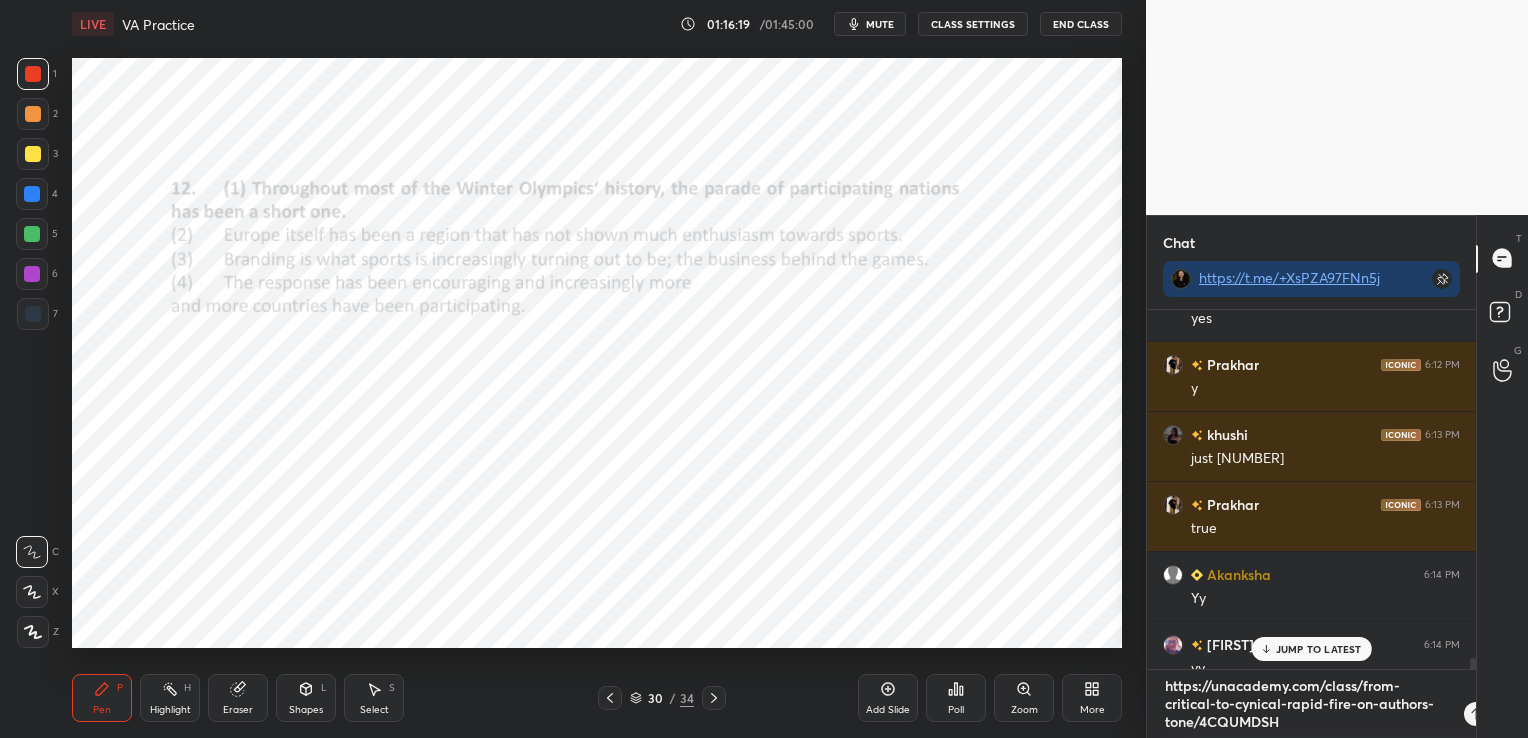 scroll, scrollTop: 0, scrollLeft: 0, axis: both 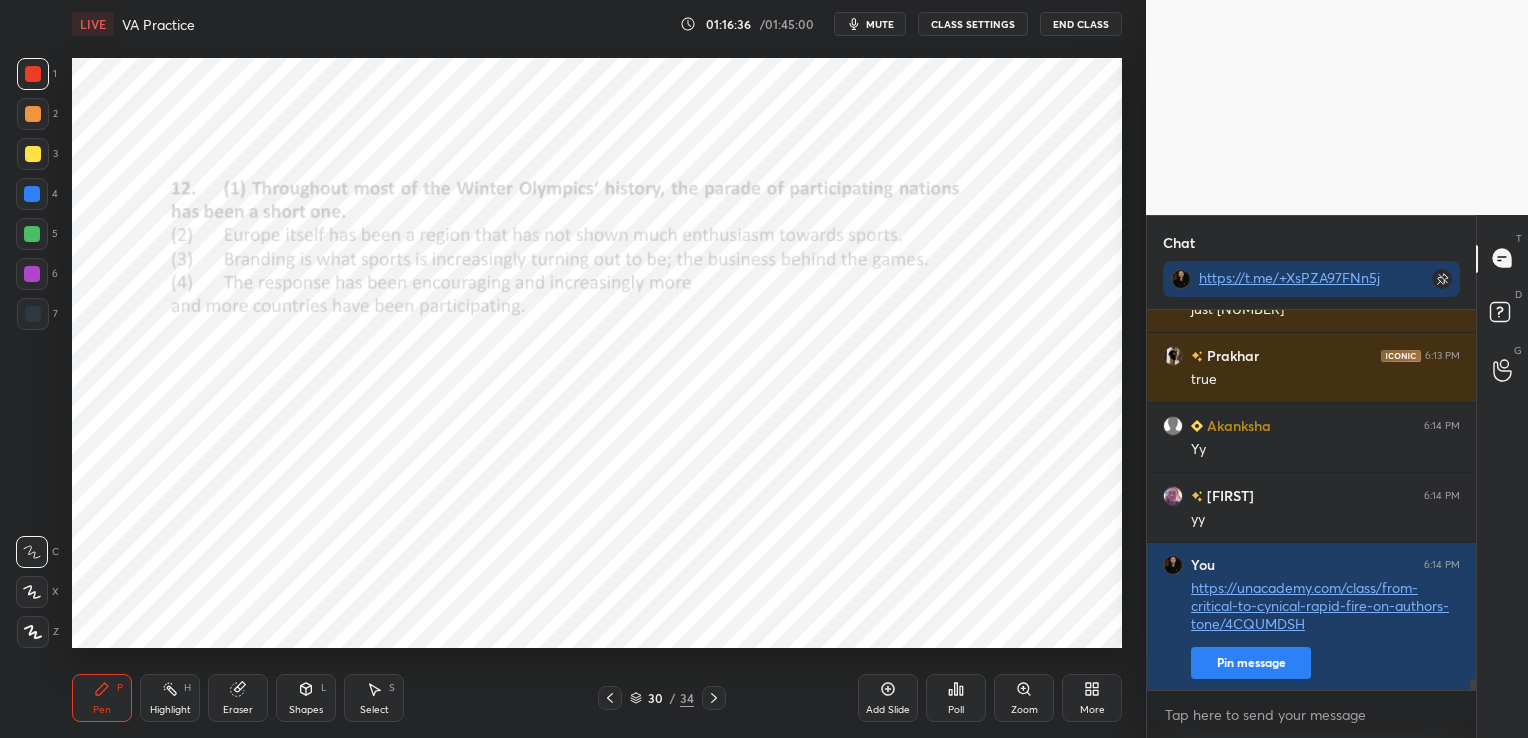 click on "Eraser" at bounding box center [238, 698] 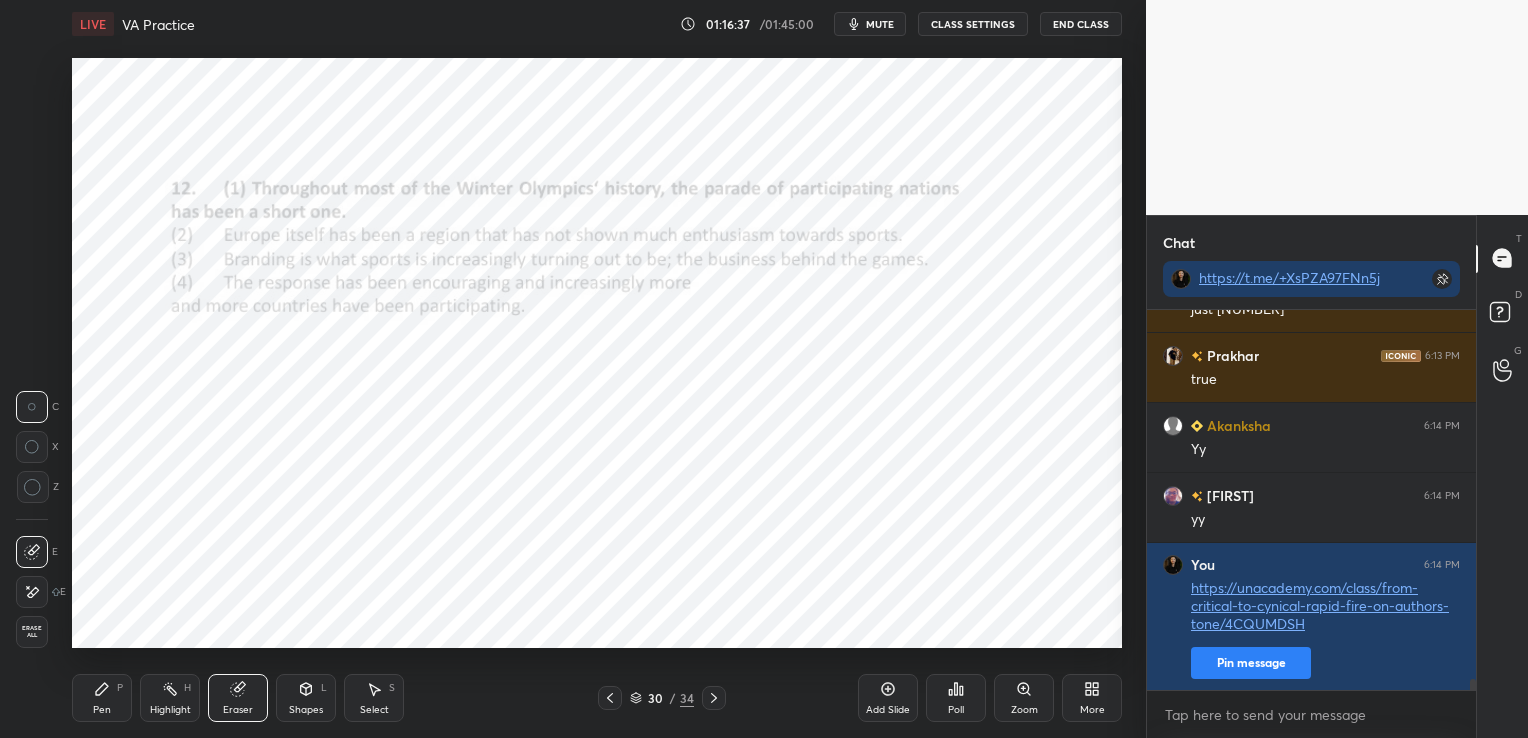 click on "Erase all" at bounding box center (32, 632) 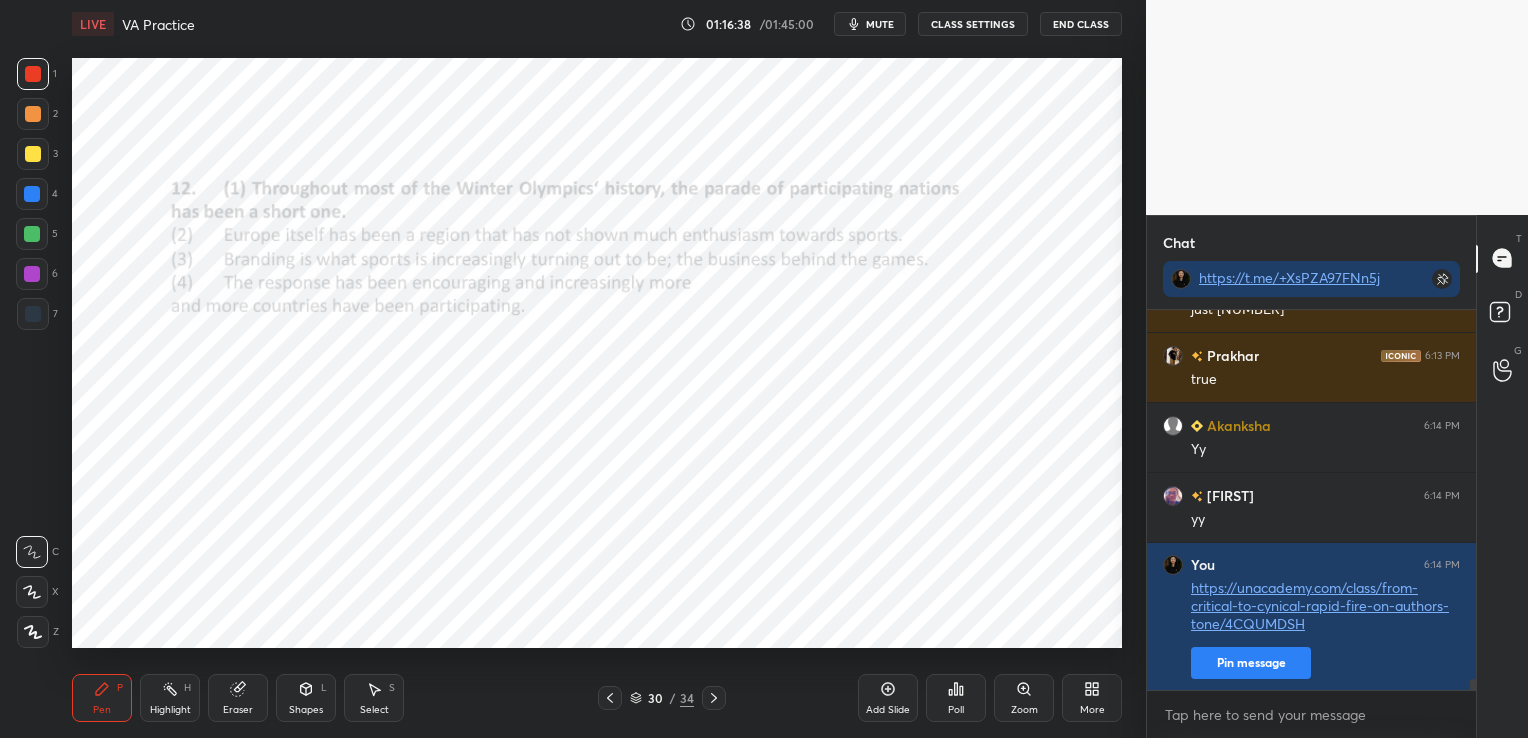 click 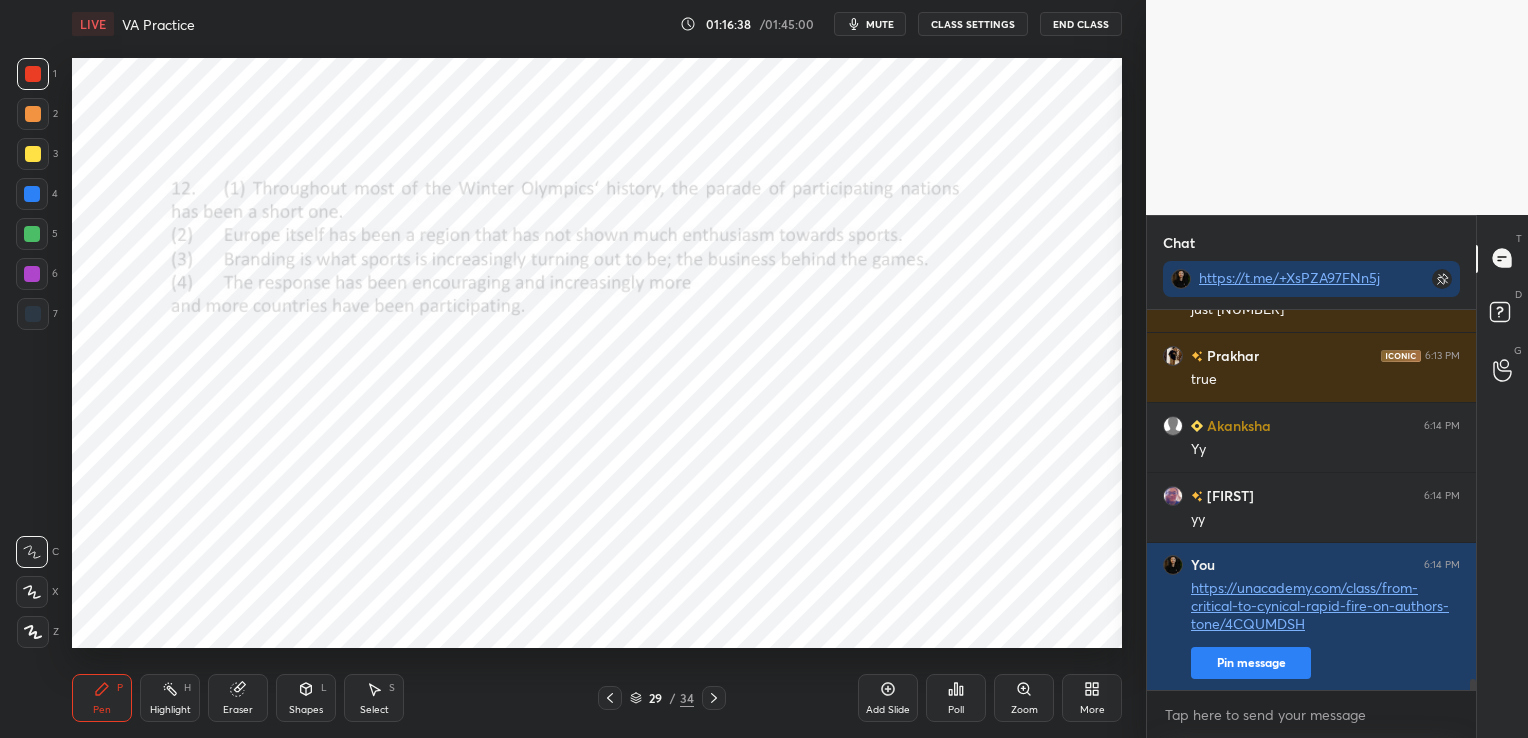 click 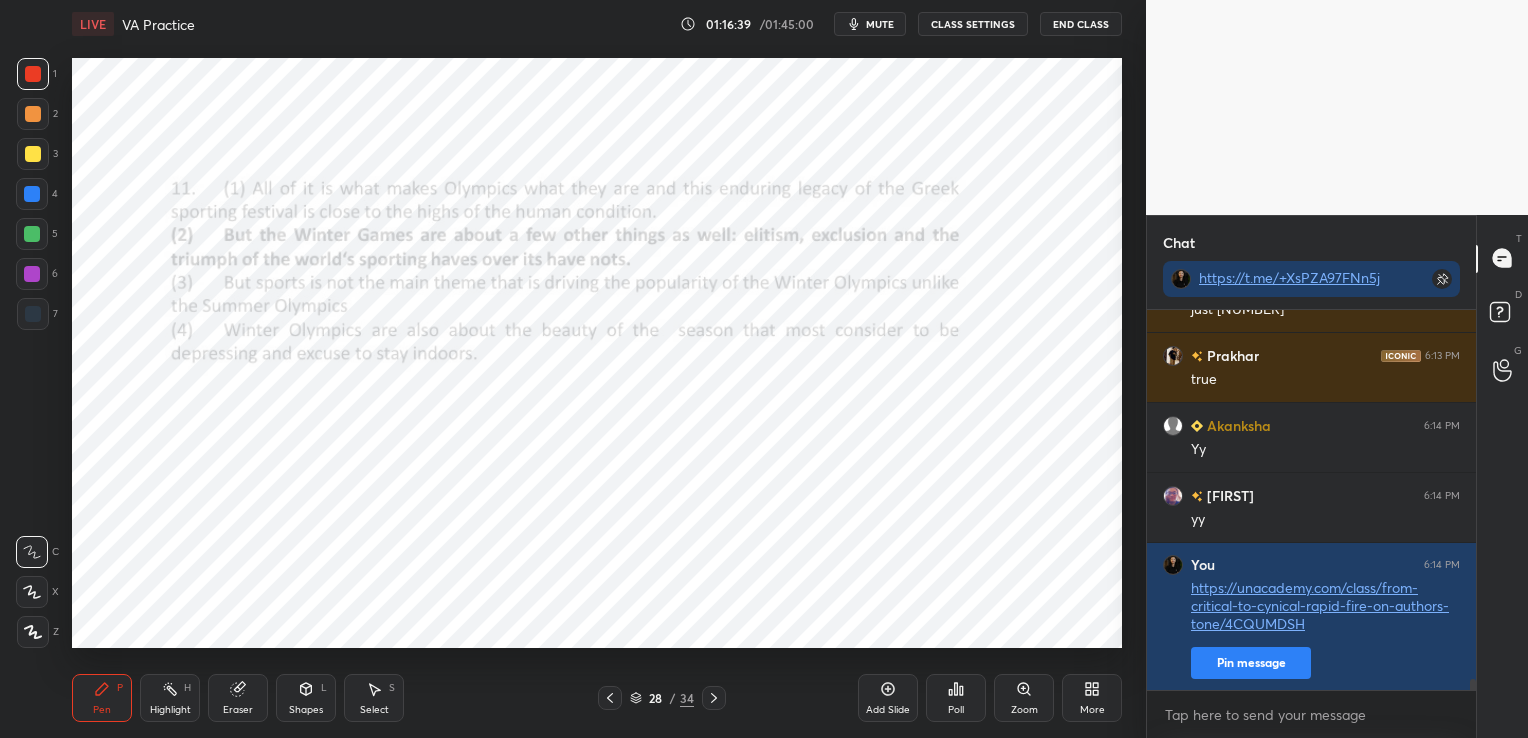 click 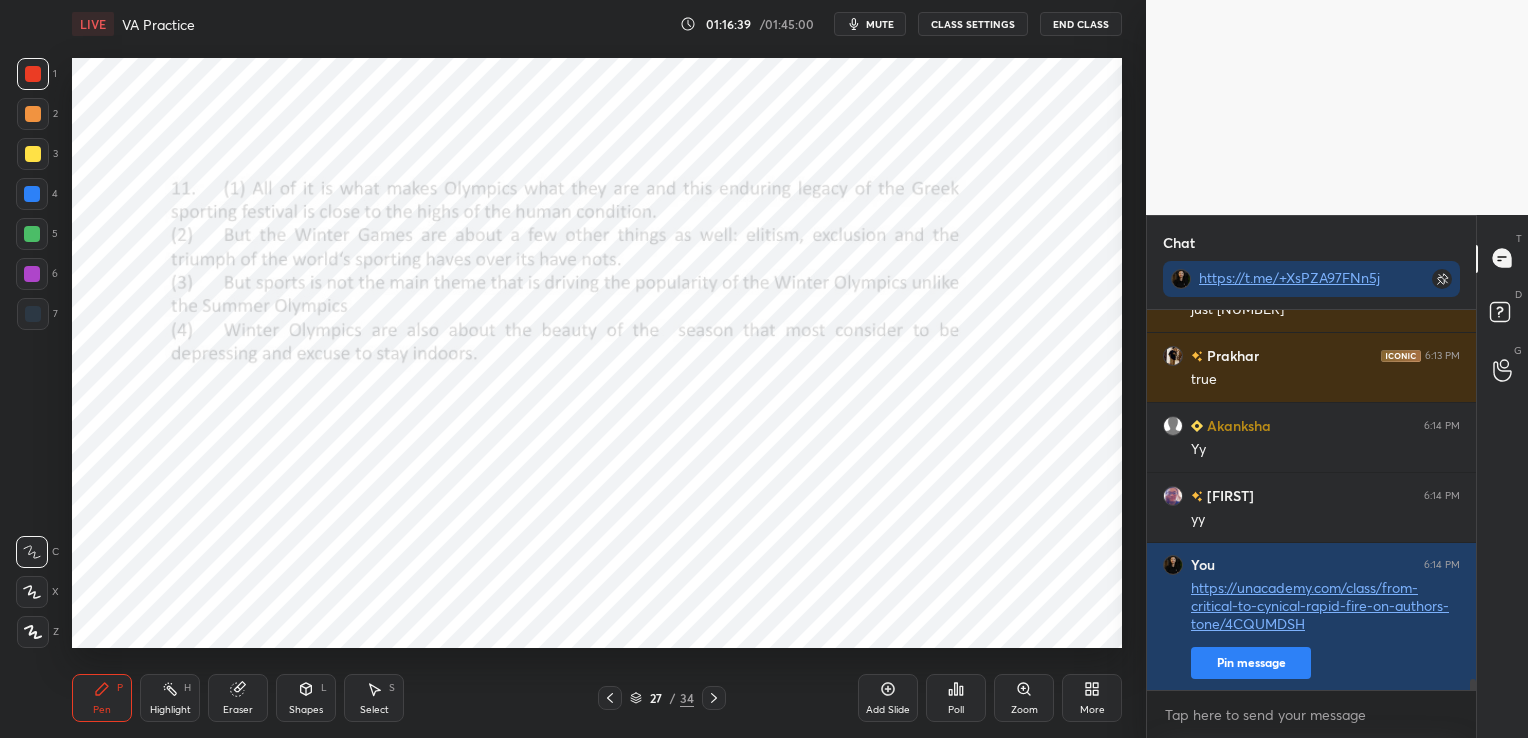 click 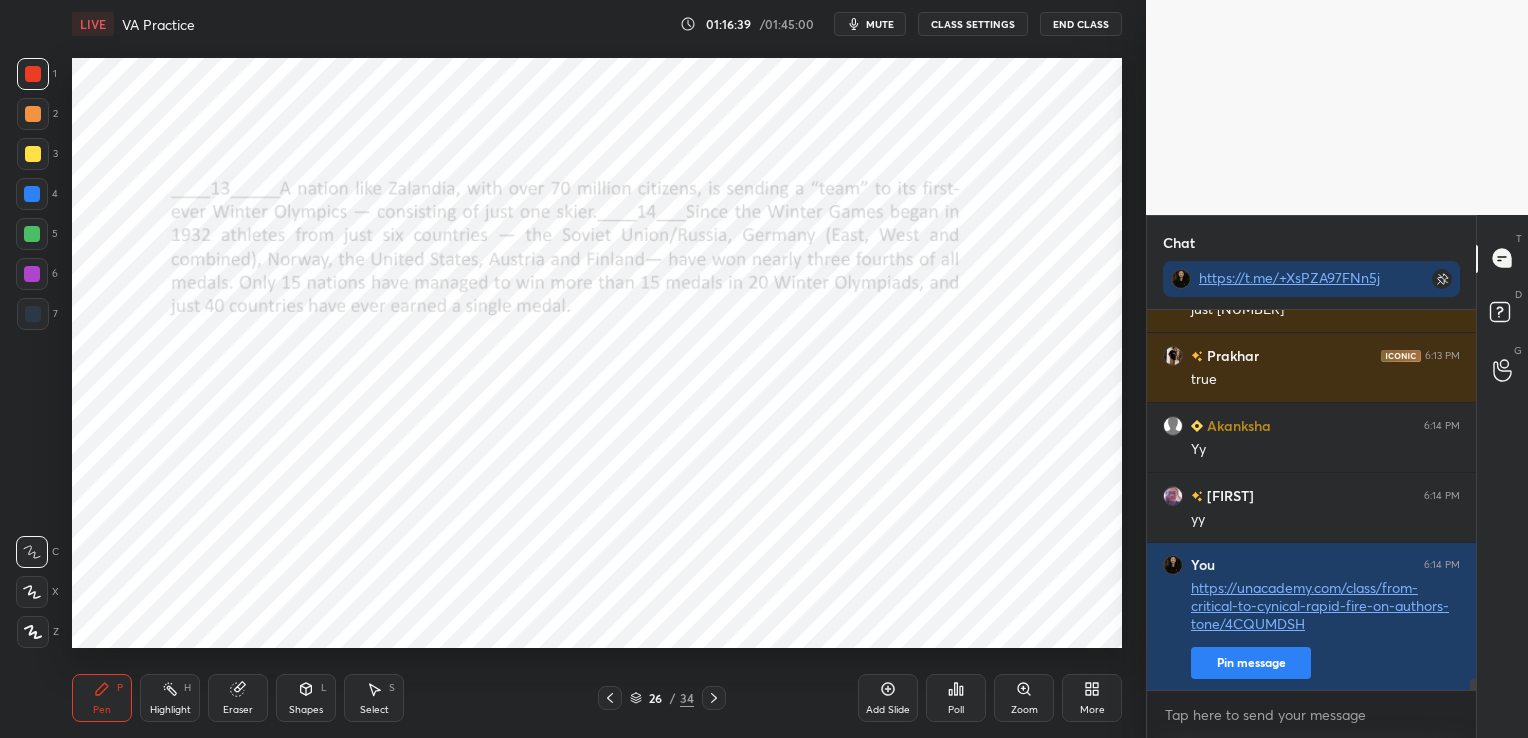 click 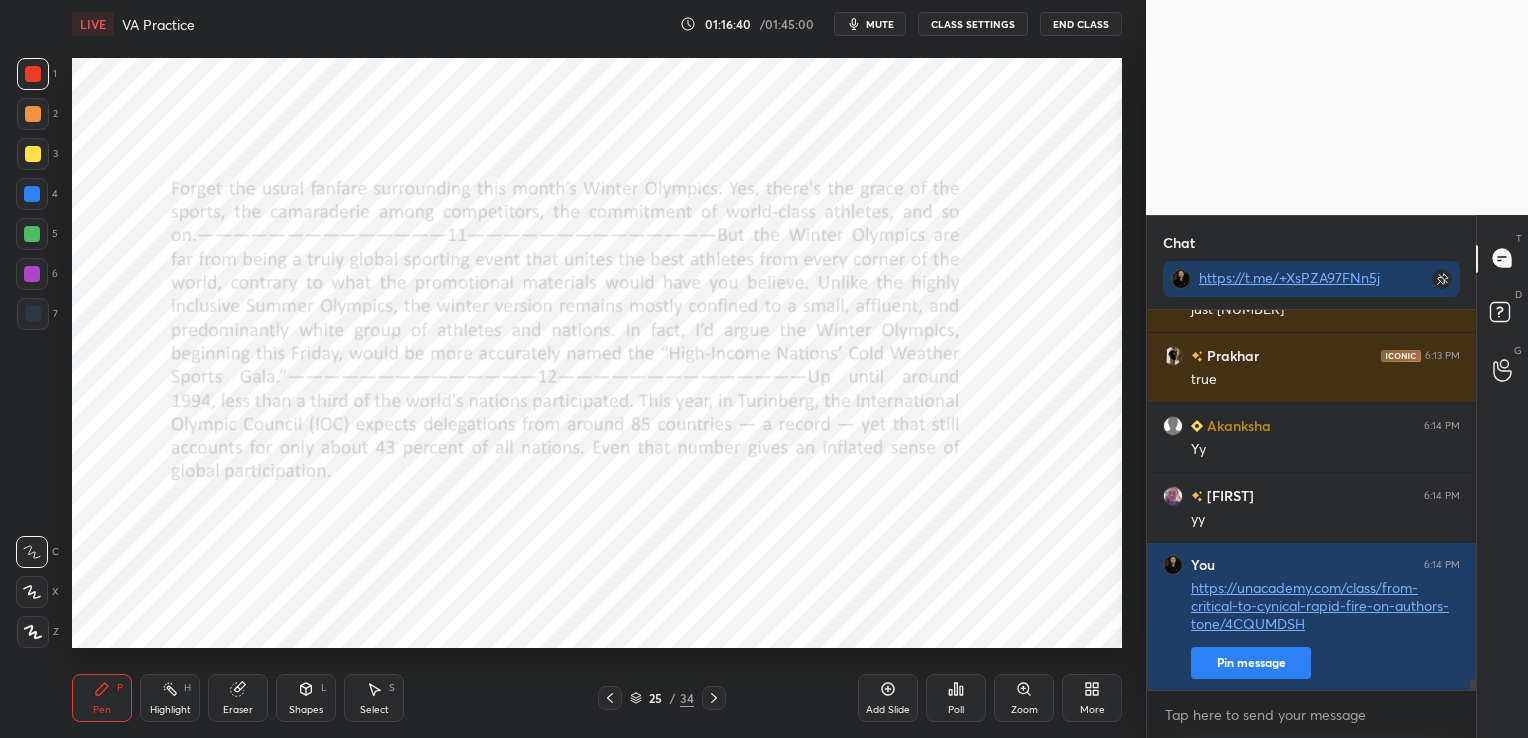 click 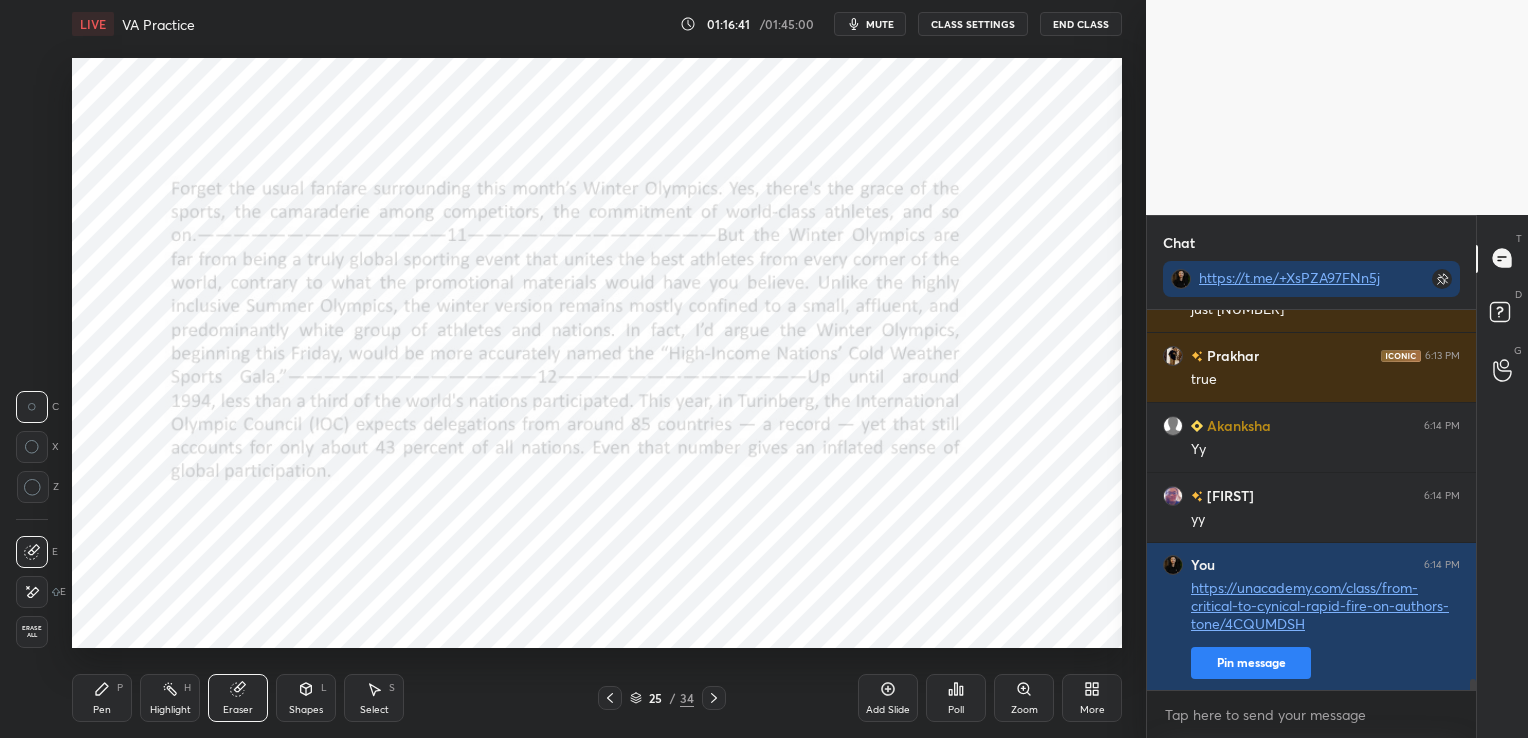 click on "Erase all" at bounding box center (32, 632) 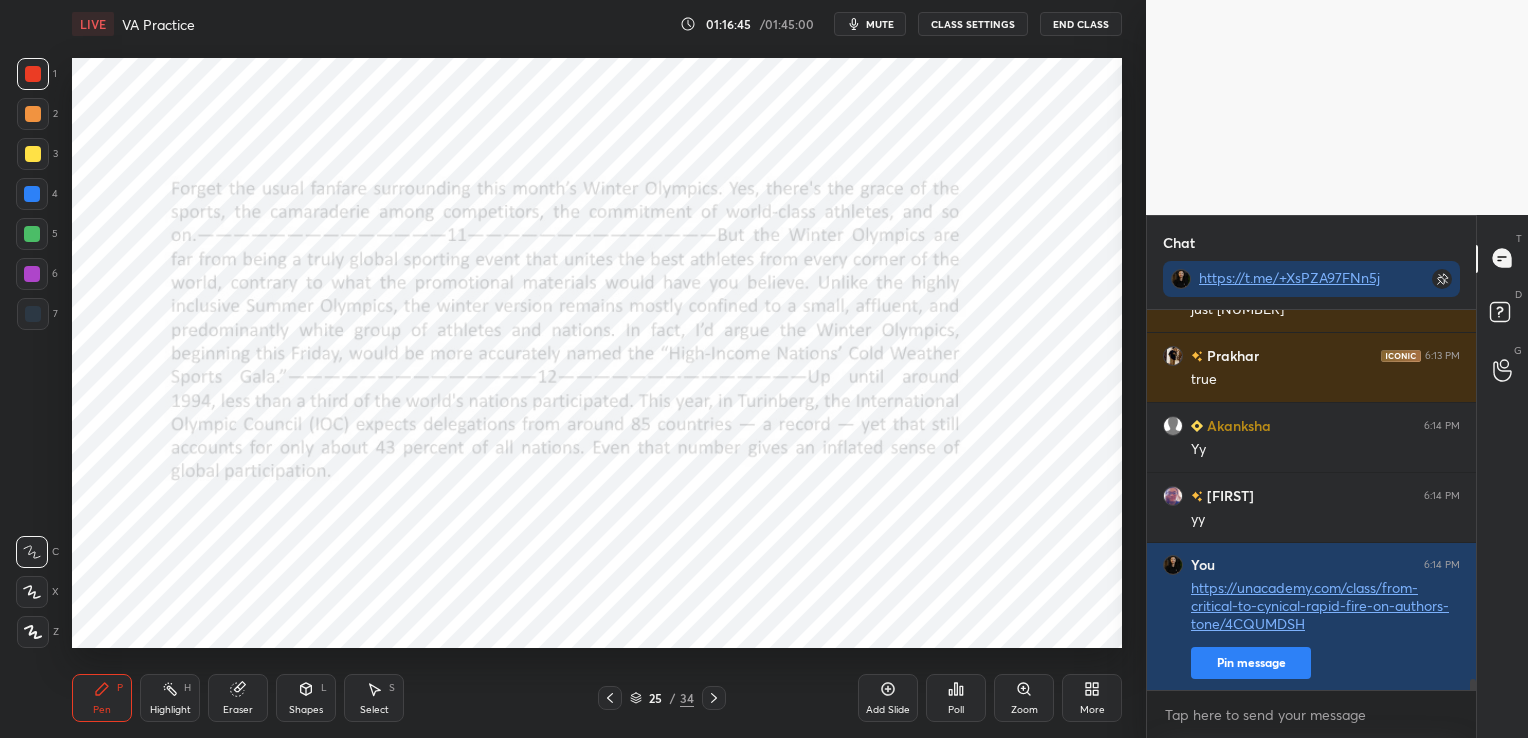 click 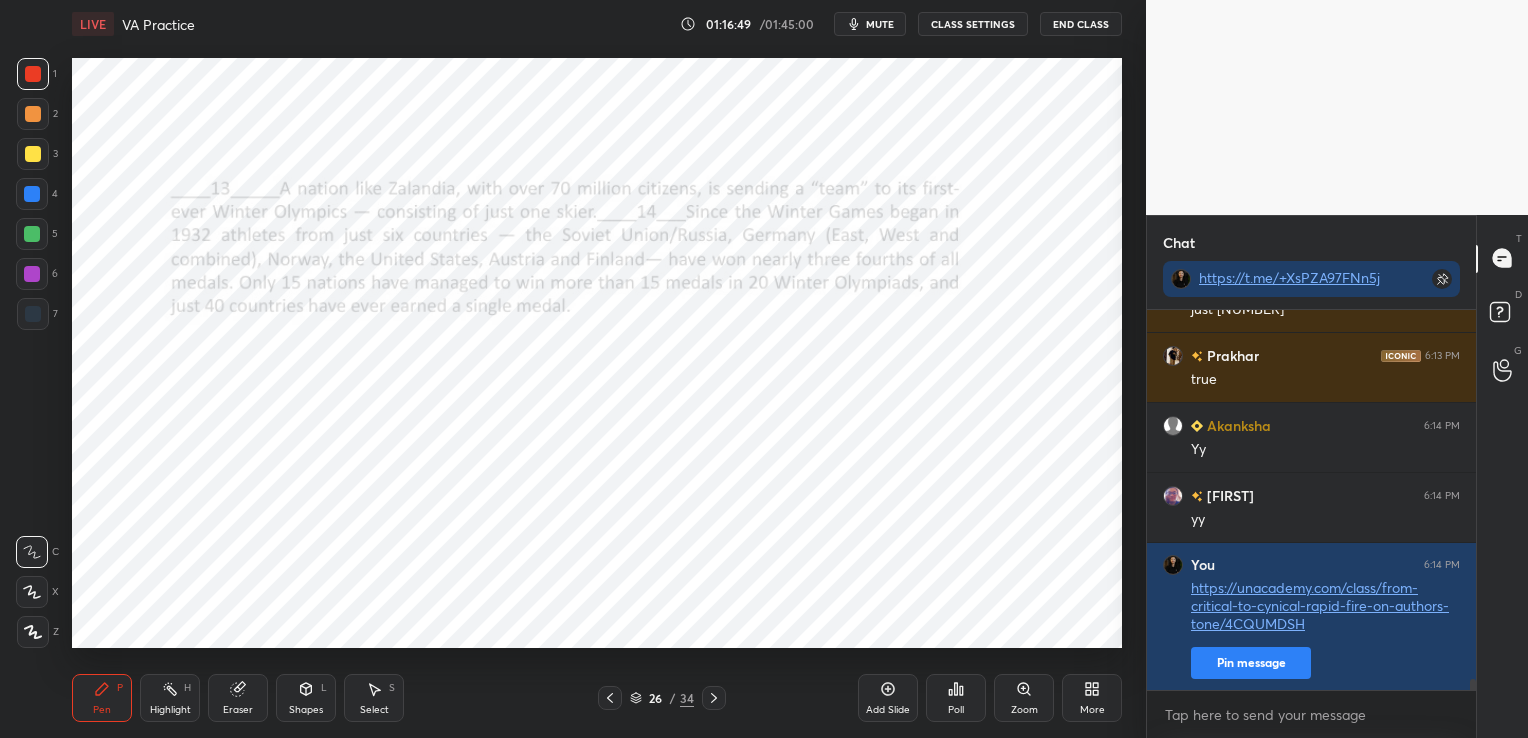 click 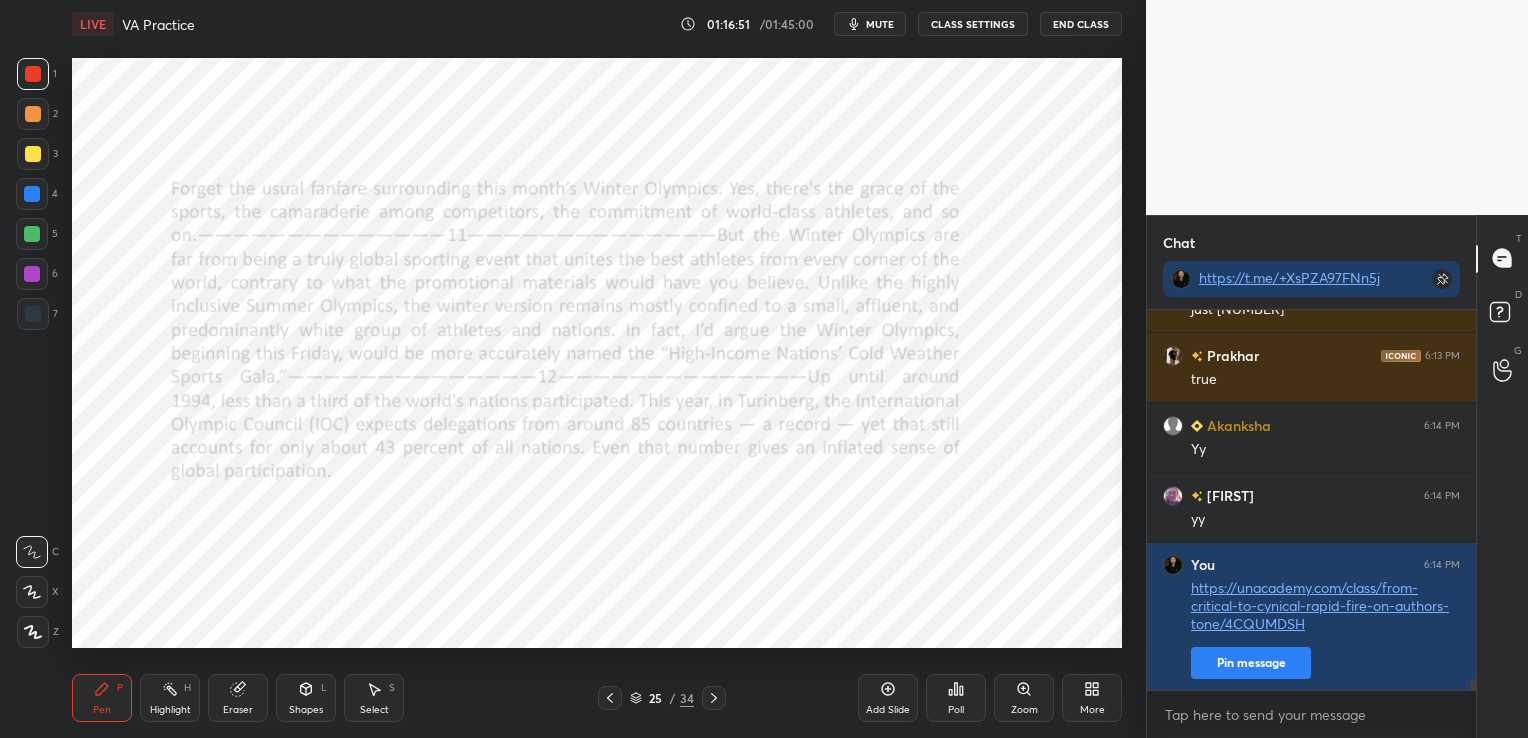 click at bounding box center (714, 698) 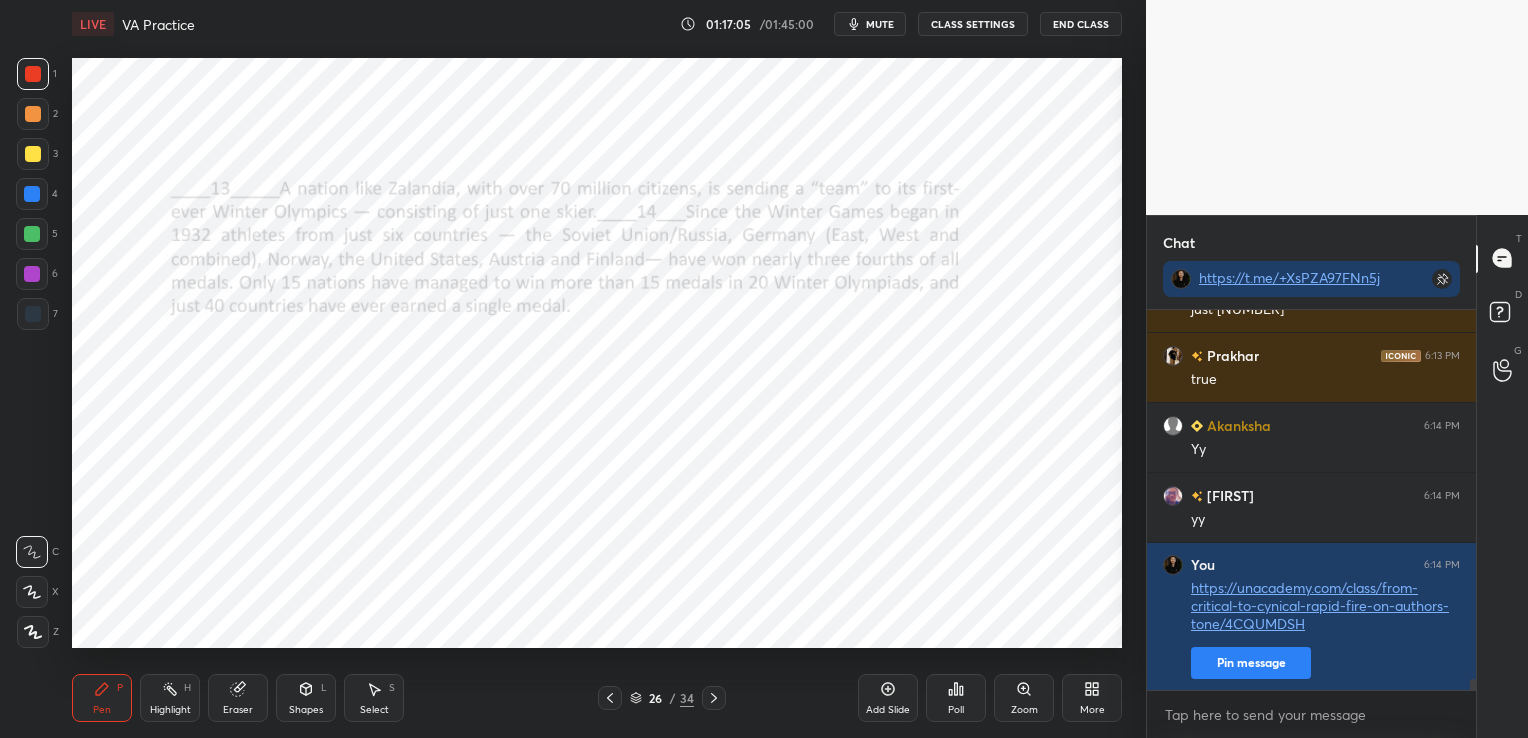 scroll, scrollTop: 12599, scrollLeft: 0, axis: vertical 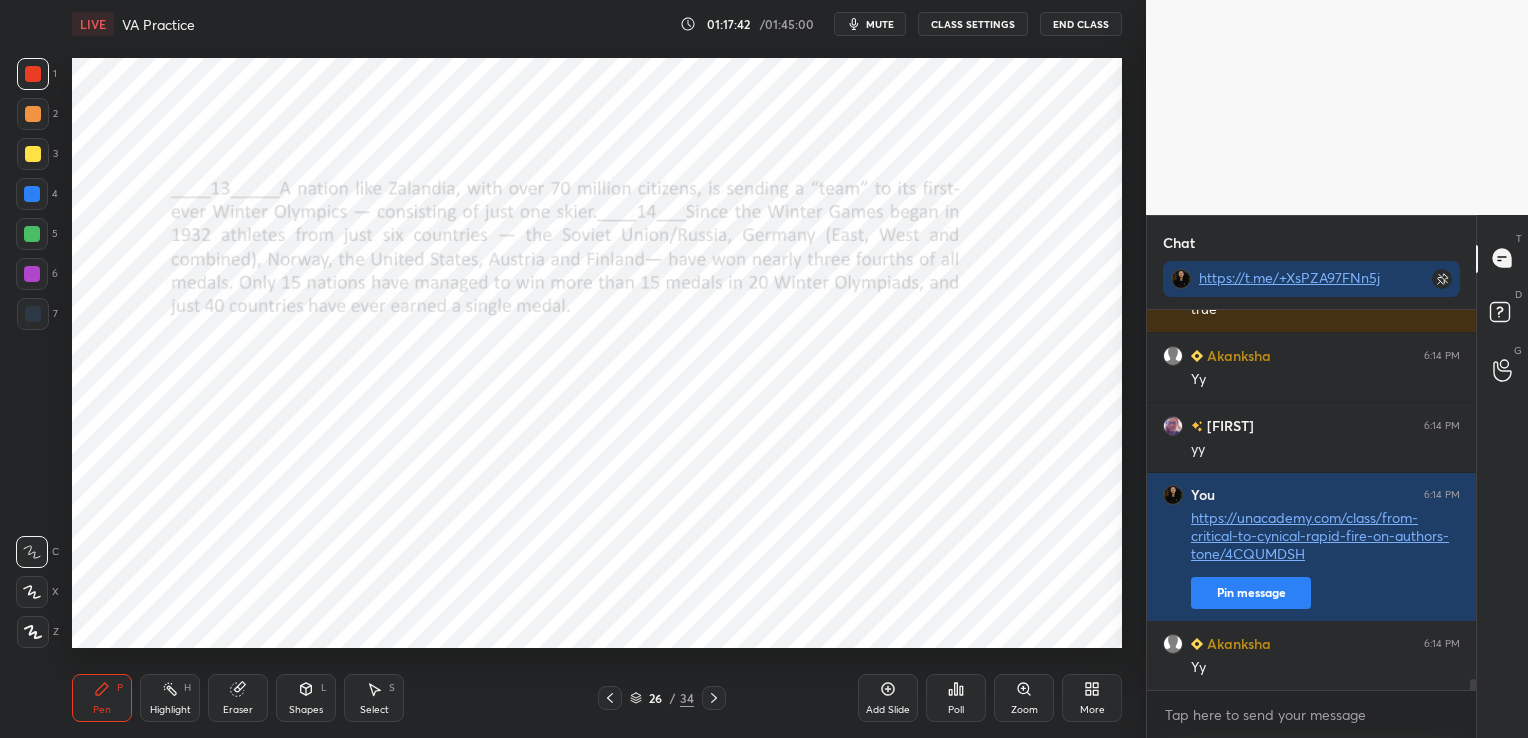 click 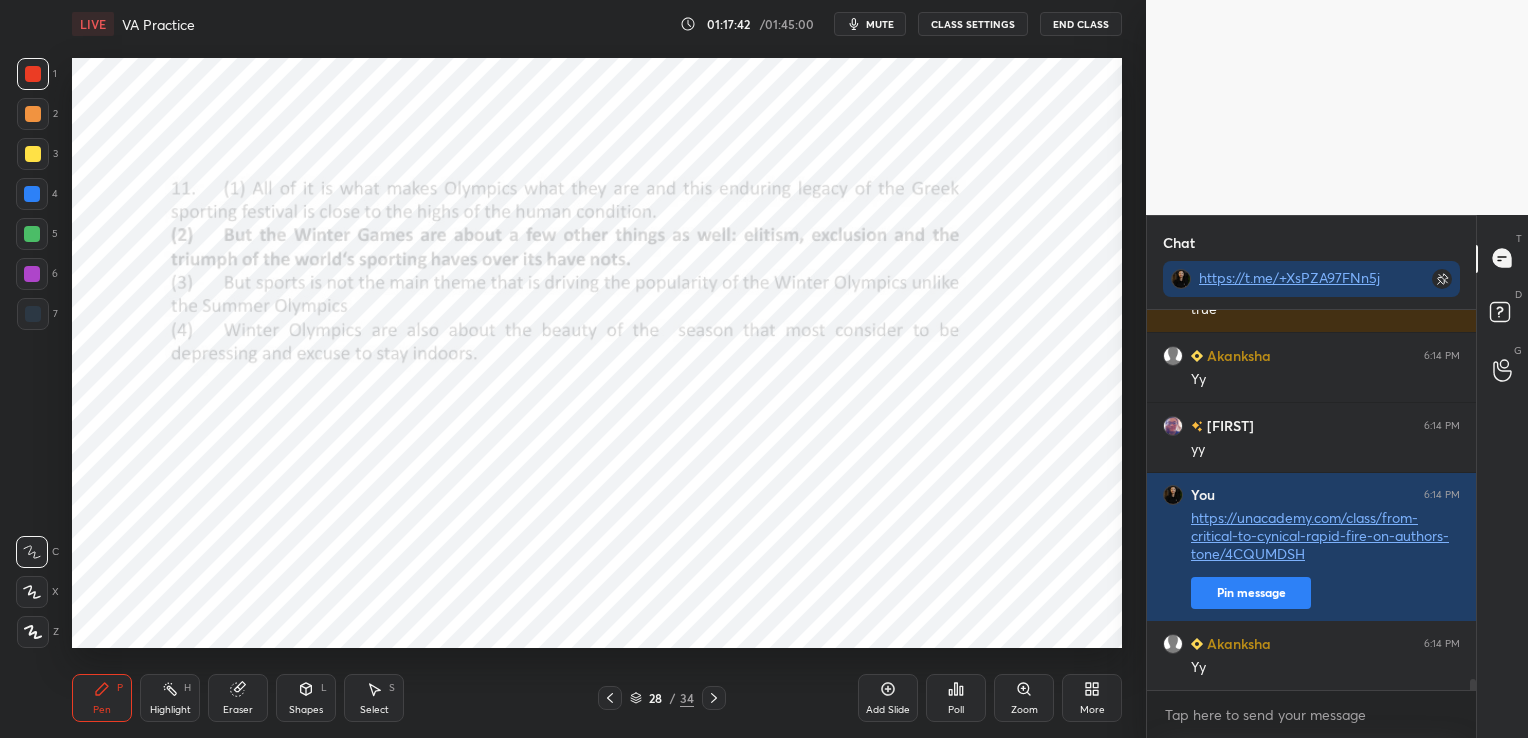 click 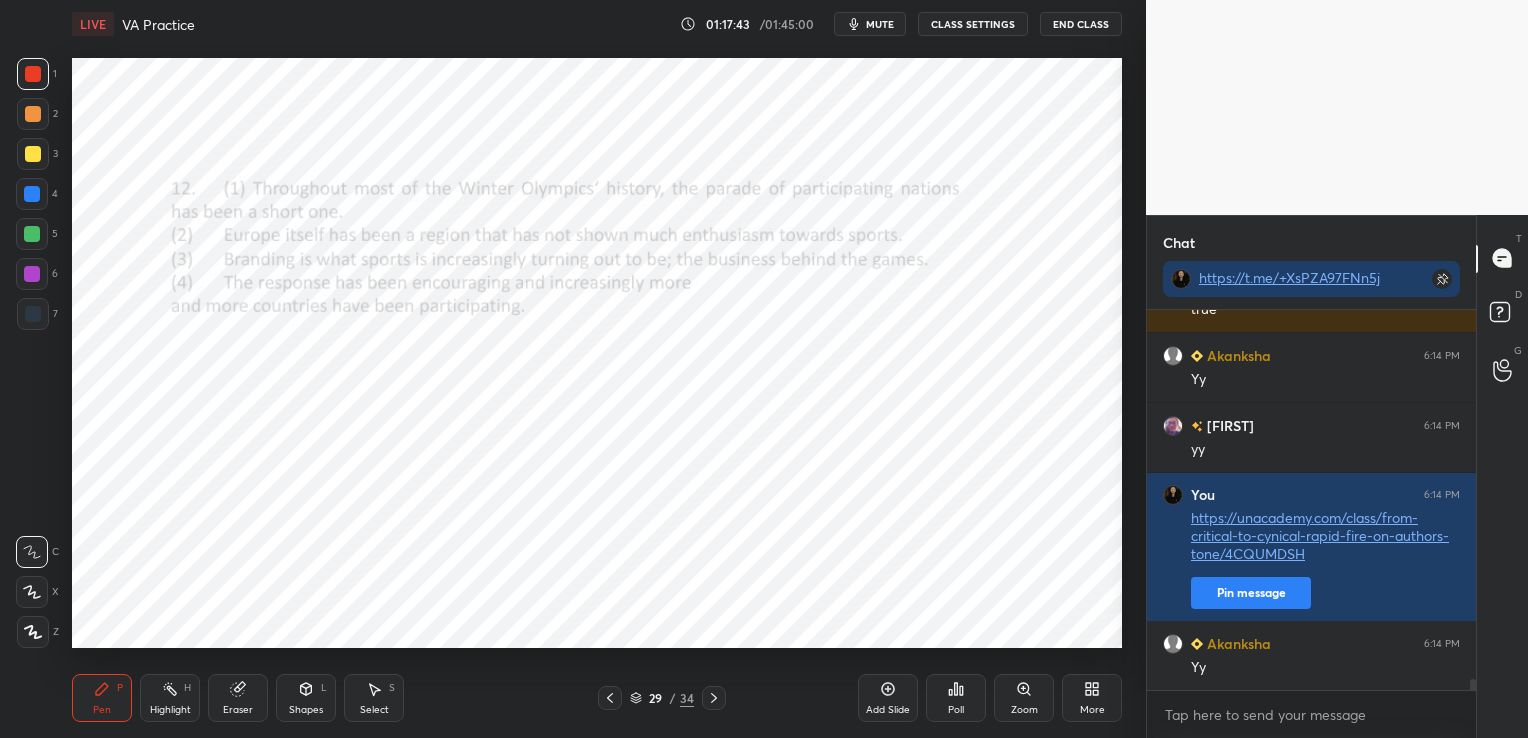 click 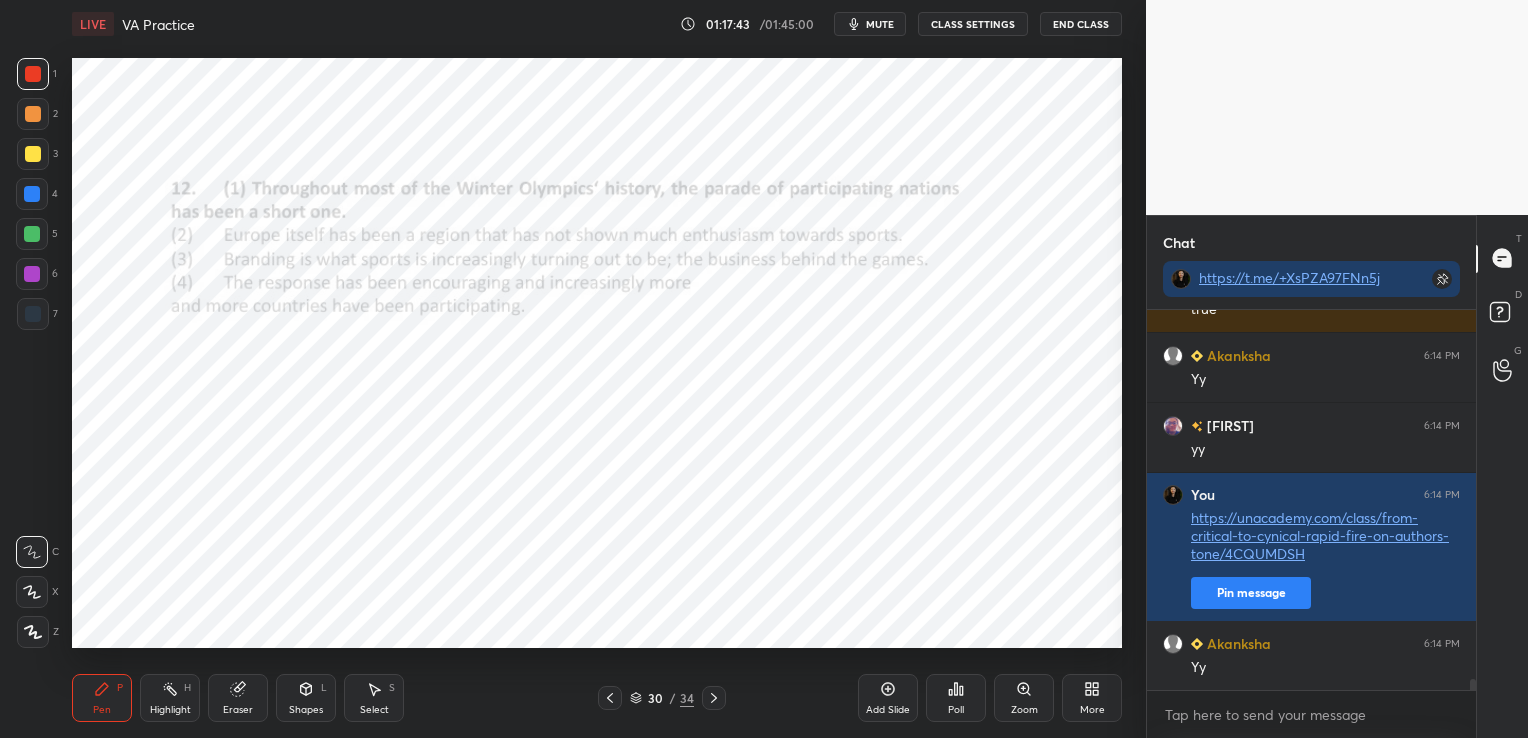click 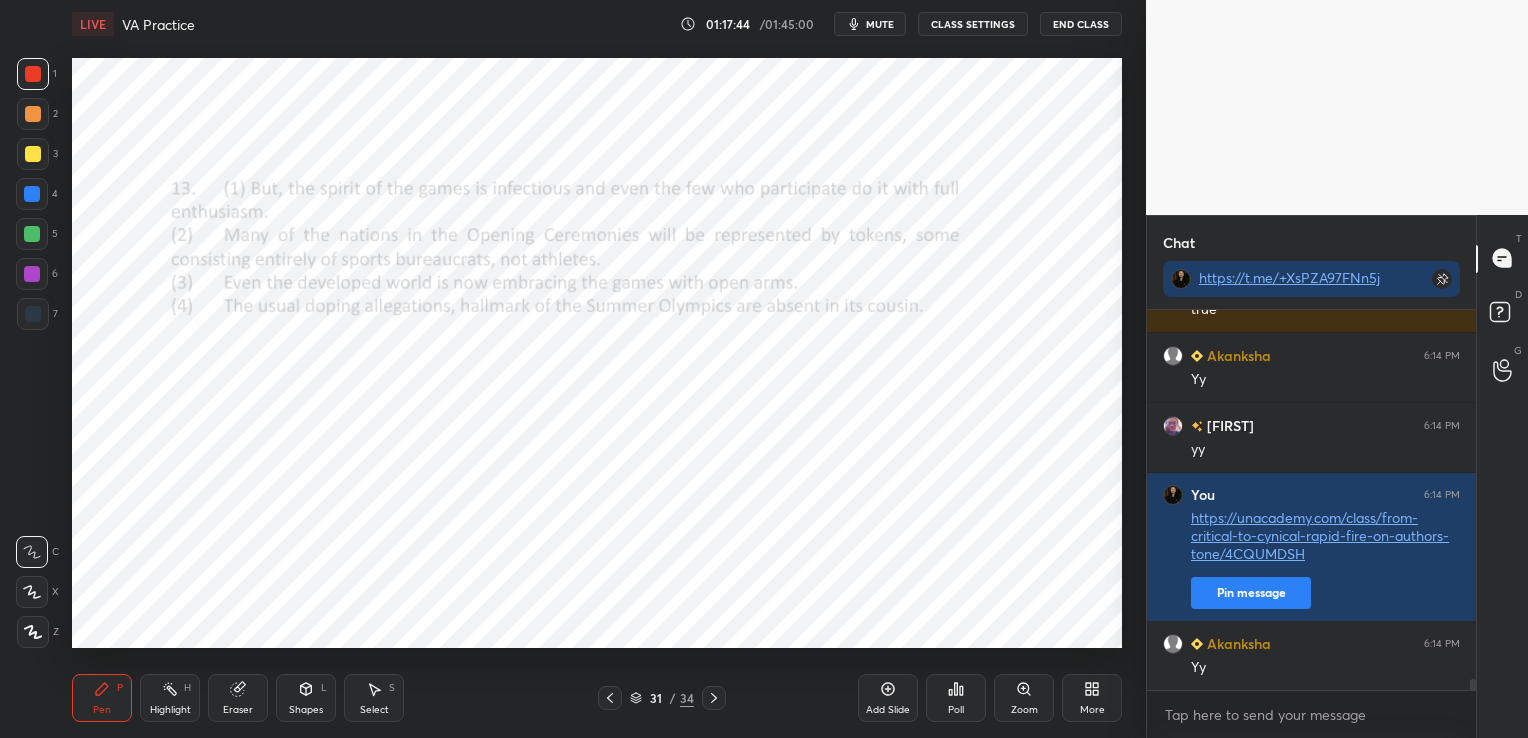 click 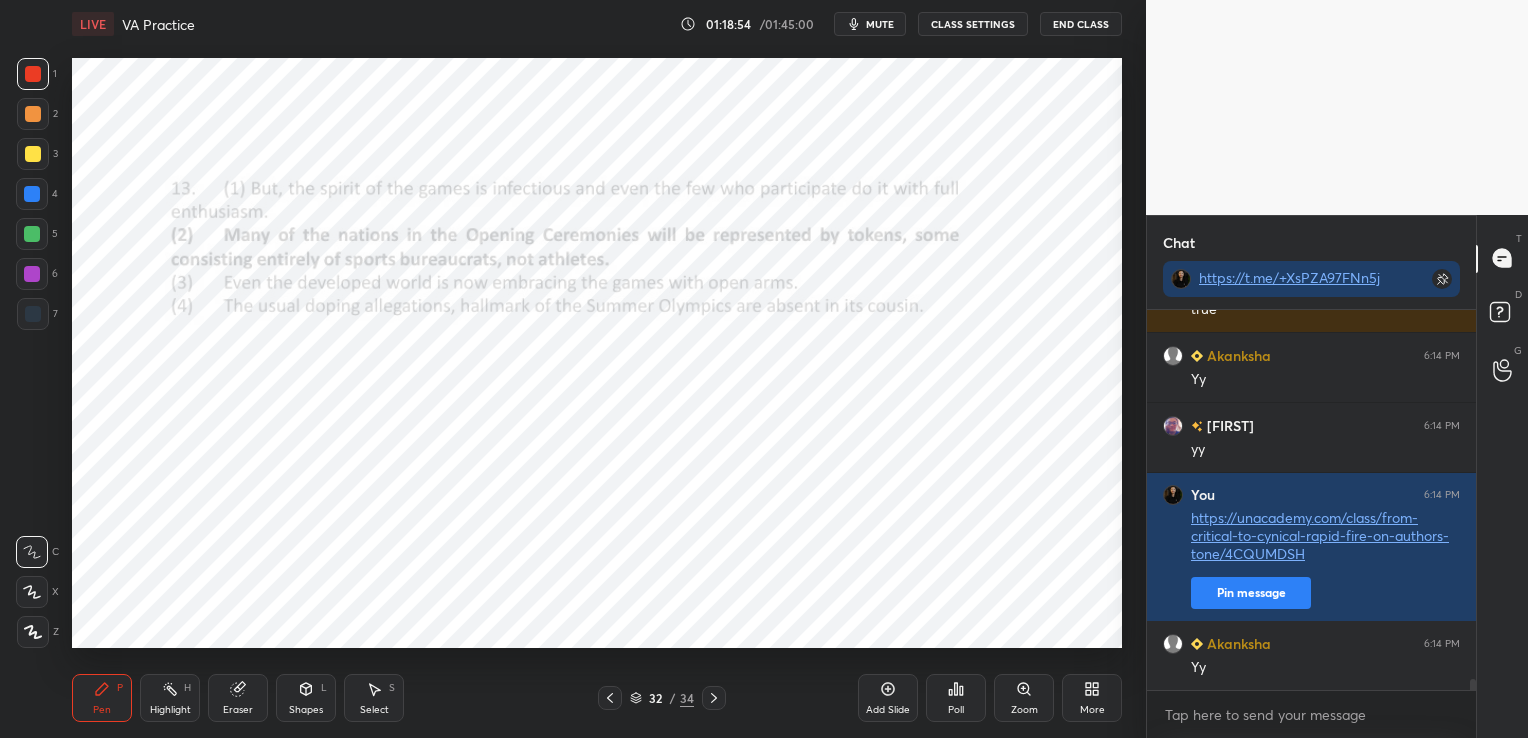 click on "Eraser" at bounding box center (238, 698) 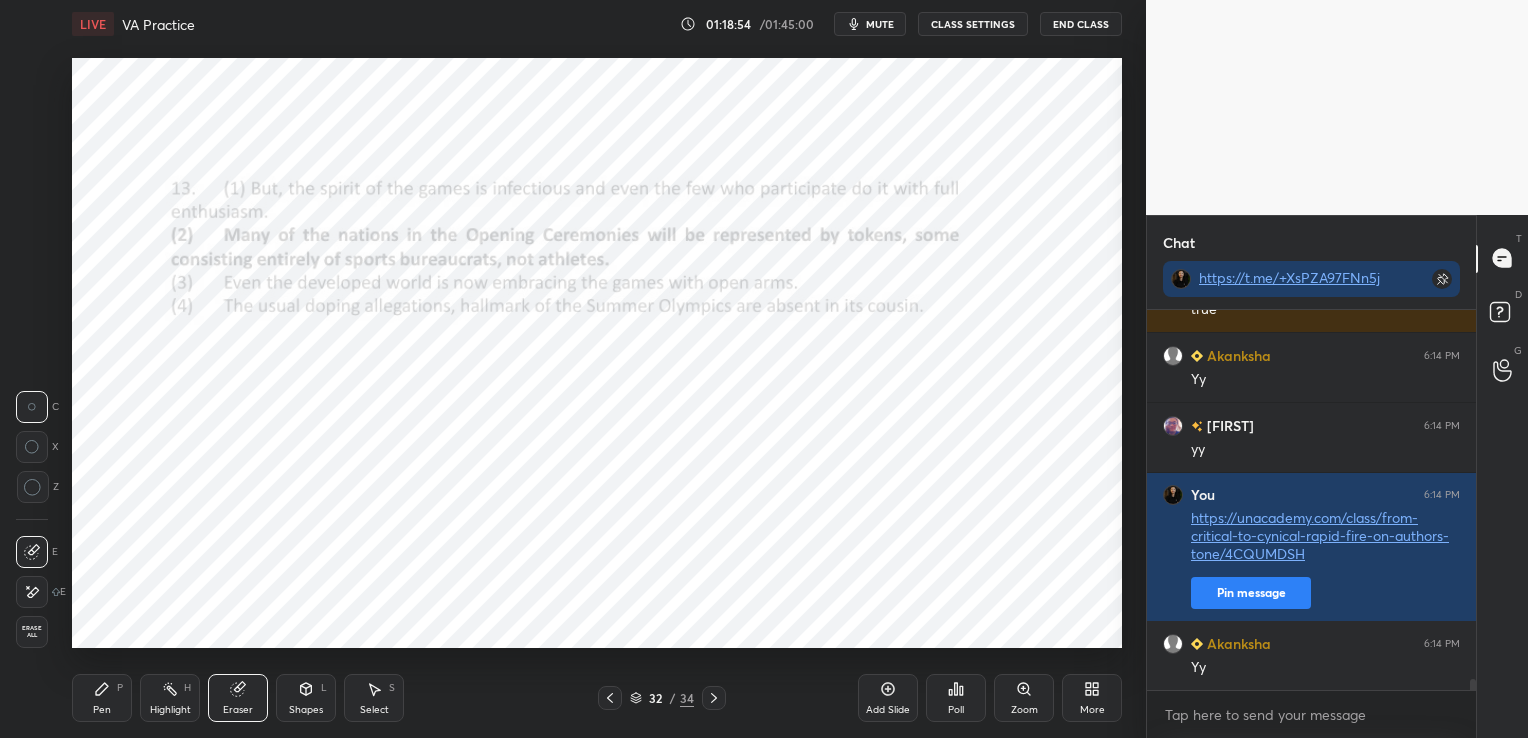 click on "Erase all" at bounding box center [32, 632] 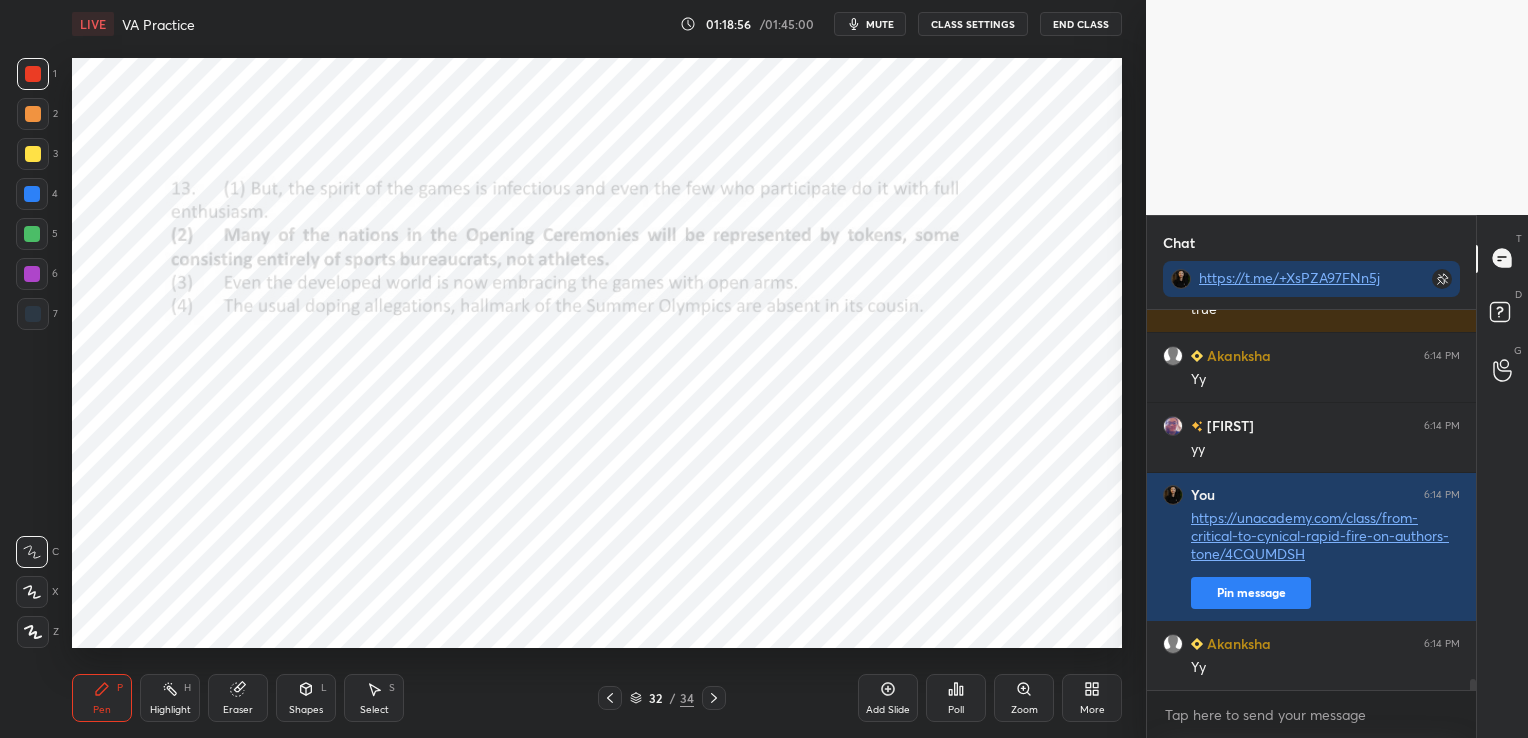 click at bounding box center (610, 698) 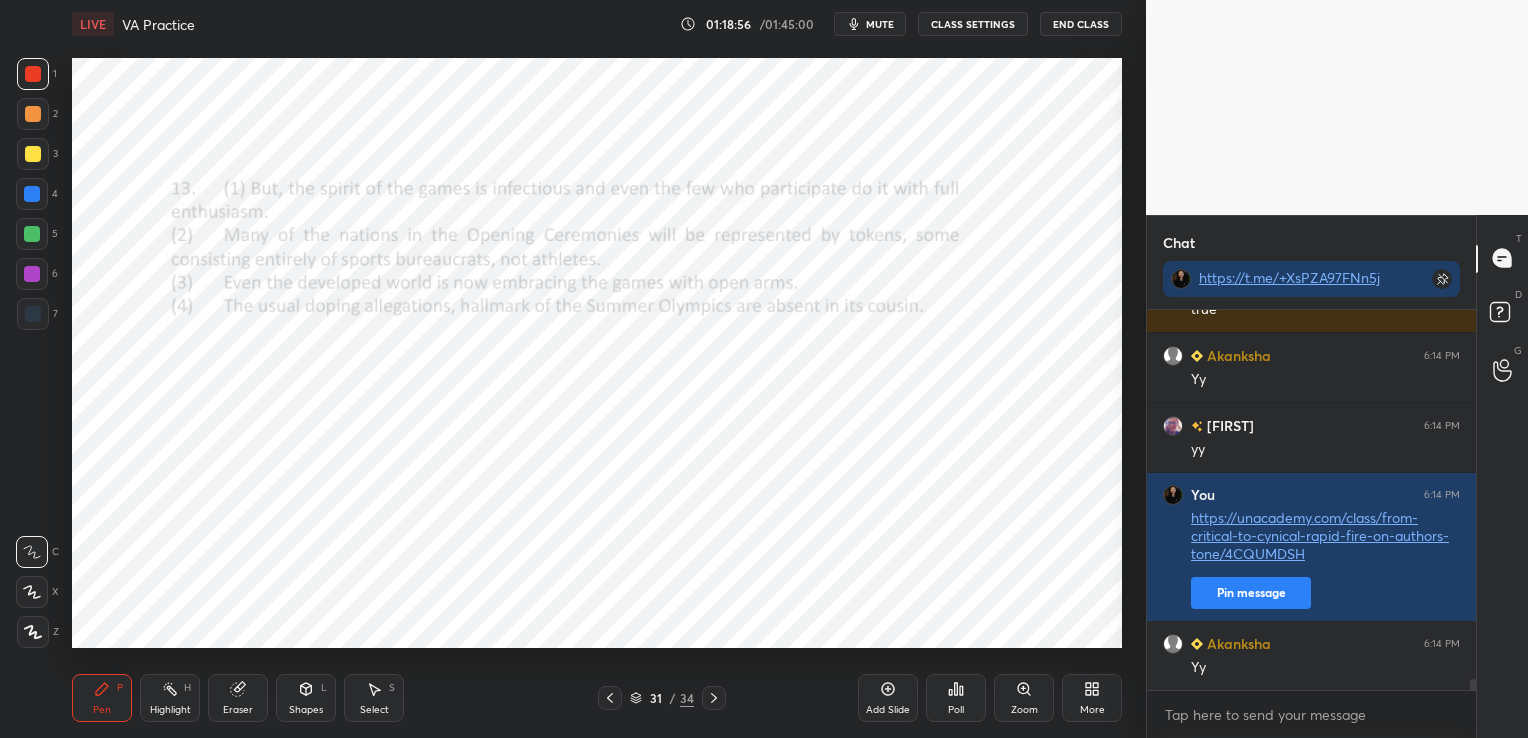 click at bounding box center [610, 698] 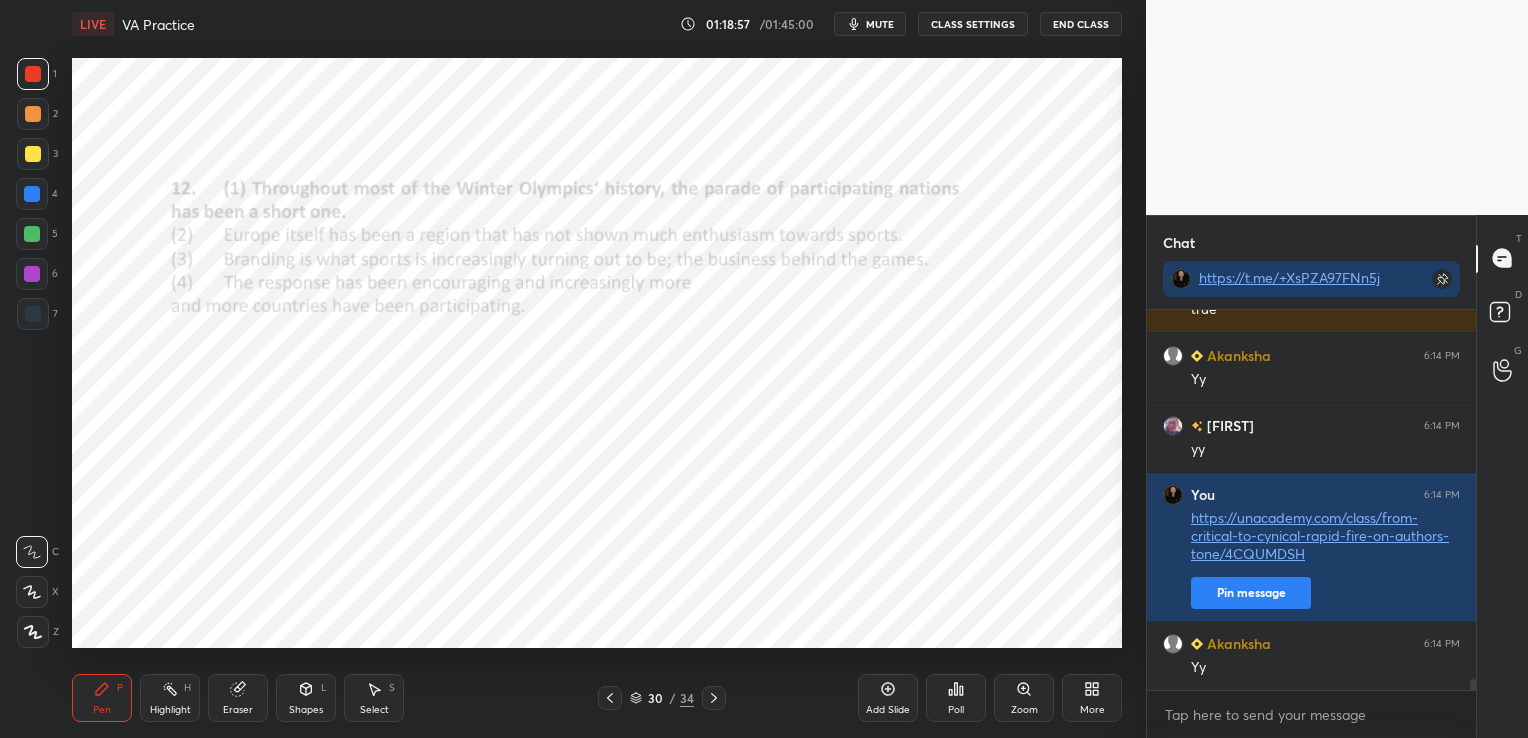 click at bounding box center [610, 698] 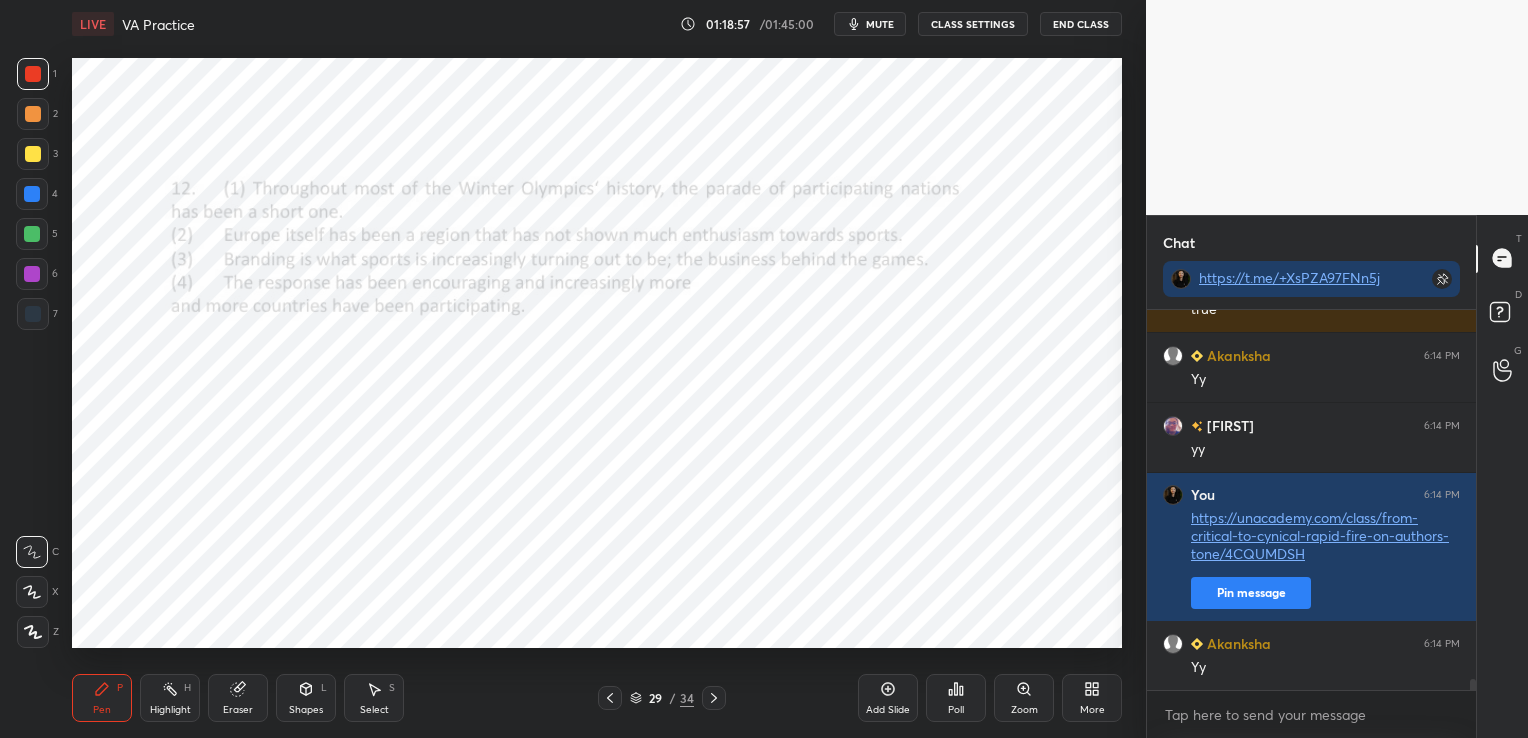 click at bounding box center [610, 698] 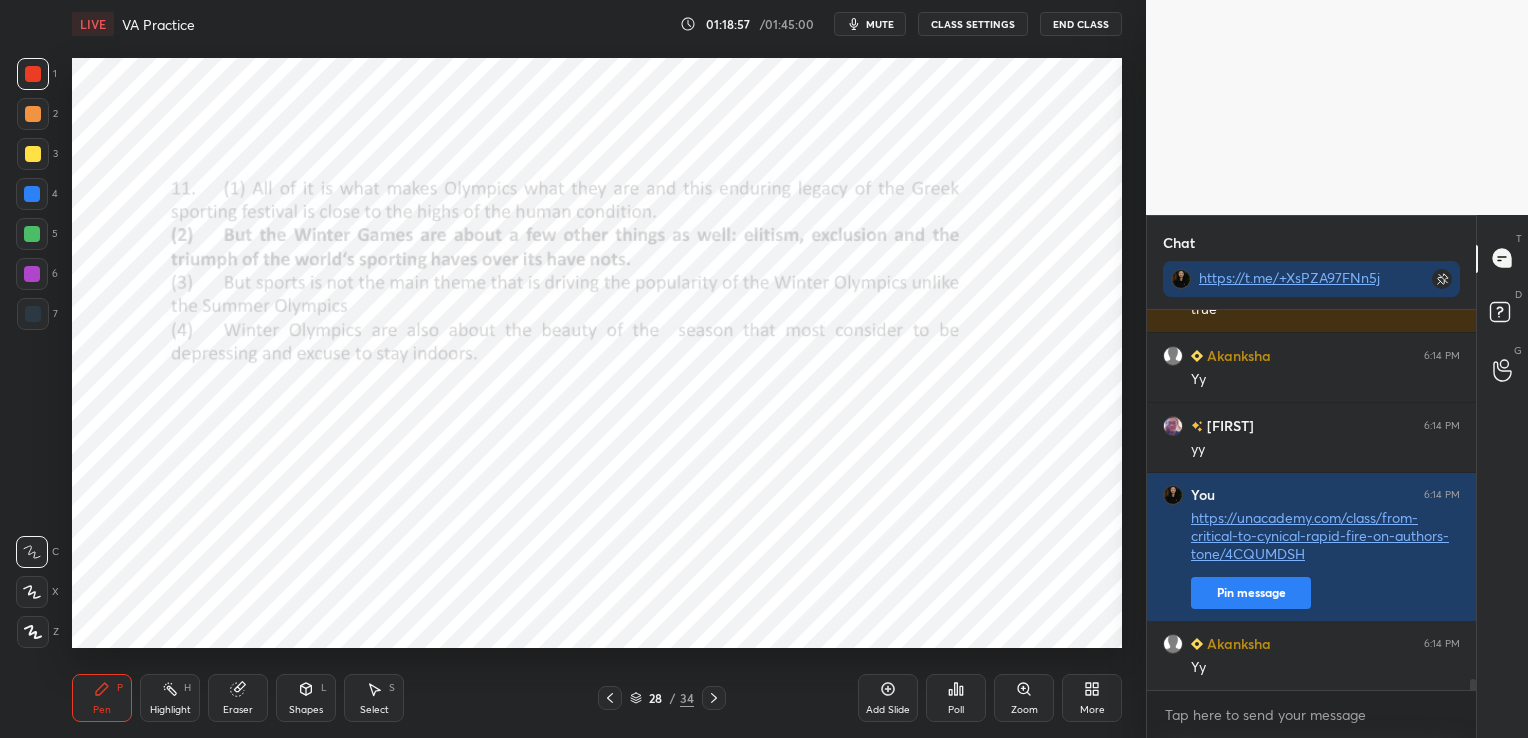 click at bounding box center [610, 698] 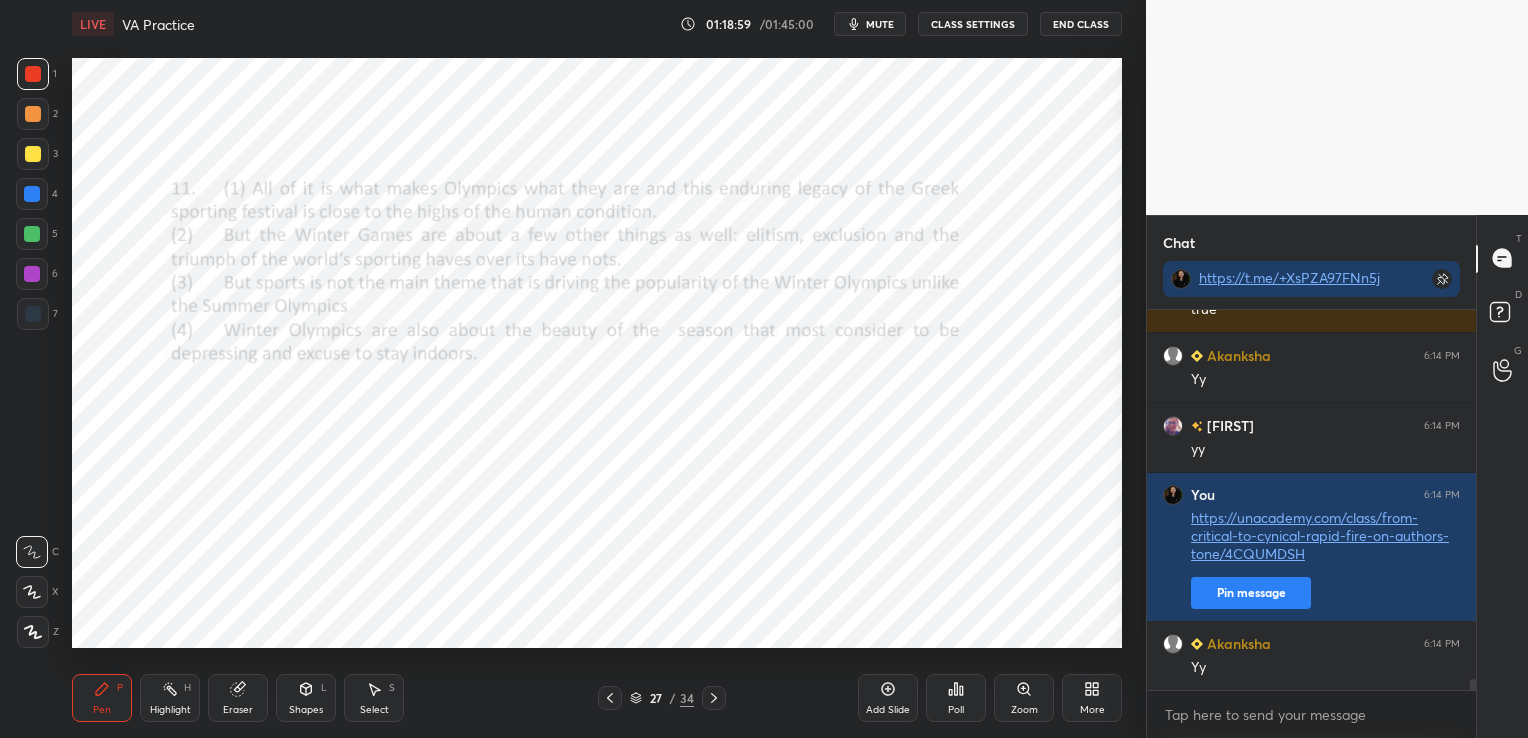 click at bounding box center [610, 698] 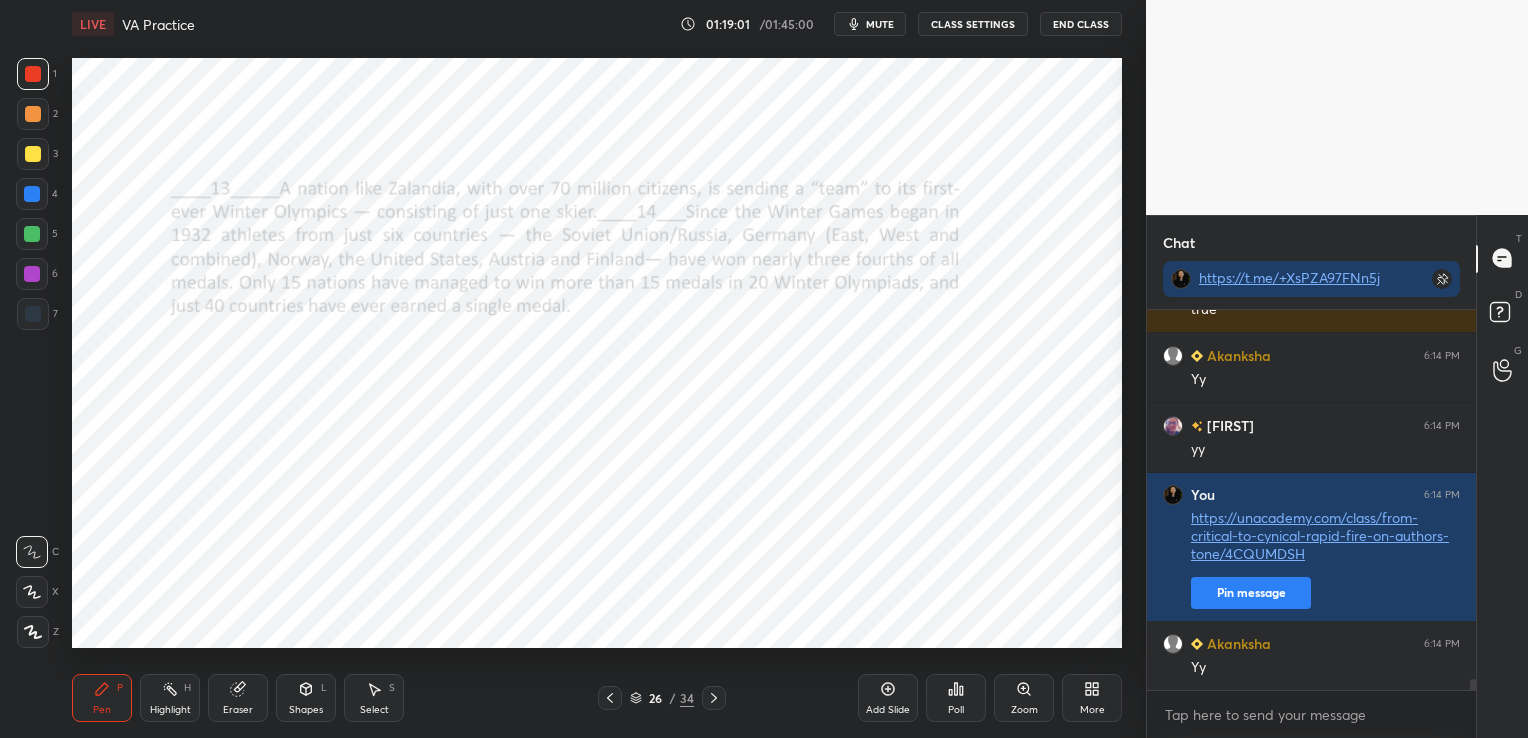 click 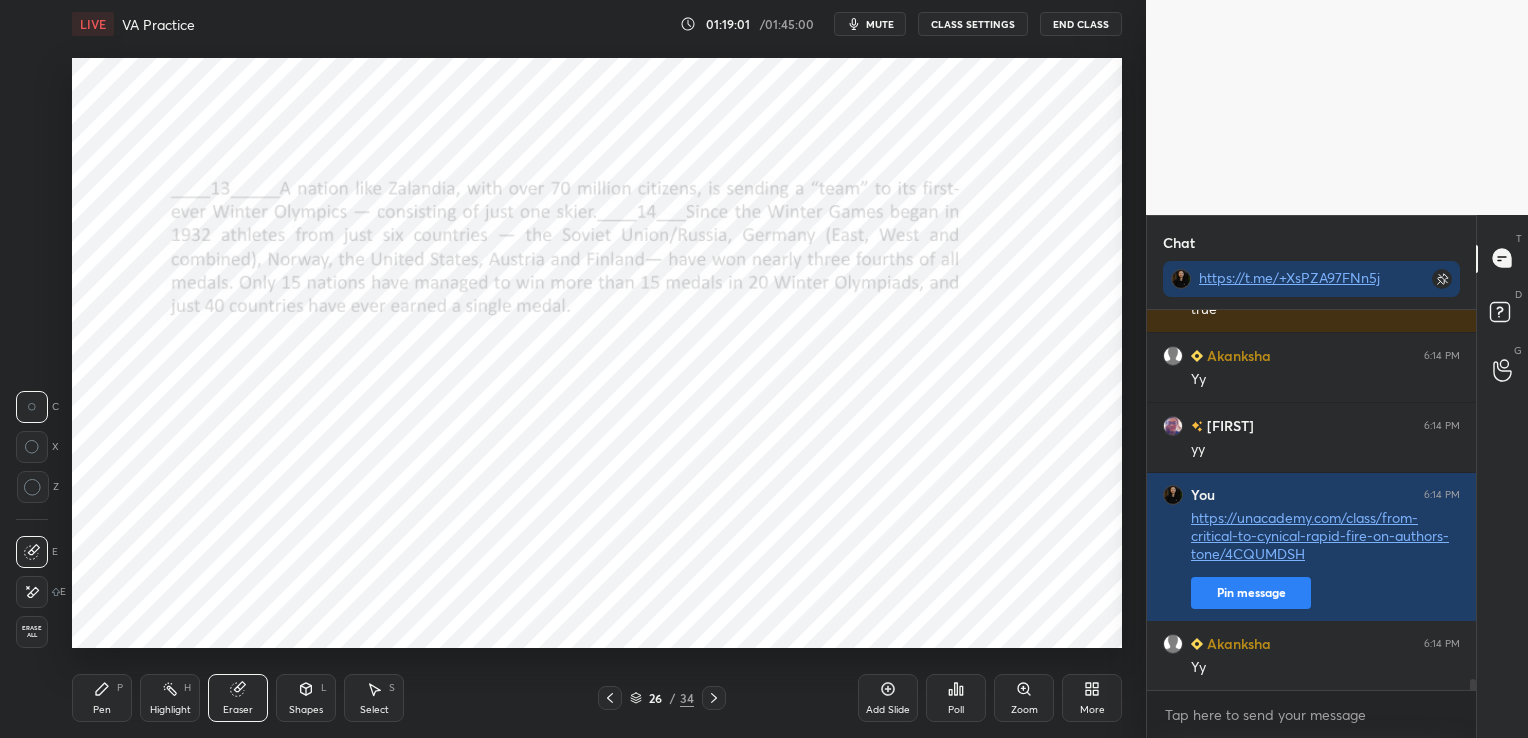 click on "Erase all" at bounding box center (32, 632) 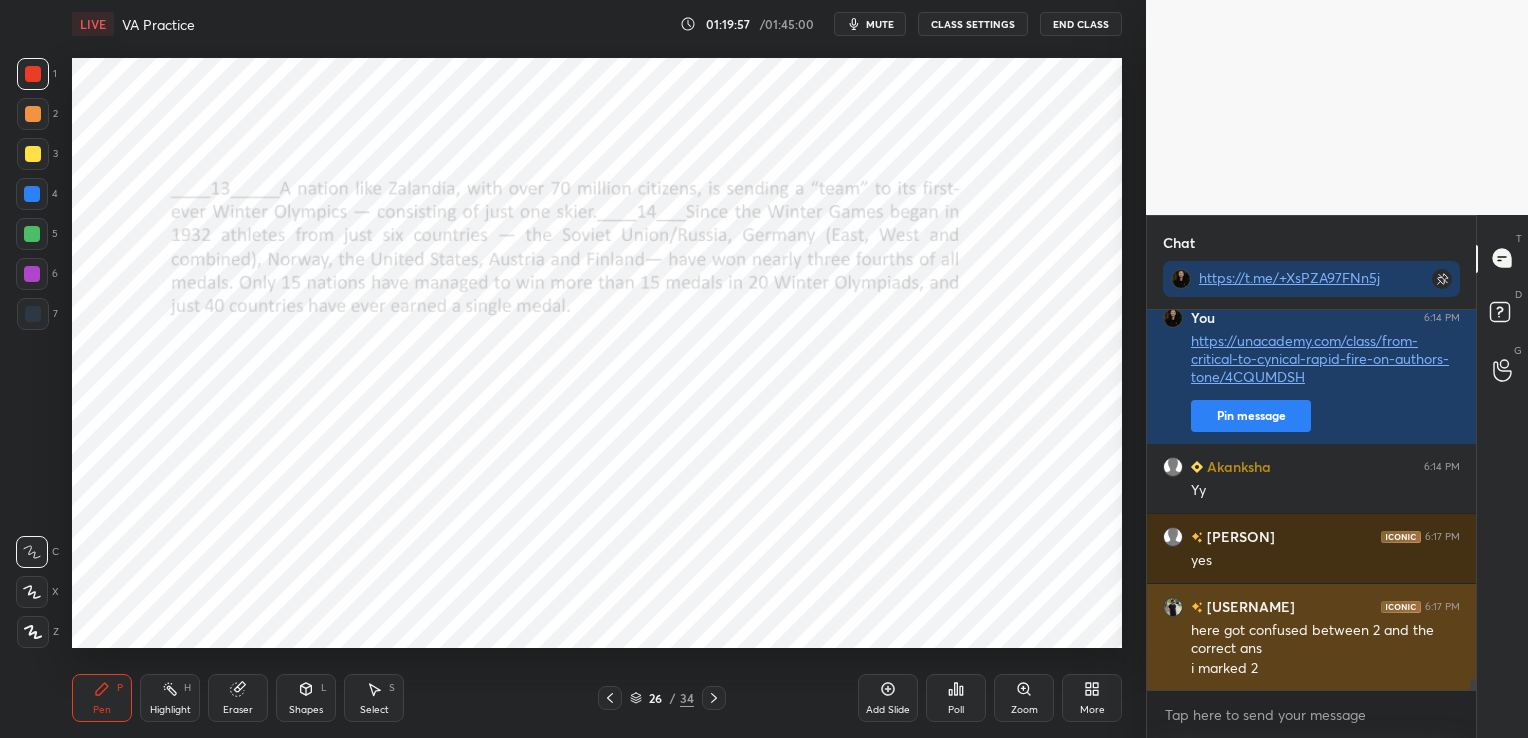 scroll, scrollTop: 12777, scrollLeft: 0, axis: vertical 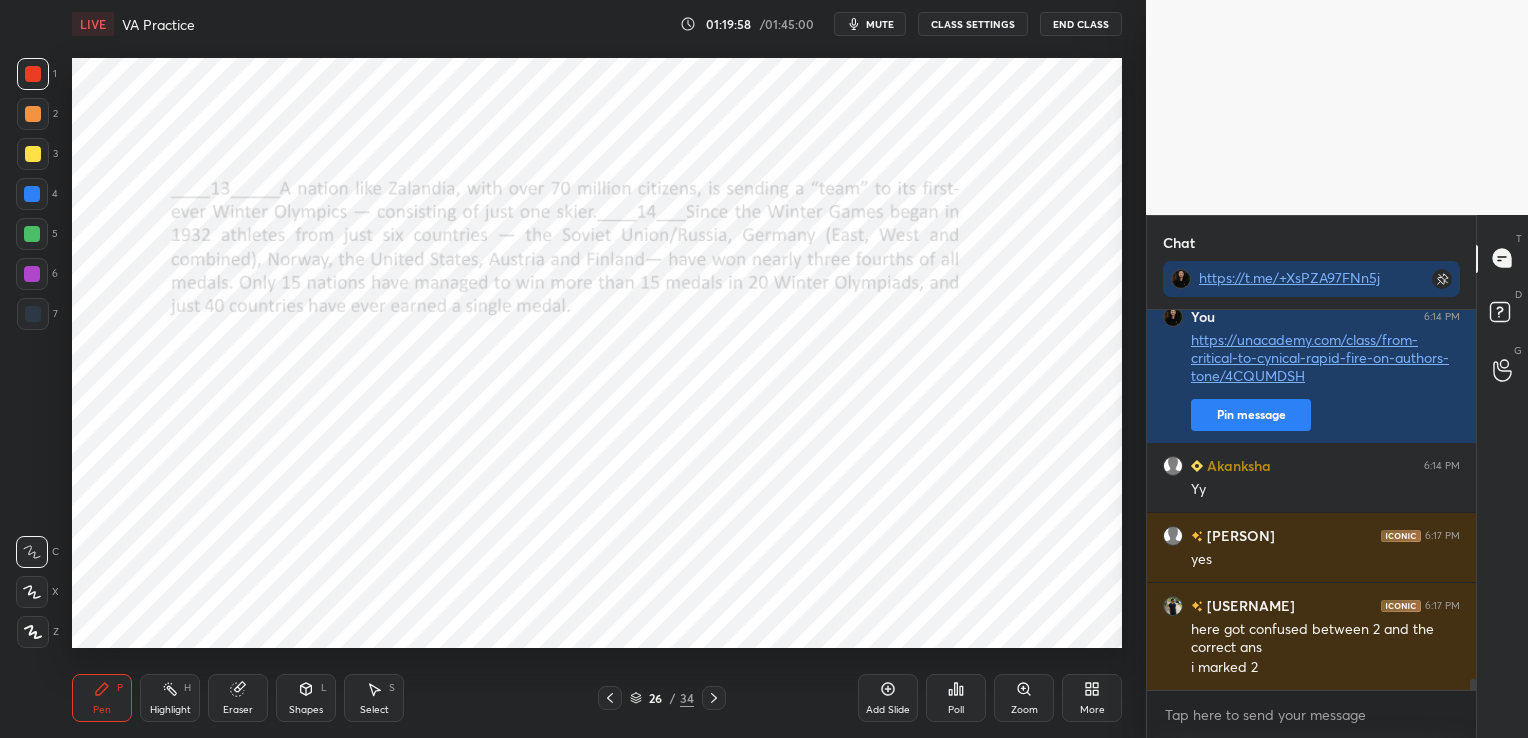 click at bounding box center (714, 698) 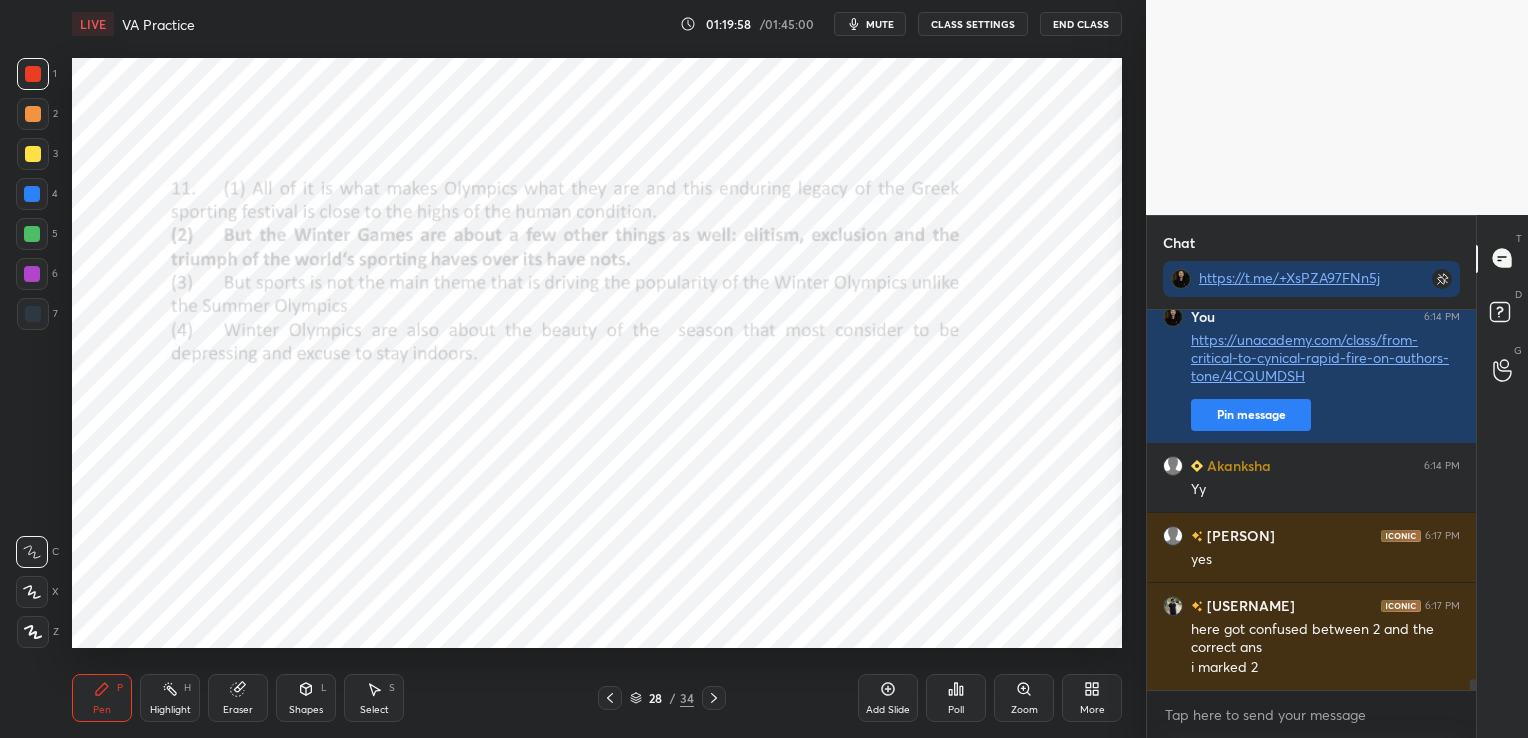 click at bounding box center (714, 698) 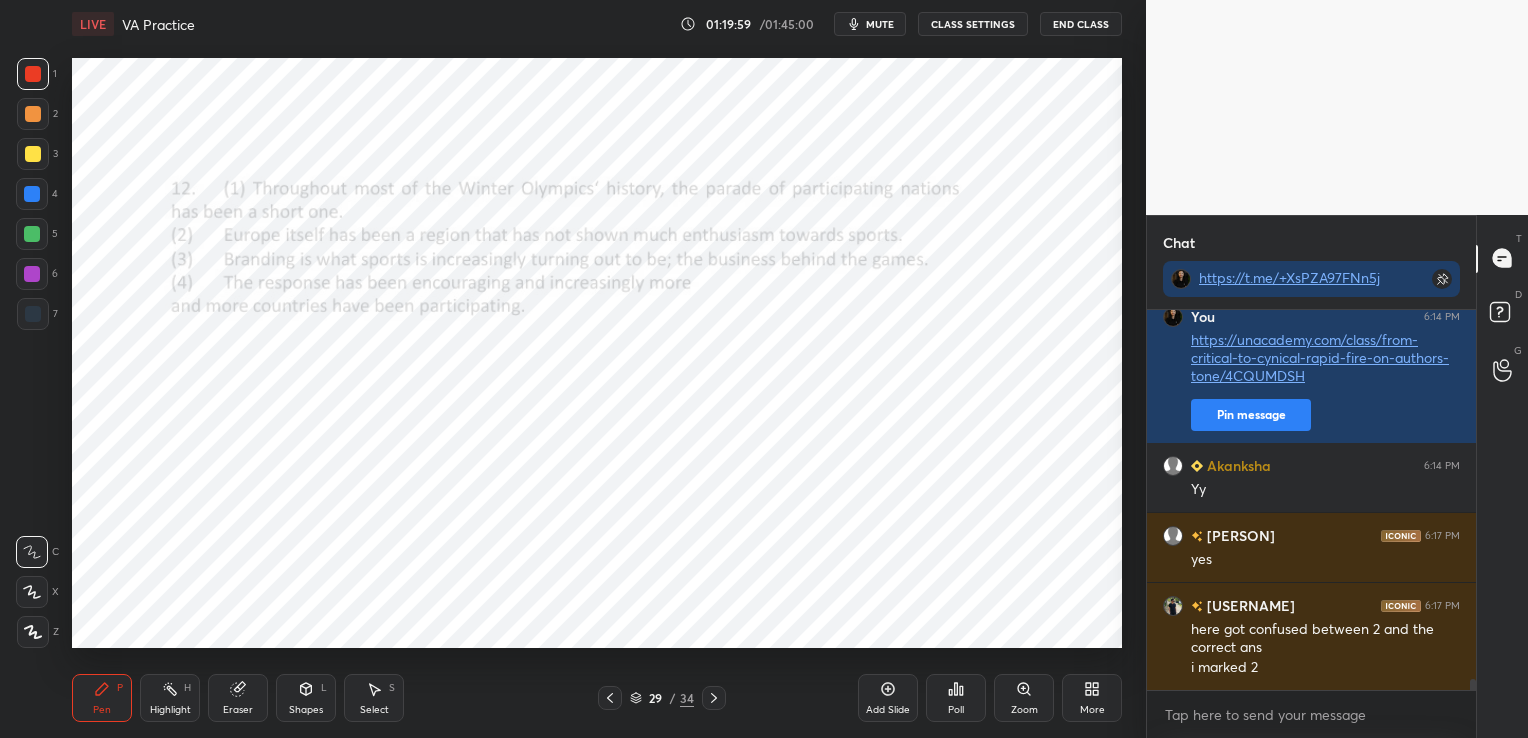 click at bounding box center (714, 698) 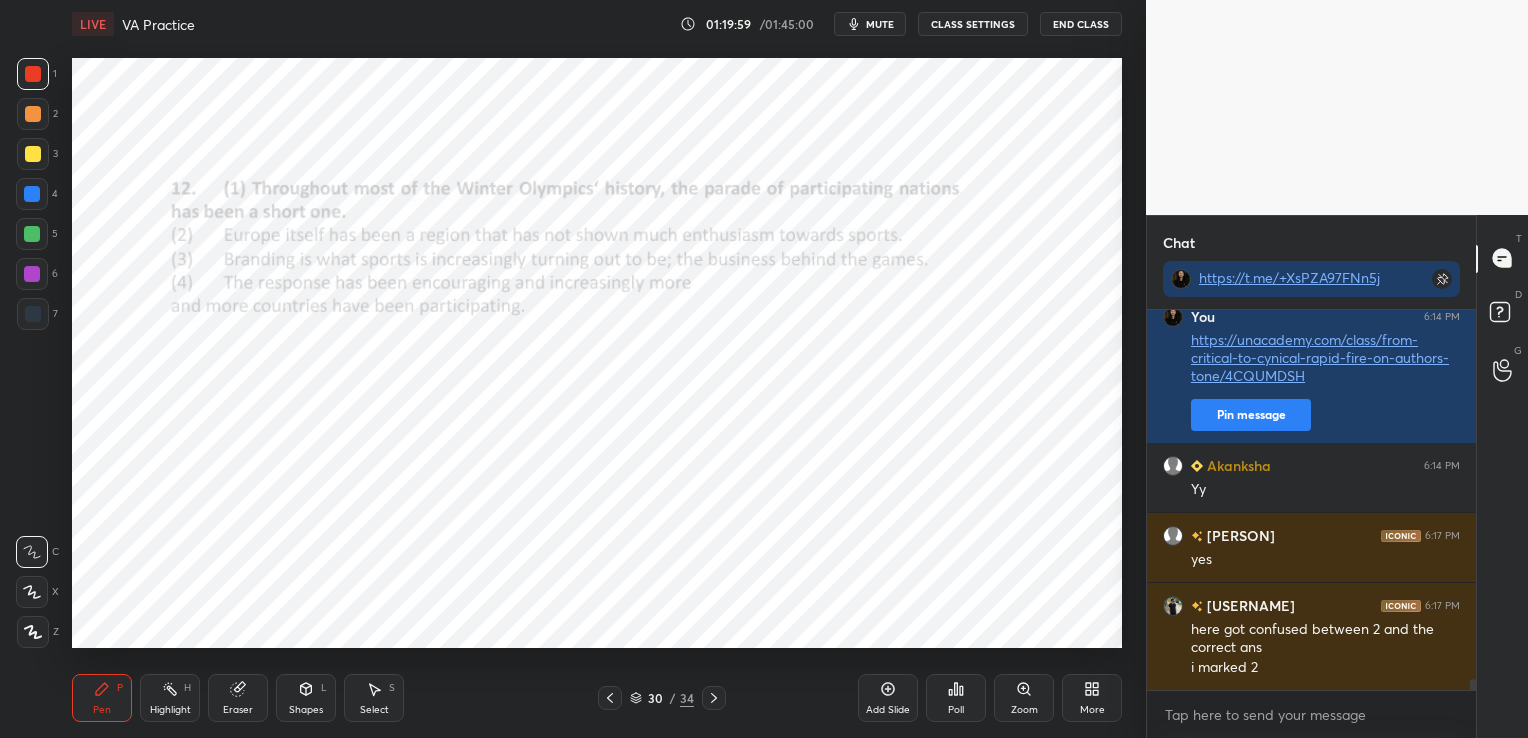 click at bounding box center [714, 698] 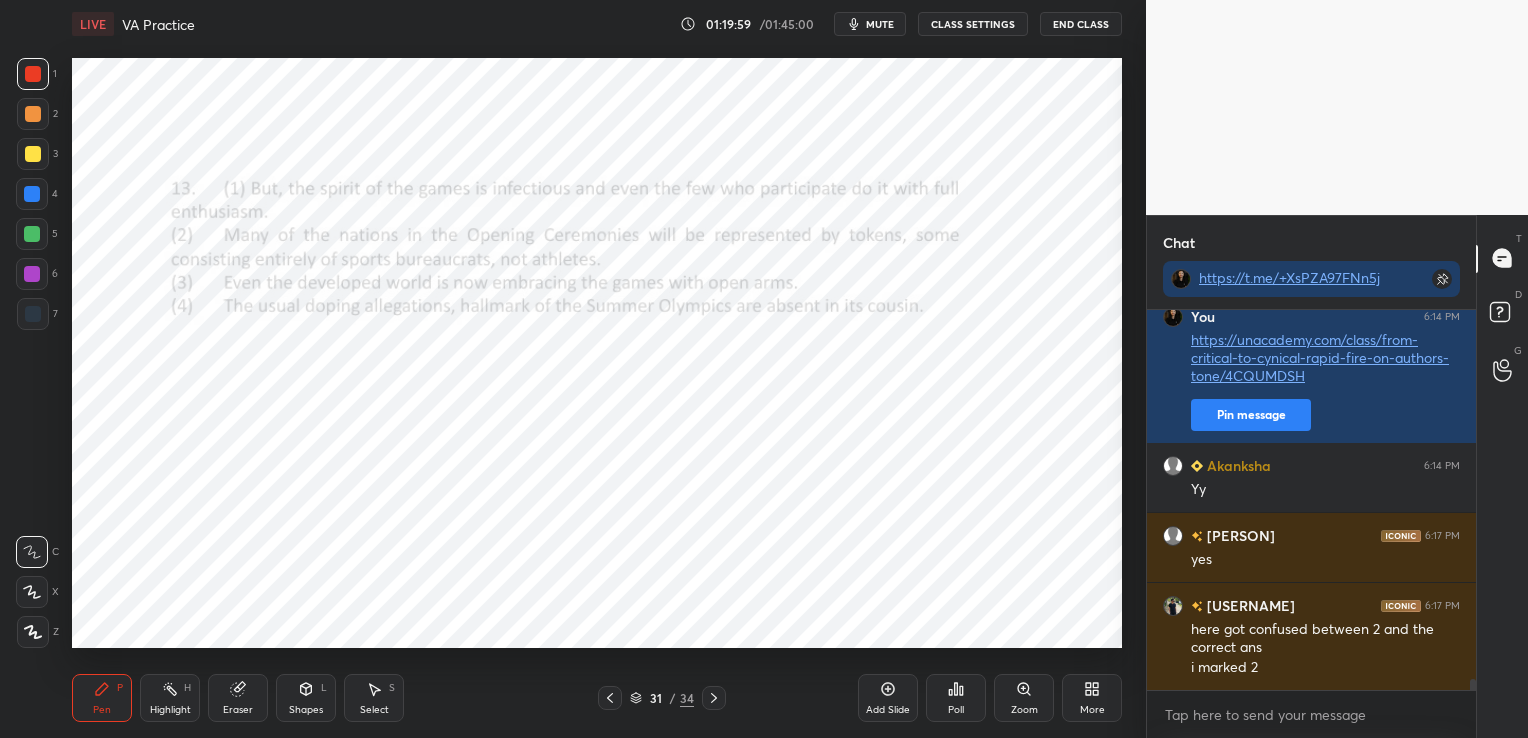 click at bounding box center (714, 698) 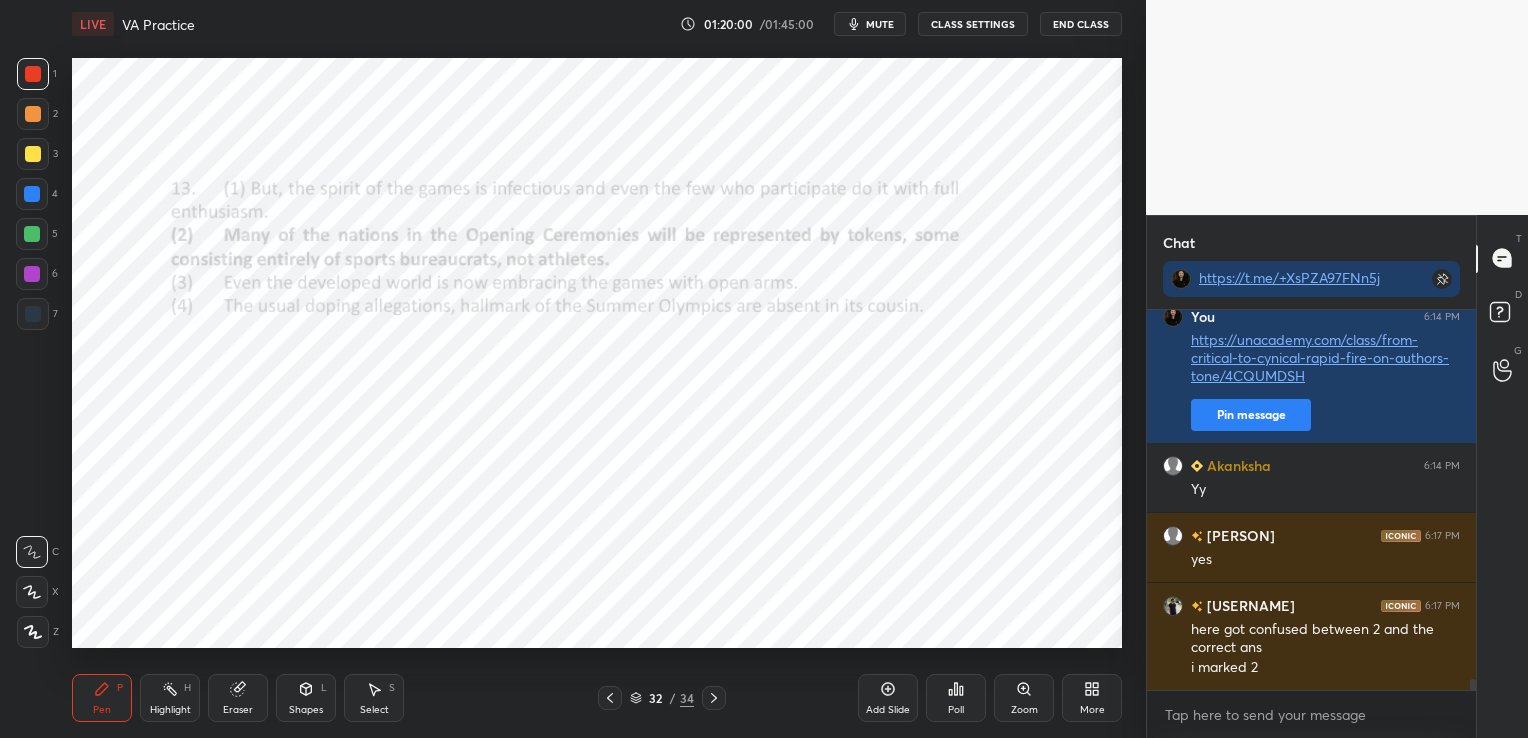 click at bounding box center (714, 698) 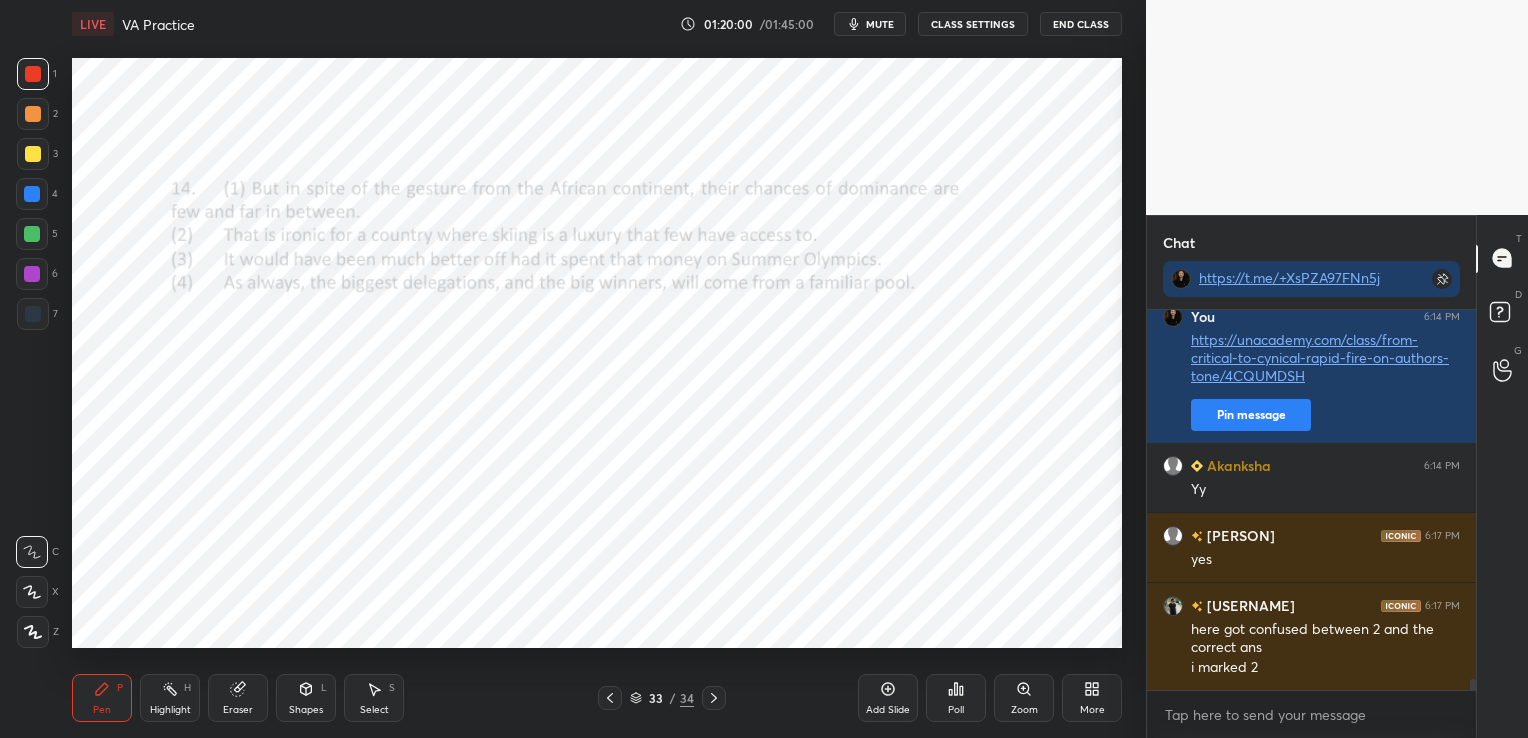 click at bounding box center [714, 698] 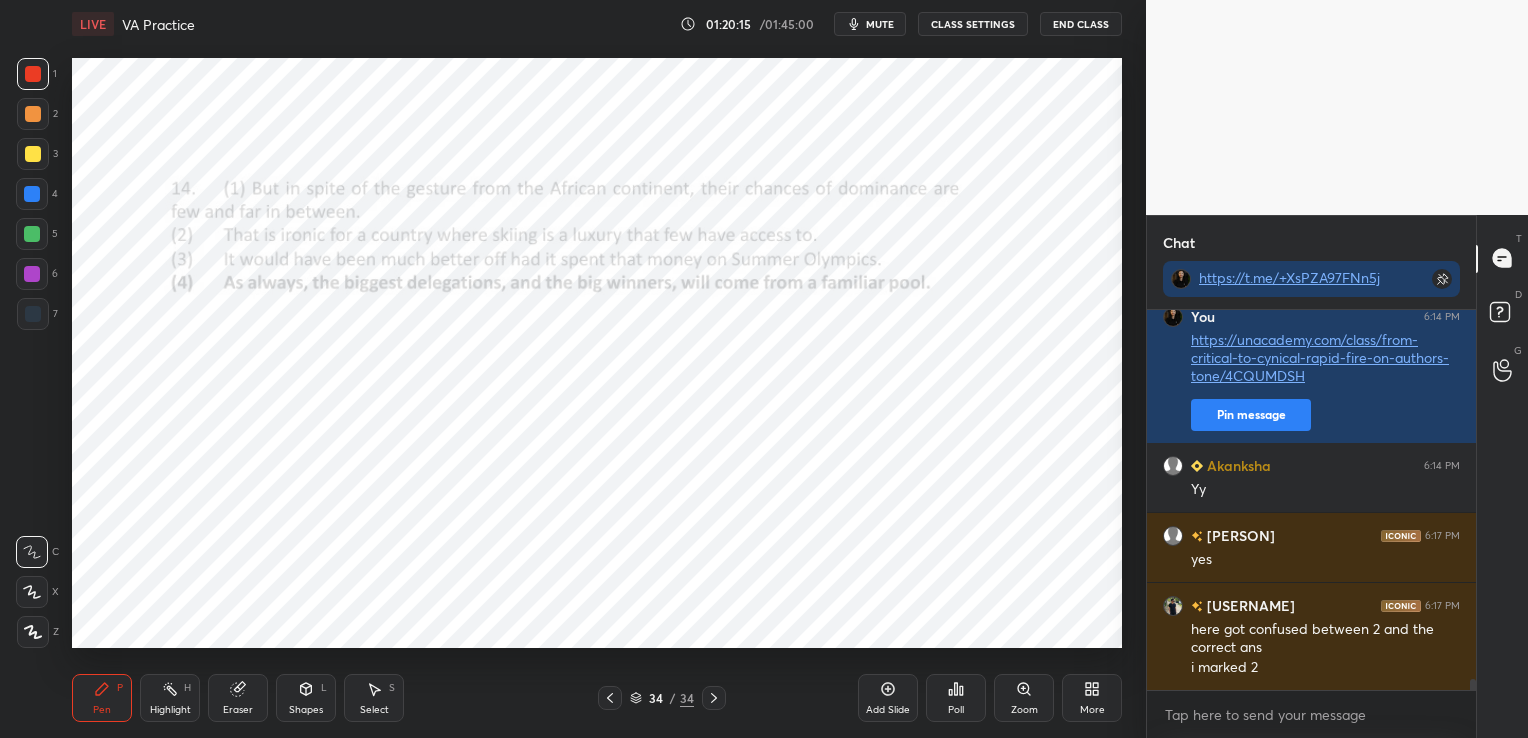 scroll, scrollTop: 12847, scrollLeft: 0, axis: vertical 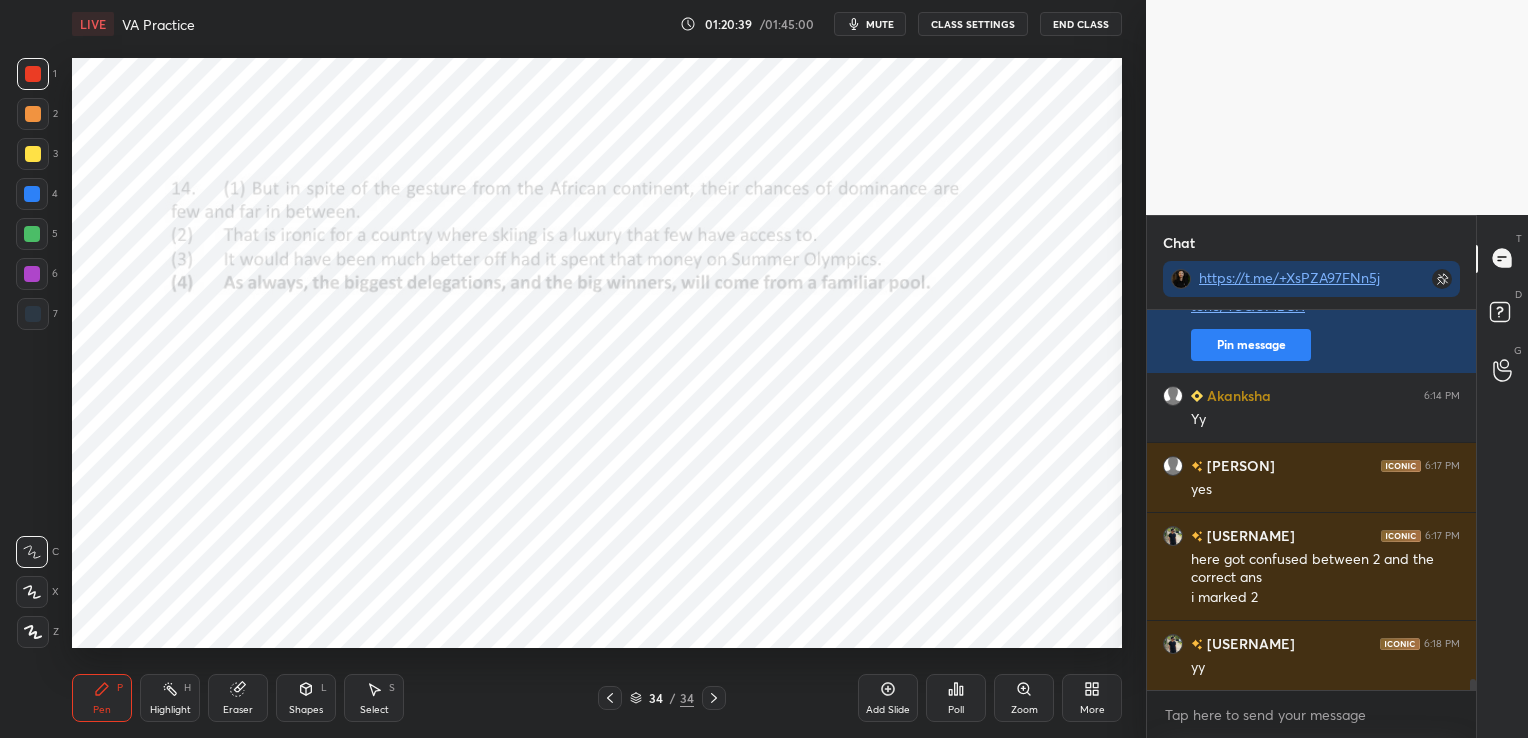 click 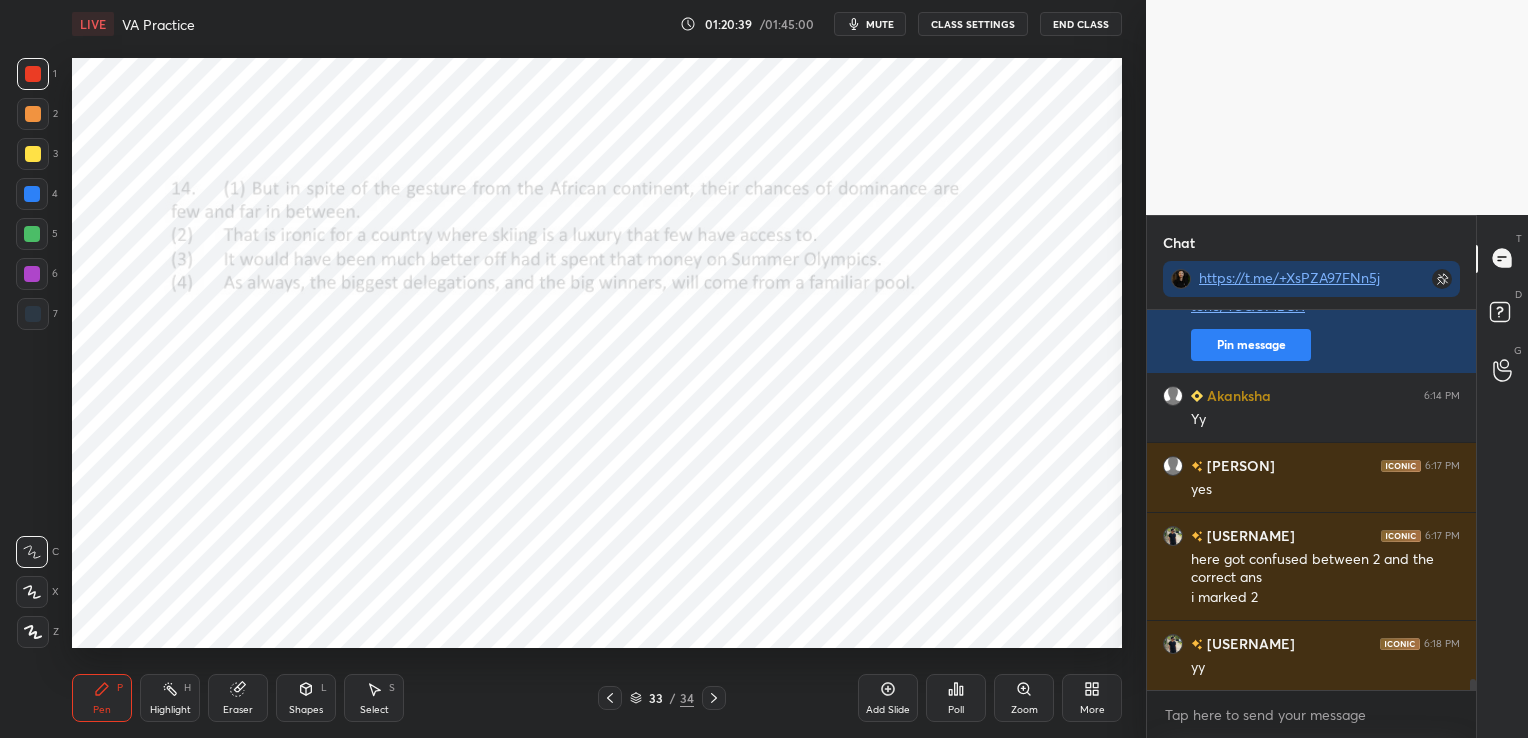 click 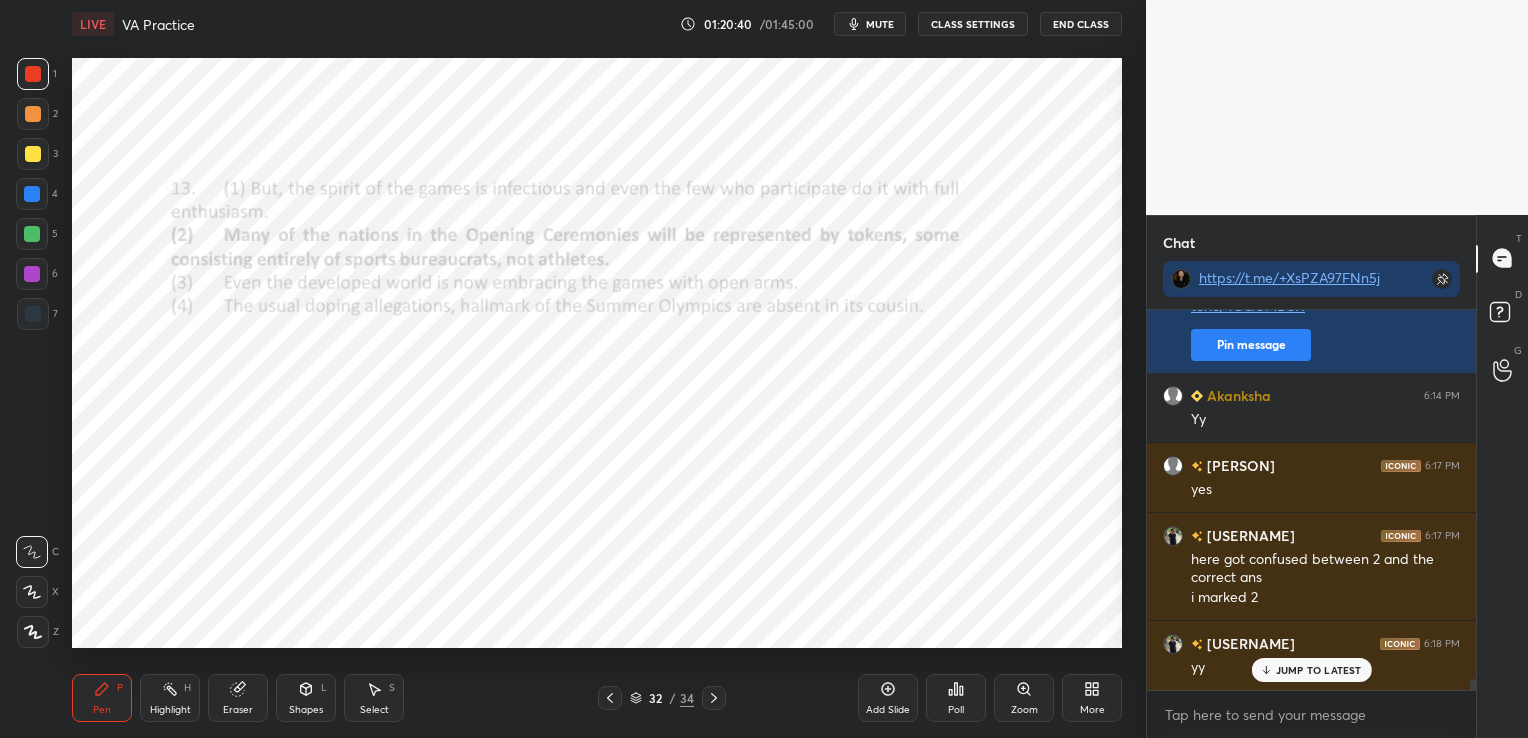 scroll, scrollTop: 12916, scrollLeft: 0, axis: vertical 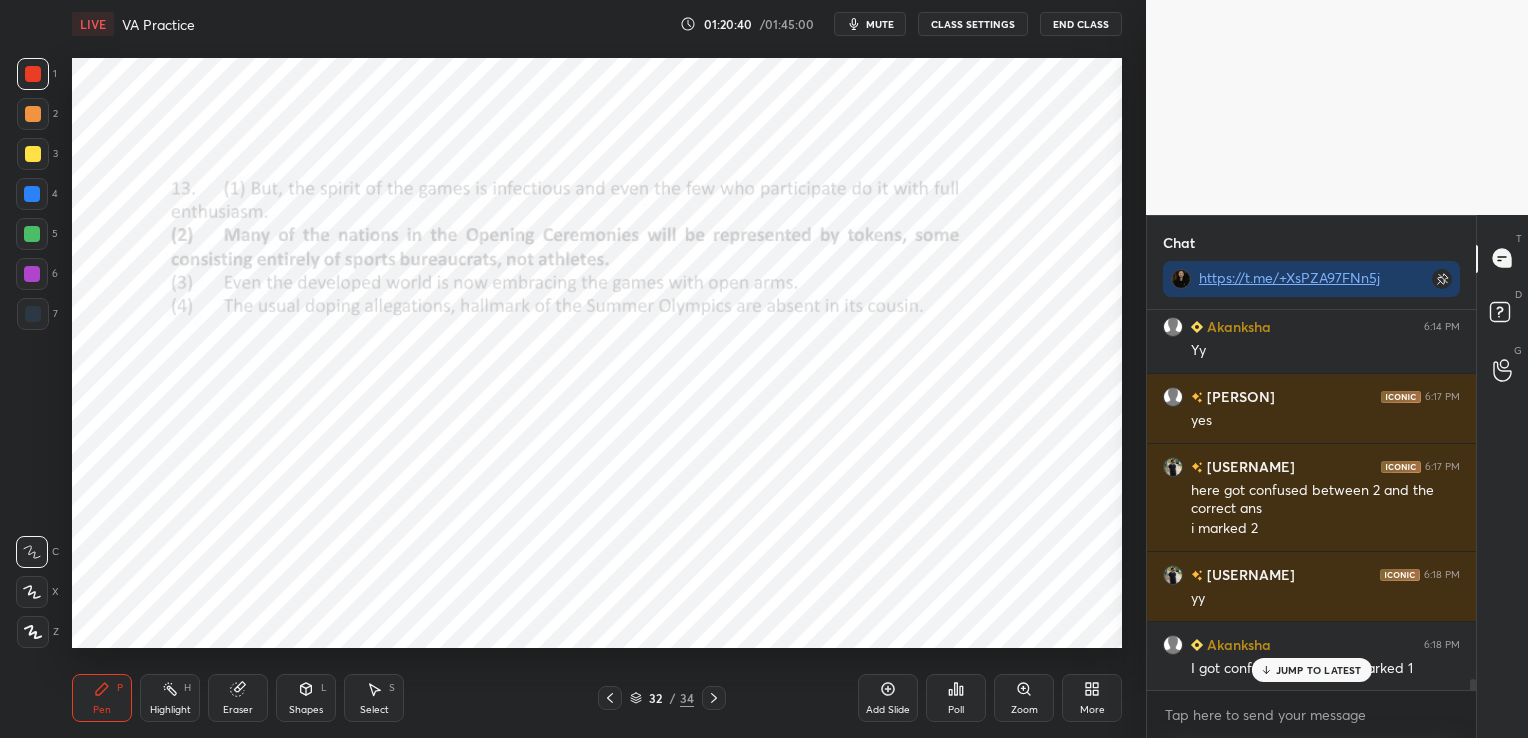 click 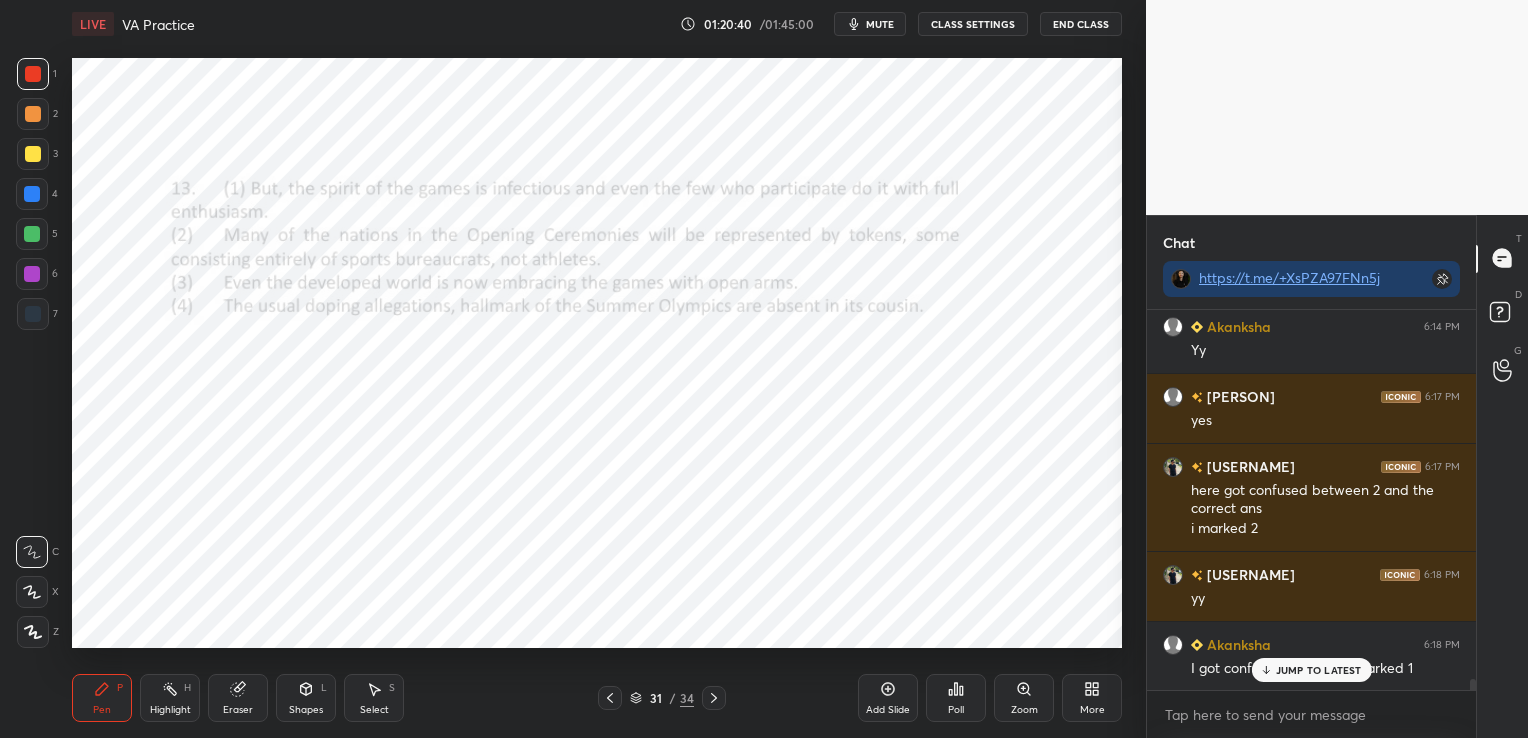 click 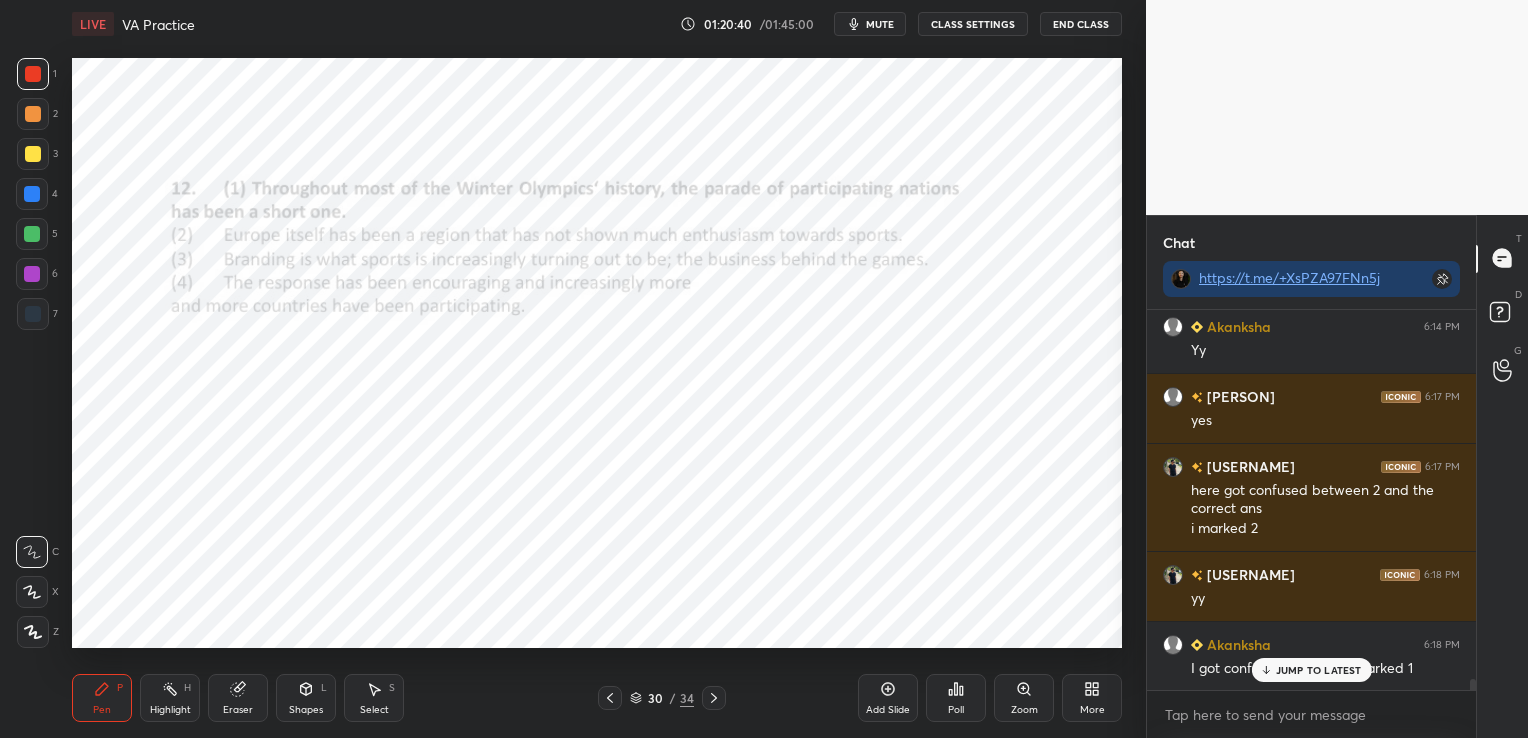 click 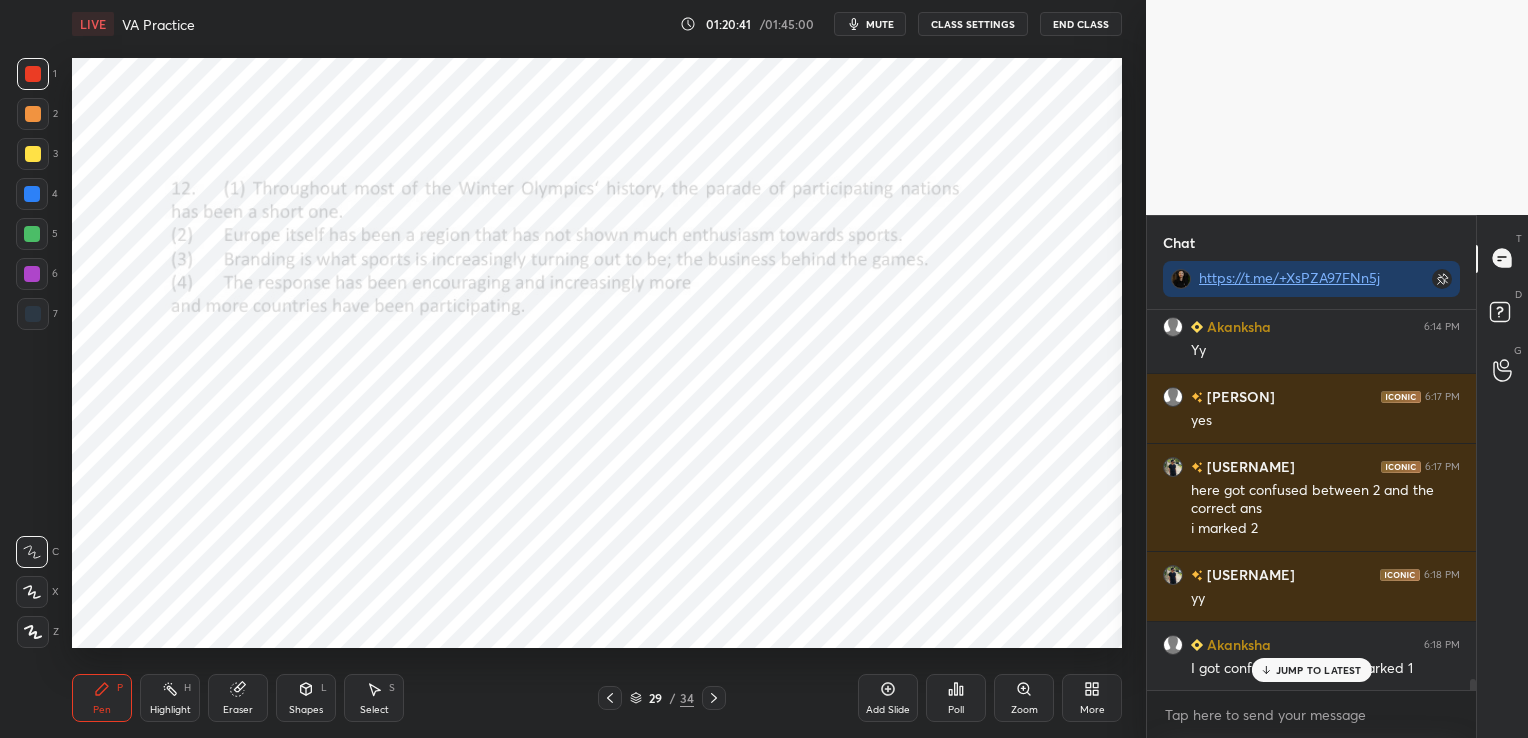 click 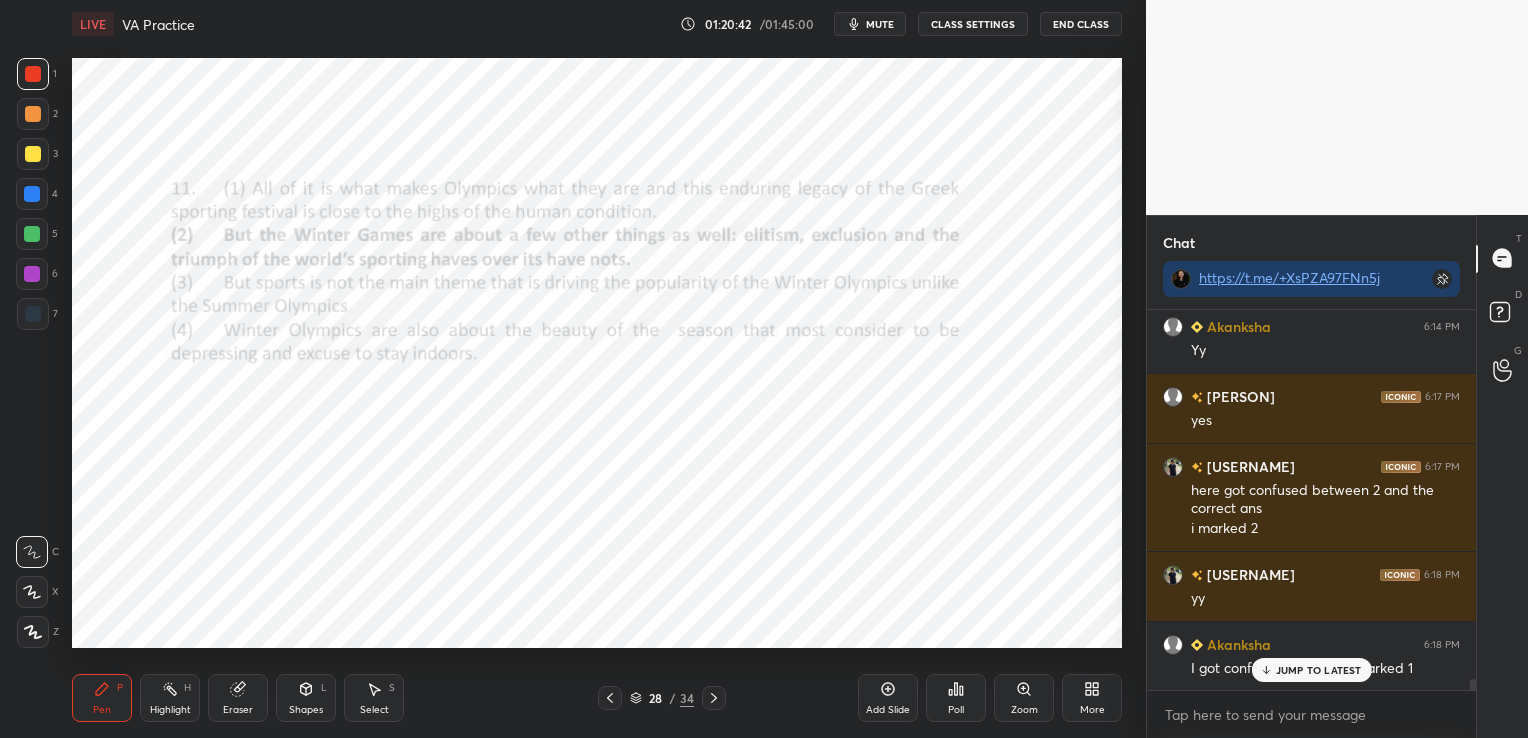 click 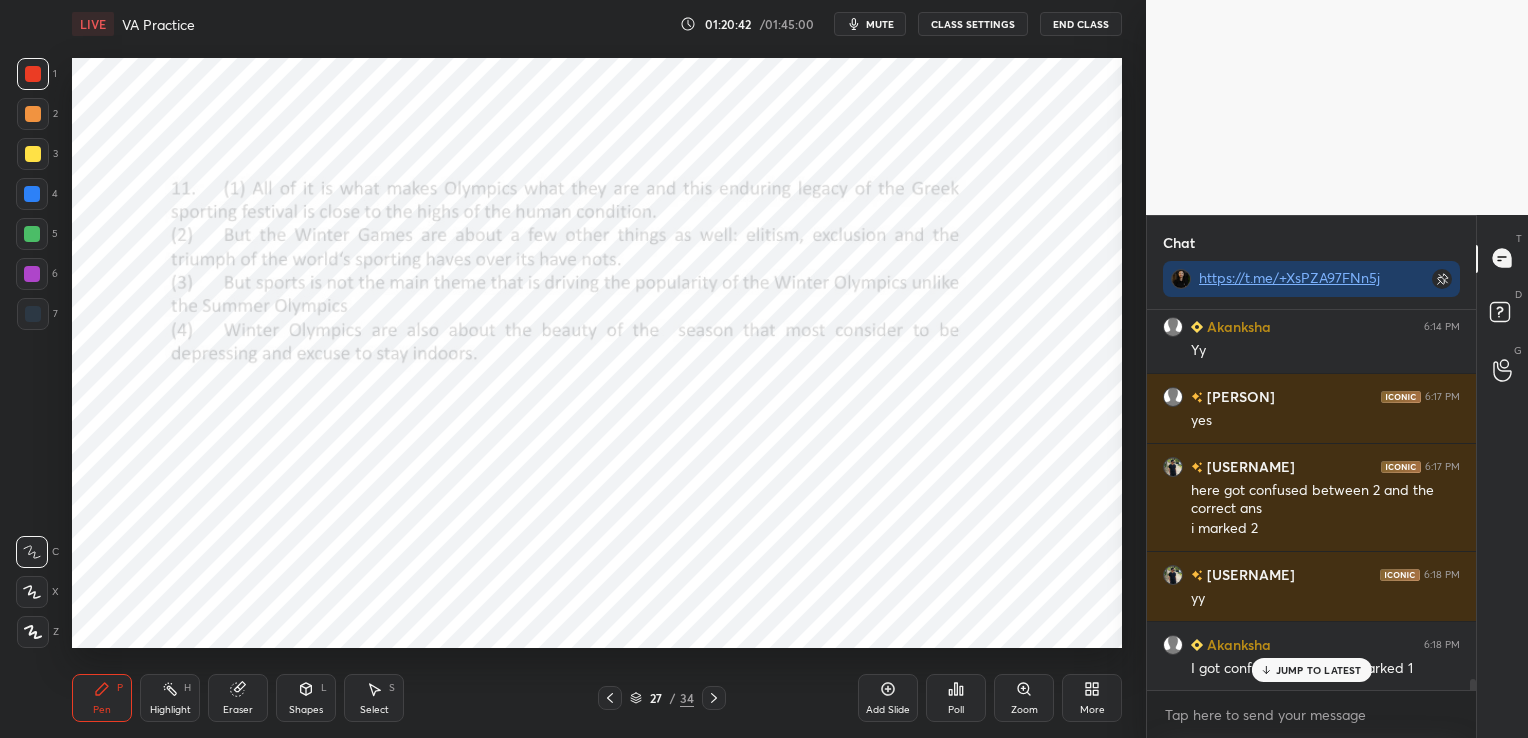click 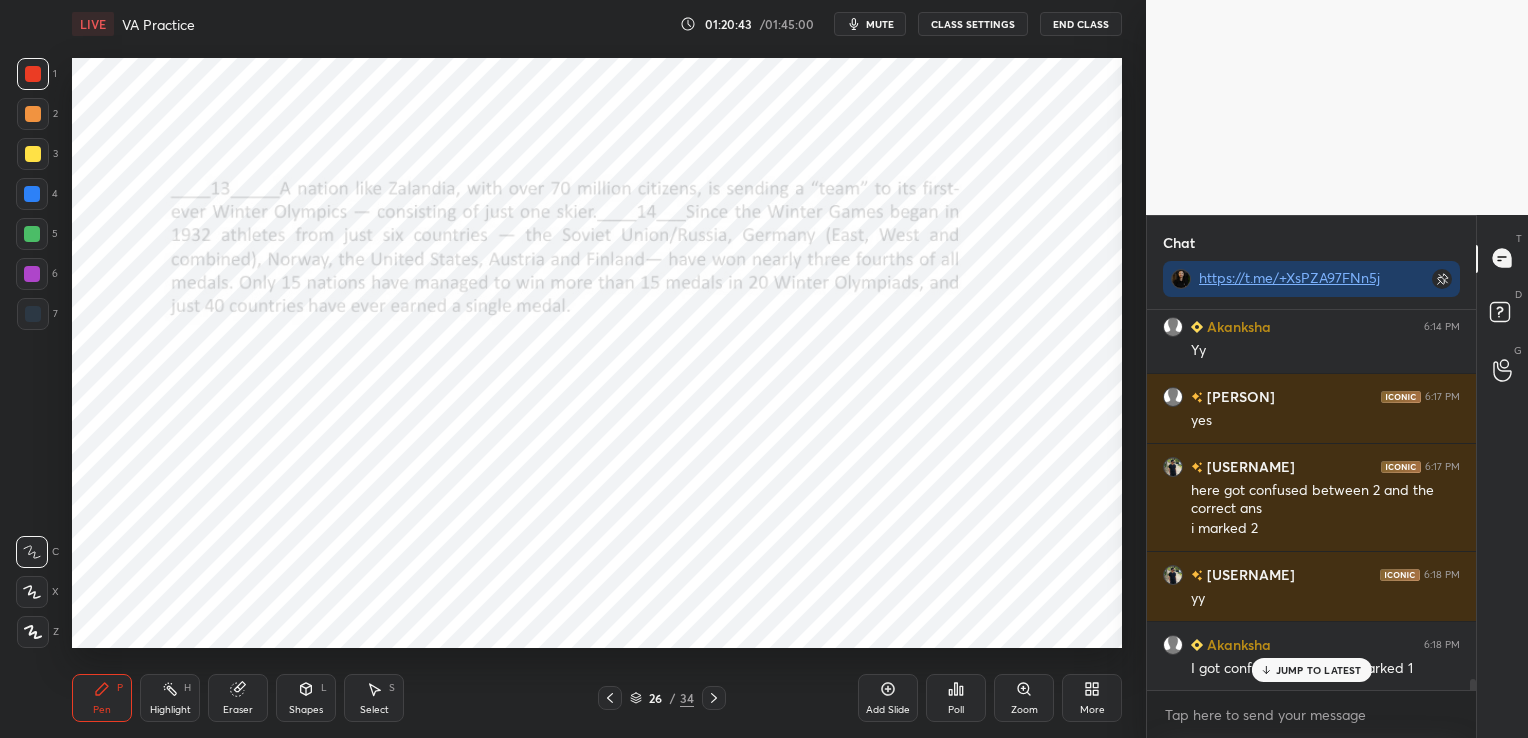 click 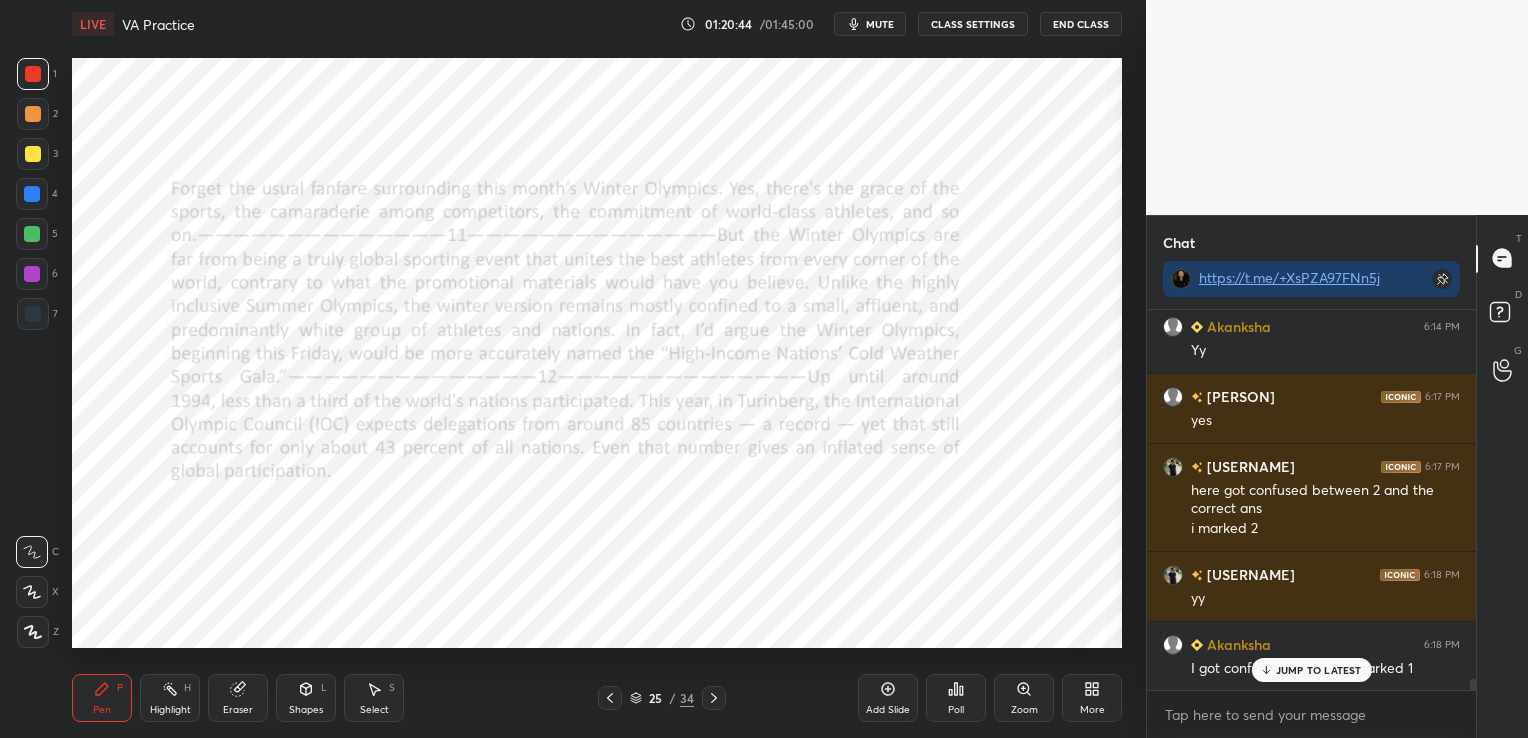 click 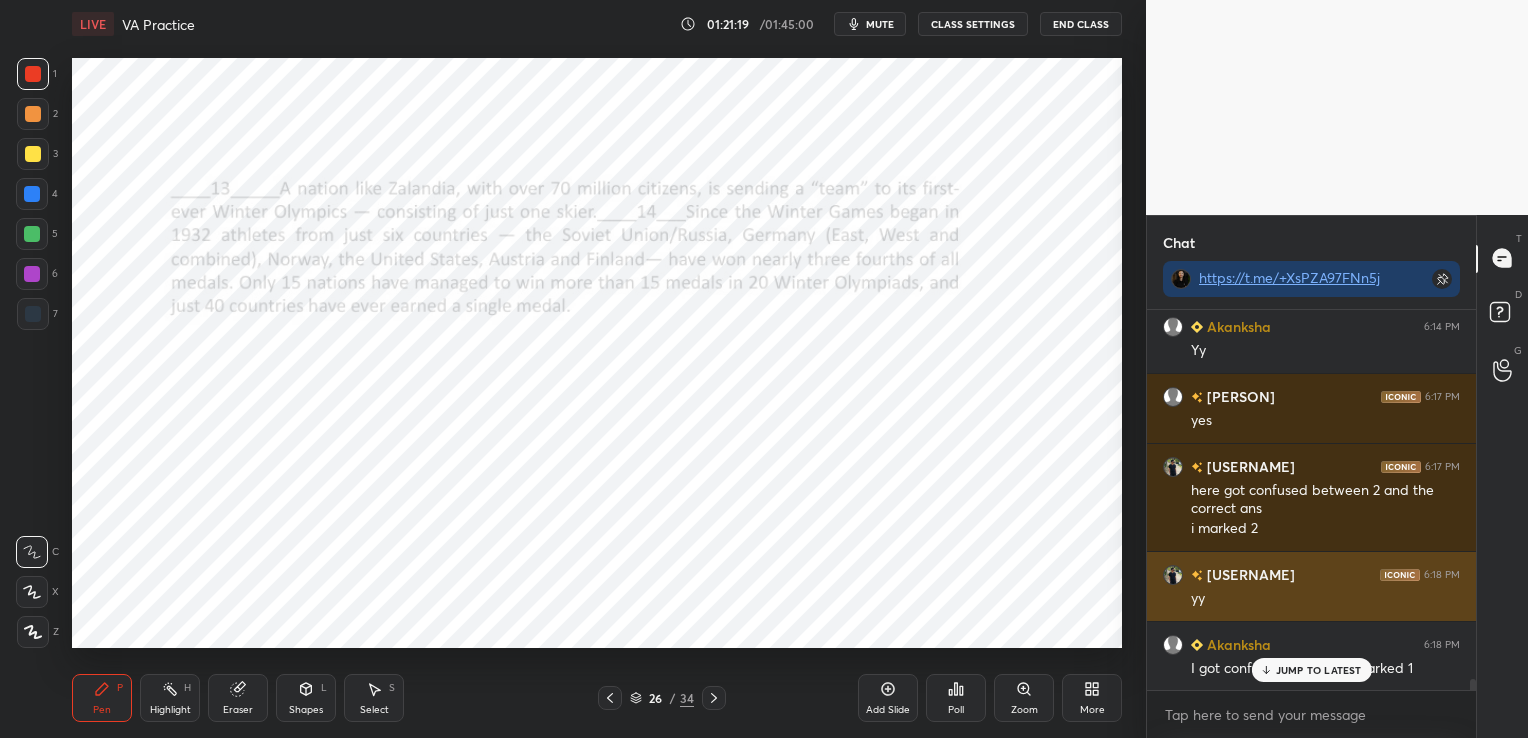 scroll, scrollTop: 12917, scrollLeft: 0, axis: vertical 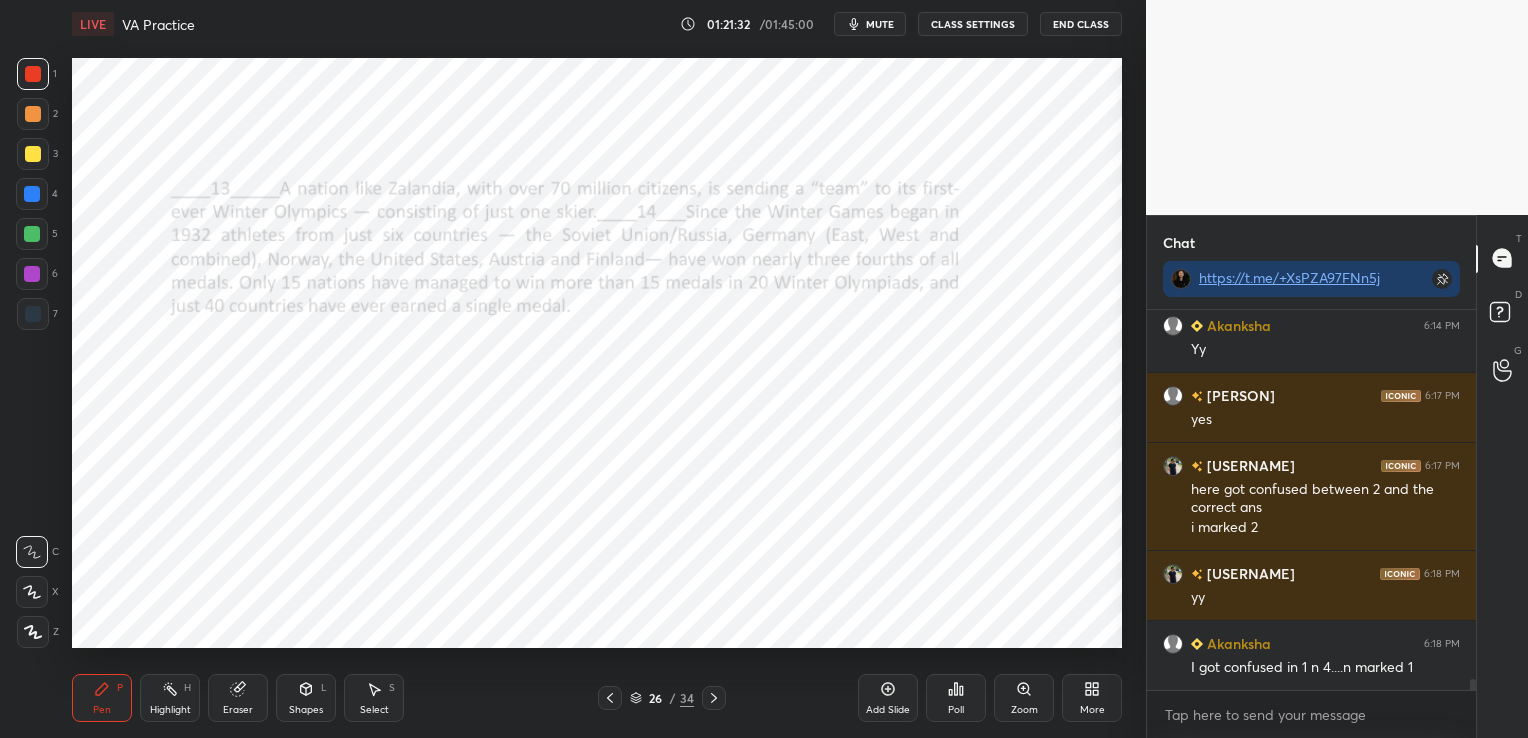 click 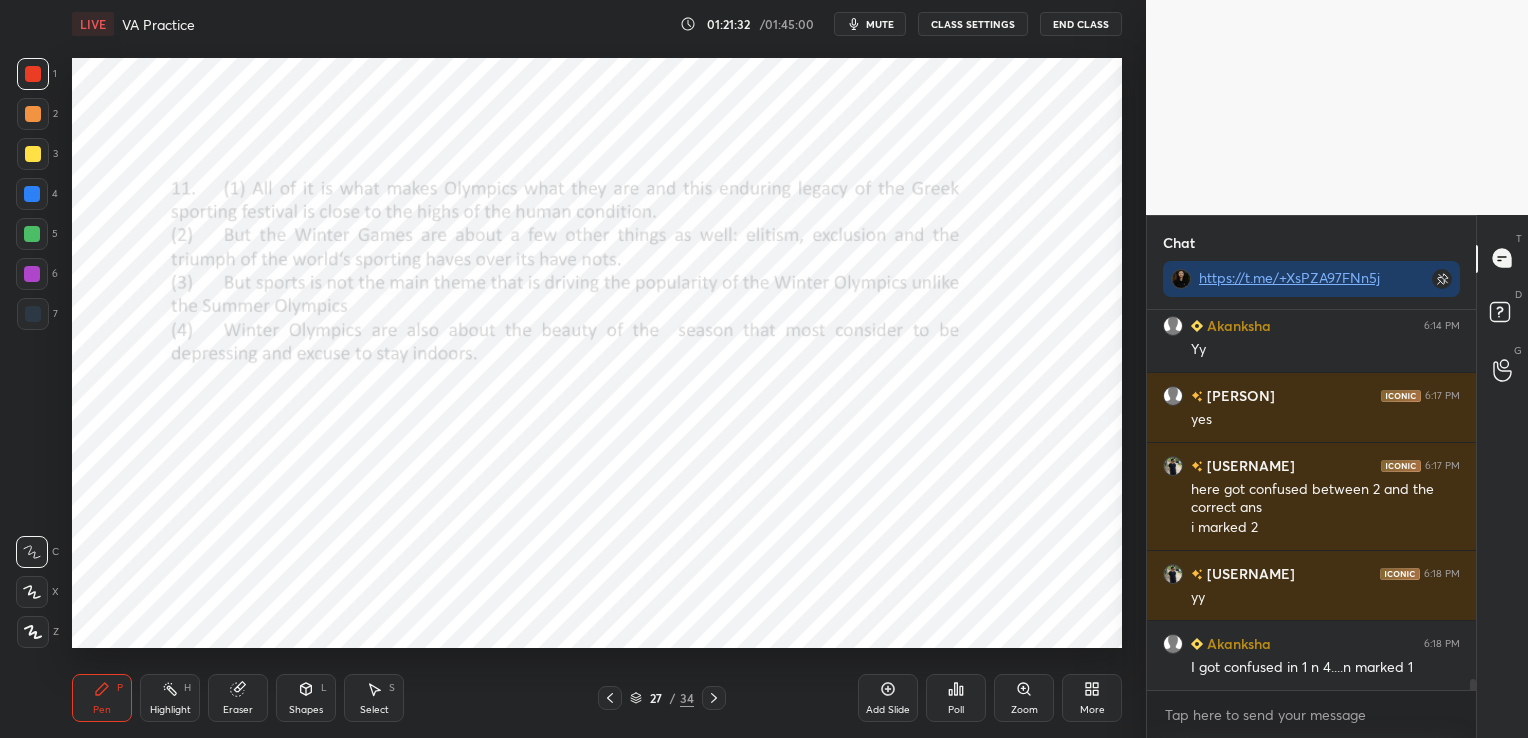 click 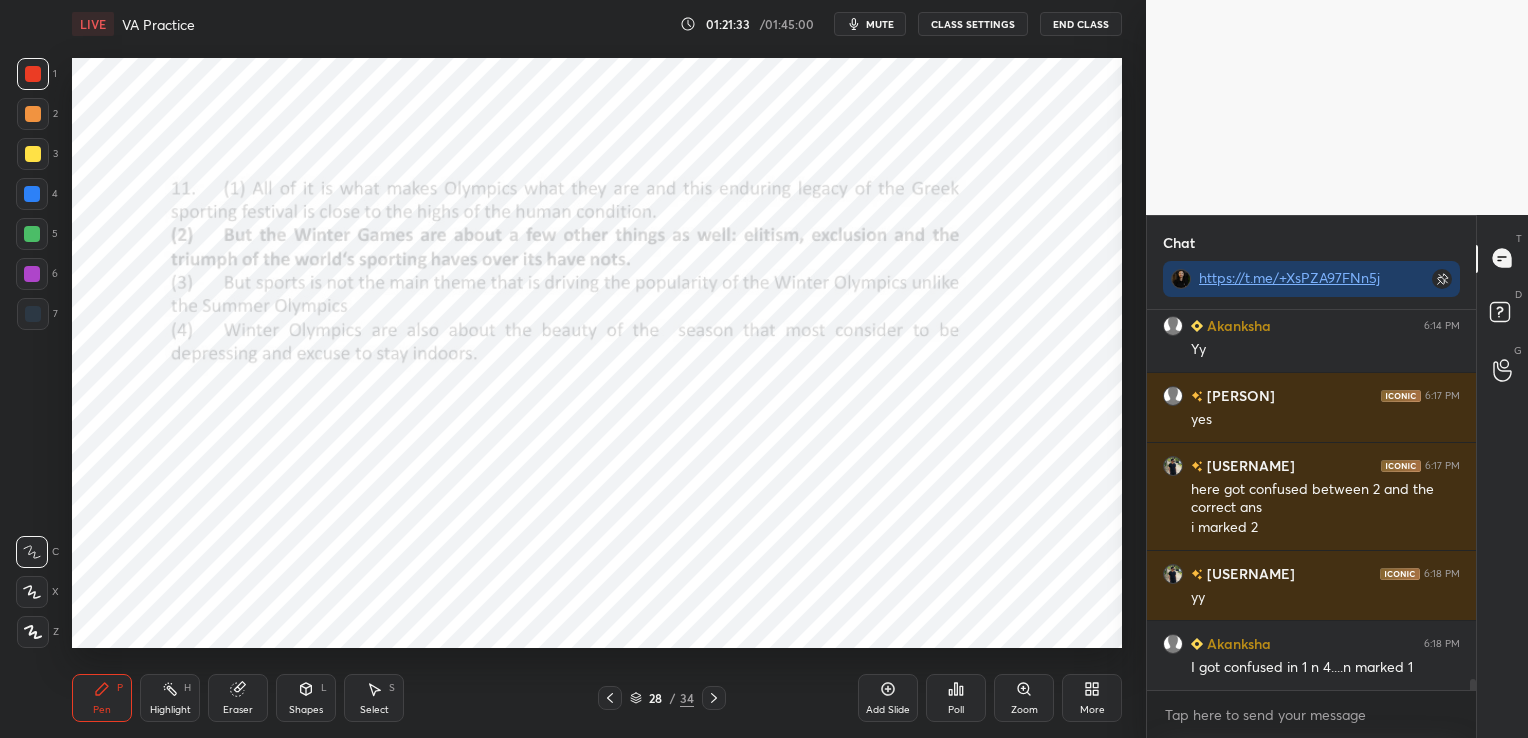 click 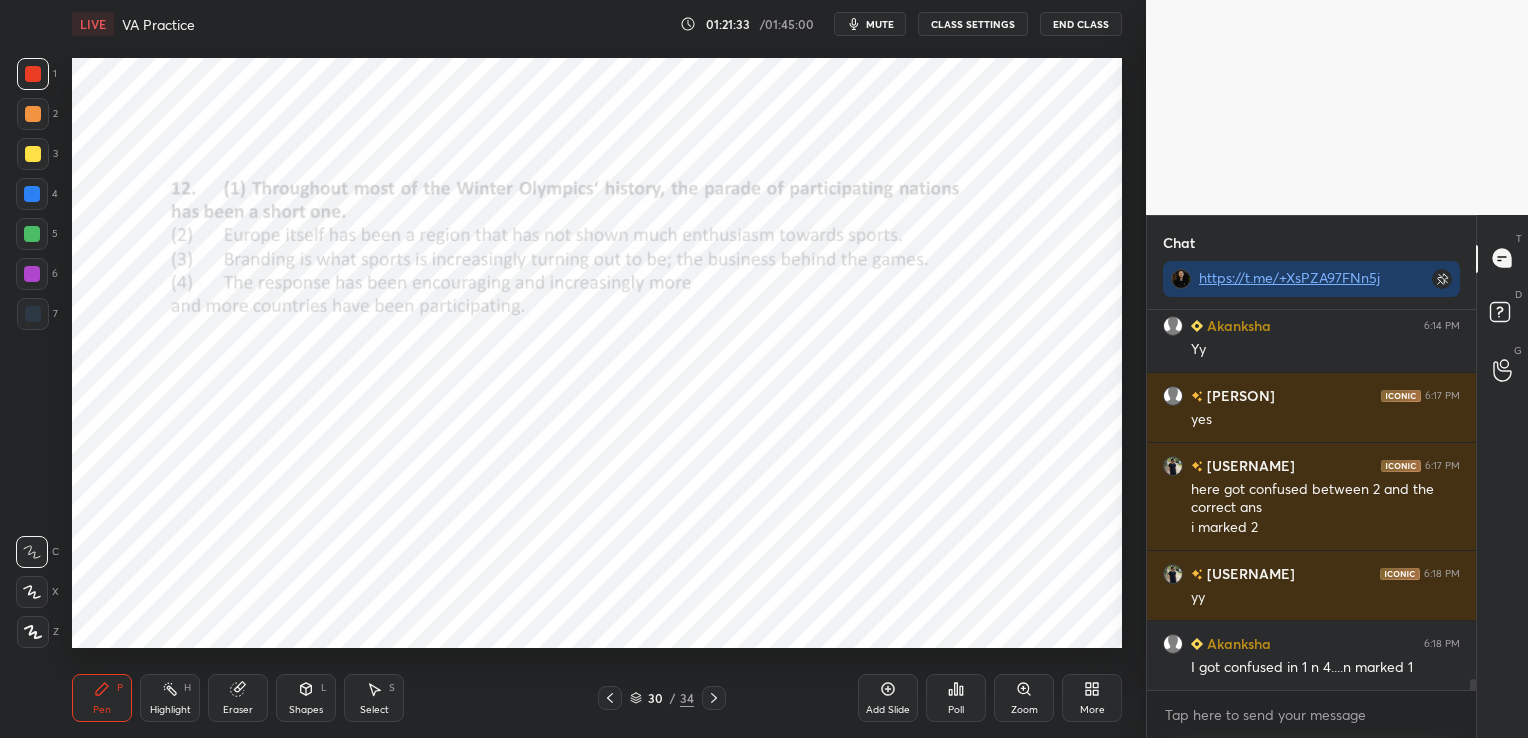 scroll, scrollTop: 12987, scrollLeft: 0, axis: vertical 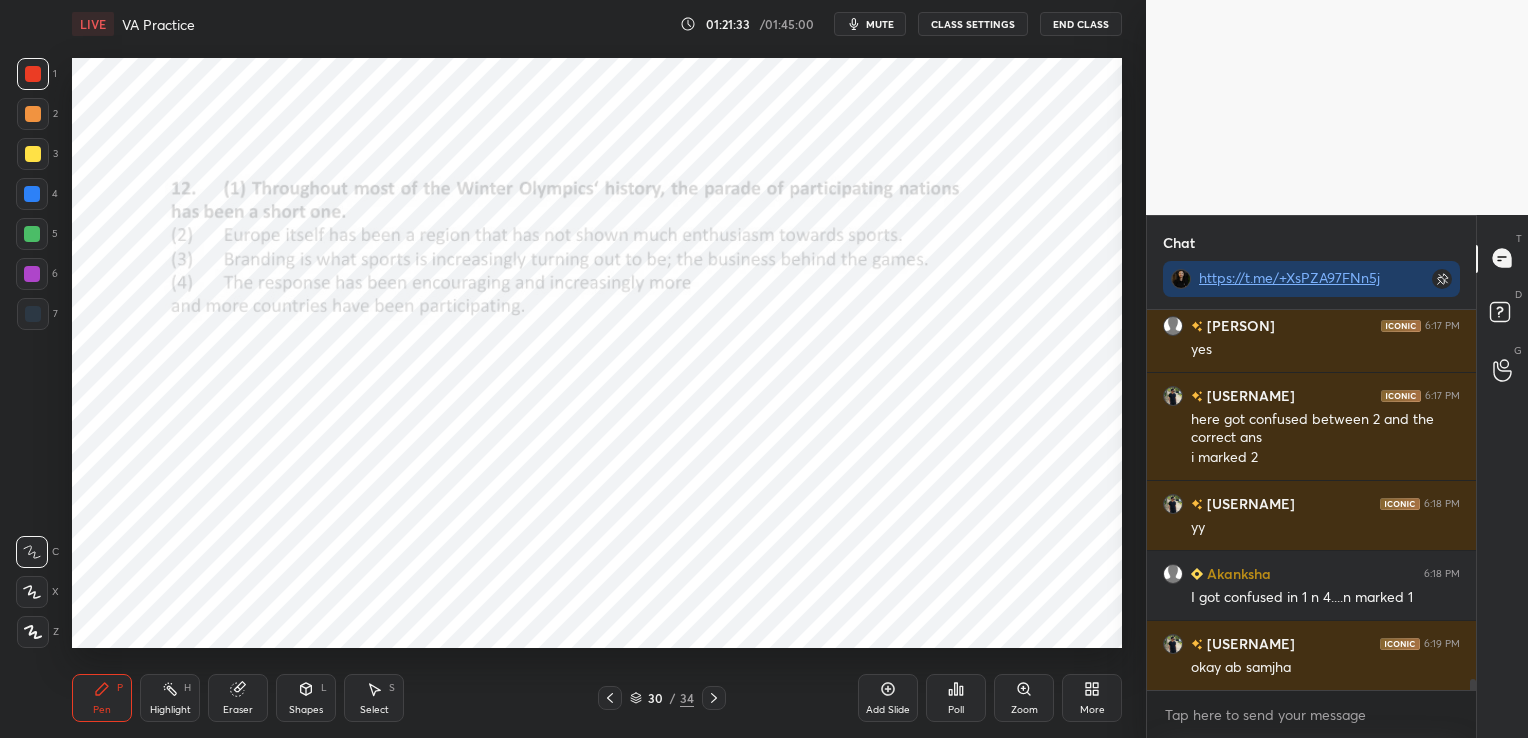 click 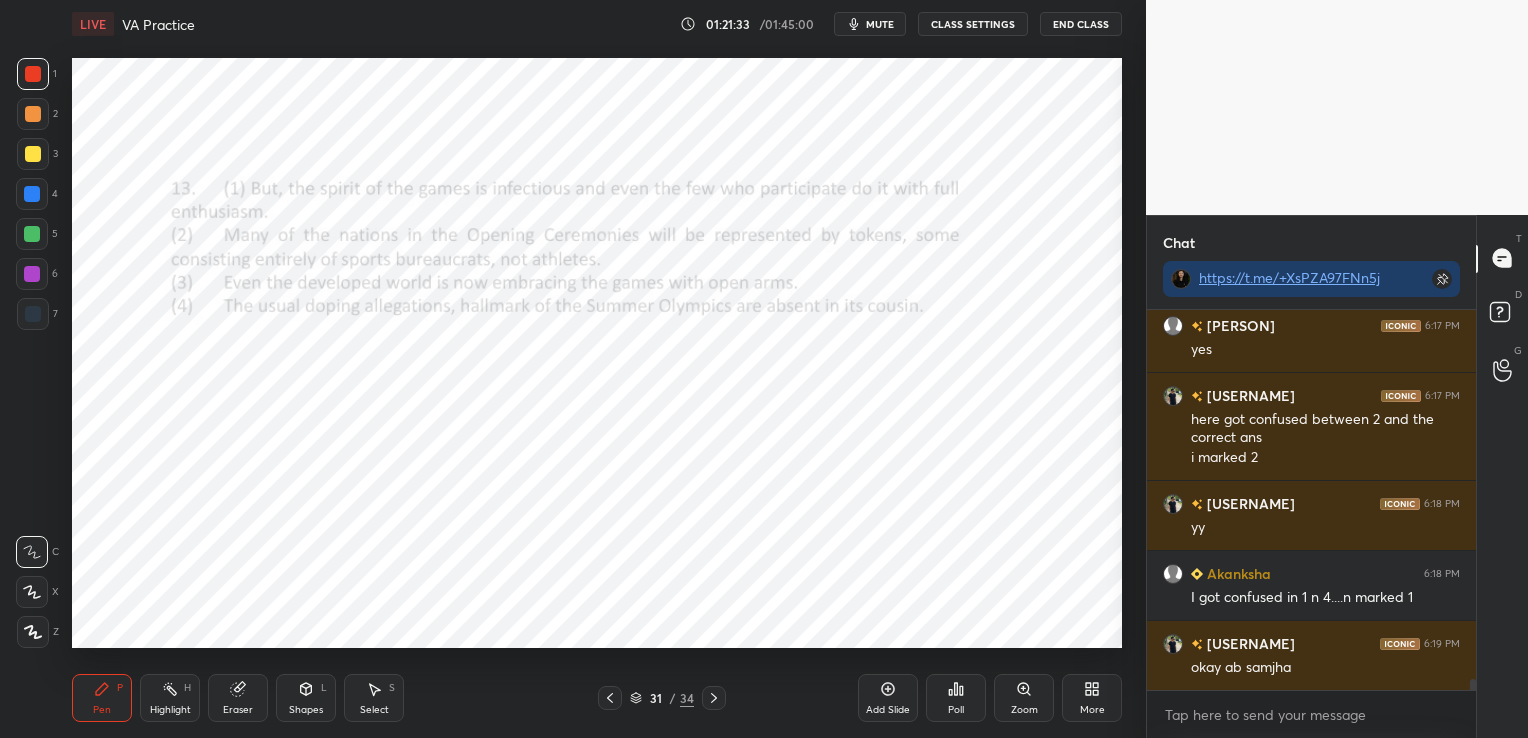 click 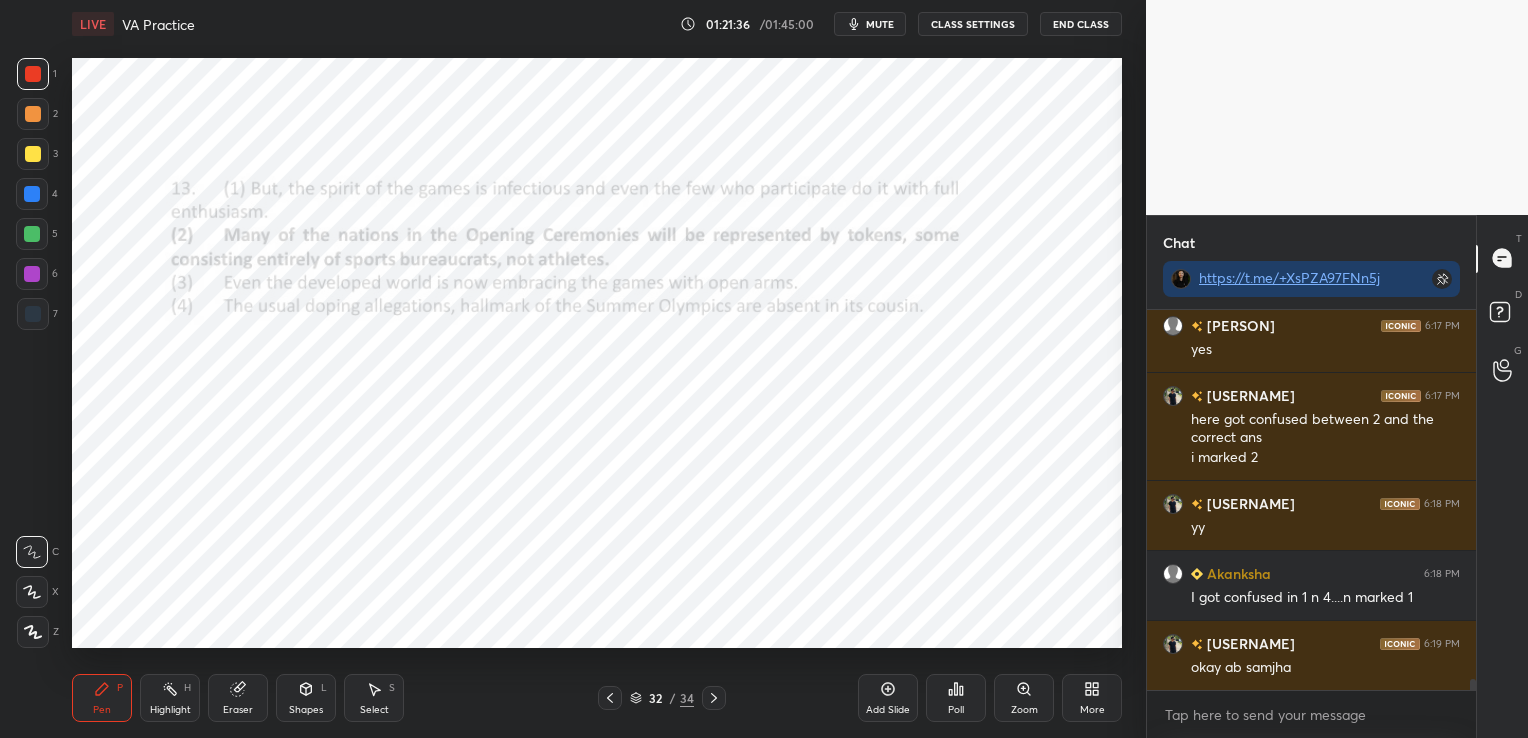 click 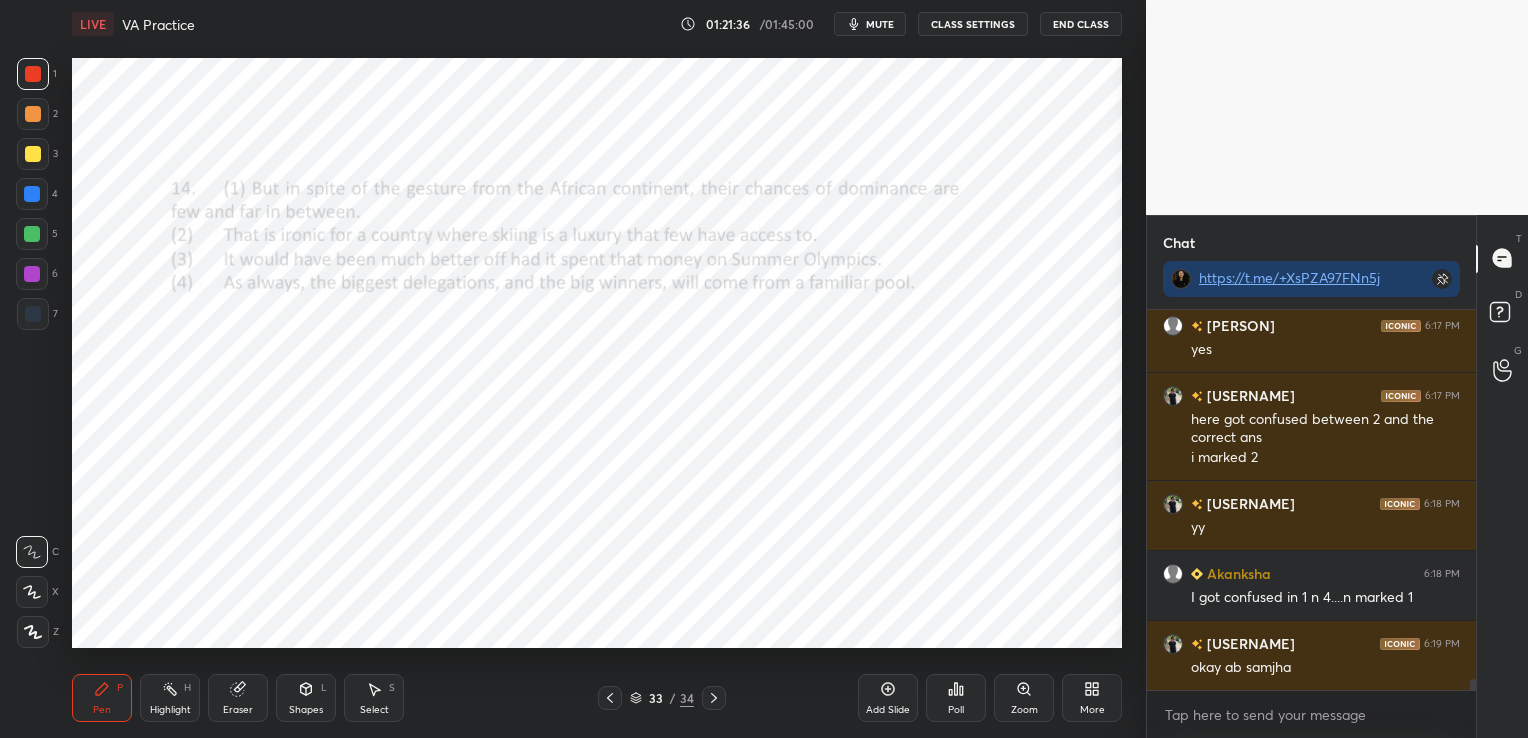 click 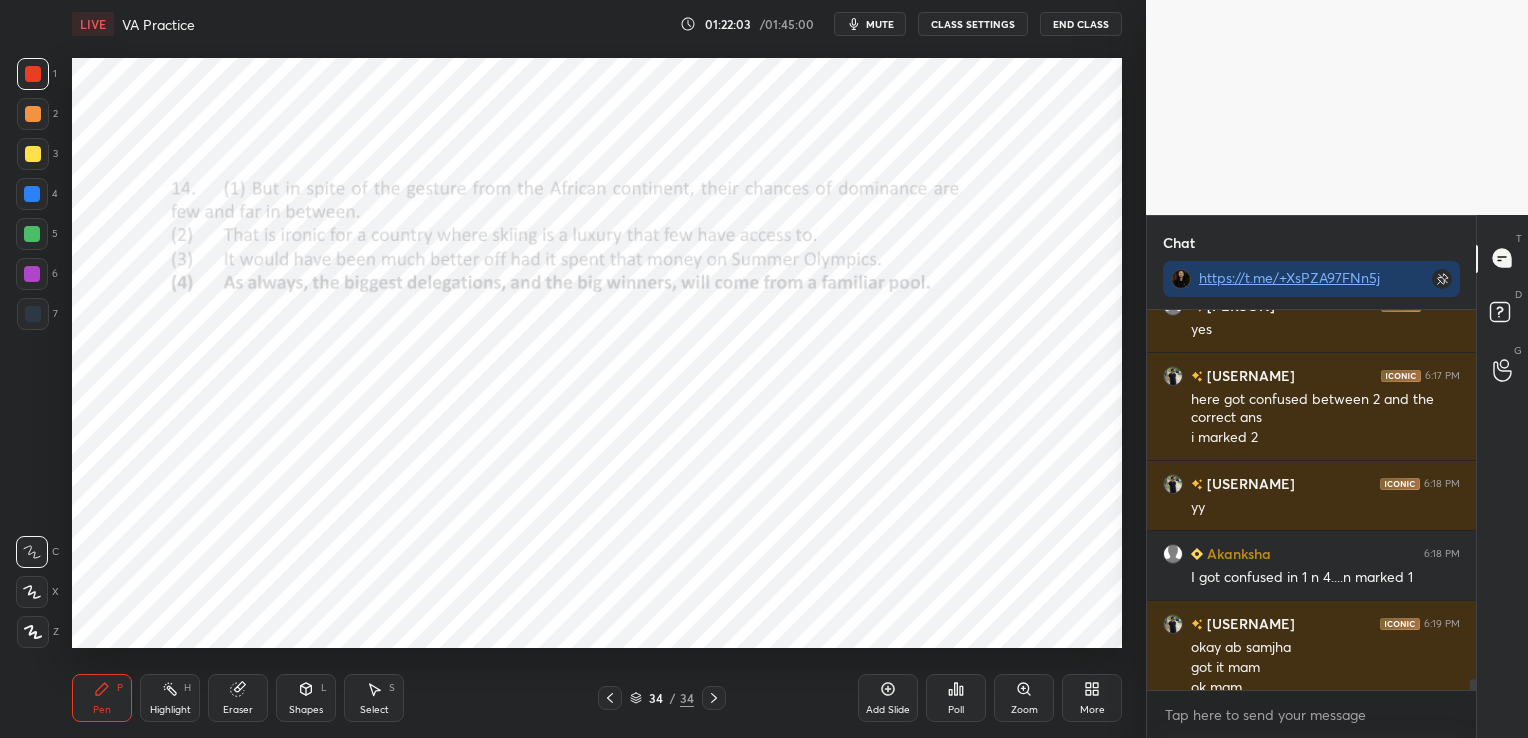 scroll, scrollTop: 13027, scrollLeft: 0, axis: vertical 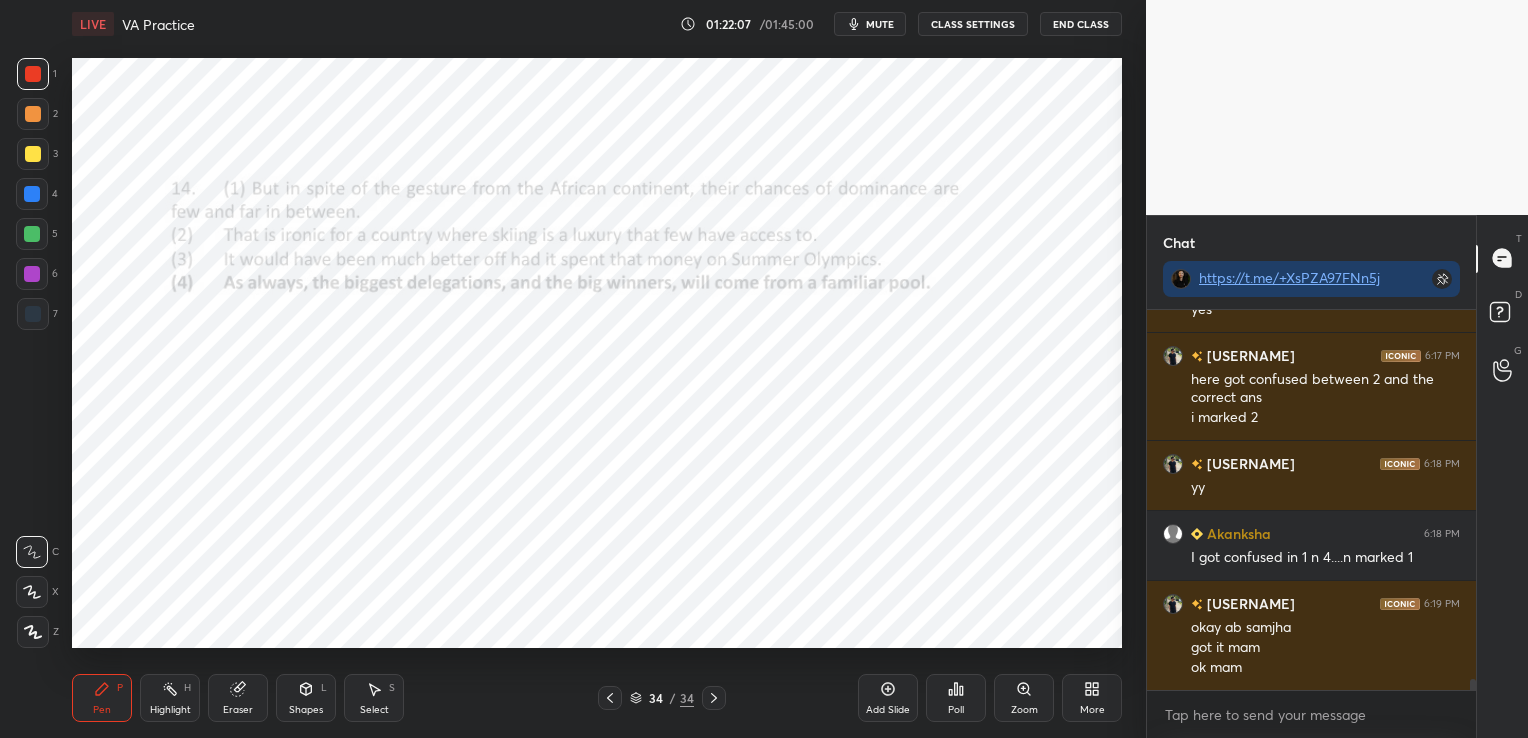 click 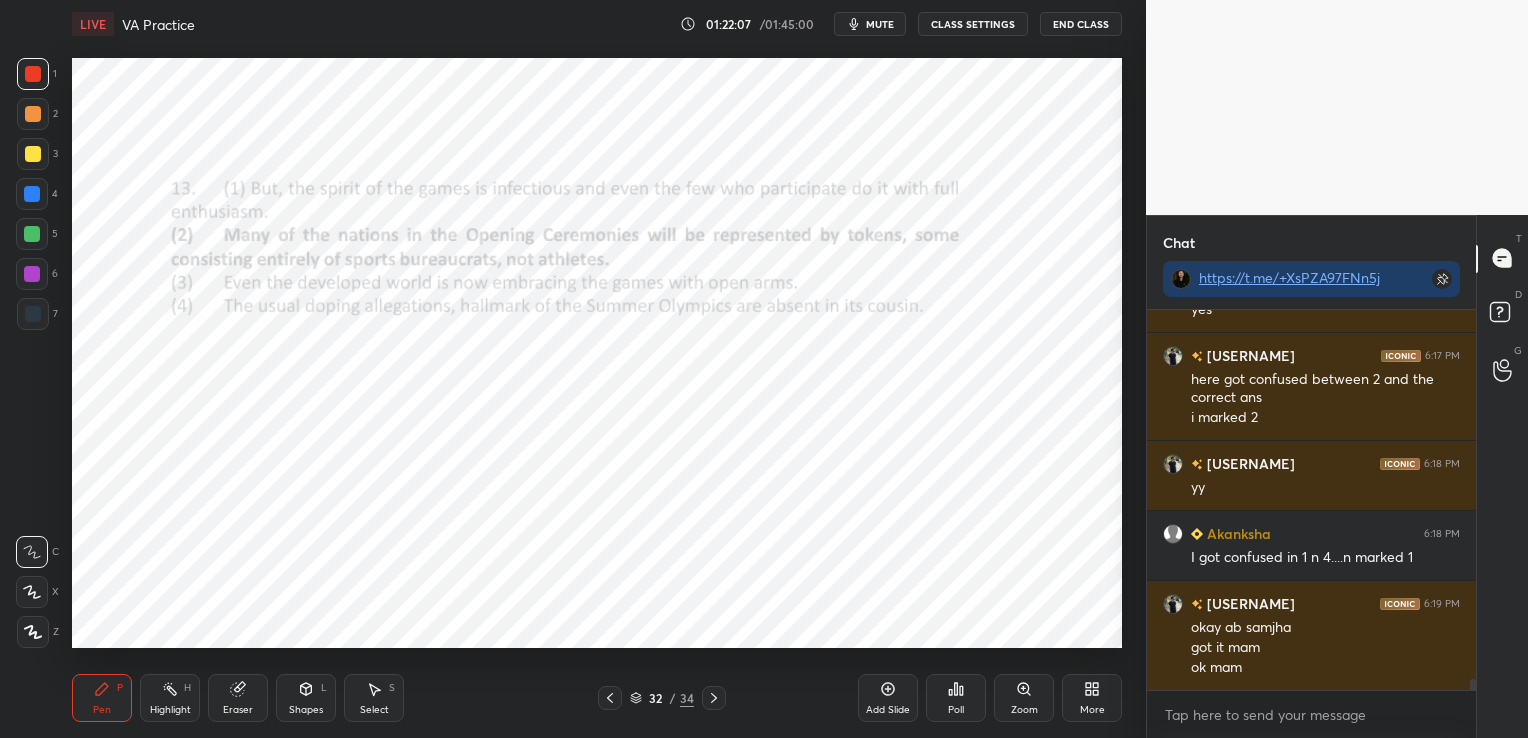 click 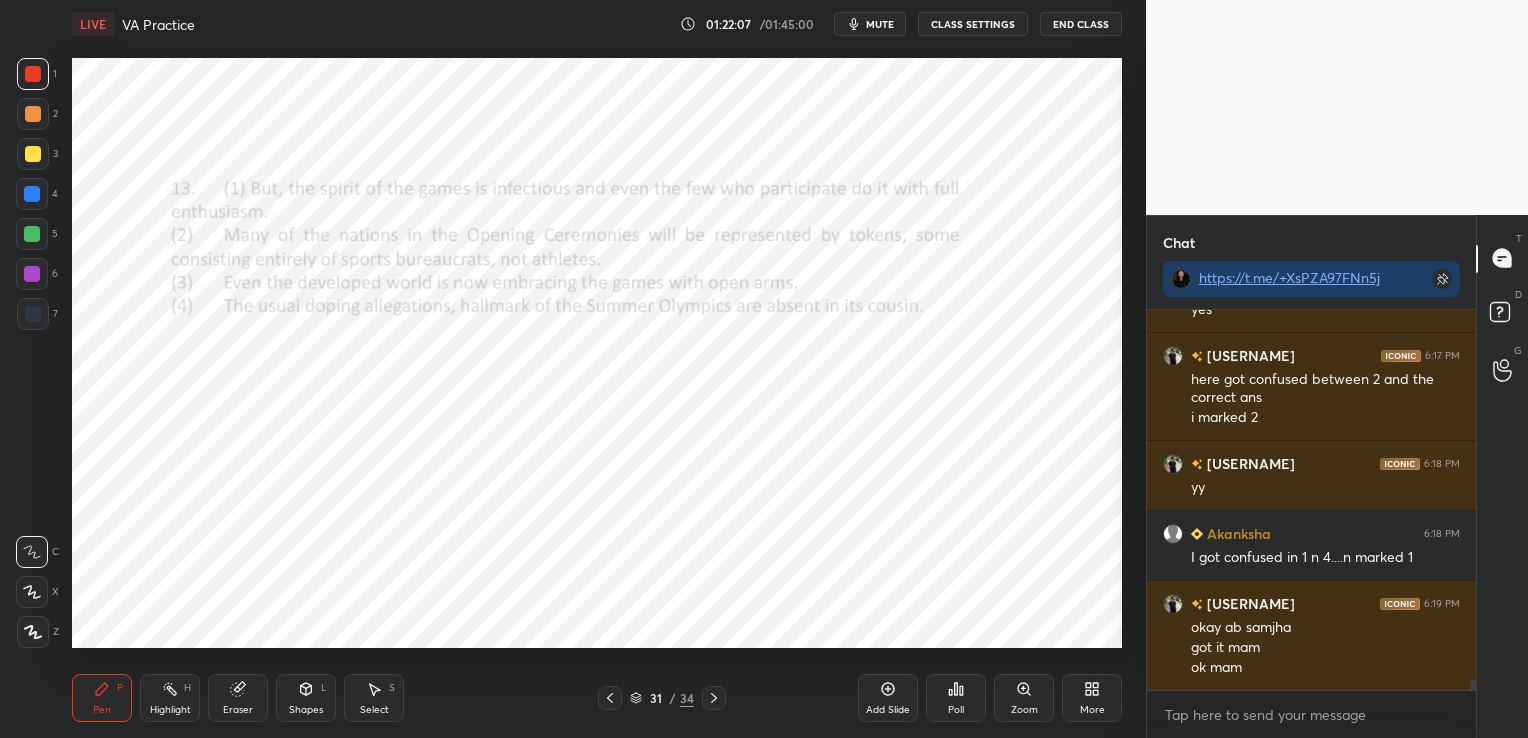 click 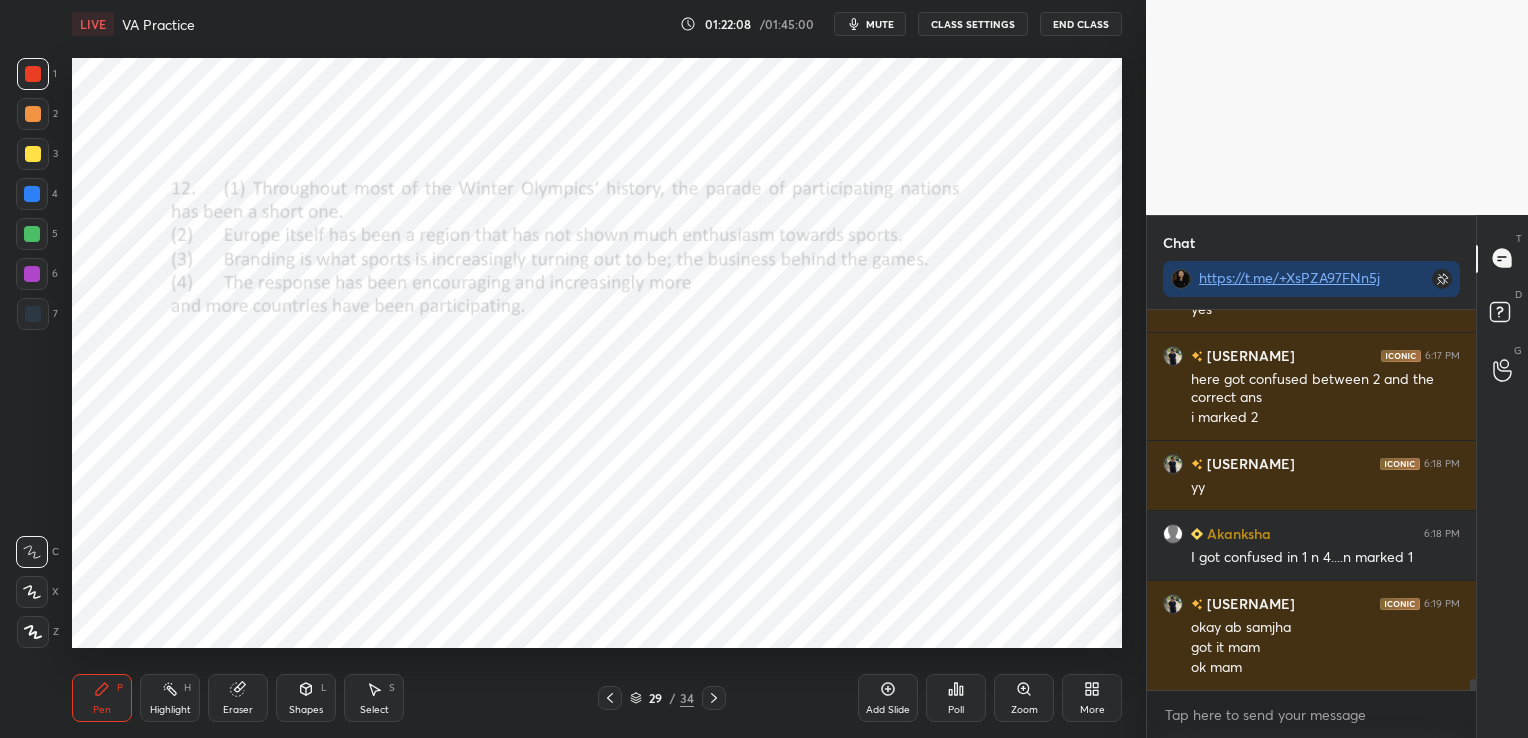 click 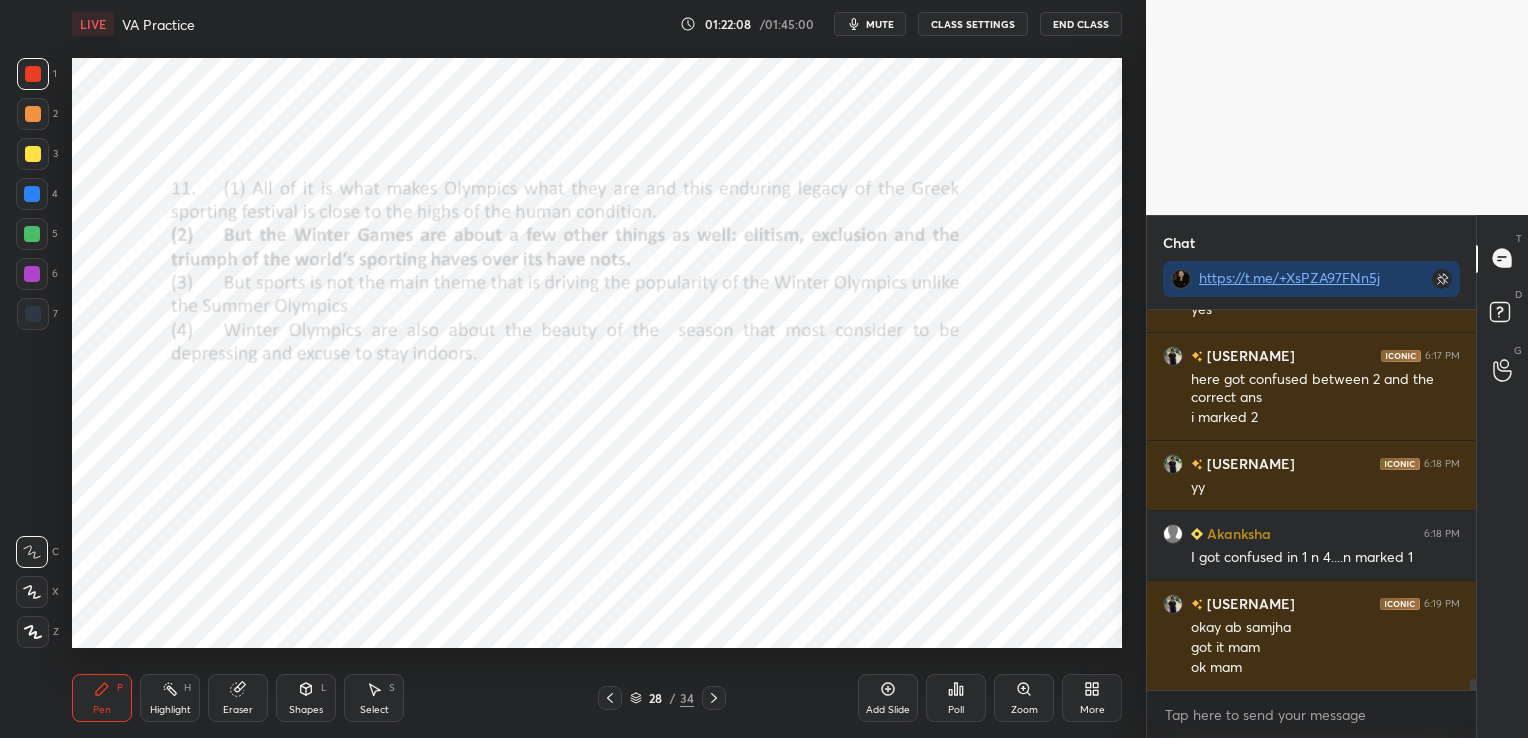 click 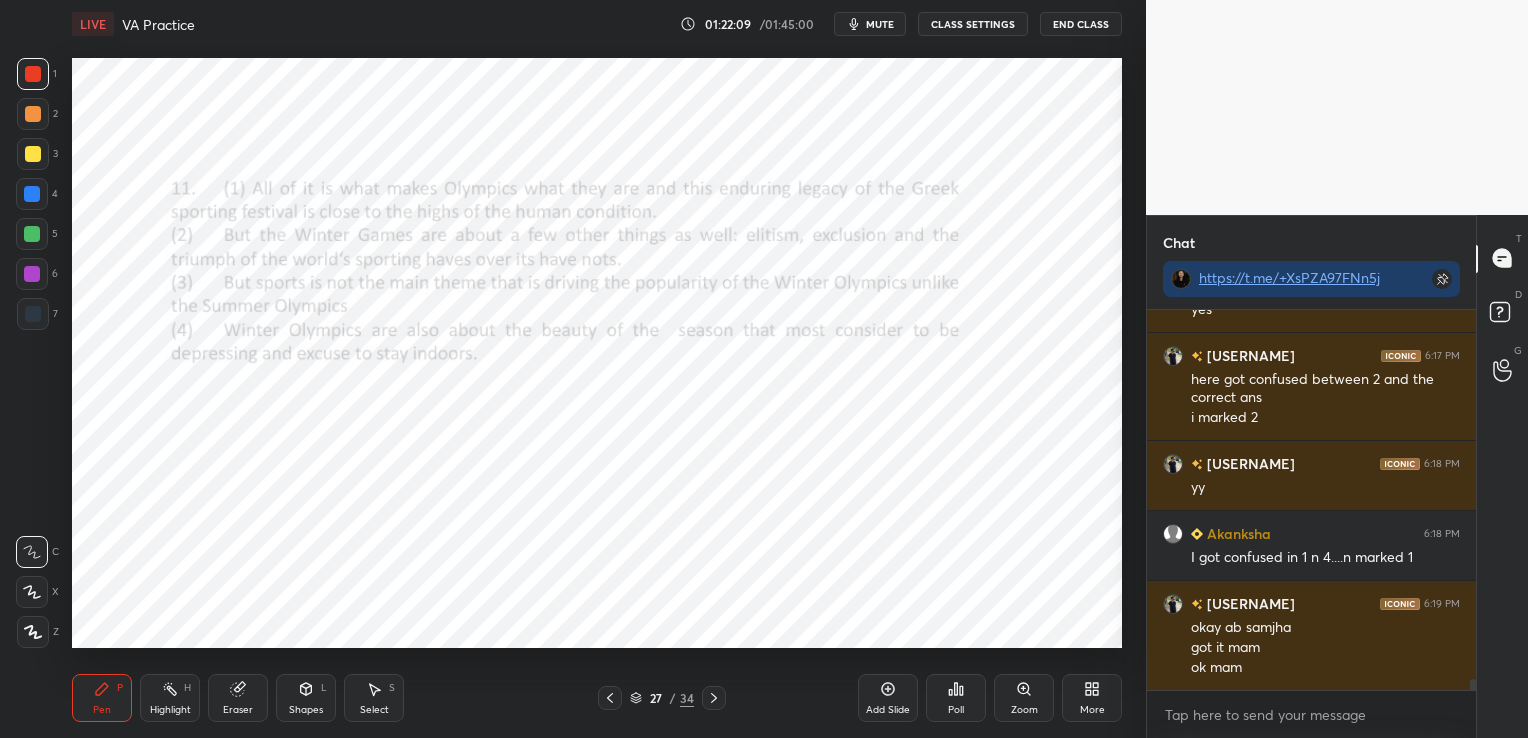 click 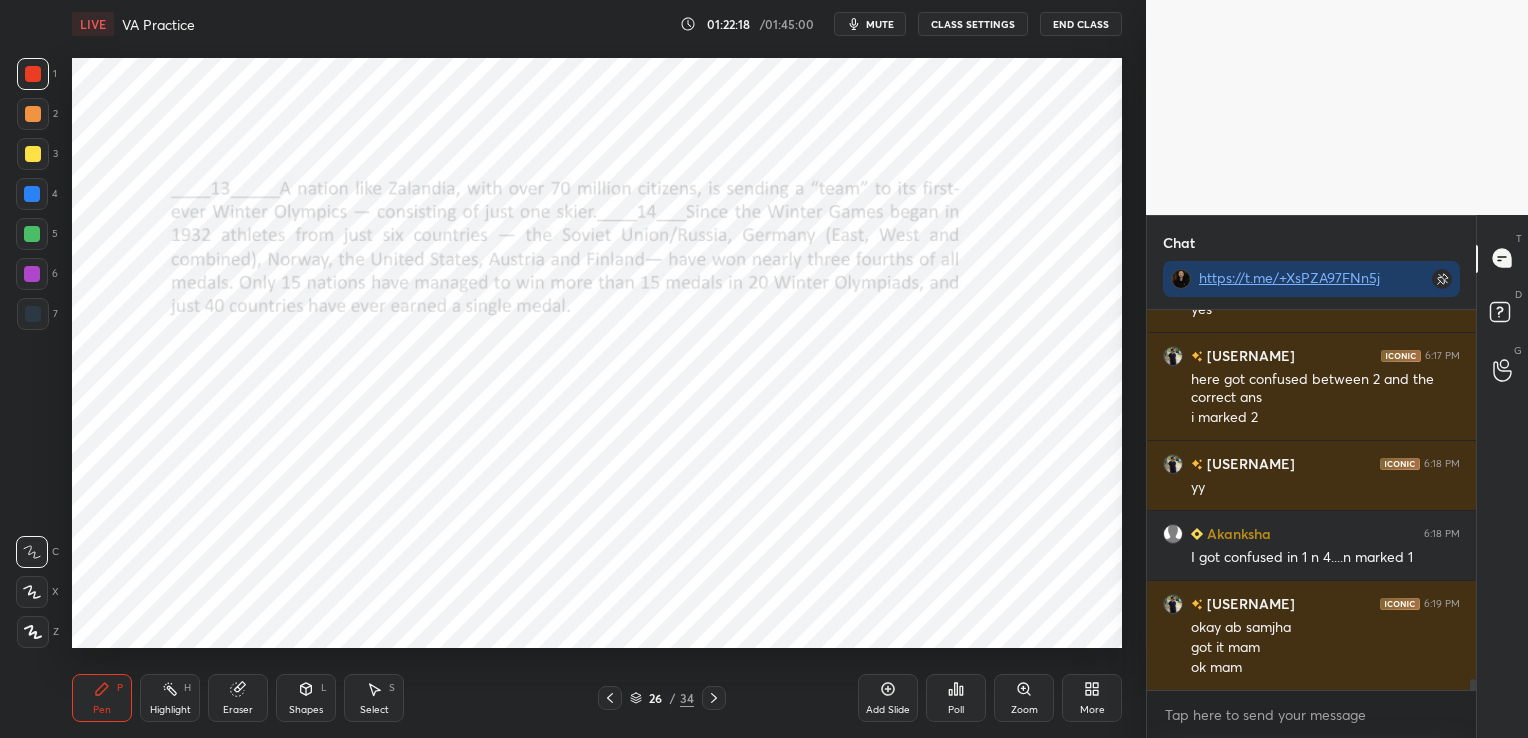click 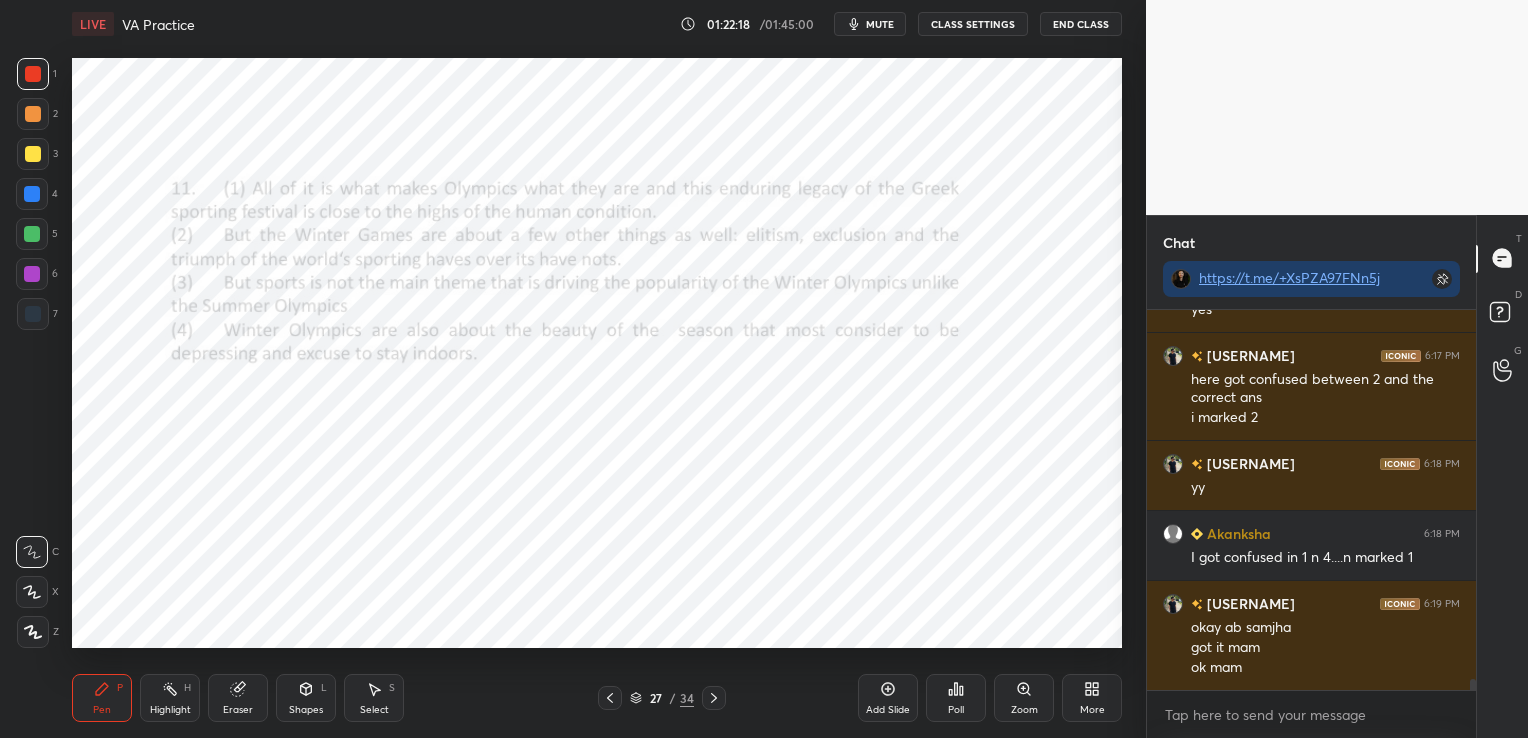 click 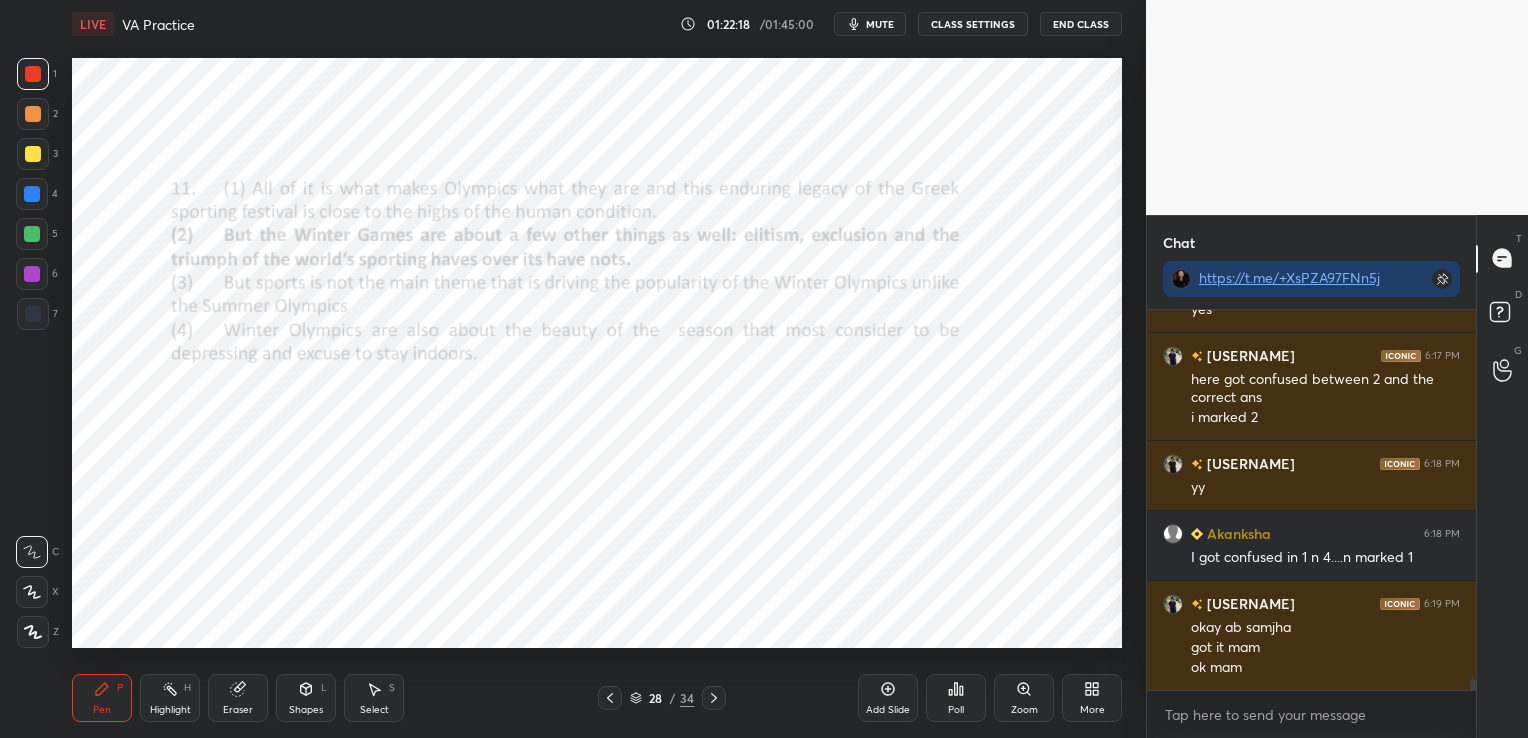 click 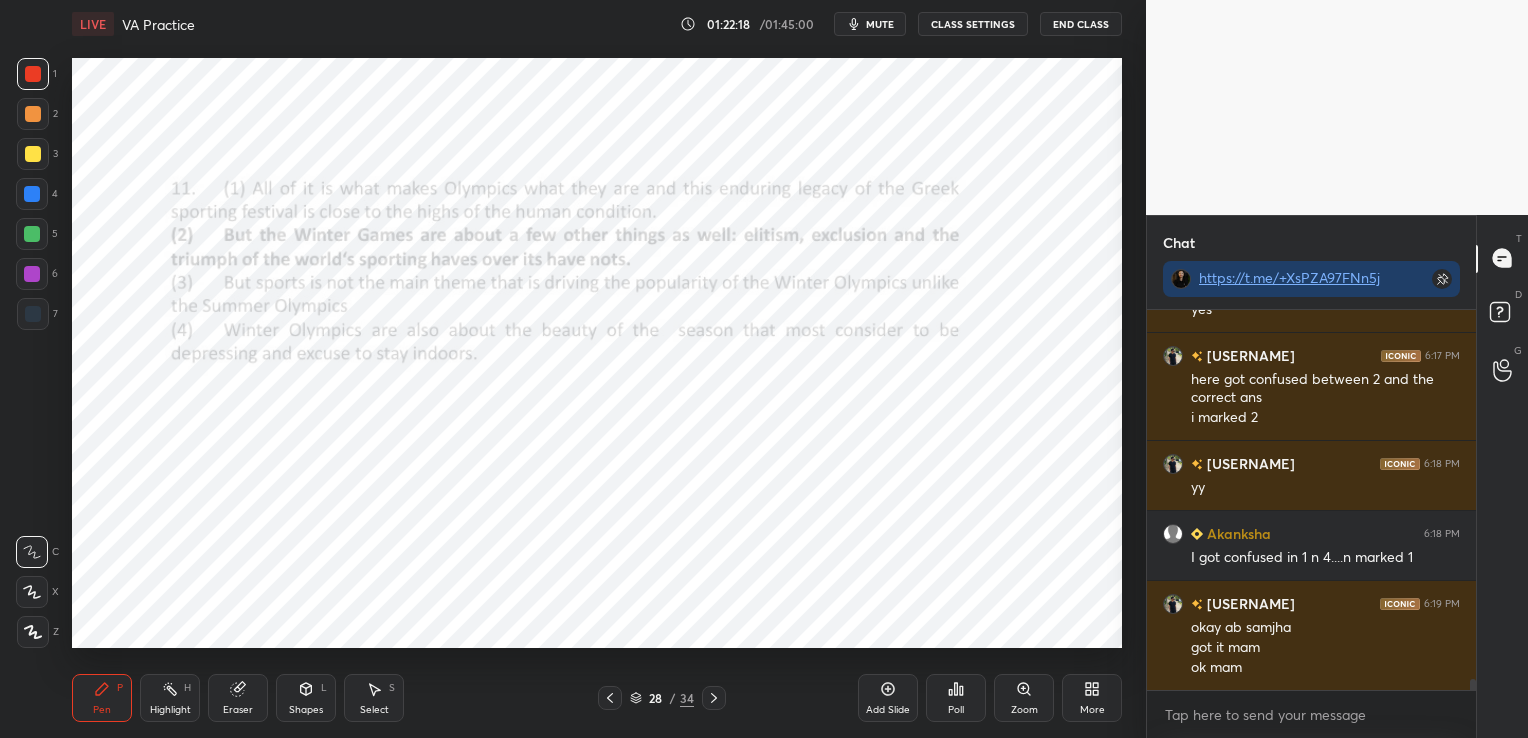 click 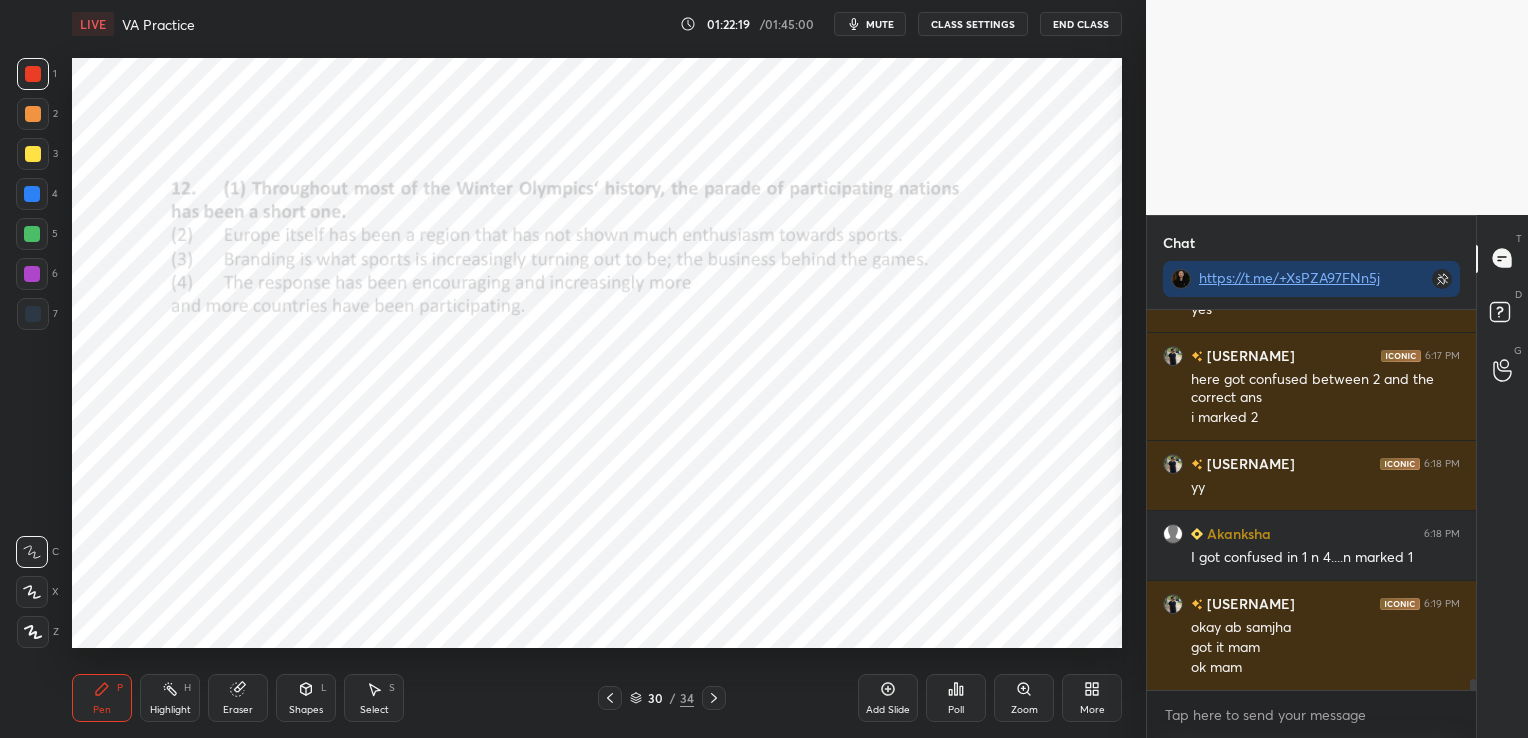 click 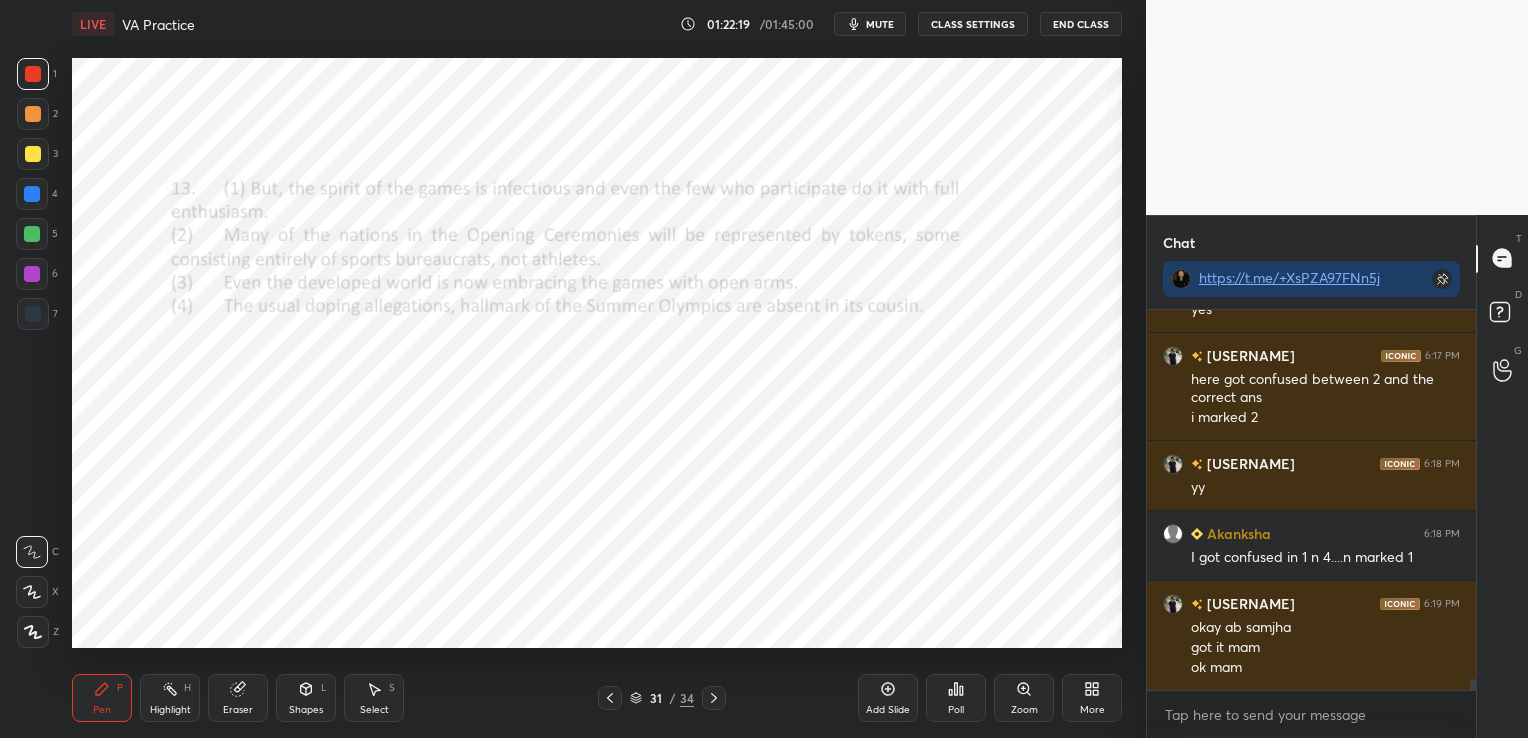 click 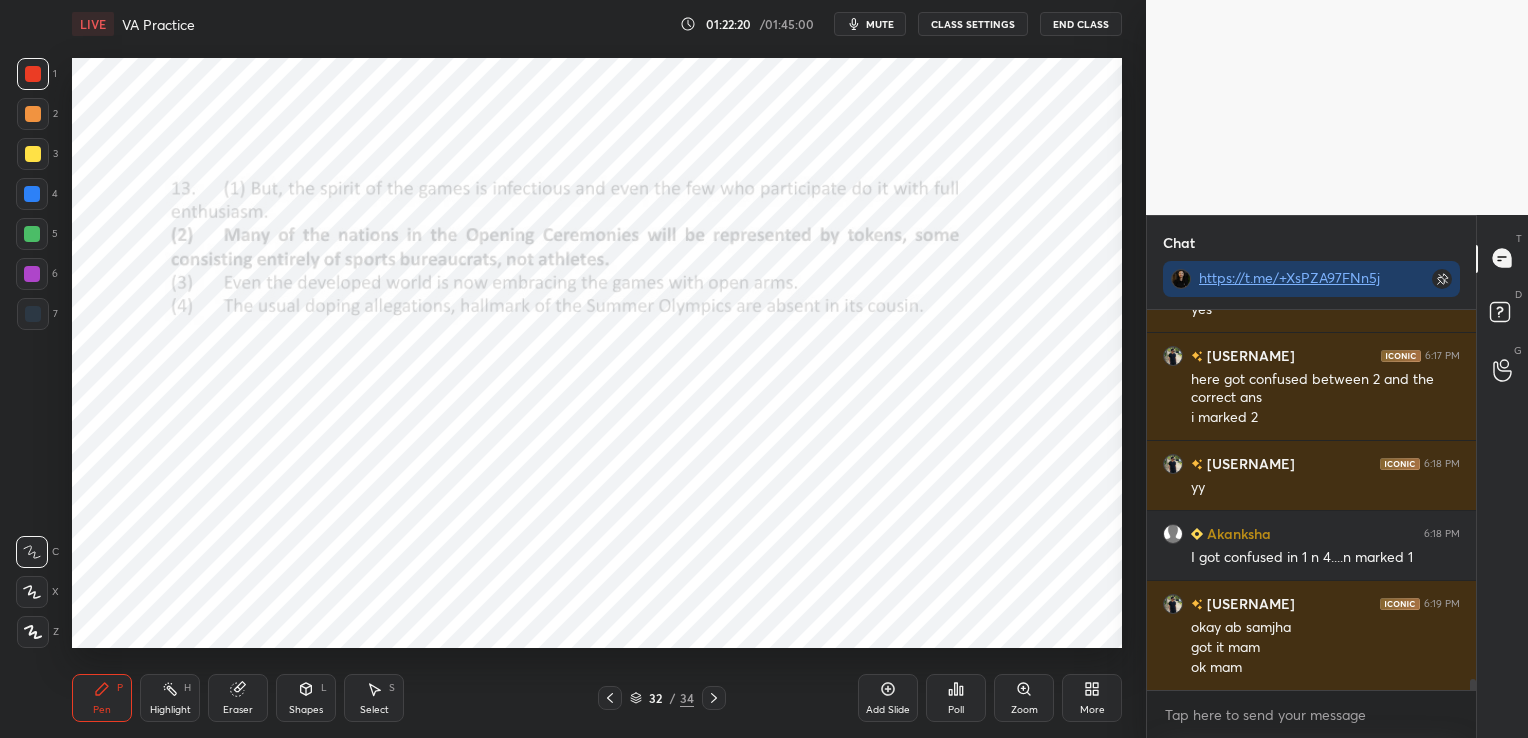 click 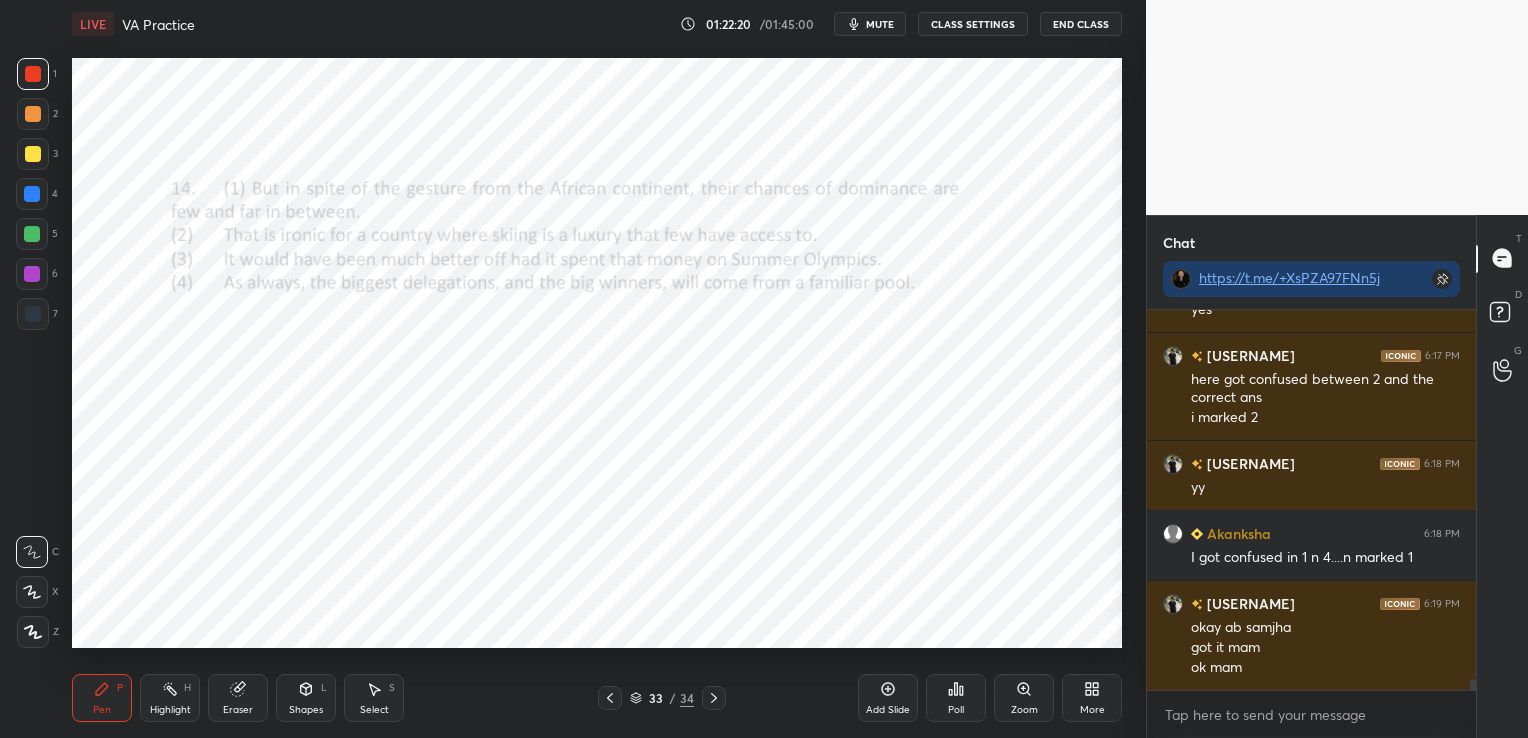click 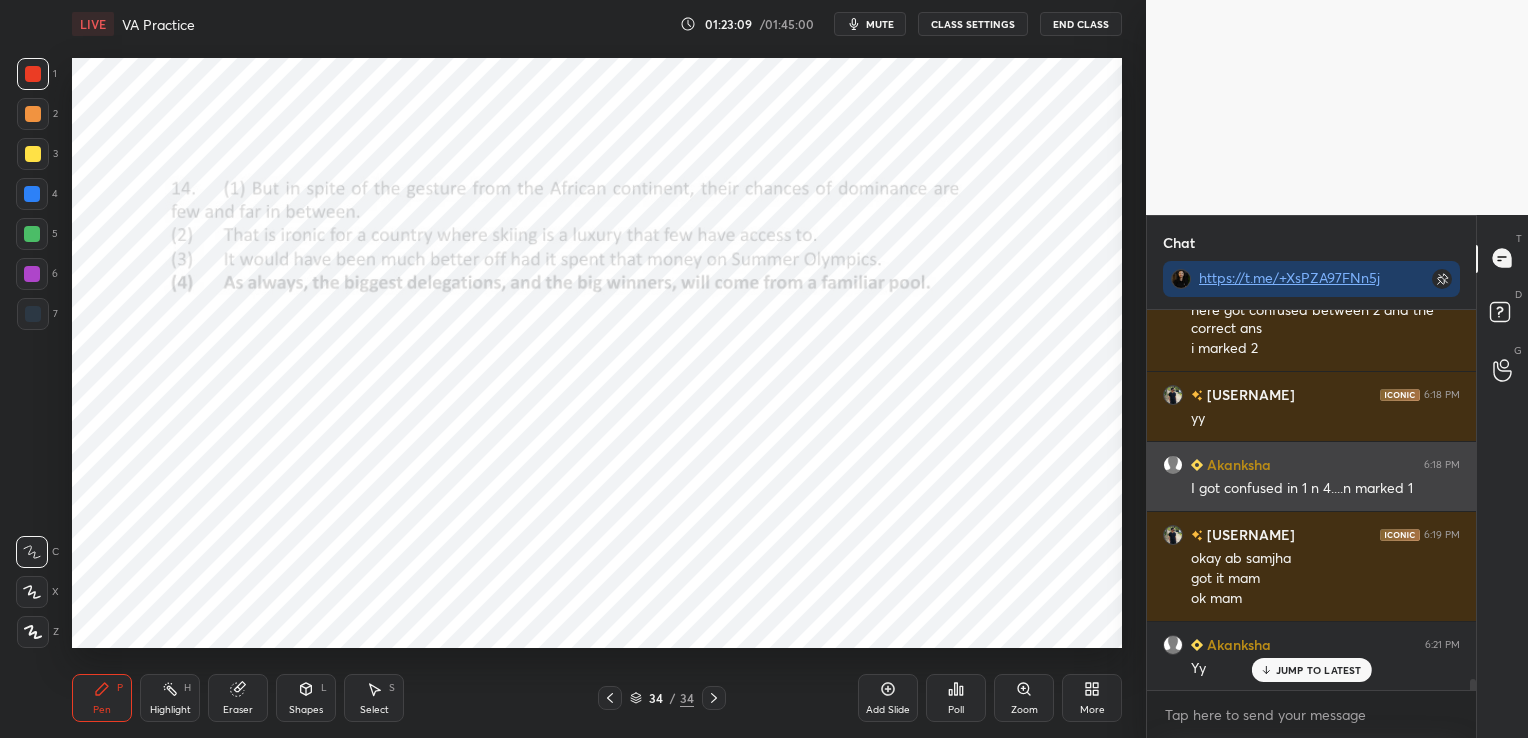 scroll, scrollTop: 13097, scrollLeft: 0, axis: vertical 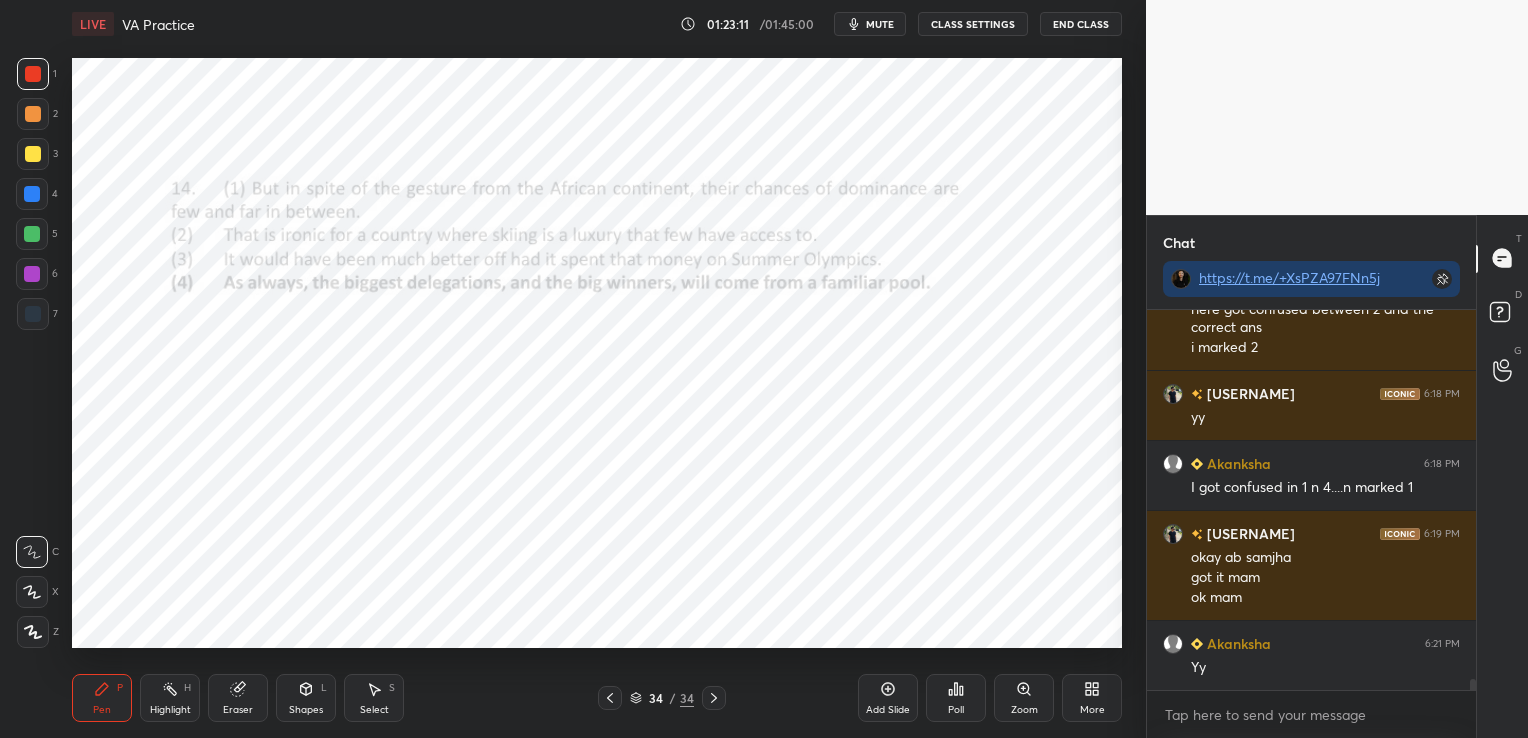 click 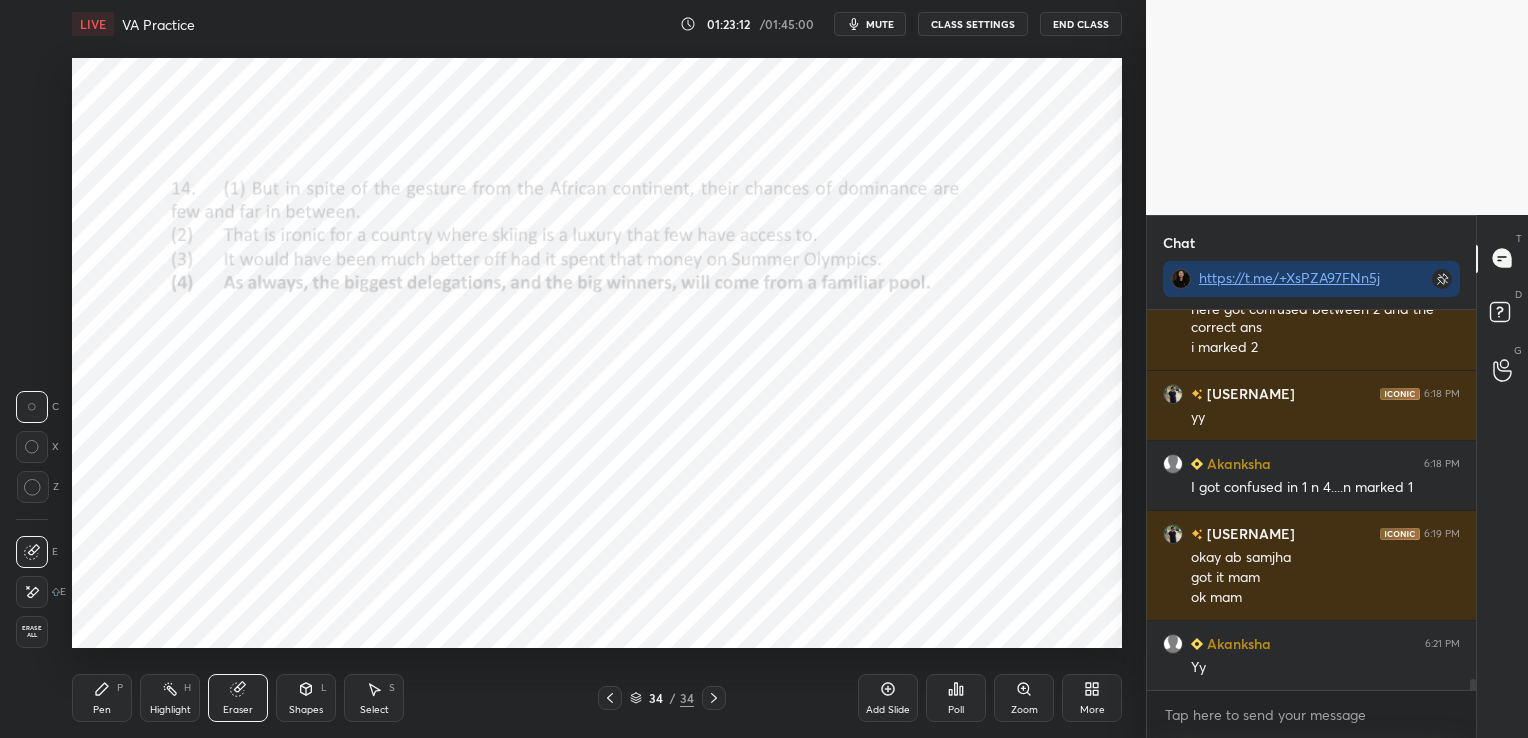 click on "Erase all" at bounding box center (32, 632) 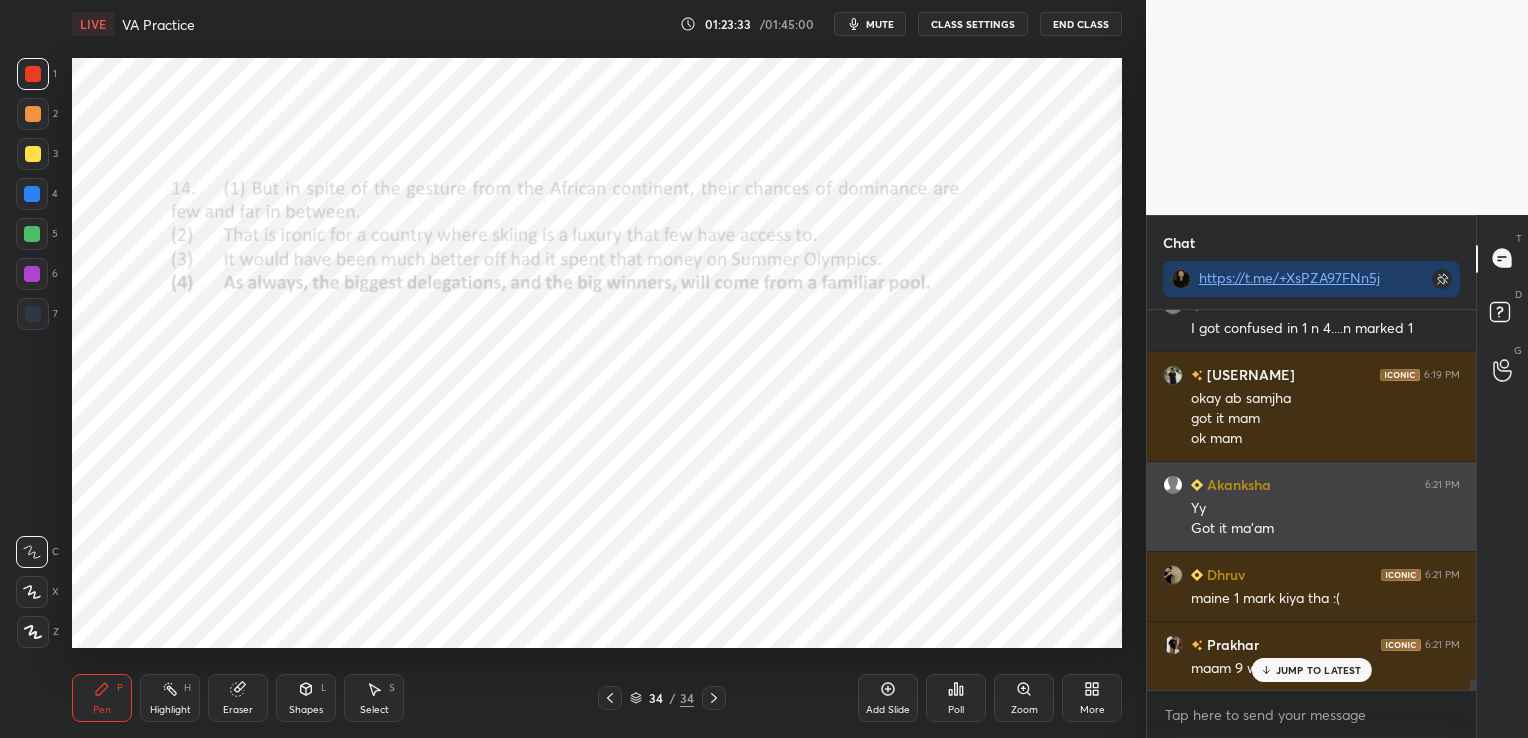 scroll, scrollTop: 13257, scrollLeft: 0, axis: vertical 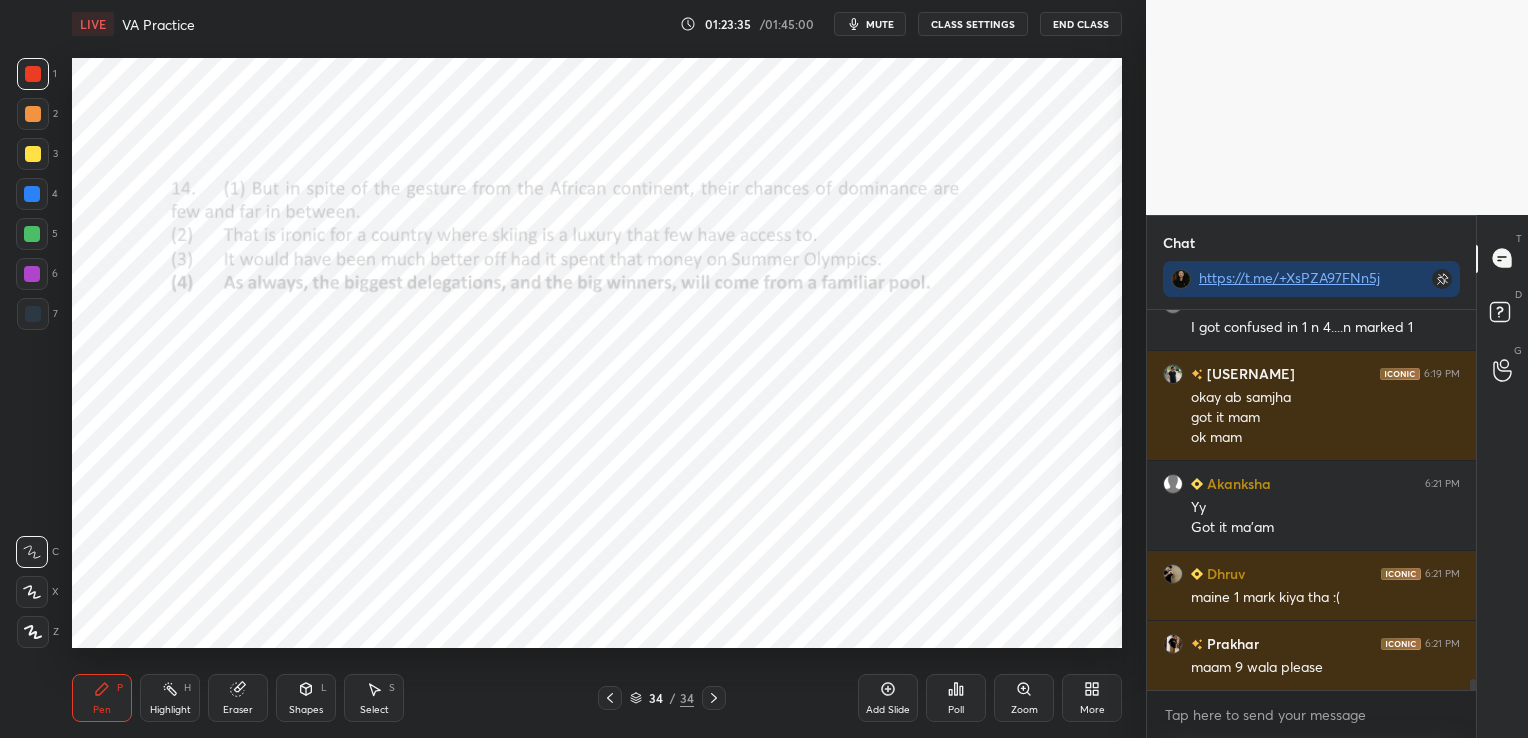 click 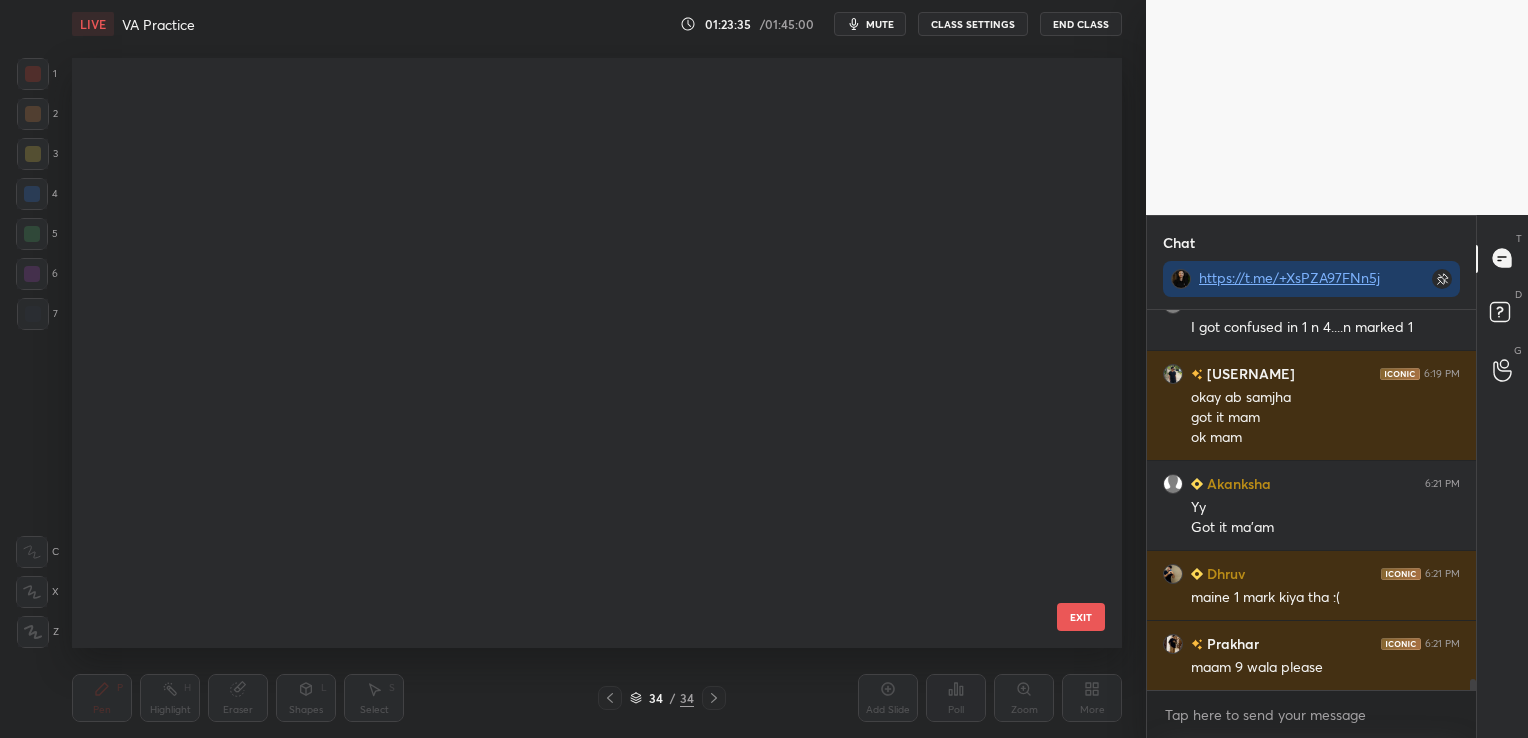 scroll, scrollTop: 1591, scrollLeft: 0, axis: vertical 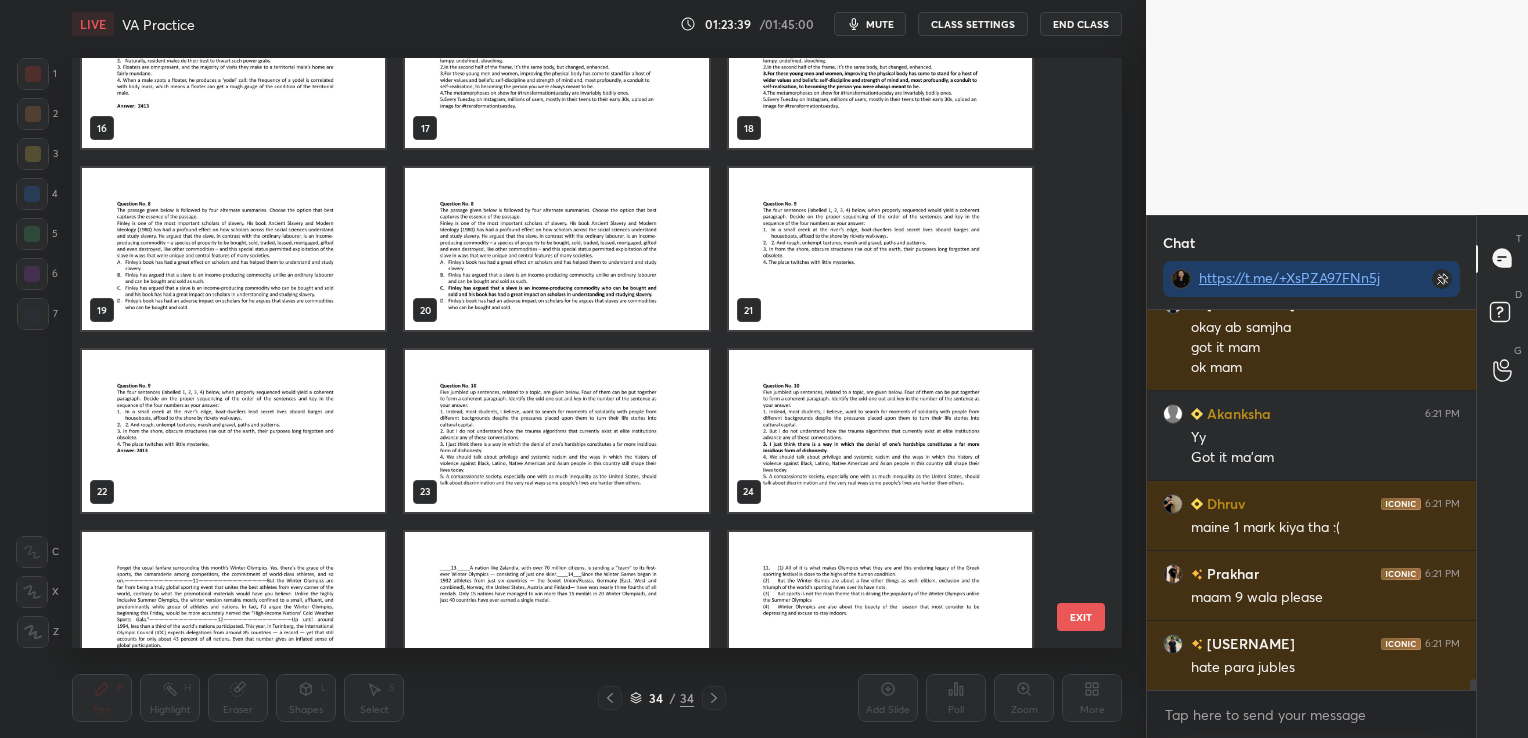 click at bounding box center (233, 431) 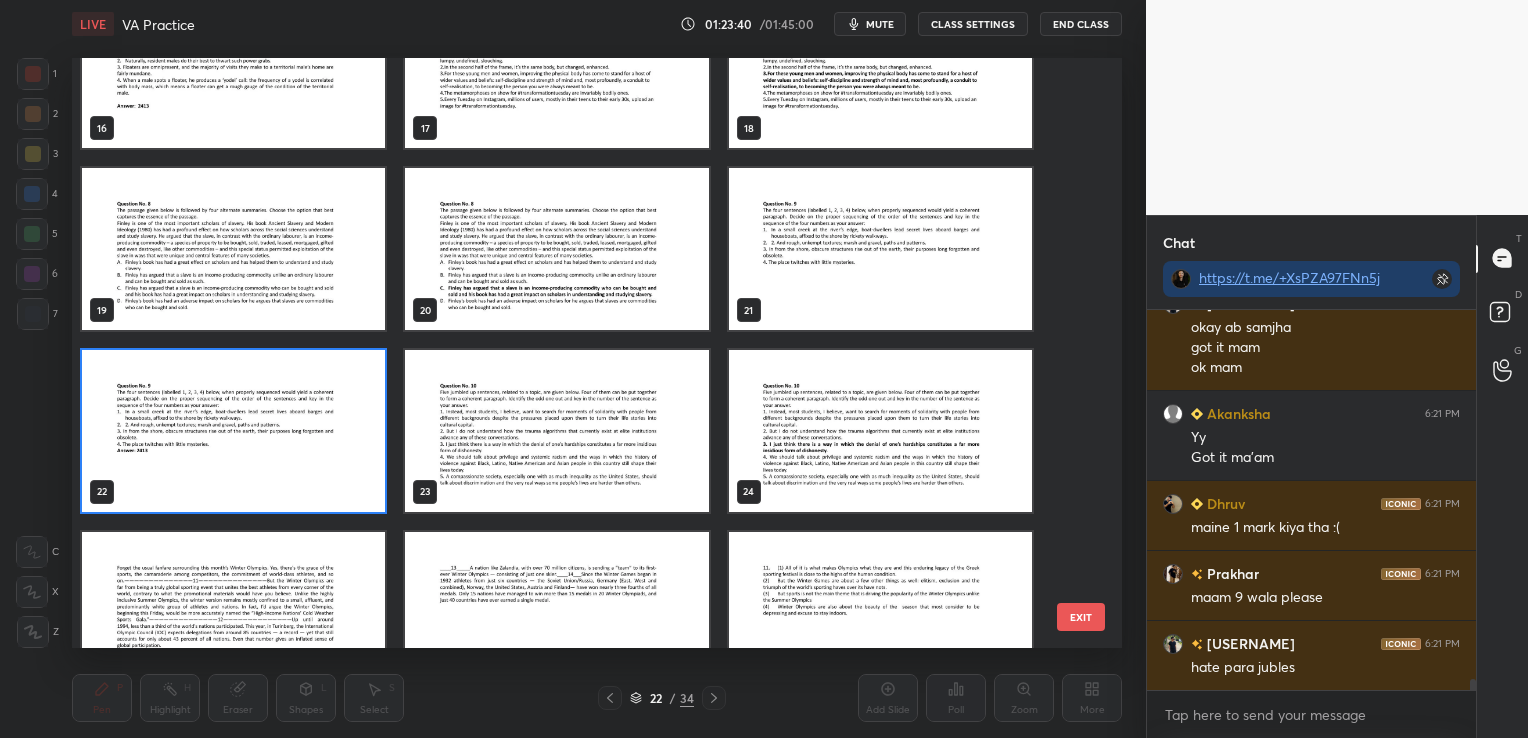 click at bounding box center (233, 431) 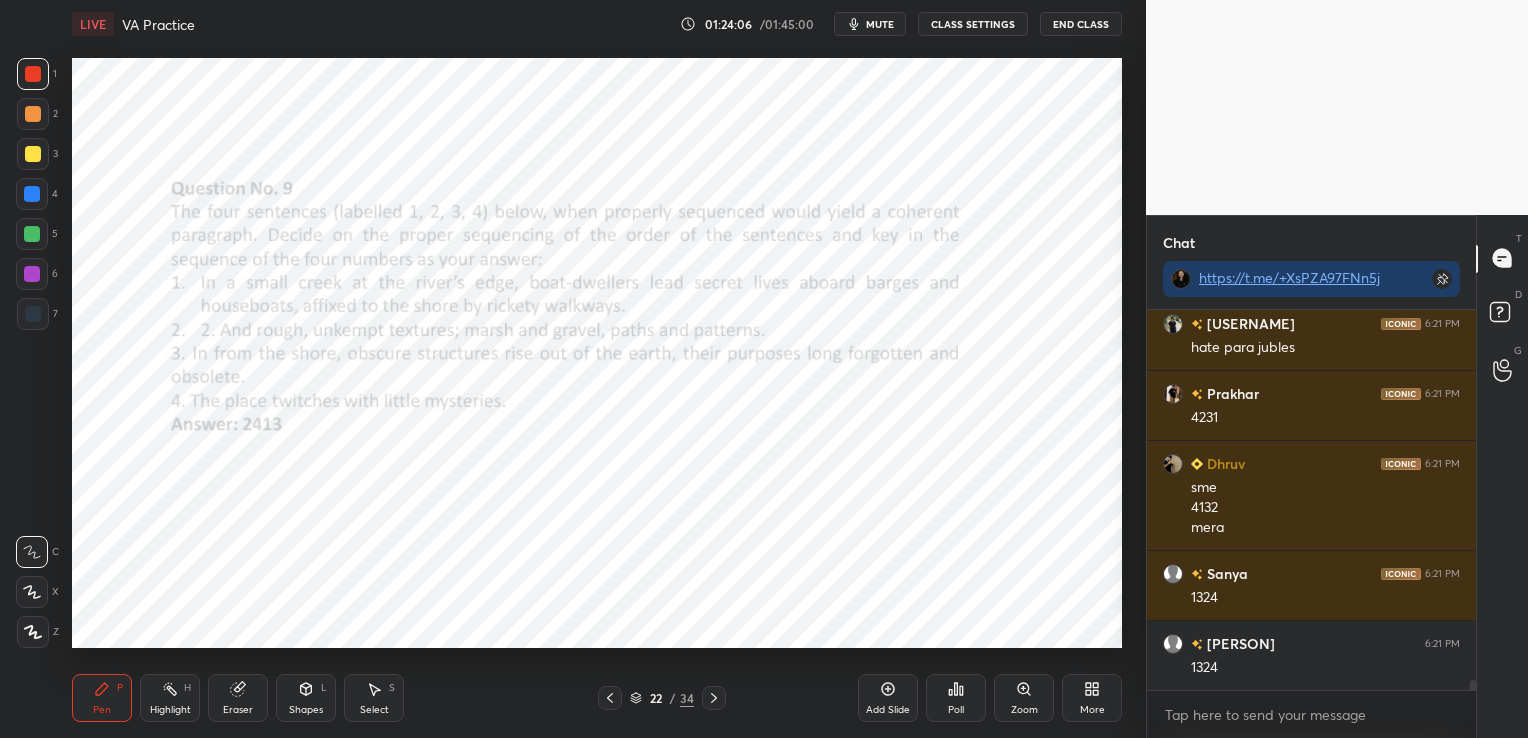 scroll, scrollTop: 13716, scrollLeft: 0, axis: vertical 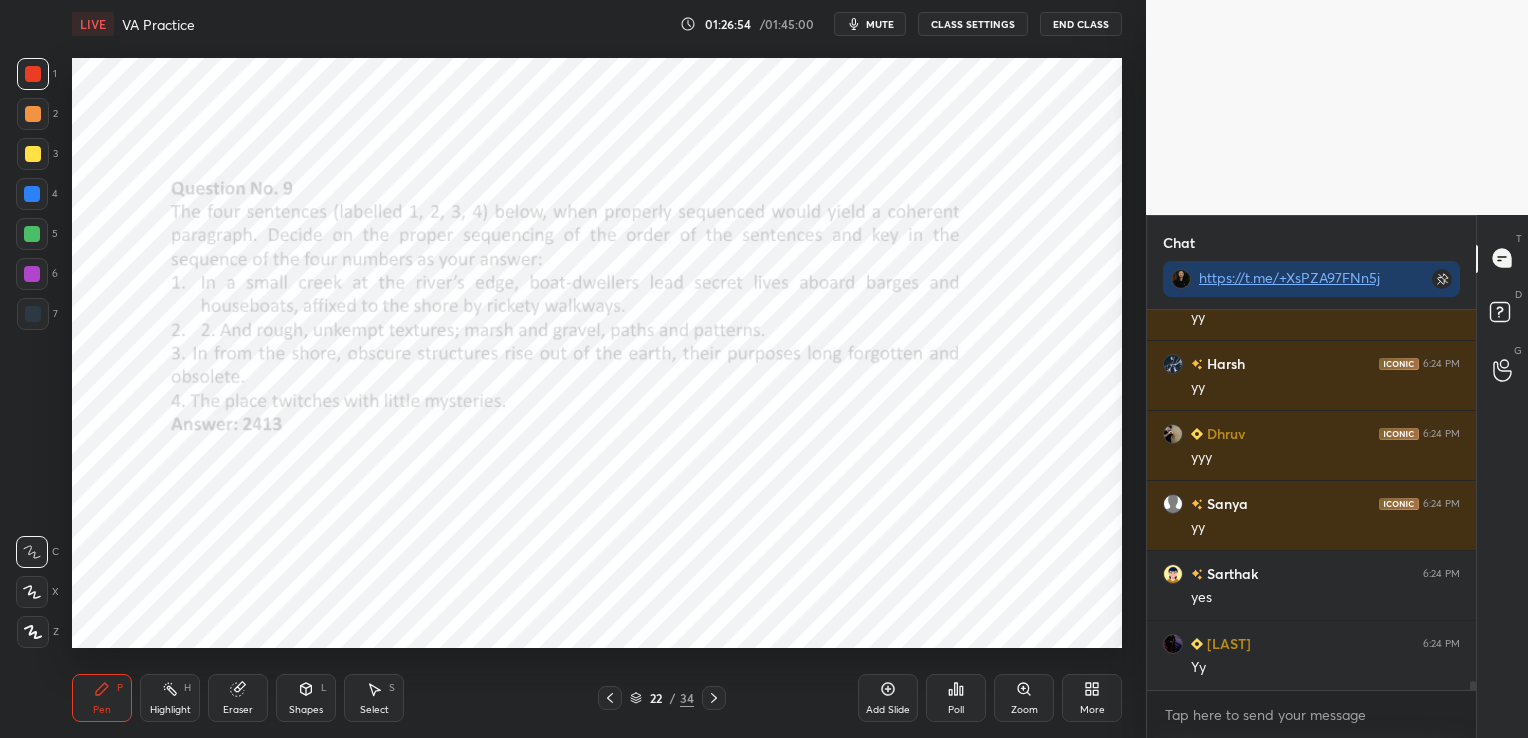 click at bounding box center (32, 274) 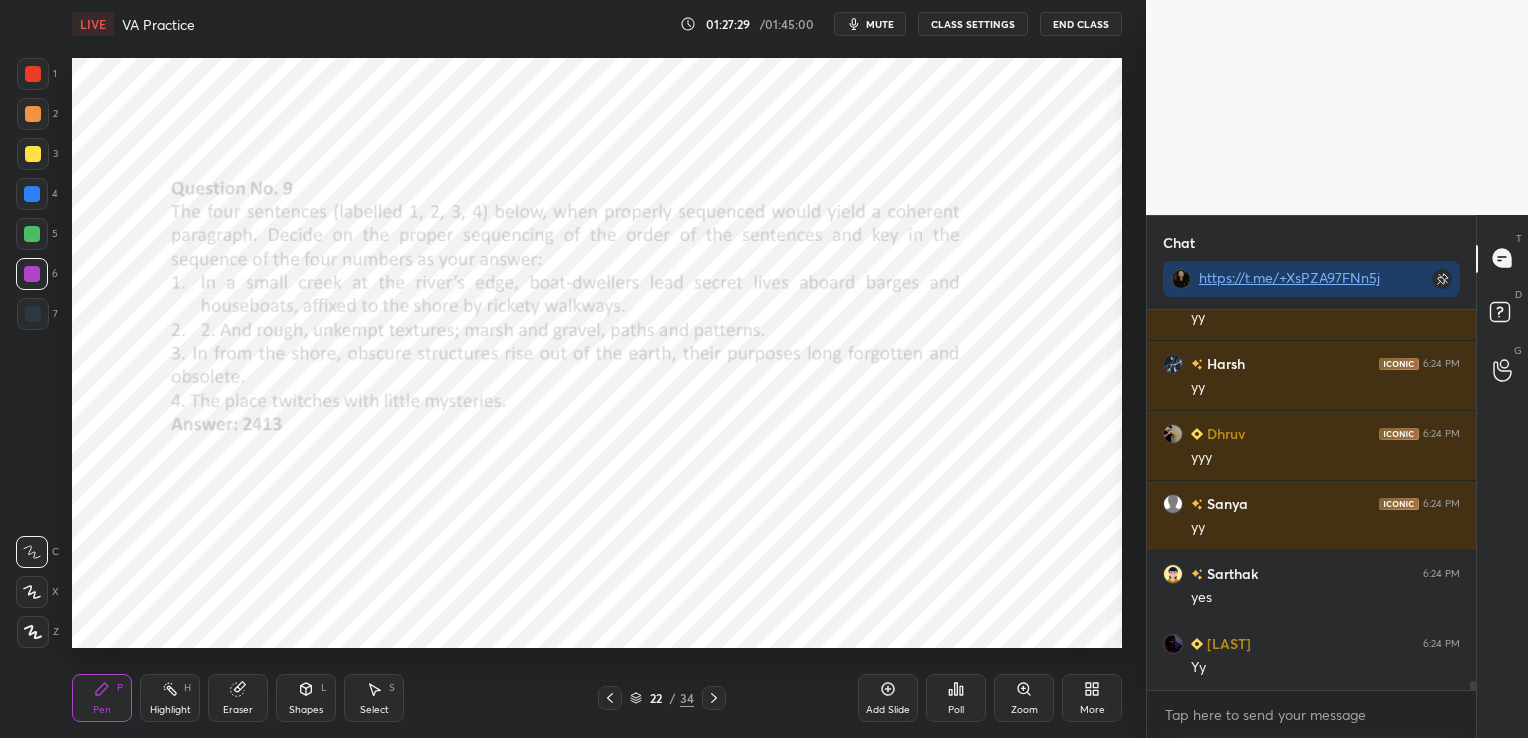 click 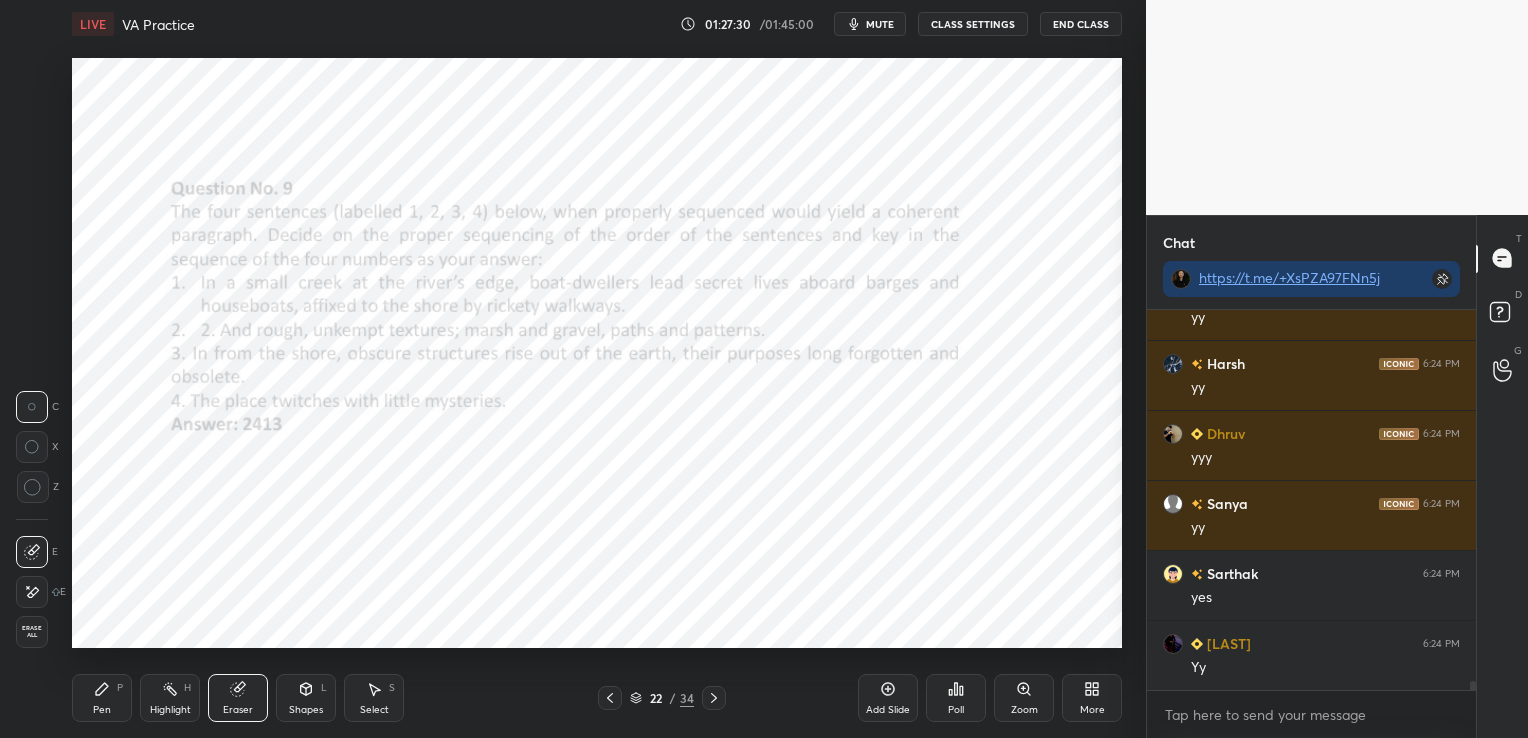 click on "Erase all" at bounding box center (32, 632) 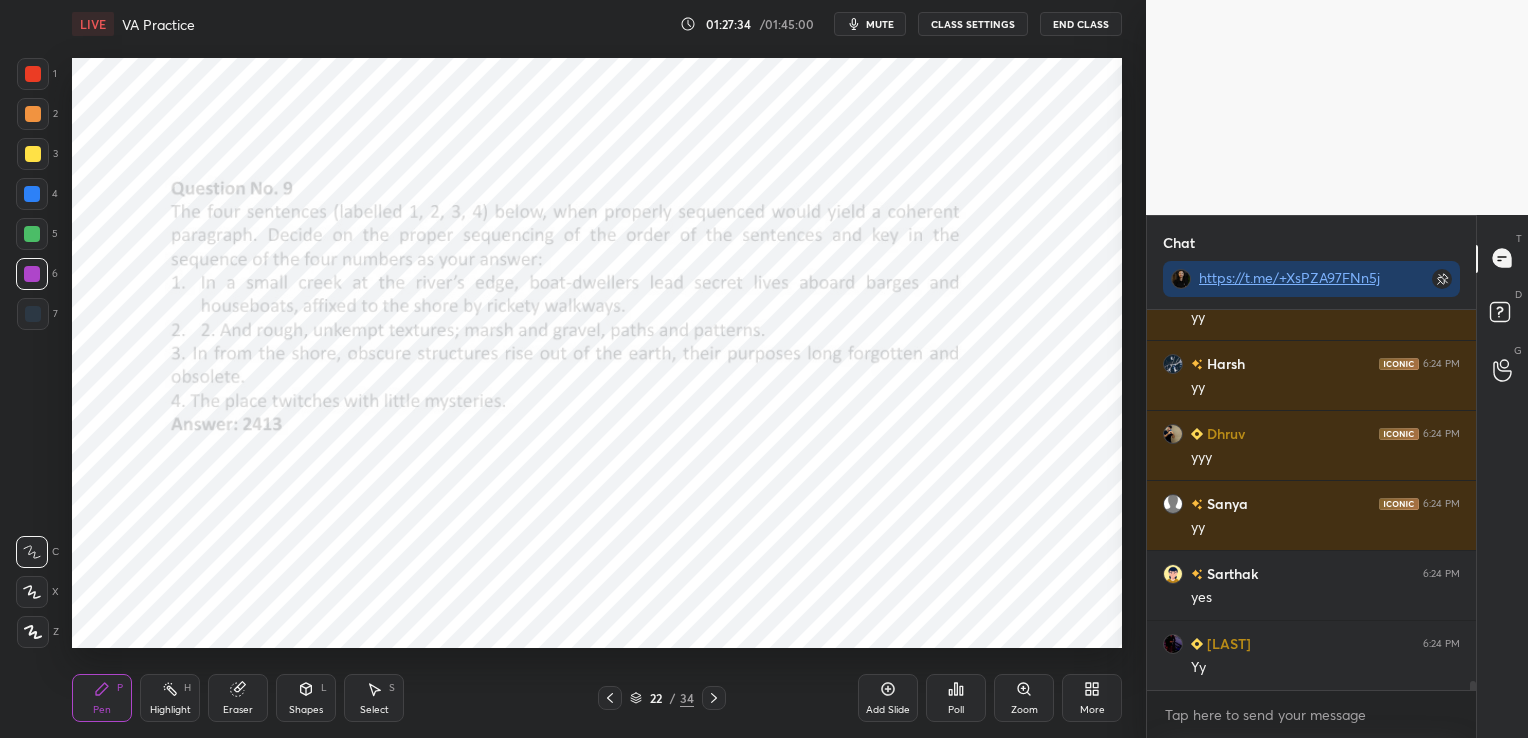 click 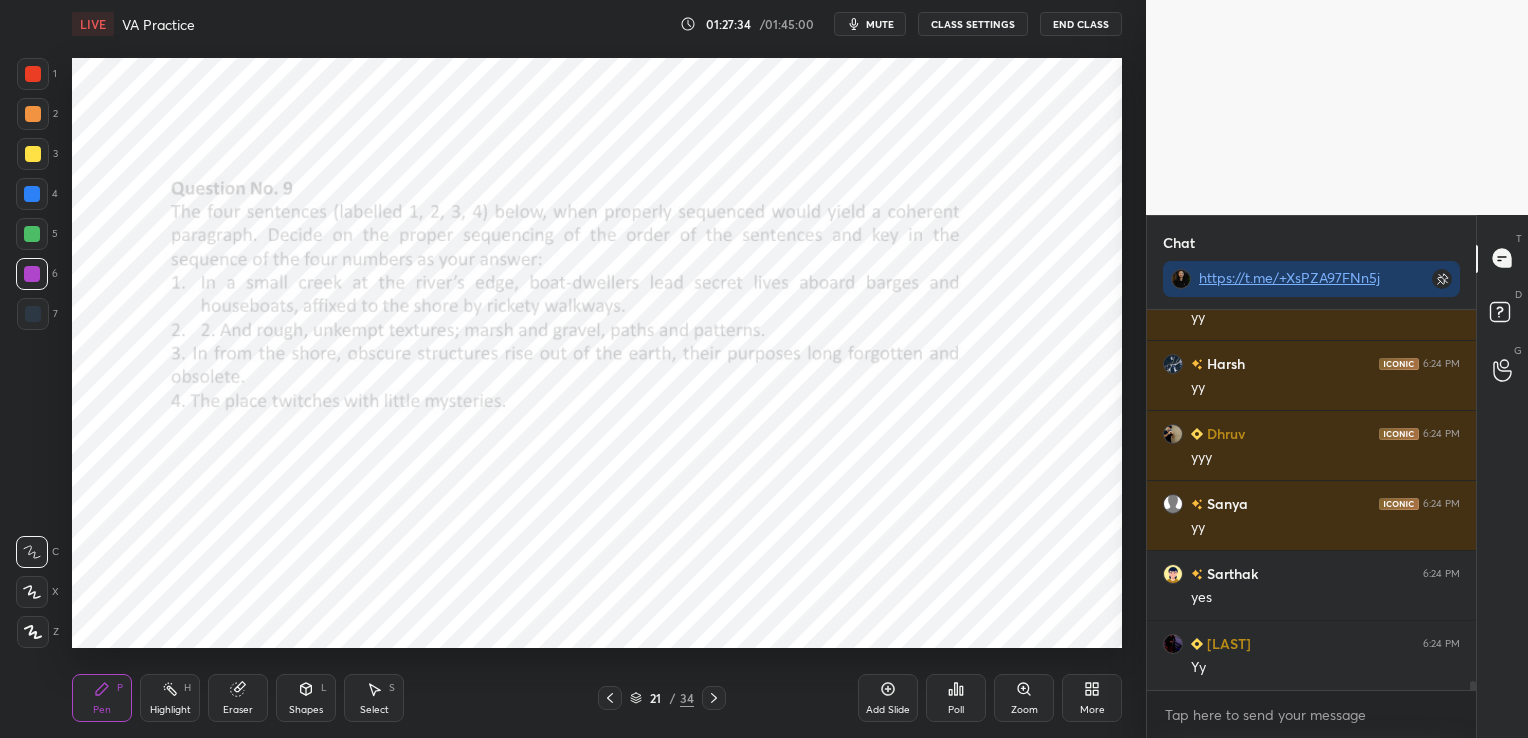scroll, scrollTop: 15136, scrollLeft: 0, axis: vertical 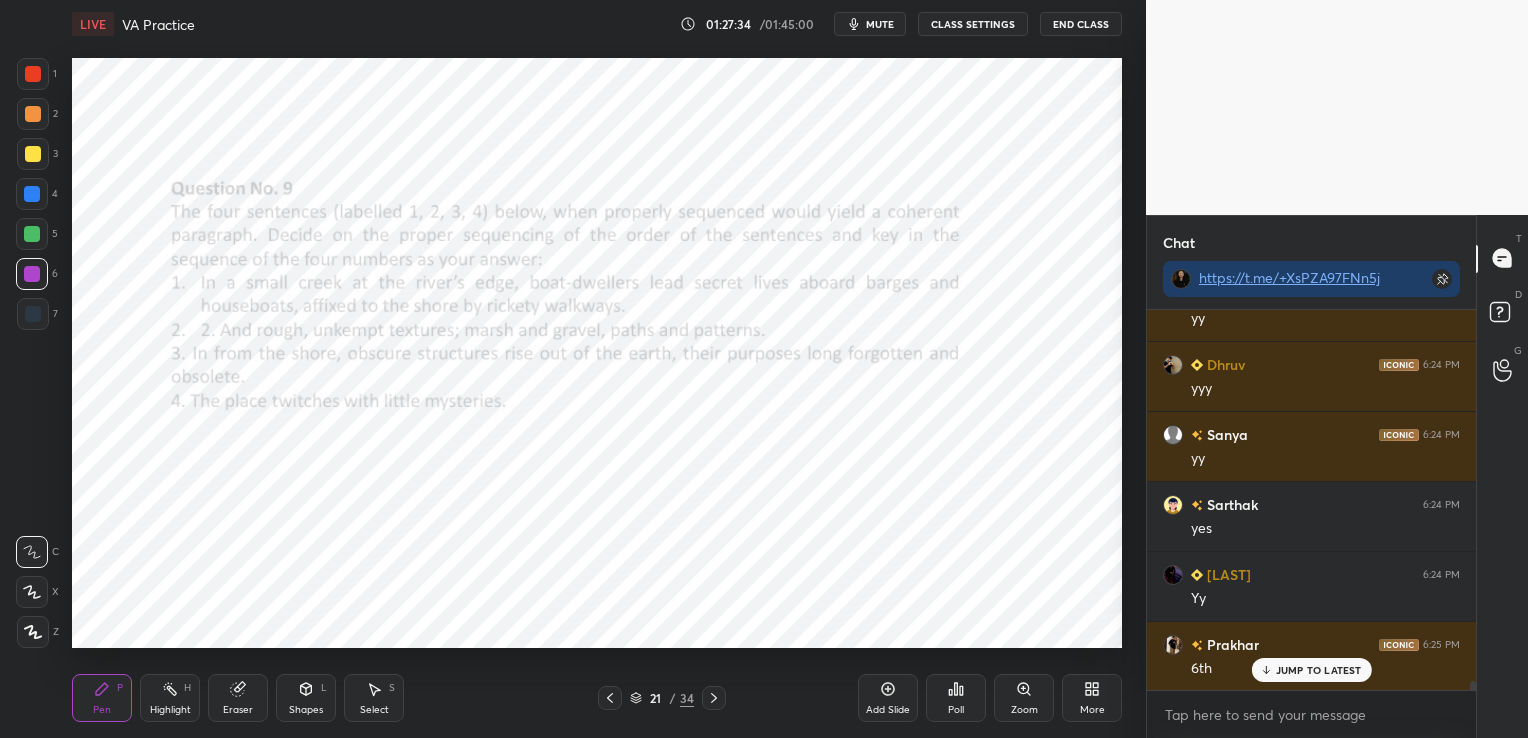 click 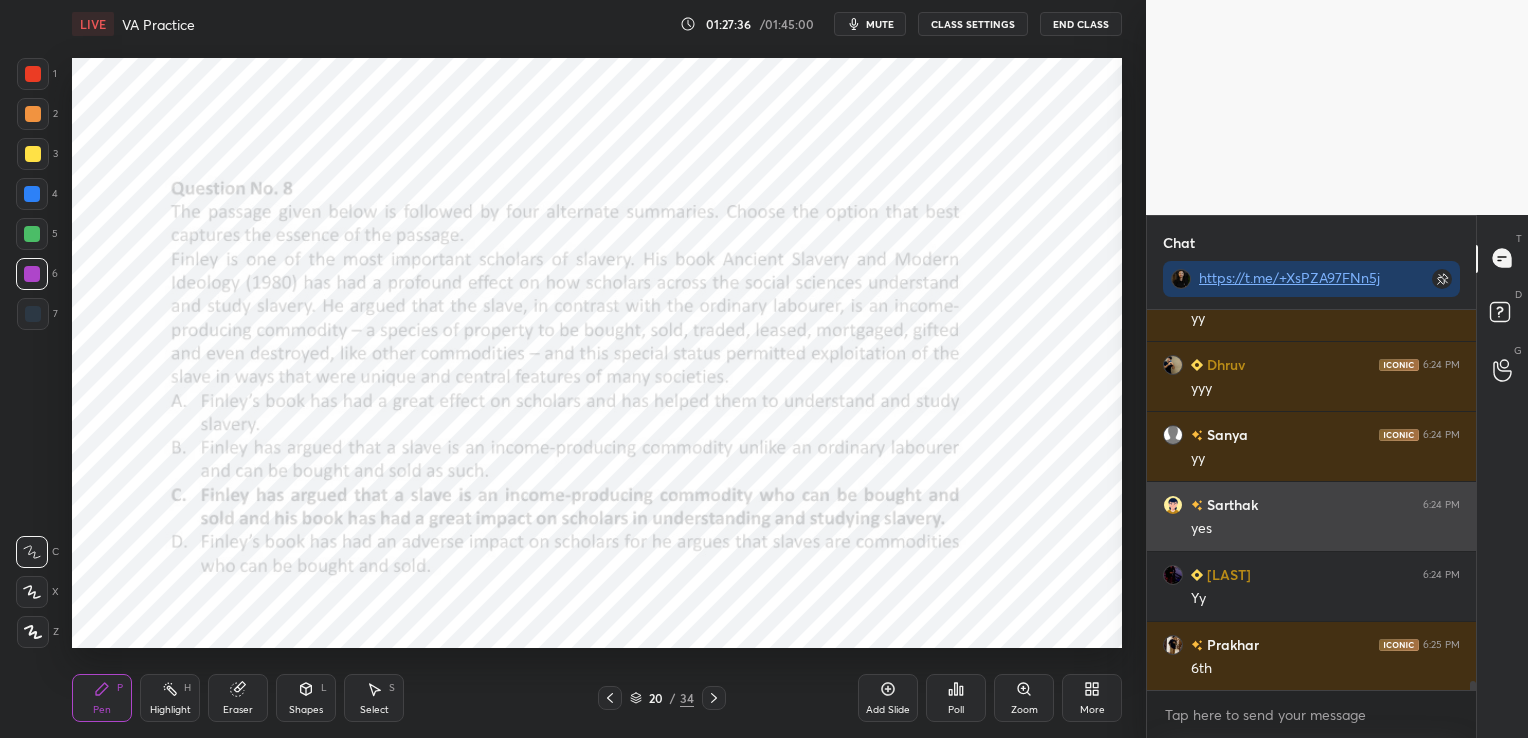 scroll, scrollTop: 15137, scrollLeft: 0, axis: vertical 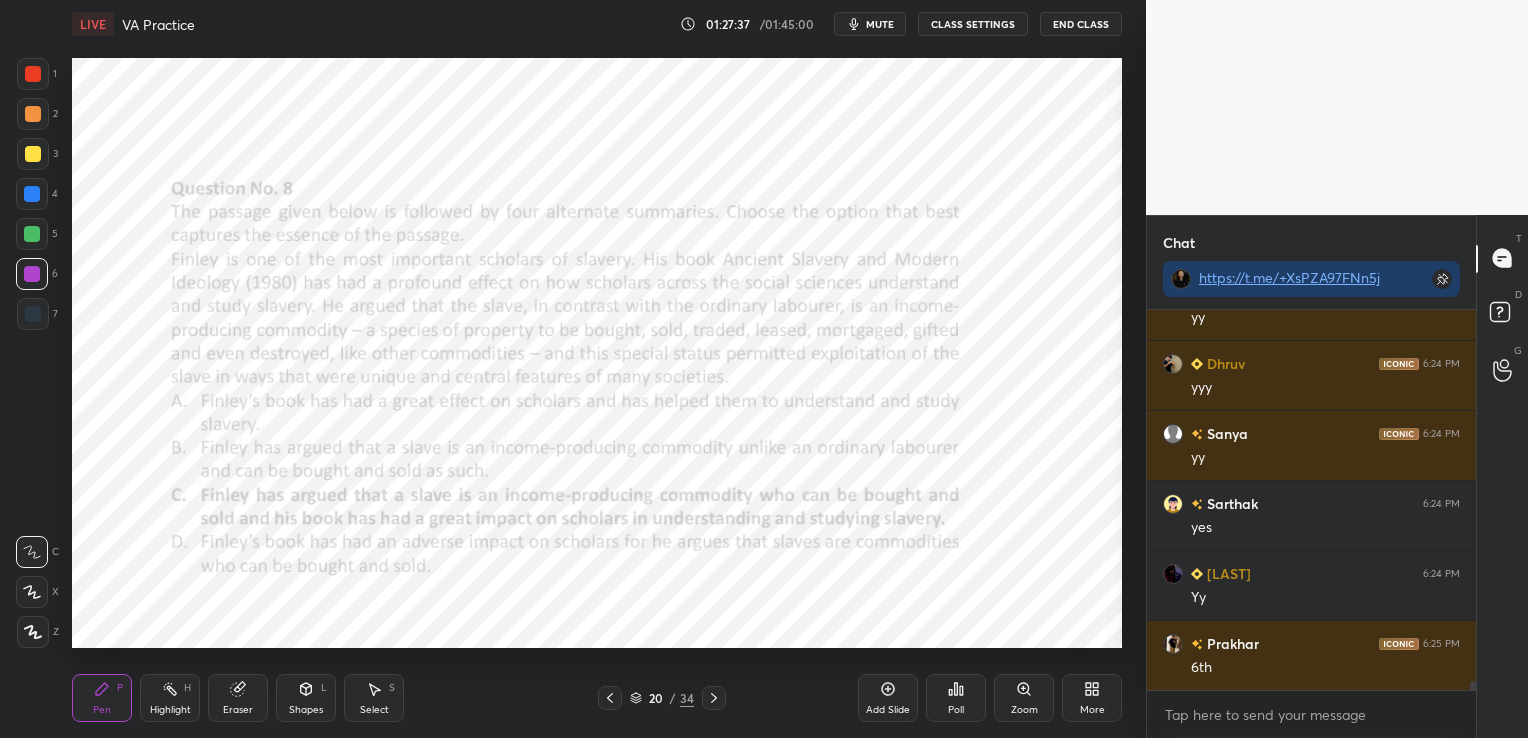 click 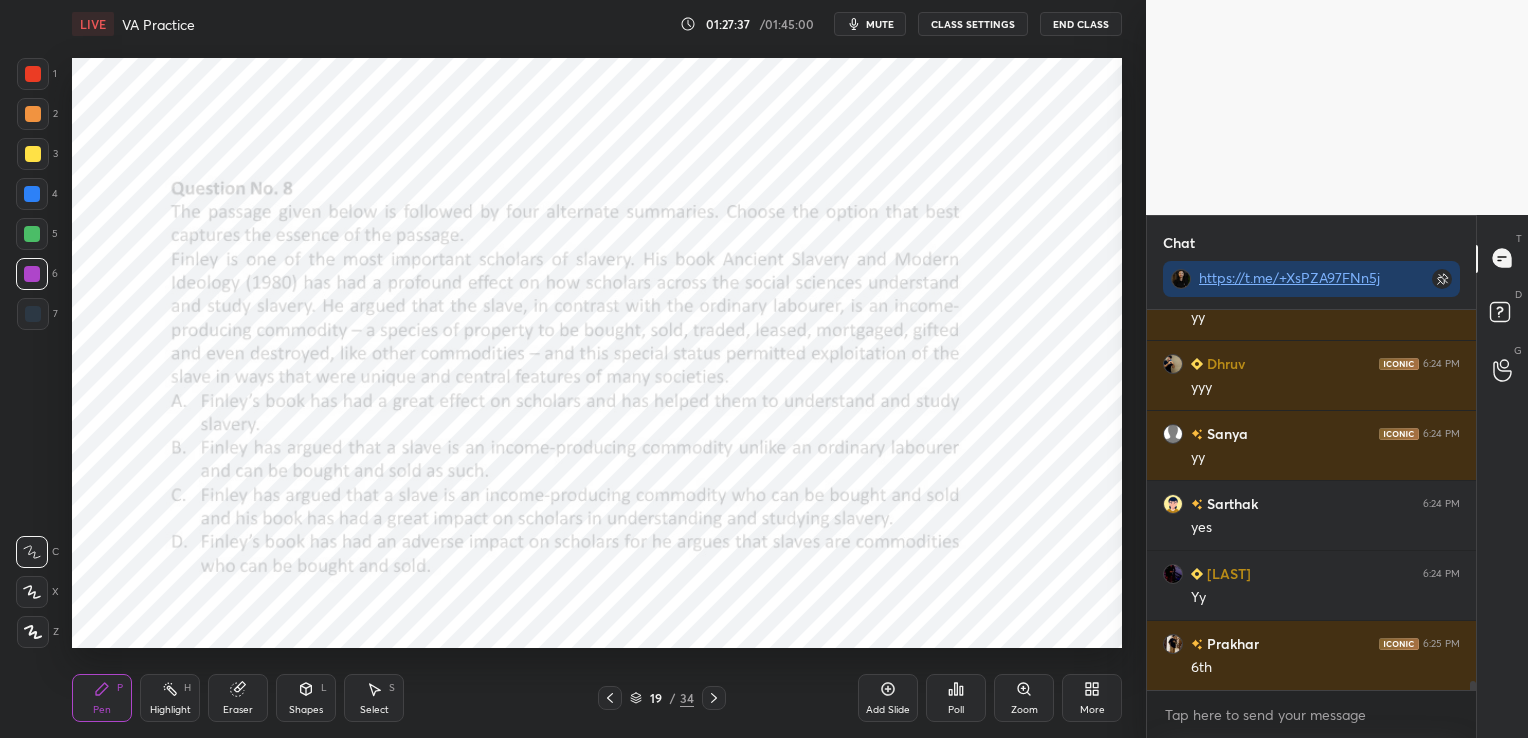 click 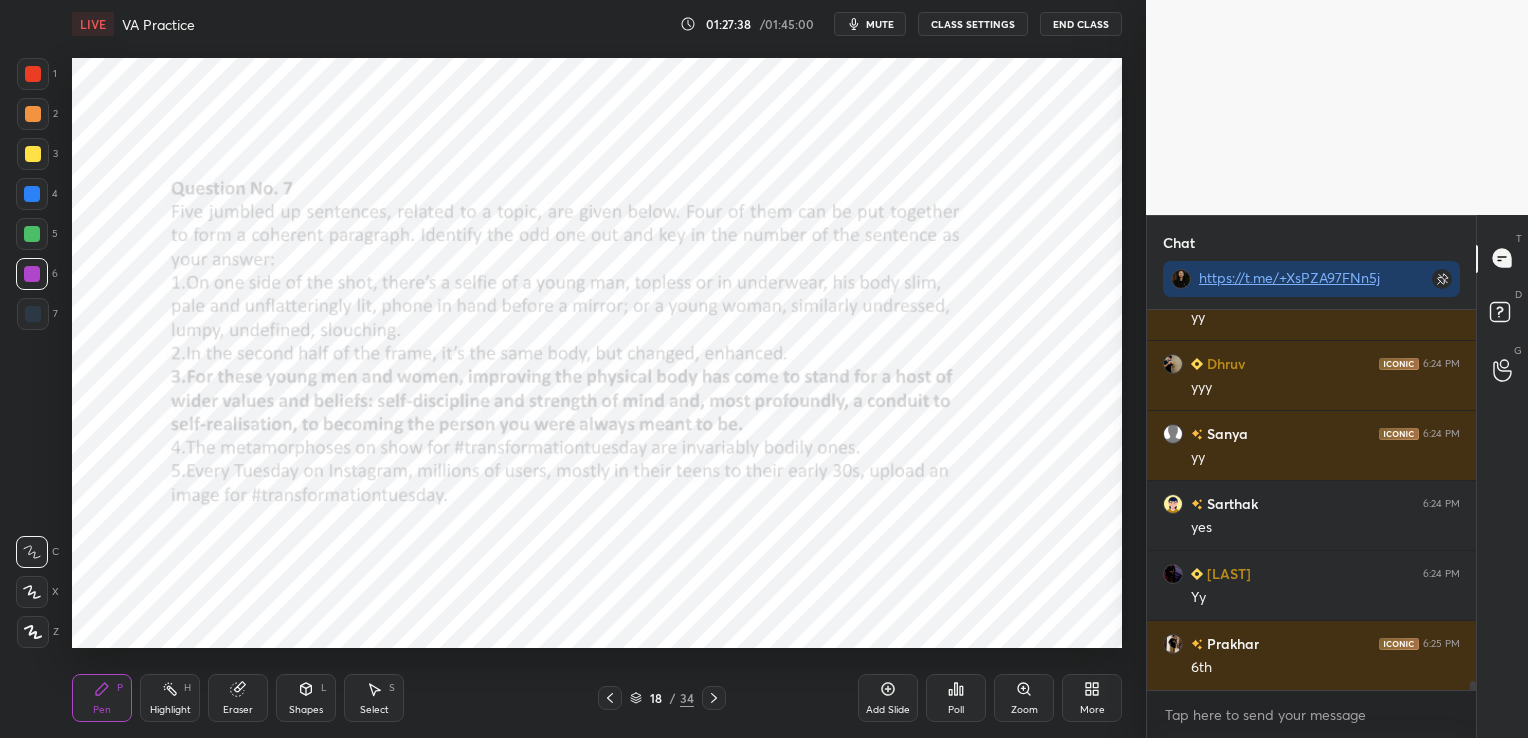 click 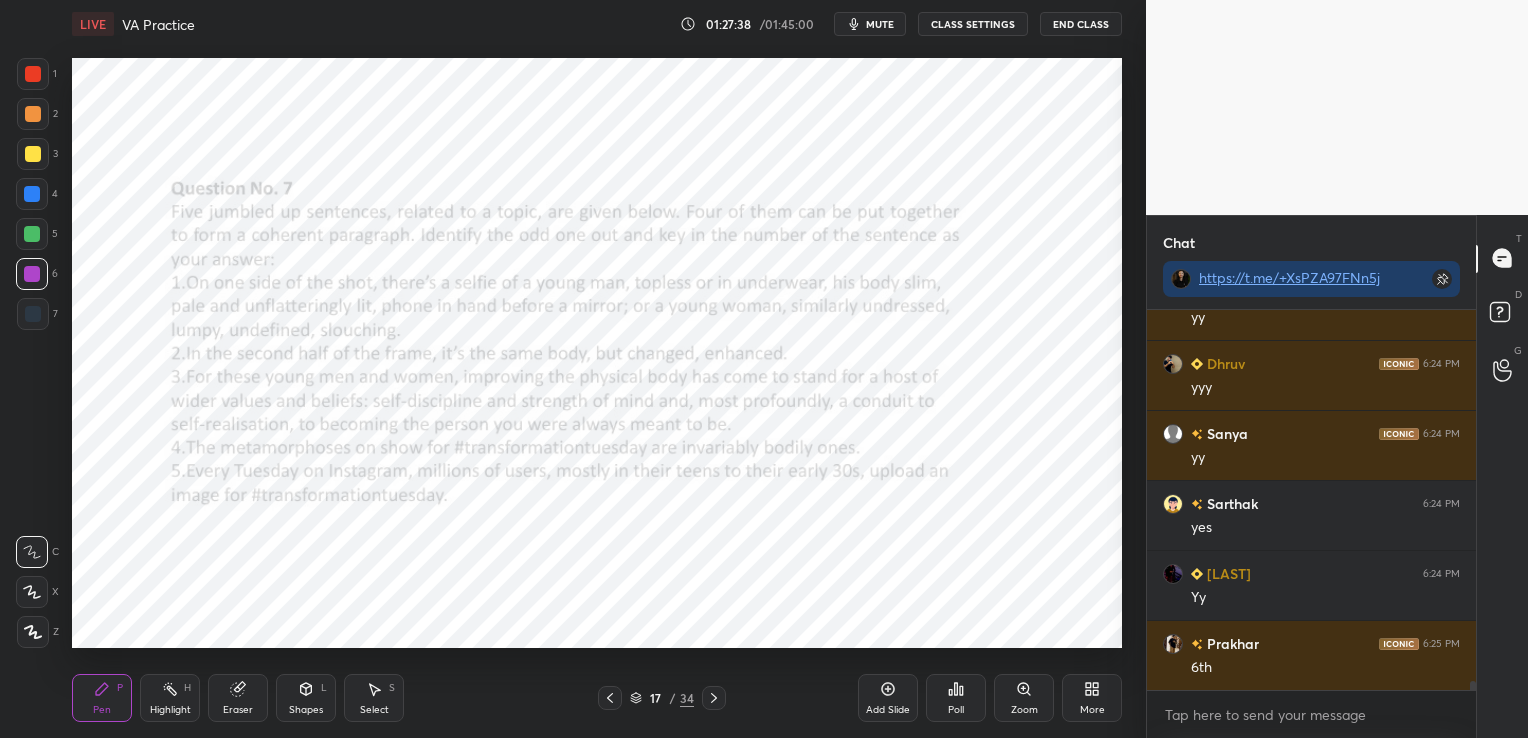 click 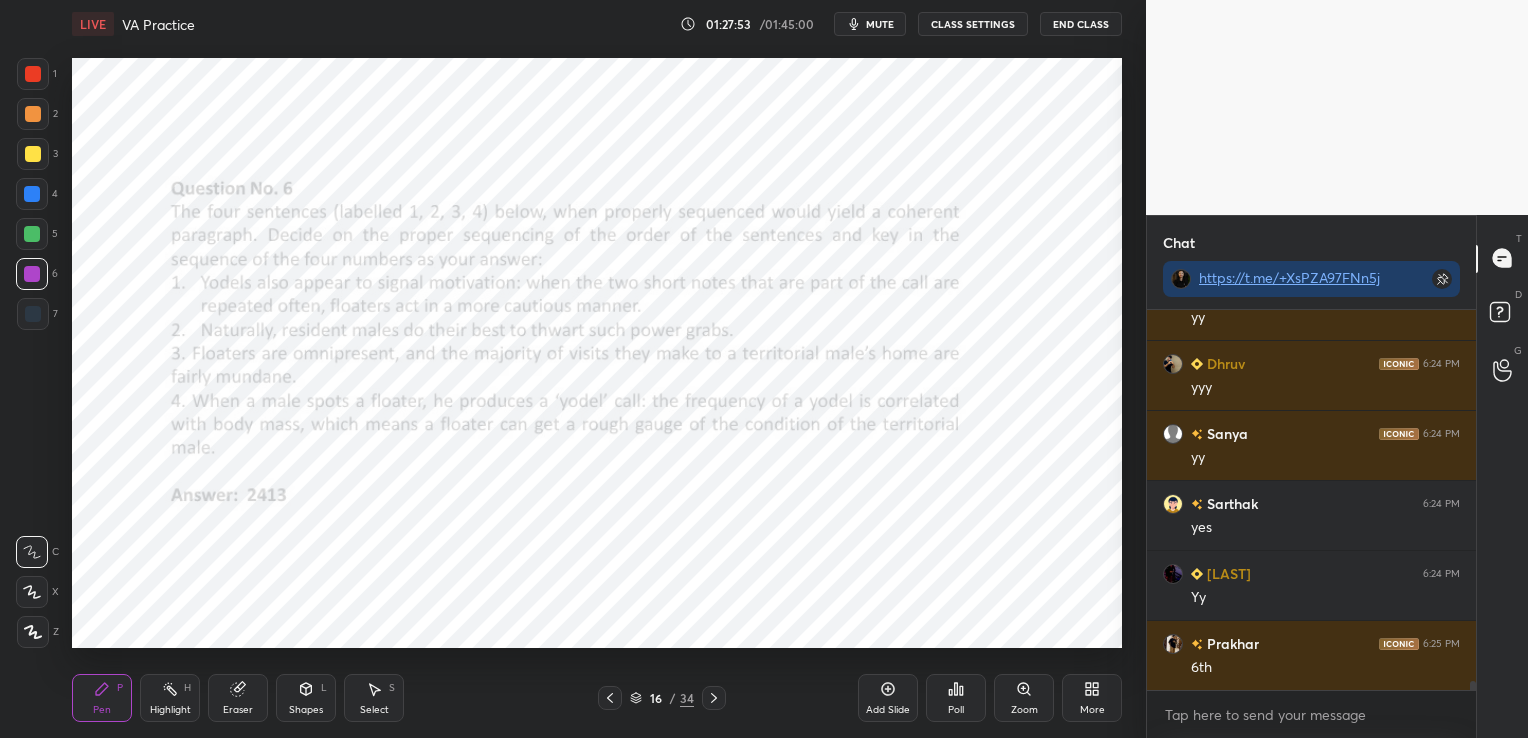 scroll, scrollTop: 15207, scrollLeft: 0, axis: vertical 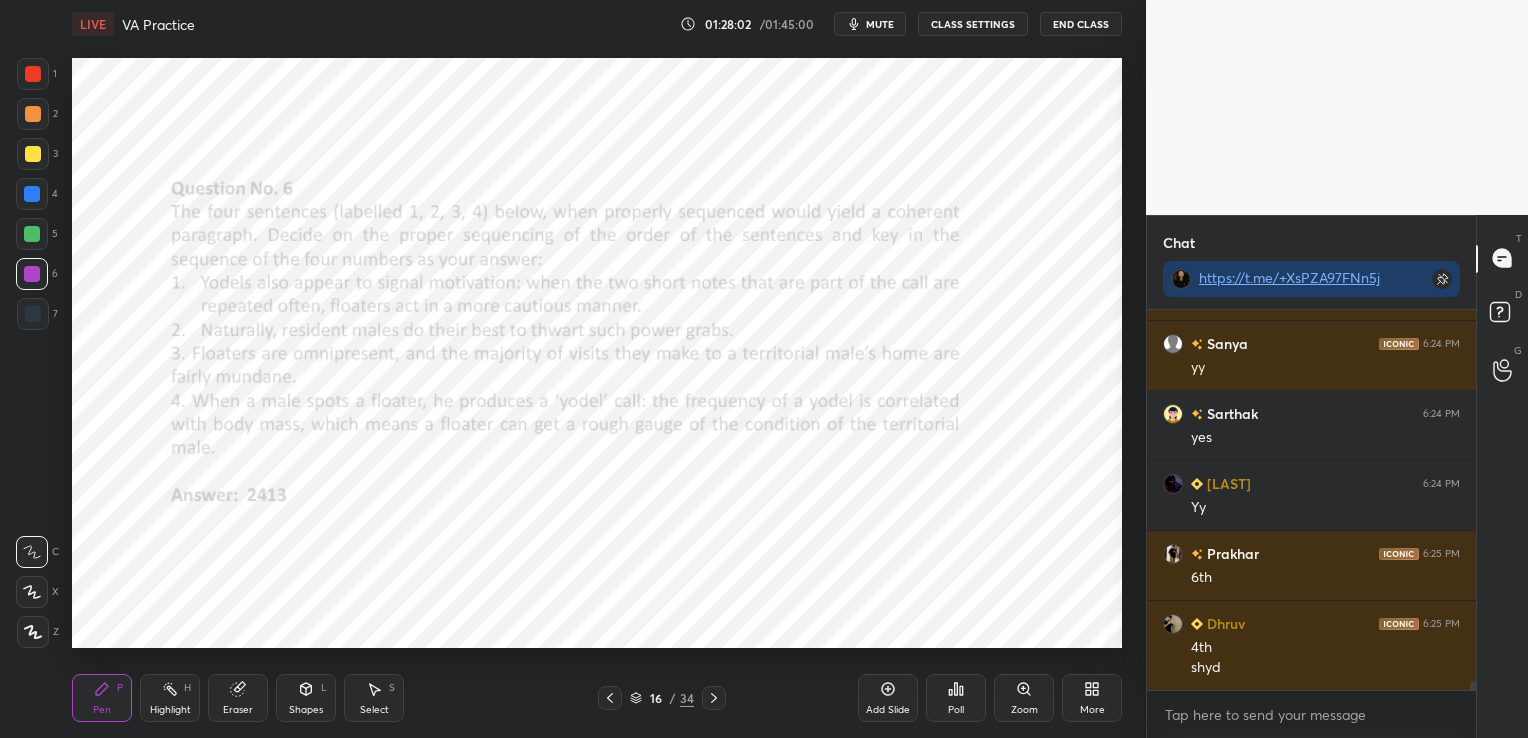 click on "16 / 34" at bounding box center (662, 698) 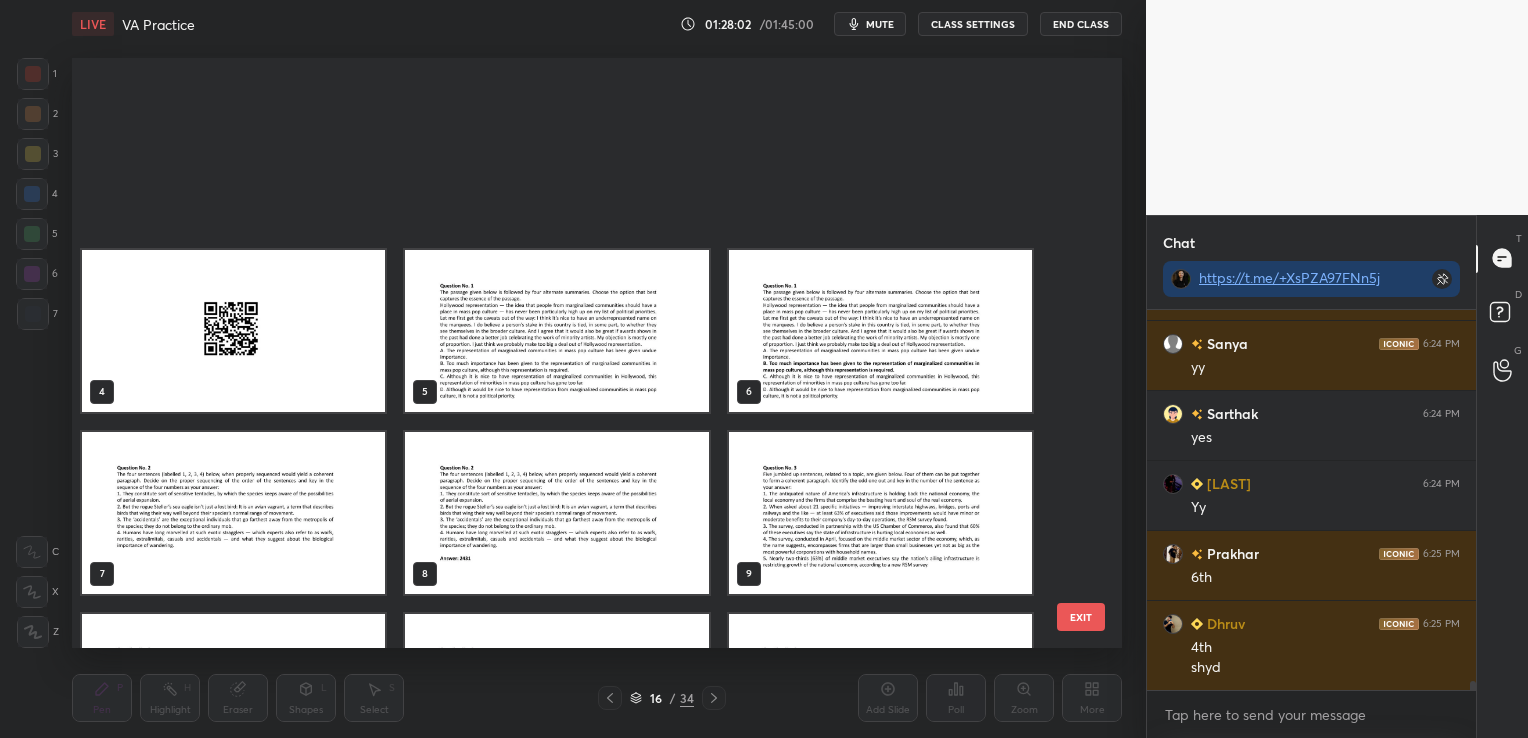 scroll, scrollTop: 500, scrollLeft: 0, axis: vertical 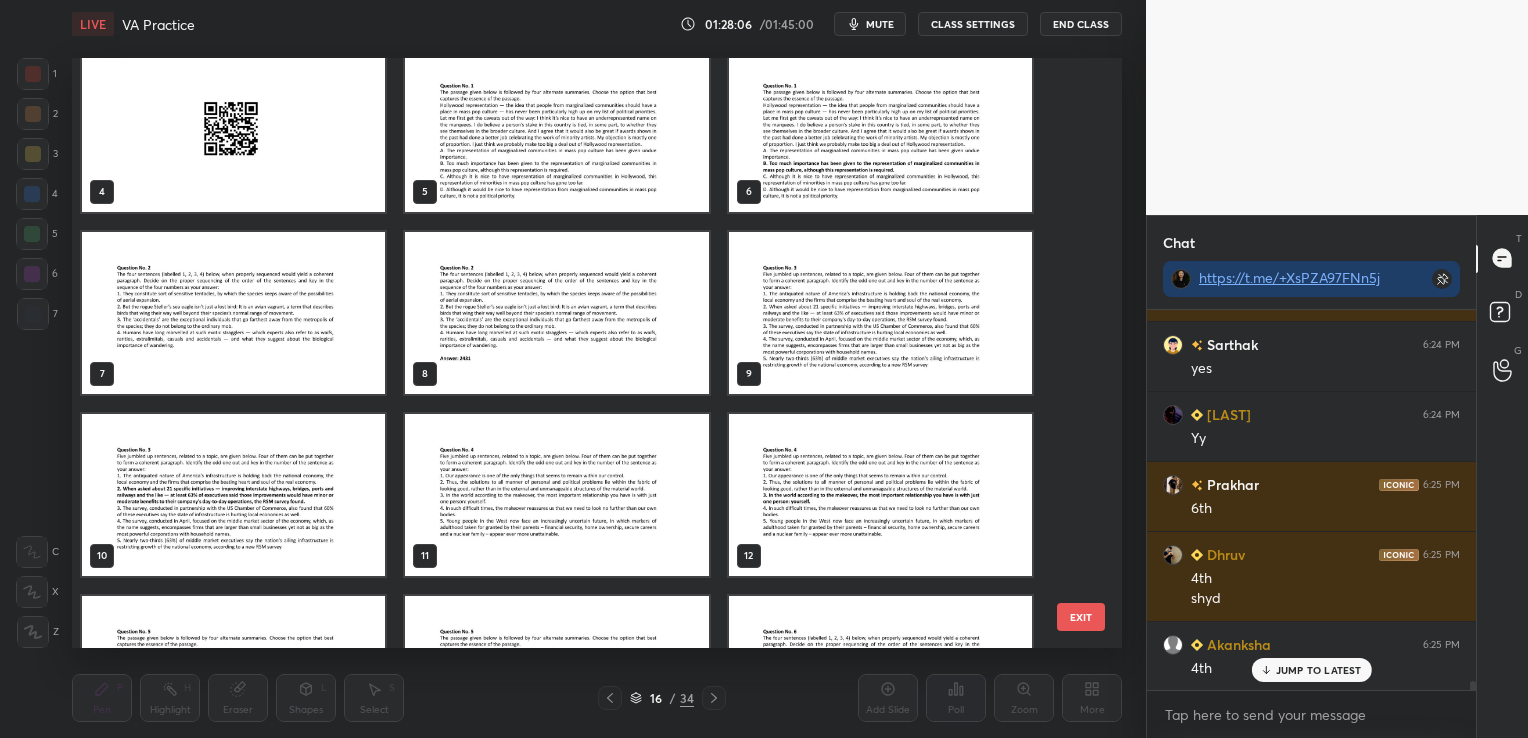 click at bounding box center [880, 494] 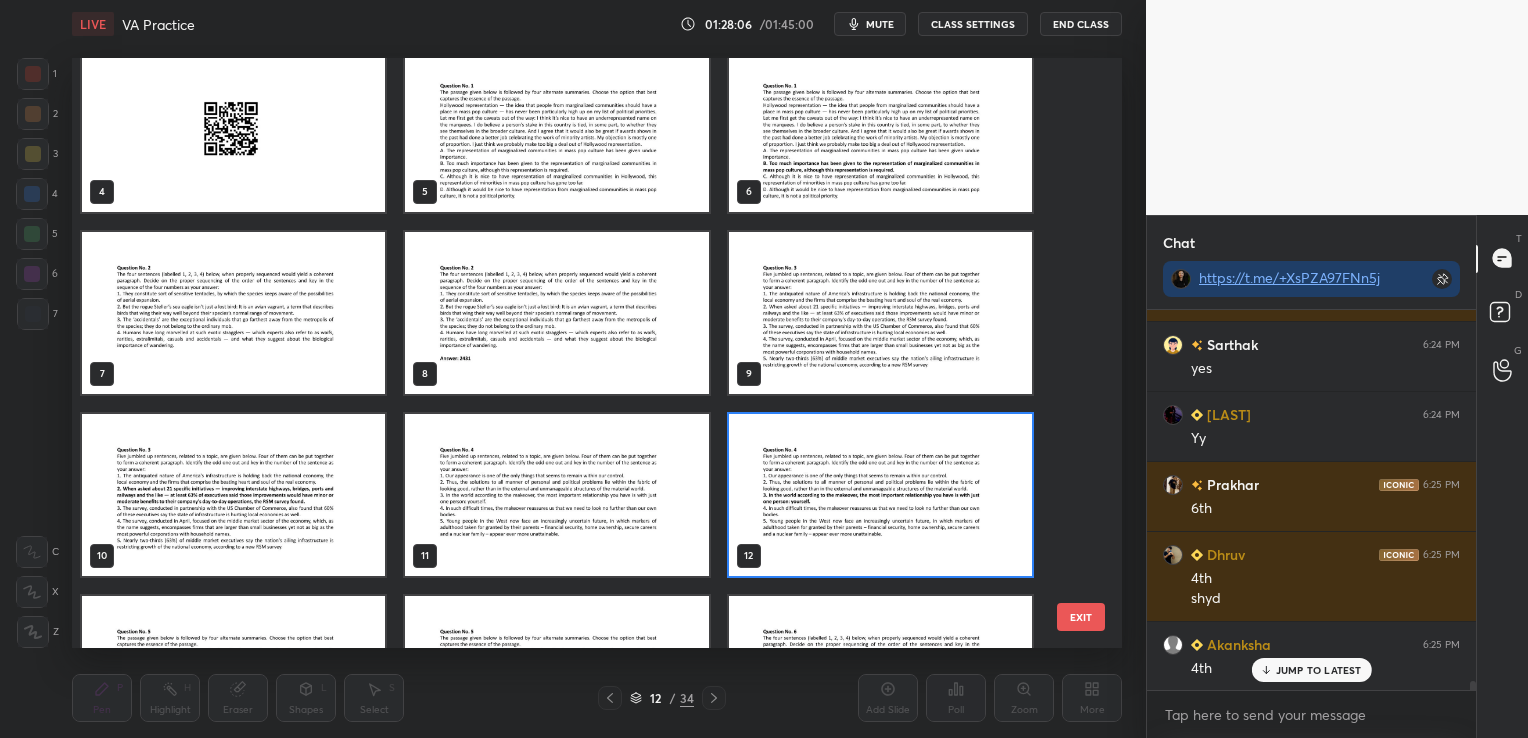 click at bounding box center [880, 494] 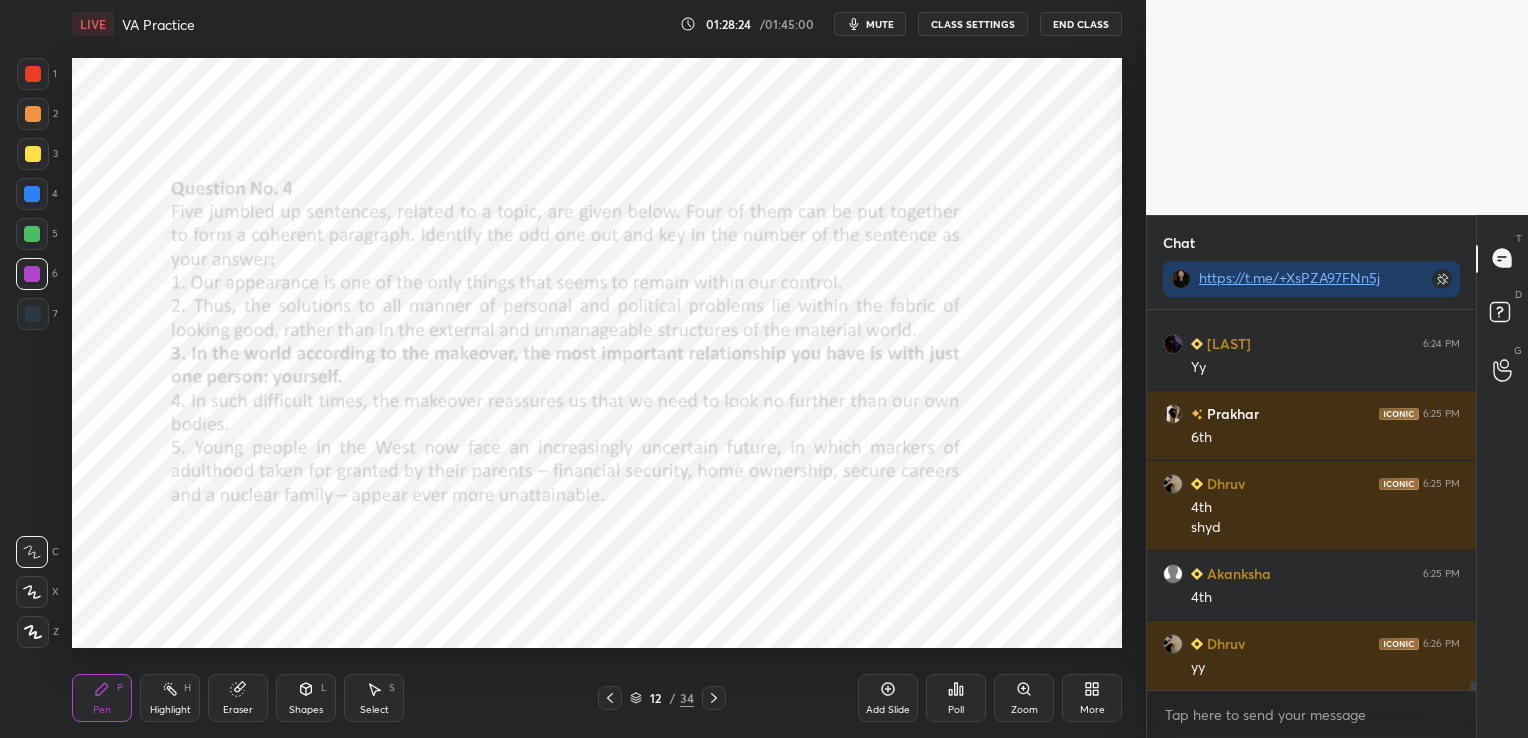 scroll, scrollTop: 15387, scrollLeft: 0, axis: vertical 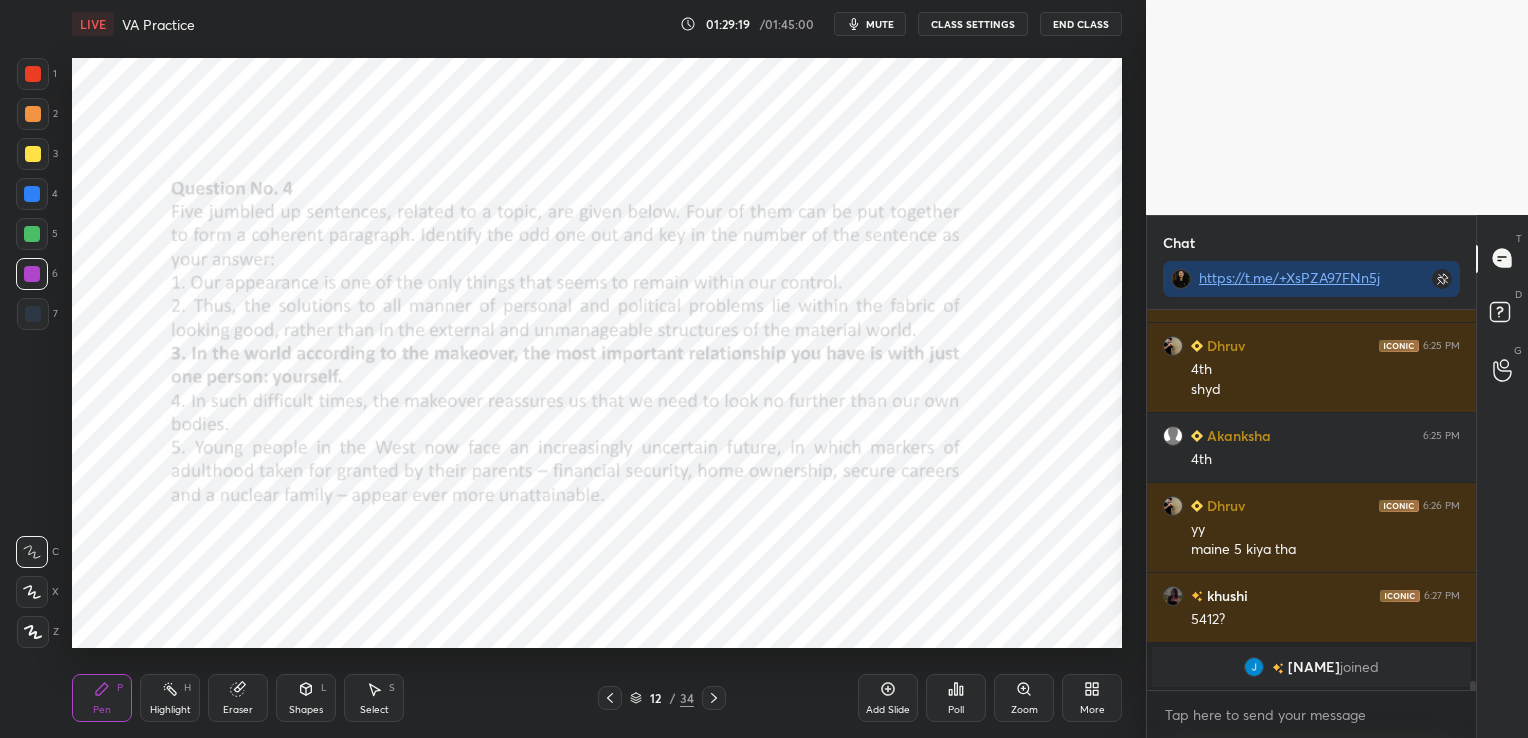 click on "Eraser" at bounding box center [238, 710] 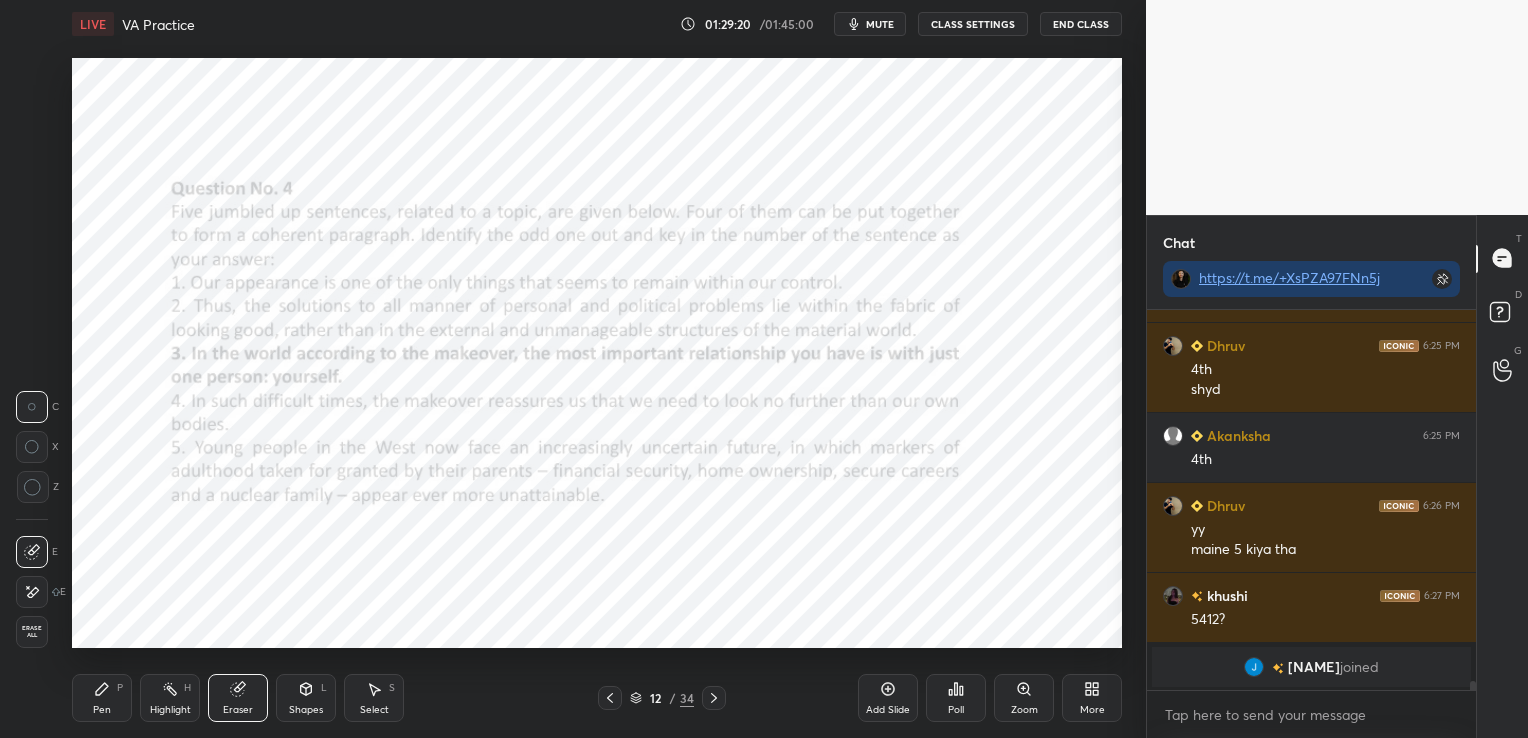 click on "Erase all" at bounding box center [32, 632] 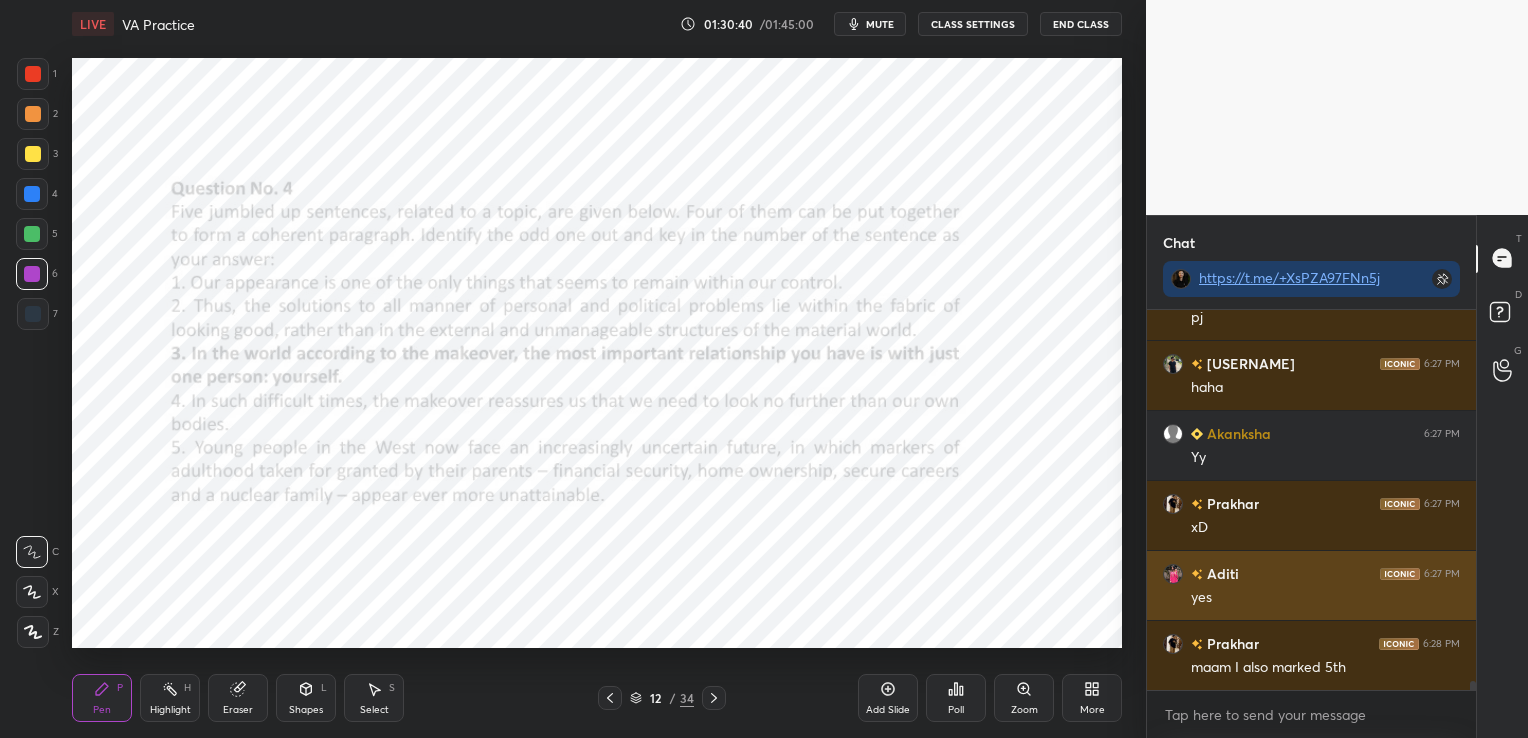scroll, scrollTop: 16135, scrollLeft: 0, axis: vertical 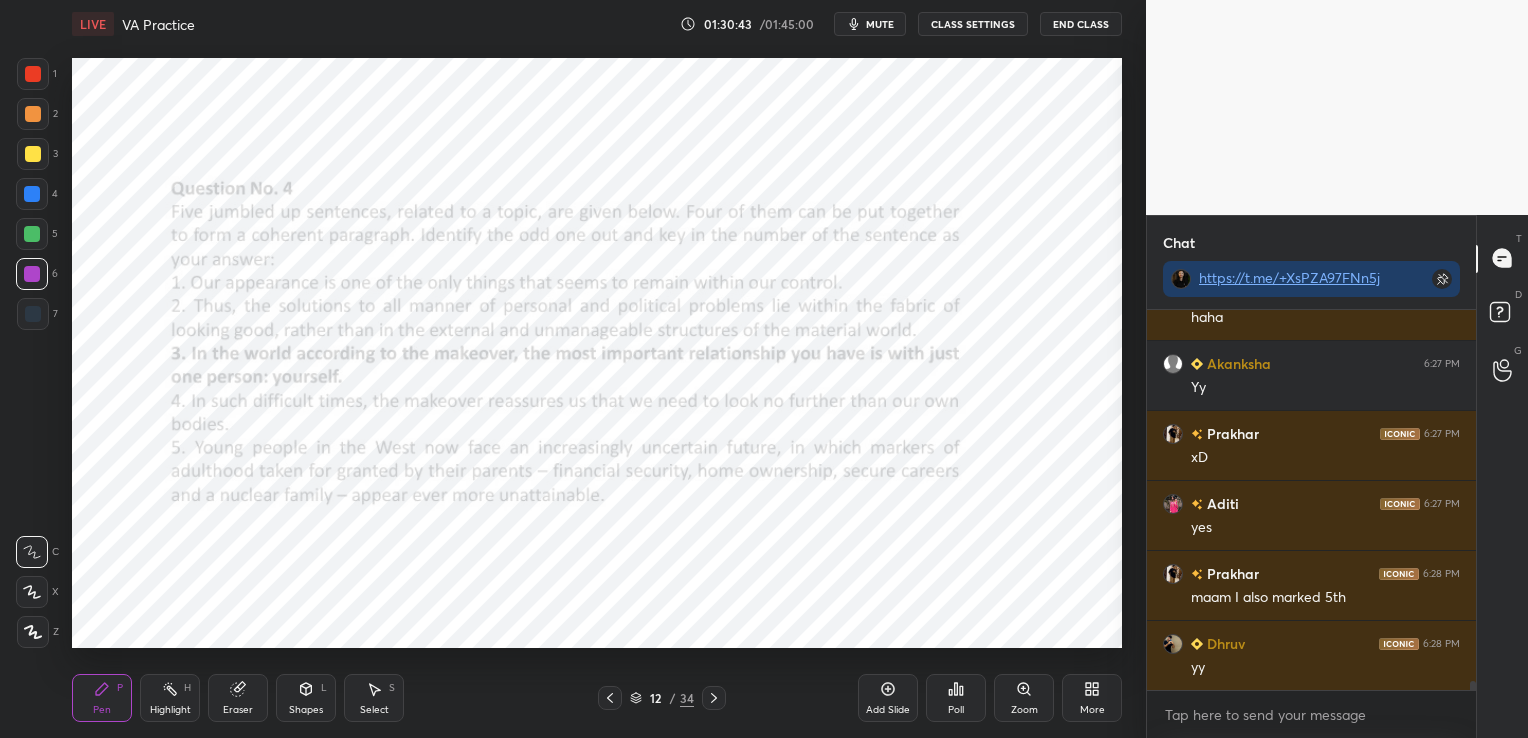 click on "Eraser" at bounding box center [238, 710] 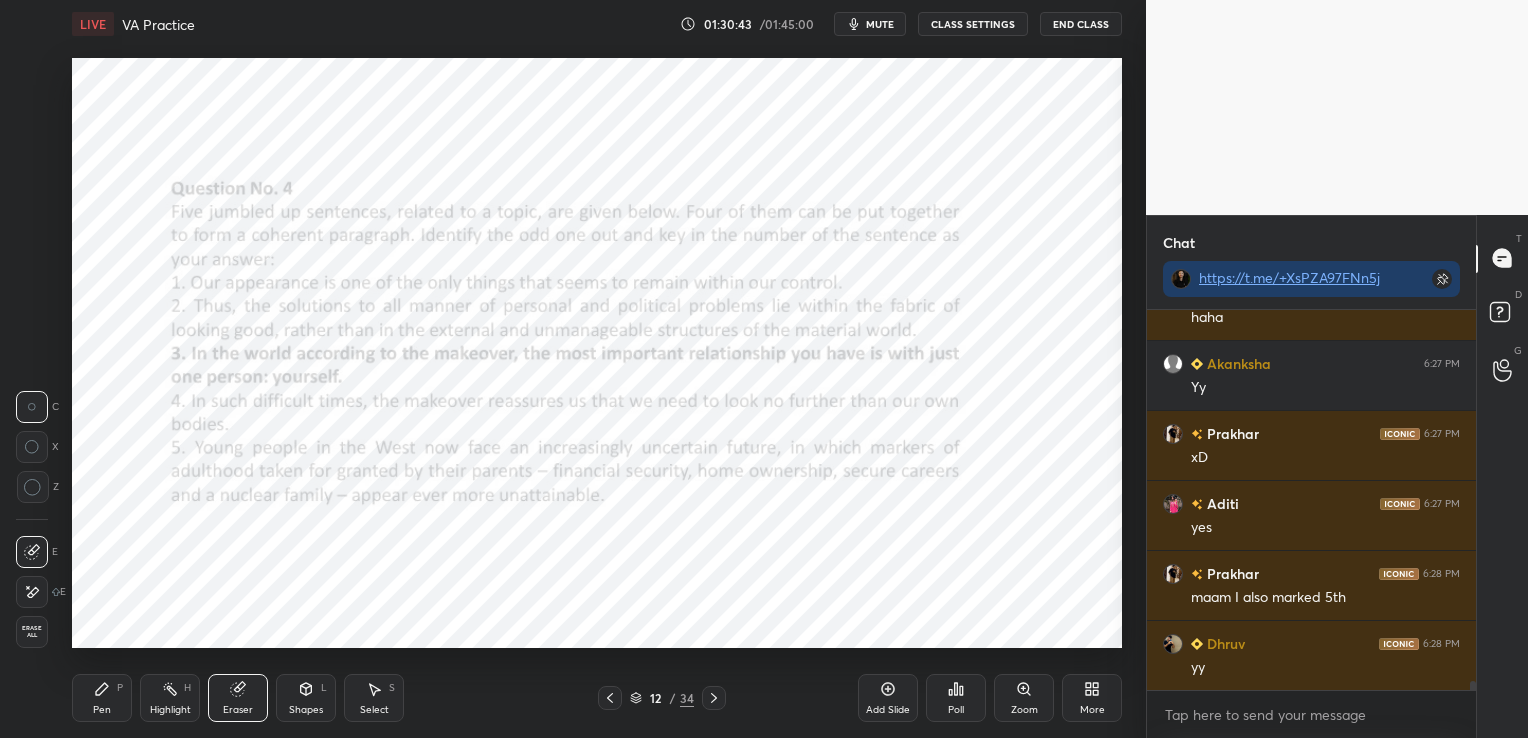 scroll, scrollTop: 16204, scrollLeft: 0, axis: vertical 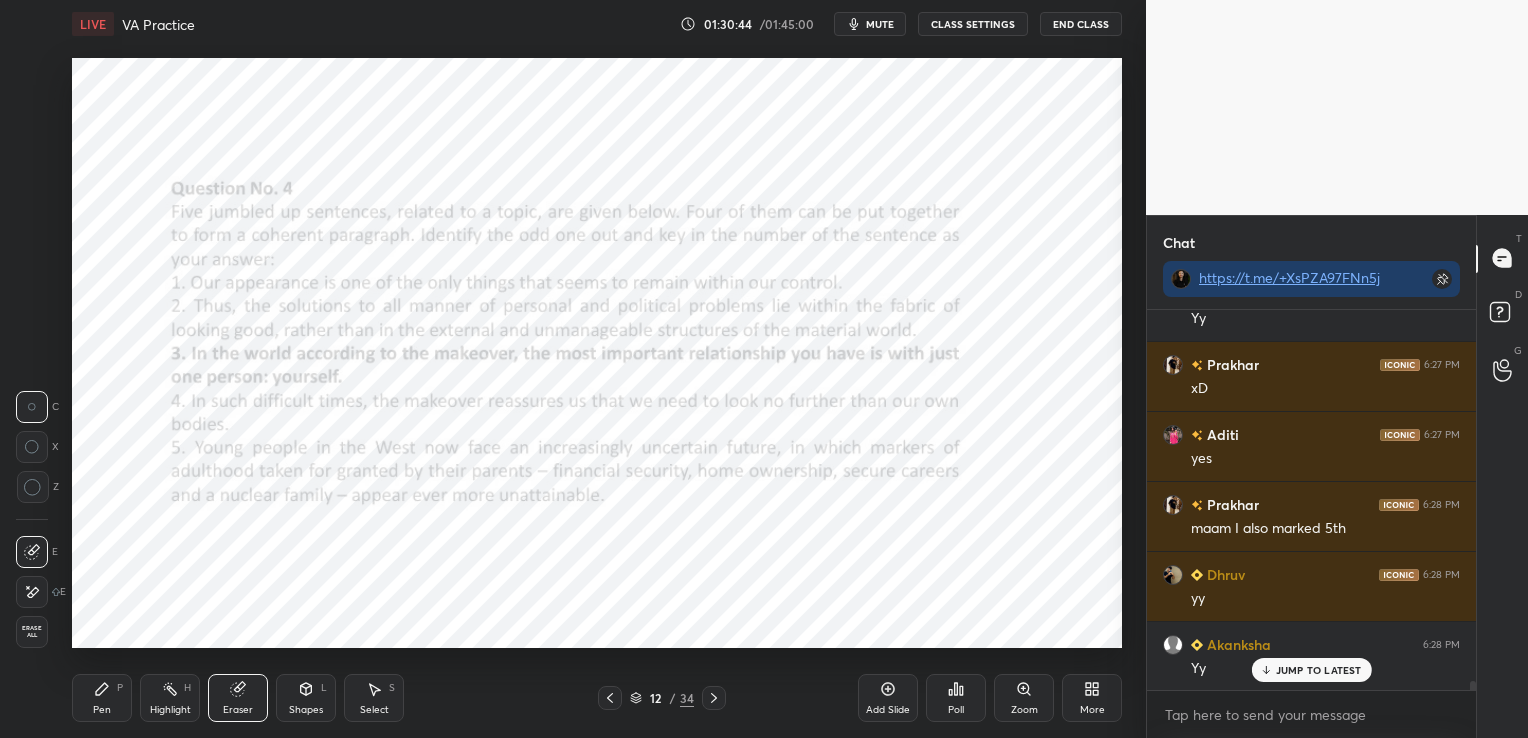 click on "Erase all" at bounding box center [32, 632] 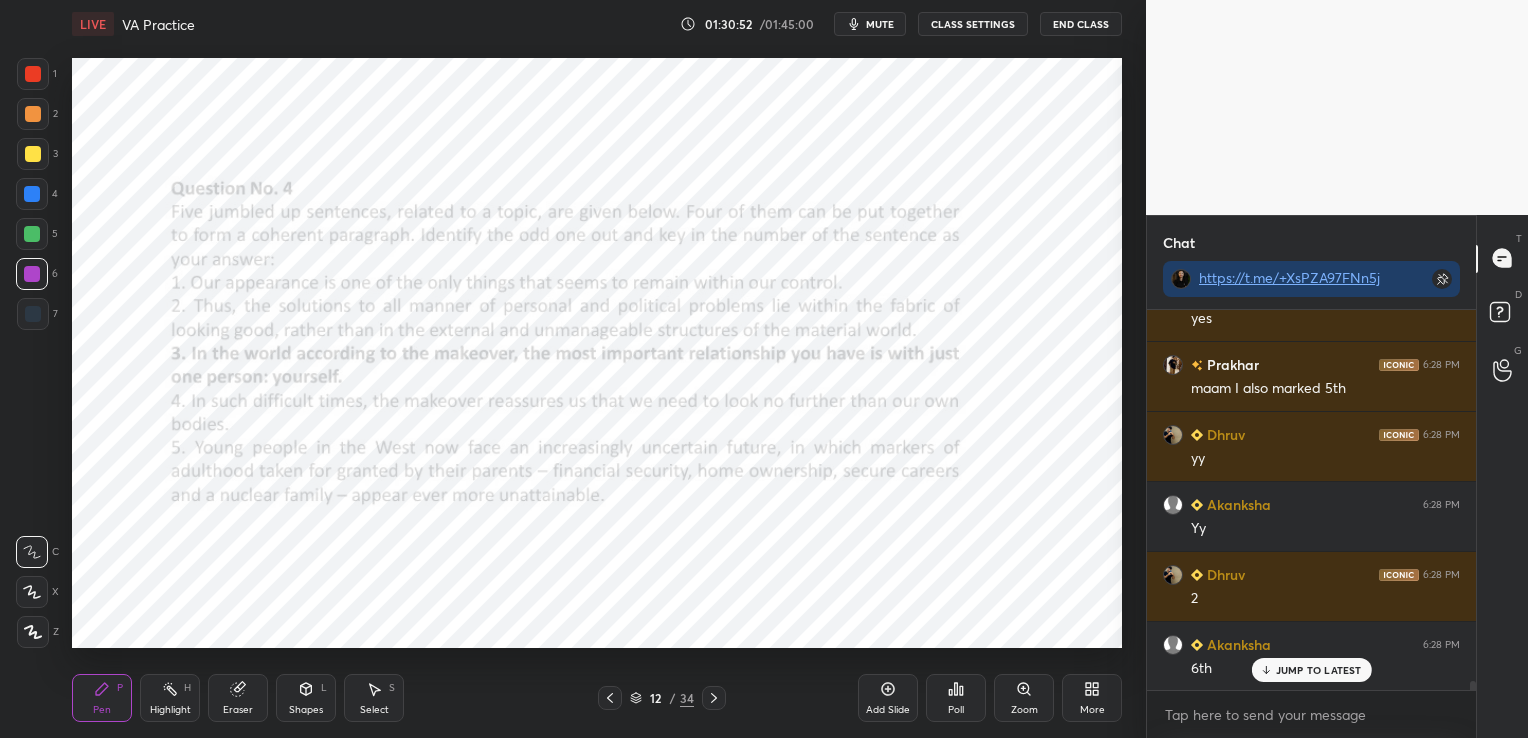 scroll, scrollTop: 16484, scrollLeft: 0, axis: vertical 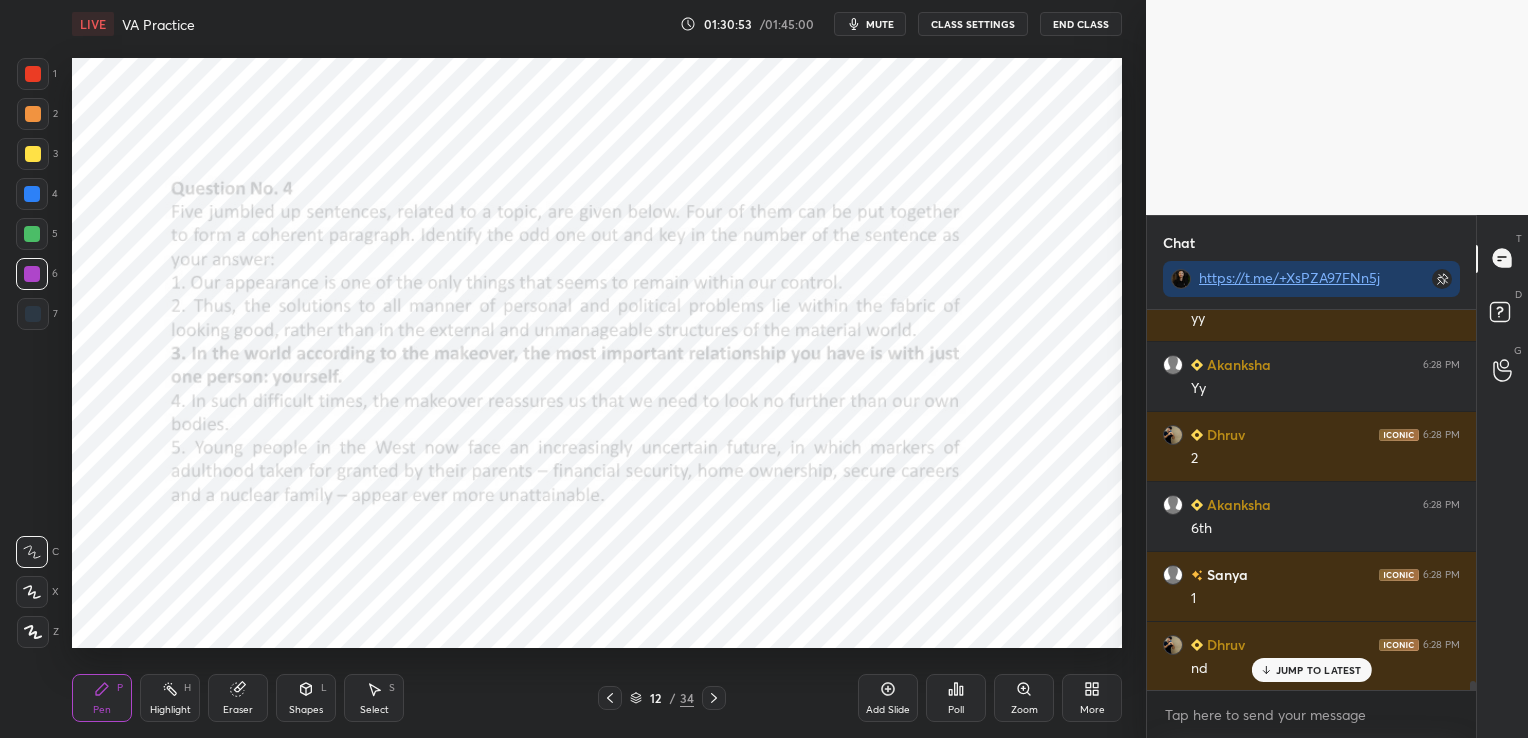 click 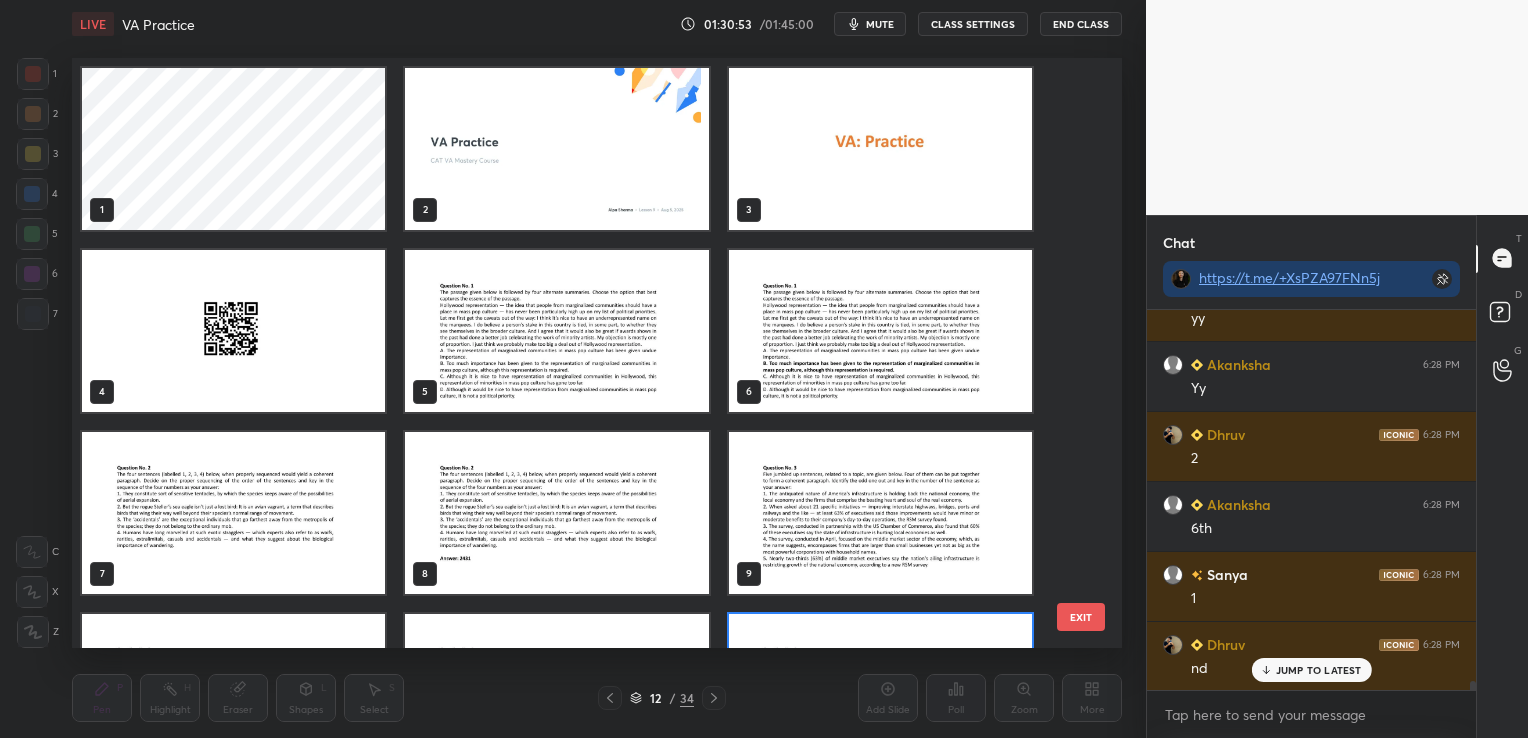 scroll, scrollTop: 136, scrollLeft: 0, axis: vertical 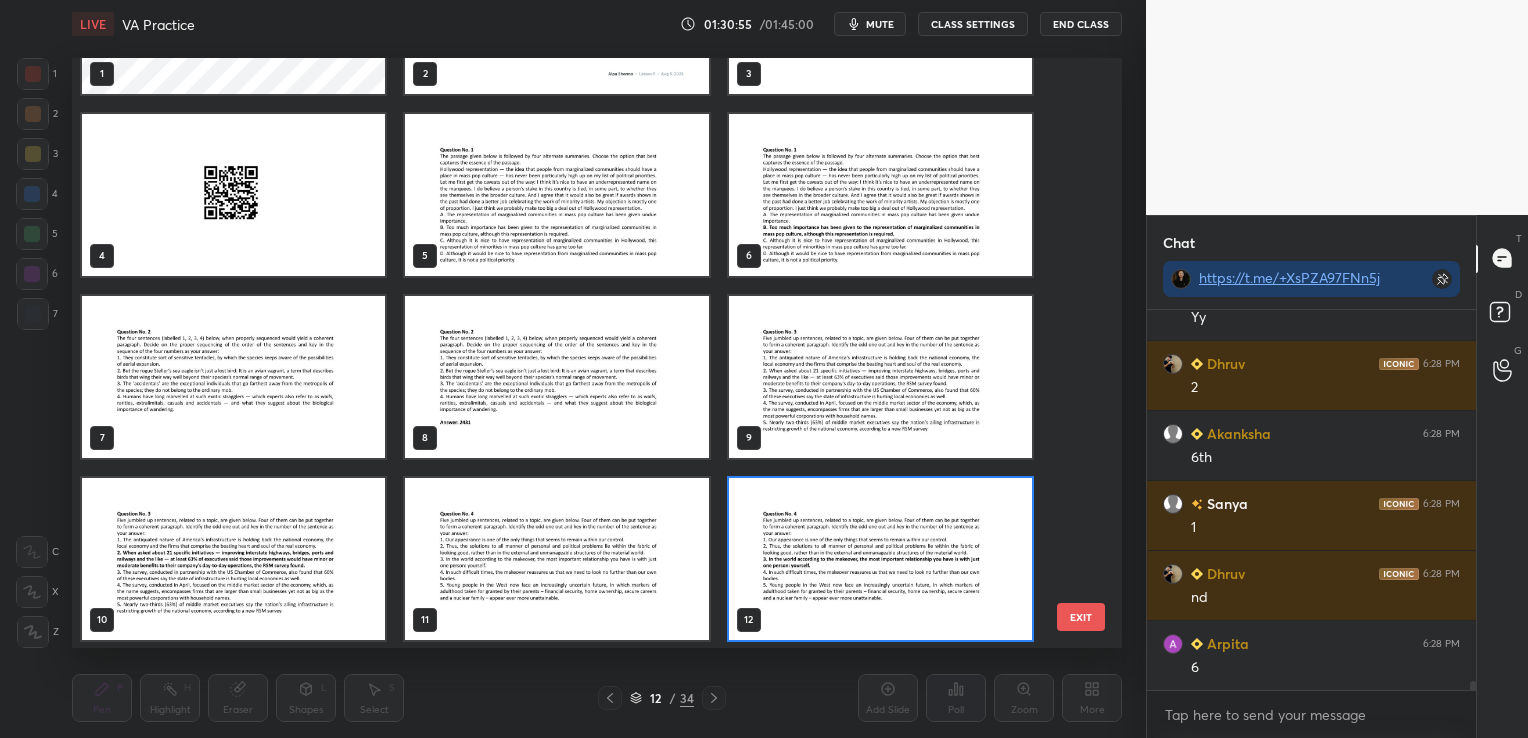 click at bounding box center [556, 376] 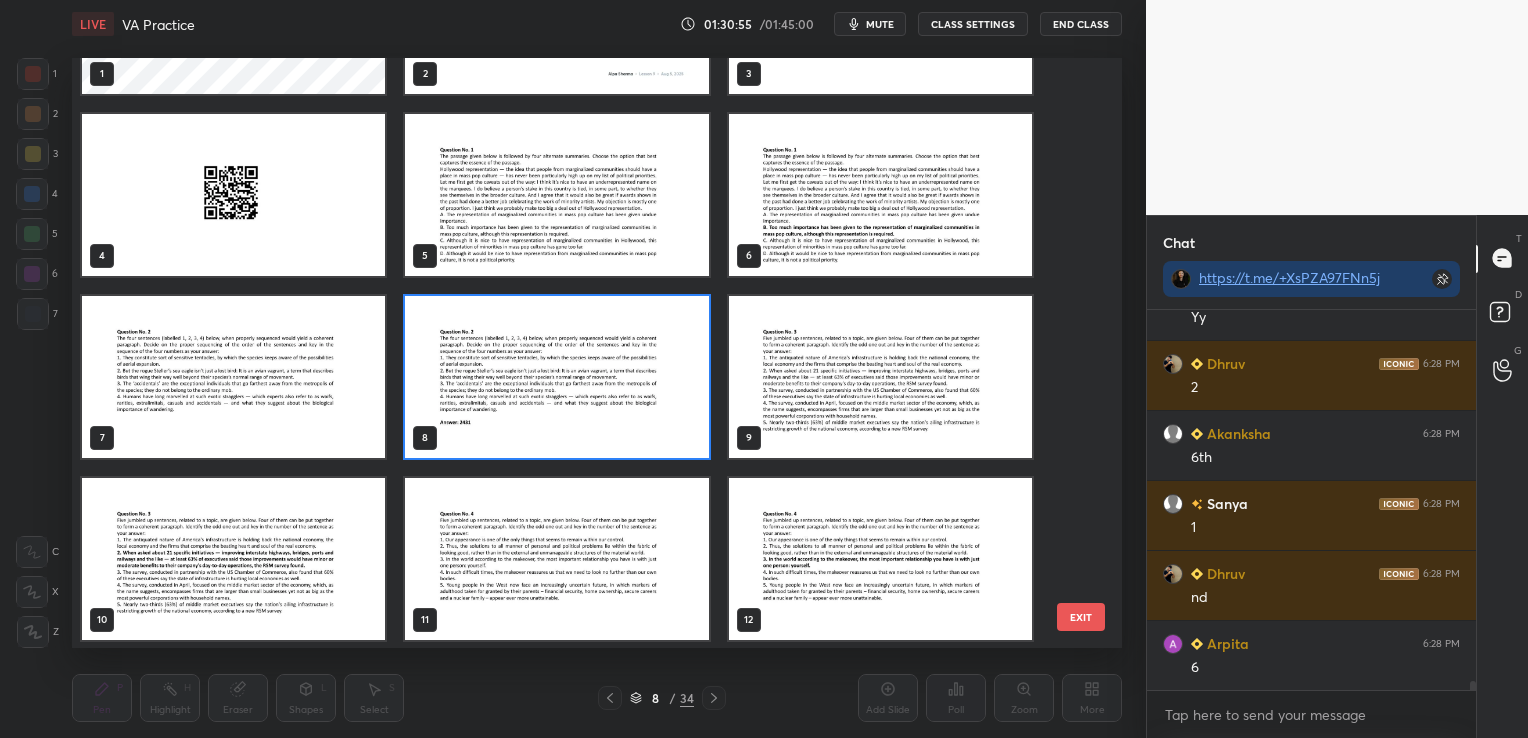 click at bounding box center [556, 376] 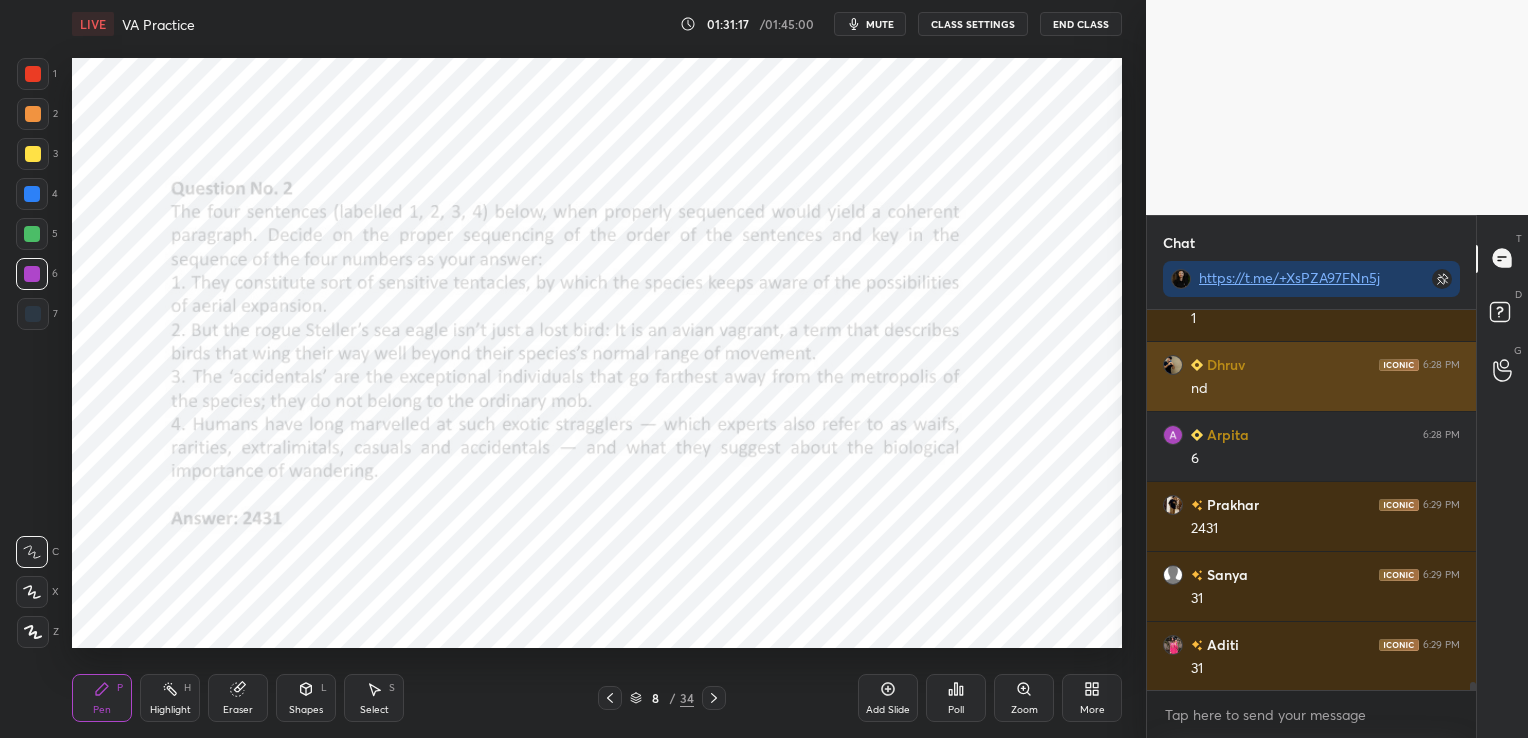 scroll, scrollTop: 16835, scrollLeft: 0, axis: vertical 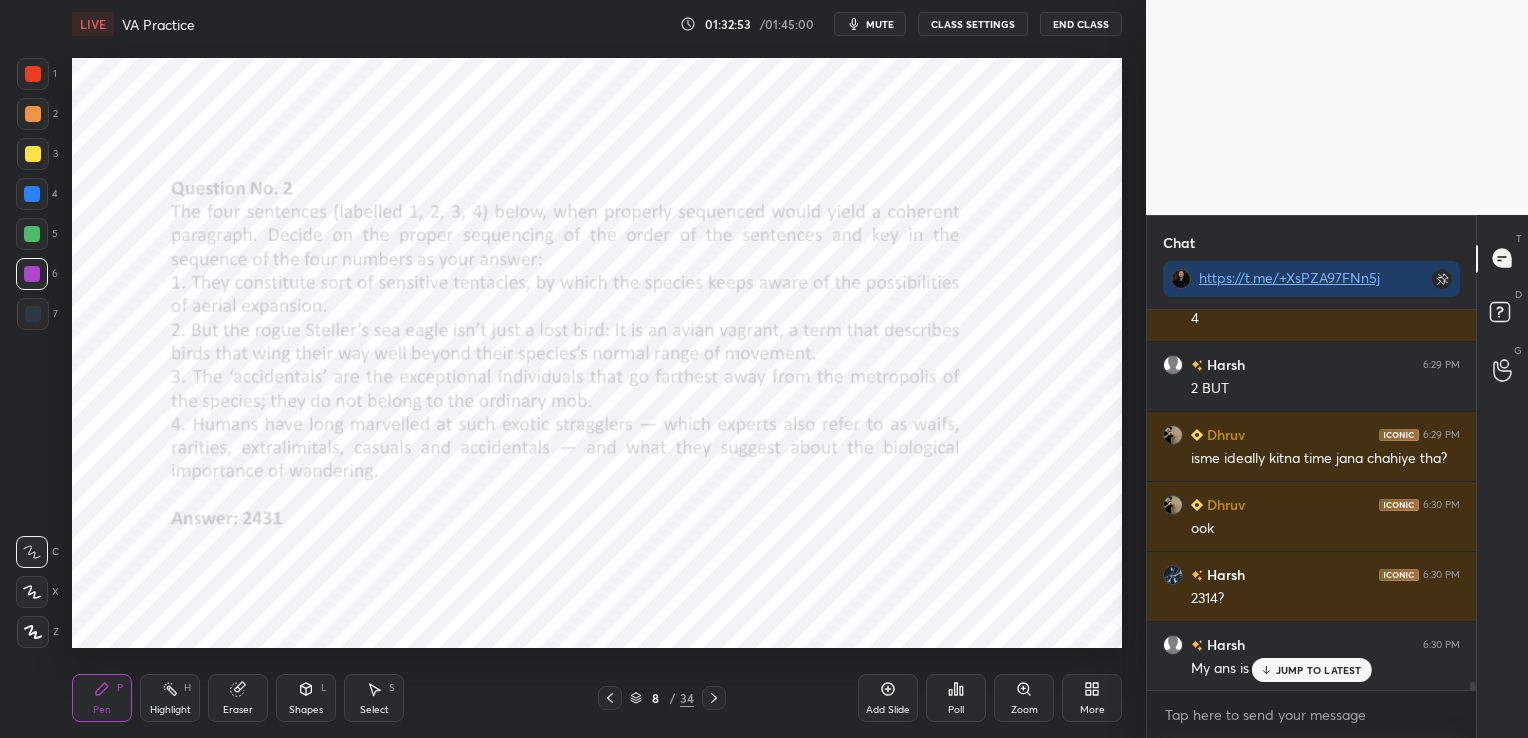 click on "Eraser" at bounding box center [238, 698] 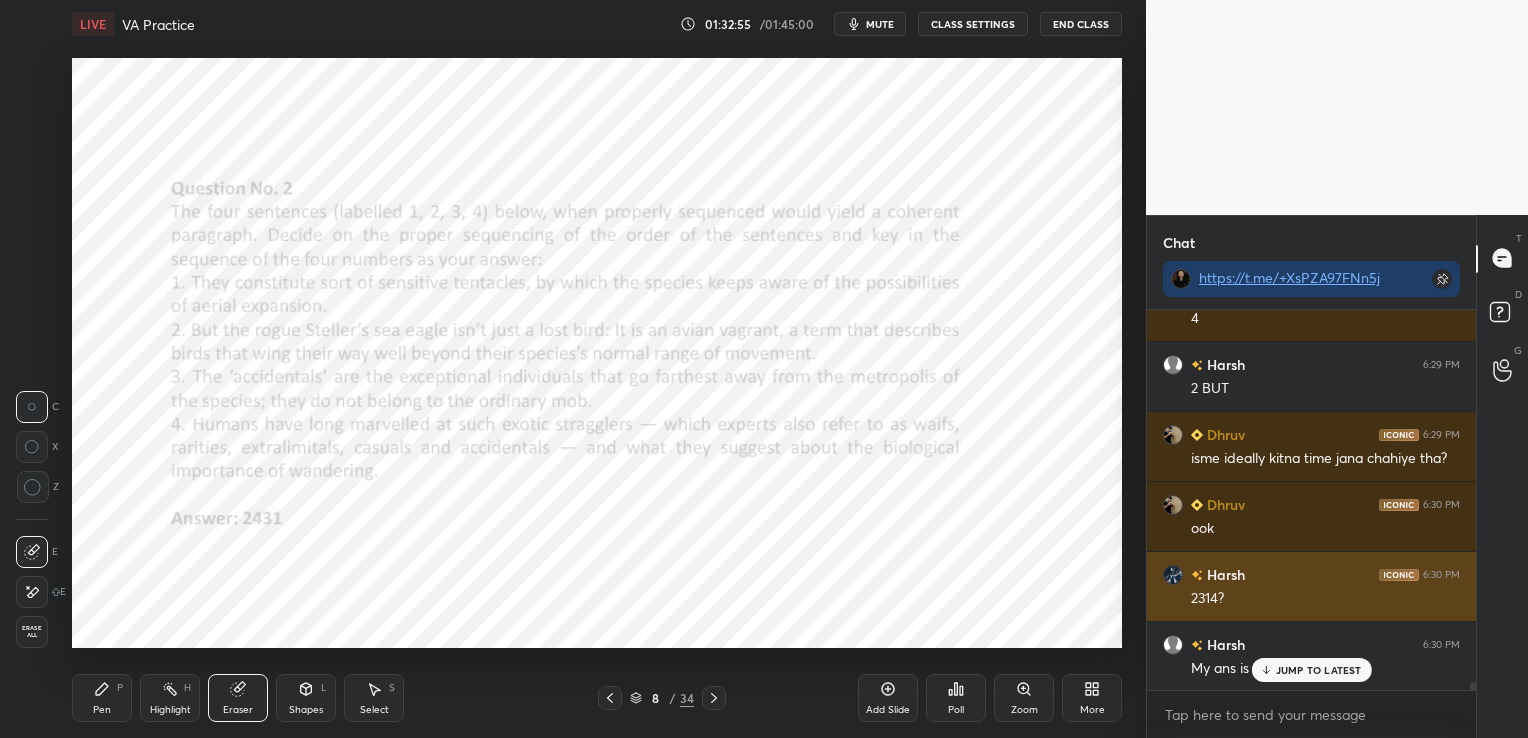 scroll, scrollTop: 17465, scrollLeft: 0, axis: vertical 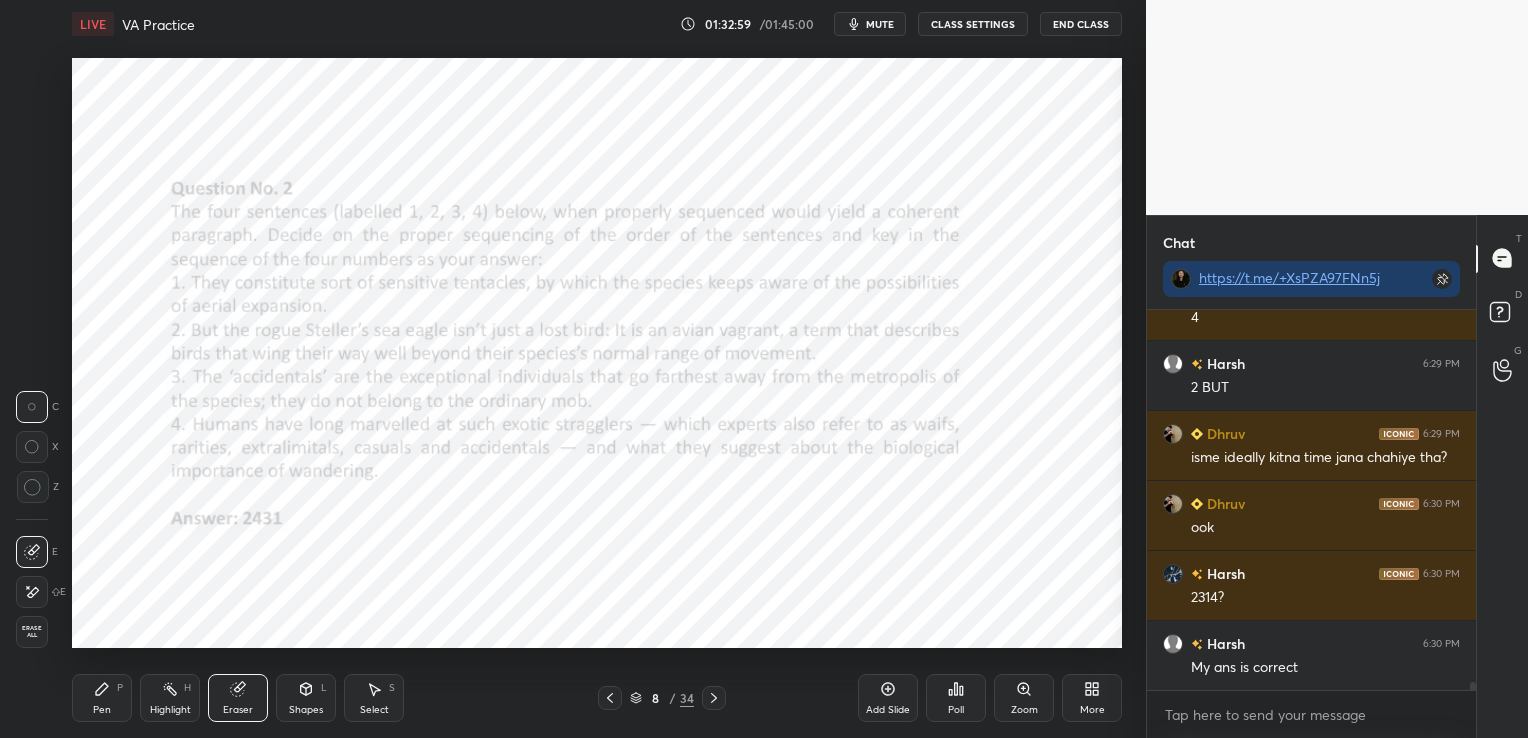 click on "Erase all" at bounding box center (32, 632) 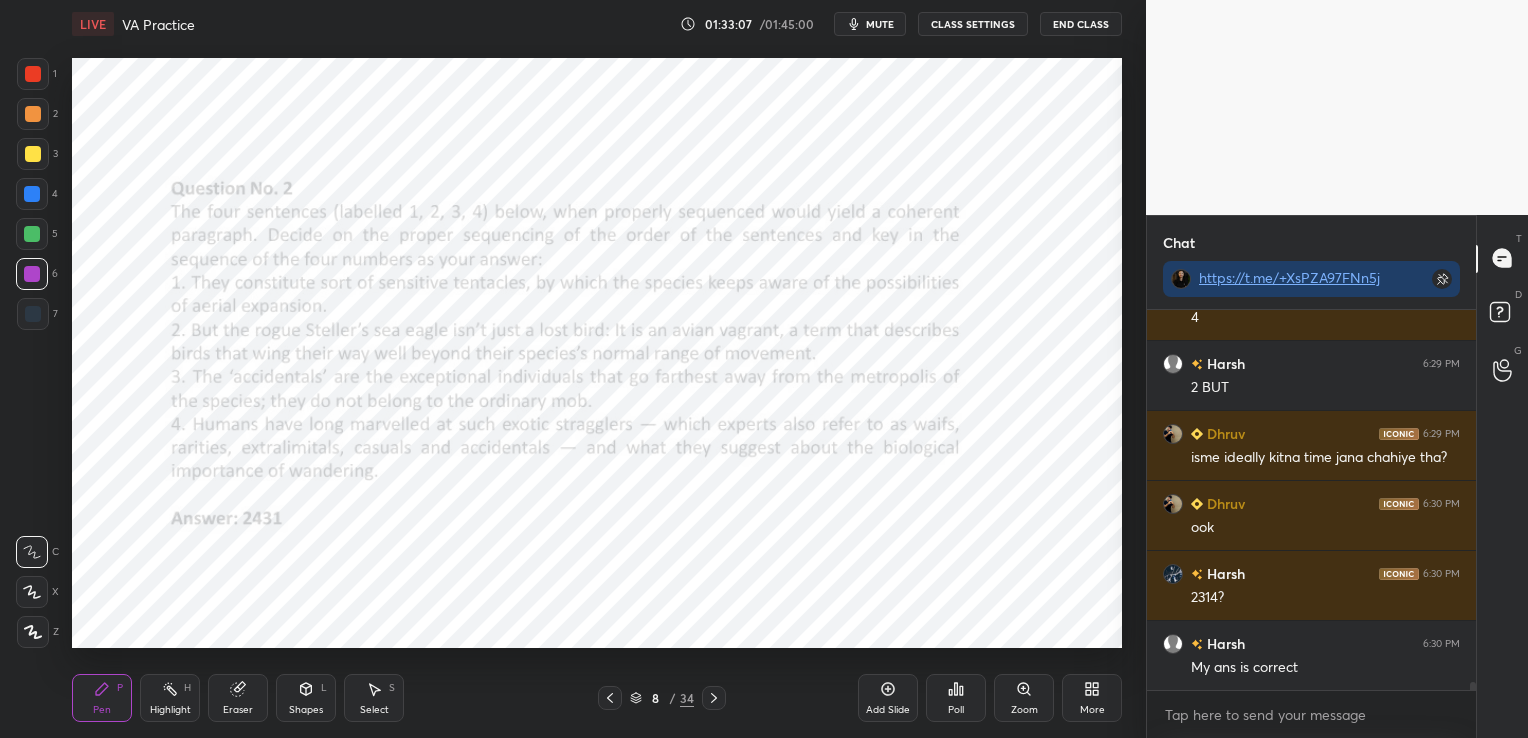 click 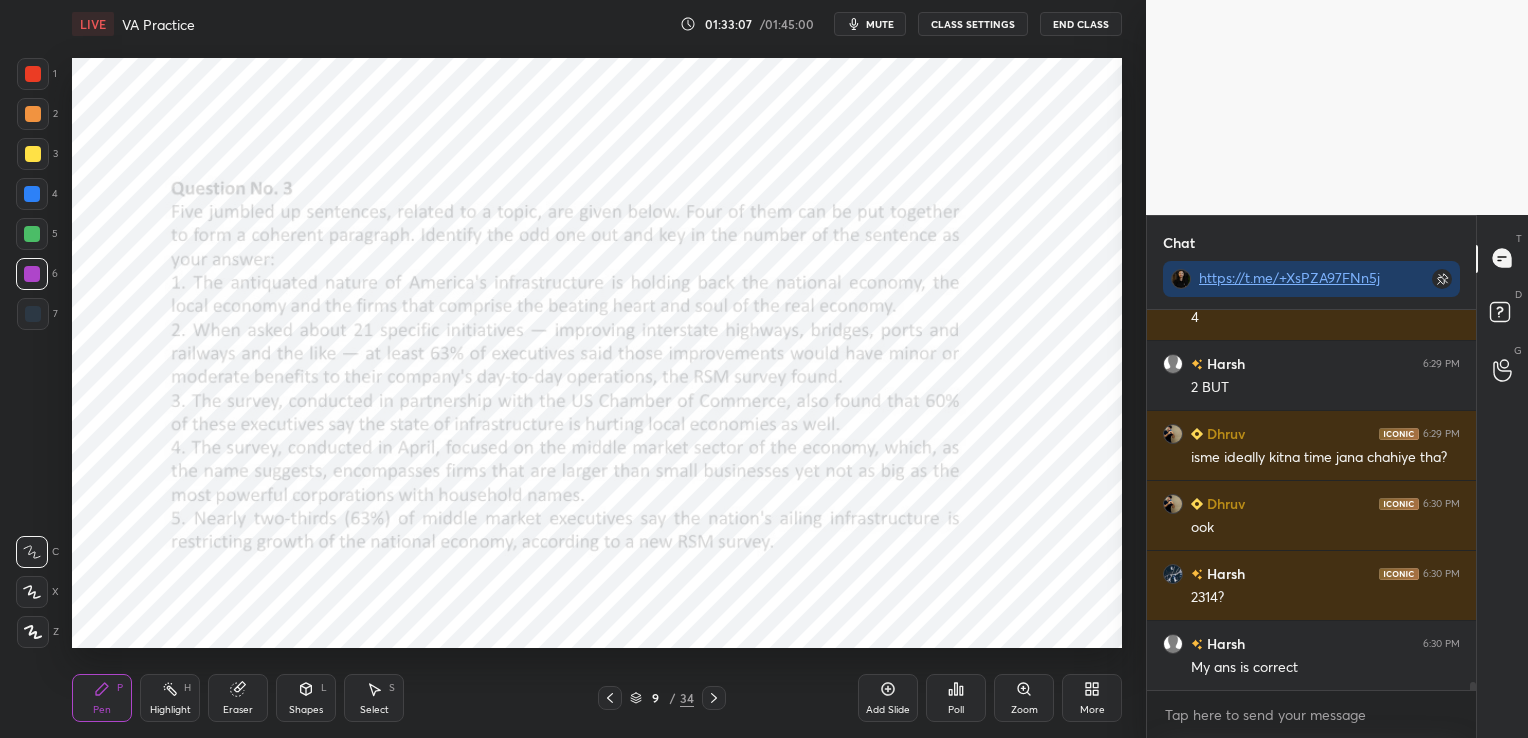click 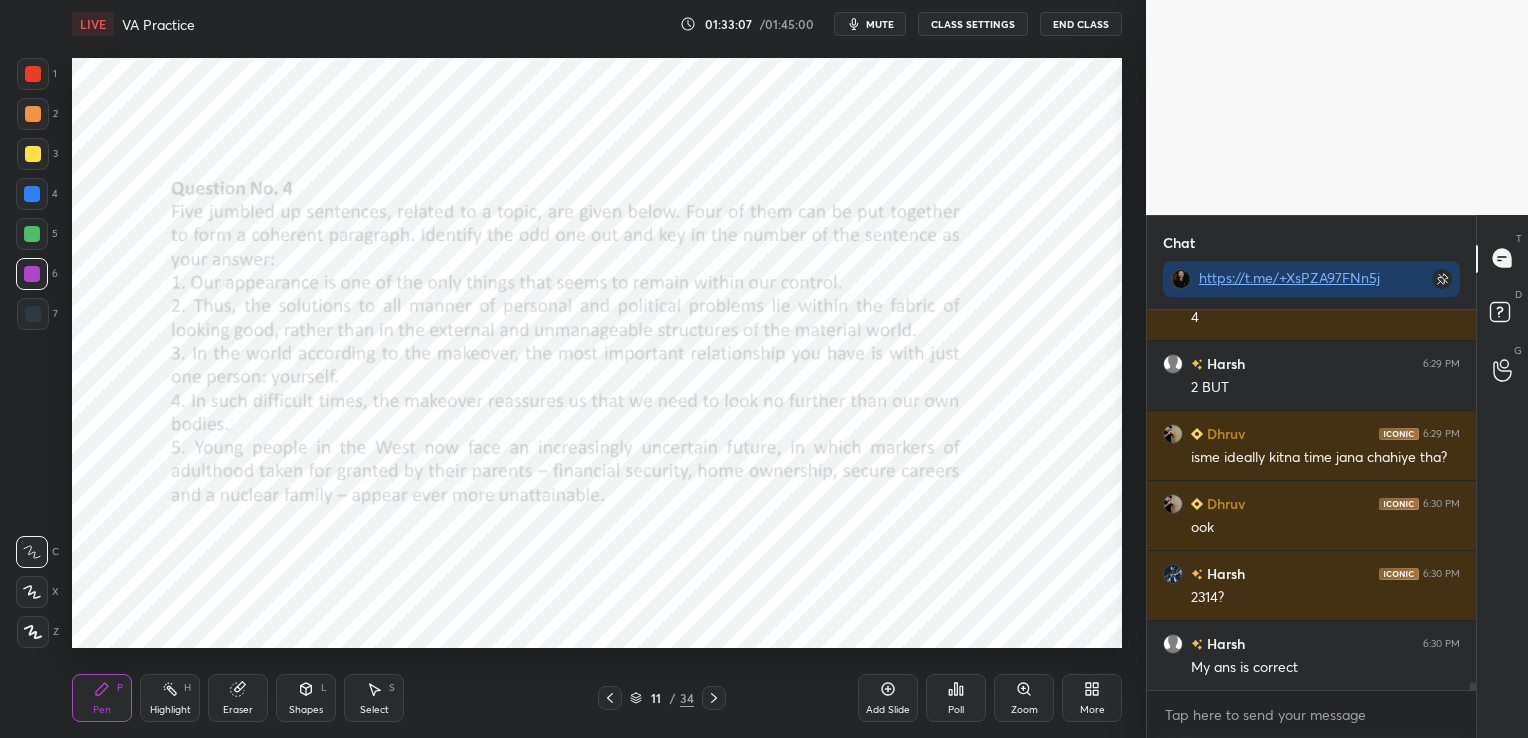 click 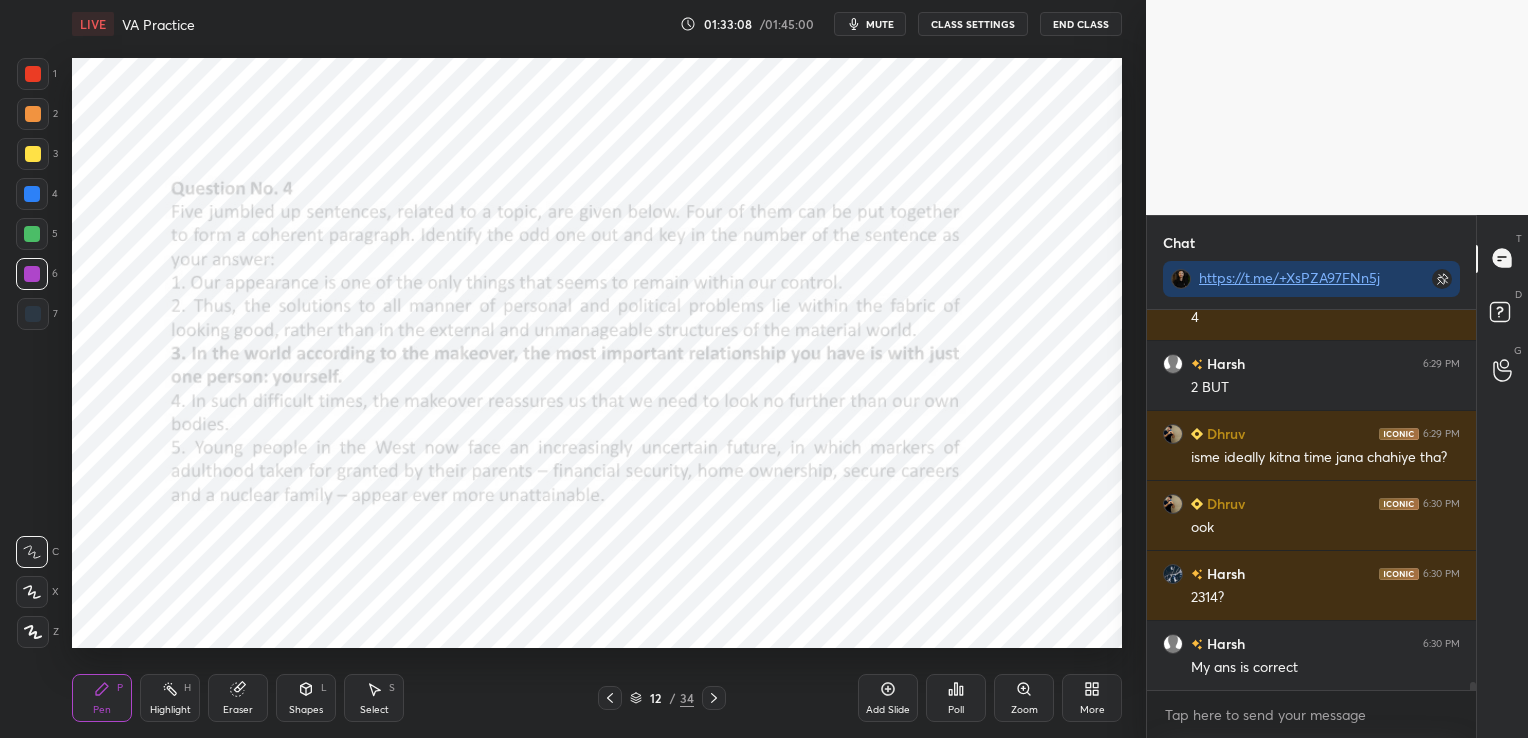 click 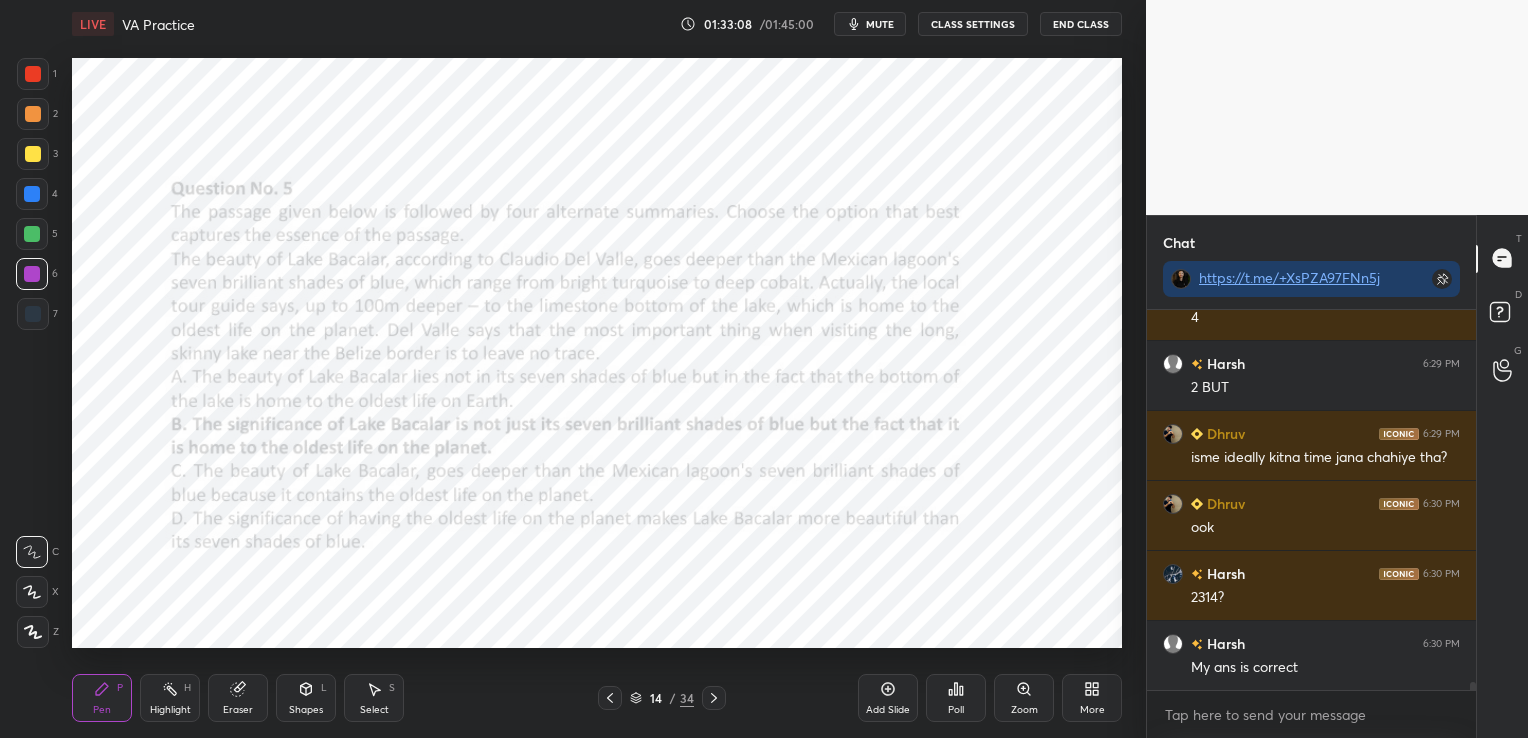 click 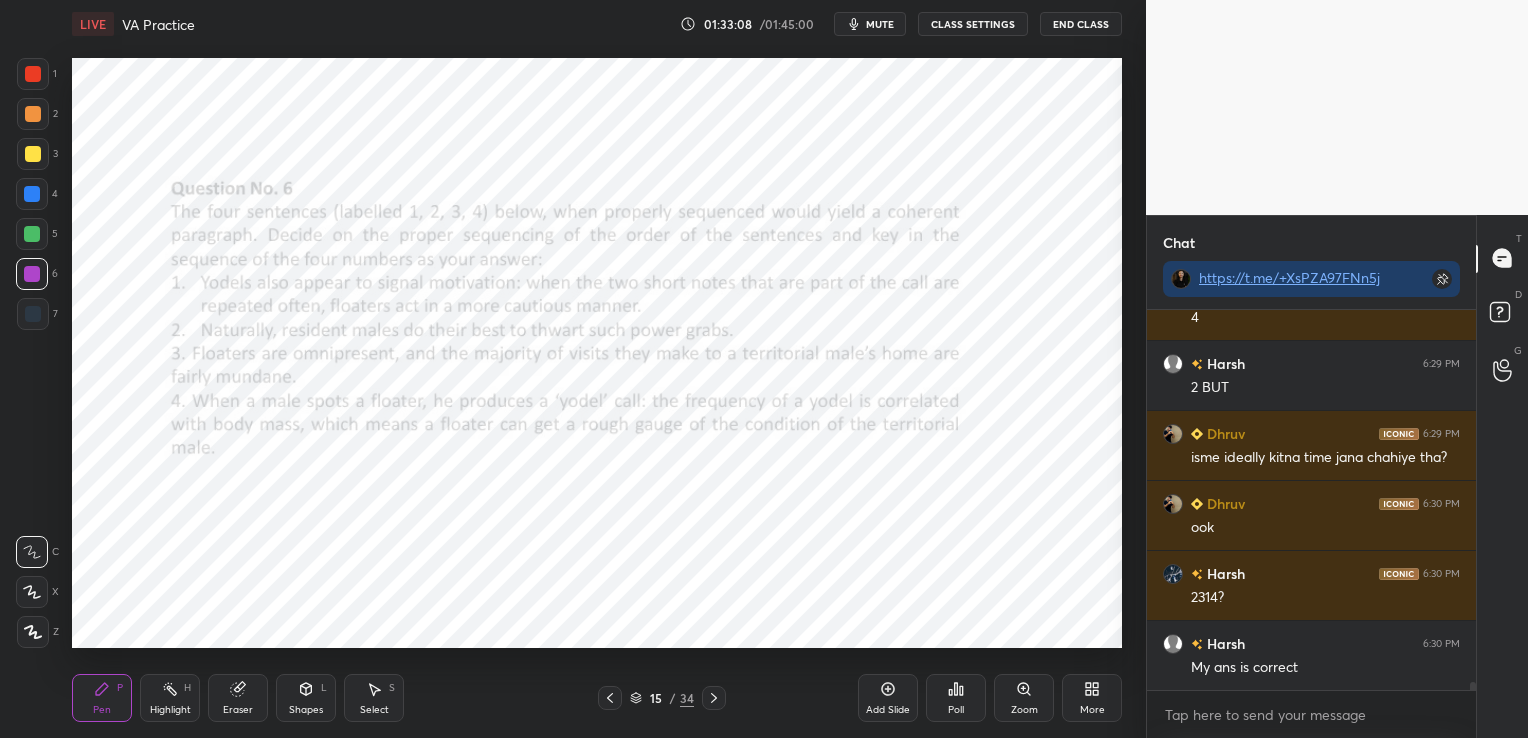 click 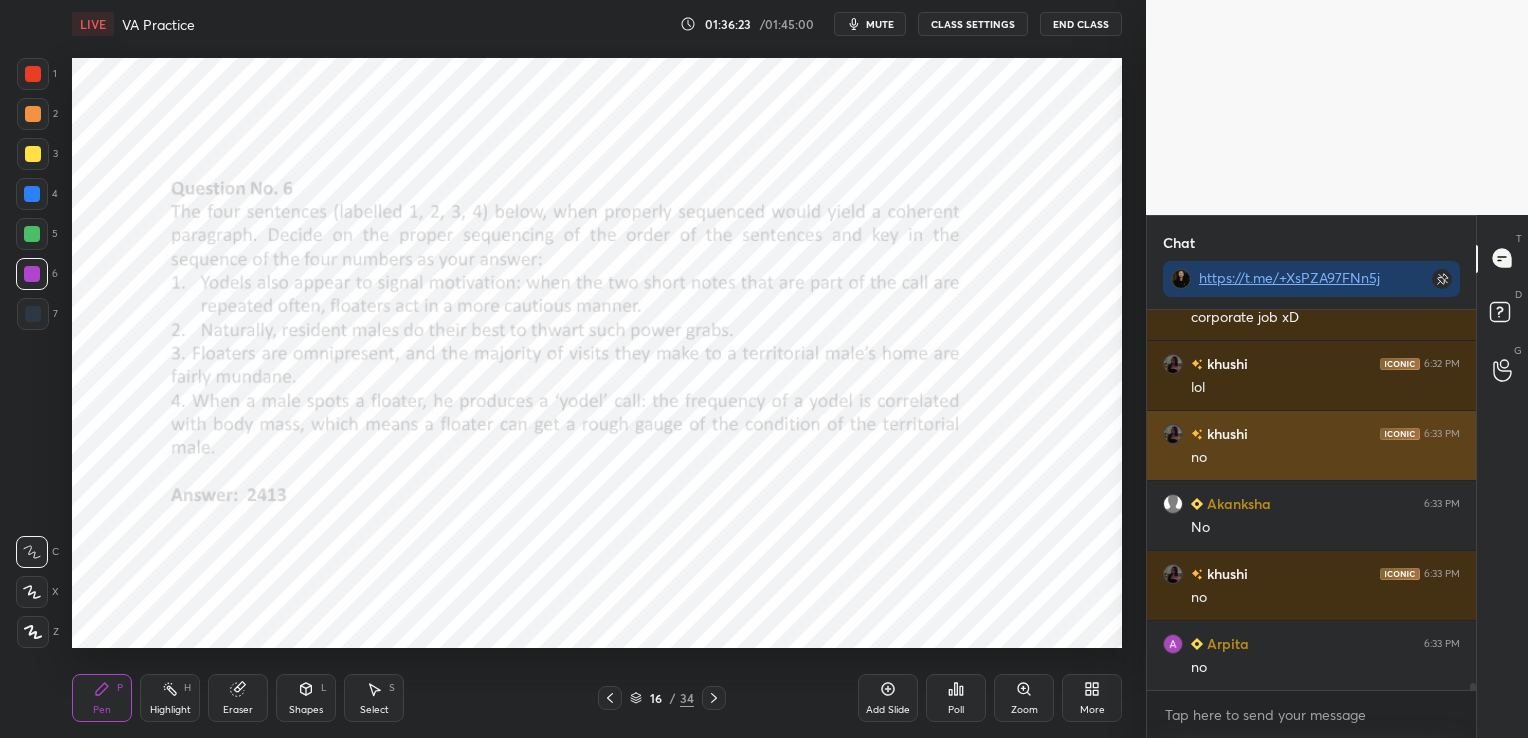 scroll, scrollTop: 18935, scrollLeft: 0, axis: vertical 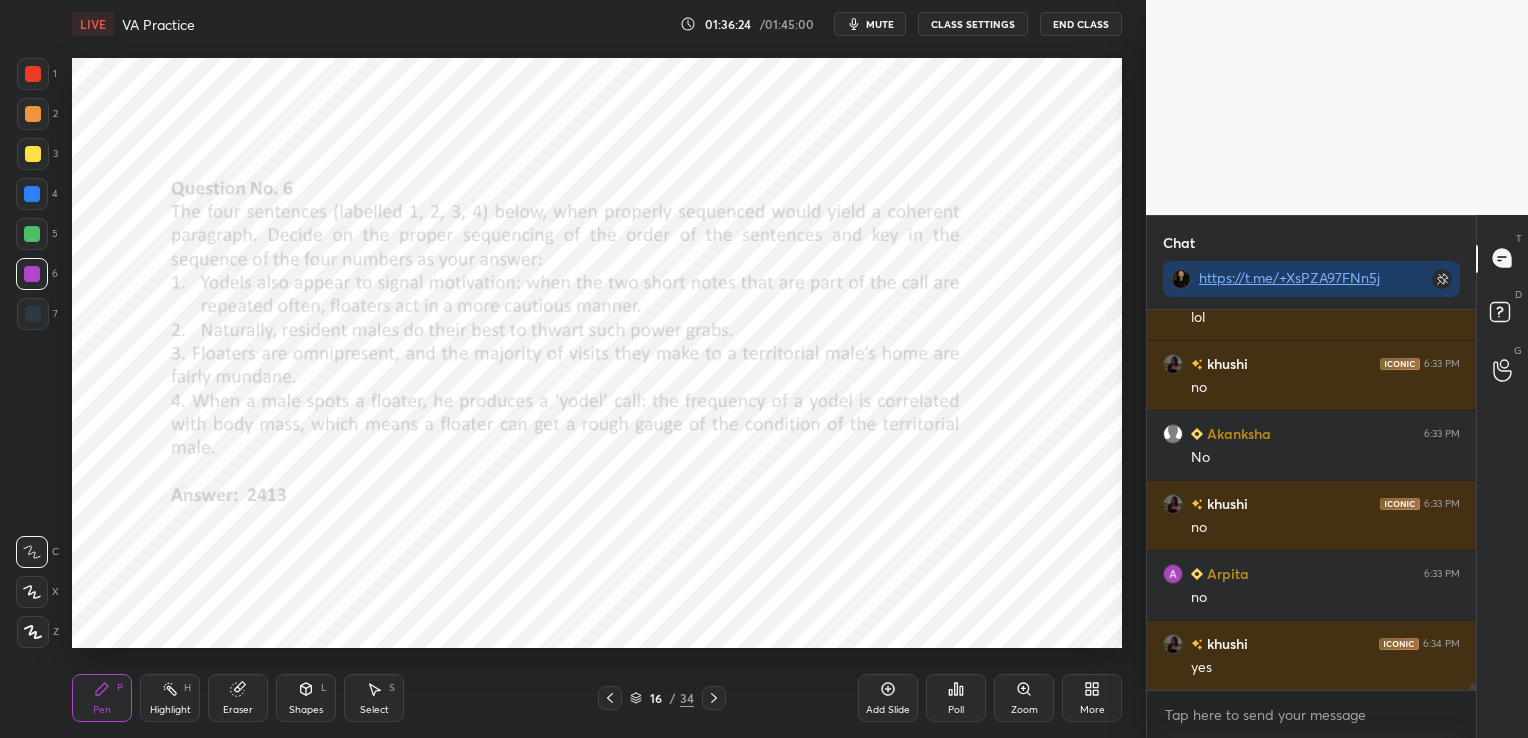 click on "Eraser" at bounding box center [238, 710] 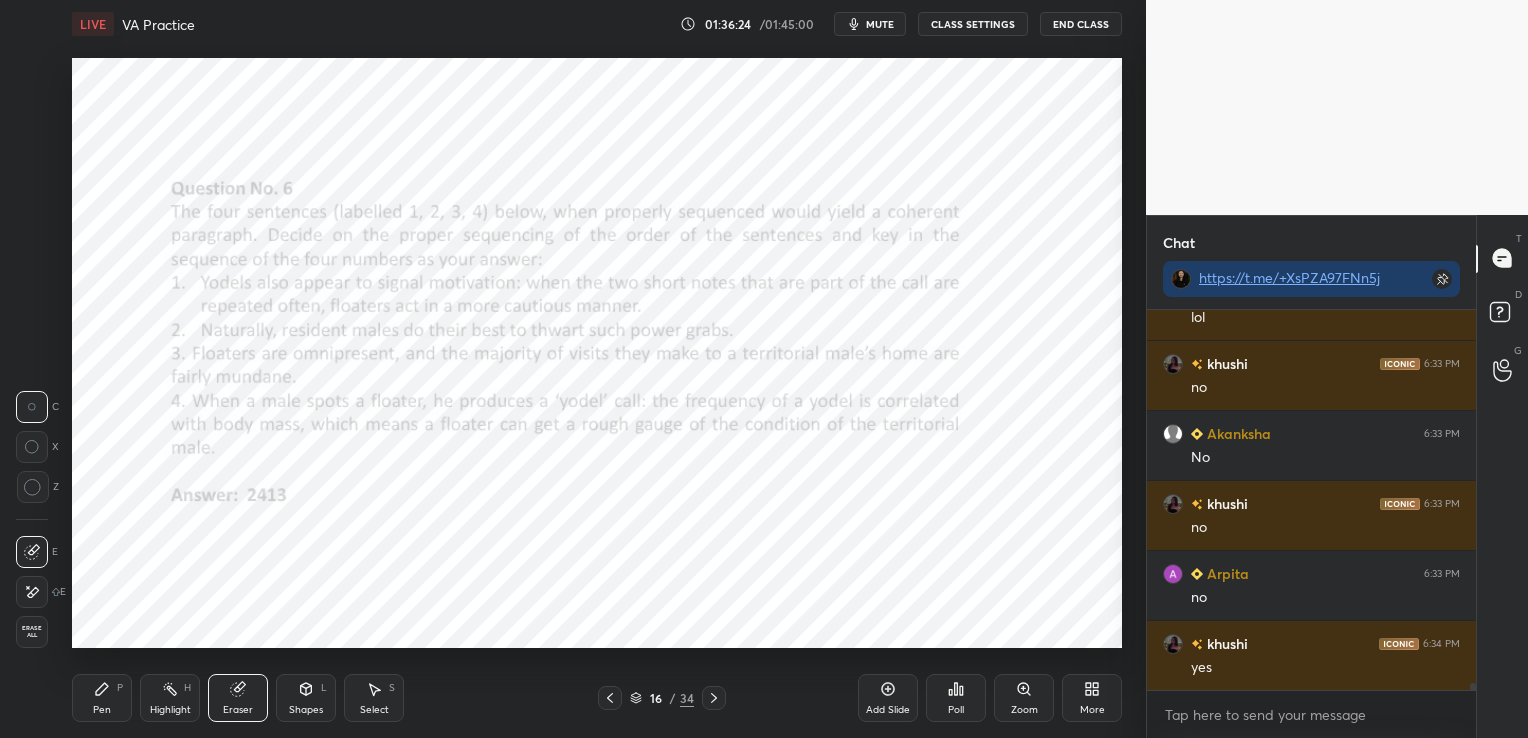 scroll, scrollTop: 19004, scrollLeft: 0, axis: vertical 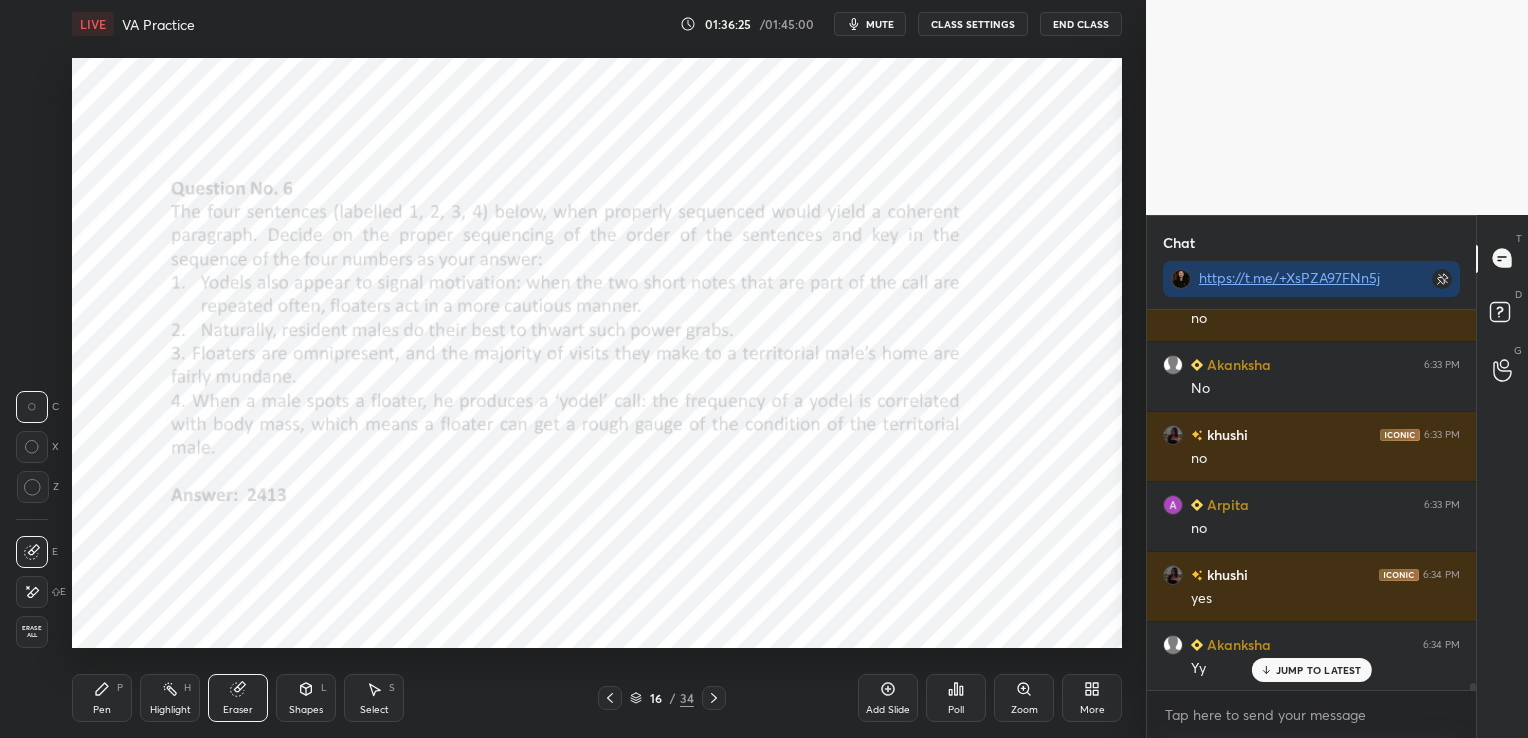 click on "Erase all" at bounding box center [32, 632] 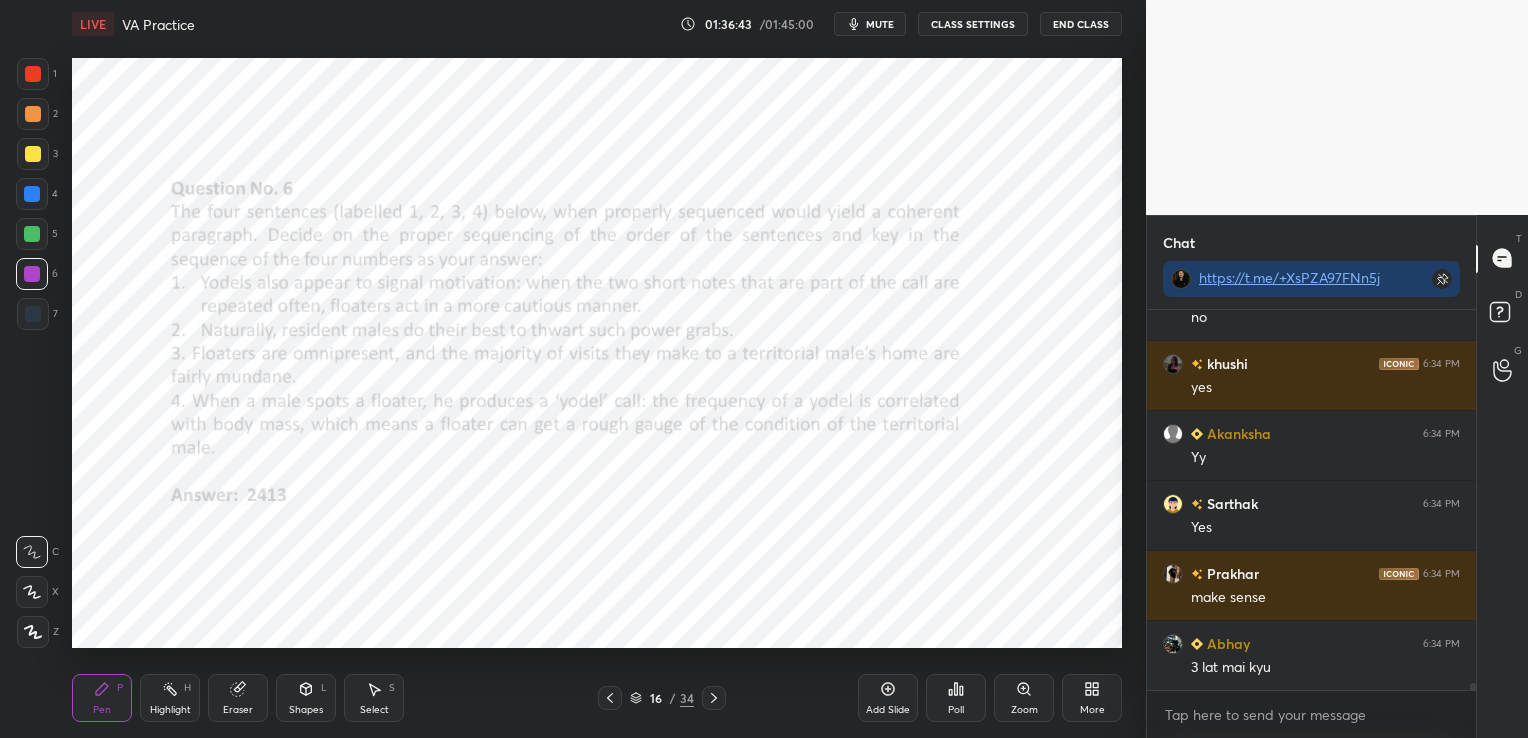 scroll, scrollTop: 19284, scrollLeft: 0, axis: vertical 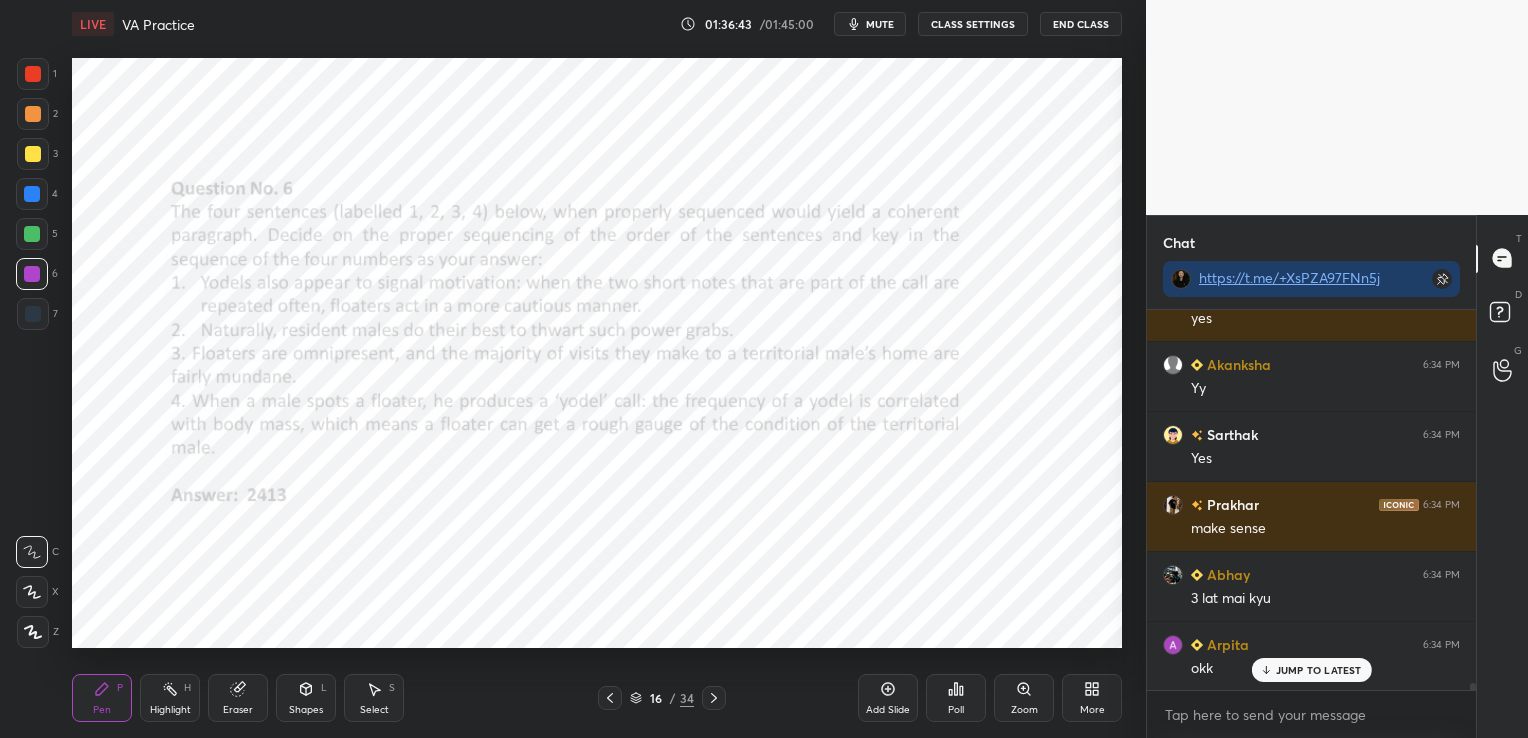 click on "Eraser" at bounding box center (238, 698) 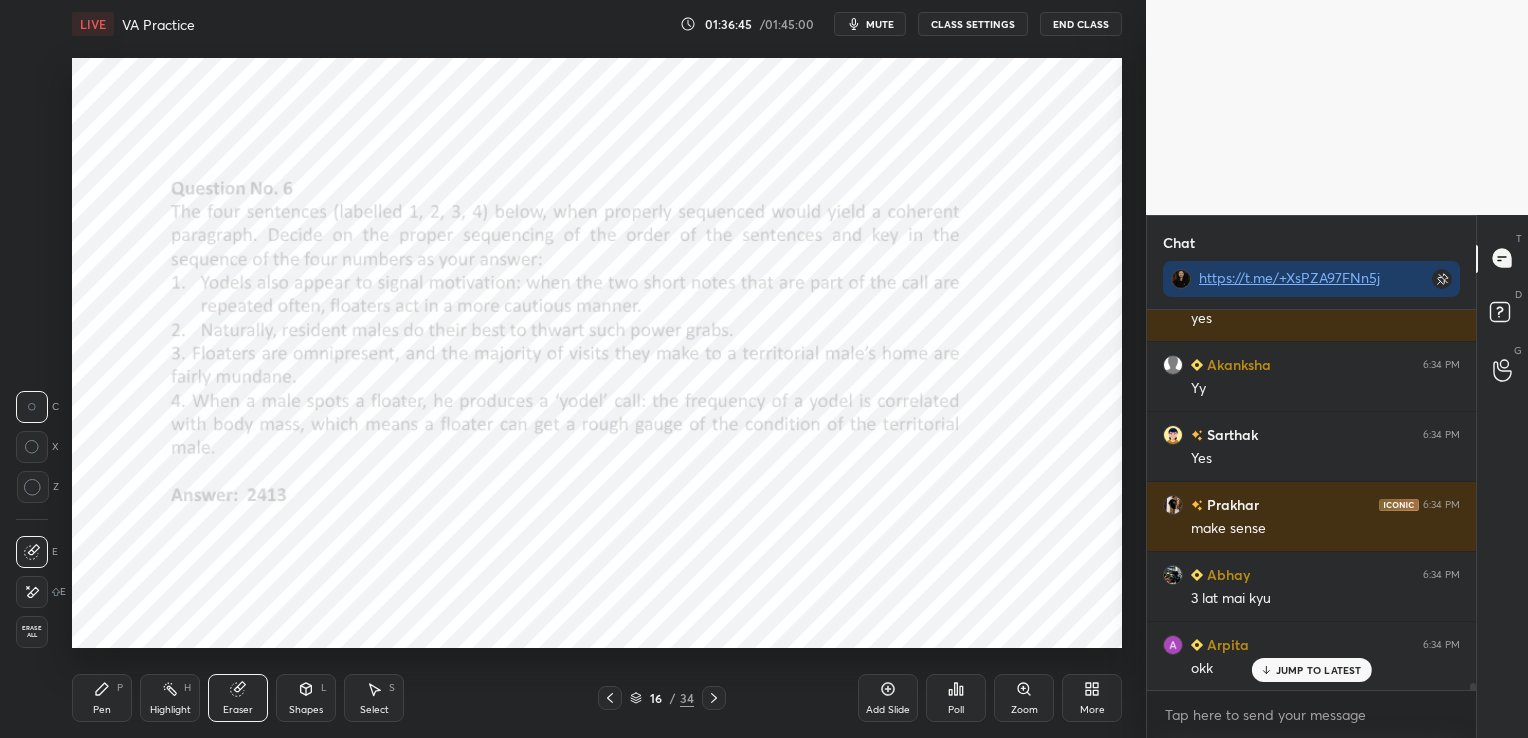 click on "Erase all" at bounding box center [32, 632] 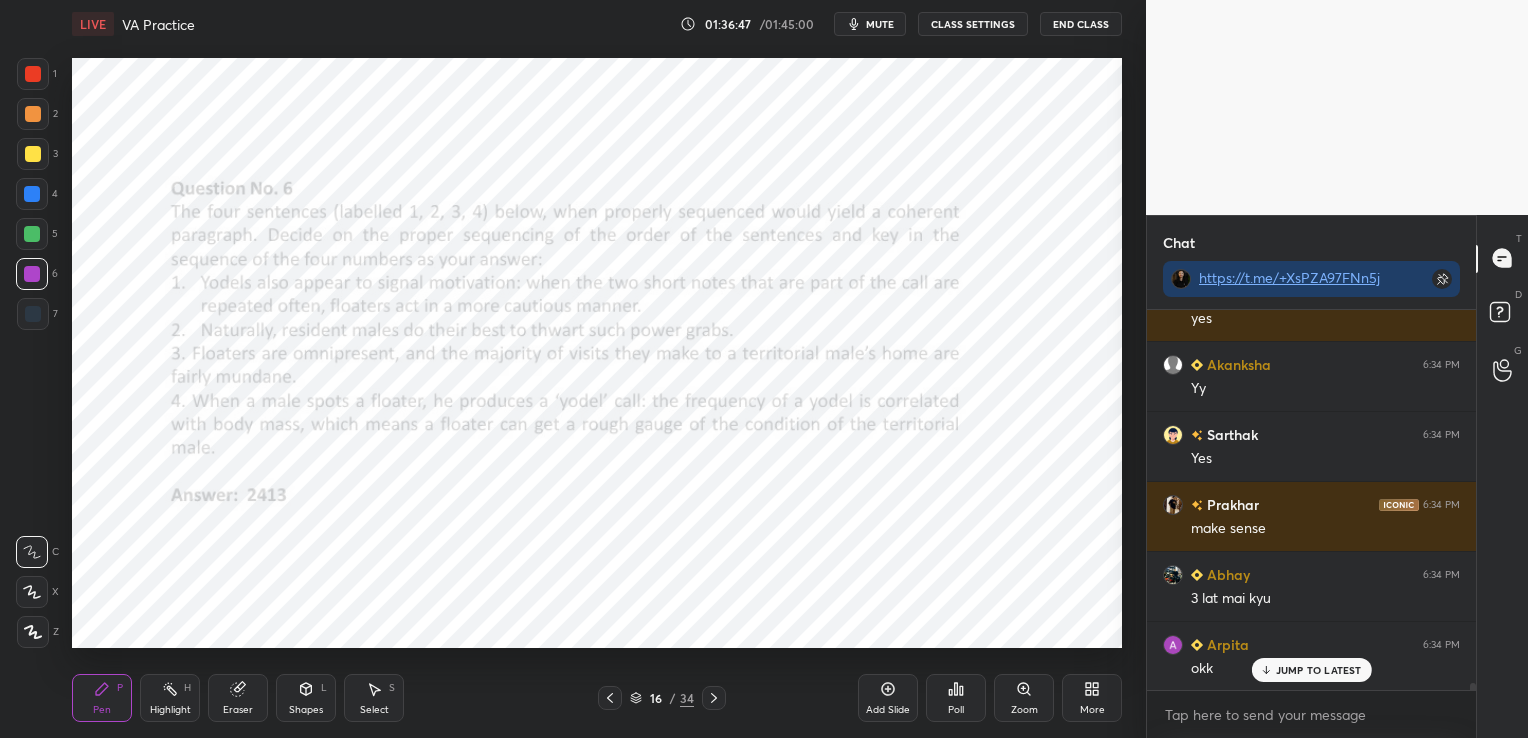 click 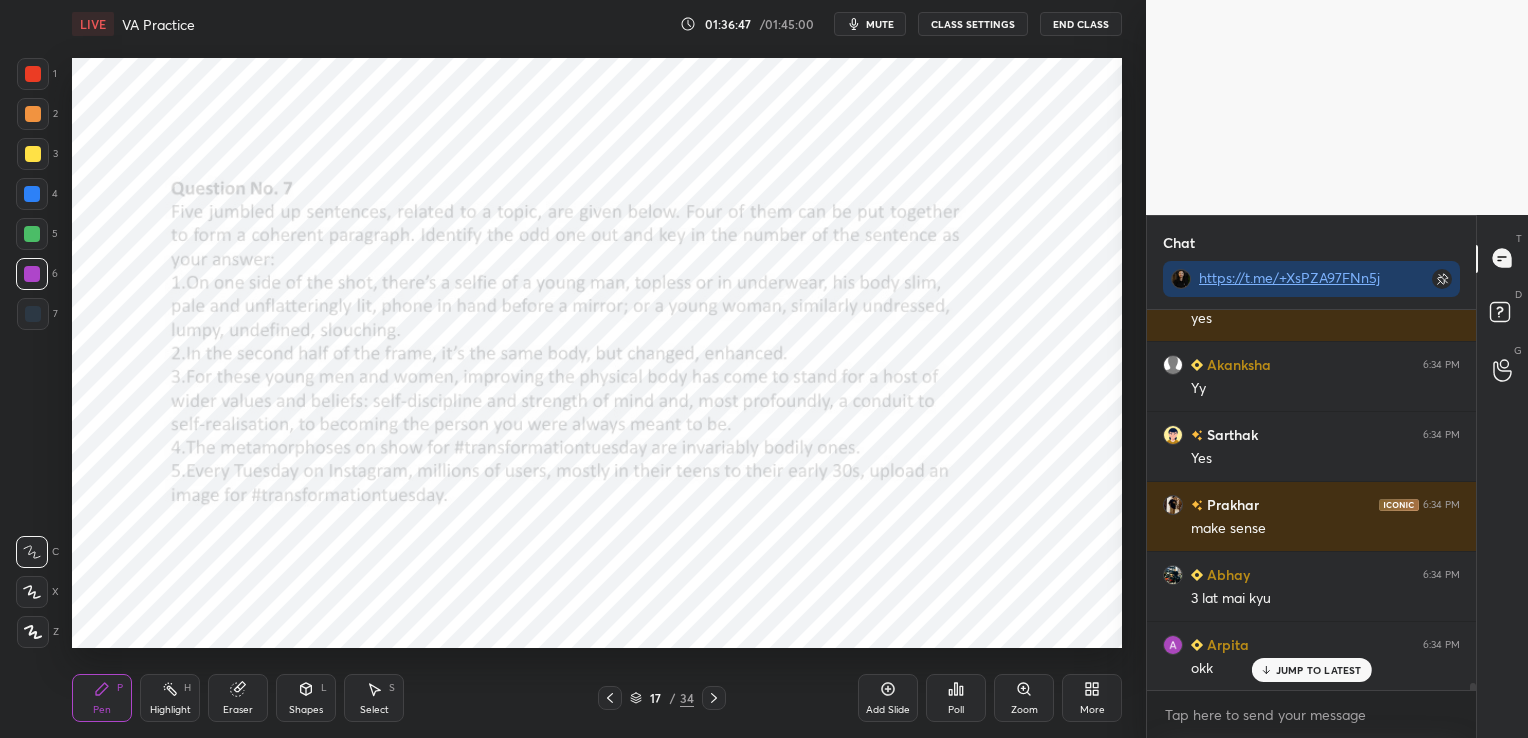 click 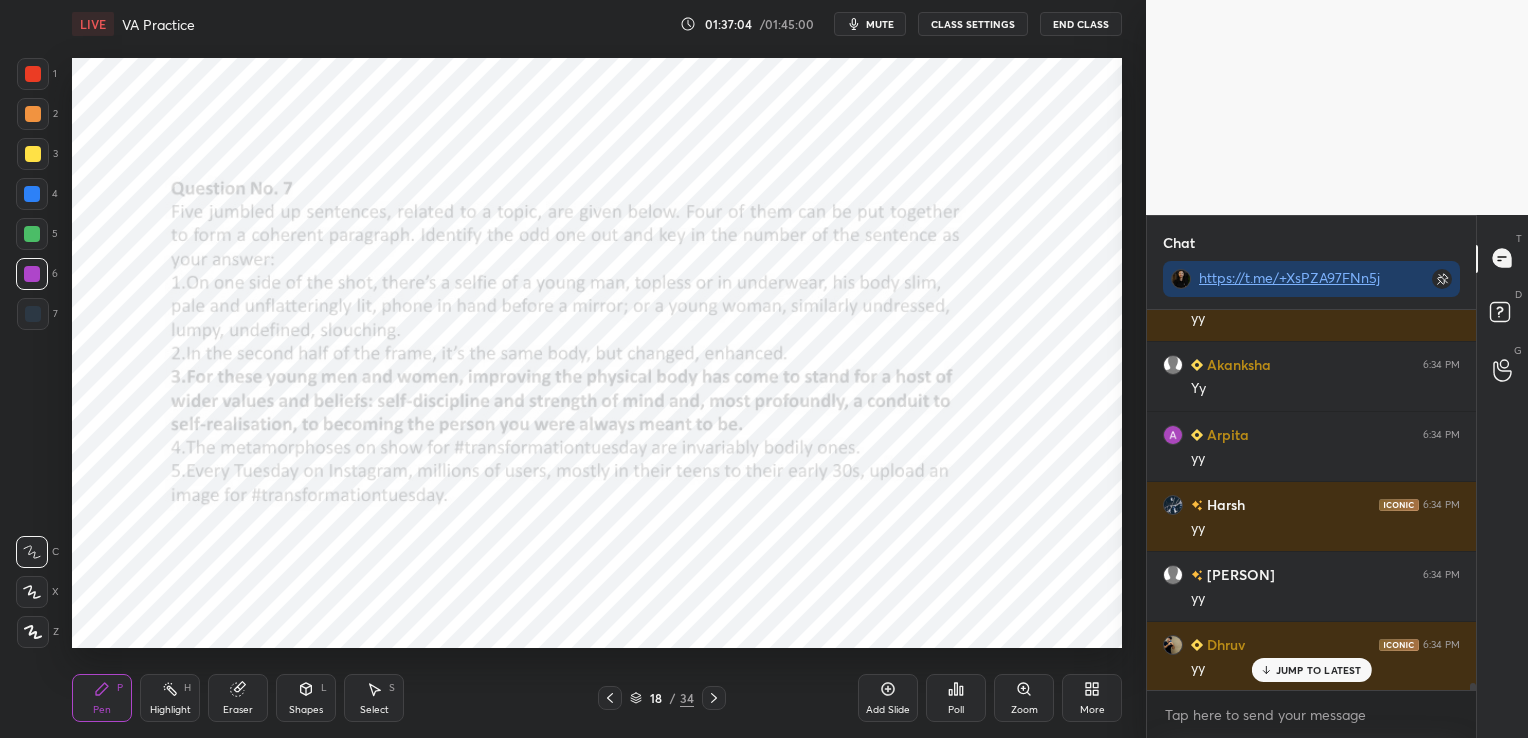 scroll, scrollTop: 19705, scrollLeft: 0, axis: vertical 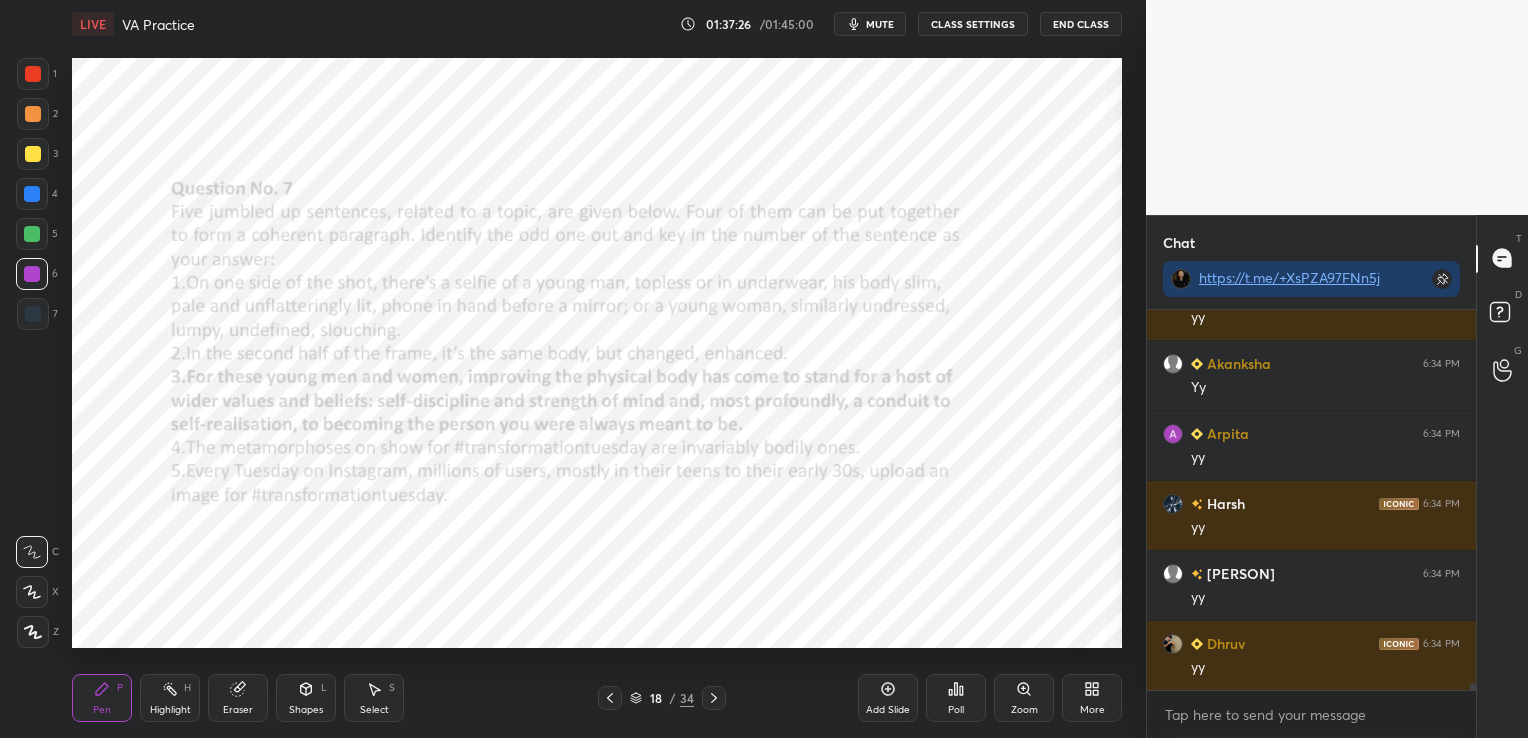 click 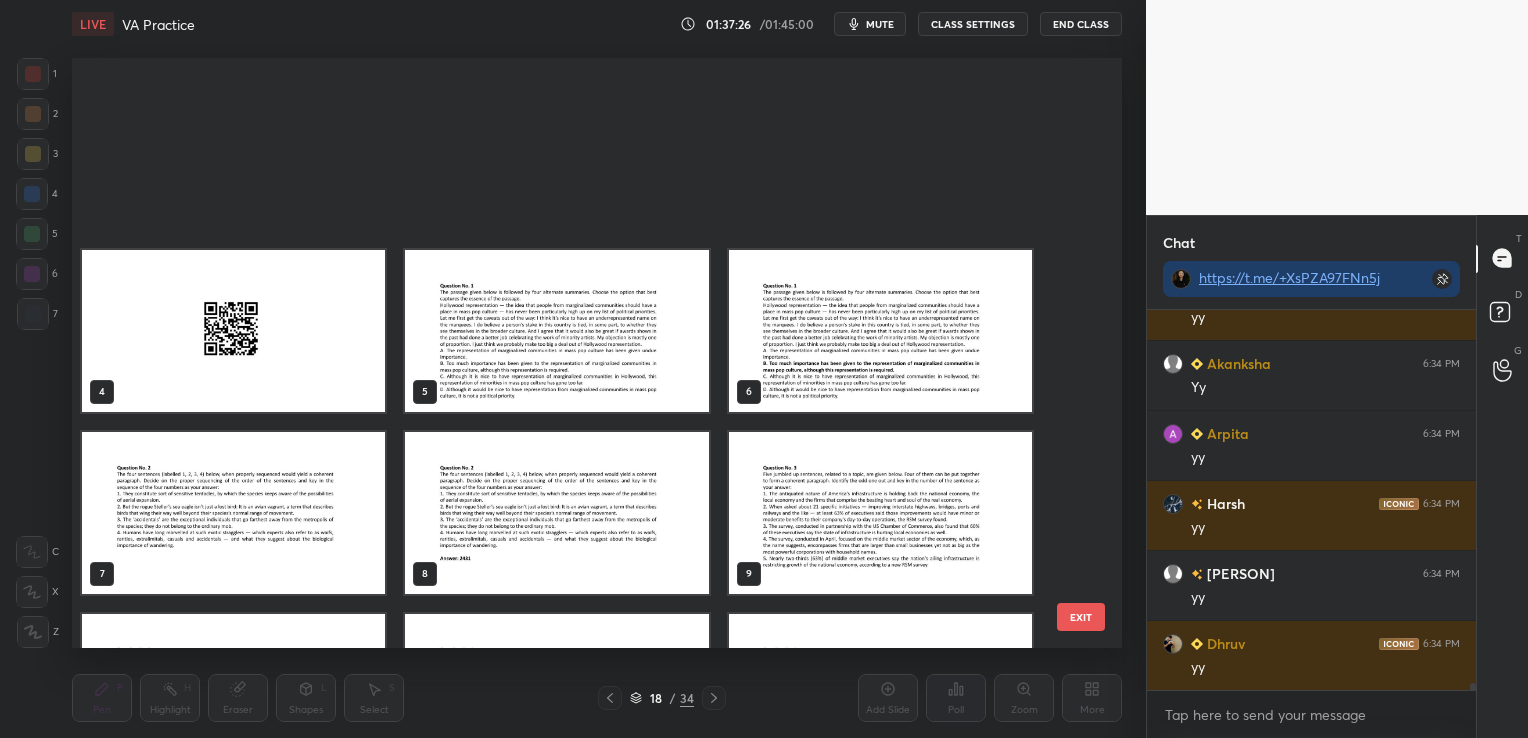 scroll, scrollTop: 500, scrollLeft: 0, axis: vertical 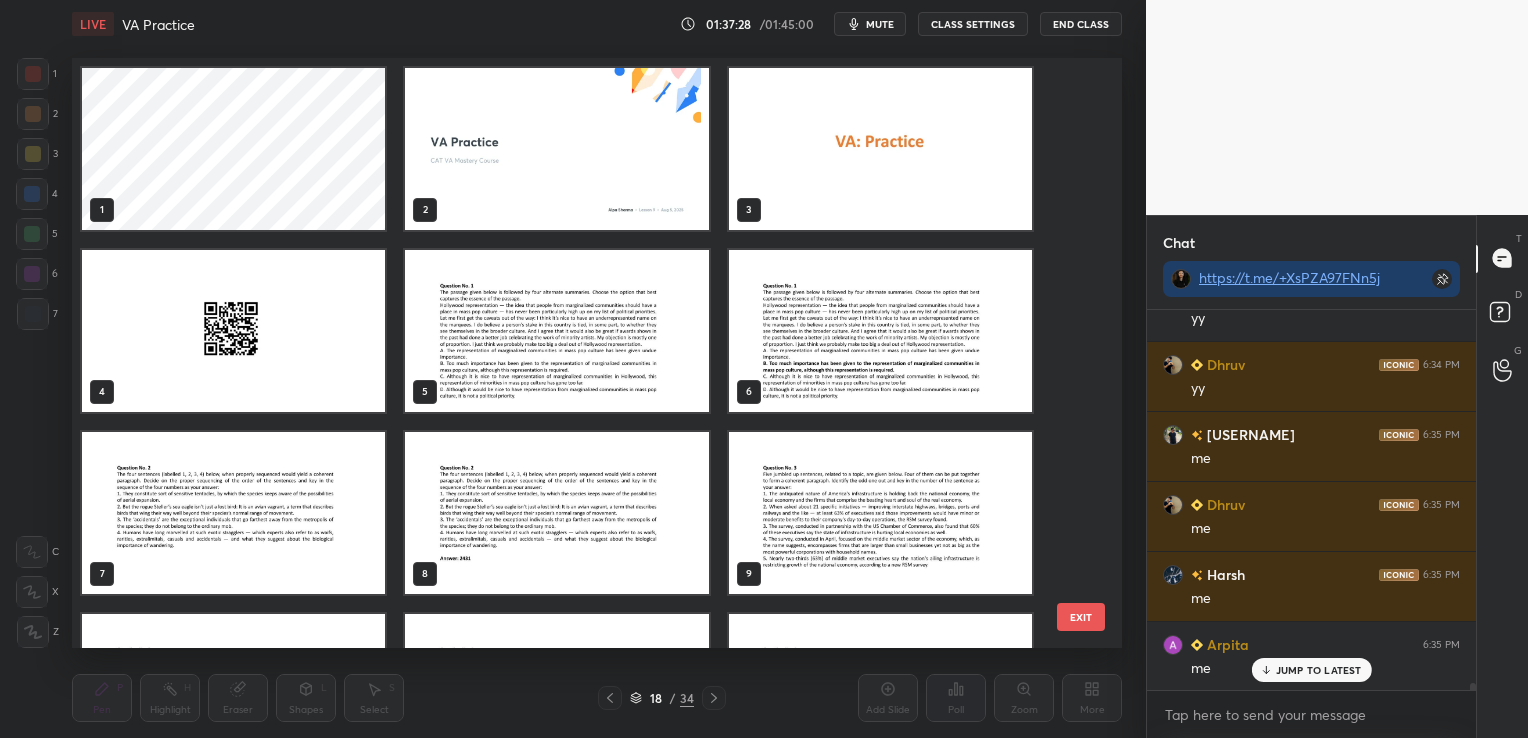 click at bounding box center (880, 331) 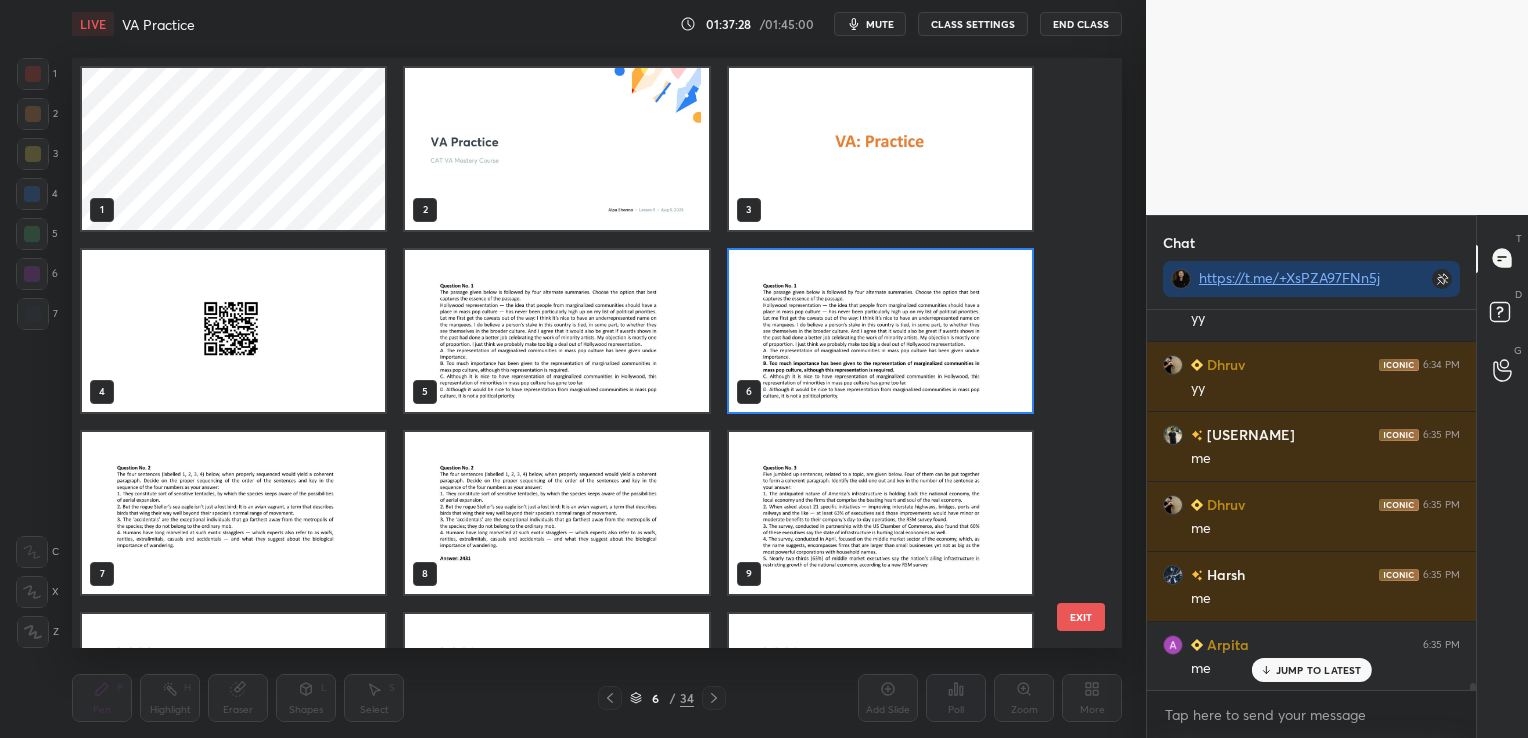 click at bounding box center [880, 331] 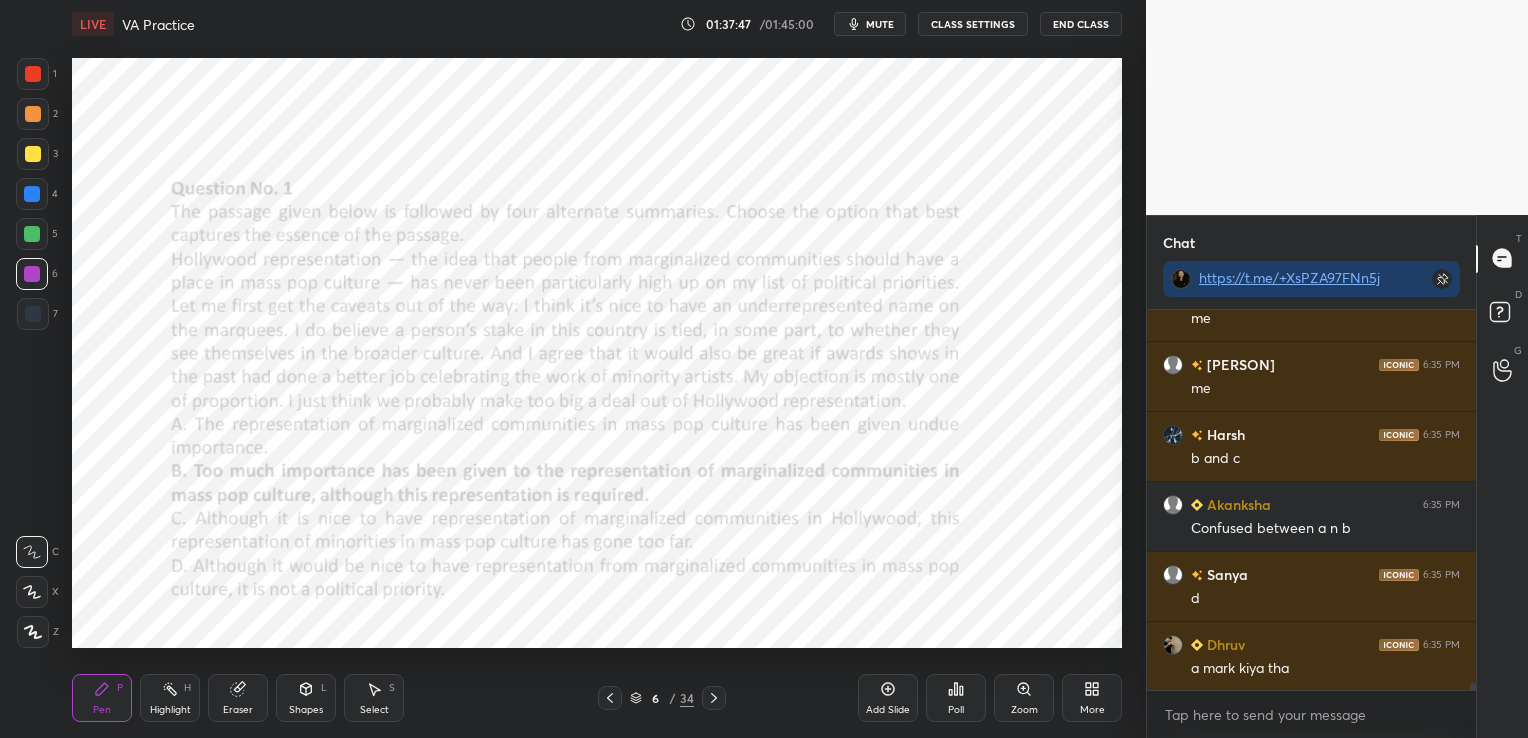 scroll, scrollTop: 20755, scrollLeft: 0, axis: vertical 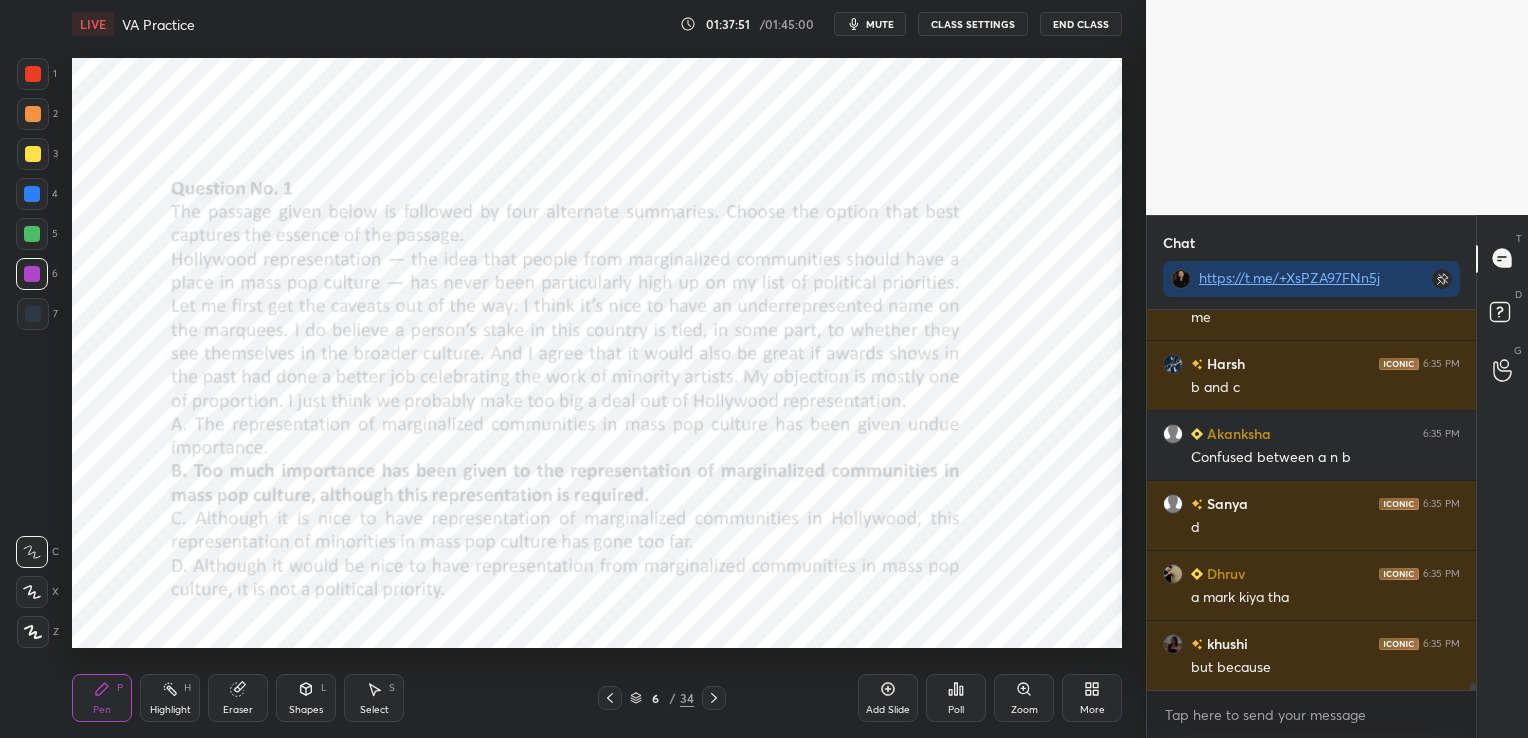 click on "mute" at bounding box center [880, 24] 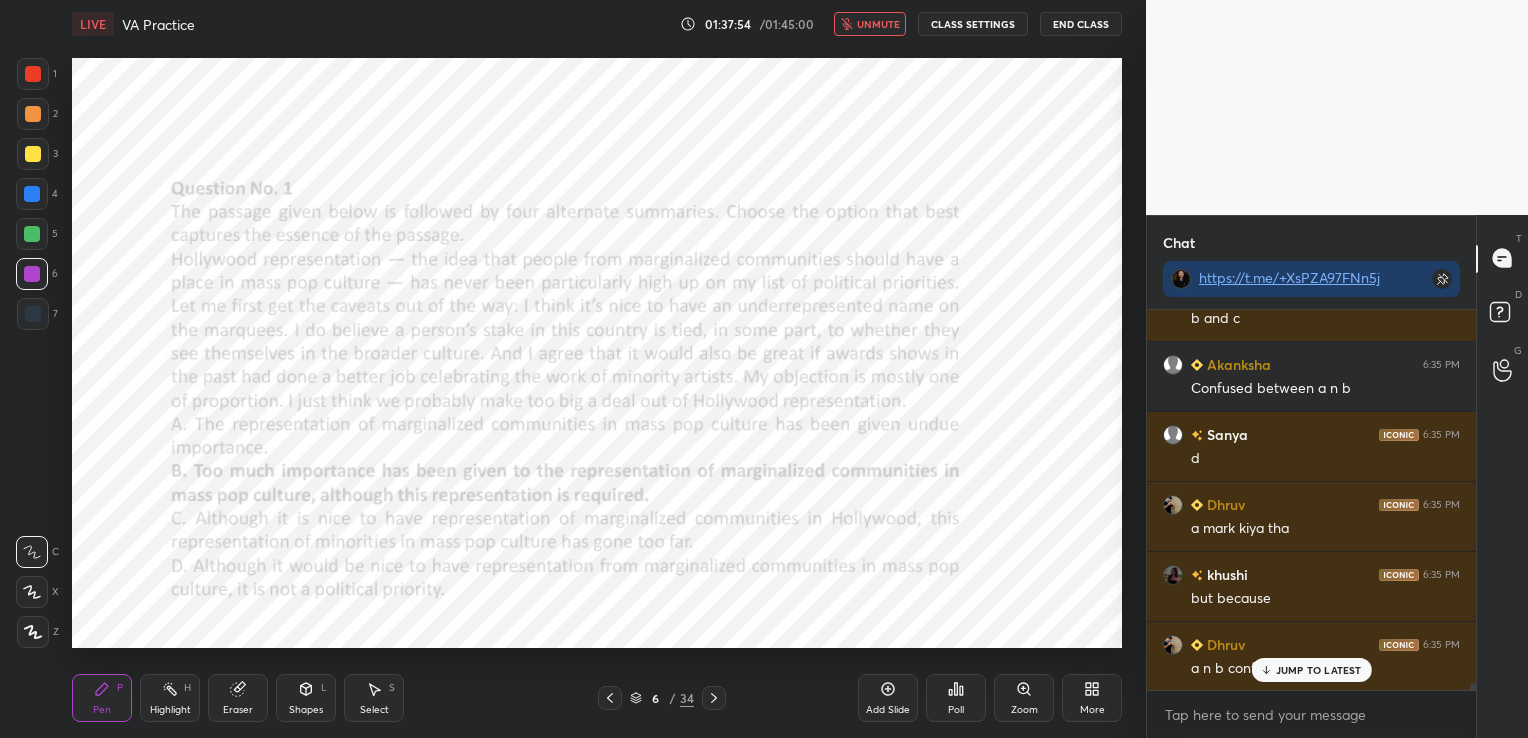 scroll, scrollTop: 20895, scrollLeft: 0, axis: vertical 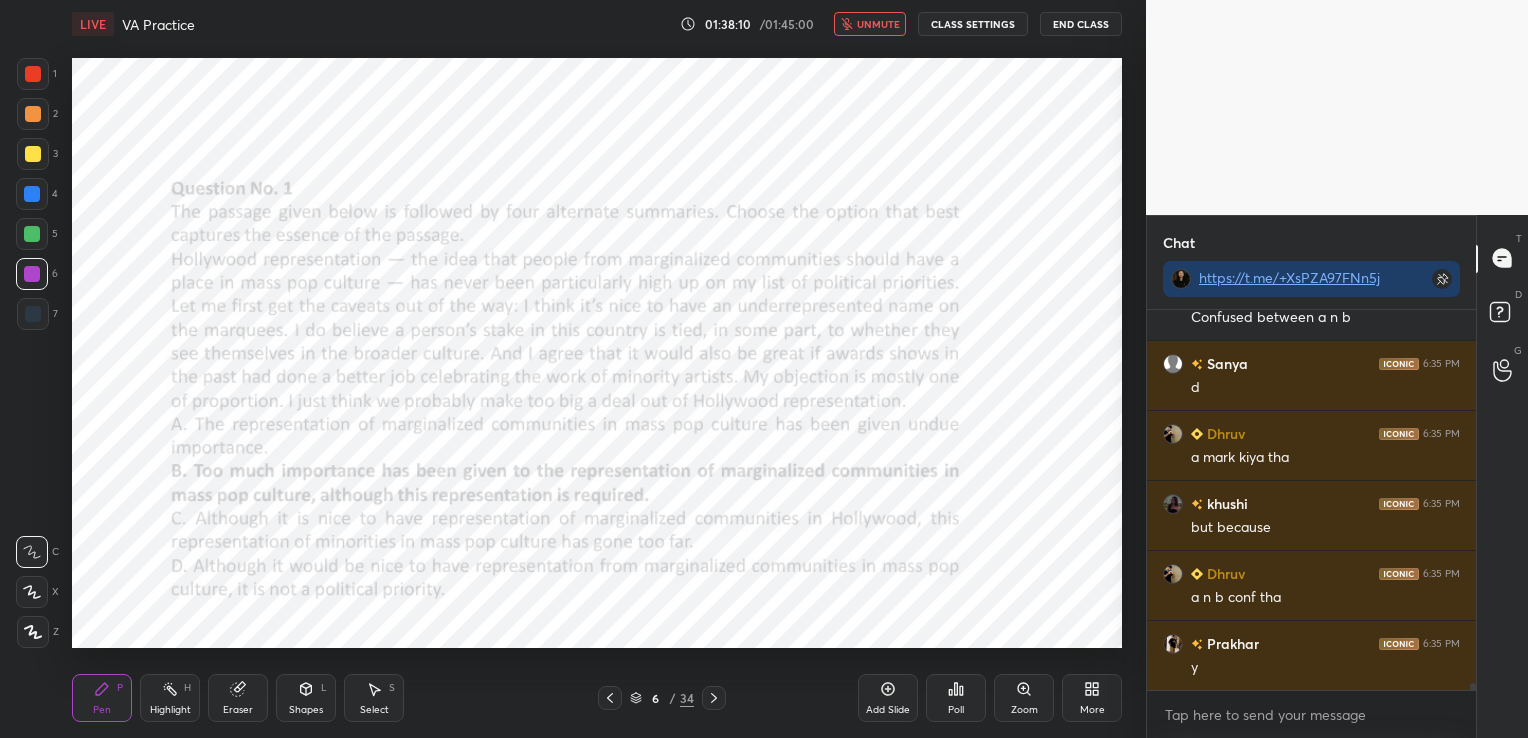 click on "unmute" at bounding box center (878, 24) 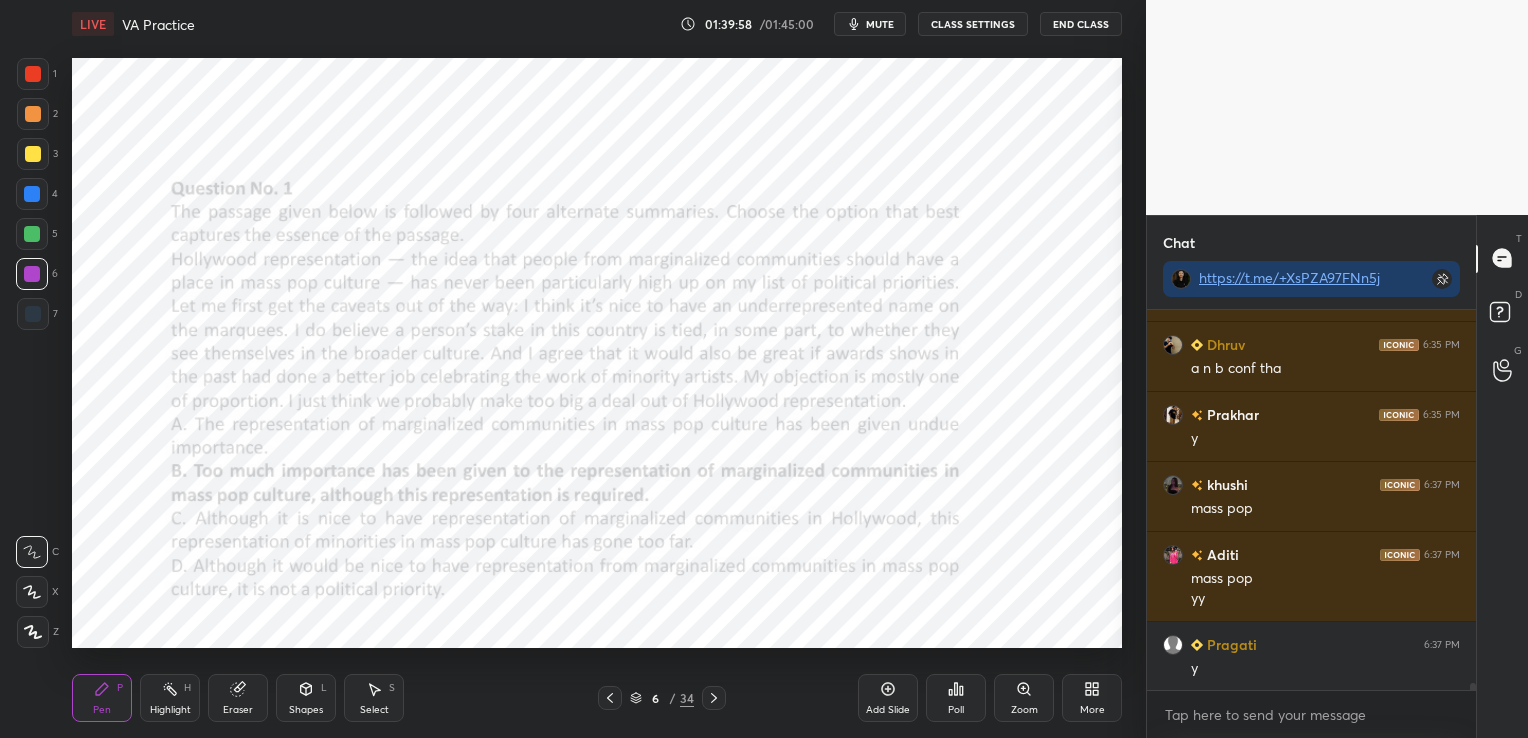 scroll, scrollTop: 21125, scrollLeft: 0, axis: vertical 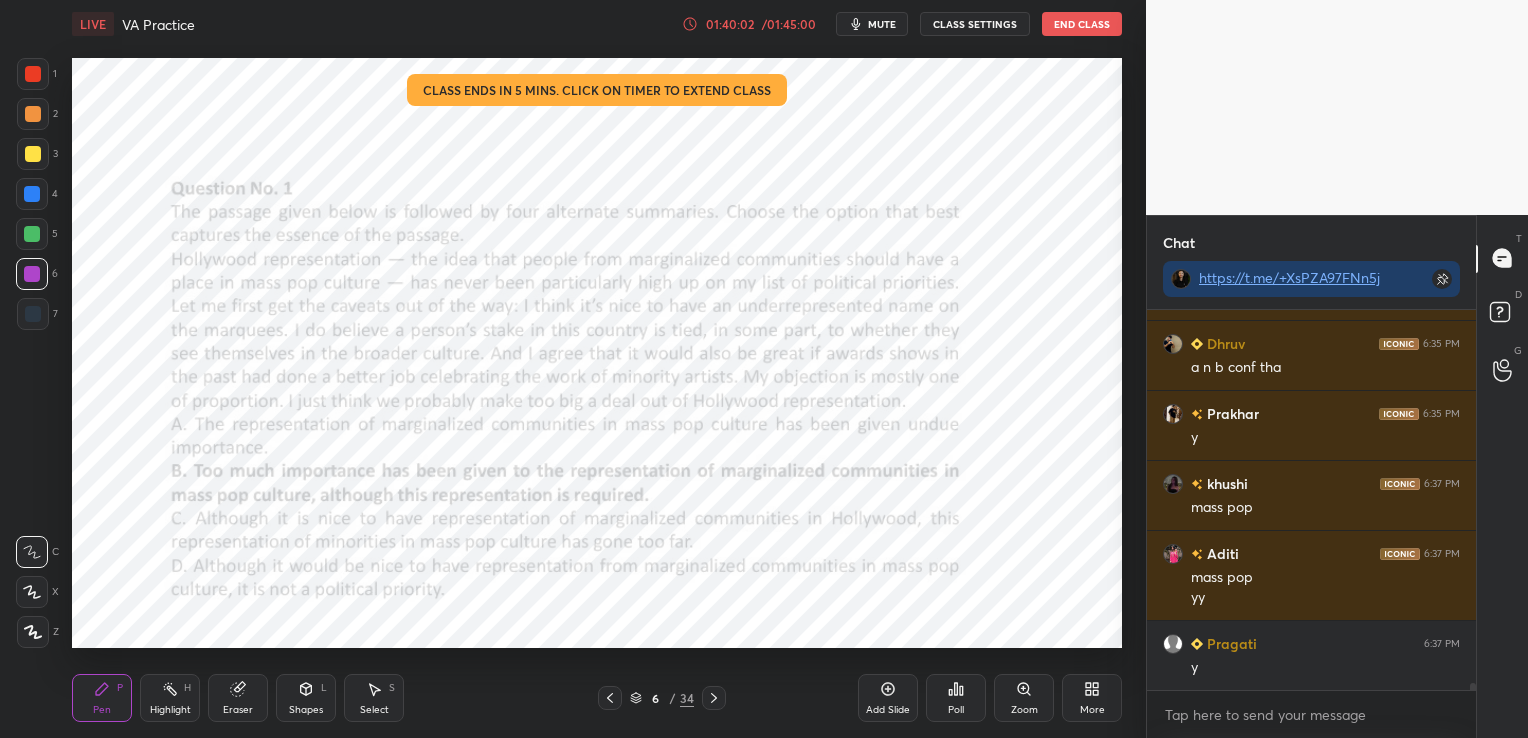 click on "01:40:02" at bounding box center (730, 24) 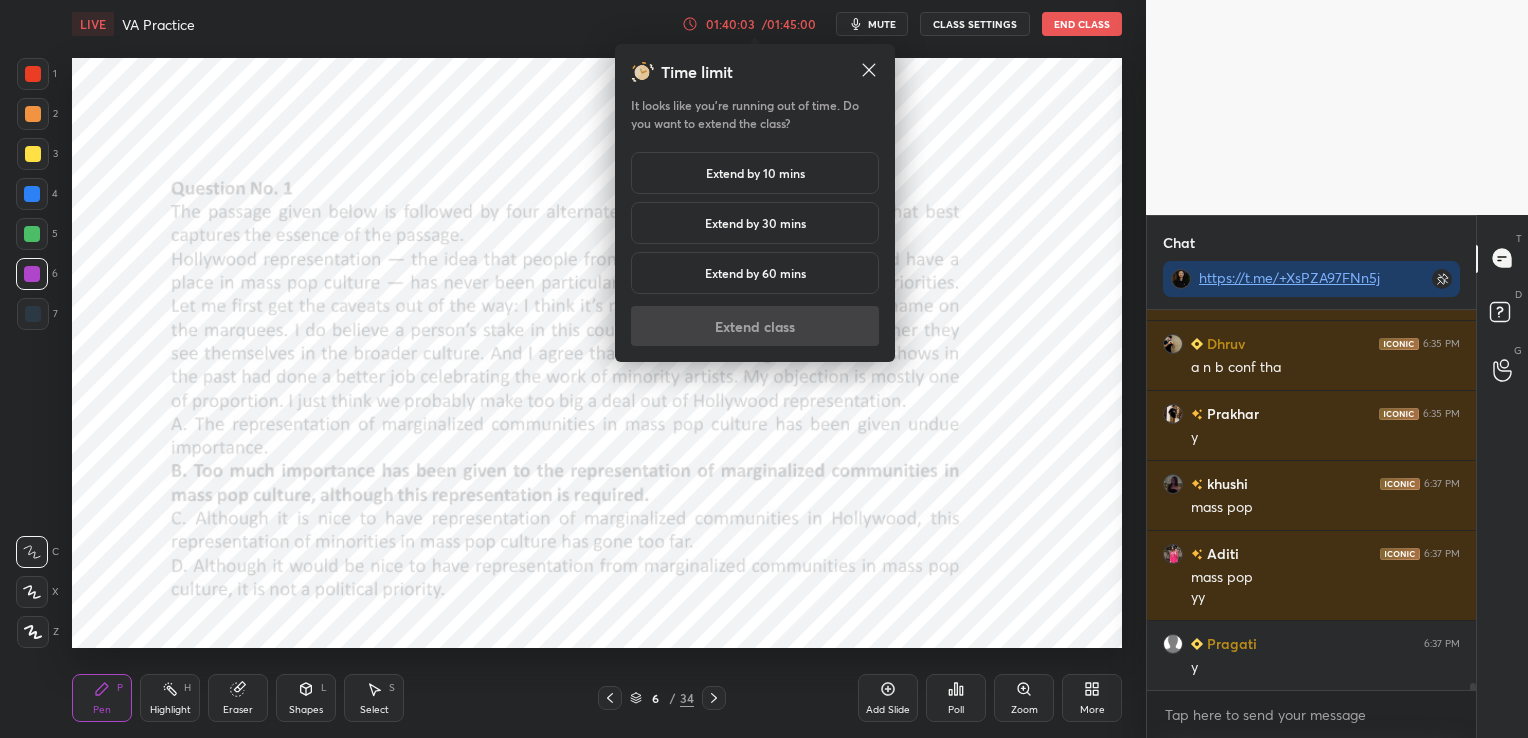 click on "Extend by 10 mins" at bounding box center [755, 173] 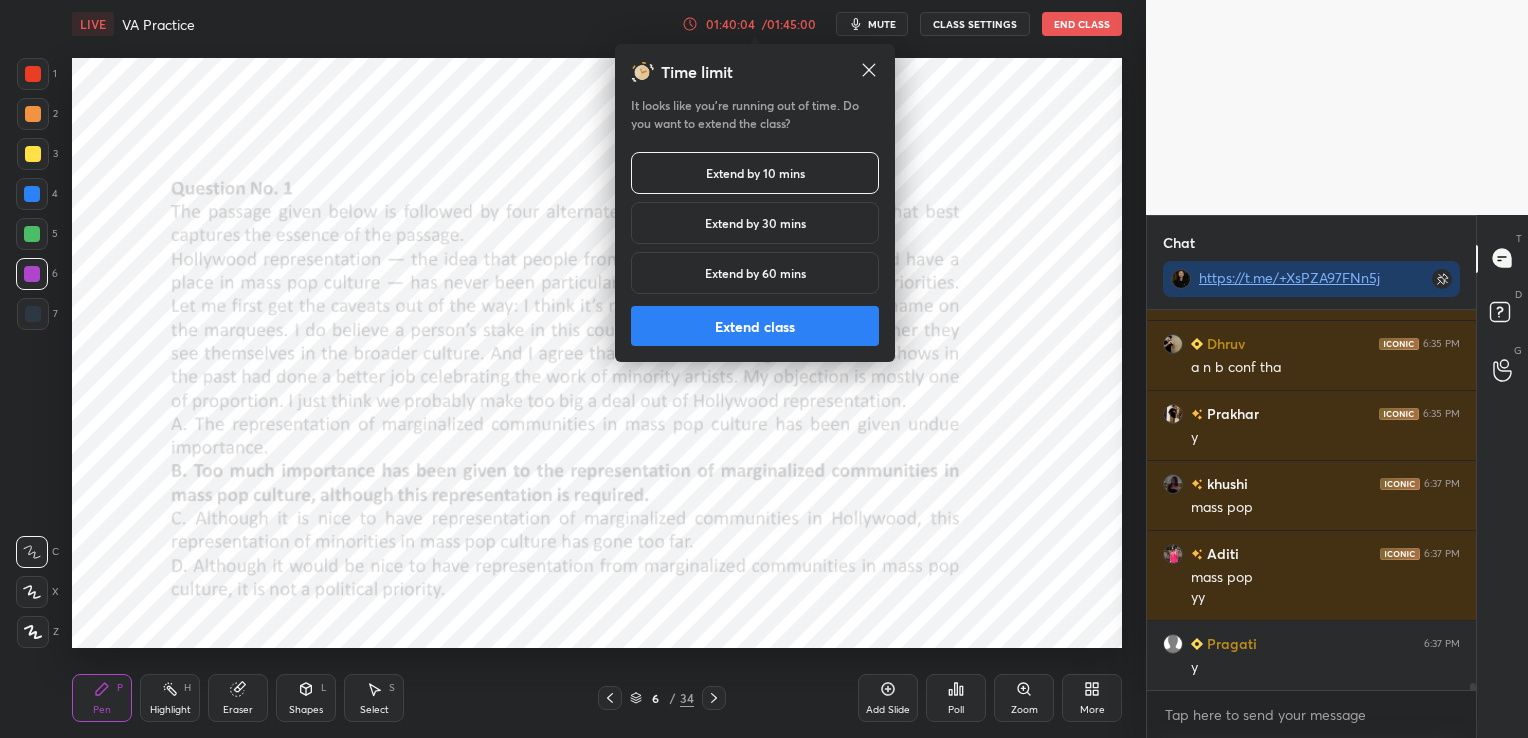 click on "Extend class" at bounding box center (755, 326) 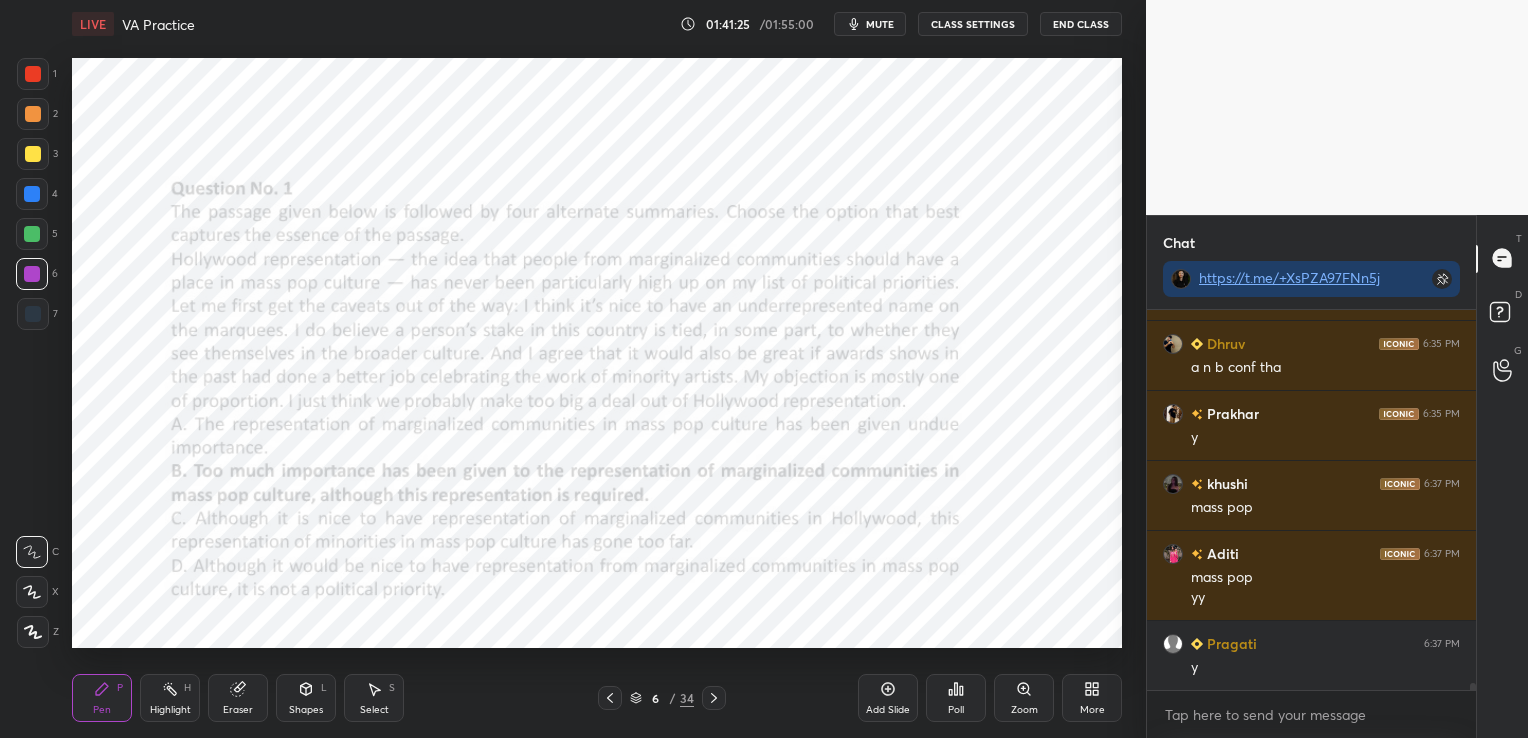 click 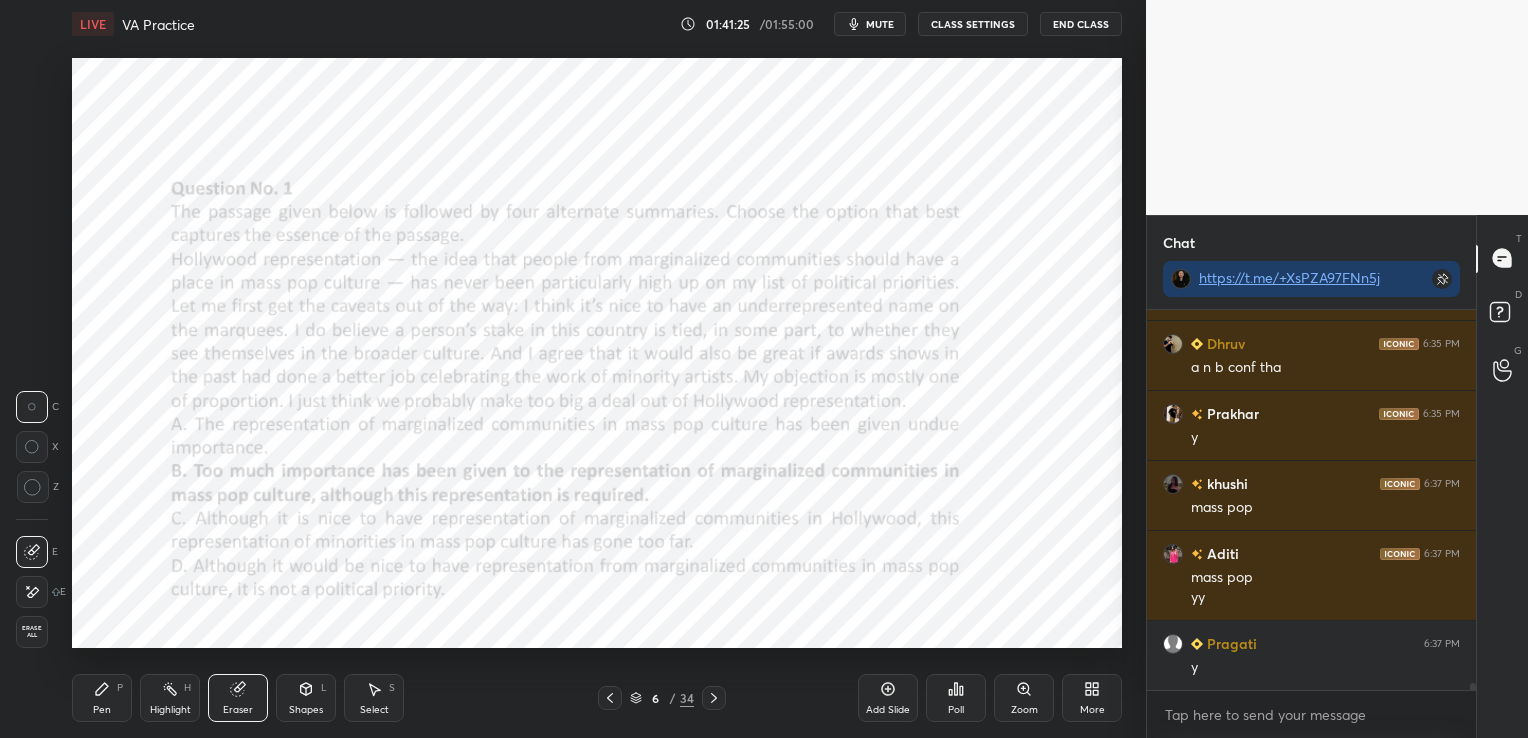 click on "Erase all" at bounding box center [32, 632] 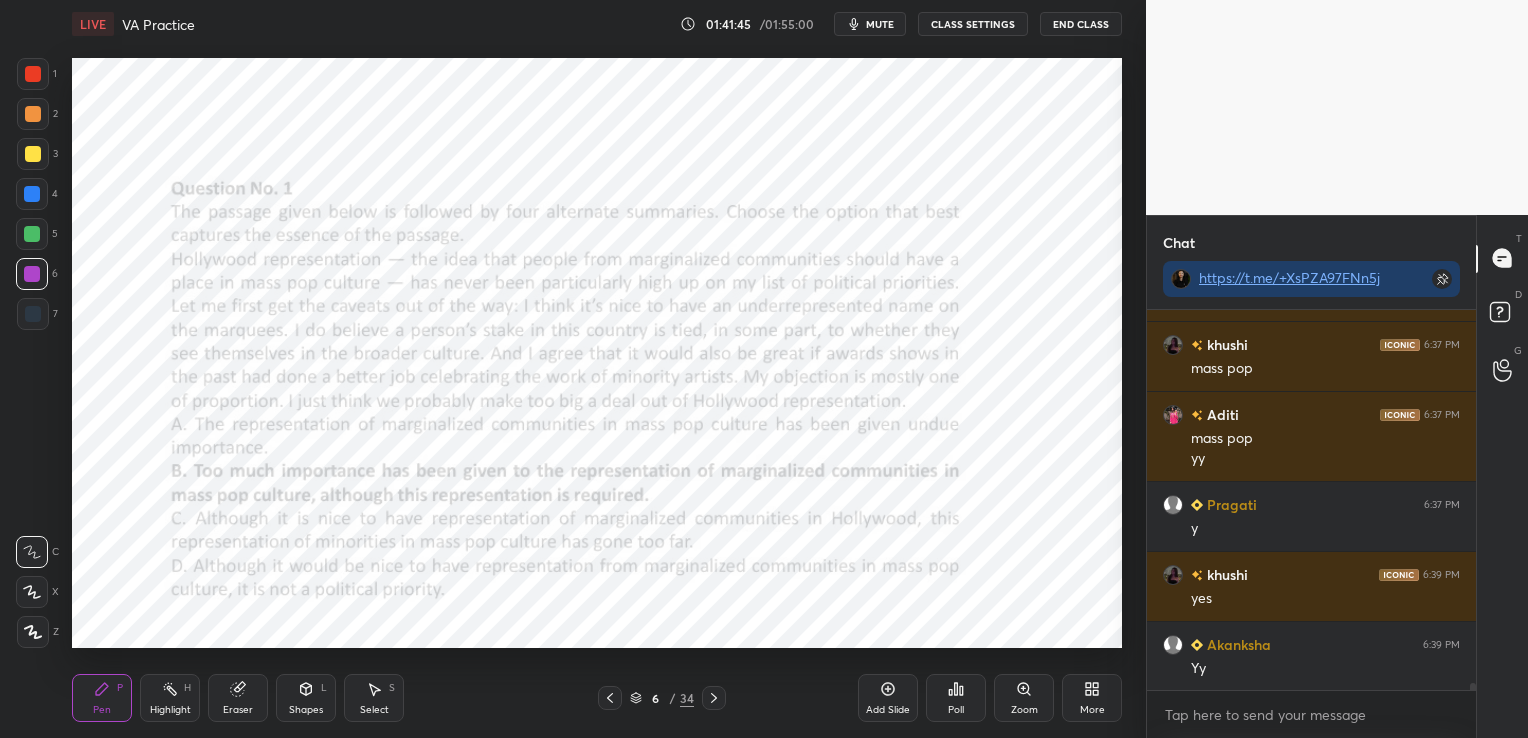 scroll, scrollTop: 21335, scrollLeft: 0, axis: vertical 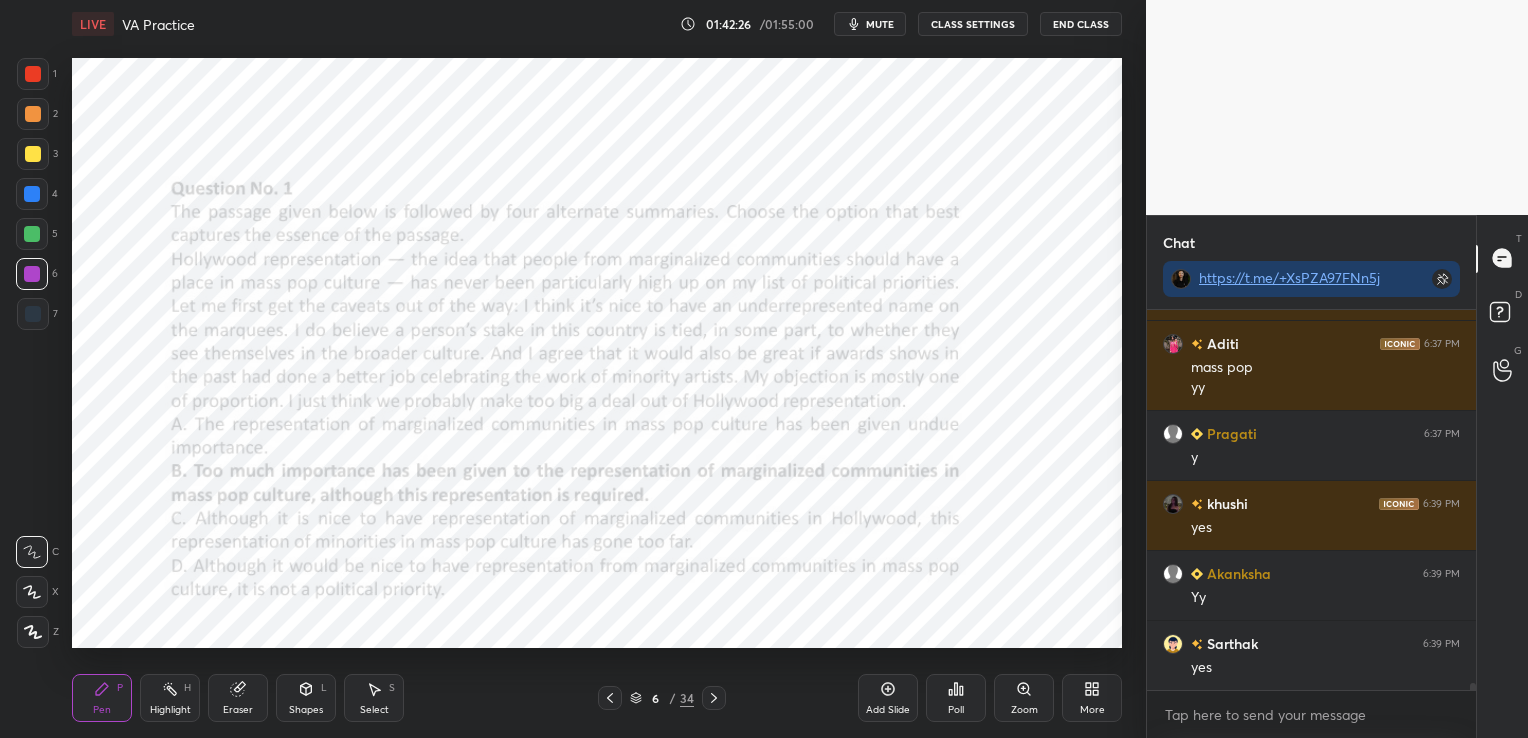 click 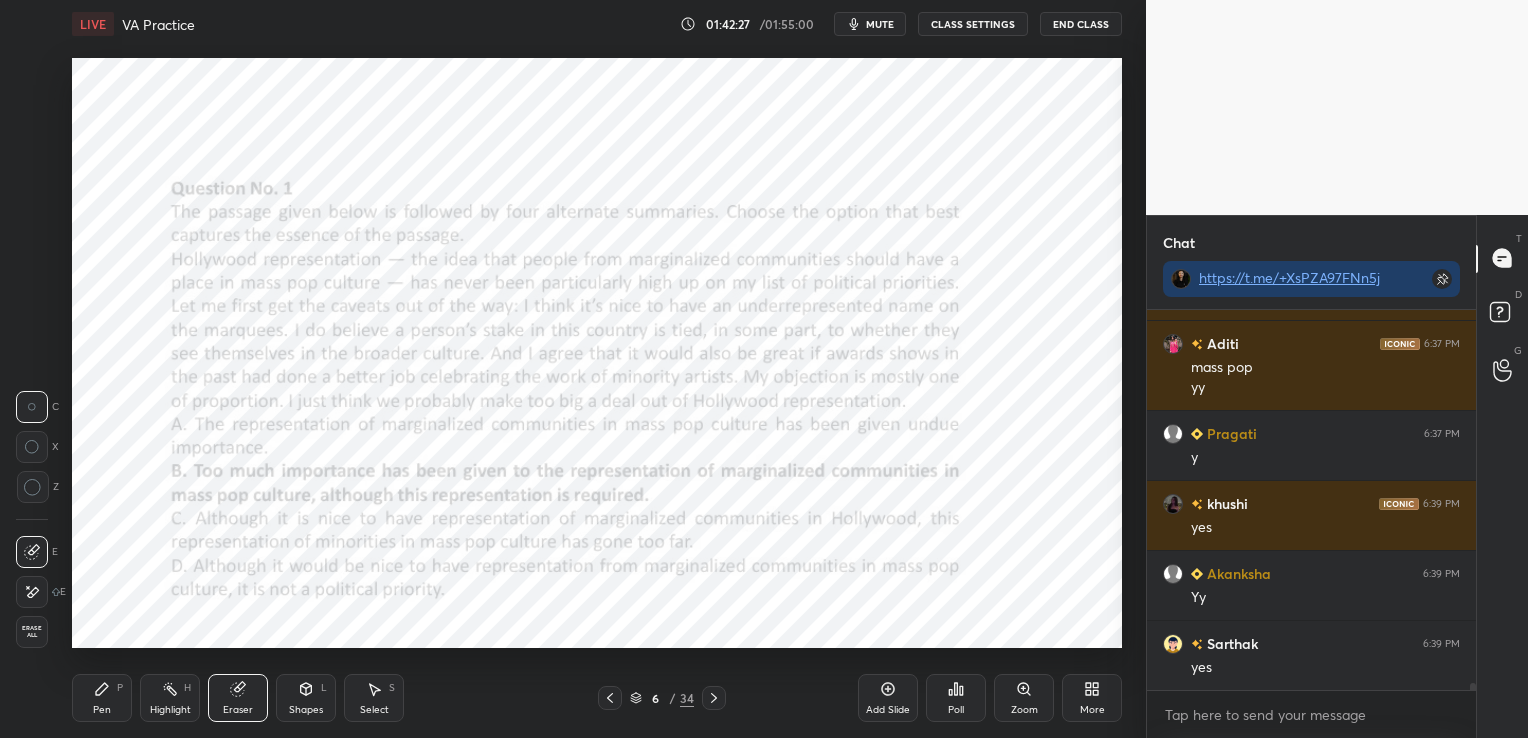 click on "Erase all" at bounding box center (32, 632) 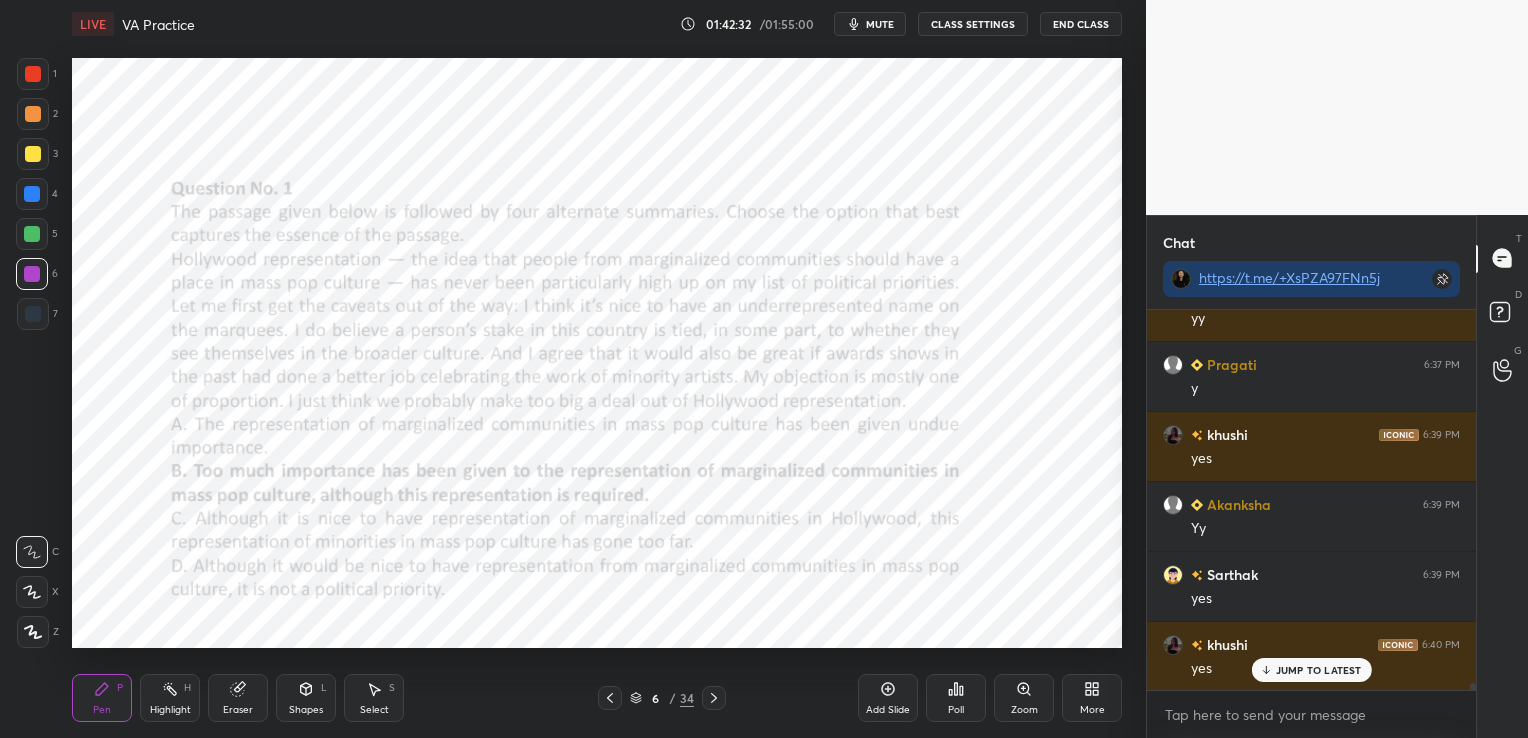 scroll, scrollTop: 21475, scrollLeft: 0, axis: vertical 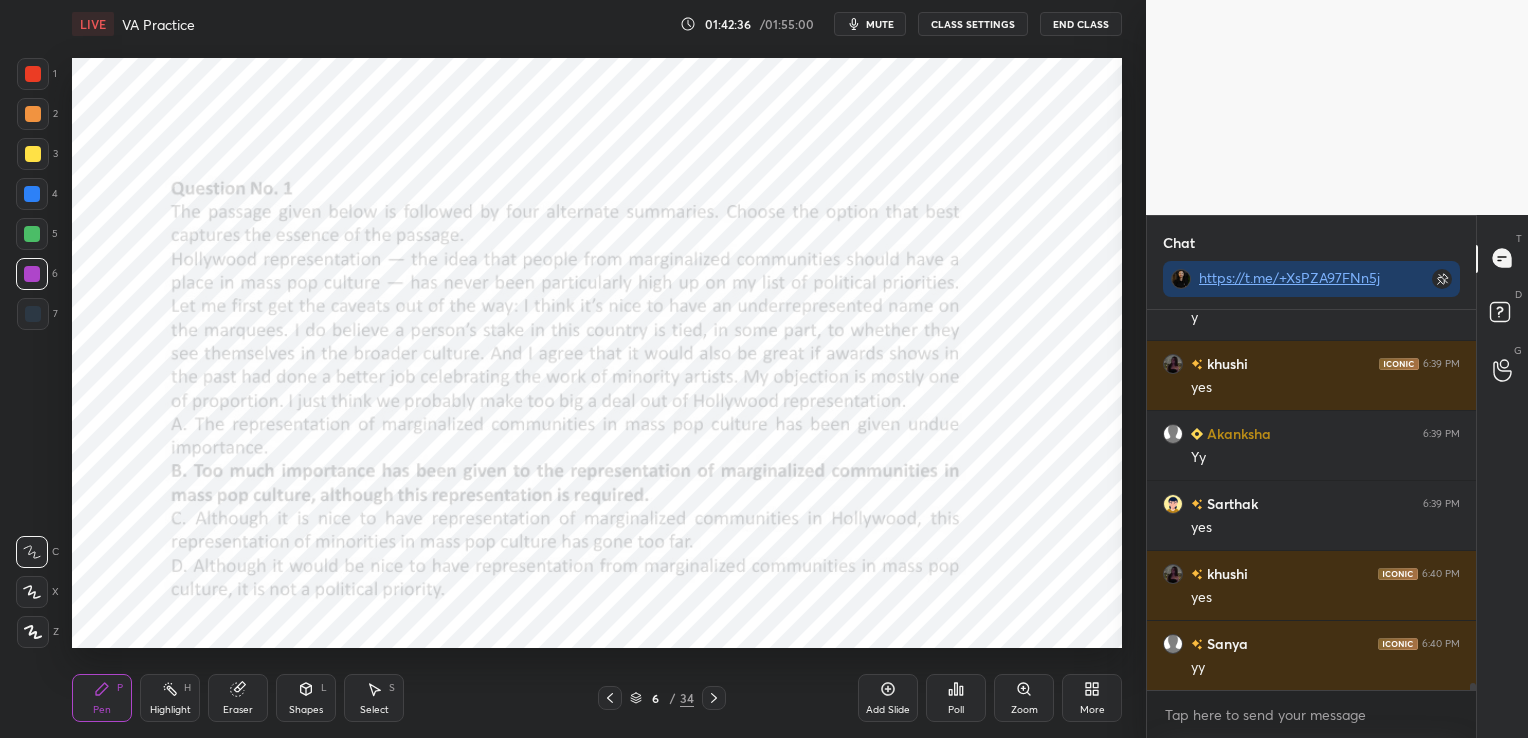 click 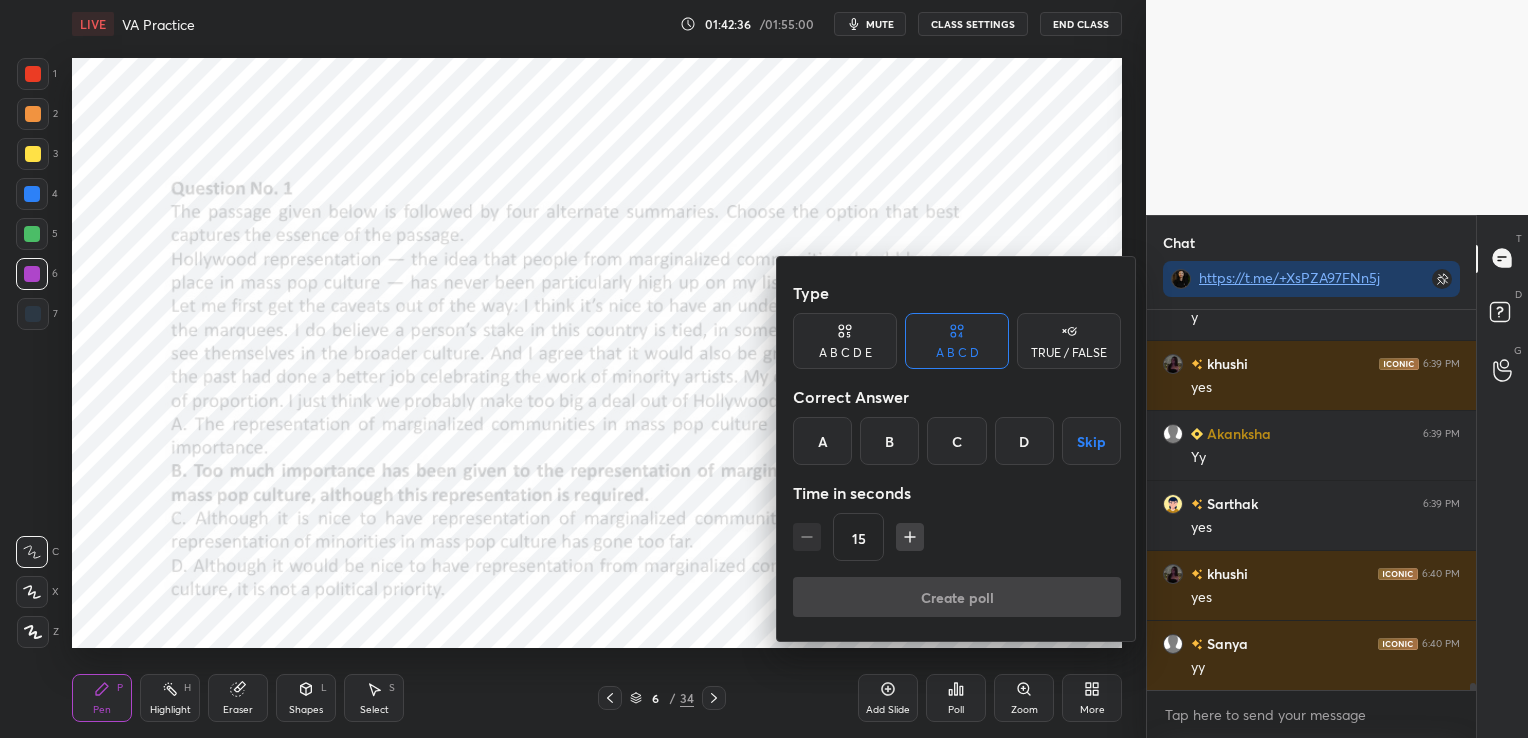 scroll, scrollTop: 21544, scrollLeft: 0, axis: vertical 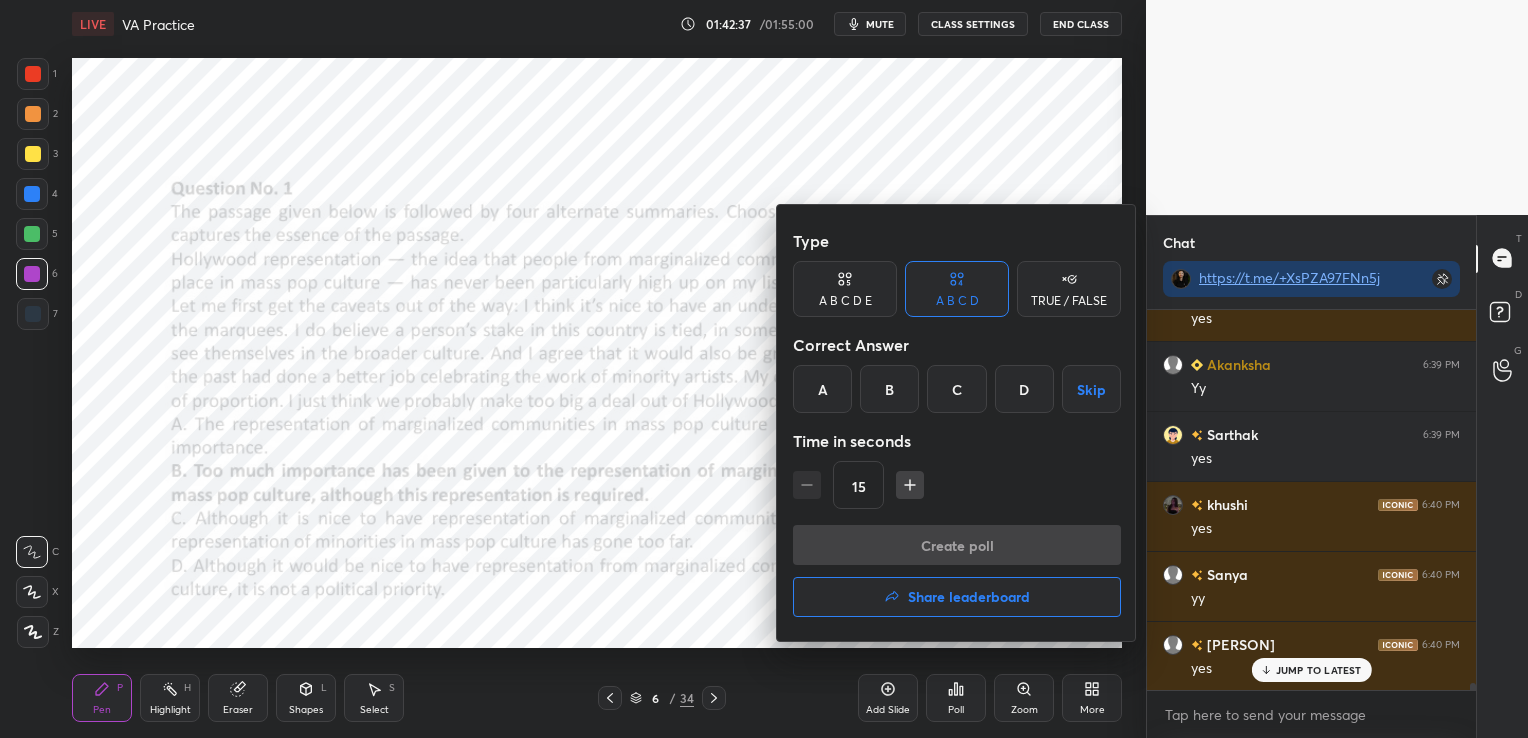 click on "Share leaderboard" at bounding box center [969, 597] 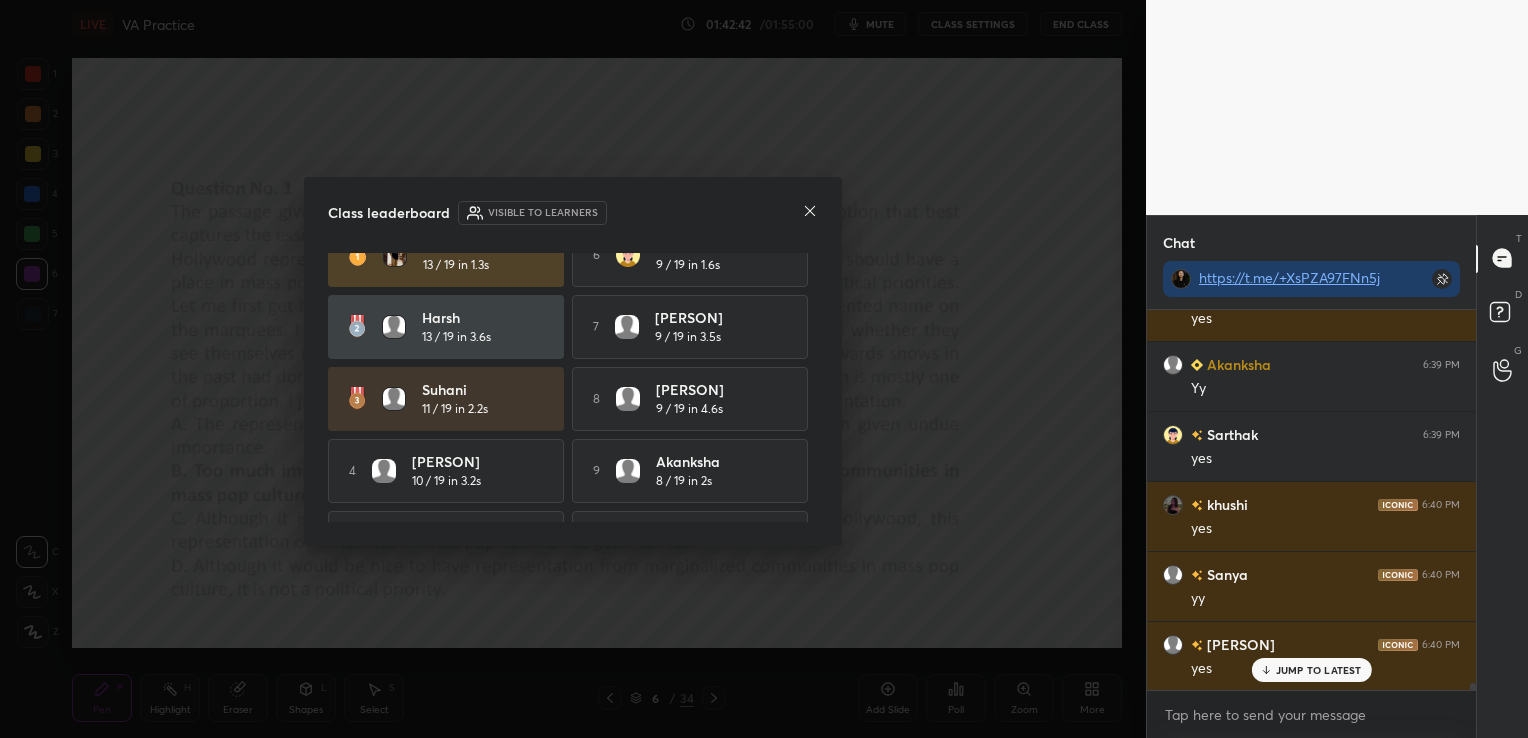 scroll, scrollTop: 0, scrollLeft: 0, axis: both 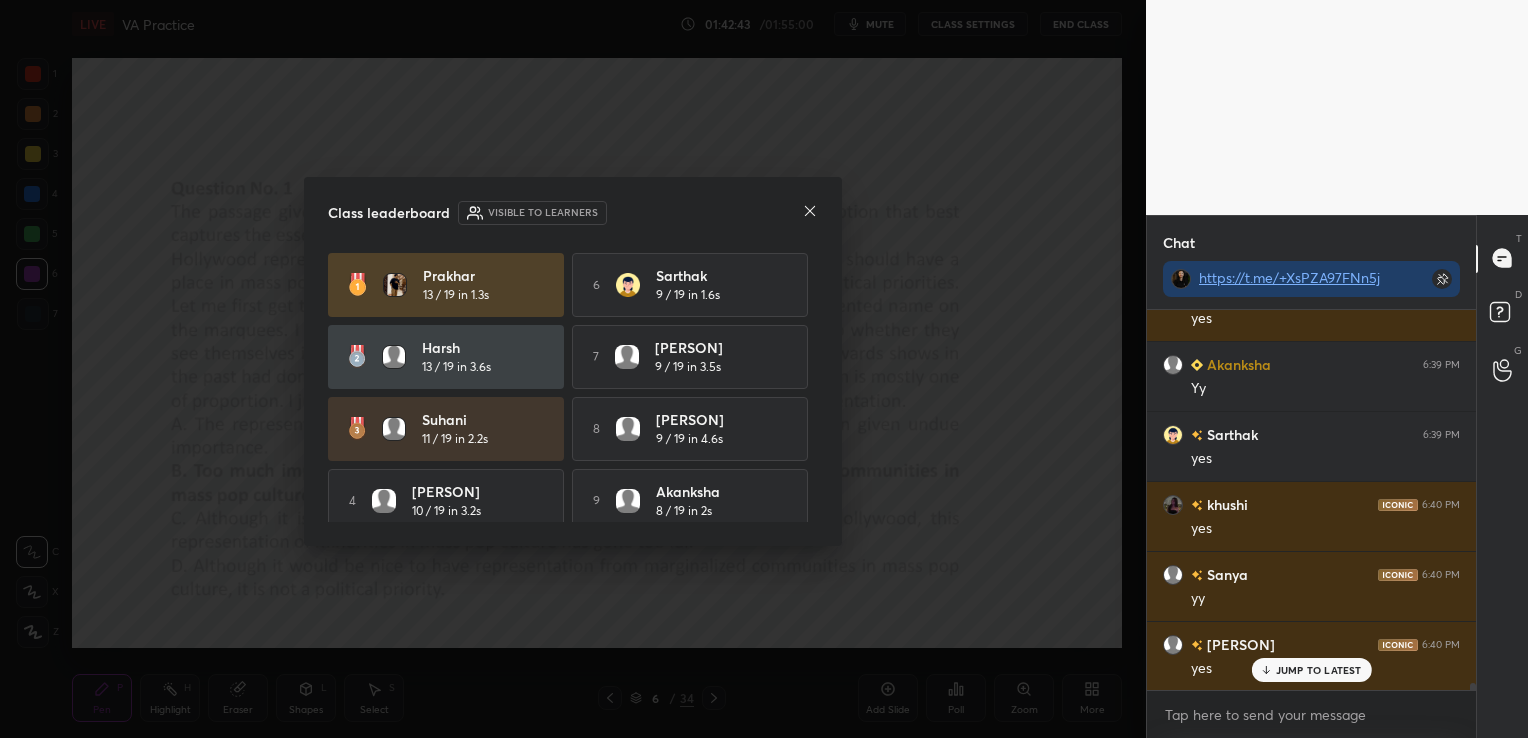 click 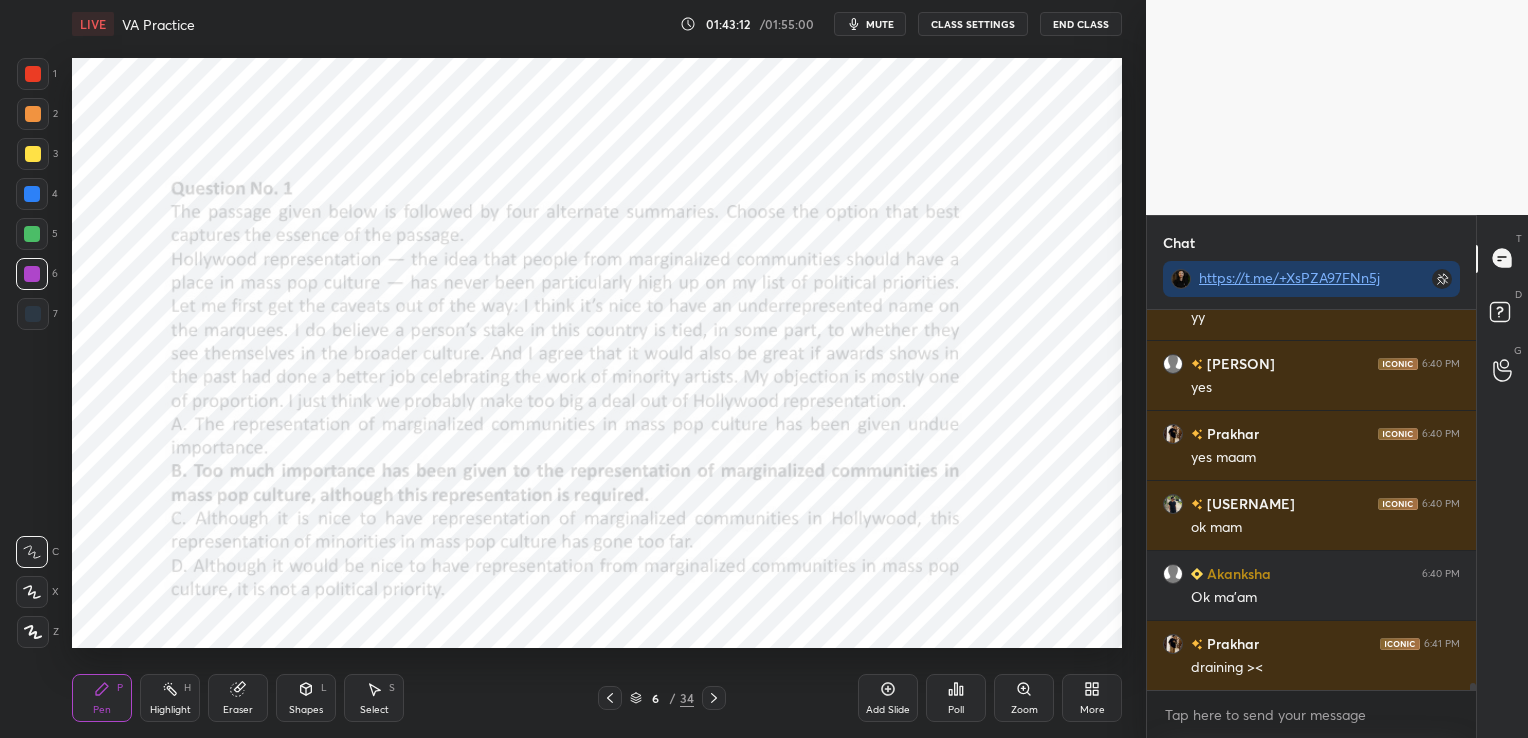 scroll, scrollTop: 21895, scrollLeft: 0, axis: vertical 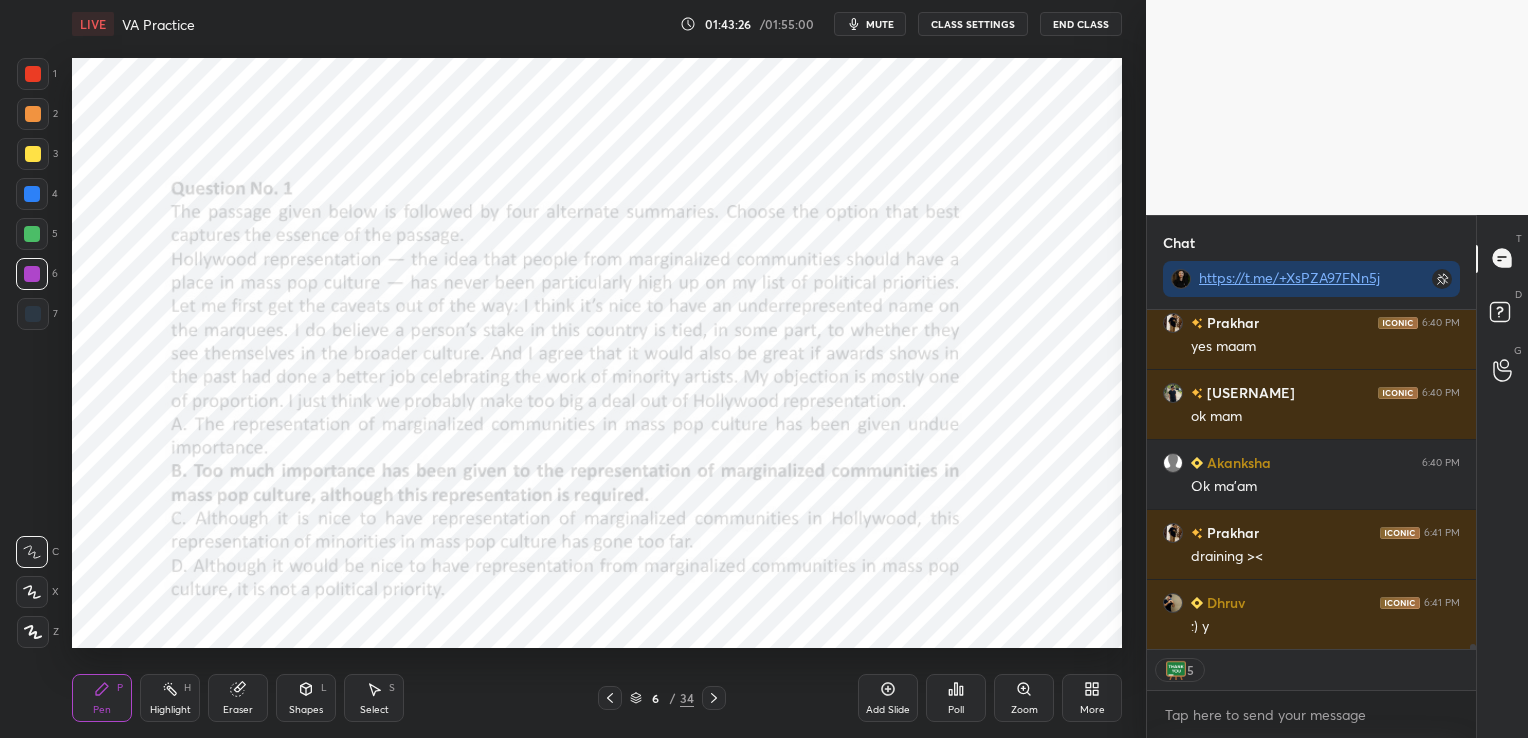 click on "End Class" at bounding box center (1081, 24) 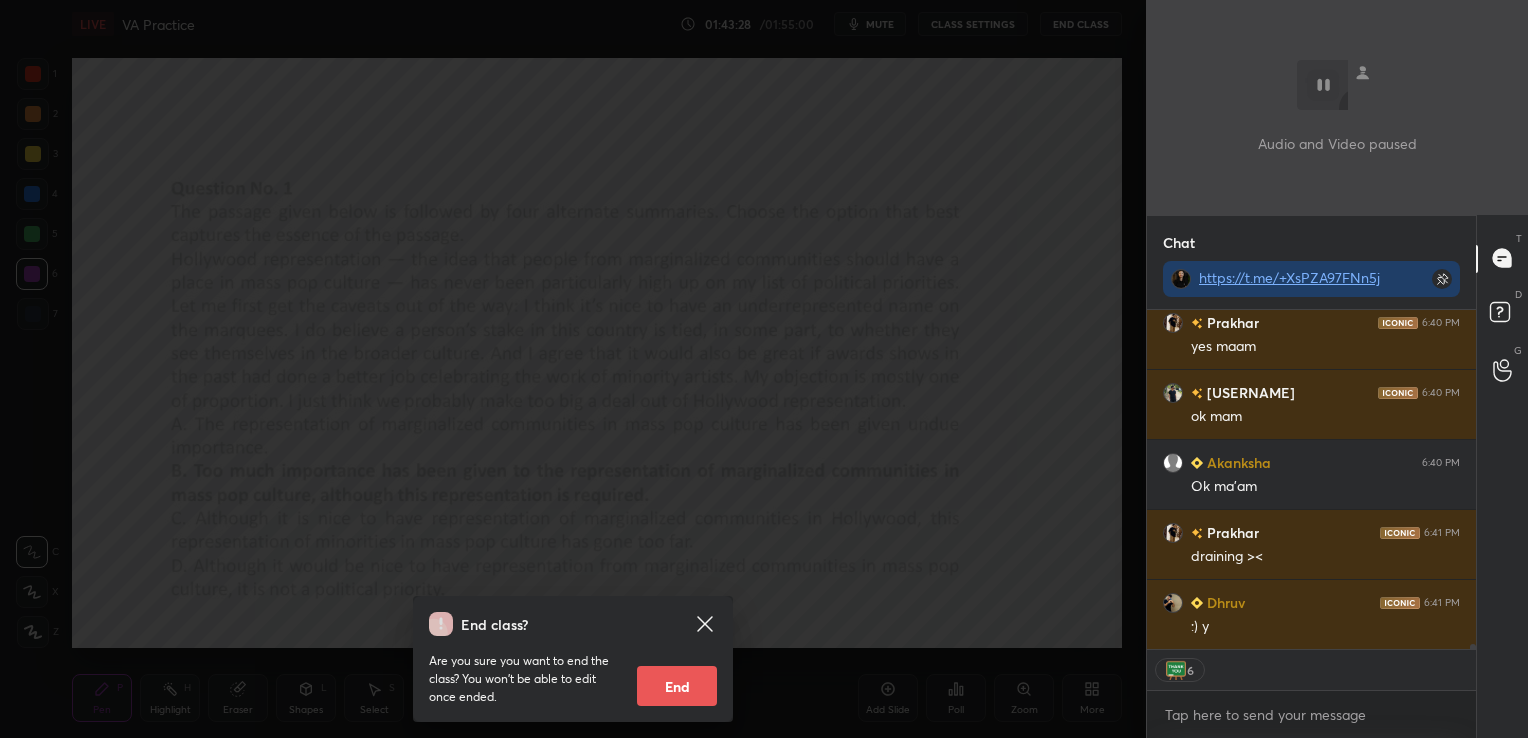click on "End" at bounding box center (677, 686) 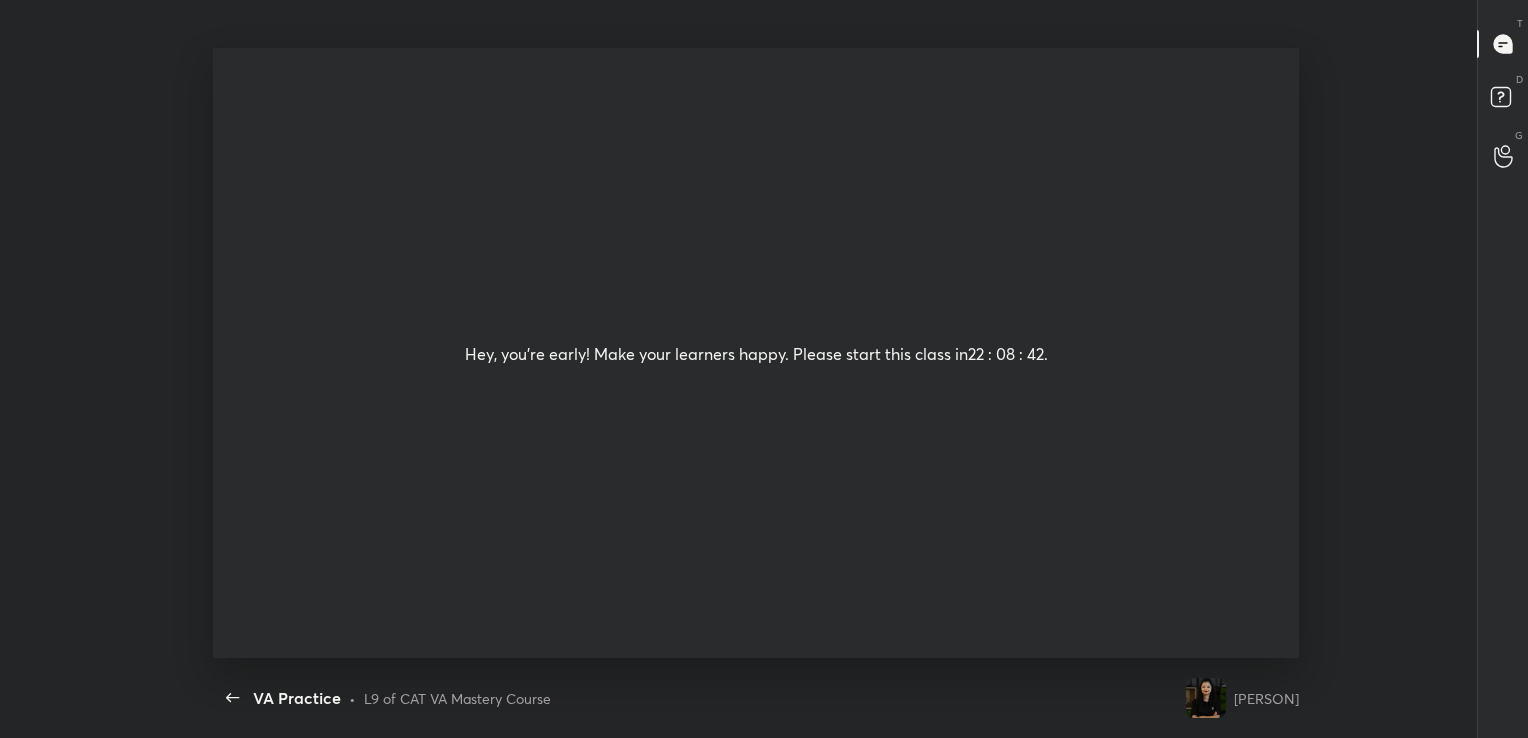 scroll, scrollTop: 99389, scrollLeft: 98781, axis: both 